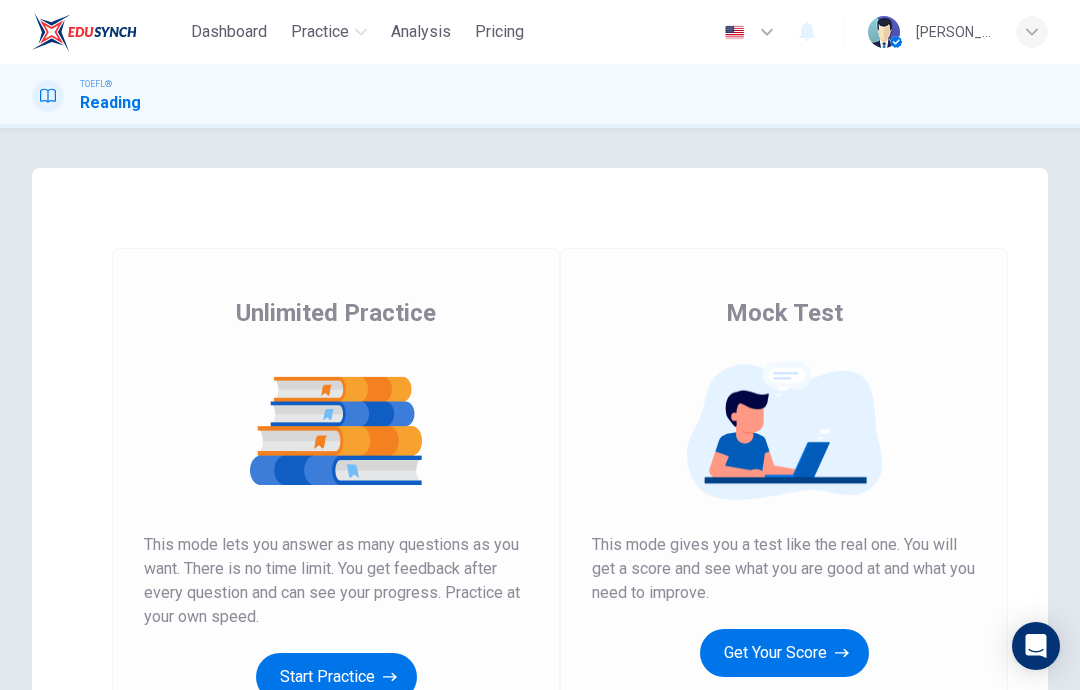 scroll, scrollTop: 0, scrollLeft: 0, axis: both 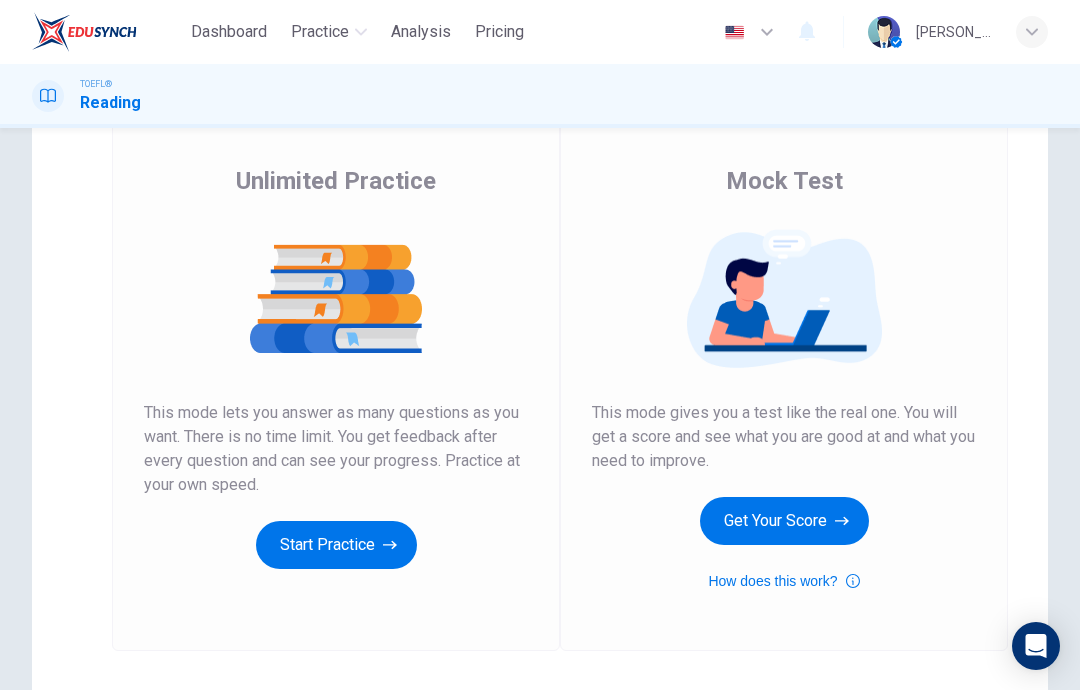 click on "Start Practice" at bounding box center [336, 545] 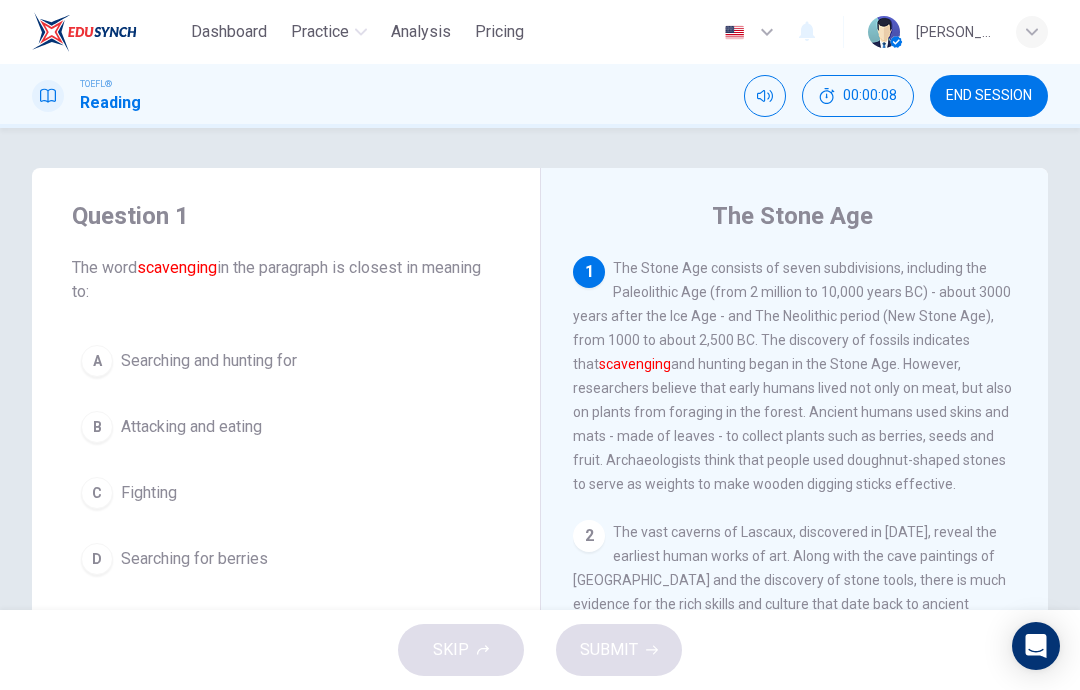 scroll, scrollTop: 0, scrollLeft: 0, axis: both 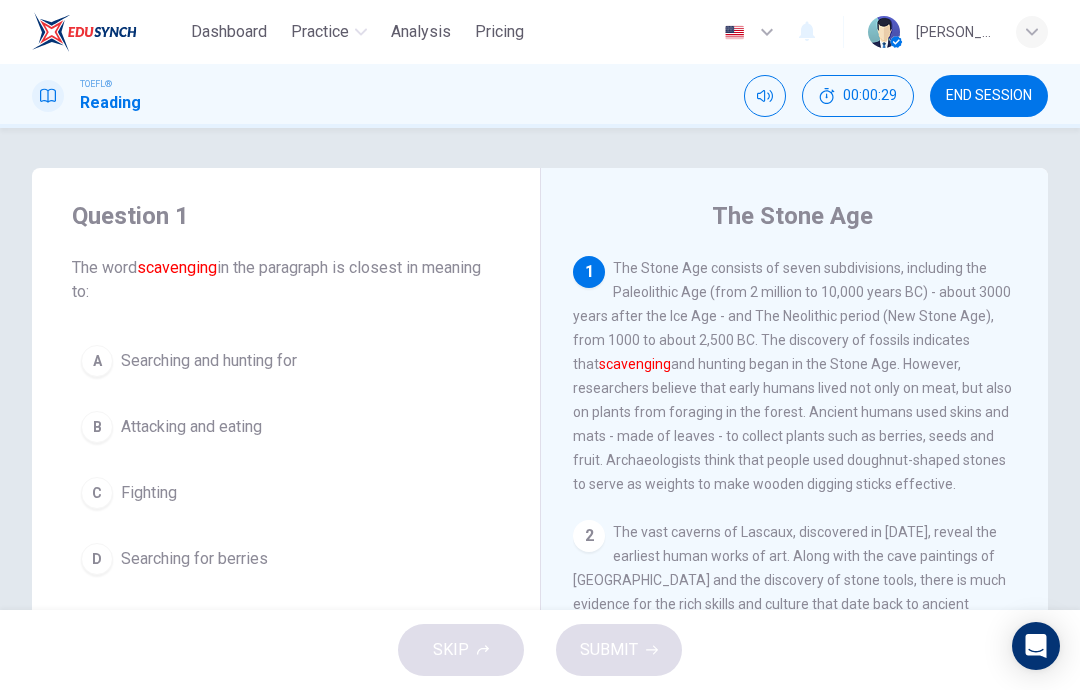 click on "Attacking and eating" at bounding box center [191, 427] 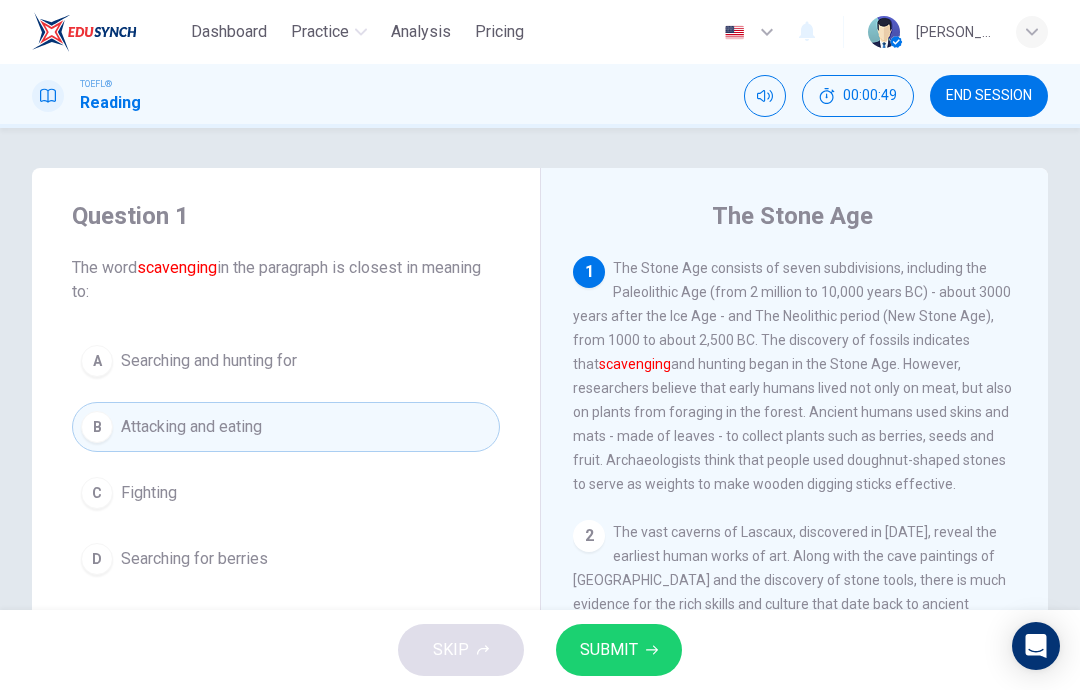 scroll, scrollTop: 0, scrollLeft: 0, axis: both 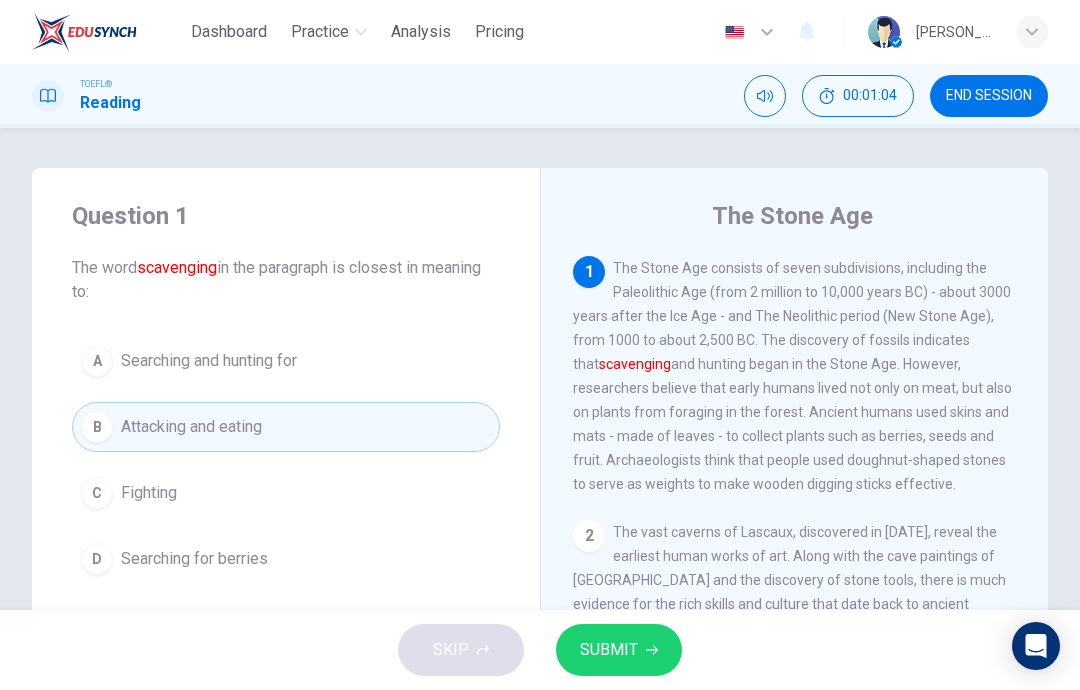 click on "SUBMIT" at bounding box center [609, 650] 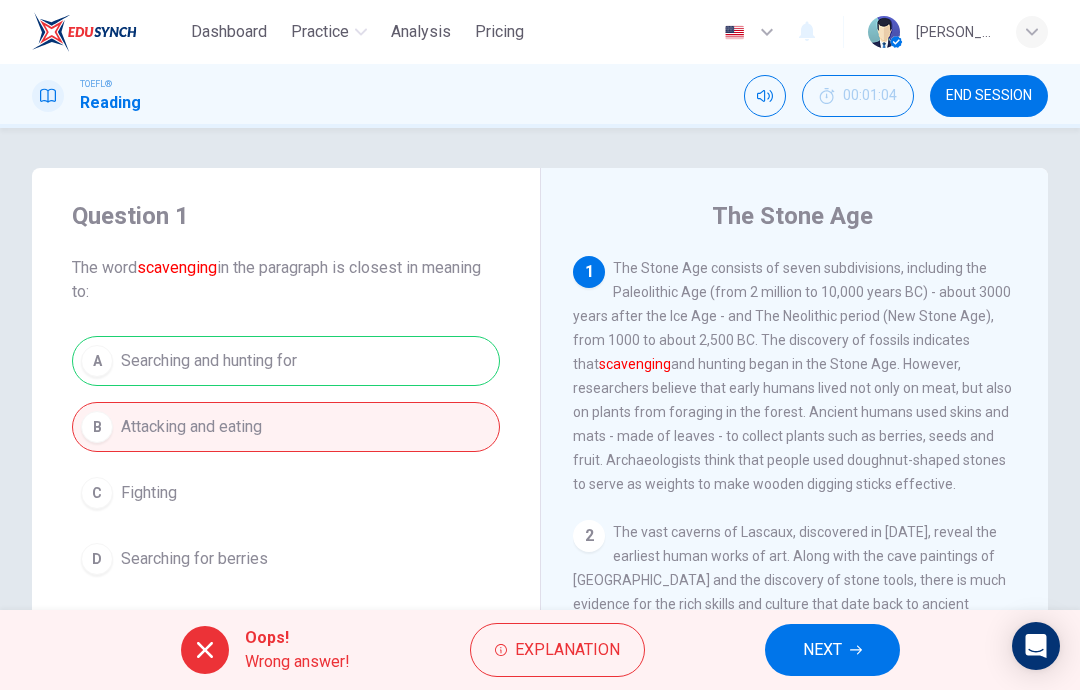 click on "A Searching and hunting for B Attacking and eating C Fighting D Searching for berries" at bounding box center (286, 460) 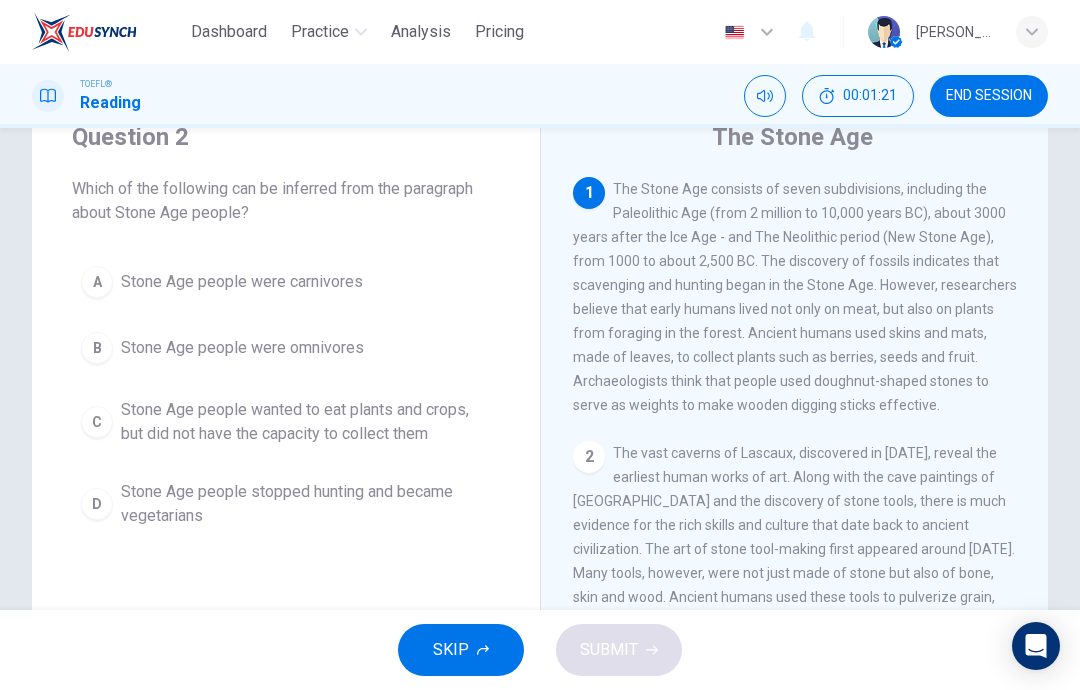 scroll, scrollTop: 84, scrollLeft: 0, axis: vertical 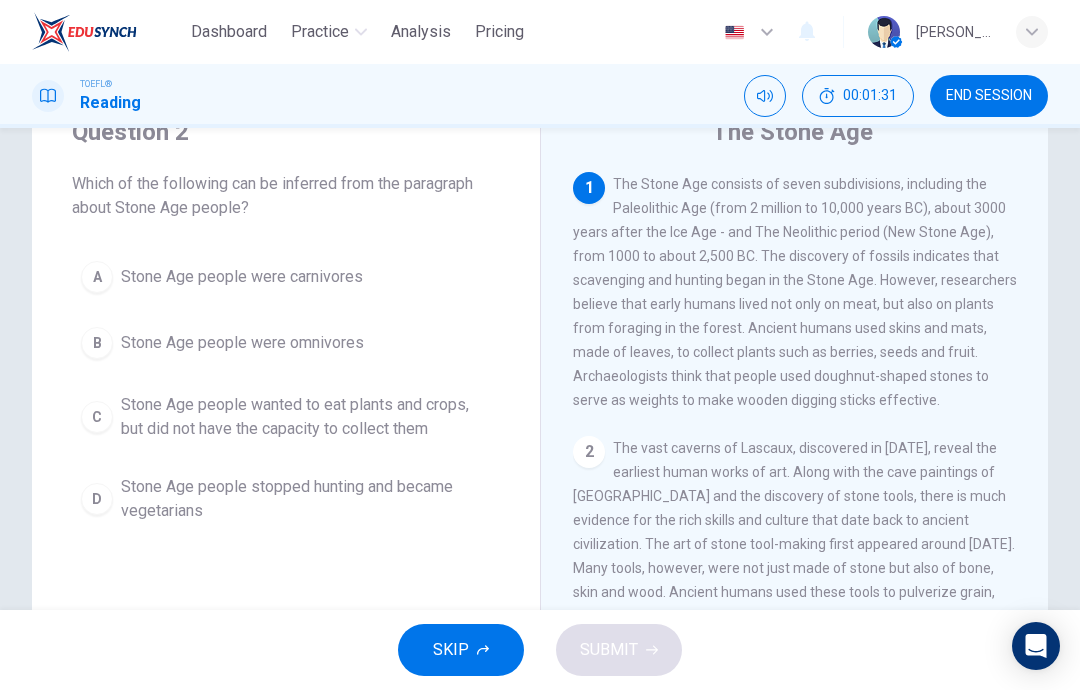 click on "Stone Age people wanted to eat plants and crops, but did not have the capacity to collect them" at bounding box center [306, 417] 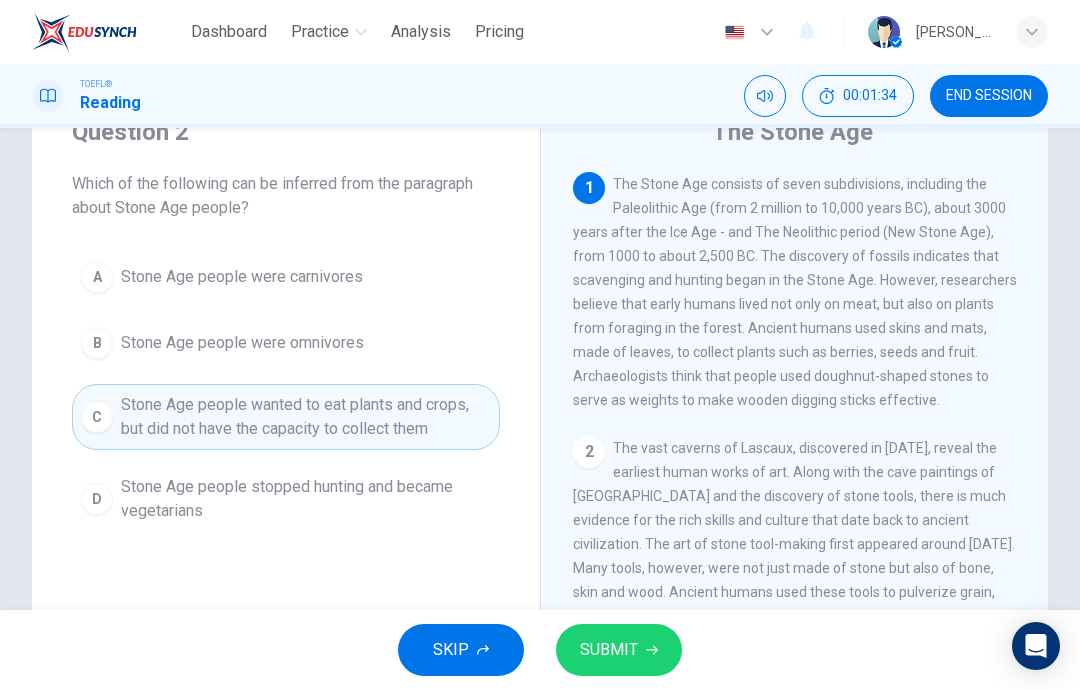 click on "SUBMIT" at bounding box center (609, 650) 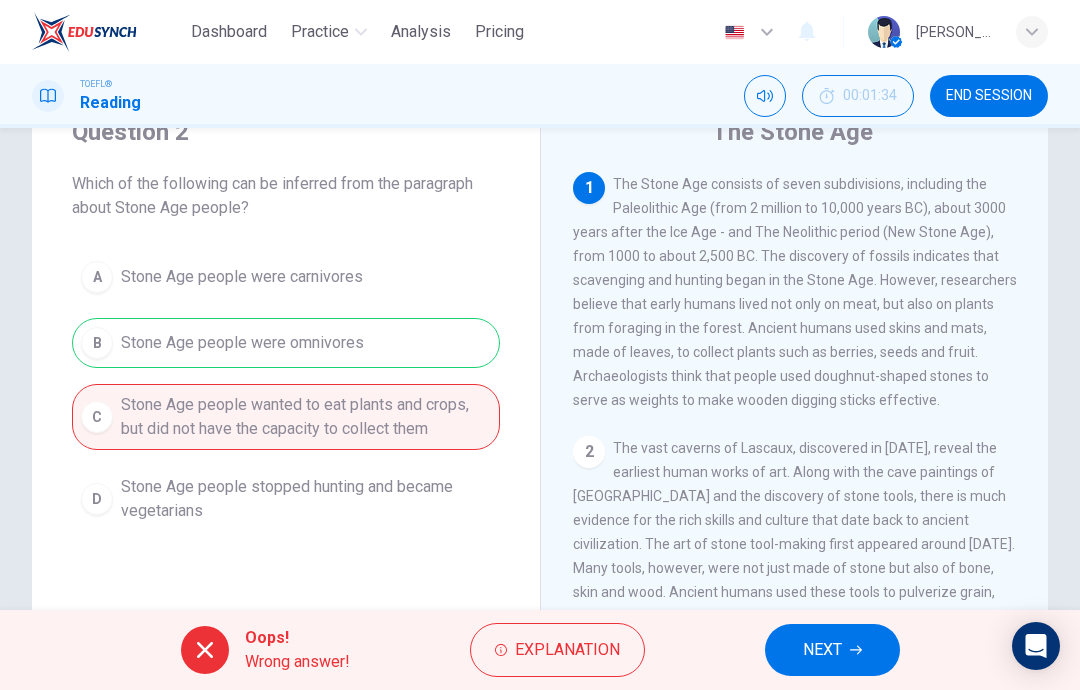 click on "NEXT" at bounding box center (822, 650) 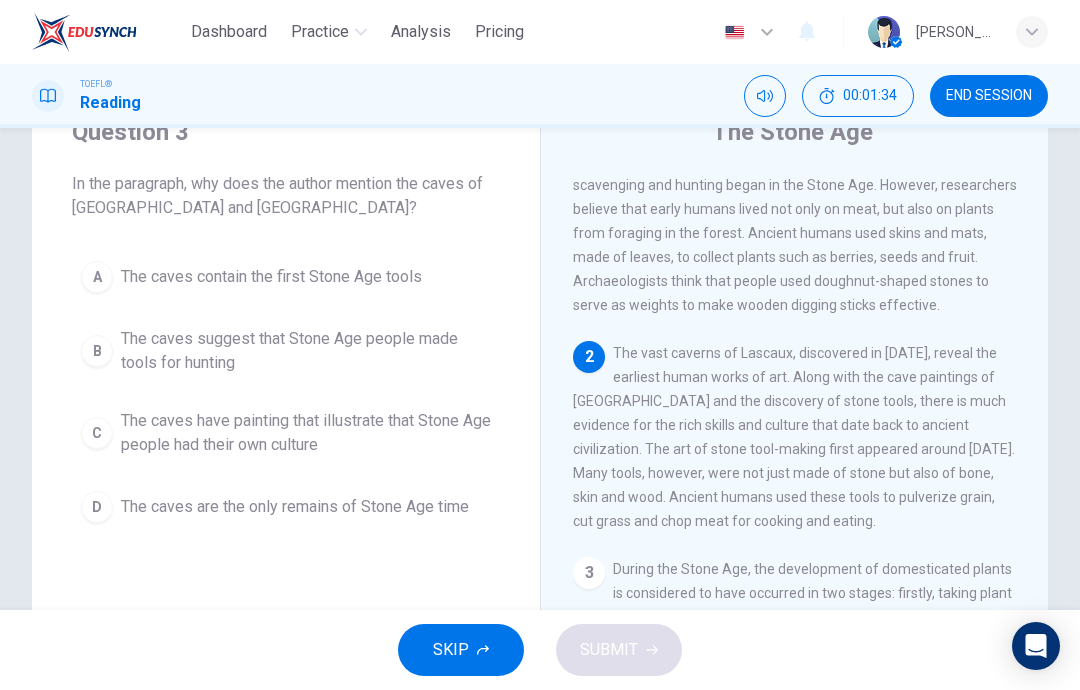 scroll, scrollTop: 99, scrollLeft: 0, axis: vertical 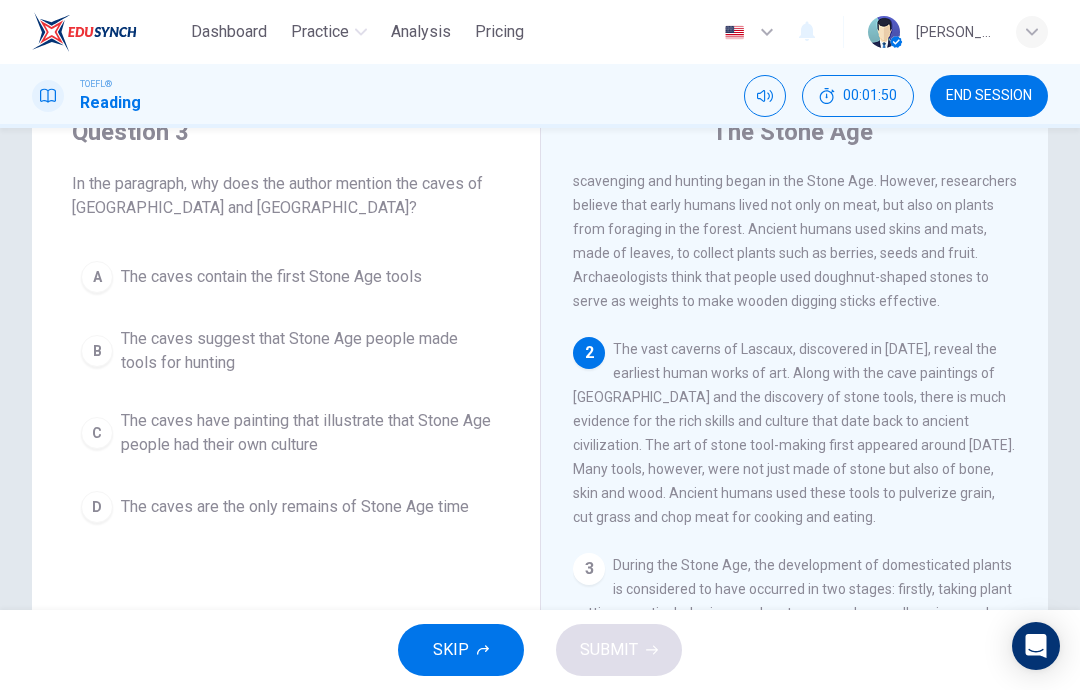 click on "The caves are the only remains of Stone Age time" at bounding box center [295, 507] 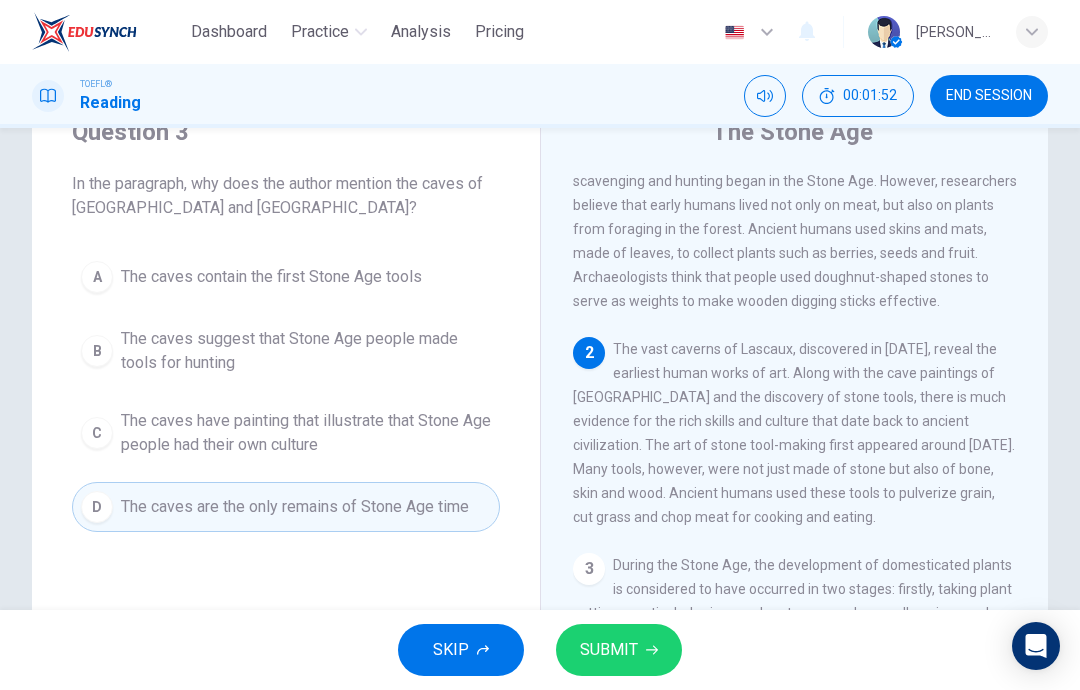 click on "SUBMIT" at bounding box center [619, 650] 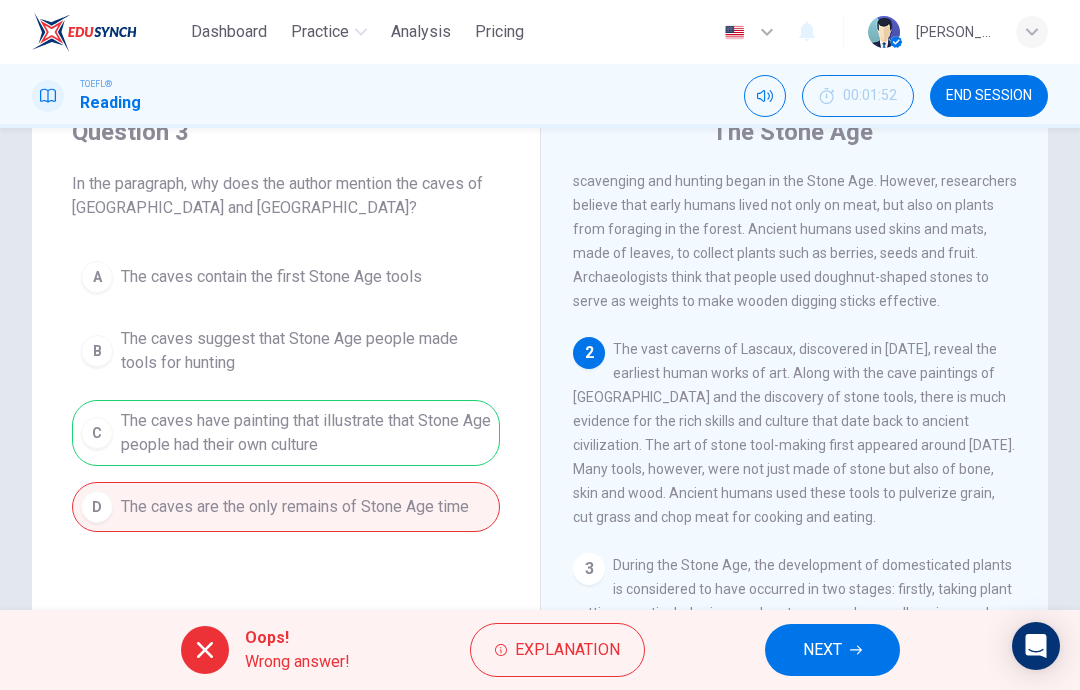click on "NEXT" at bounding box center (832, 650) 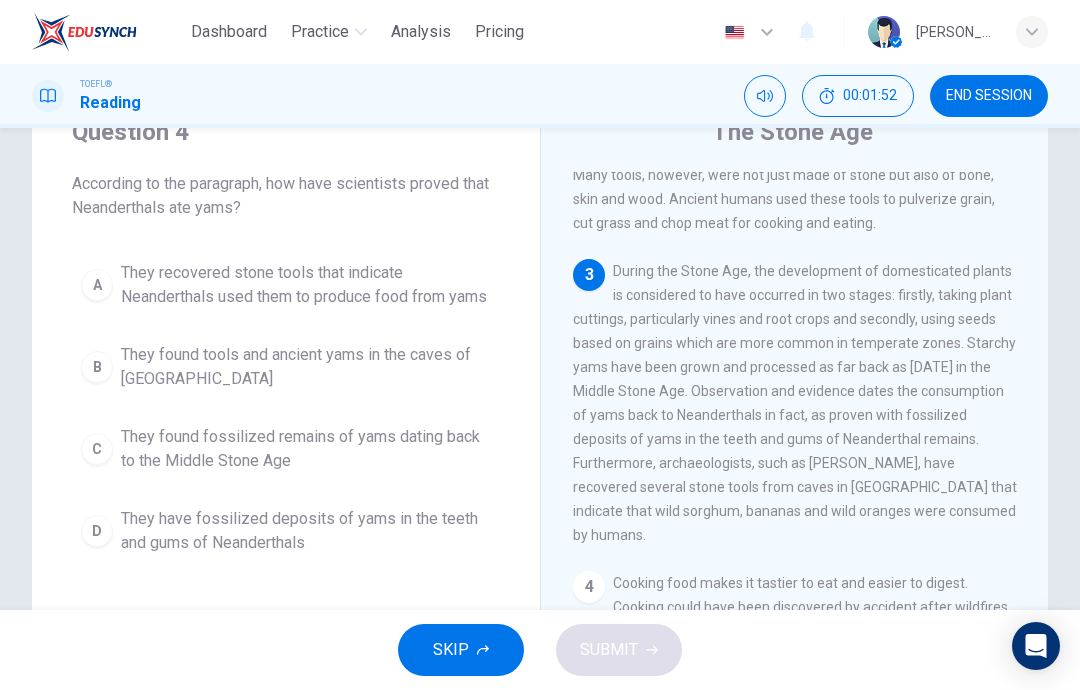 scroll, scrollTop: 423, scrollLeft: 0, axis: vertical 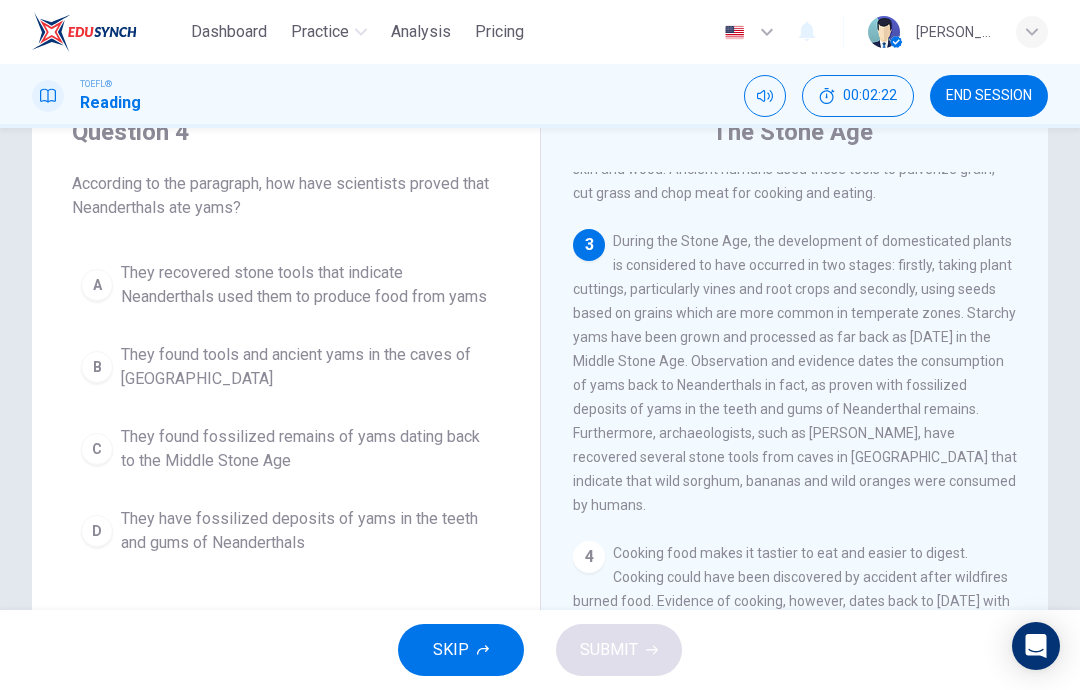 click on "They found tools and ancient yams in the caves of [GEOGRAPHIC_DATA]" at bounding box center [306, 367] 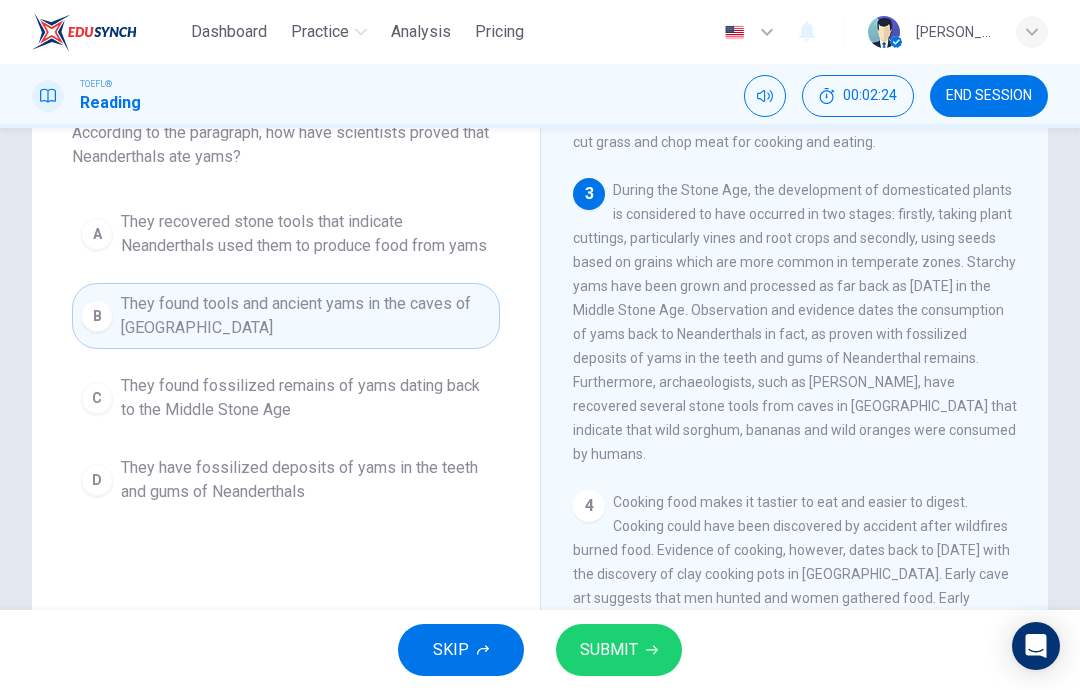 scroll, scrollTop: 131, scrollLeft: 0, axis: vertical 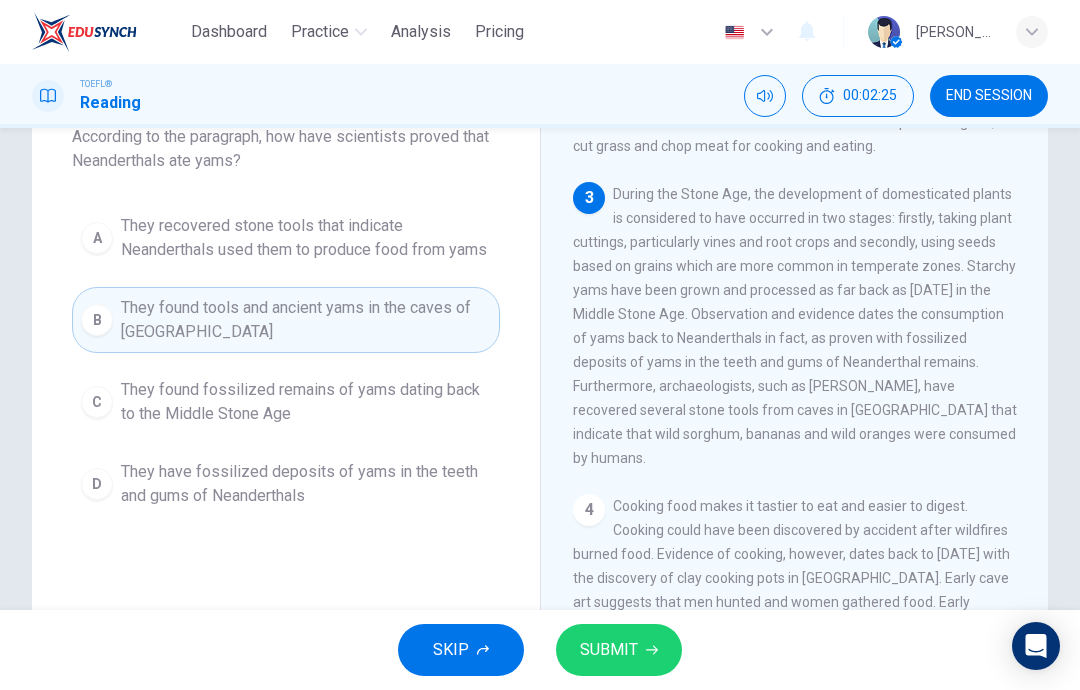 click on "SUBMIT" at bounding box center [609, 650] 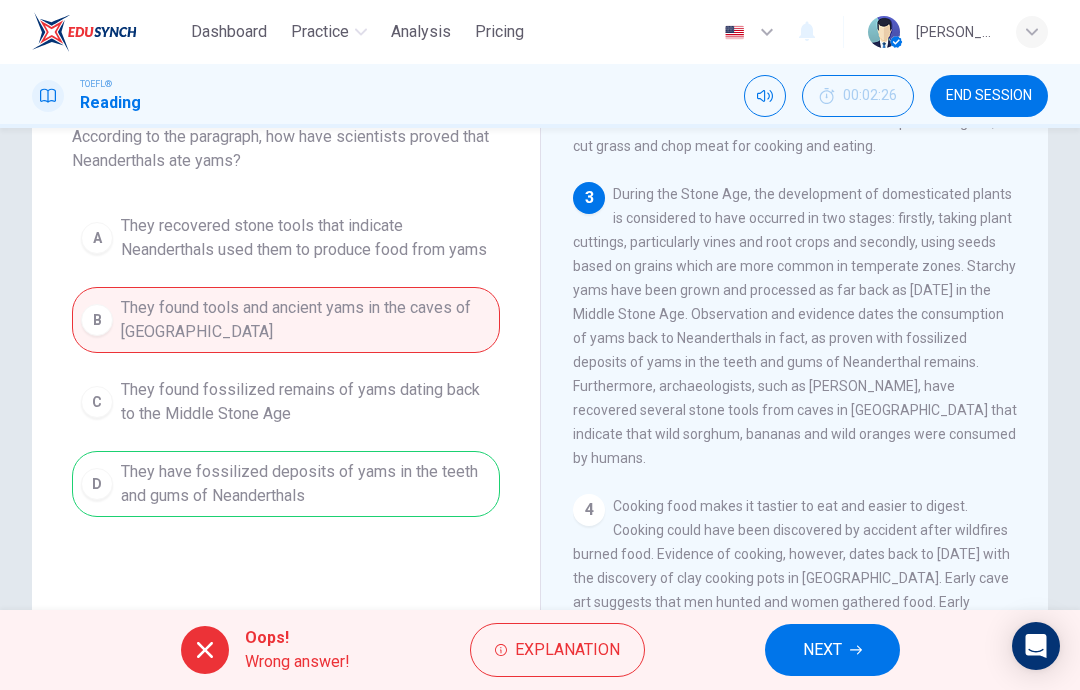 click on "Explanation" at bounding box center (557, 650) 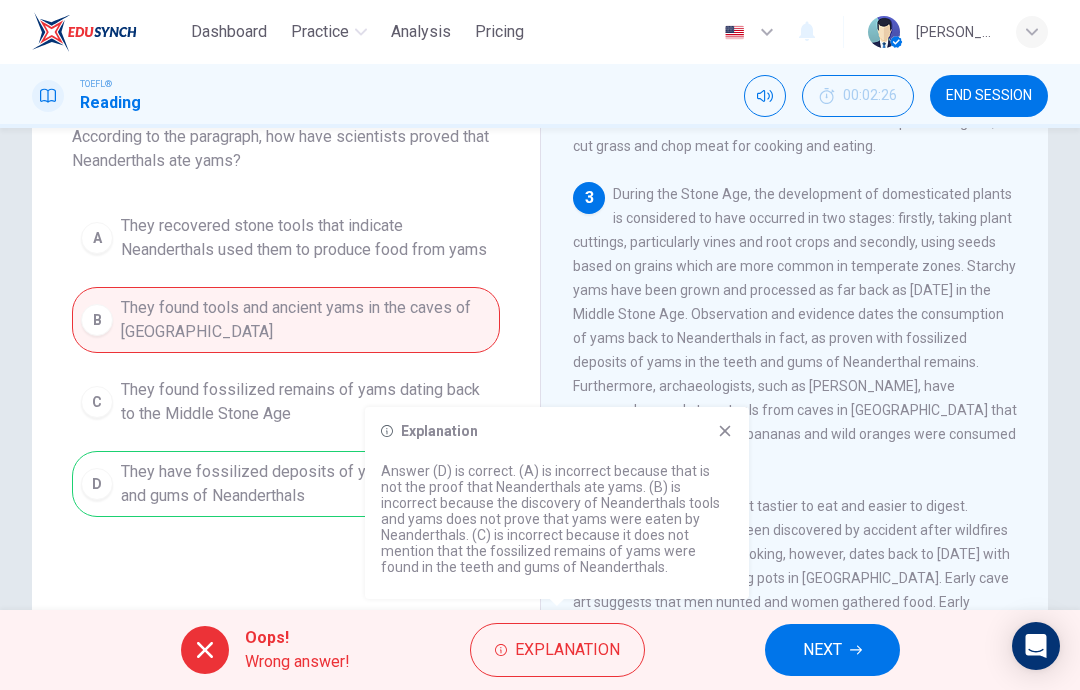 click 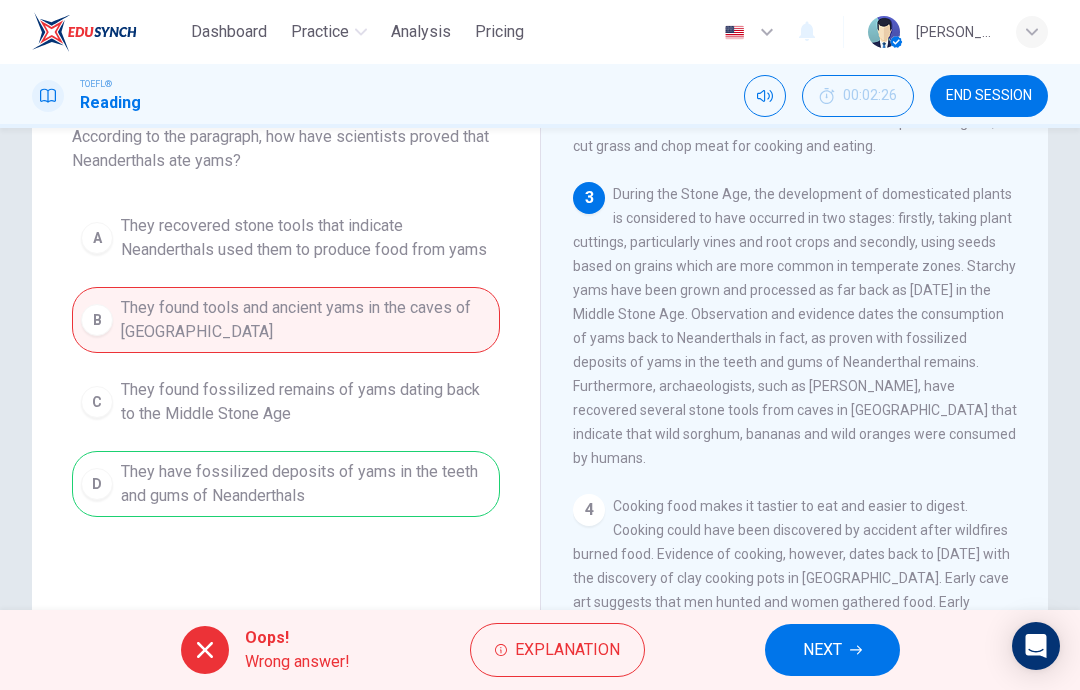 click on "NEXT" at bounding box center (832, 650) 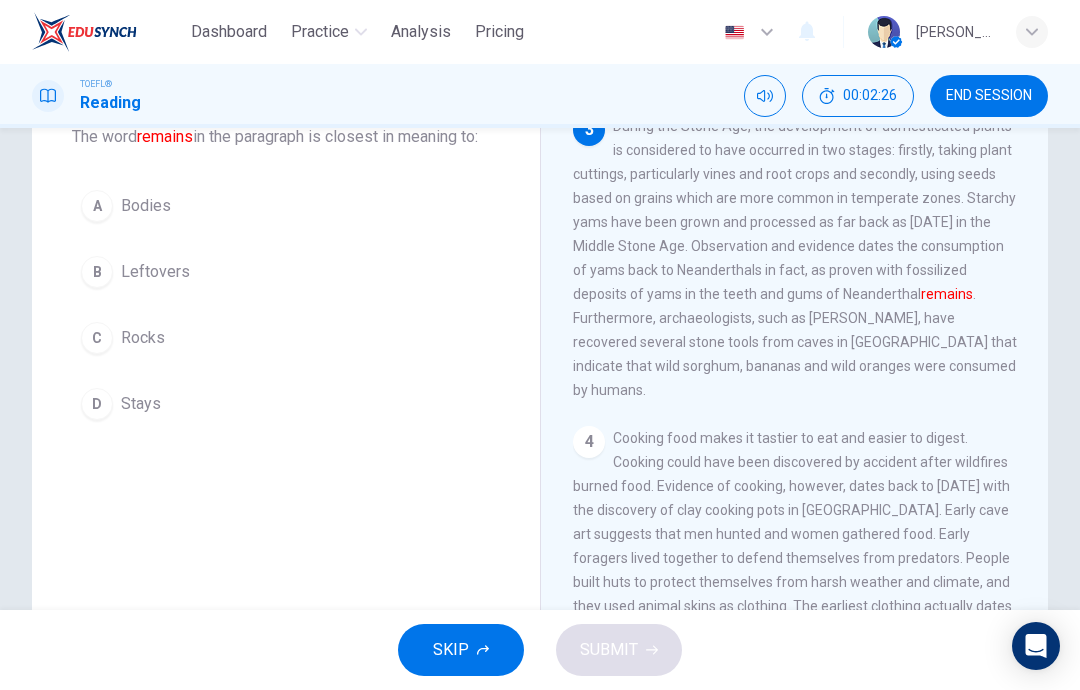 scroll, scrollTop: 498, scrollLeft: 0, axis: vertical 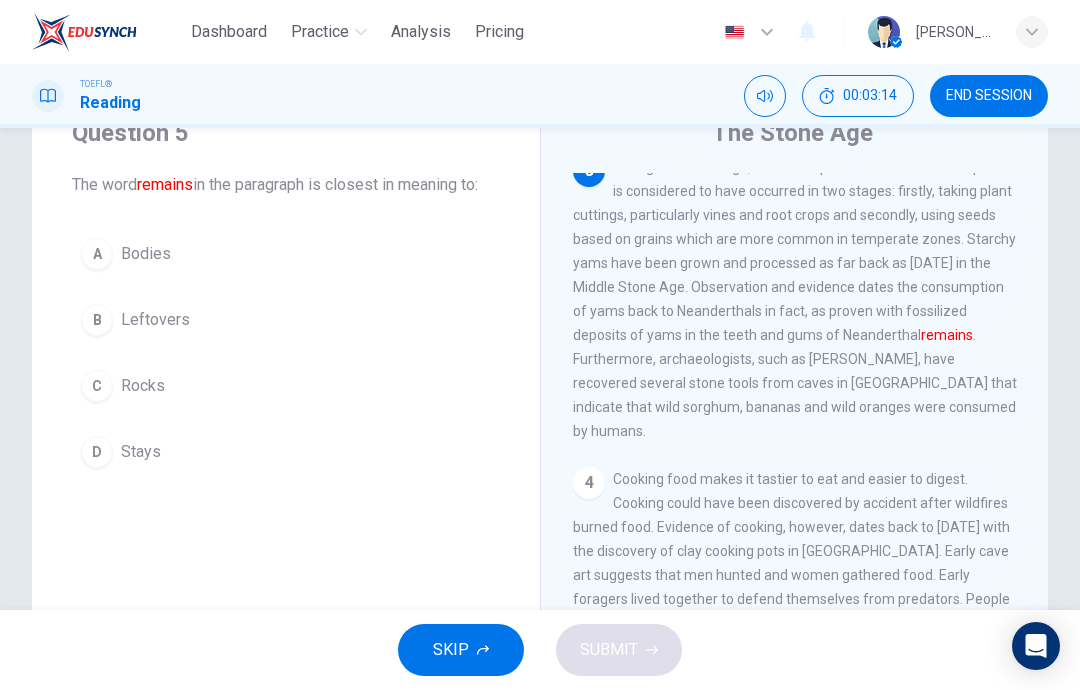 click on "B Leftovers" at bounding box center (286, 320) 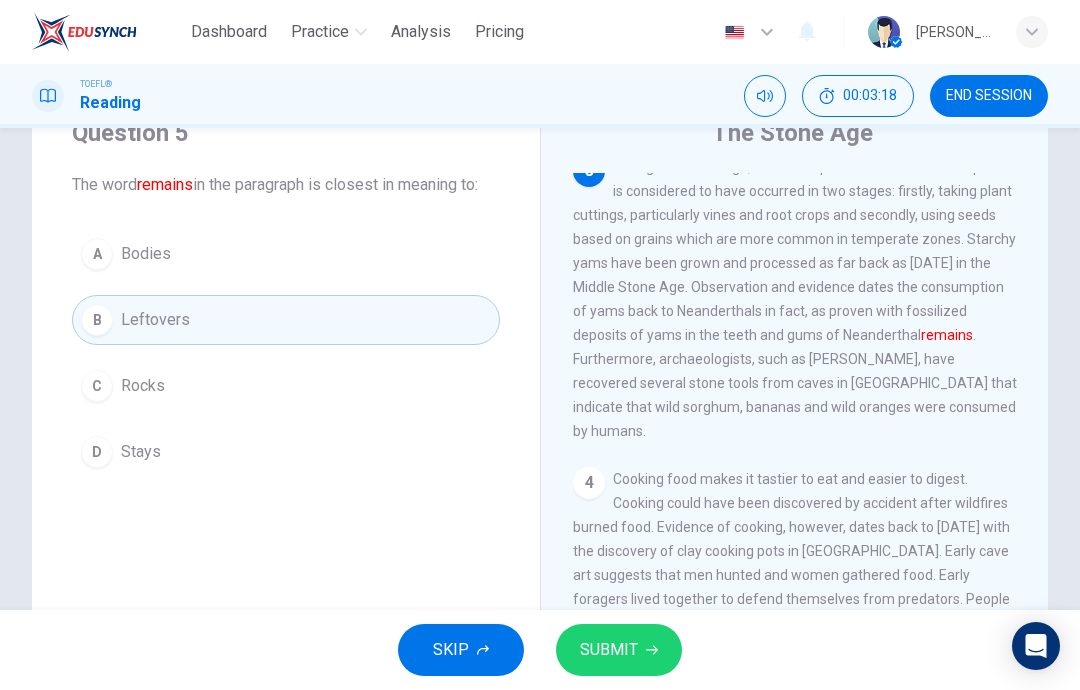 click on "Stays" at bounding box center (141, 452) 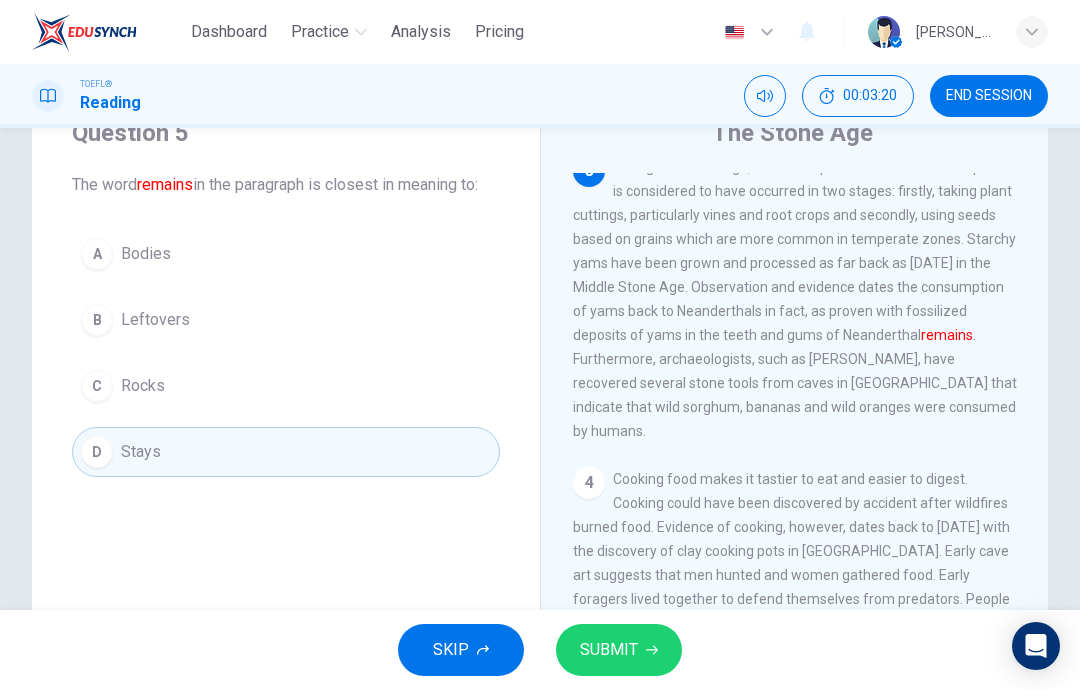 click on "B Leftovers" at bounding box center (286, 320) 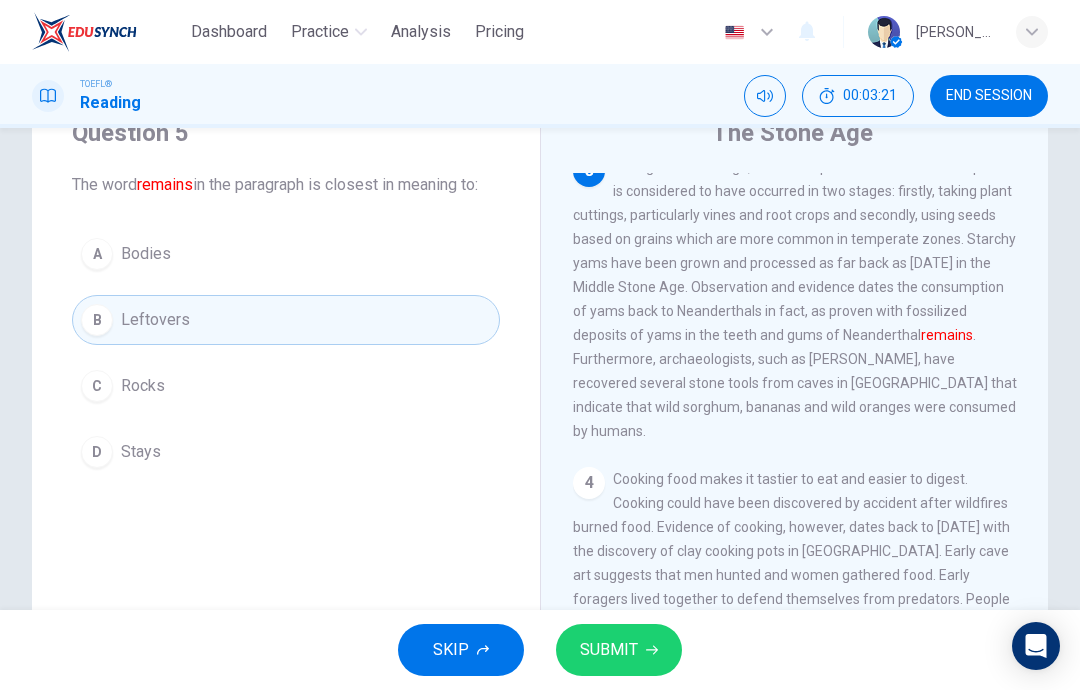 click on "Stays" at bounding box center [141, 452] 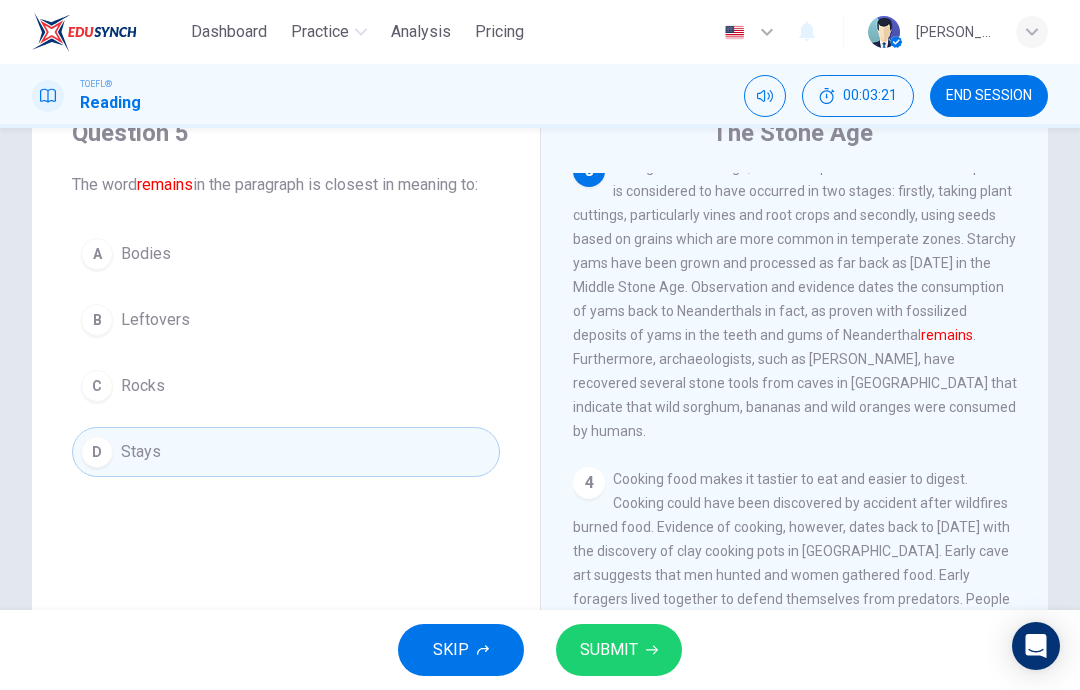click on "B Leftovers" at bounding box center [286, 320] 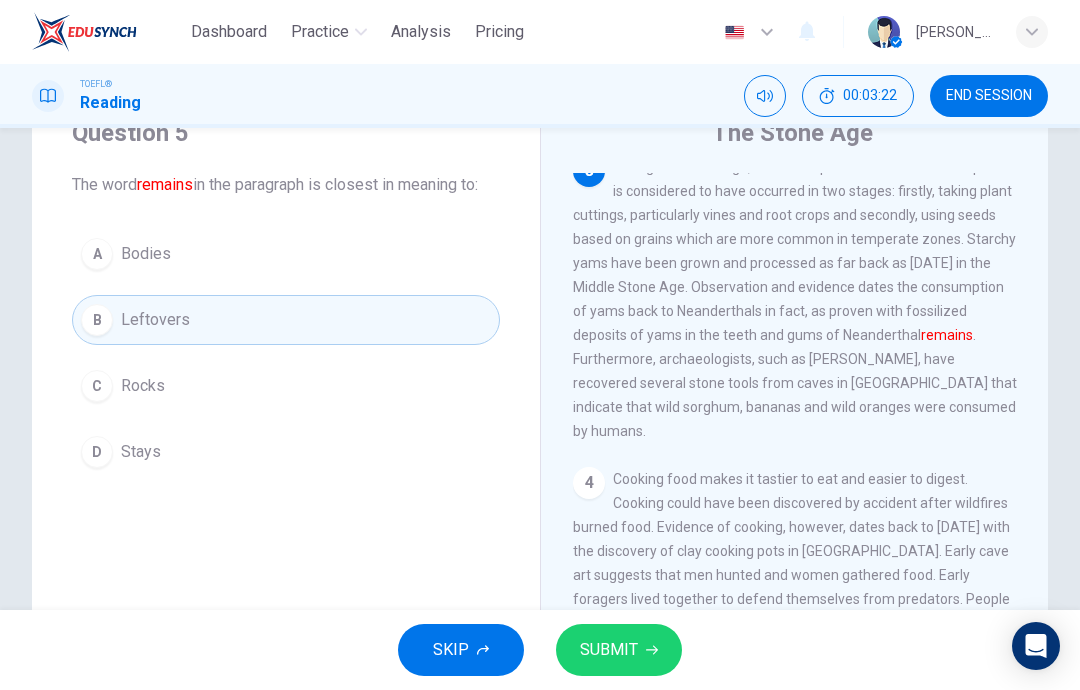 click on "D Stays" at bounding box center (286, 452) 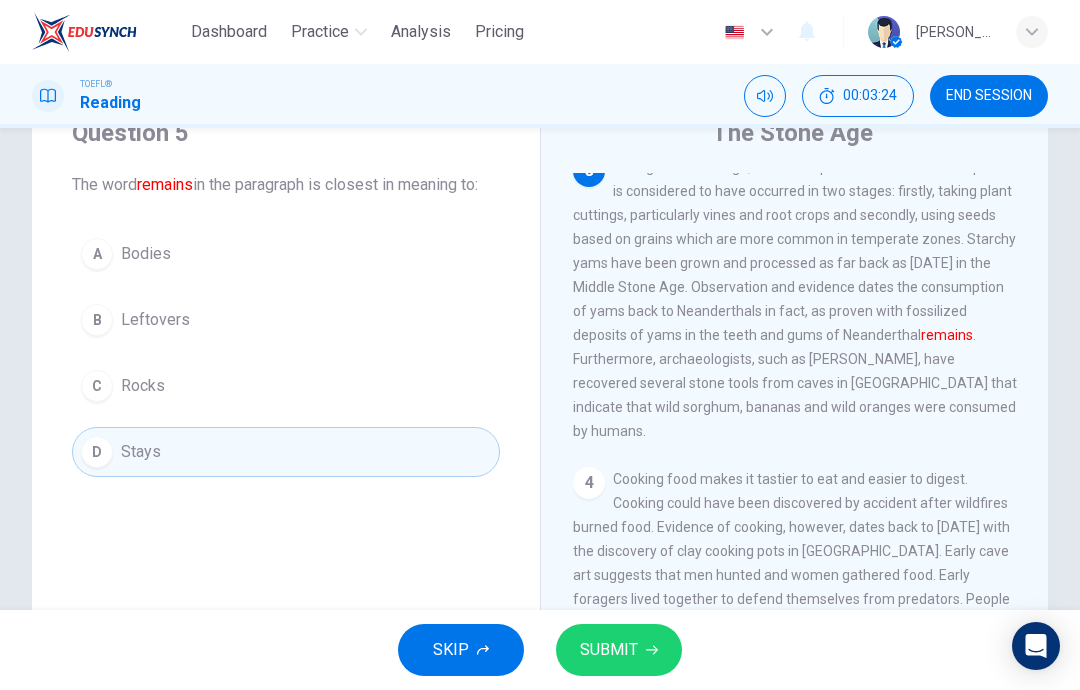 click on "SUBMIT" at bounding box center [619, 650] 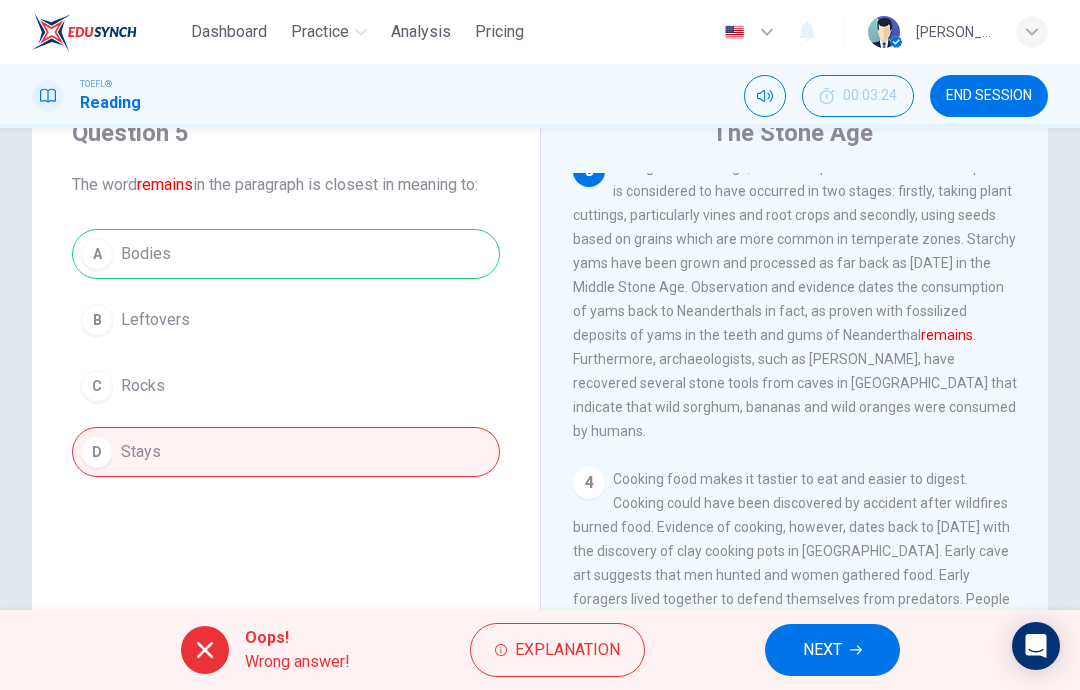 click on "NEXT" at bounding box center (832, 650) 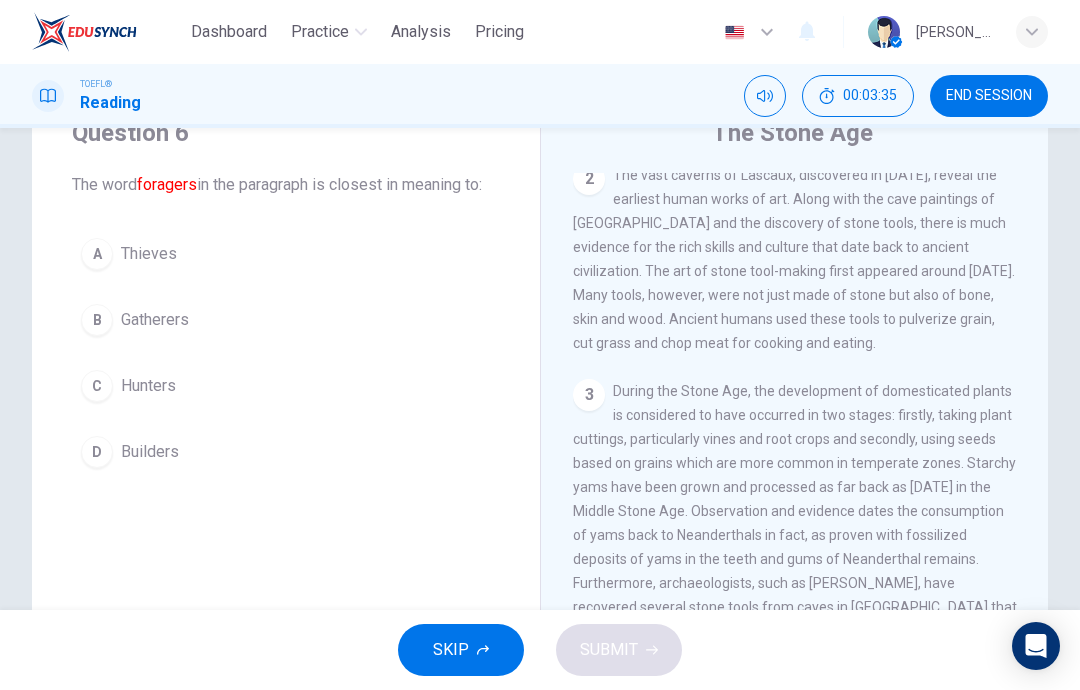 scroll, scrollTop: 210, scrollLeft: 0, axis: vertical 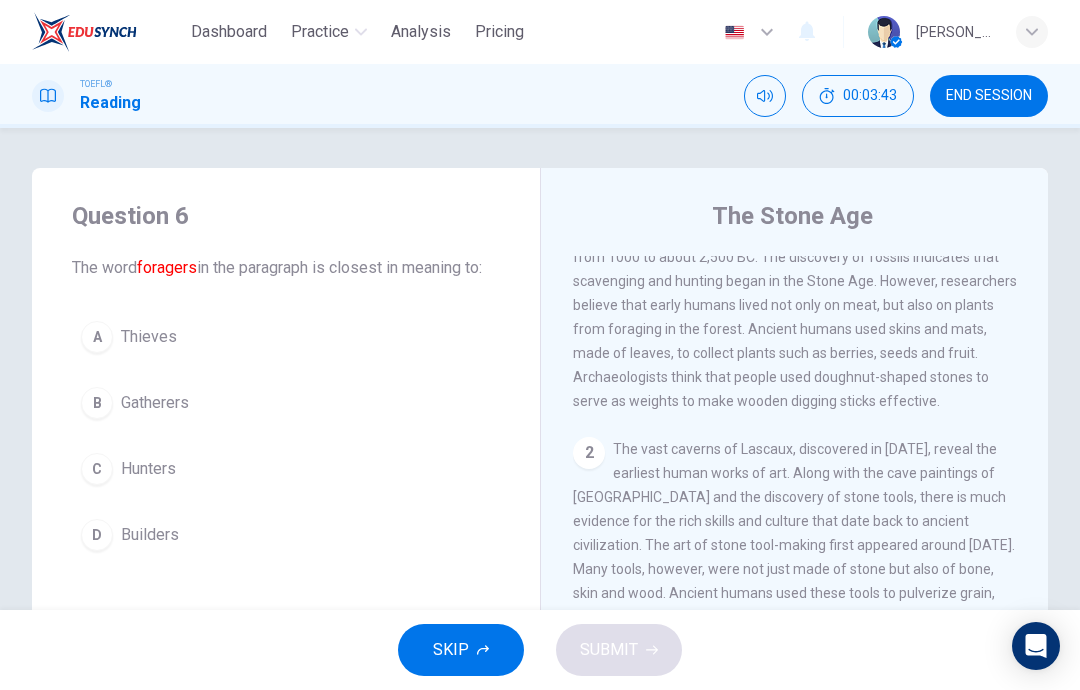 click on "D Builders" at bounding box center [286, 535] 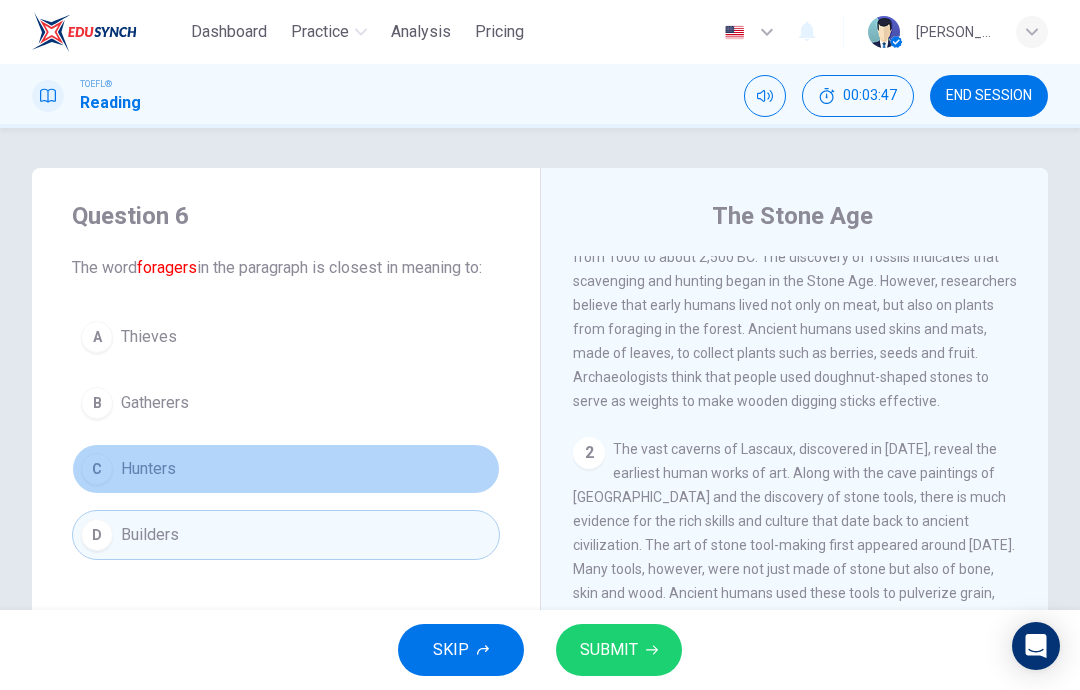 click on "C Hunters" at bounding box center (286, 469) 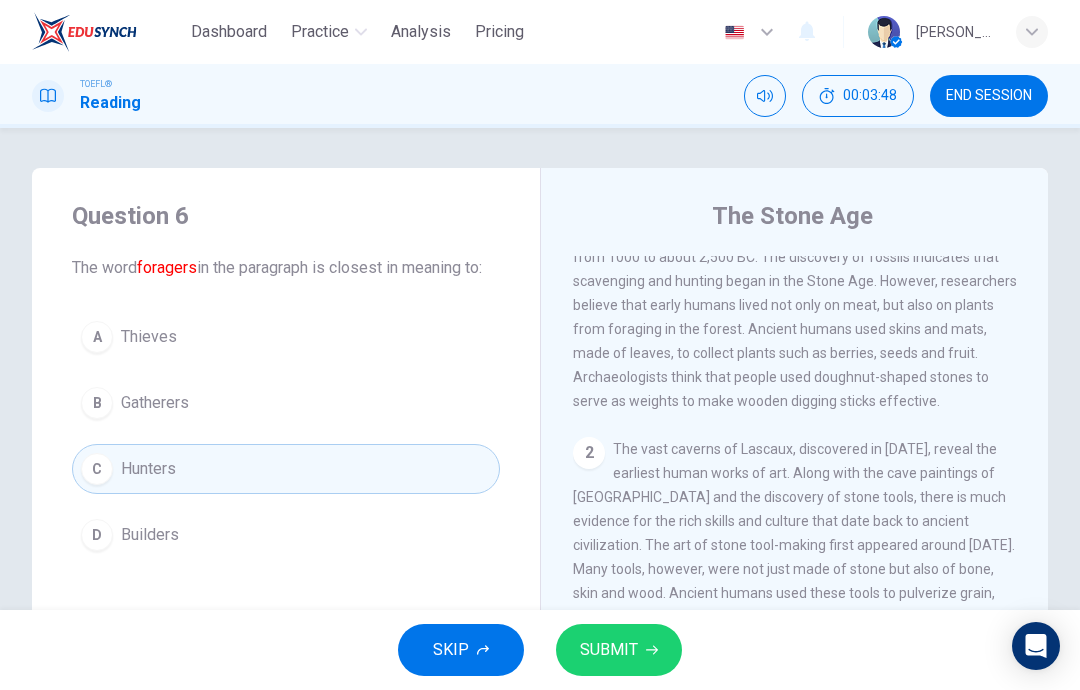 click on "SUBMIT" at bounding box center [609, 650] 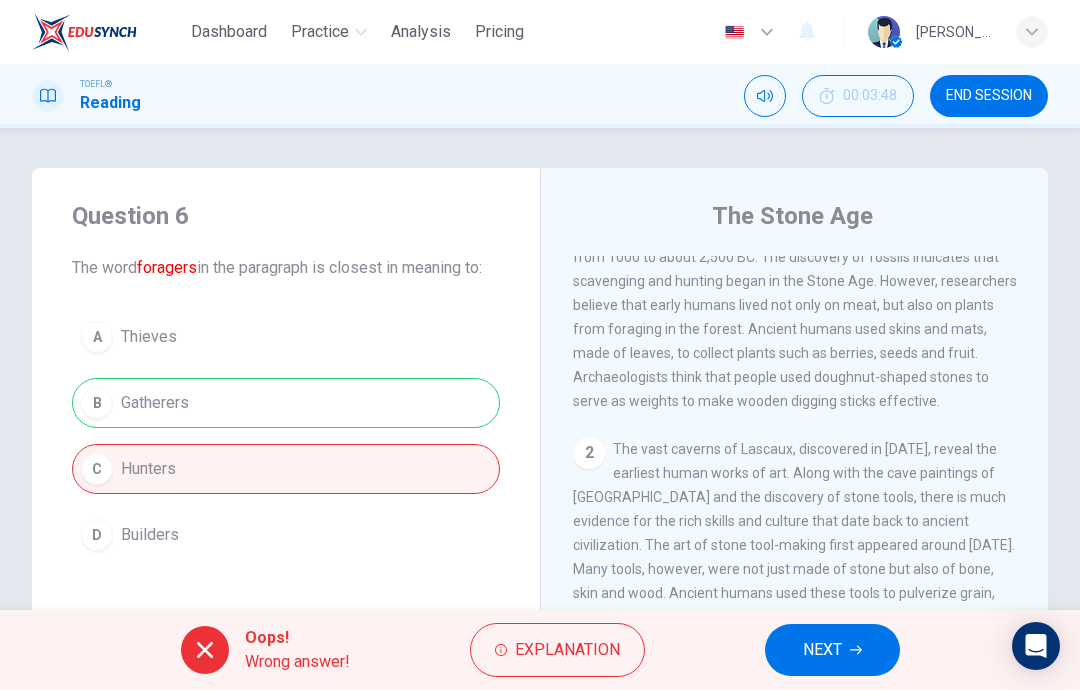 click on "Oops! Wrong answer! Explanation NEXT" at bounding box center [540, 650] 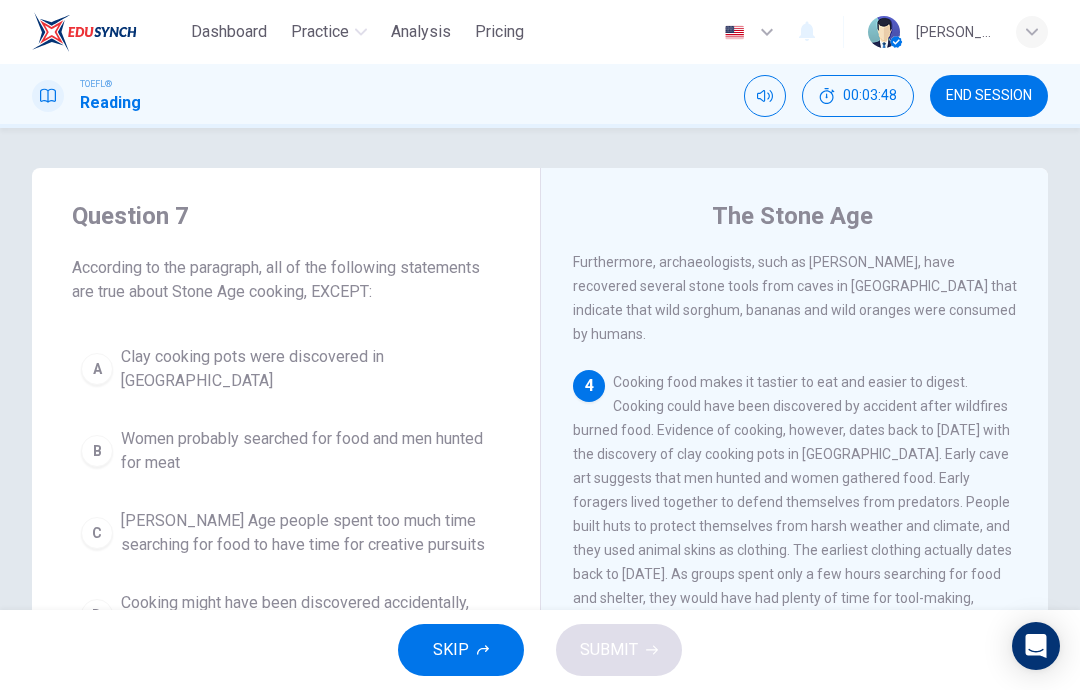 scroll, scrollTop: 722, scrollLeft: 0, axis: vertical 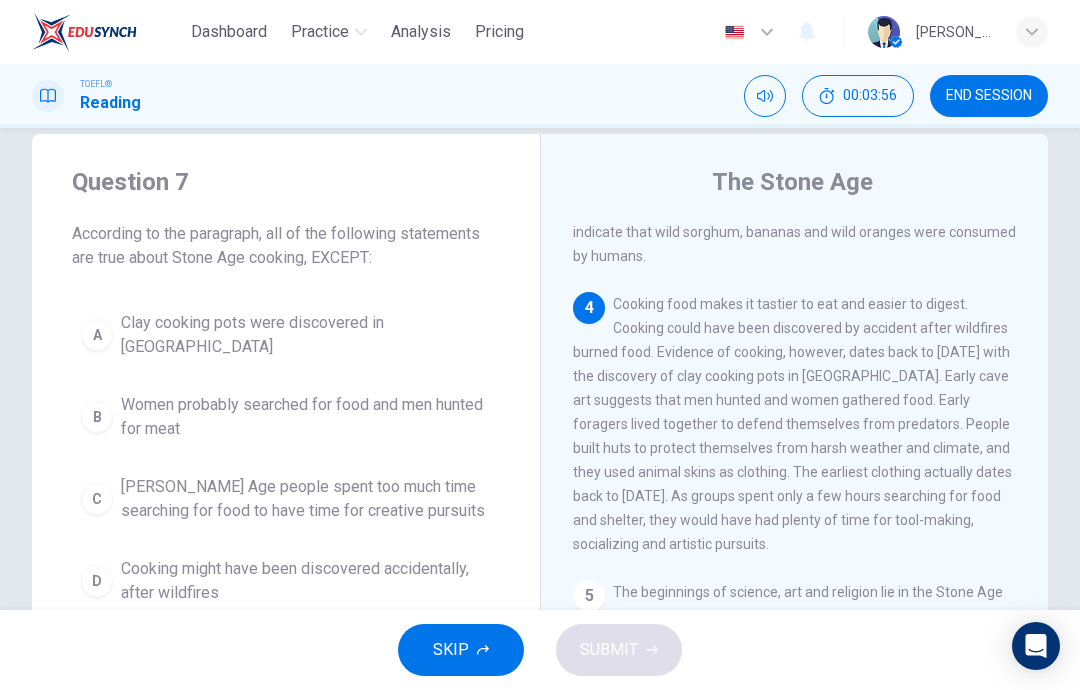 click on "Women probably searched for food and men hunted for meat" at bounding box center (306, 417) 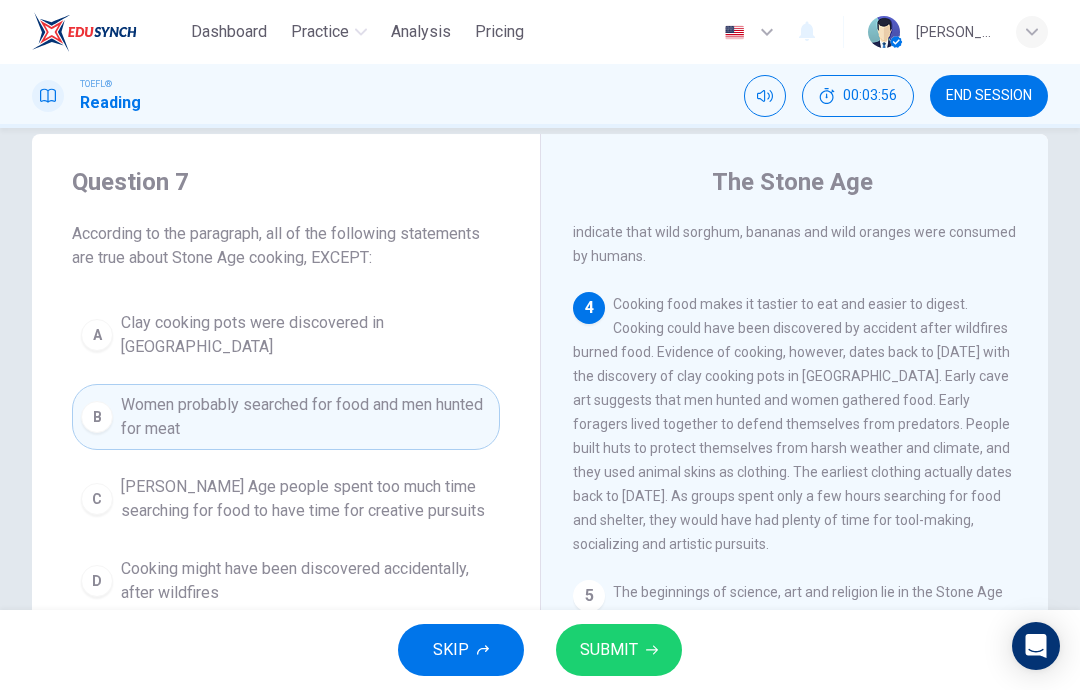 click on "SUBMIT" at bounding box center [609, 650] 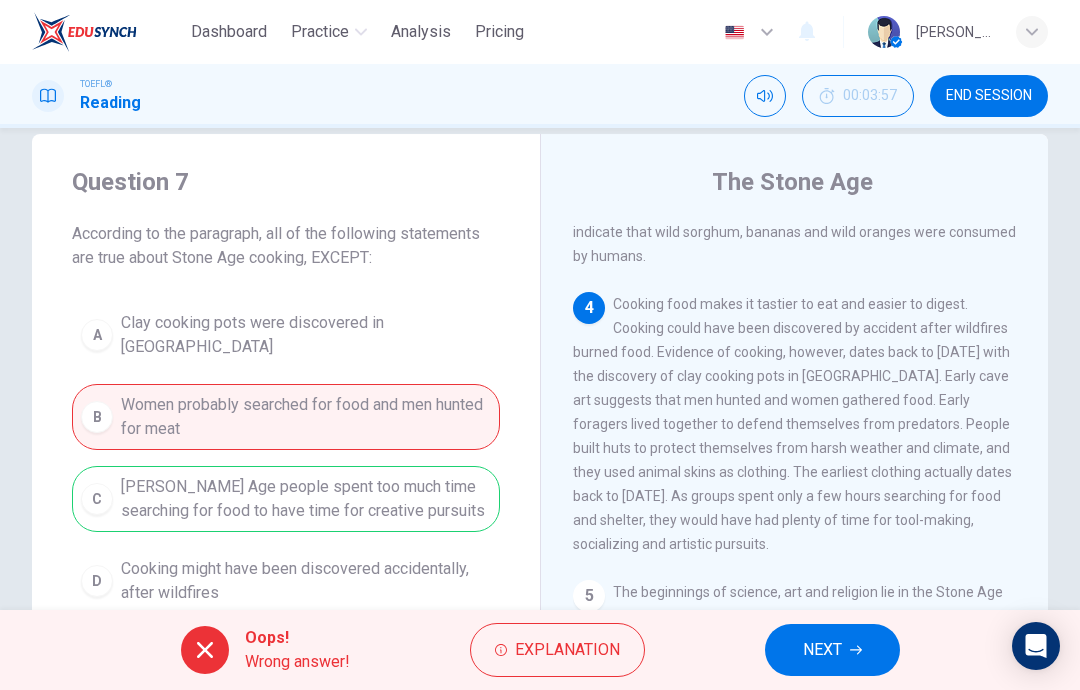 click on "NEXT" at bounding box center [822, 650] 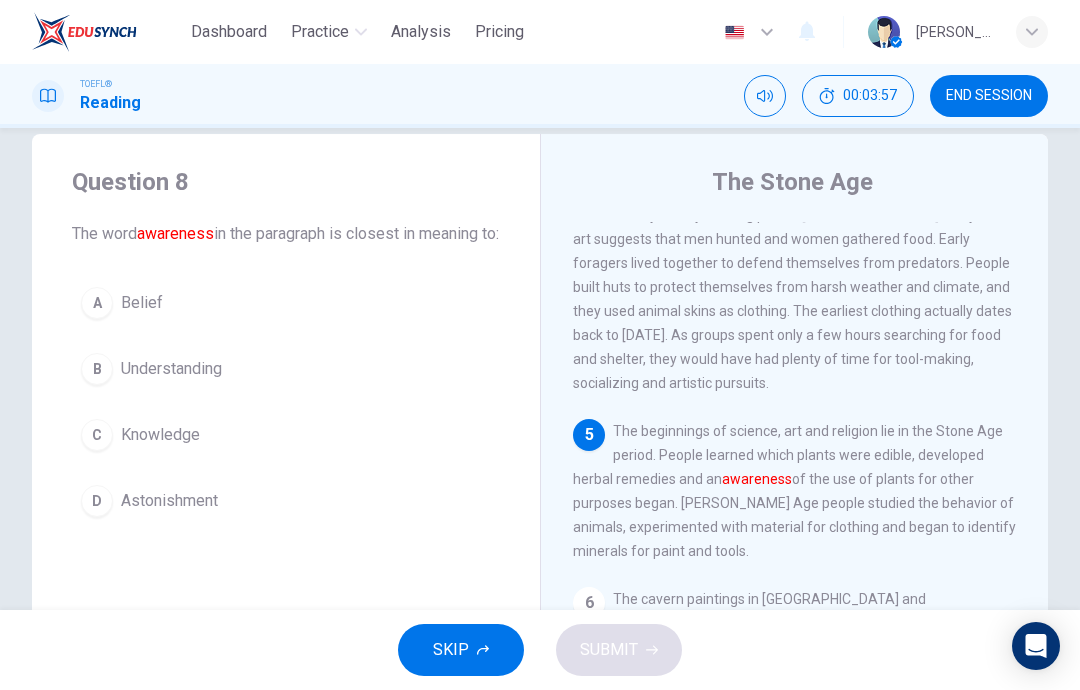 scroll, scrollTop: 896, scrollLeft: 0, axis: vertical 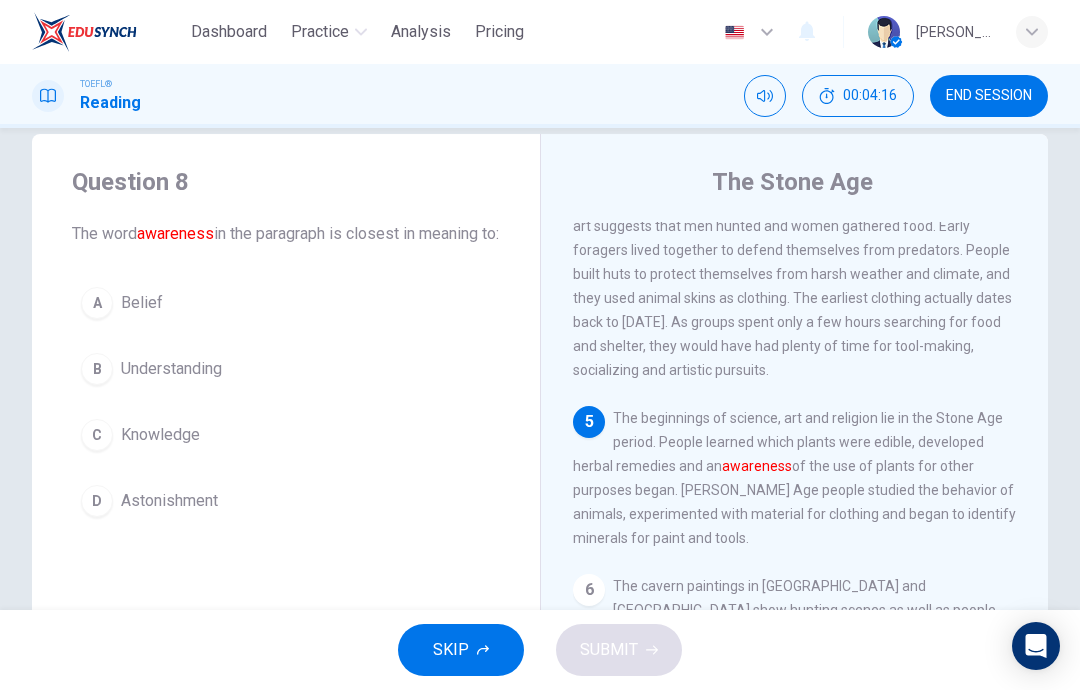 click on "C Knowledge" at bounding box center (286, 435) 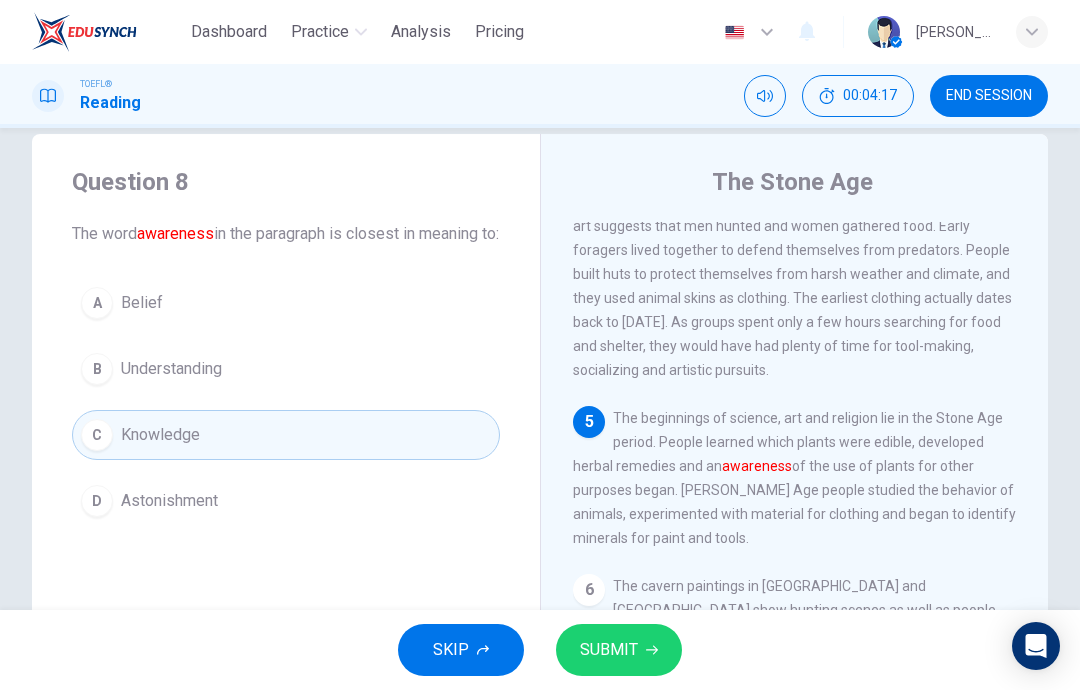 click 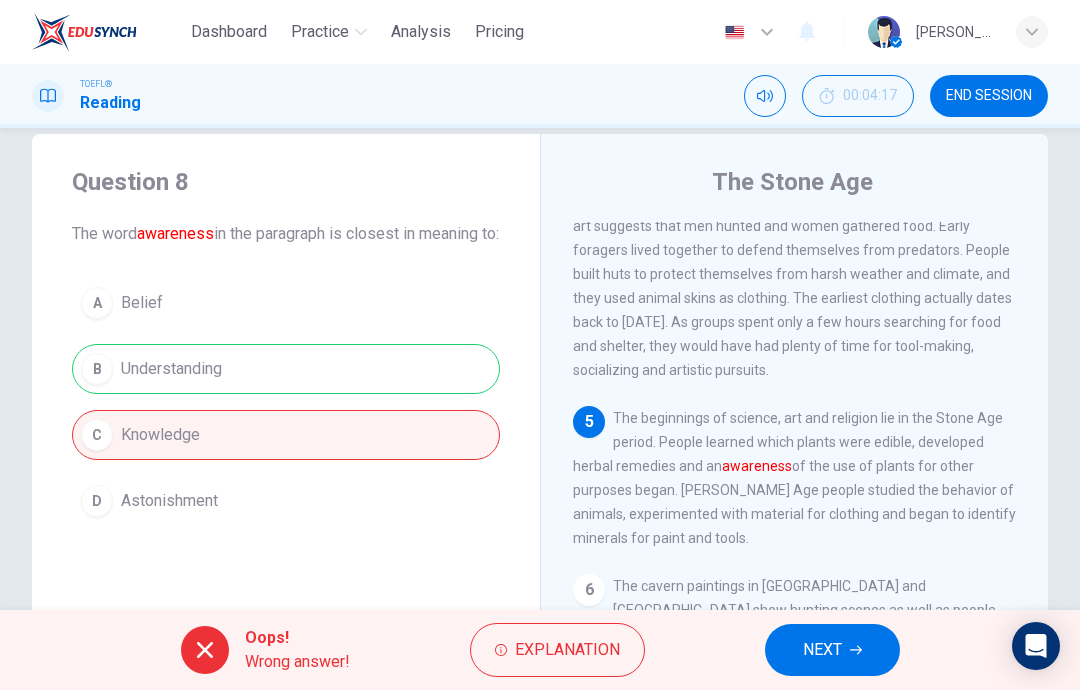 click on "NEXT" at bounding box center (832, 650) 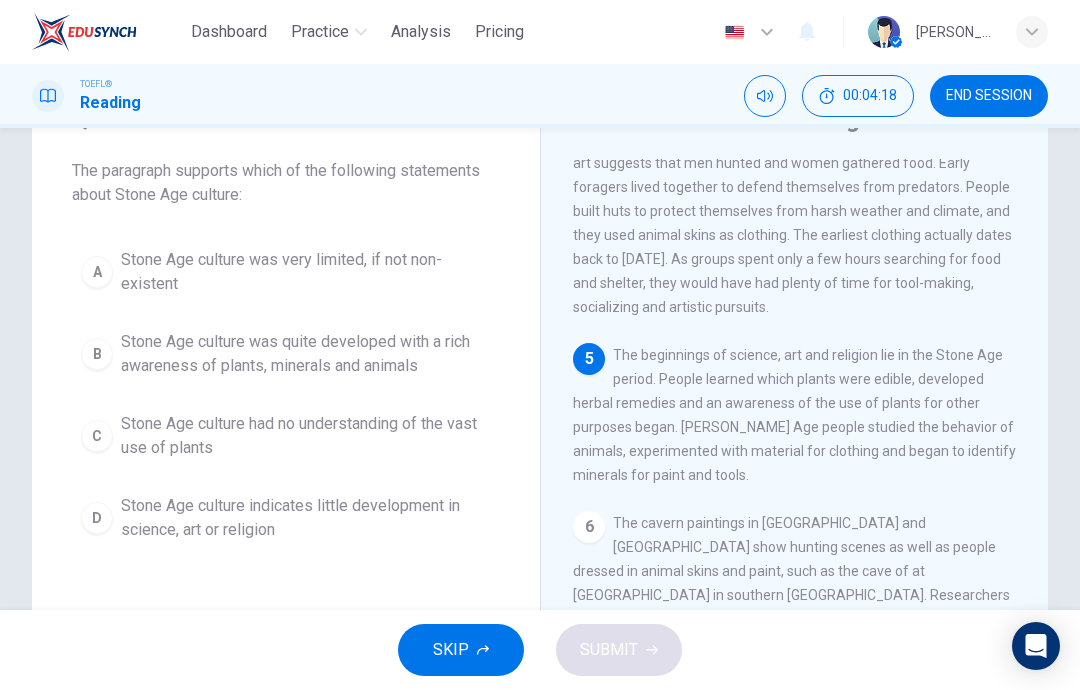 scroll, scrollTop: 107, scrollLeft: 0, axis: vertical 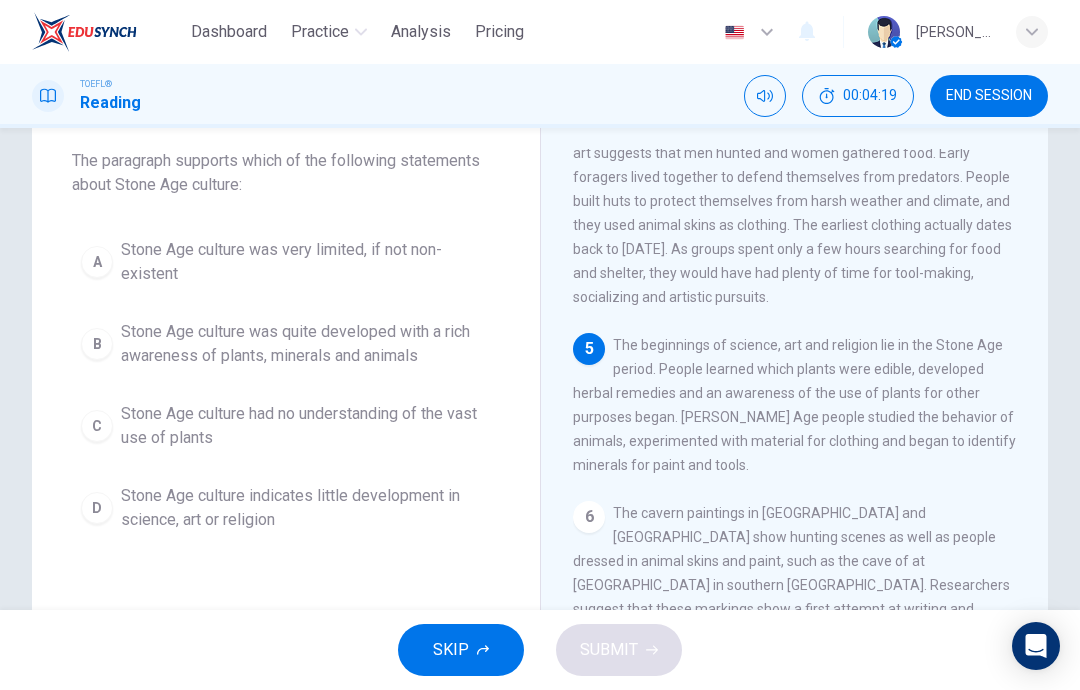 click on "Stone Age culture indicates little development in science, art or religion" at bounding box center (306, 508) 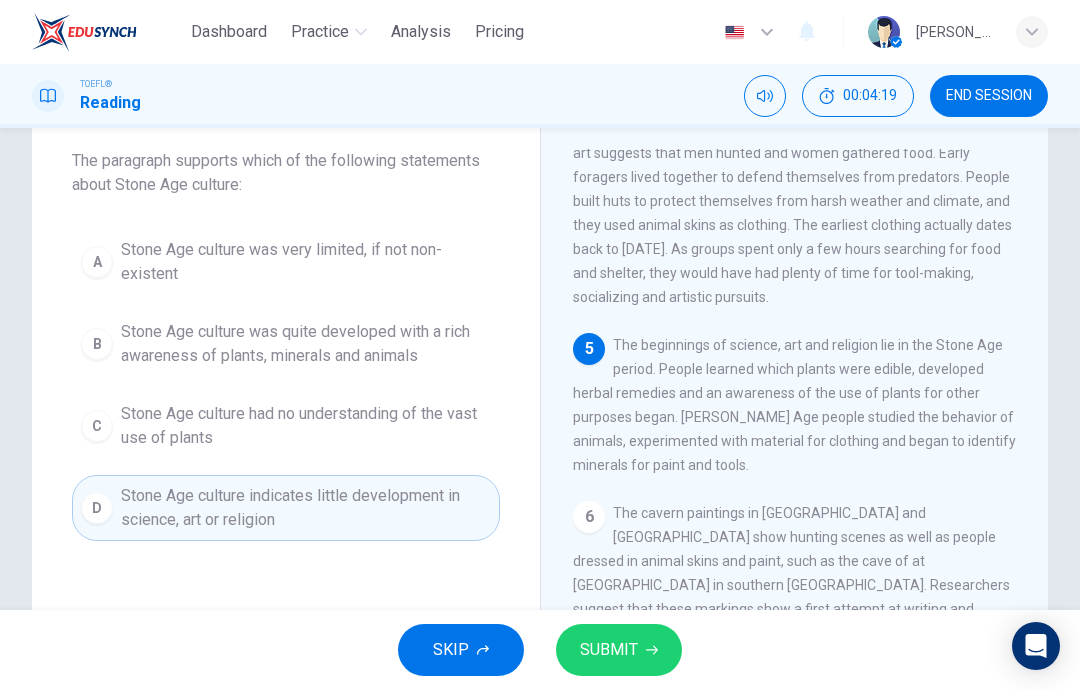 click on "SUBMIT" at bounding box center [619, 650] 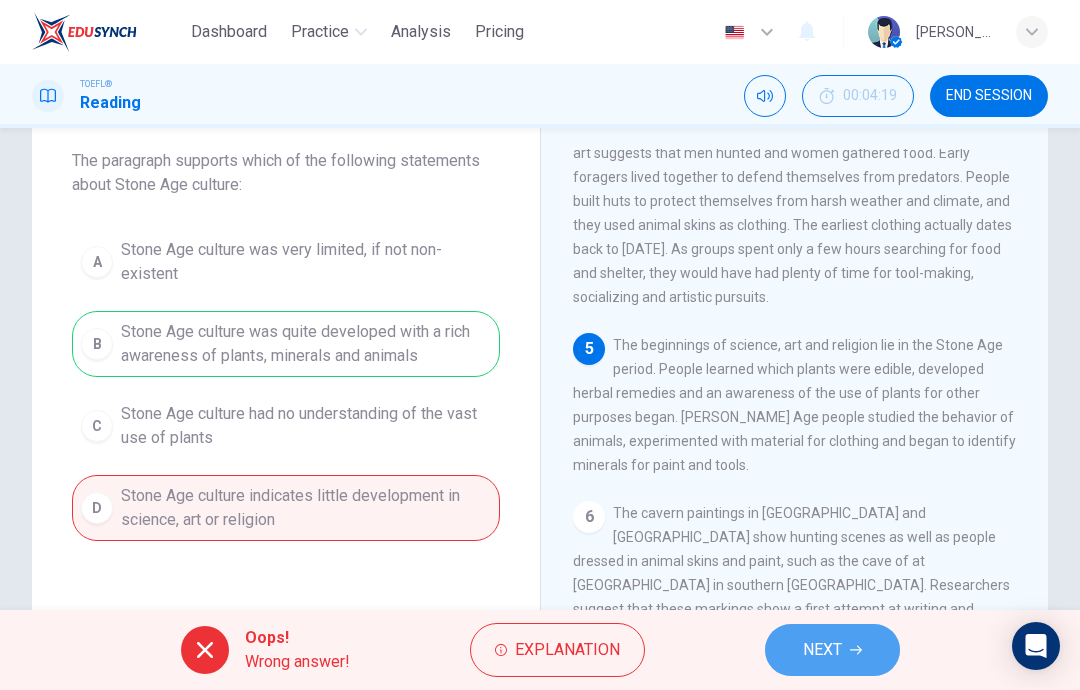 click on "NEXT" at bounding box center [832, 650] 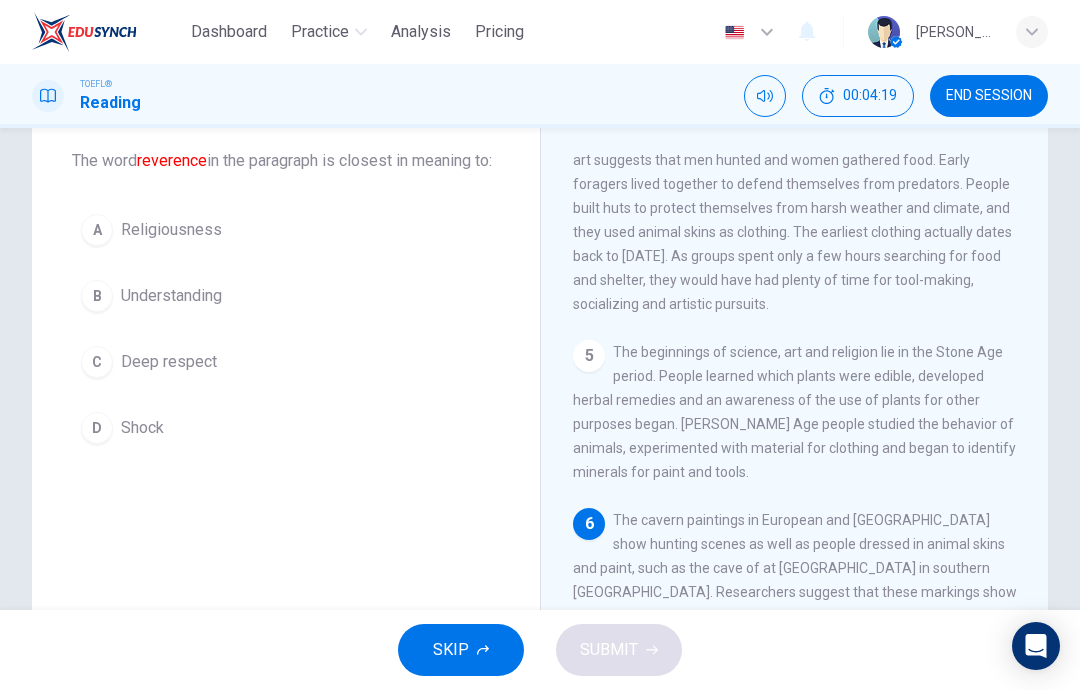scroll, scrollTop: 944, scrollLeft: 0, axis: vertical 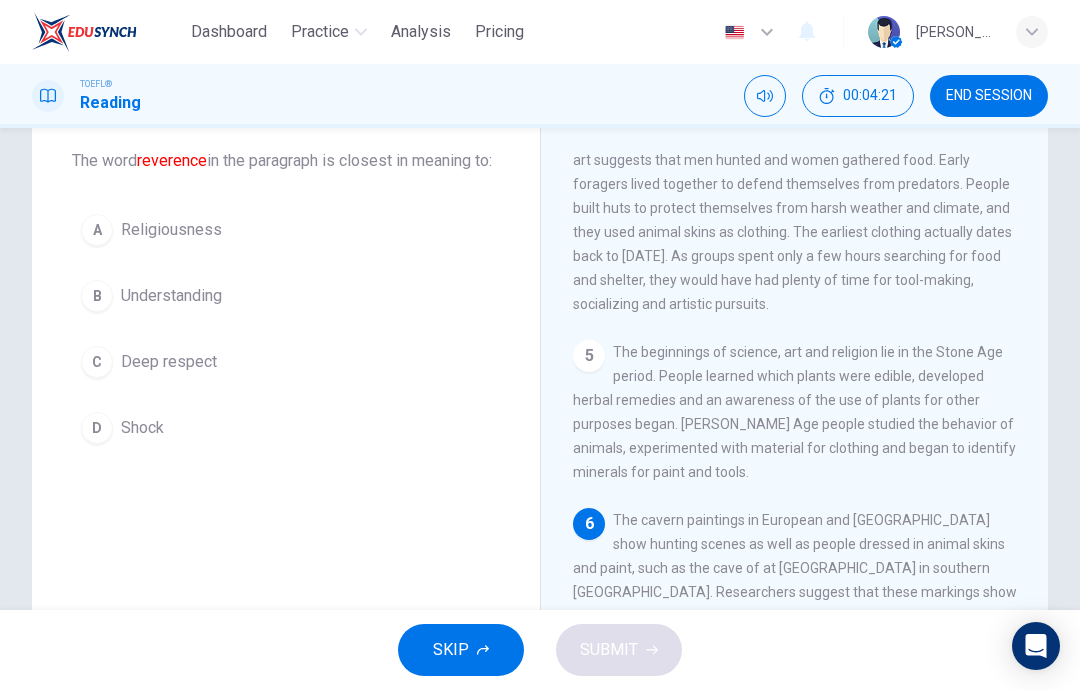 click on "Deep respect" at bounding box center [169, 362] 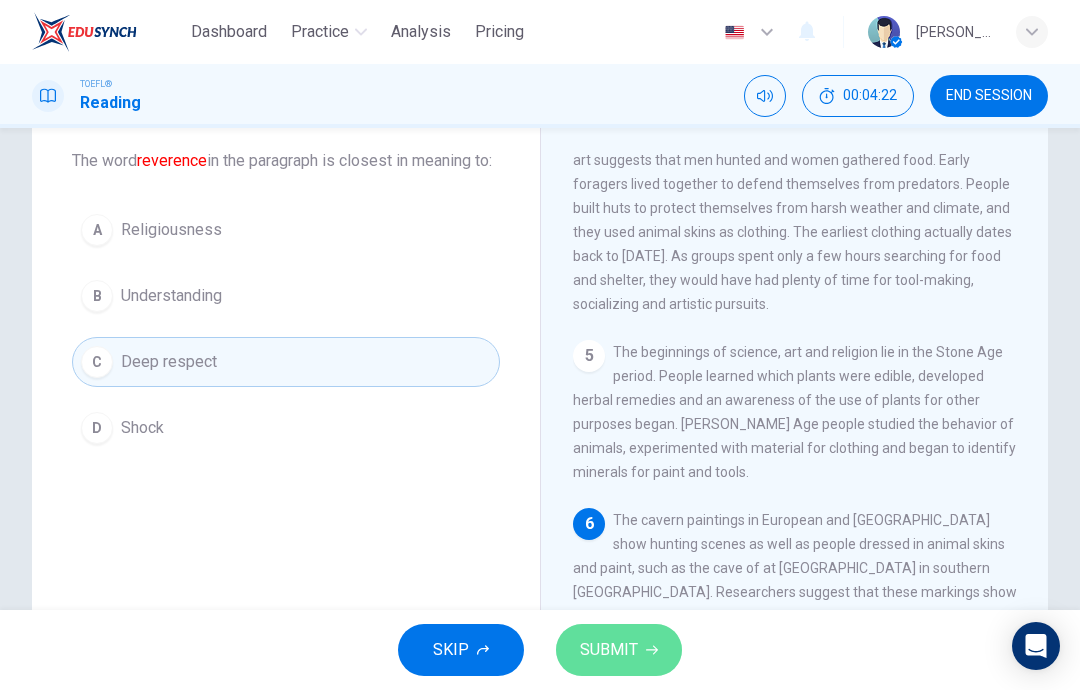 click on "SUBMIT" at bounding box center [619, 650] 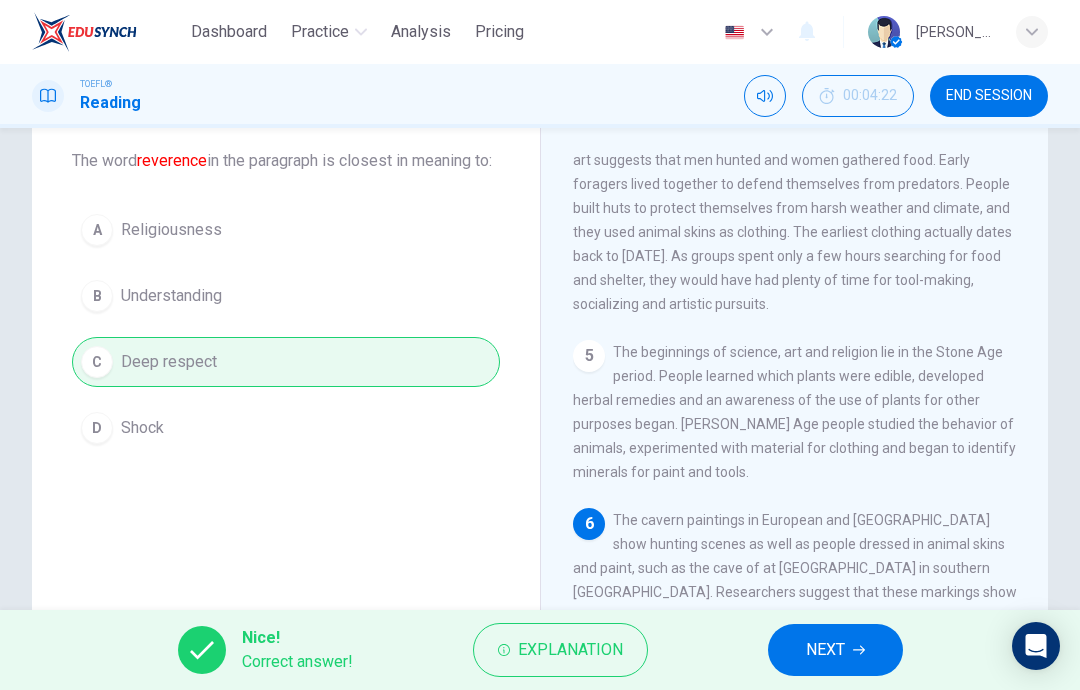 click on "NEXT" at bounding box center (825, 650) 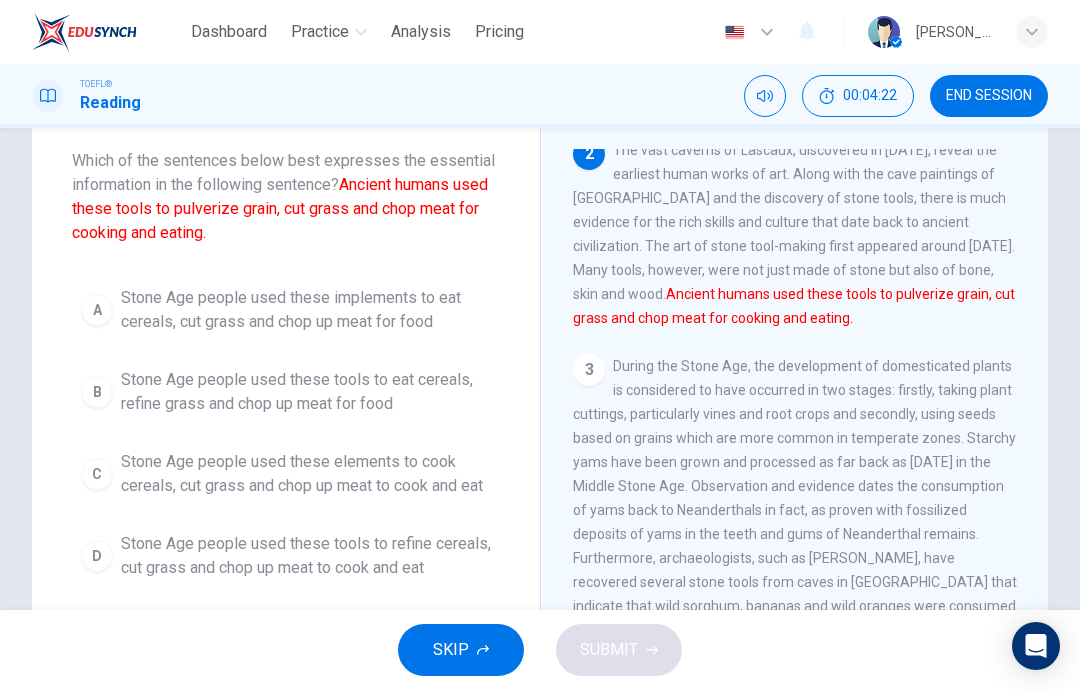 scroll, scrollTop: 274, scrollLeft: 0, axis: vertical 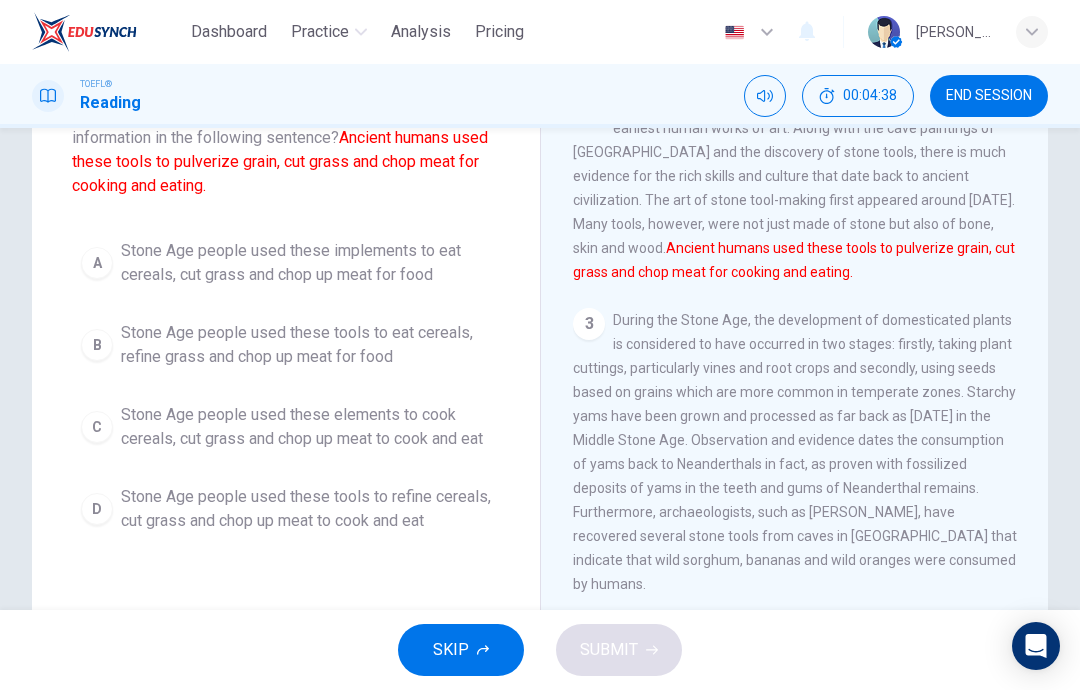 click on "Stone Age people used these tools to eat cereals, refine grass and chop up meat for food" at bounding box center (306, 345) 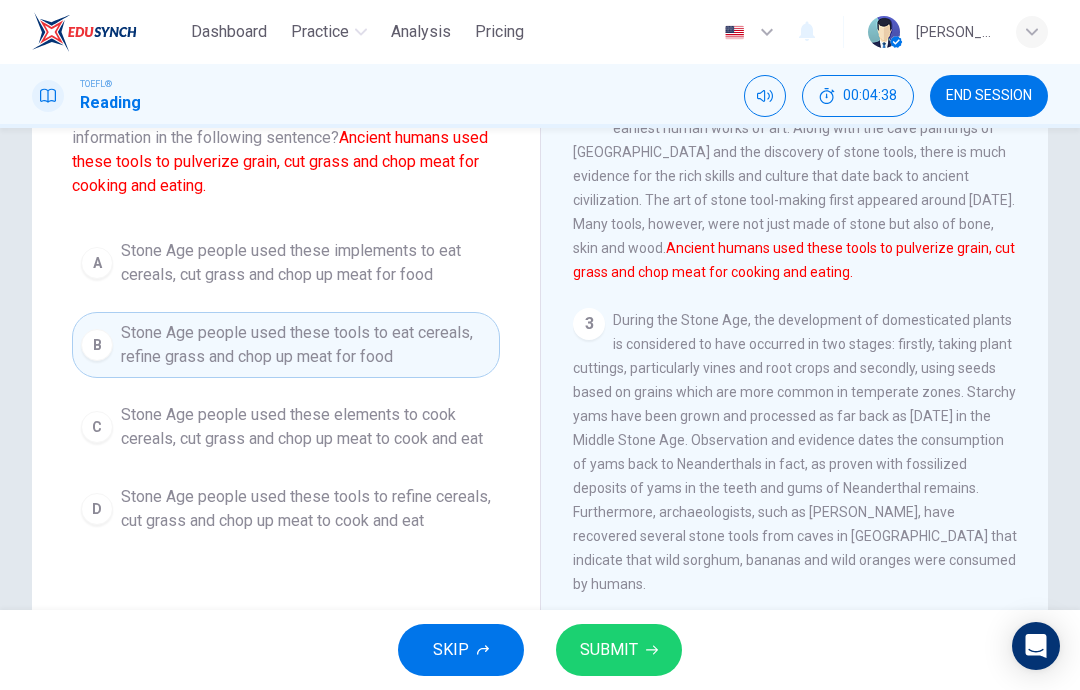 click on "SUBMIT" at bounding box center (609, 650) 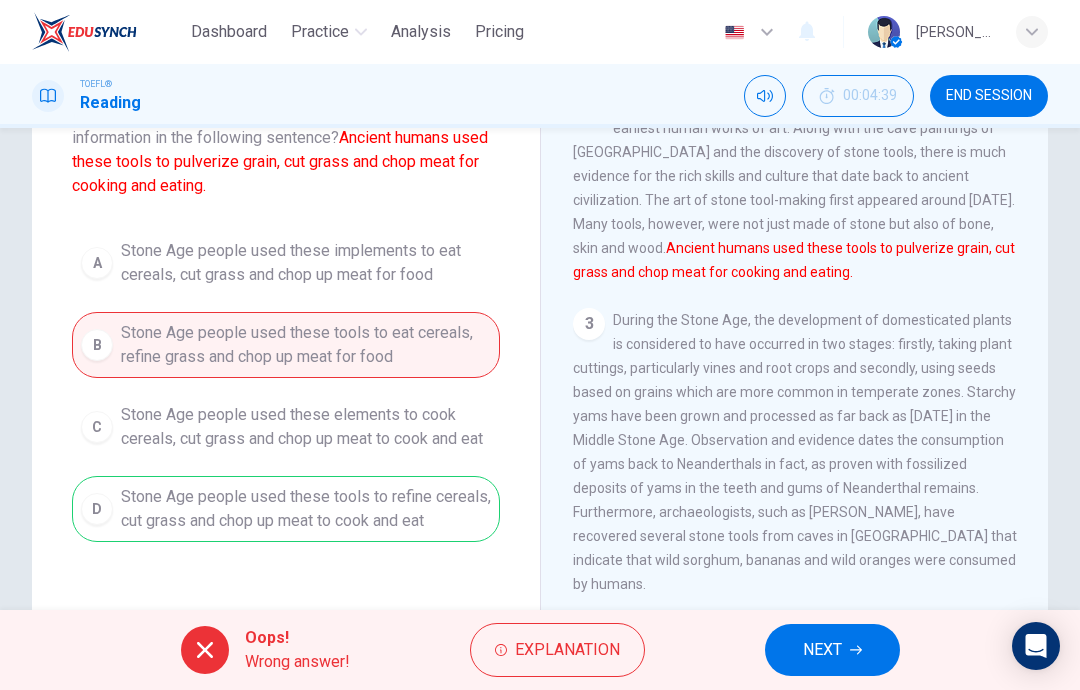 click on "NEXT" at bounding box center (832, 650) 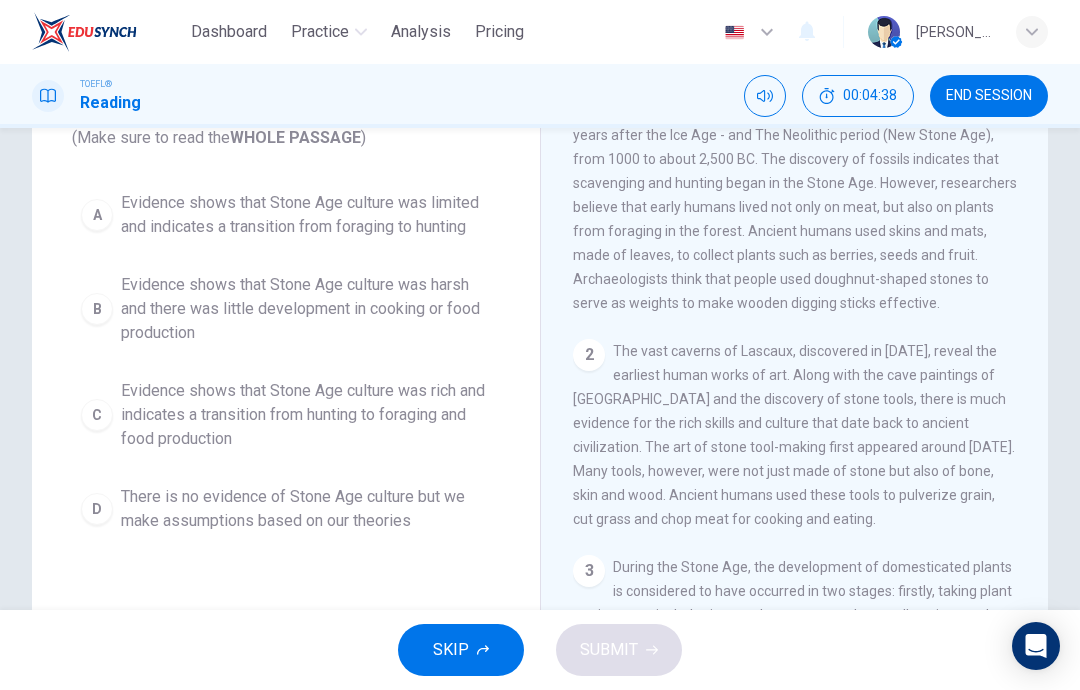 scroll, scrollTop: 0, scrollLeft: 0, axis: both 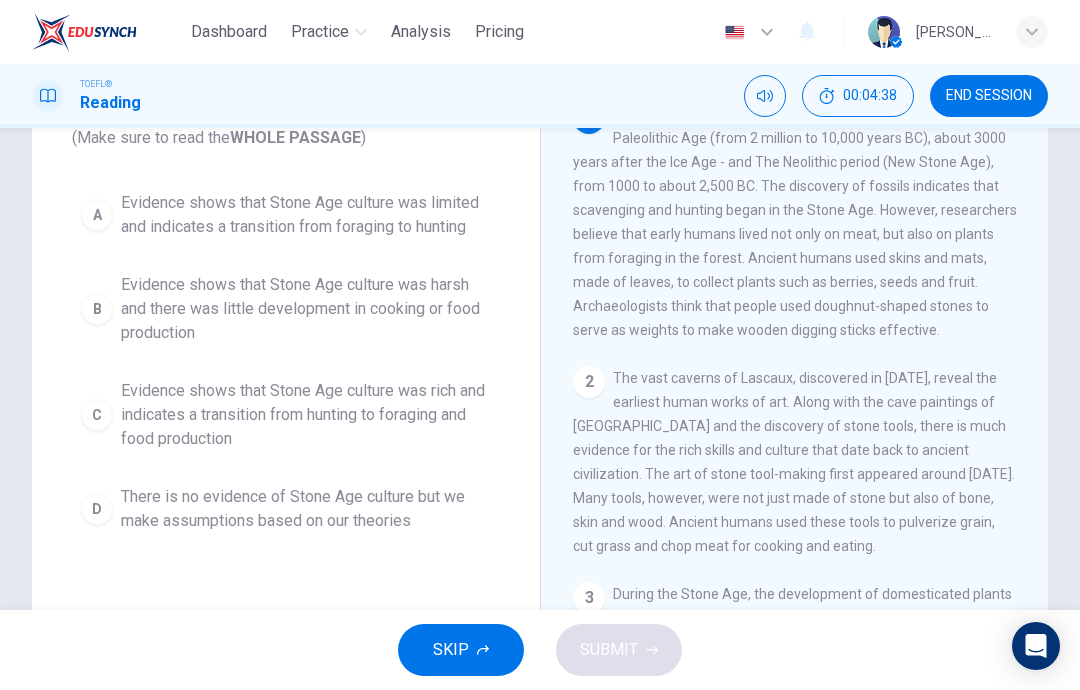 click on "Evidence shows that Stone Age culture was limited and indicates a transition from foraging to hunting" at bounding box center (306, 215) 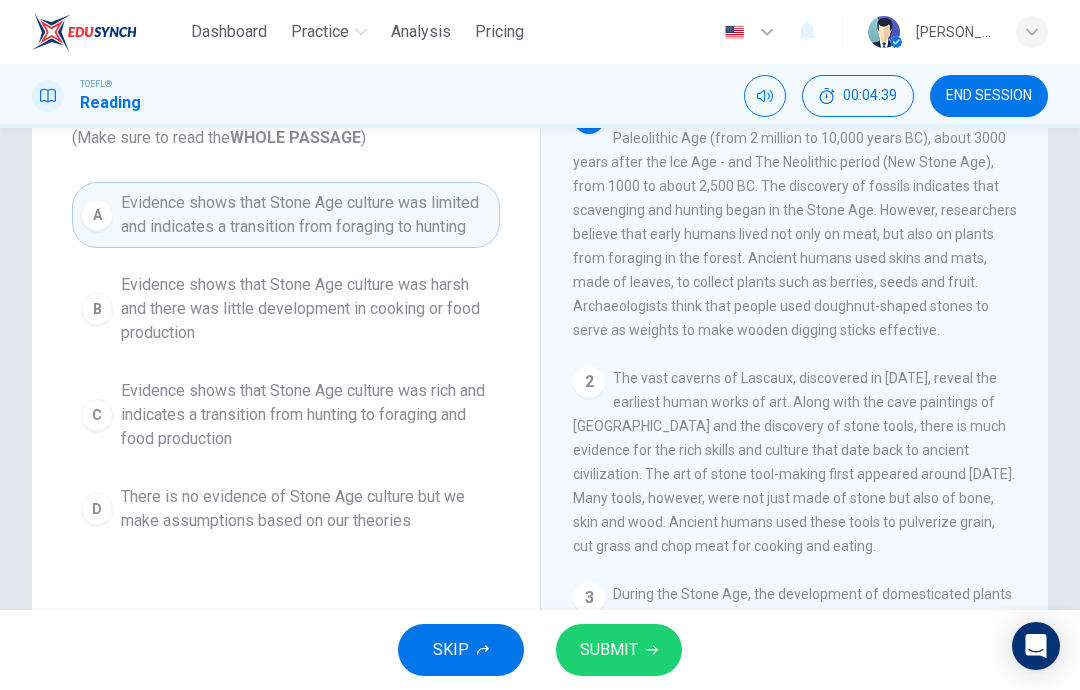 click on "SUBMIT" at bounding box center (619, 650) 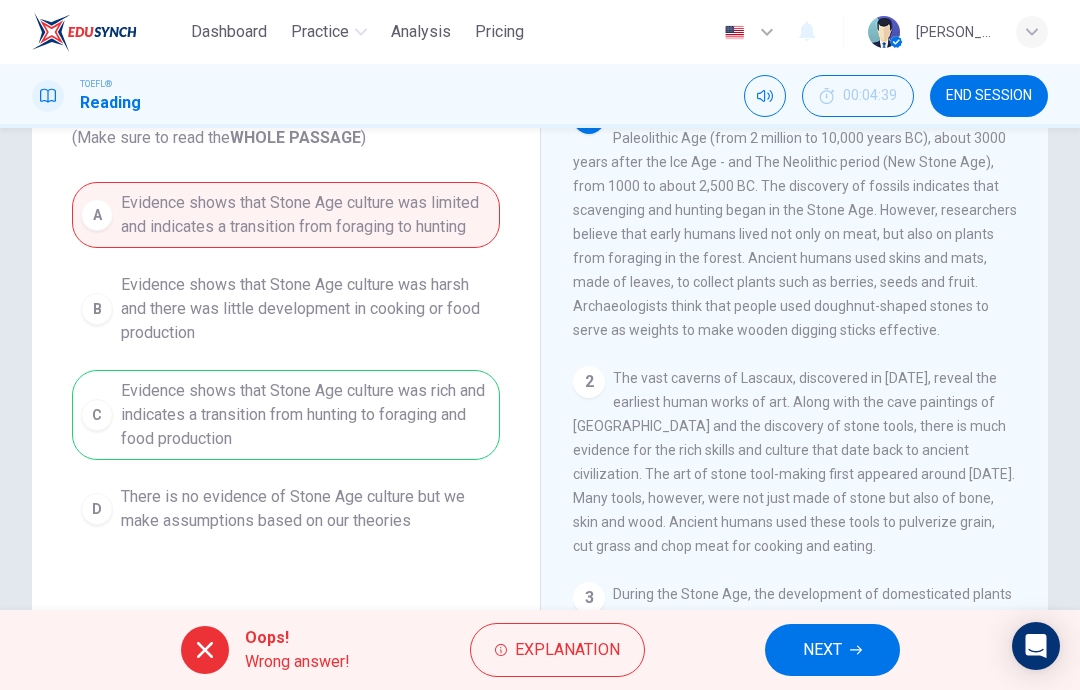 click on "NEXT" at bounding box center [822, 650] 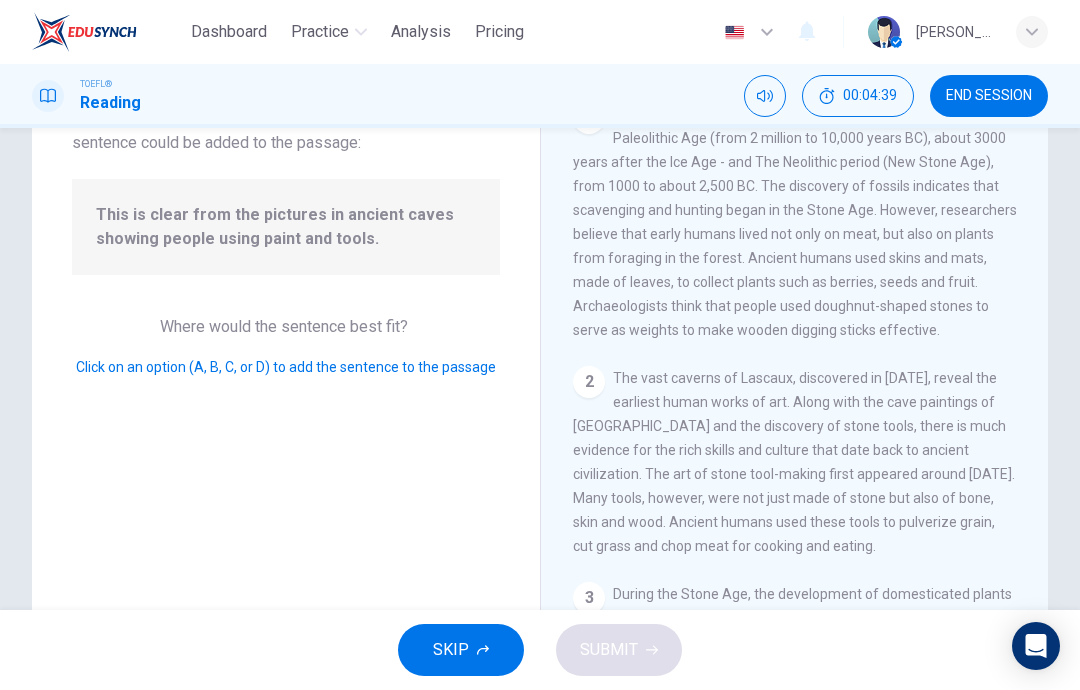 scroll, scrollTop: 922, scrollLeft: 0, axis: vertical 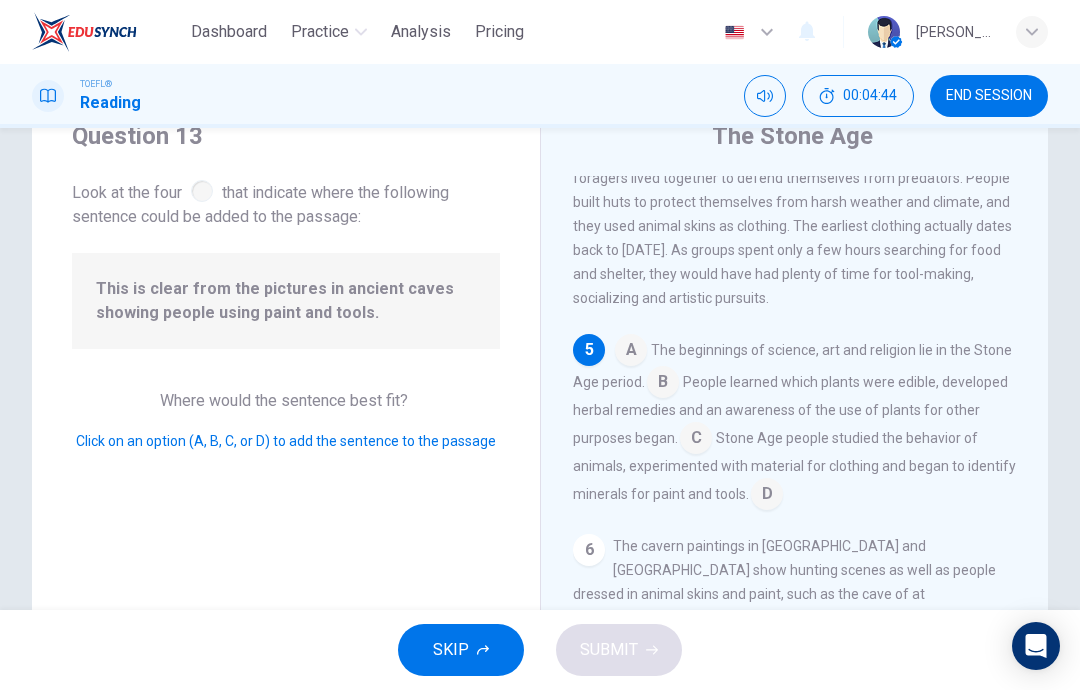 click at bounding box center [631, 352] 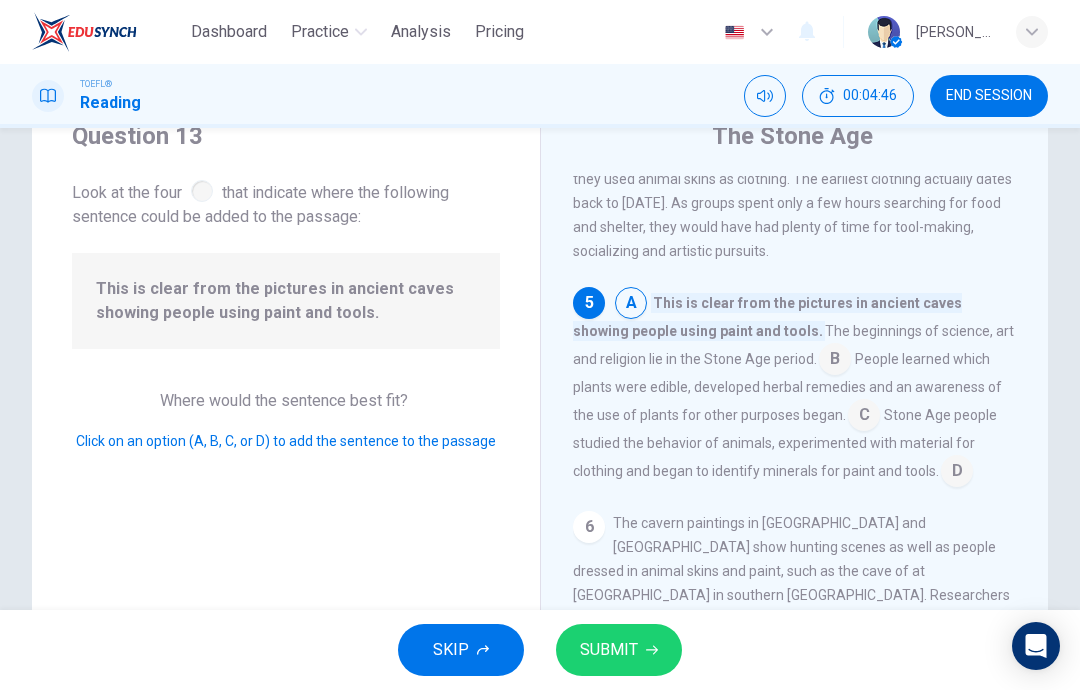 scroll, scrollTop: 994, scrollLeft: 0, axis: vertical 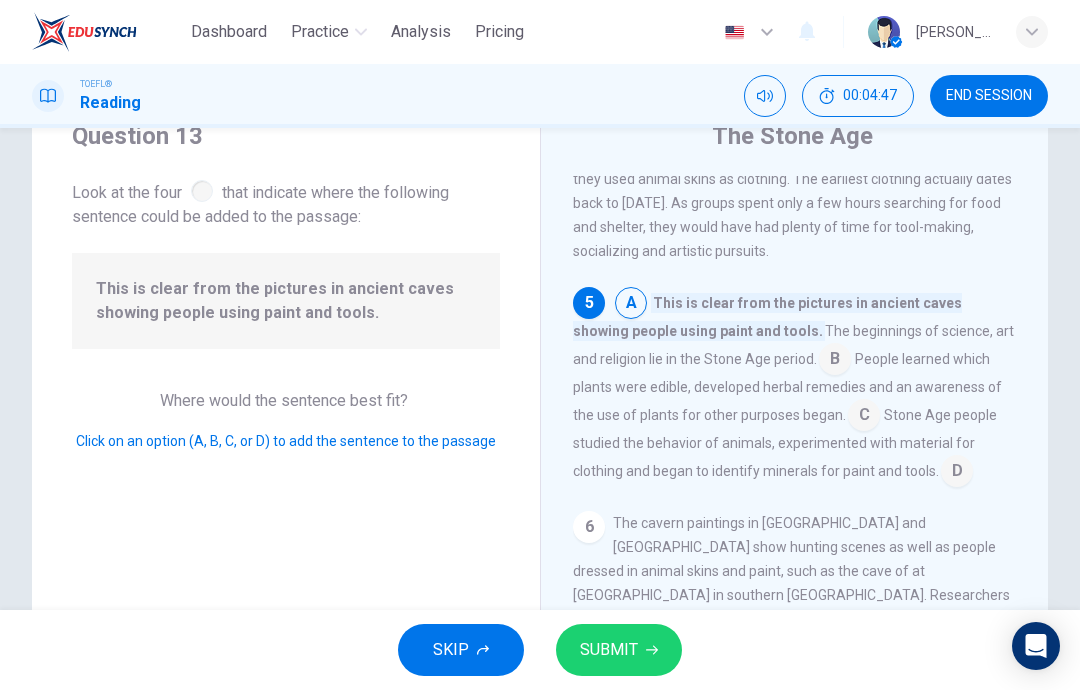 click at bounding box center [864, 417] 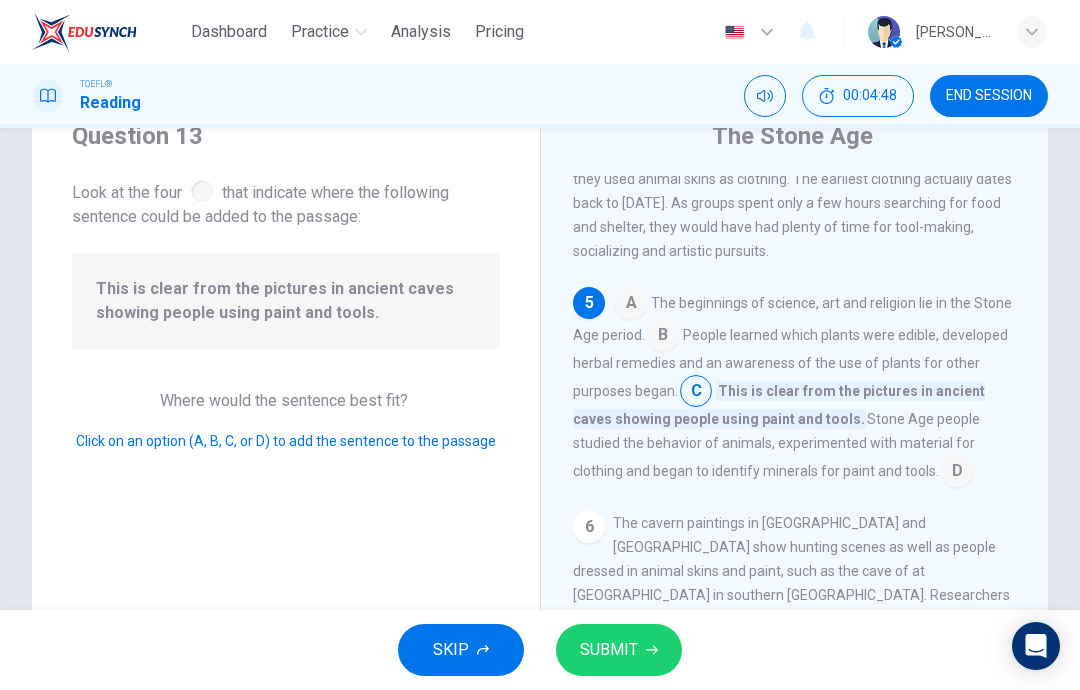 click on "SUBMIT" at bounding box center [619, 650] 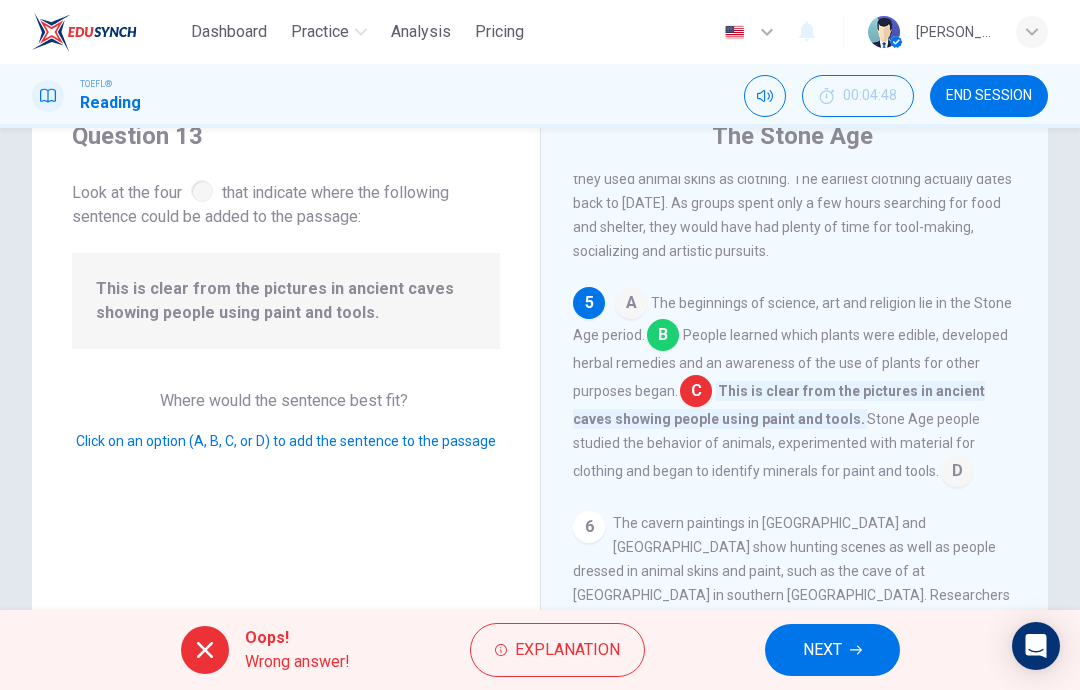 click on "NEXT" at bounding box center (822, 650) 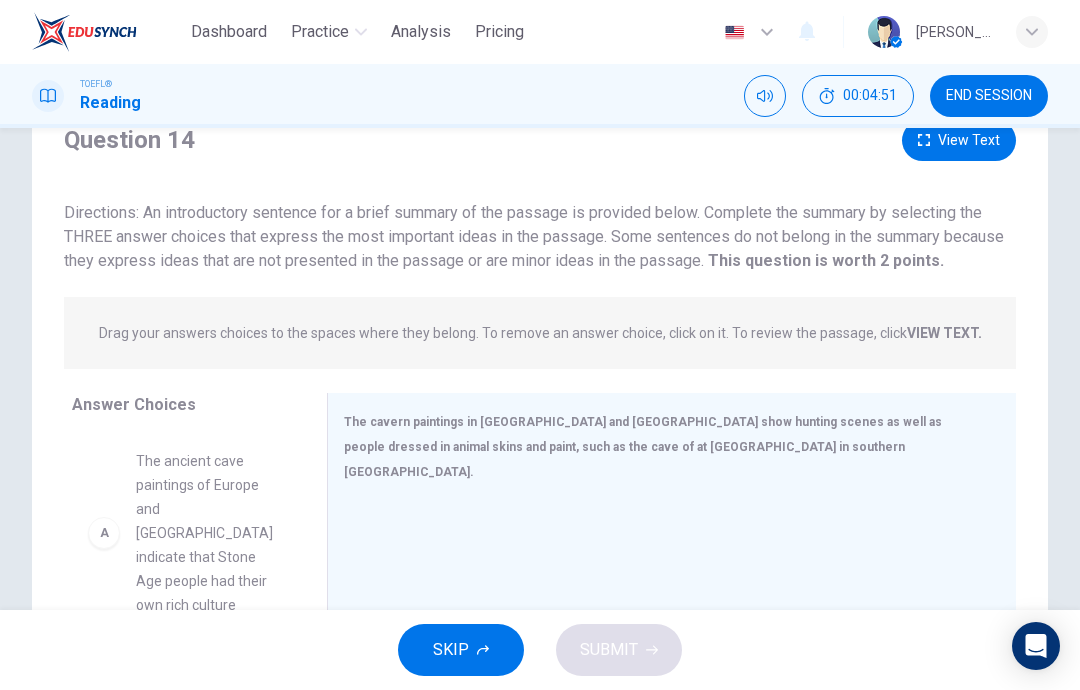 scroll, scrollTop: -6, scrollLeft: 0, axis: vertical 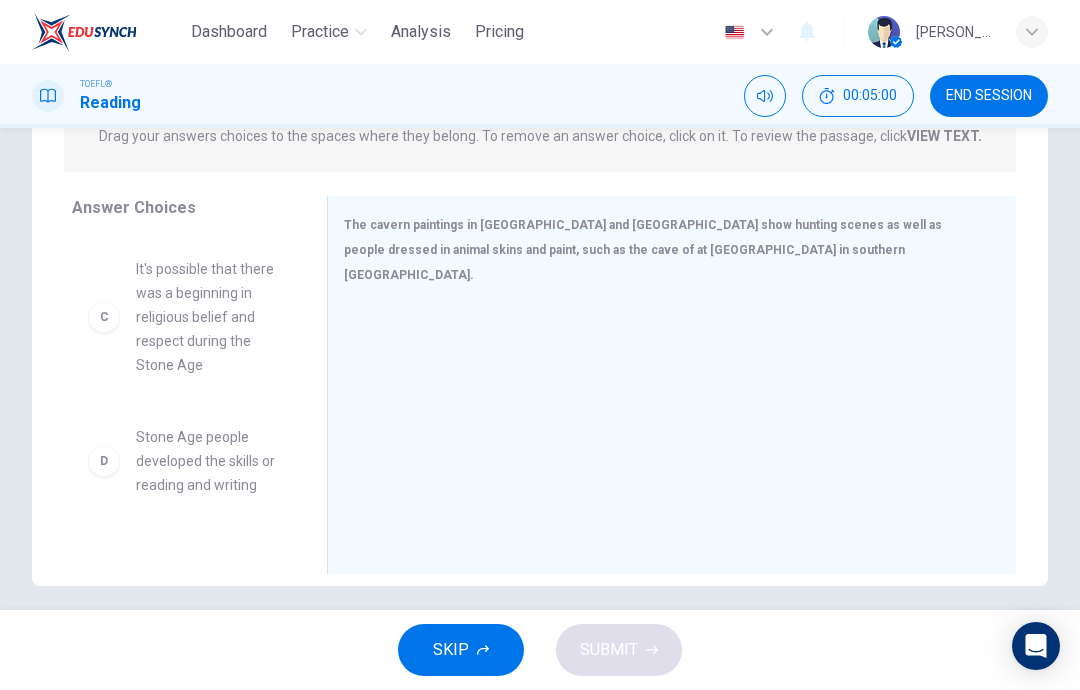 click on "Stone Age people developed the skills or reading and writing" at bounding box center [207, 461] 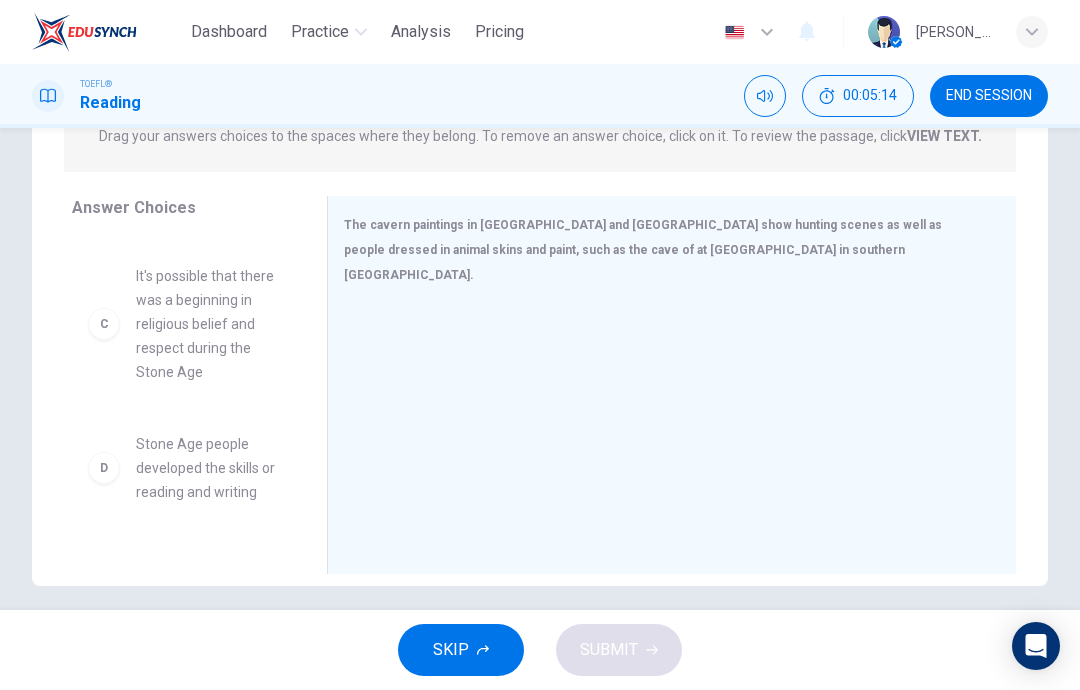 scroll, scrollTop: 347, scrollLeft: 0, axis: vertical 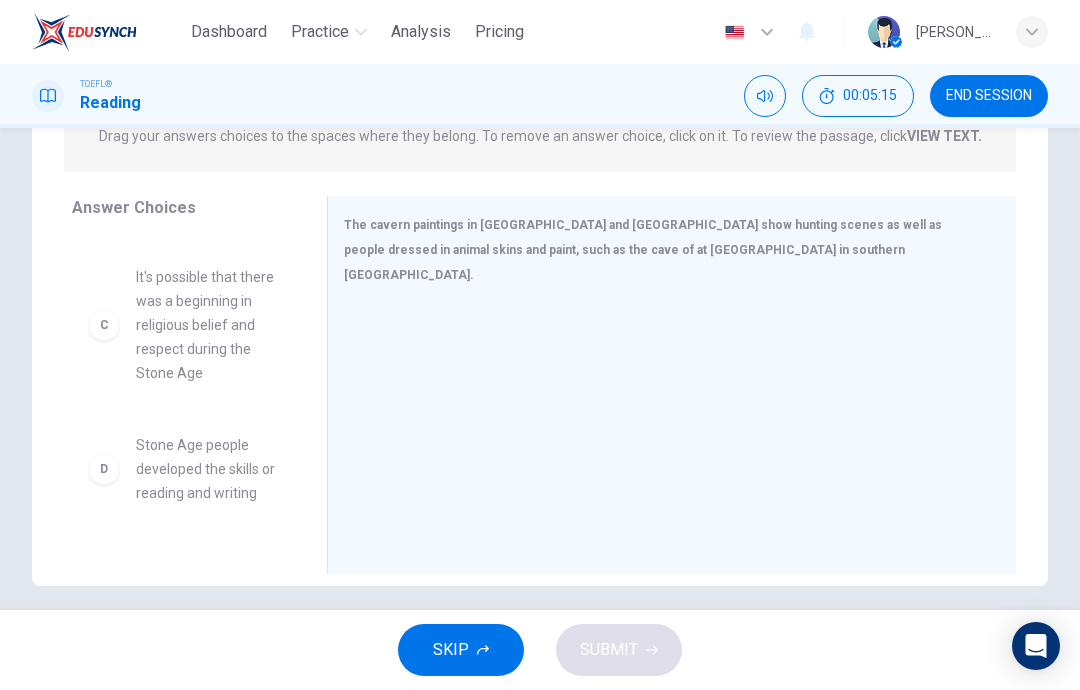 click on "It's possible that there was a beginning in religious belief and respect during the Stone Age" at bounding box center [207, 325] 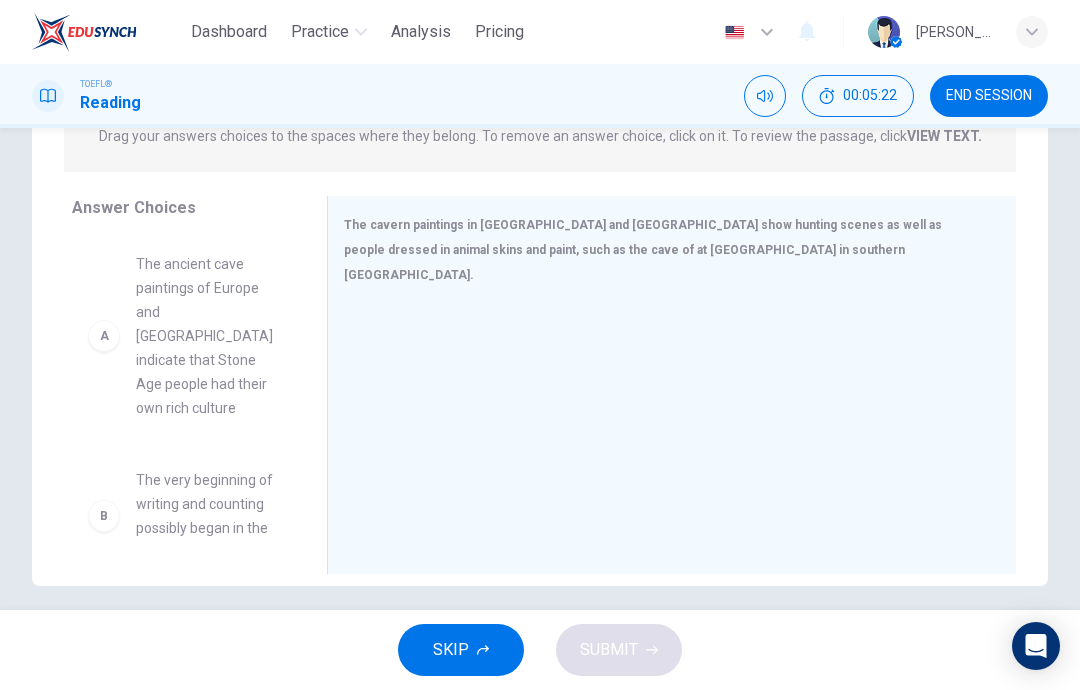 scroll, scrollTop: 0, scrollLeft: 0, axis: both 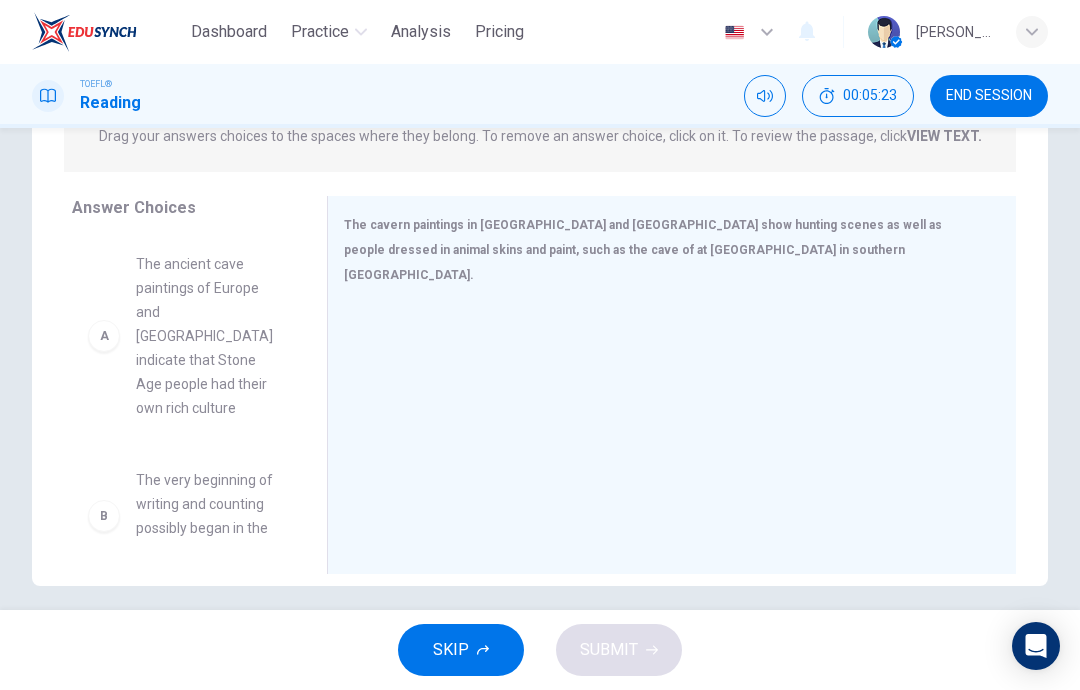 click at bounding box center [664, 437] 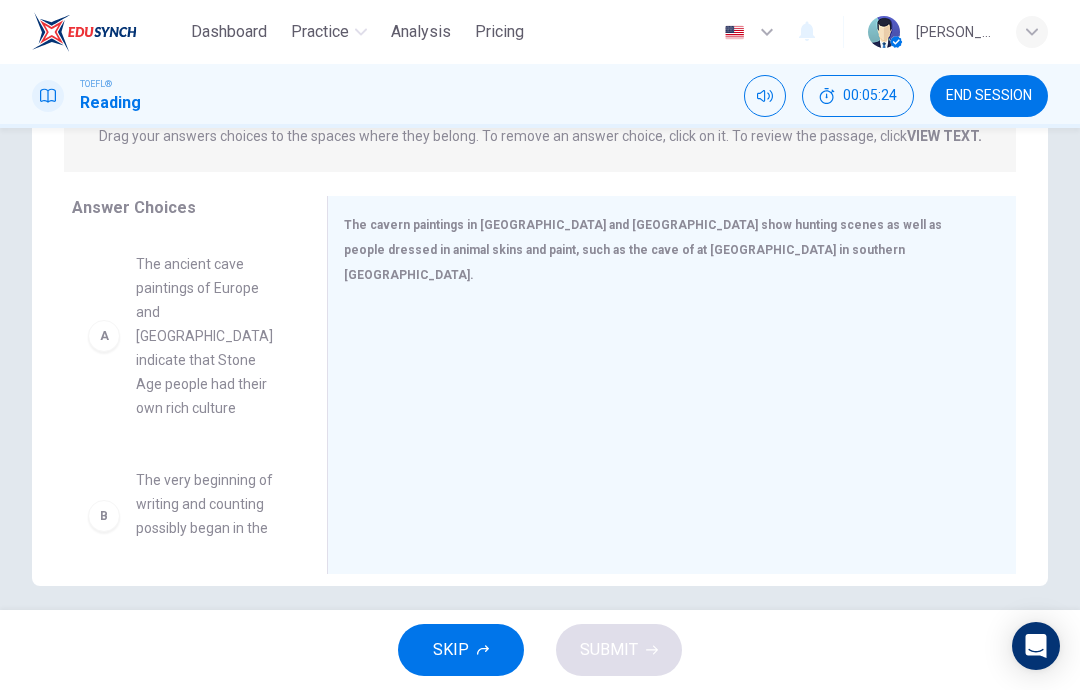 click at bounding box center [664, 437] 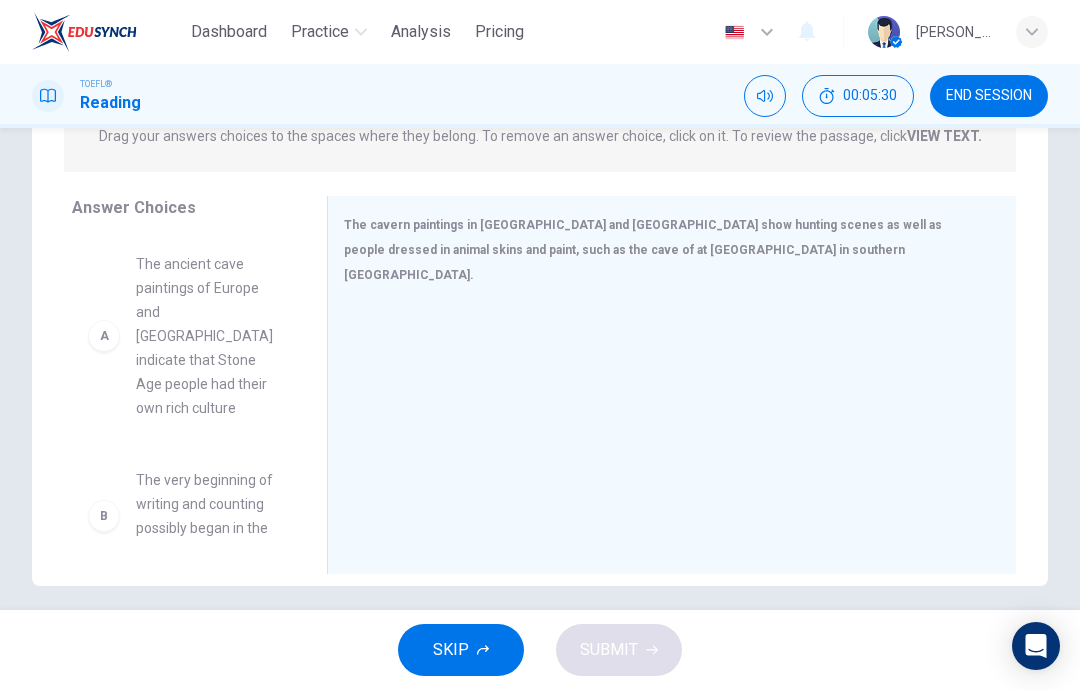 click on "The ancient cave paintings of Europe and [GEOGRAPHIC_DATA] indicate that Stone Age people had their own rich culture" at bounding box center (207, 336) 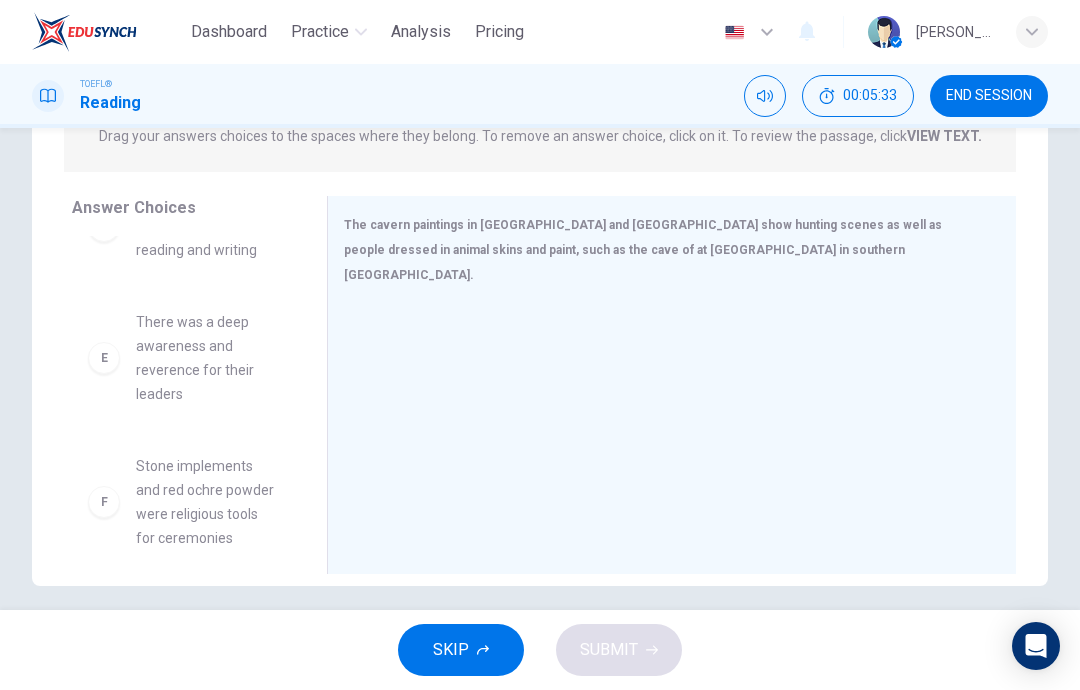 scroll, scrollTop: 588, scrollLeft: 0, axis: vertical 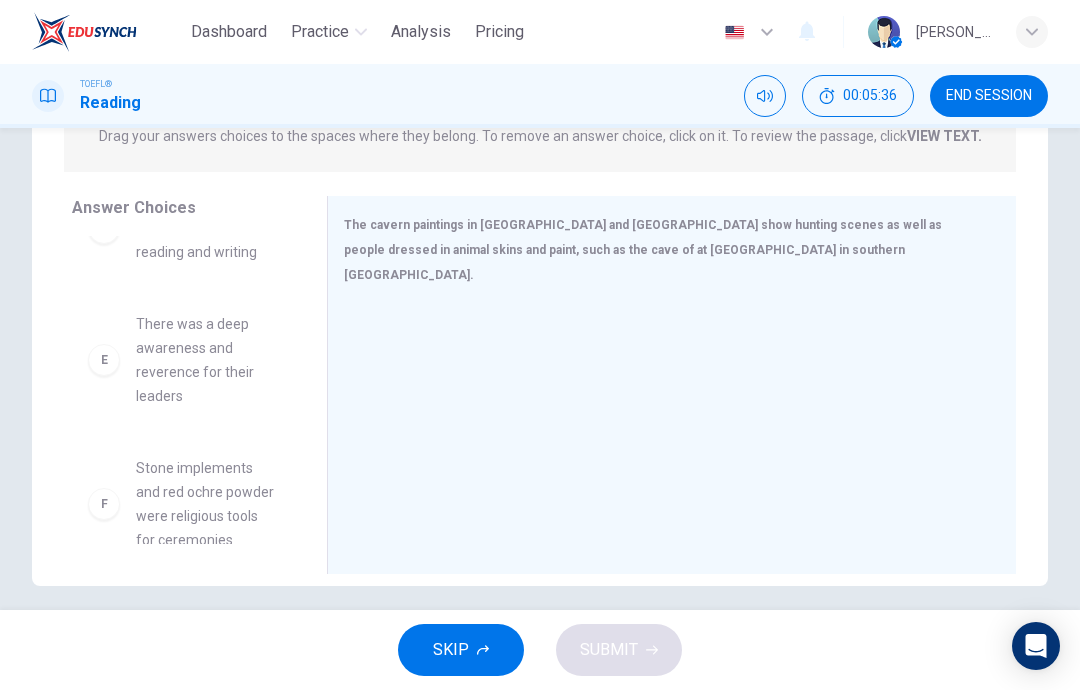 click on "Stone implements and red ochre powder were religious tools for ceremonies" at bounding box center (207, 504) 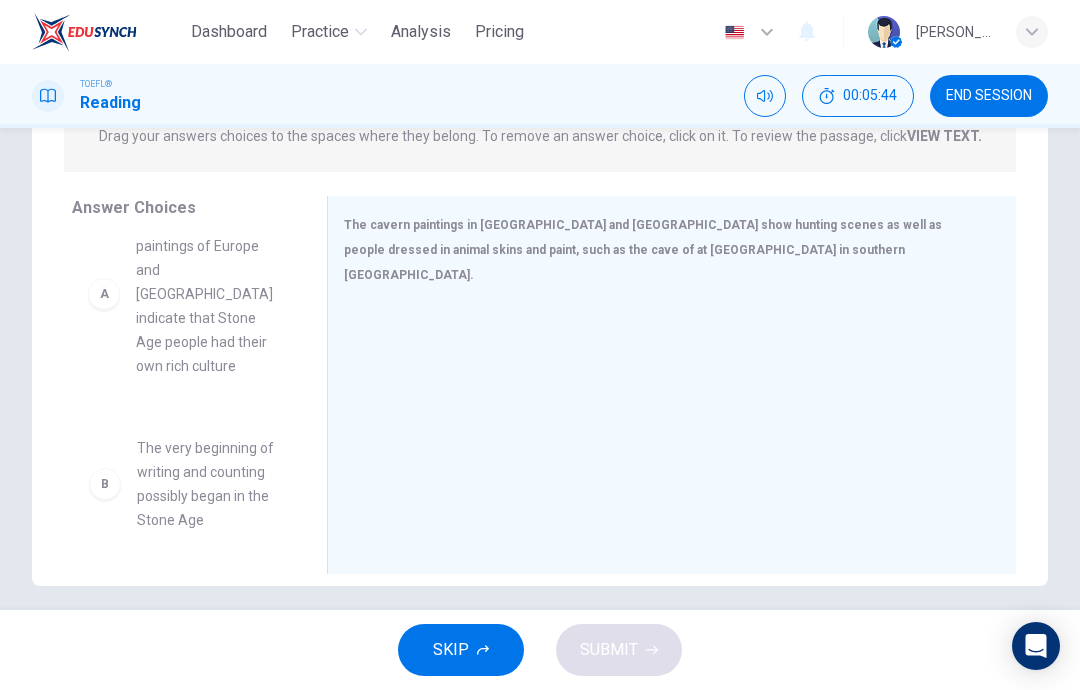 scroll, scrollTop: 54, scrollLeft: 0, axis: vertical 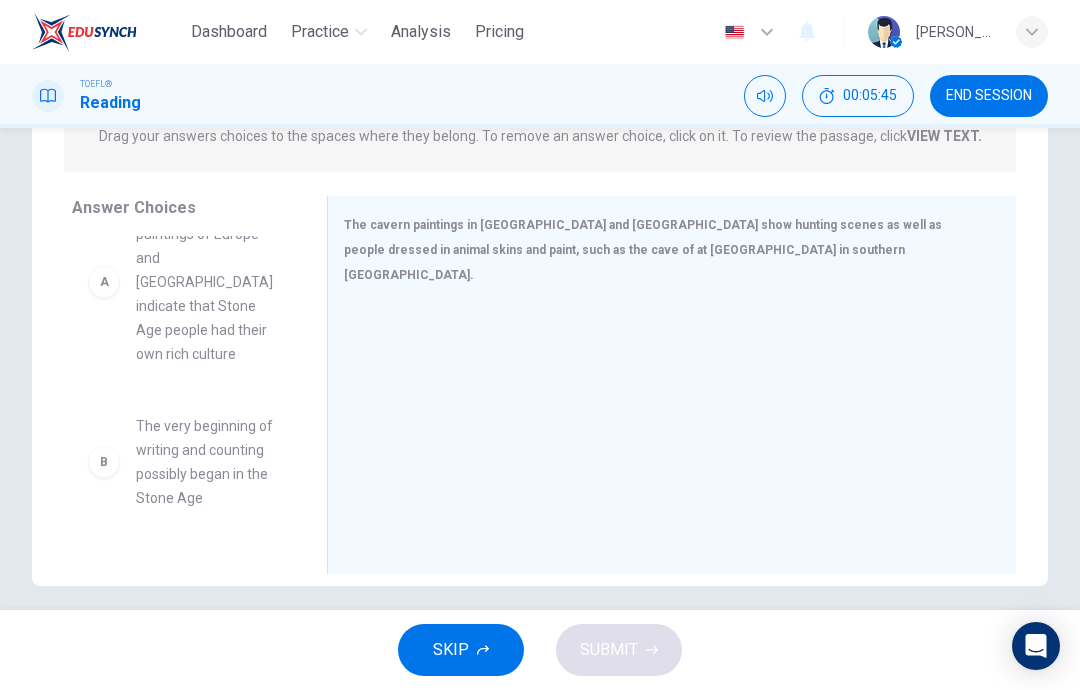 click on "The very beginning of writing and counting possibly began in the Stone Age" at bounding box center [207, 462] 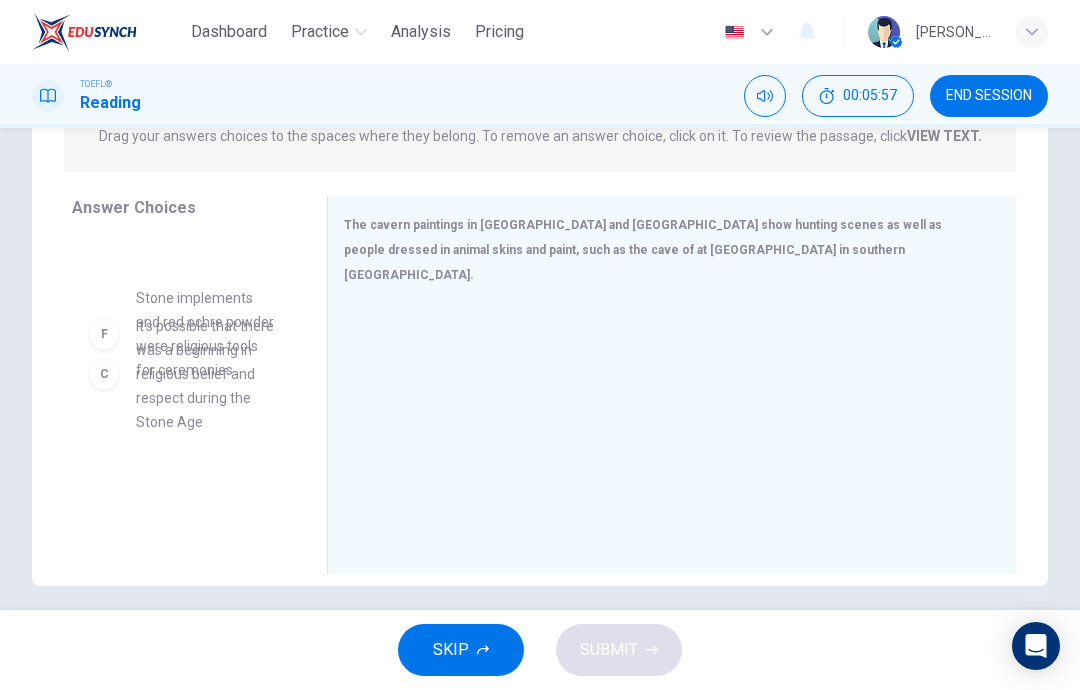 scroll, scrollTop: 588, scrollLeft: 0, axis: vertical 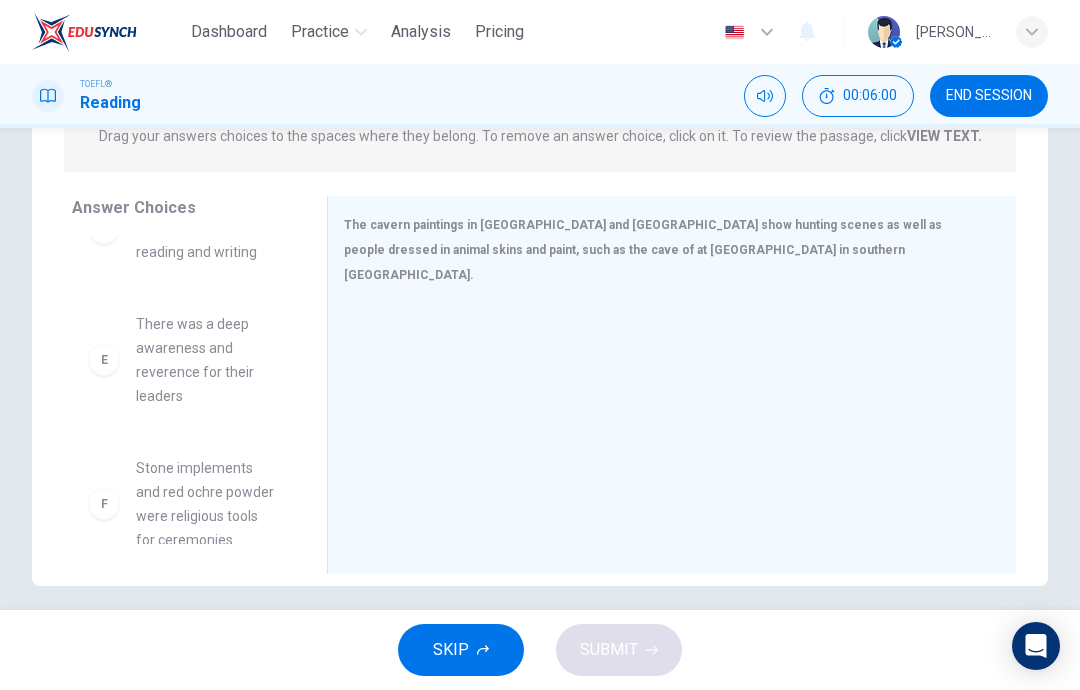 click on "SKIP SUBMIT" at bounding box center (540, 650) 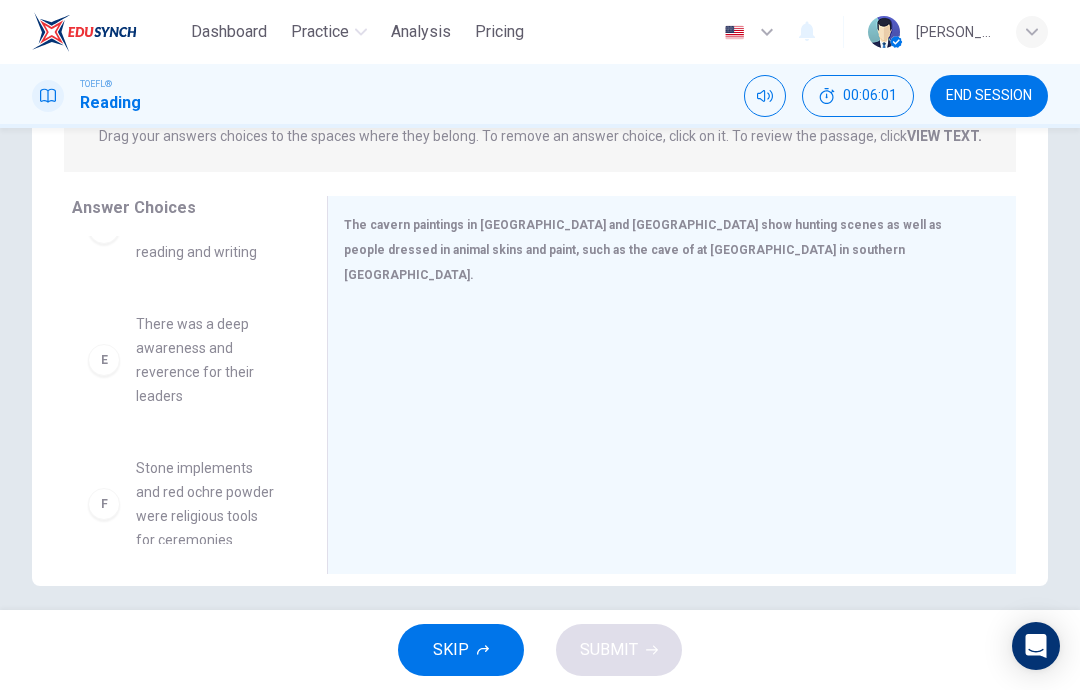 click on "There was a deep awareness and reverence for their leaders" at bounding box center (207, 360) 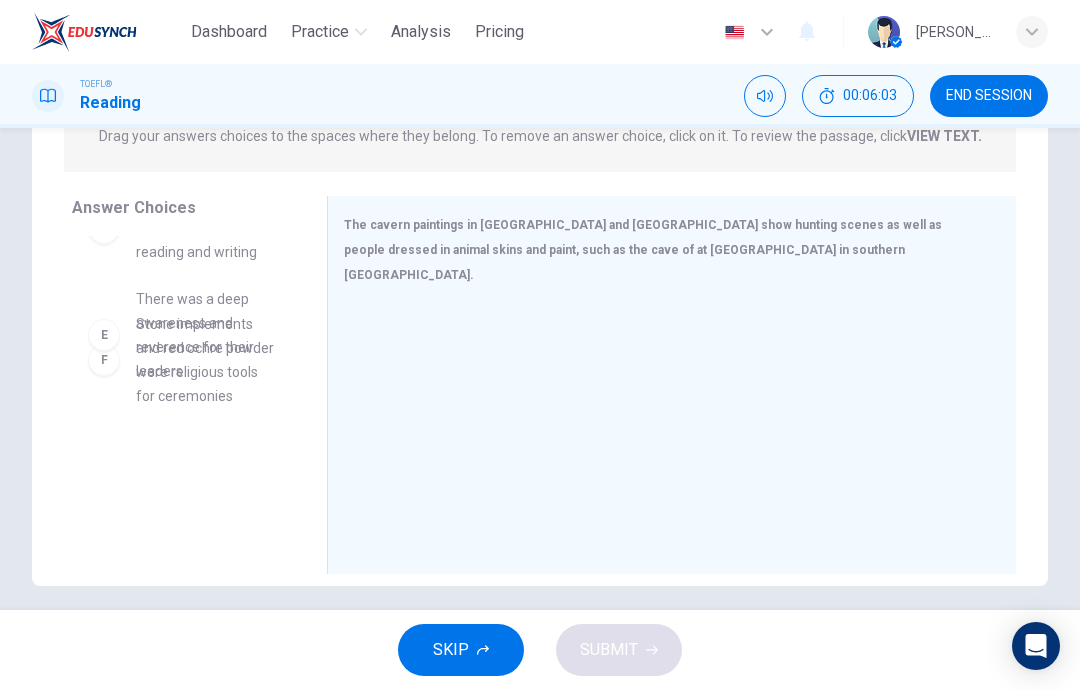 click on "A The ancient cave paintings of Europe and [GEOGRAPHIC_DATA] indicate that Stone Age people had their own rich culture B The very beginning of writing and counting possibly began in the Stone Age C It's possible that there was a beginning in religious belief and respect during the Stone Age D Stone Age people developed the skills or reading and writing F Stone implements and red ochre powder were religious tools for ceremonies" at bounding box center (191, 390) 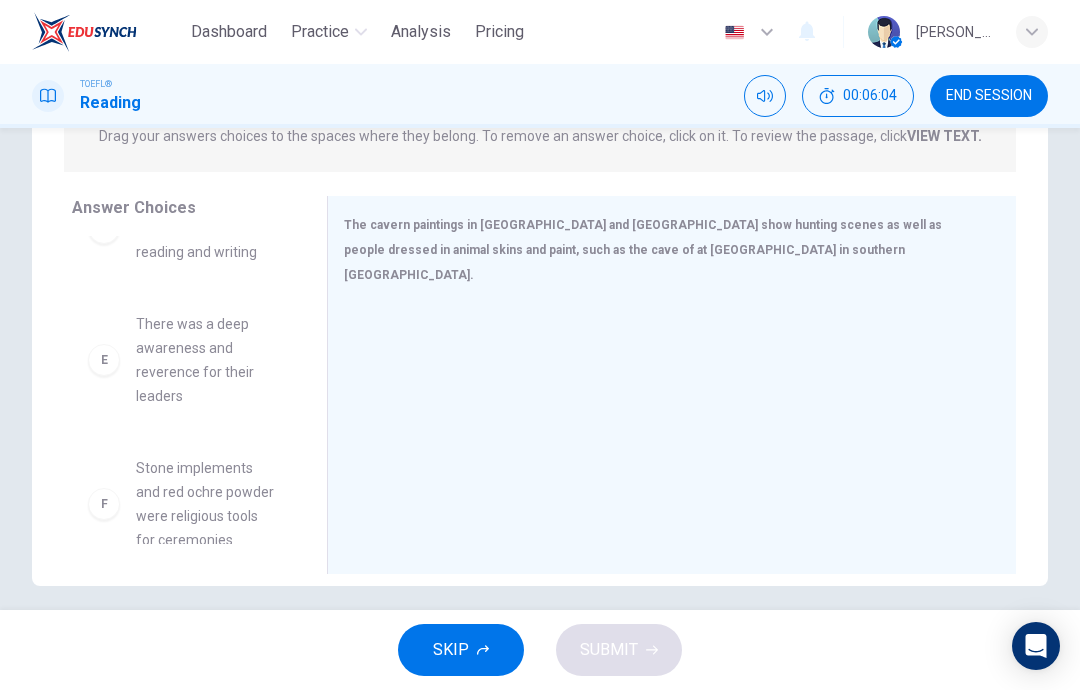 click at bounding box center (664, 437) 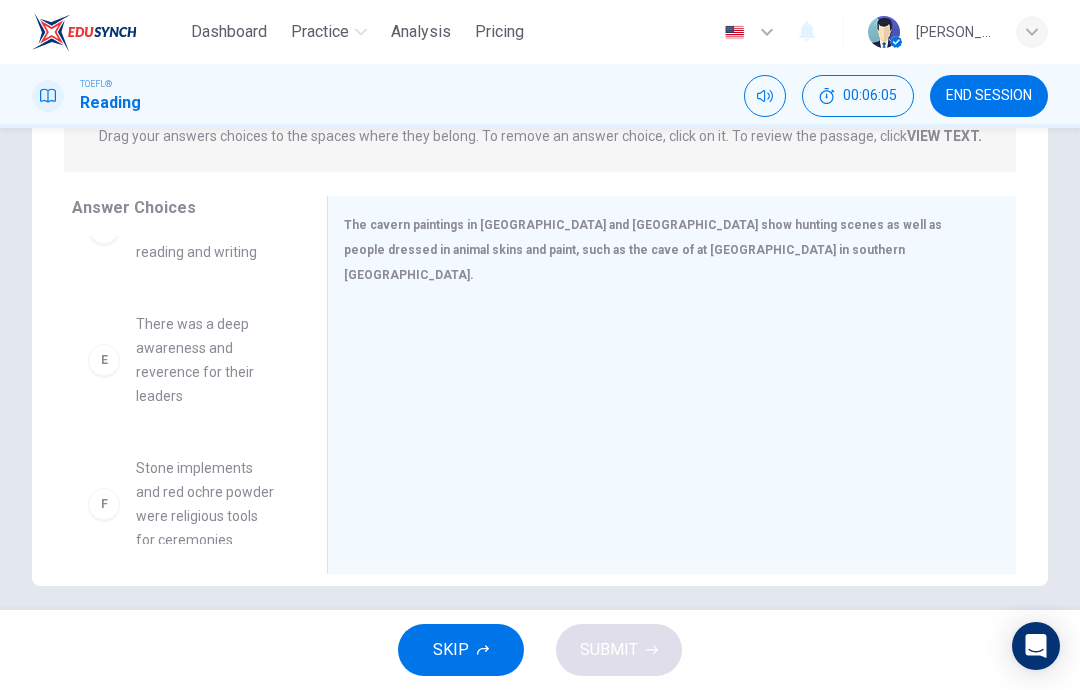 click on "SKIP" at bounding box center [451, 650] 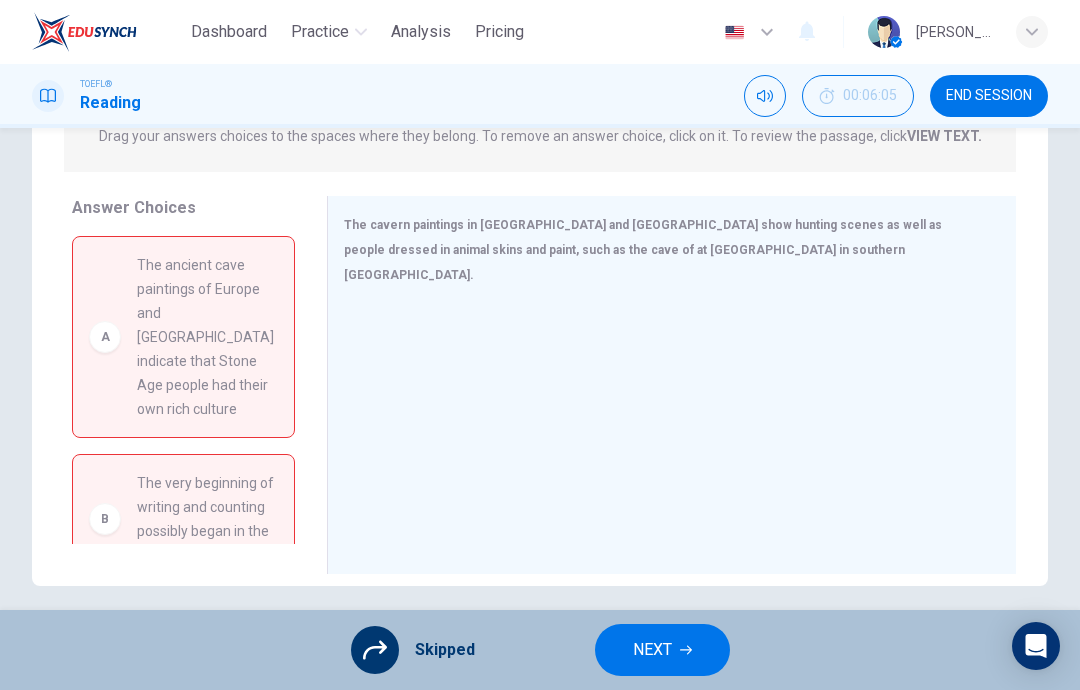 scroll, scrollTop: 0, scrollLeft: 0, axis: both 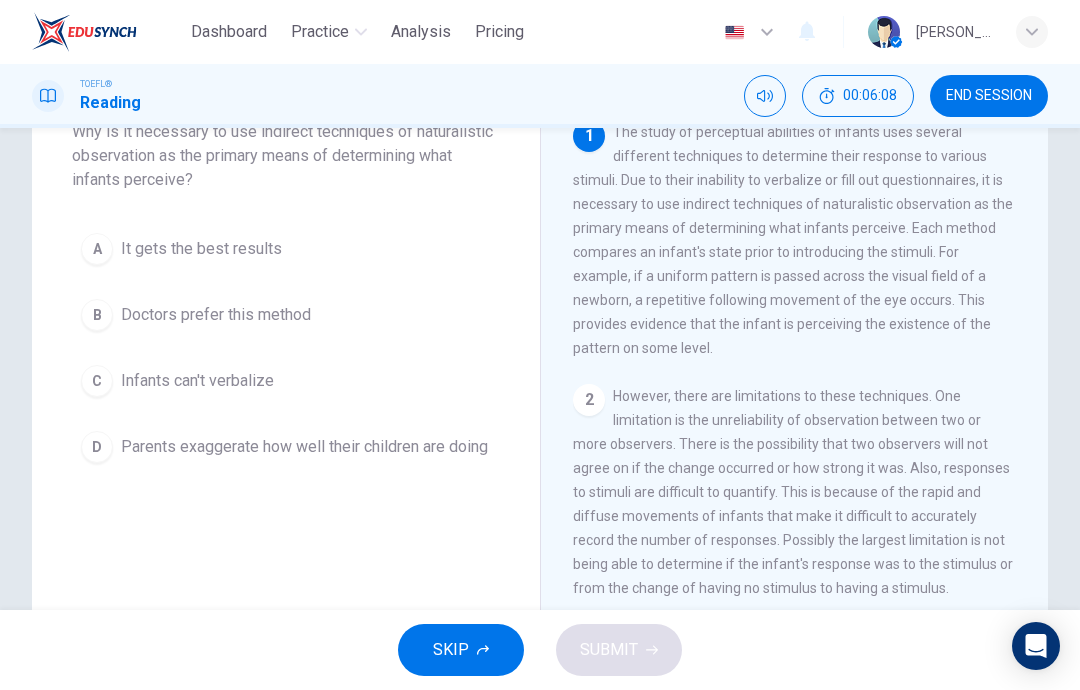 click on "B Doctors prefer this method" at bounding box center [286, 315] 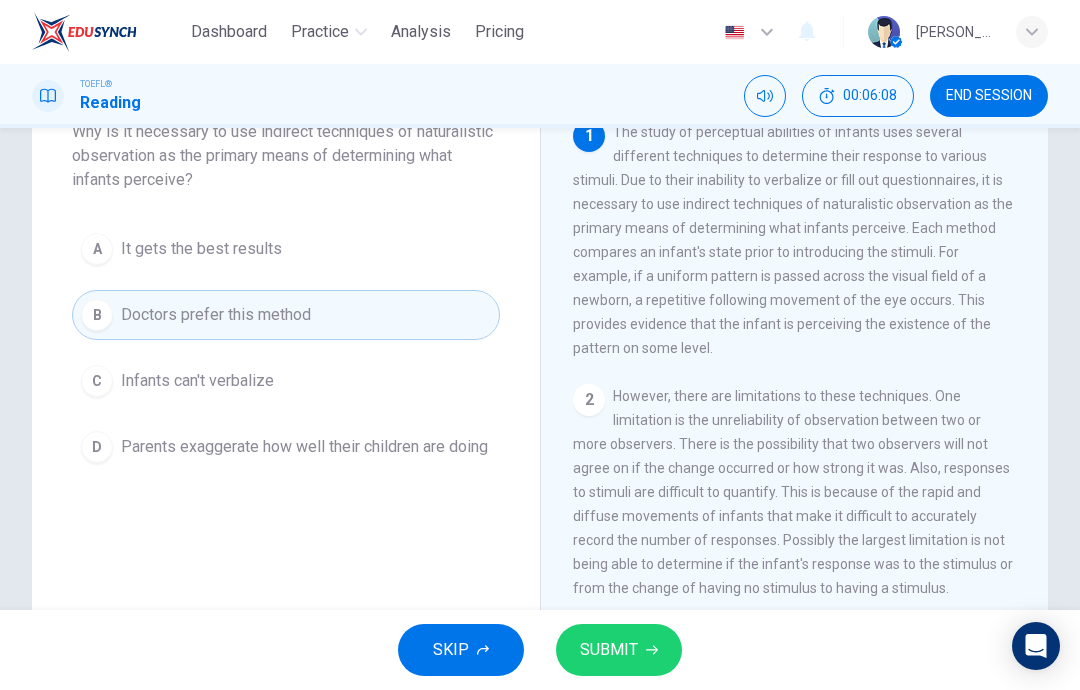 click on "SUBMIT" at bounding box center (609, 650) 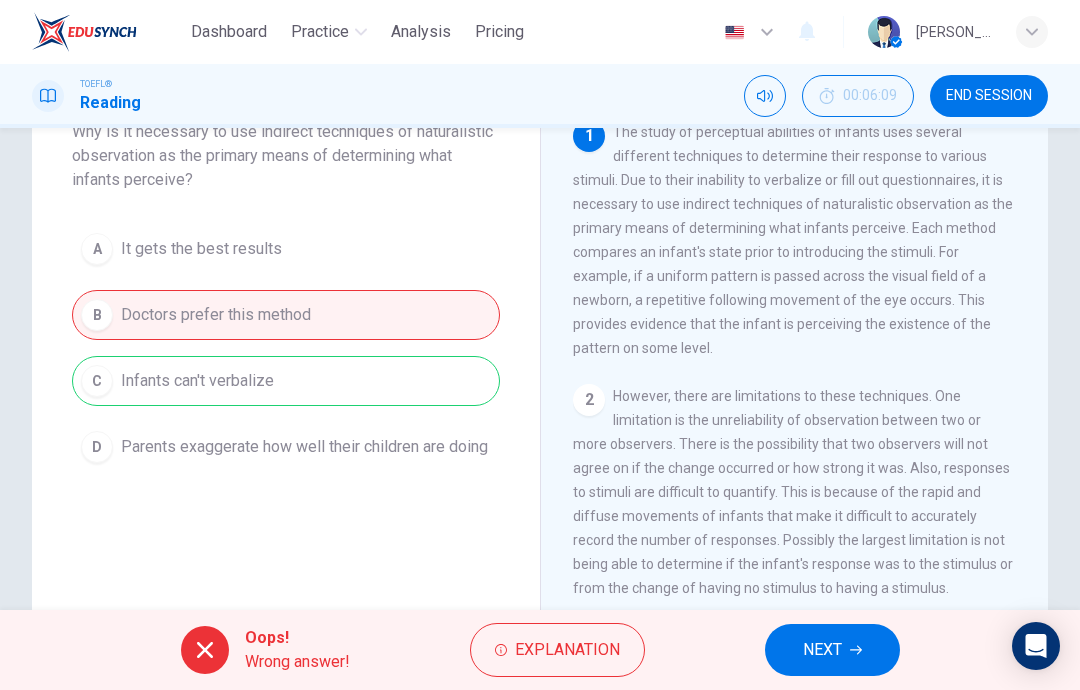 click on "NEXT" at bounding box center (832, 650) 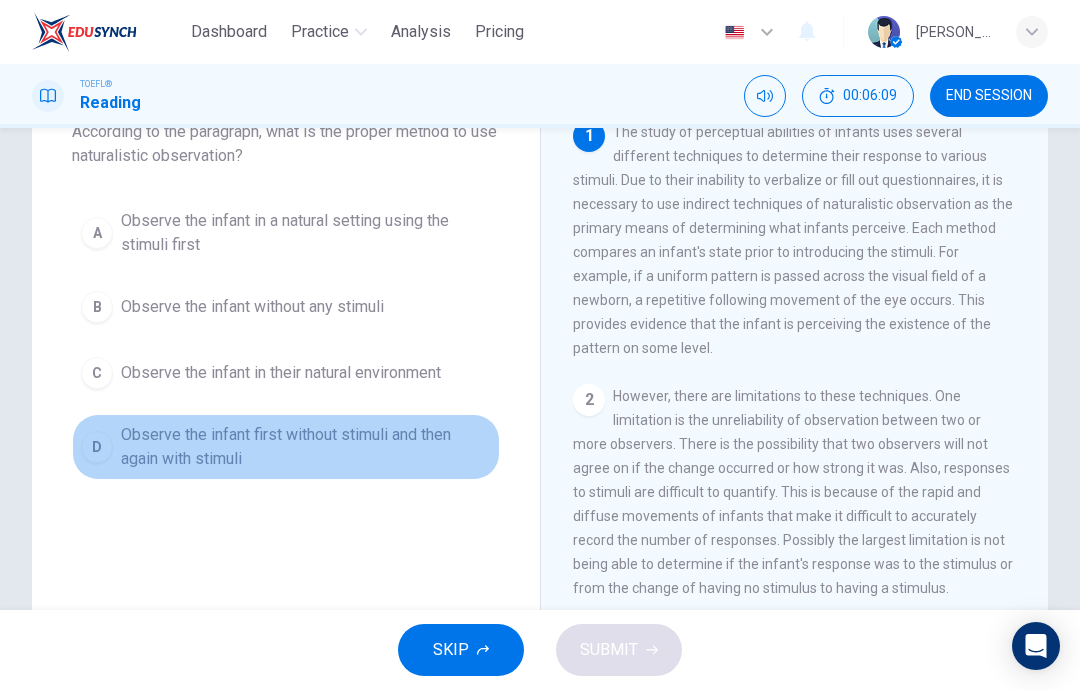 click on "Observe the infant first without stimuli and then again with stimuli" at bounding box center [306, 447] 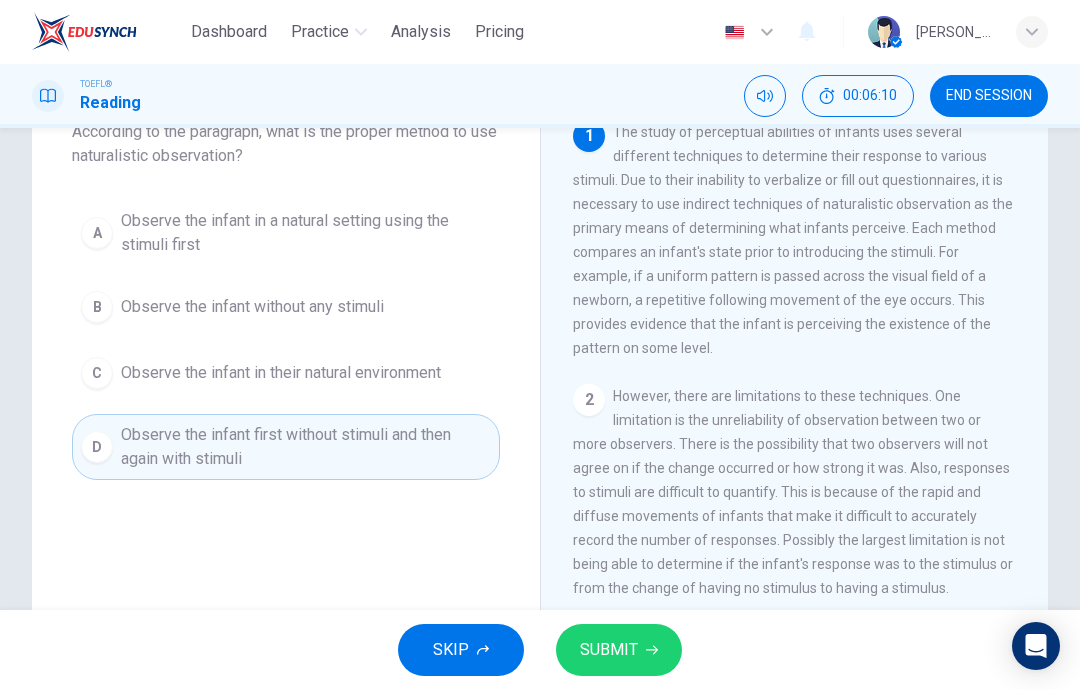 click on "SUBMIT" at bounding box center [619, 650] 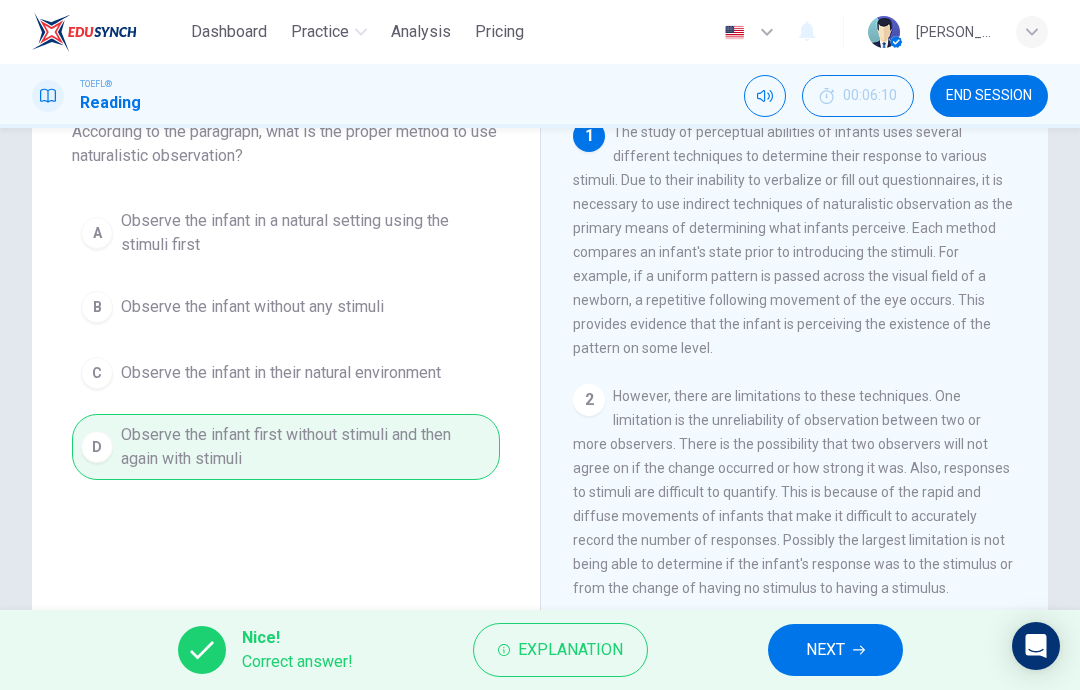 click on "NEXT" at bounding box center [835, 650] 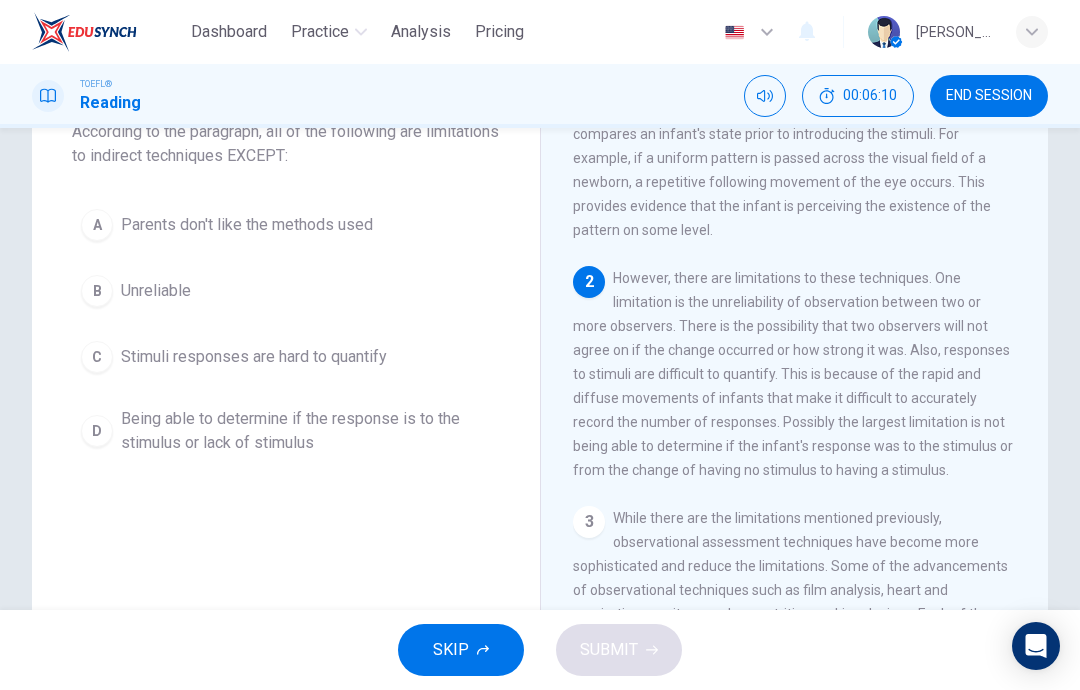 scroll, scrollTop: 124, scrollLeft: 0, axis: vertical 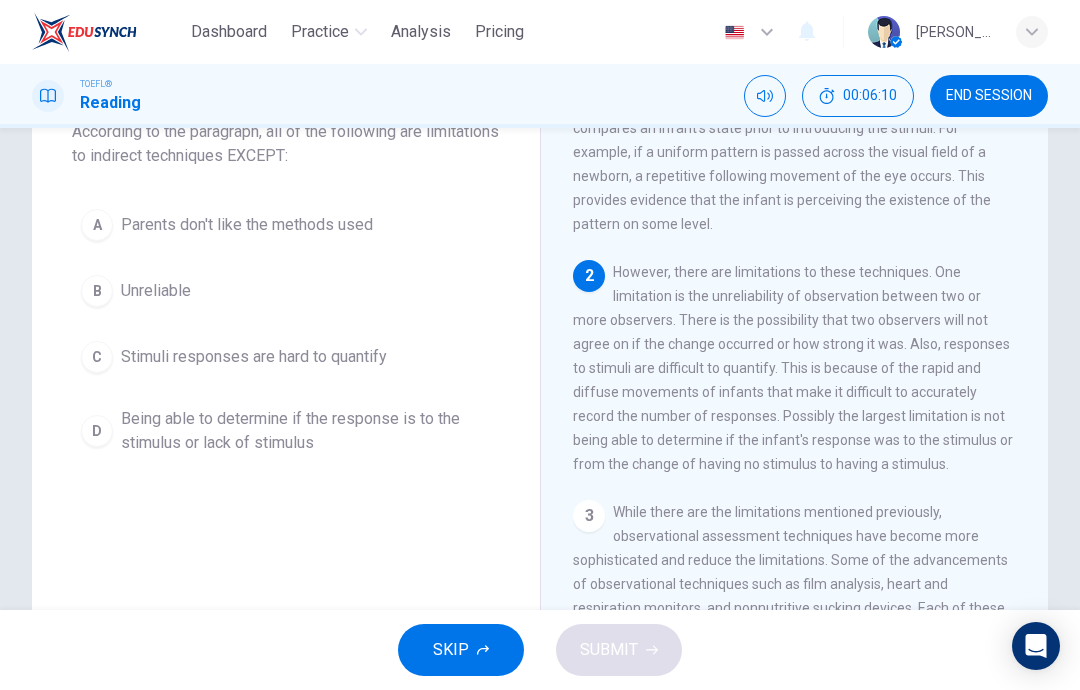 click on "B Unreliable" at bounding box center (286, 291) 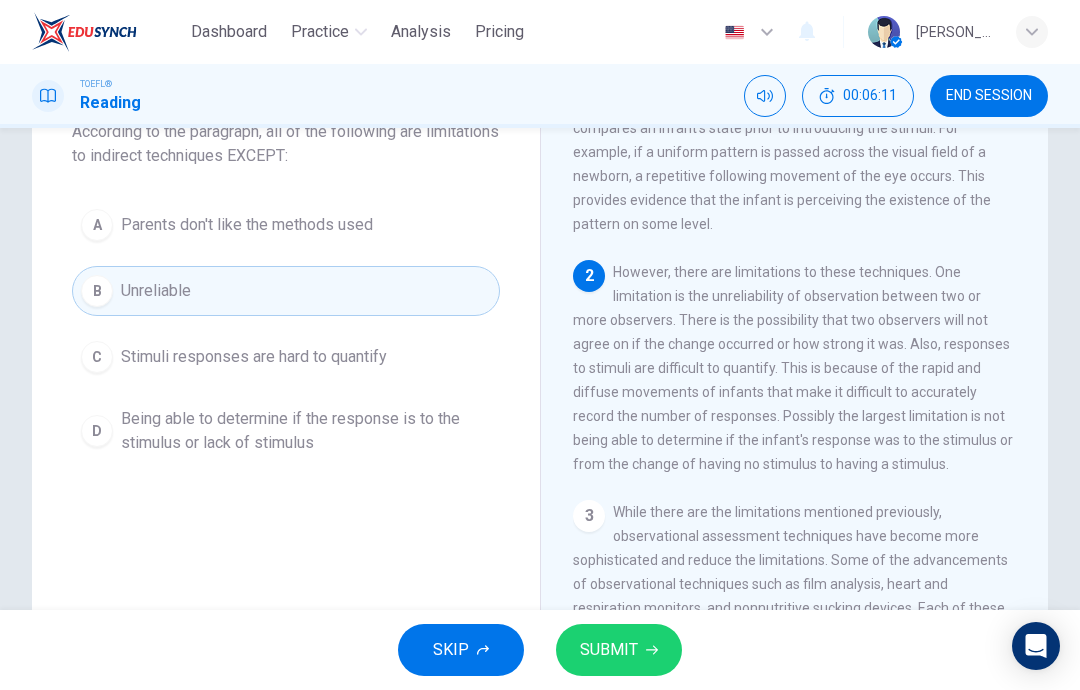 click on "Being able to determine if the response is to the stimulus or lack of stimulus" at bounding box center (306, 431) 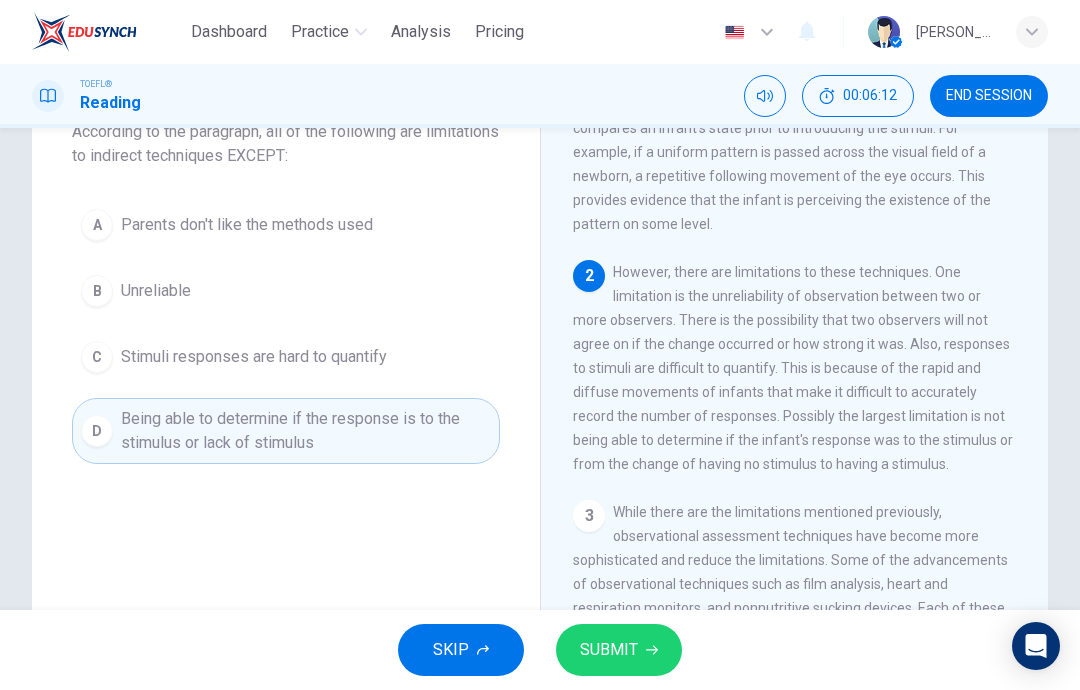 click on "SUBMIT" at bounding box center [609, 650] 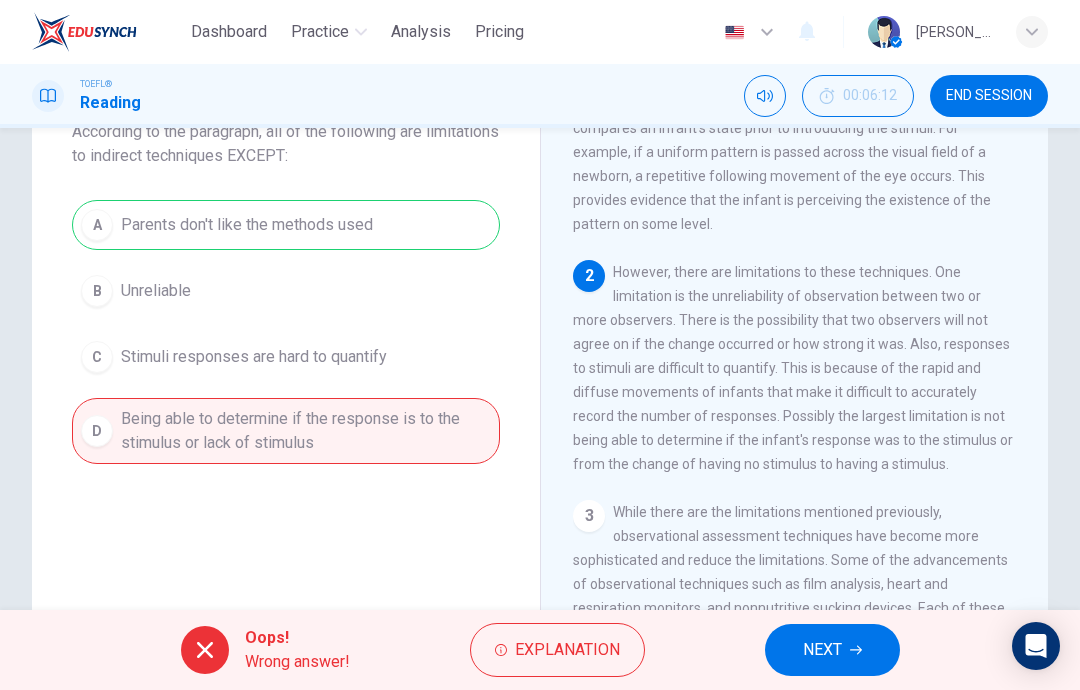 click on "NEXT" at bounding box center [832, 650] 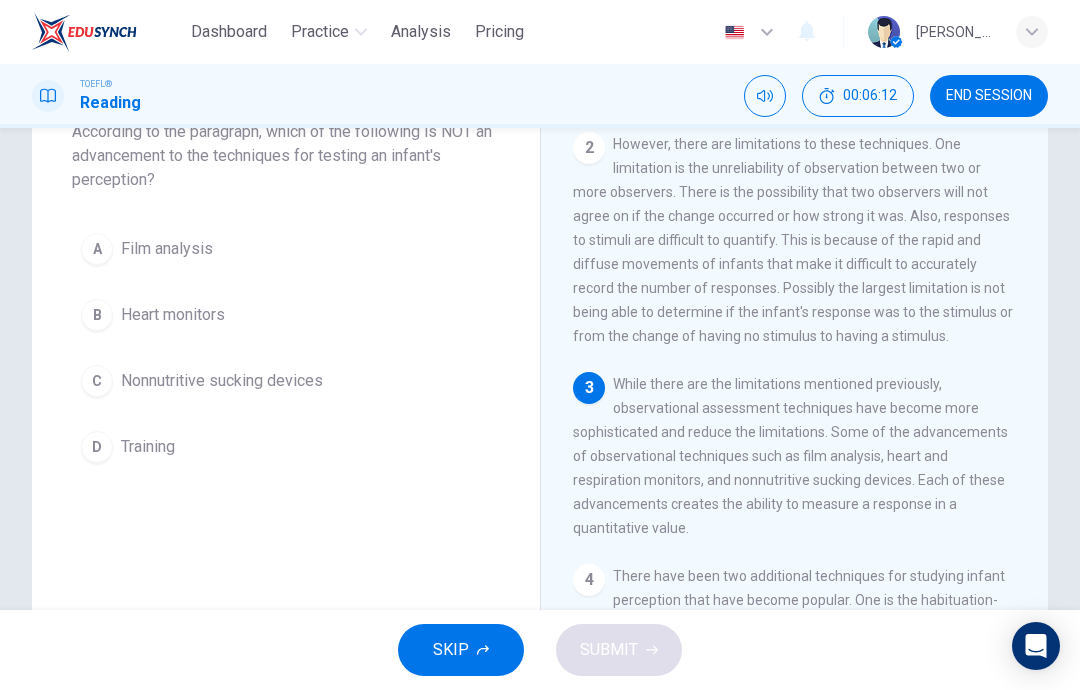 scroll, scrollTop: 323, scrollLeft: 0, axis: vertical 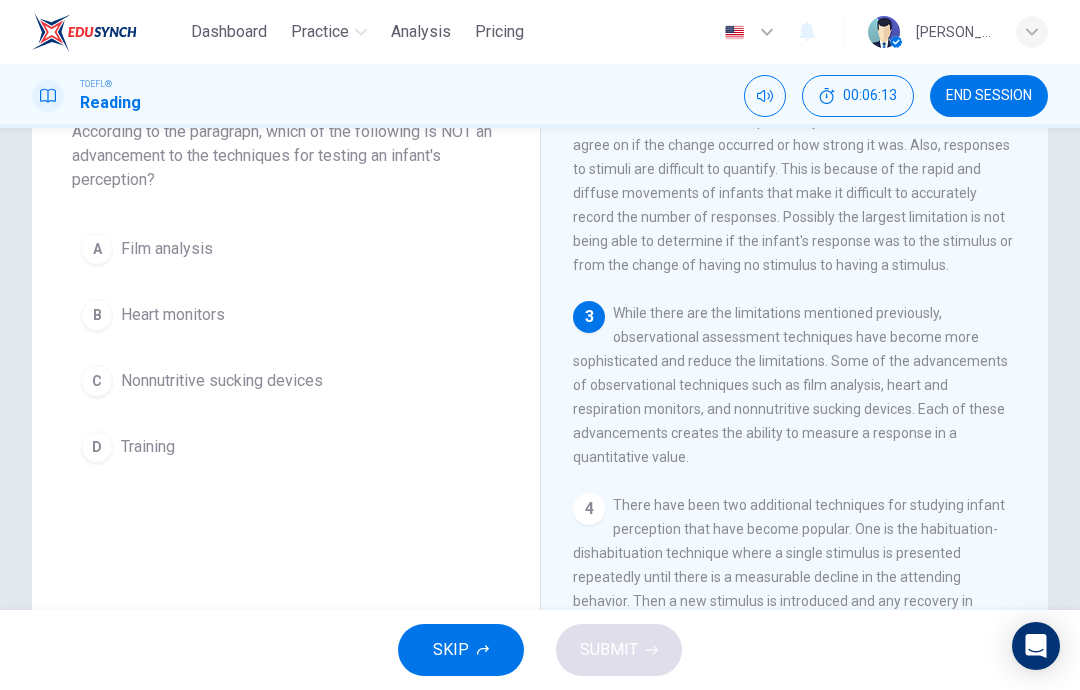 click on "A Film analysis" at bounding box center (286, 249) 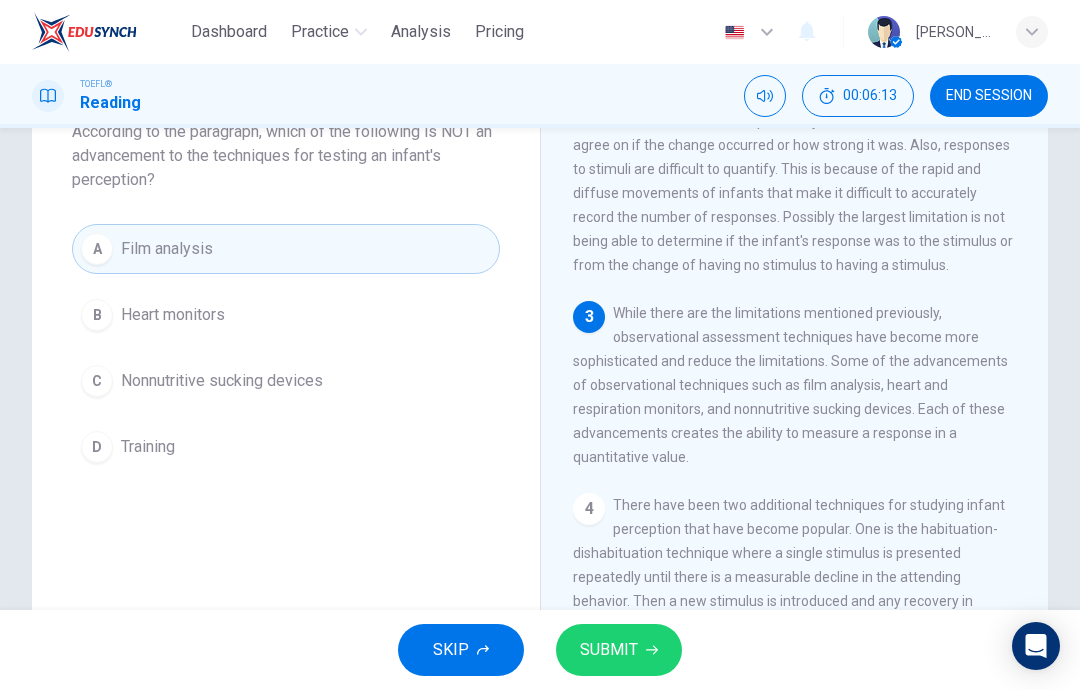 click on "SUBMIT" at bounding box center [609, 650] 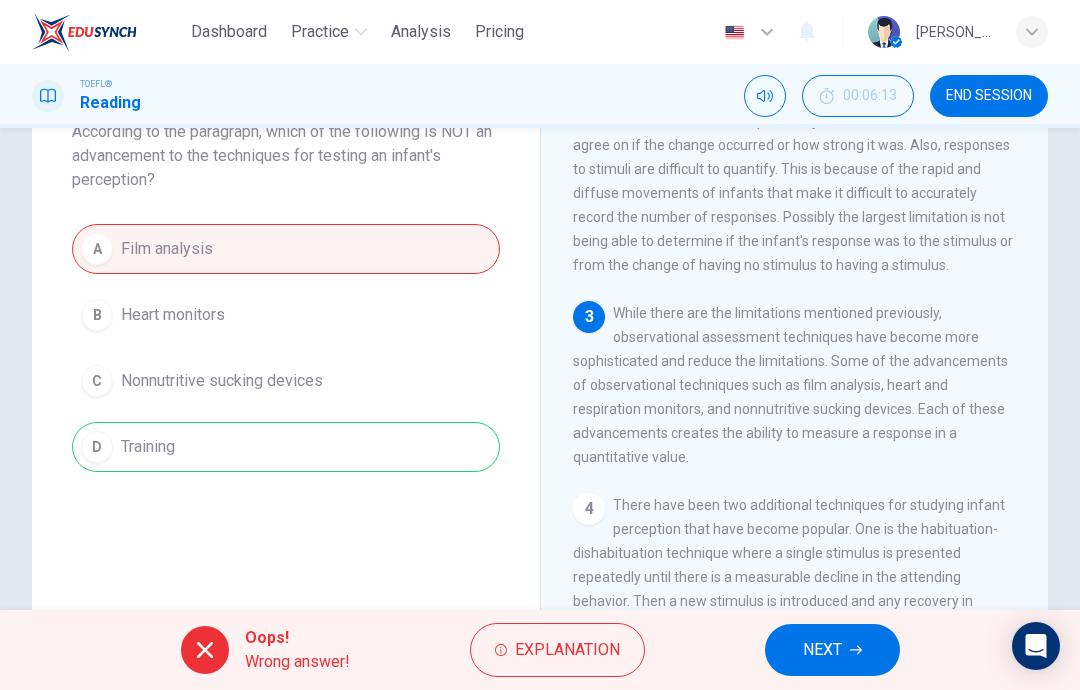 click on "NEXT" at bounding box center [822, 650] 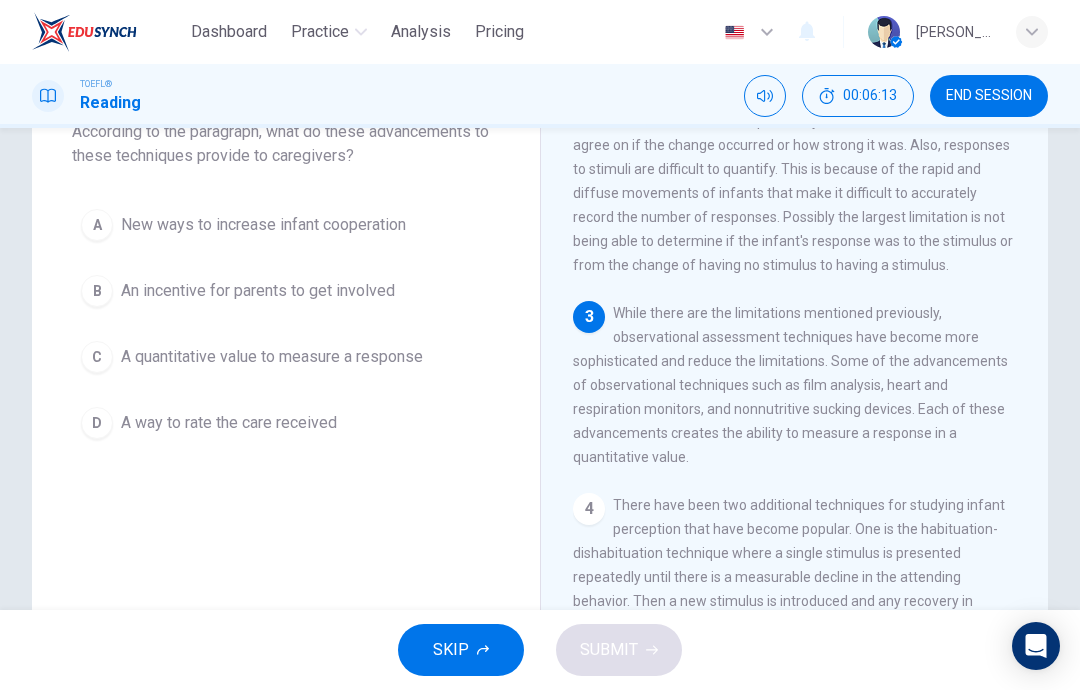 click on "A quantitative value to measure a response" at bounding box center (272, 357) 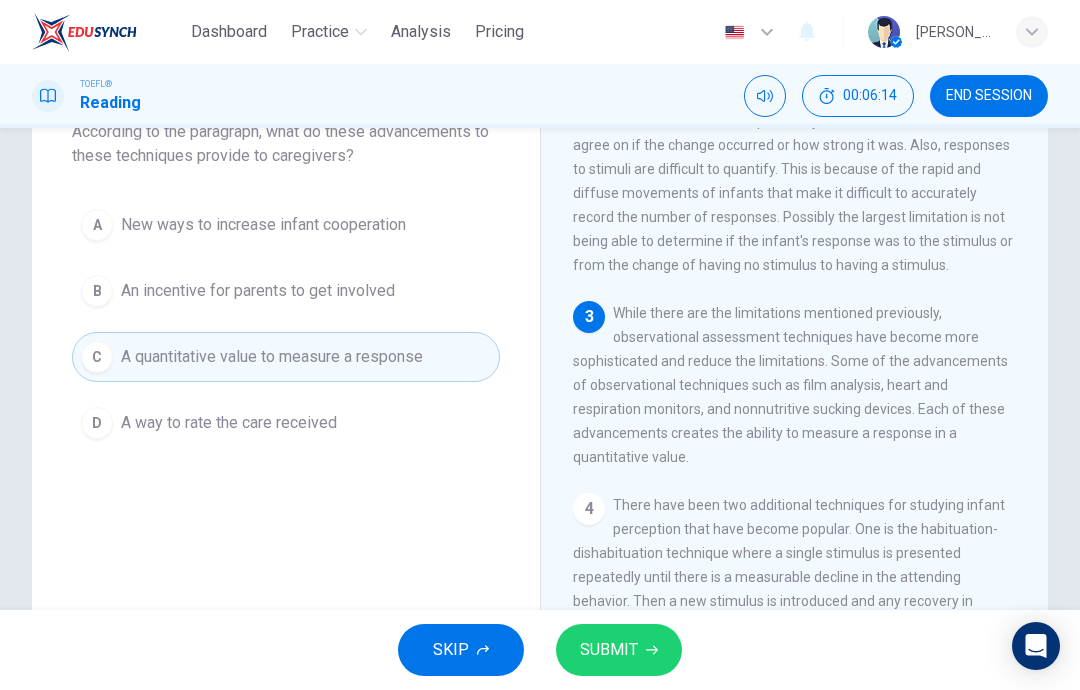 click on "SUBMIT" at bounding box center (609, 650) 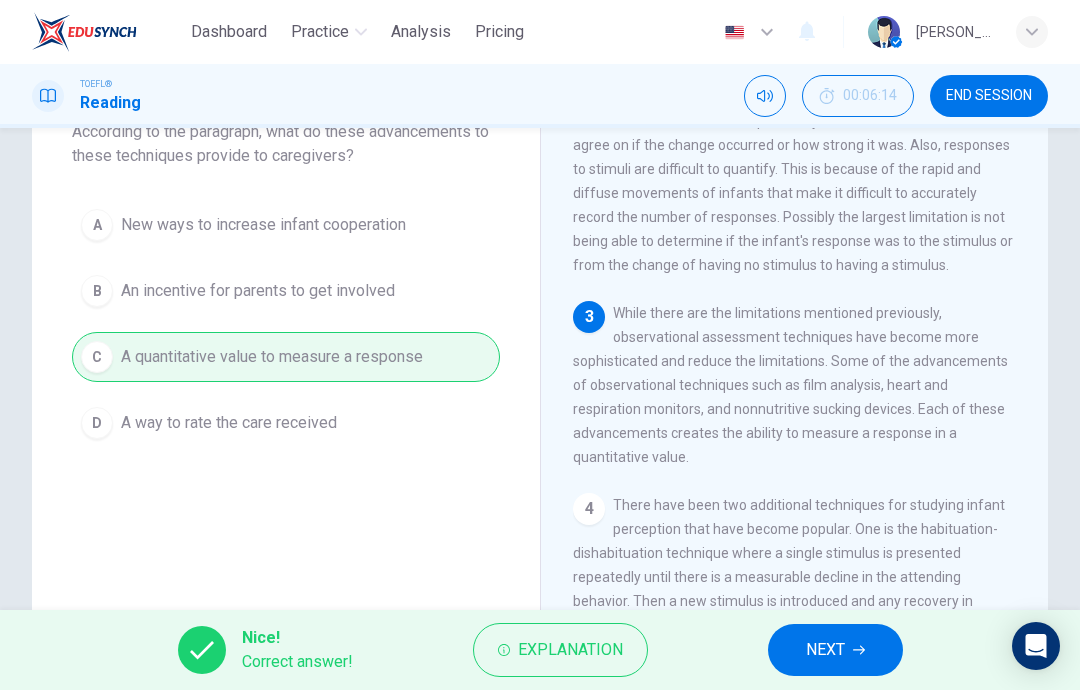 click on "NEXT" at bounding box center (835, 650) 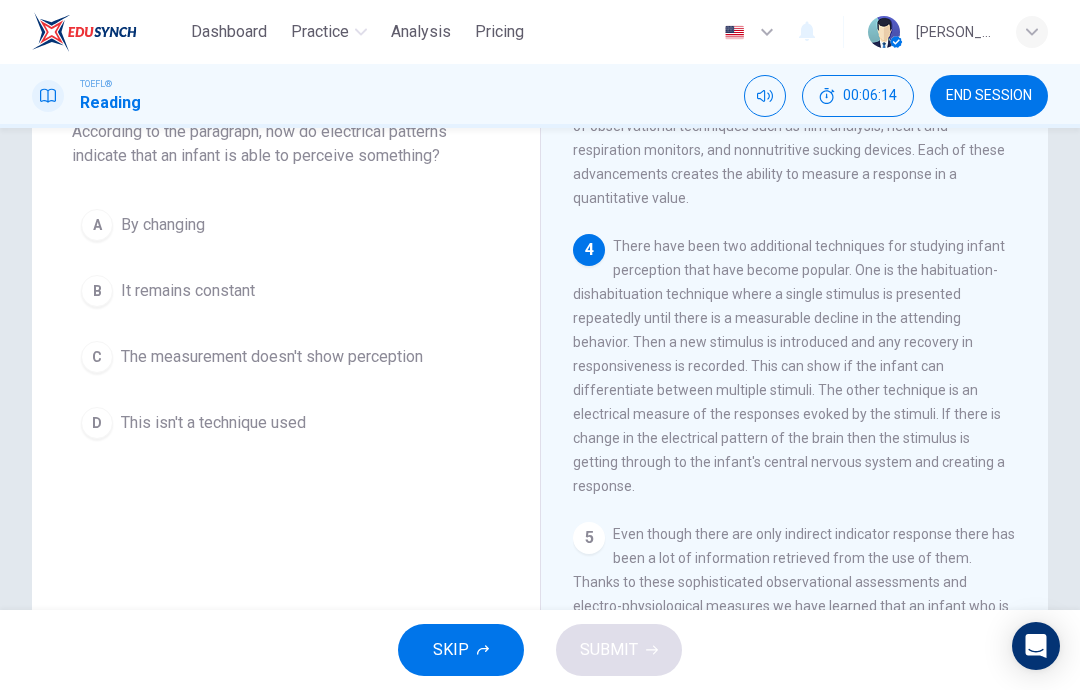 scroll, scrollTop: 597, scrollLeft: 0, axis: vertical 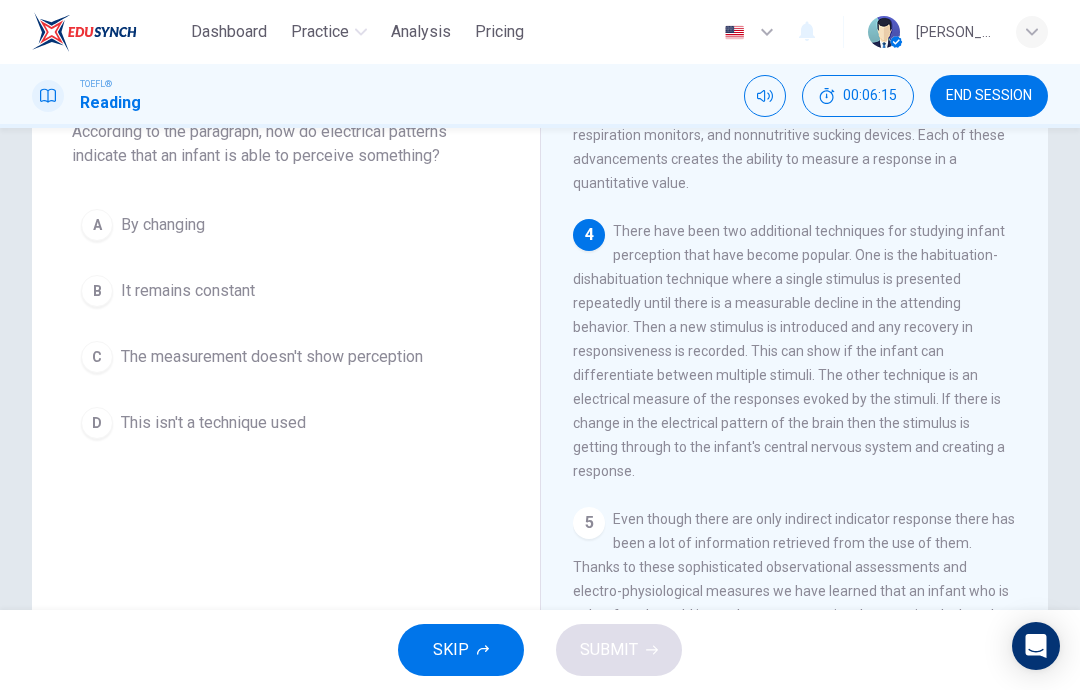 click on "A By changing" at bounding box center [286, 225] 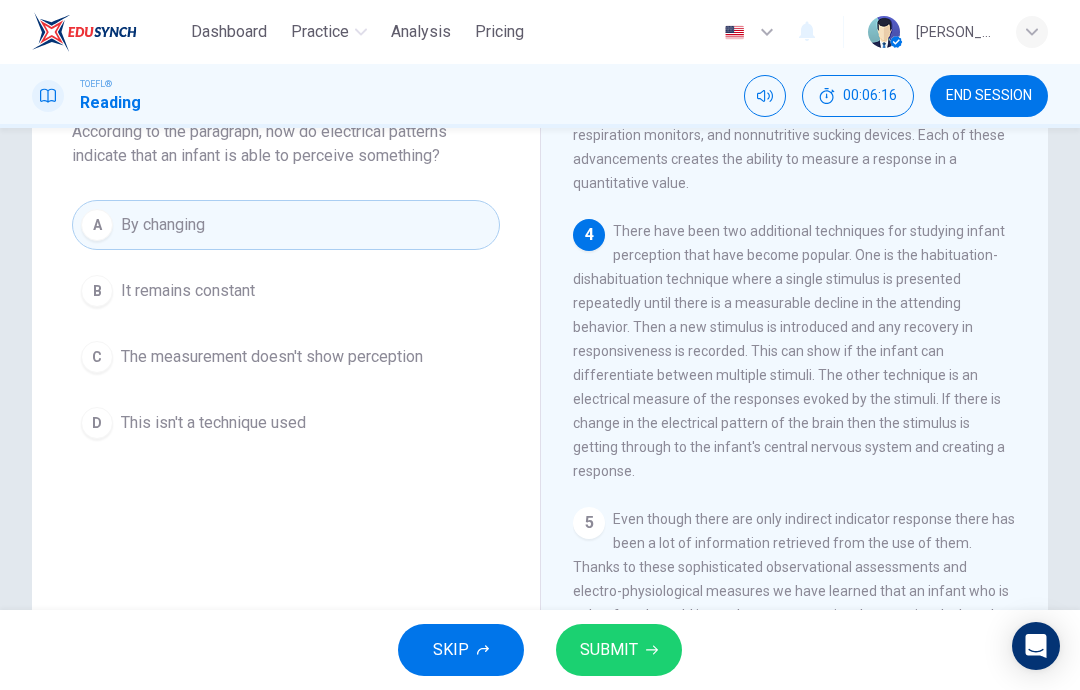 click on "The measurement doesn't show perception" at bounding box center (272, 357) 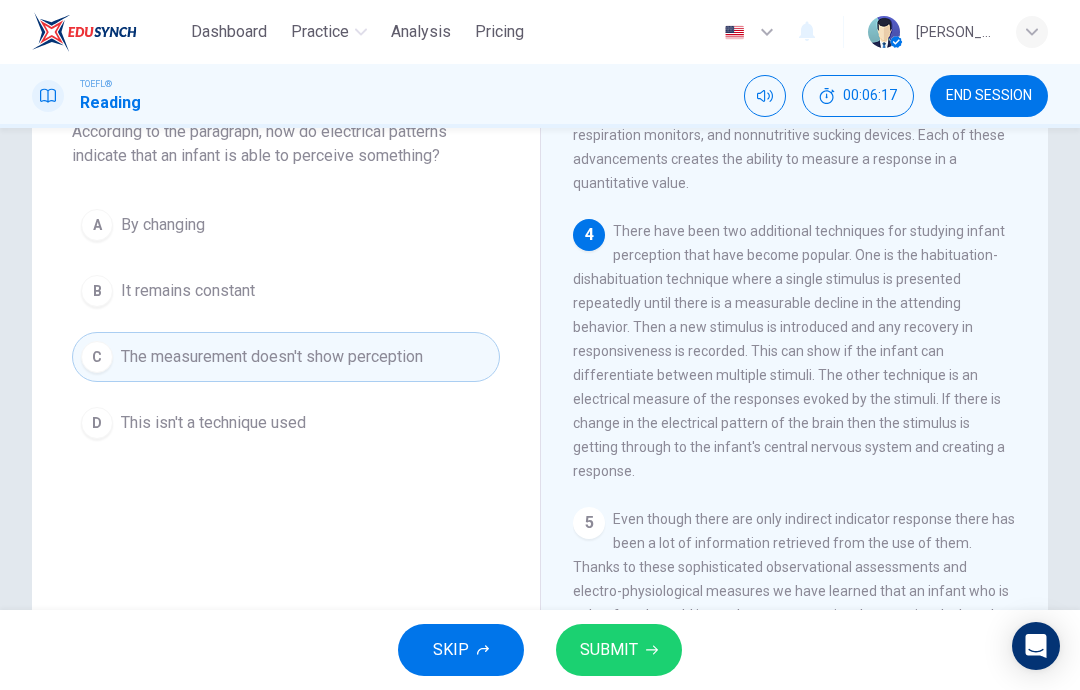 click on "SUBMIT" at bounding box center (619, 650) 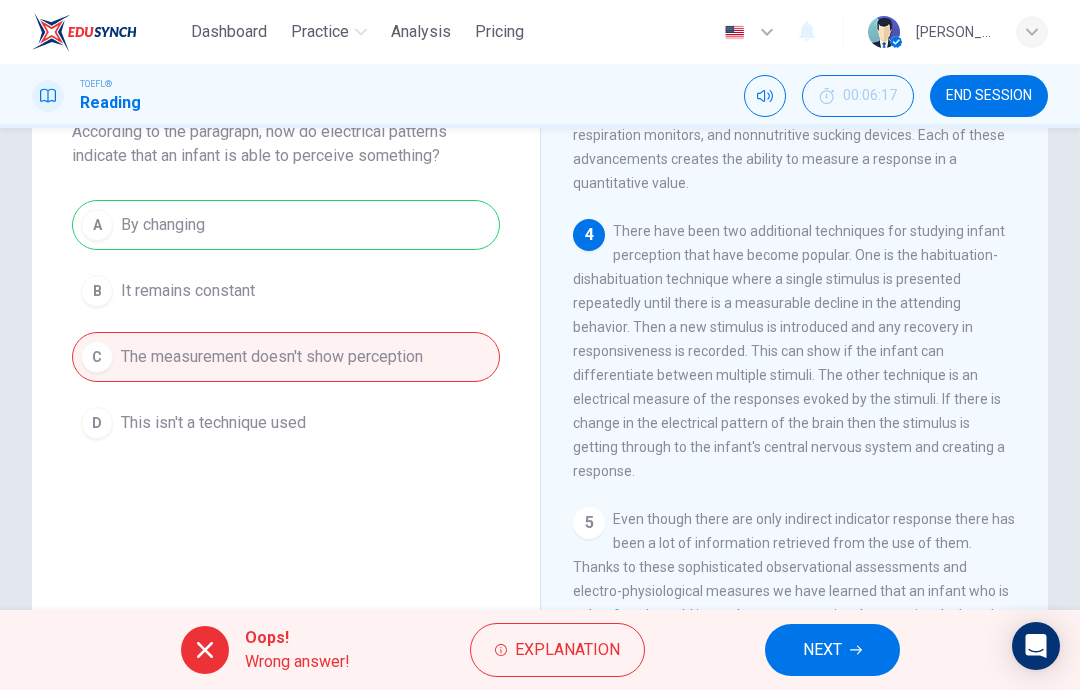 click on "NEXT" at bounding box center (832, 650) 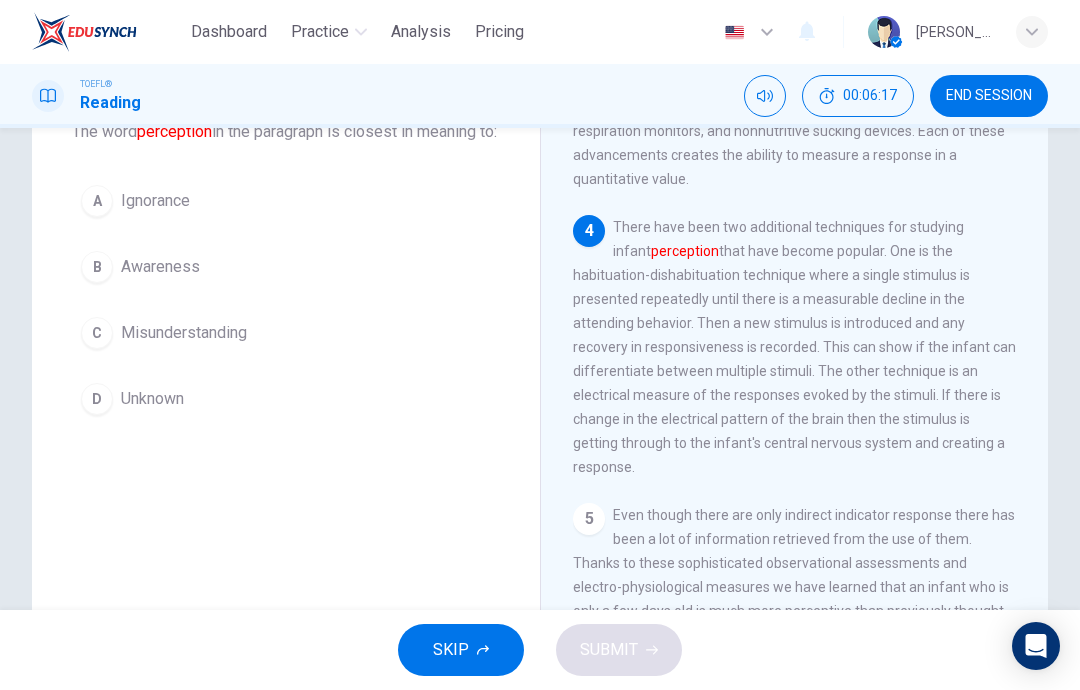 scroll, scrollTop: 620, scrollLeft: 0, axis: vertical 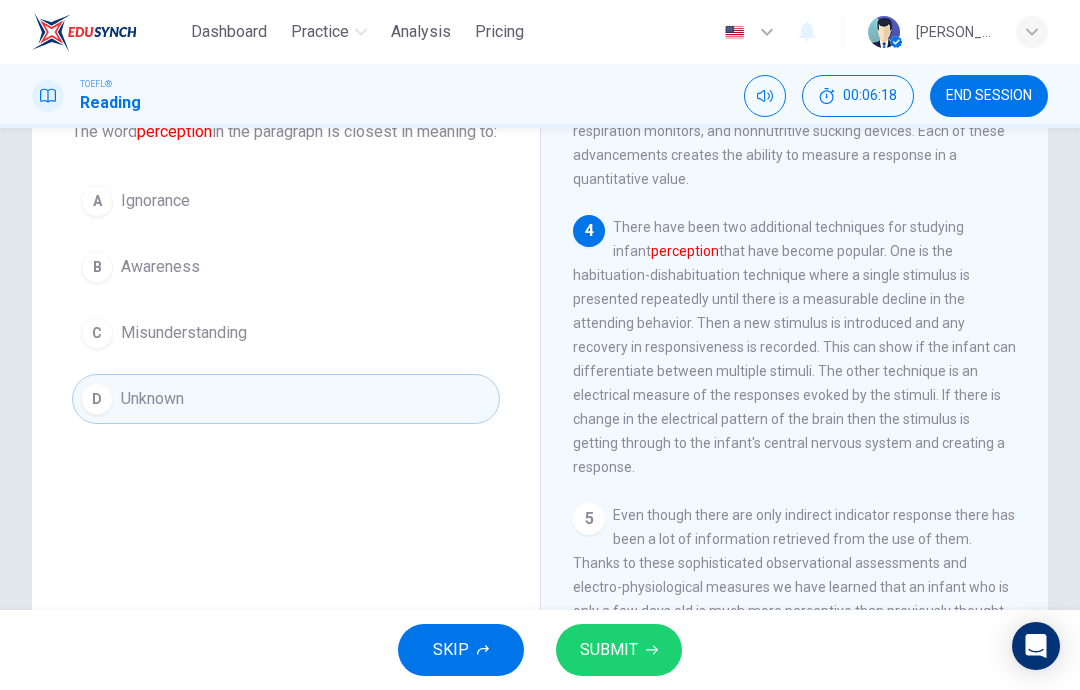 click 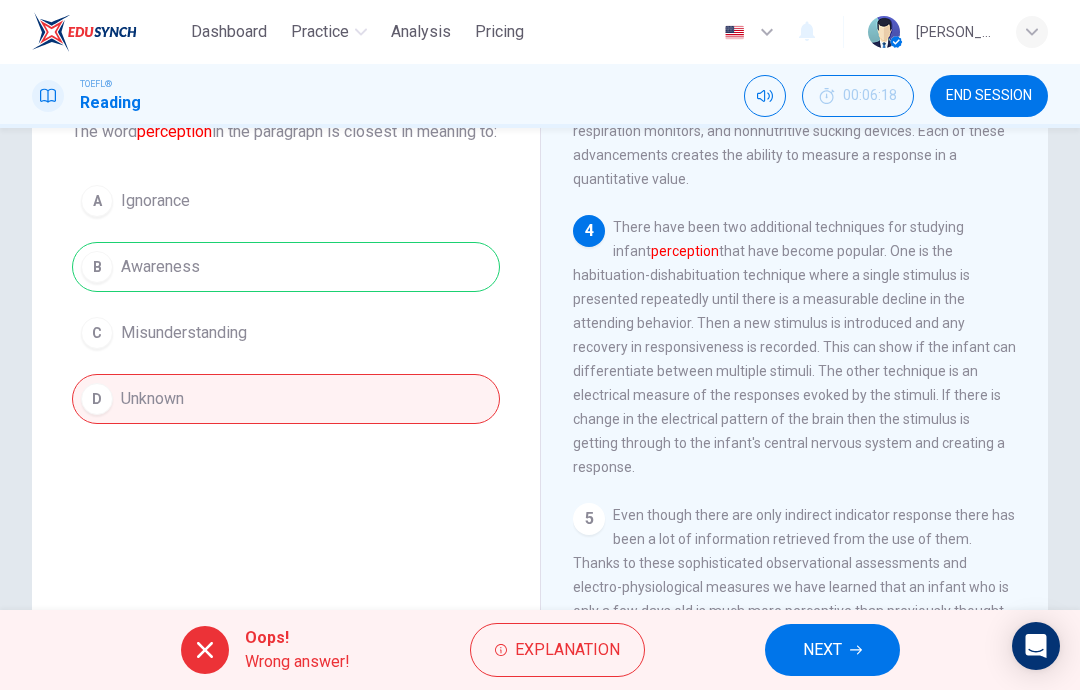 click on "NEXT" at bounding box center [822, 650] 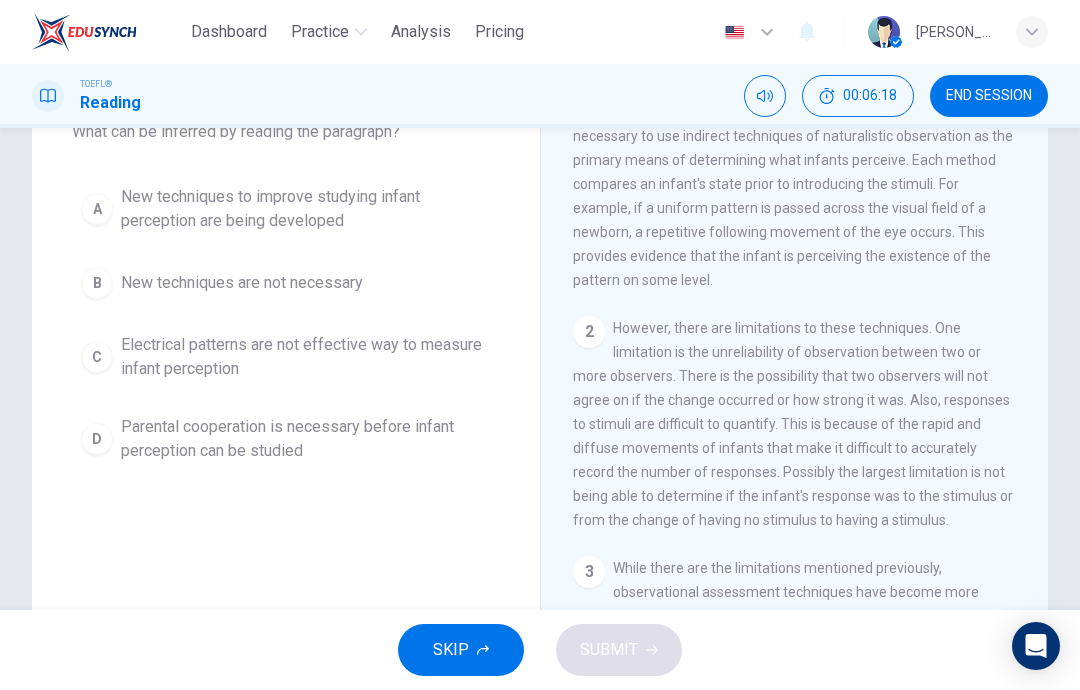 scroll, scrollTop: 0, scrollLeft: 0, axis: both 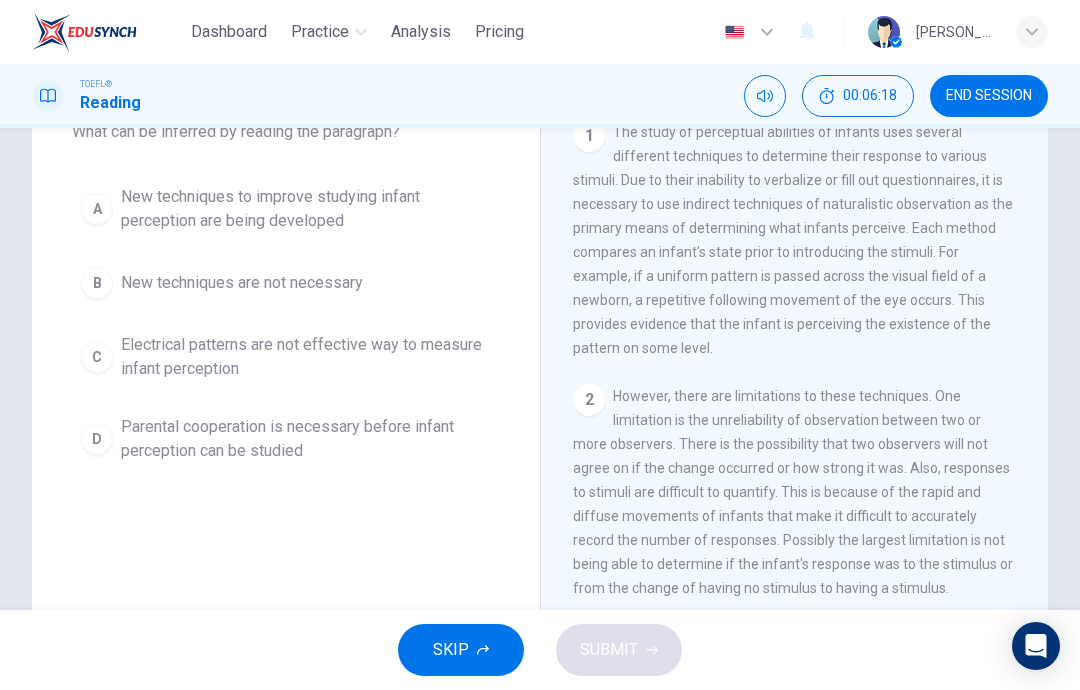 click on "Electrical patterns are not effective way to measure infant perception" at bounding box center [306, 357] 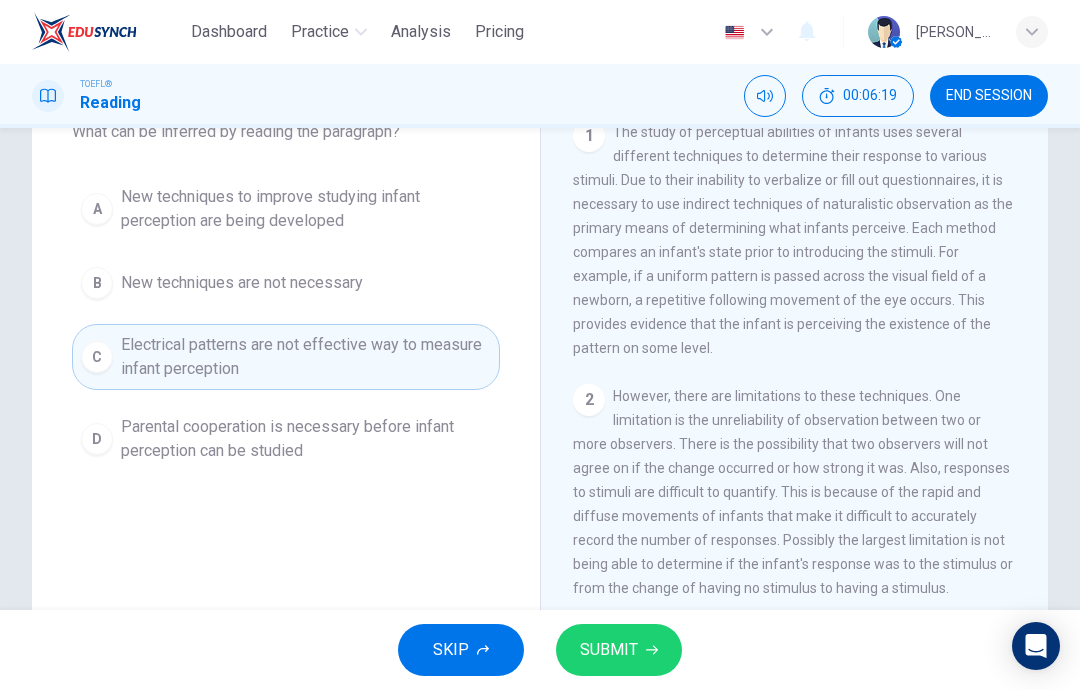 click on "SUBMIT" at bounding box center (619, 650) 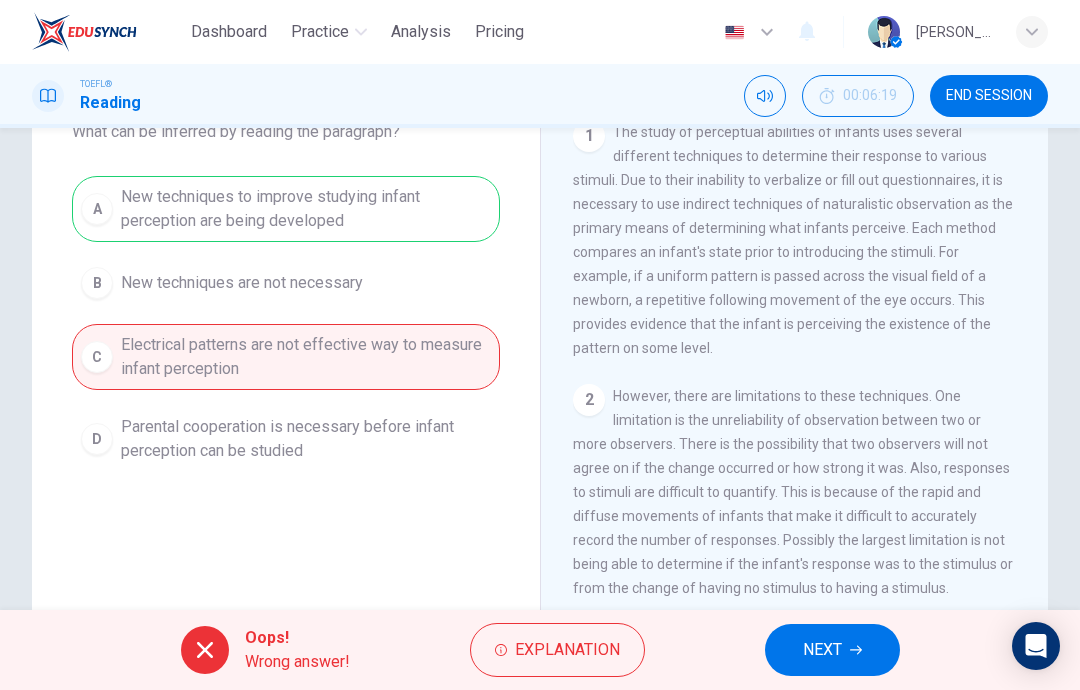 click on "NEXT" at bounding box center [832, 650] 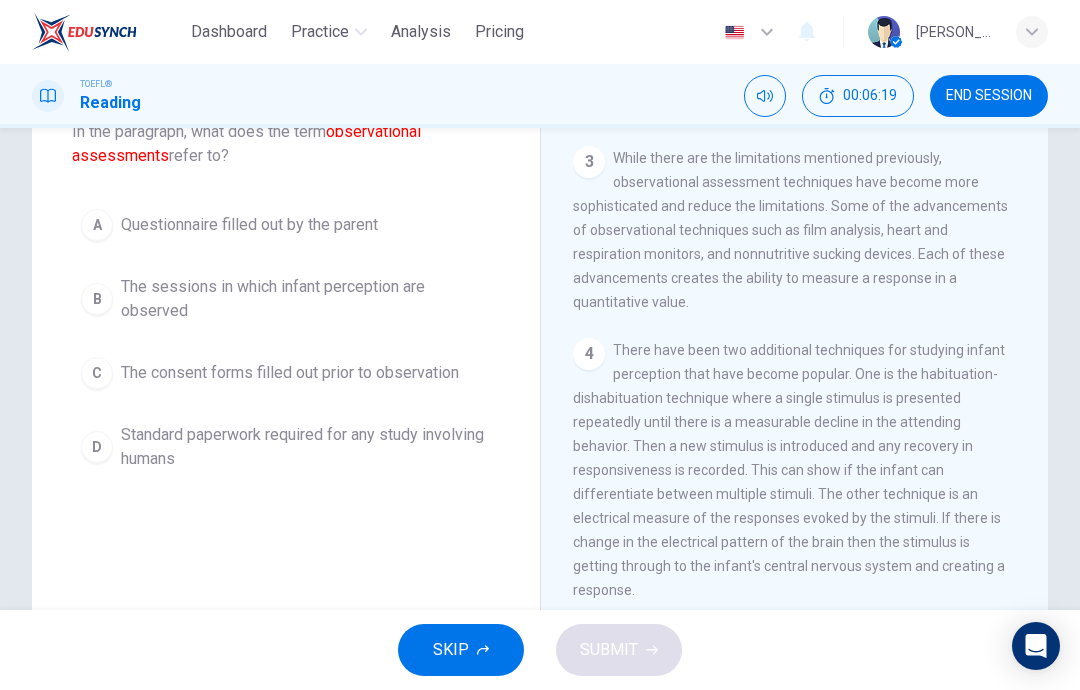 scroll, scrollTop: 620, scrollLeft: 0, axis: vertical 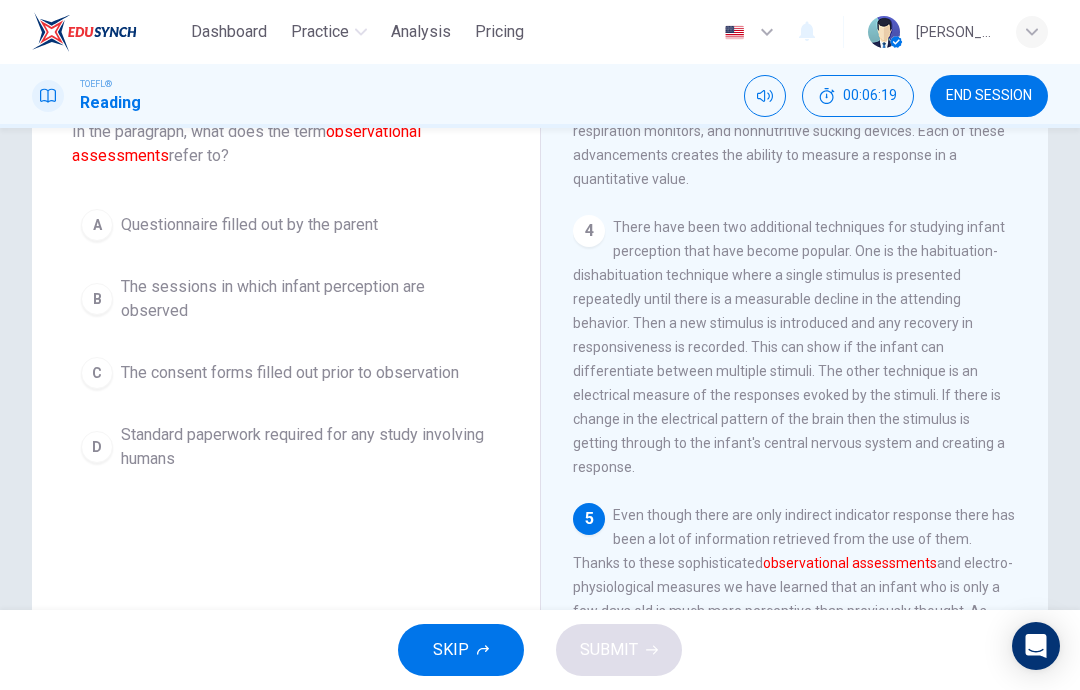 click on "Questionnaire filled out by the parent" at bounding box center [249, 225] 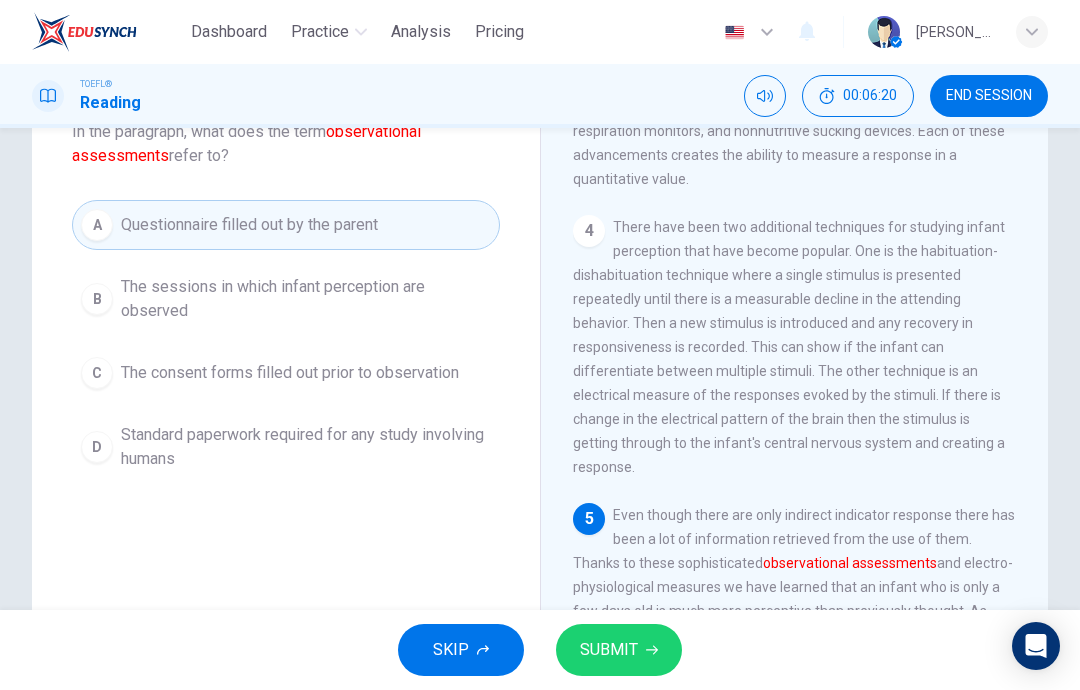 click on "SUBMIT" at bounding box center (619, 650) 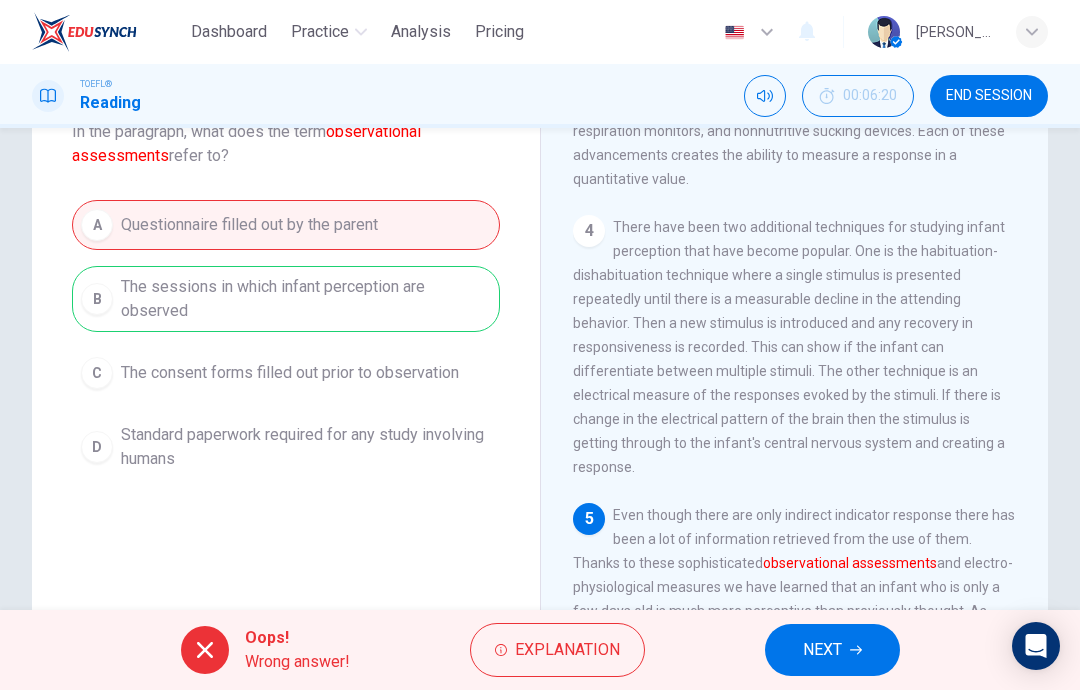click on "NEXT" at bounding box center (822, 650) 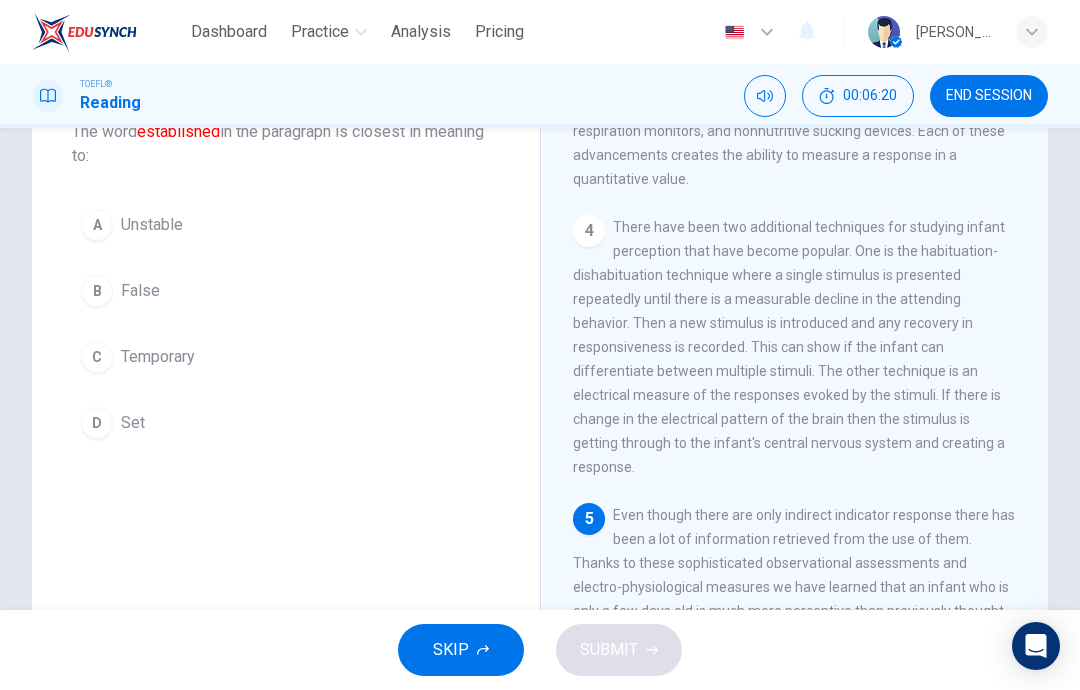 click on "C Temporary" at bounding box center [286, 357] 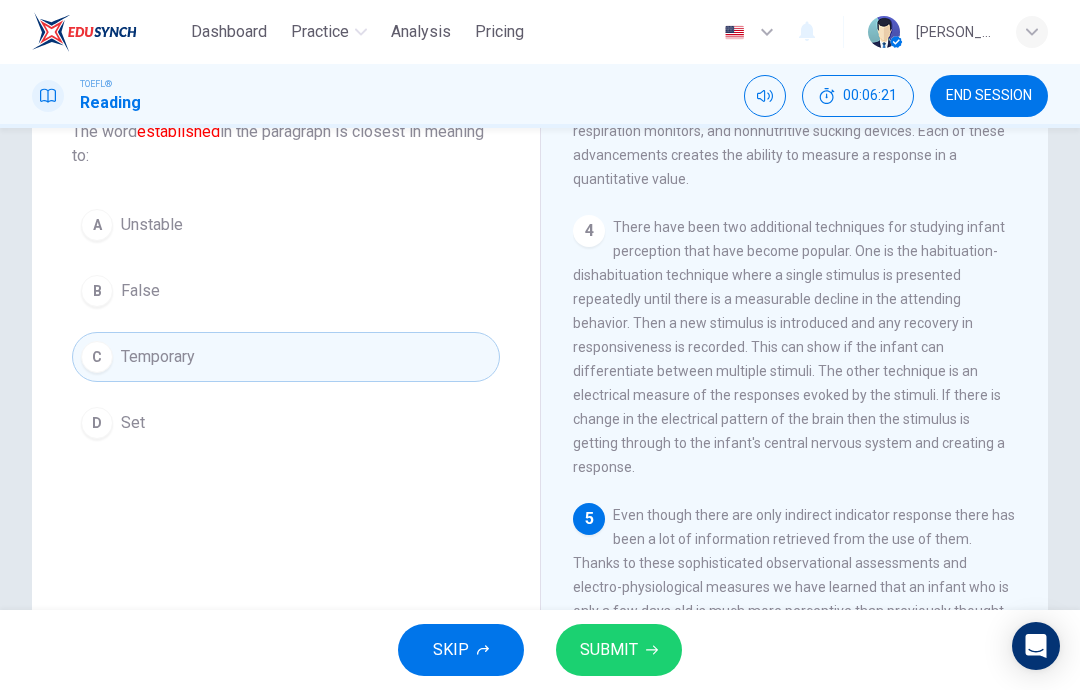 click on "SUBMIT" at bounding box center (609, 650) 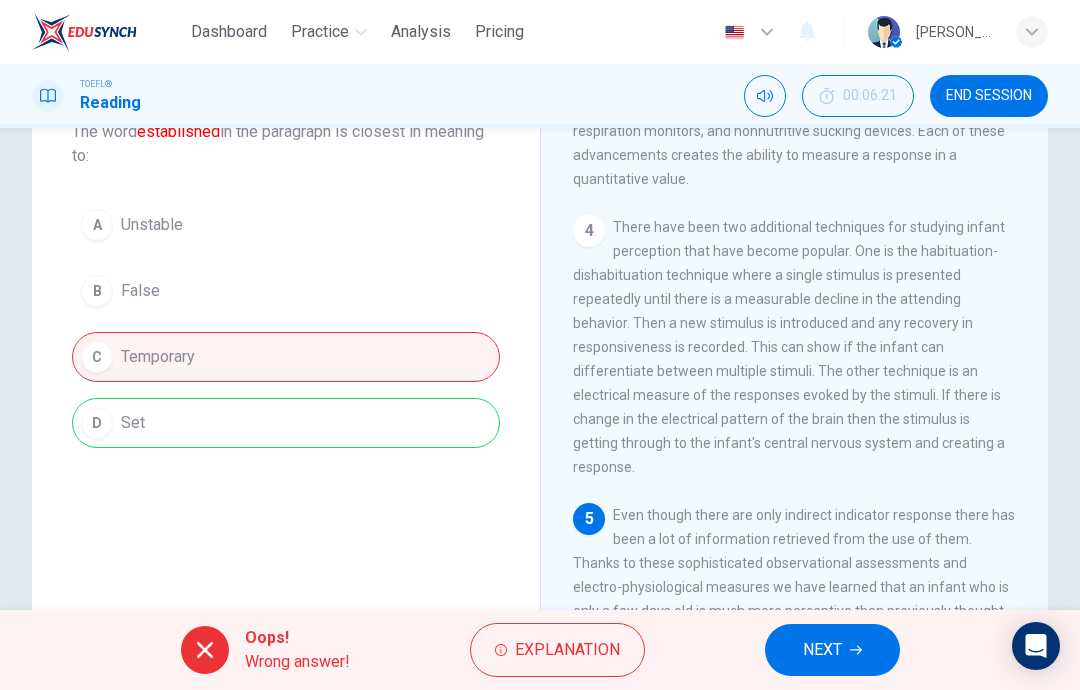 click on "NEXT" at bounding box center (822, 650) 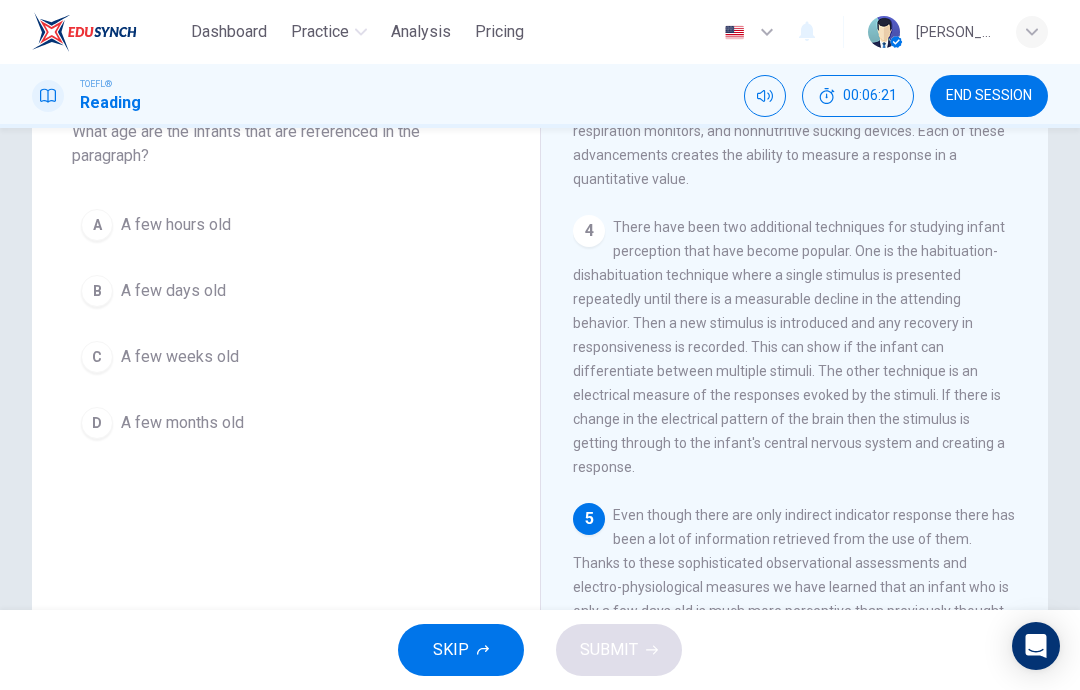 click on "A A few hours old" at bounding box center (286, 225) 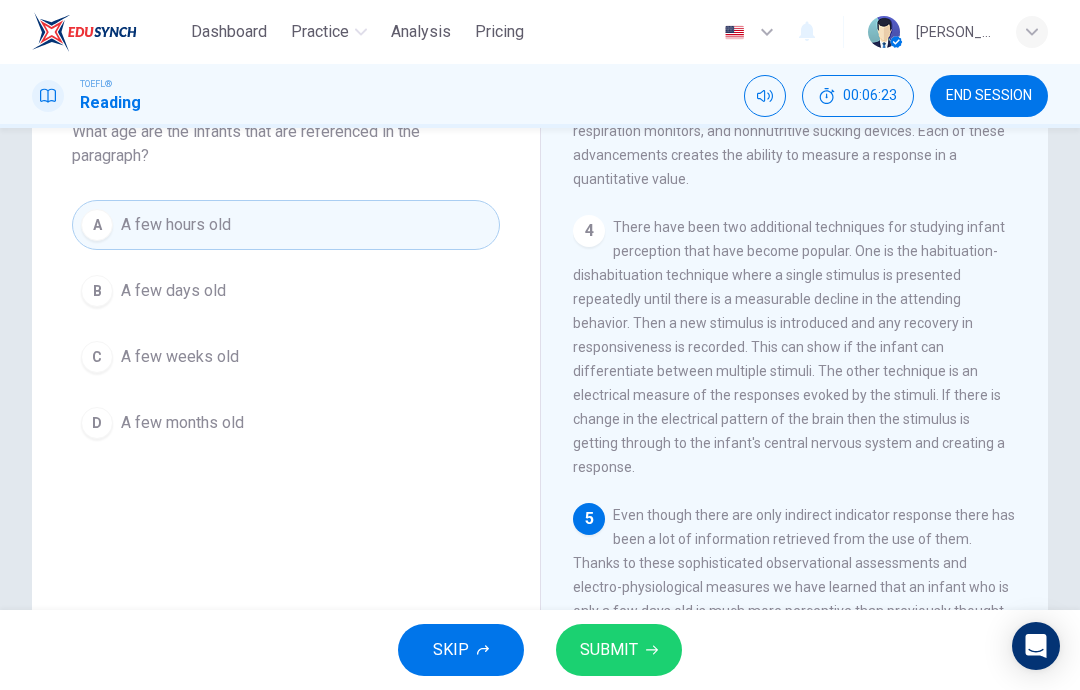 click on "SUBMIT" at bounding box center (609, 650) 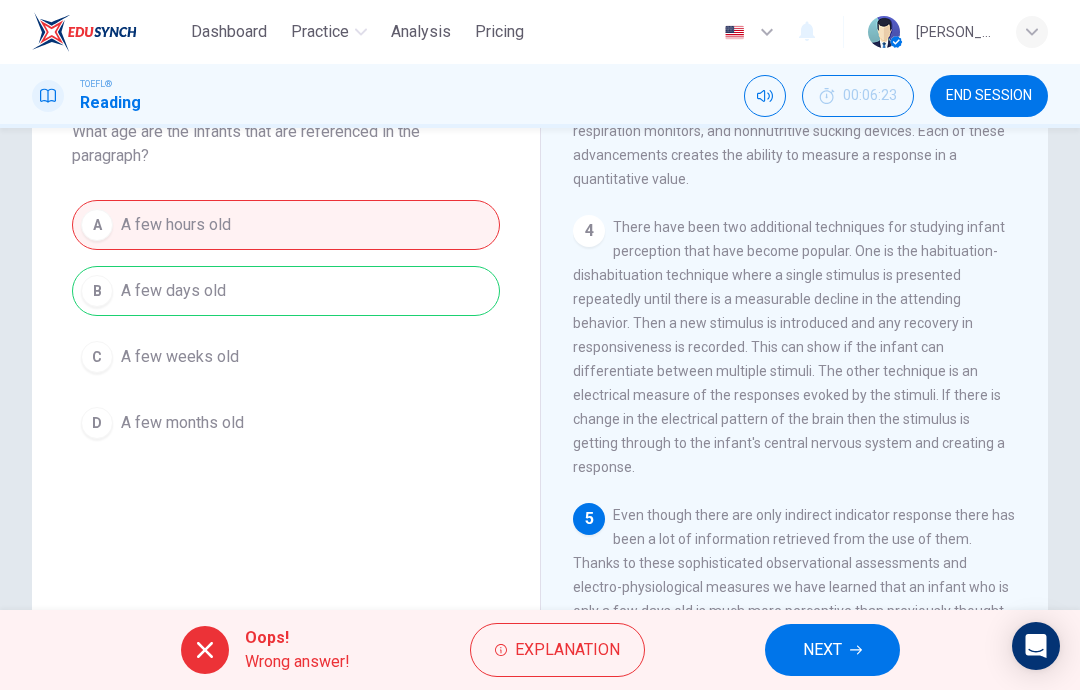 click on "NEXT" at bounding box center [822, 650] 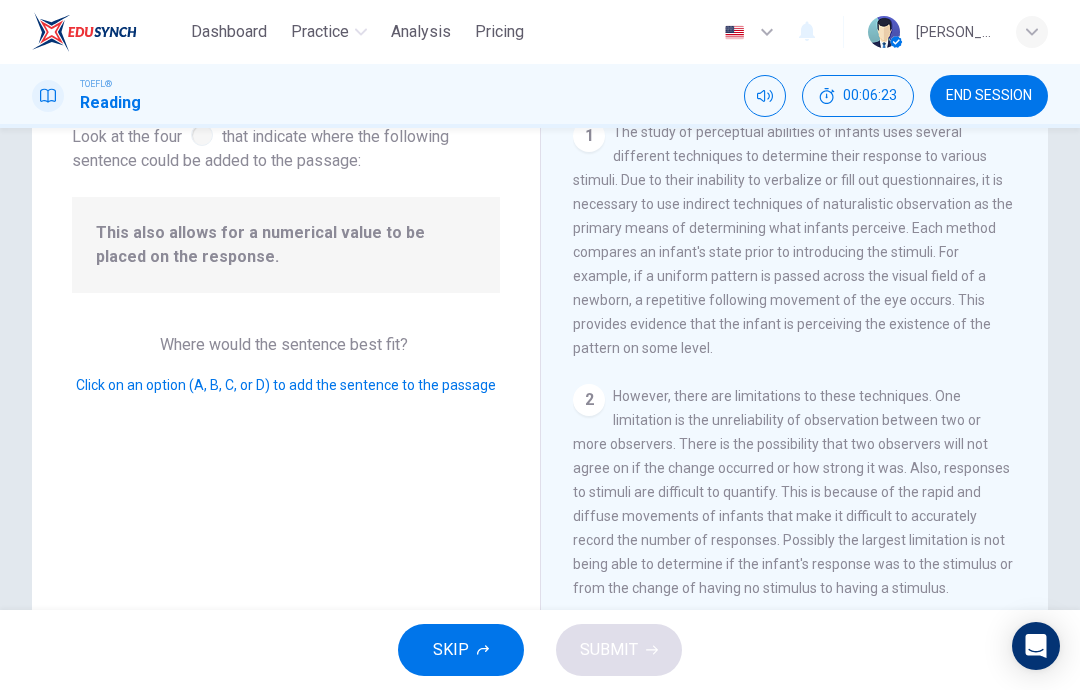 scroll, scrollTop: 348, scrollLeft: 0, axis: vertical 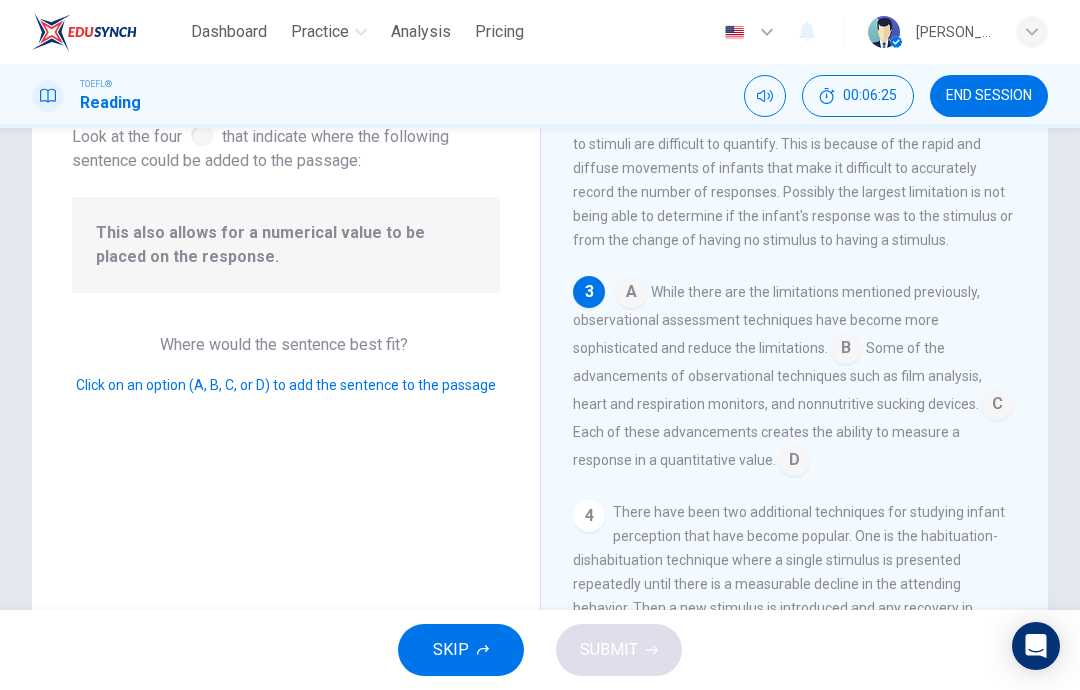 click at bounding box center [997, 406] 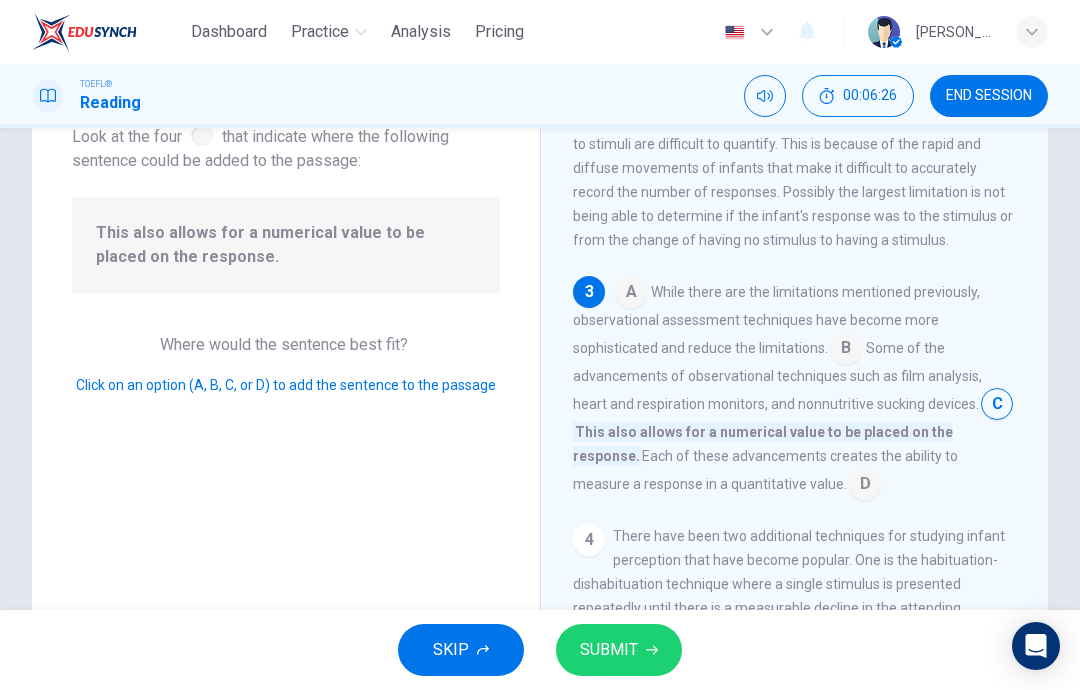 click on "SUBMIT" at bounding box center [609, 650] 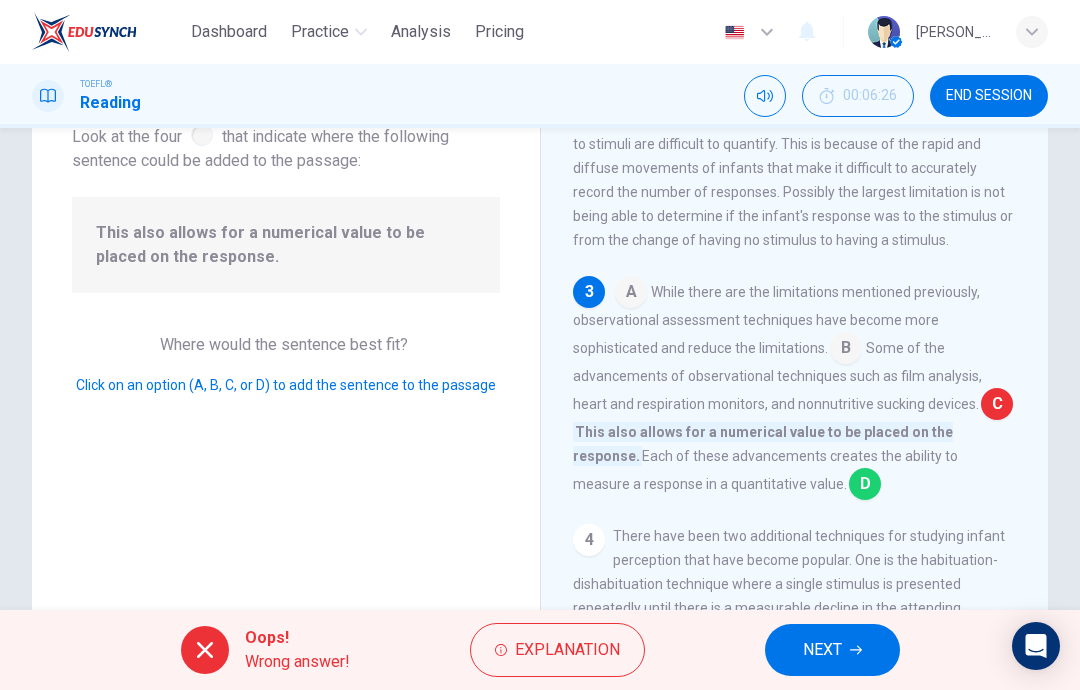 click on "NEXT" at bounding box center (822, 650) 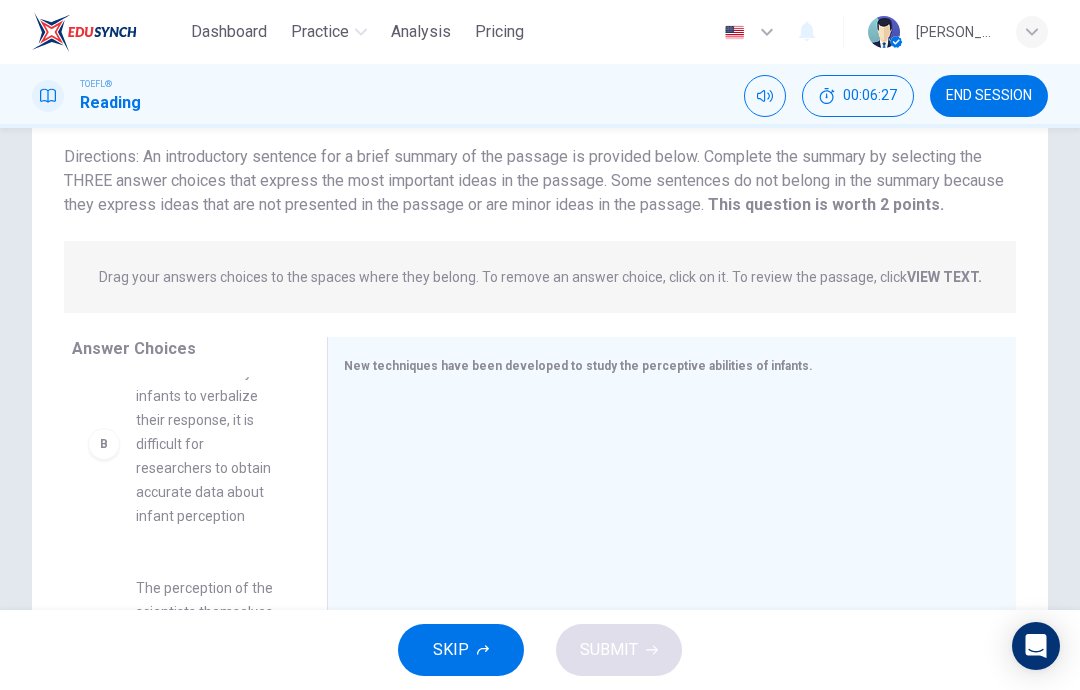 scroll, scrollTop: 268, scrollLeft: 0, axis: vertical 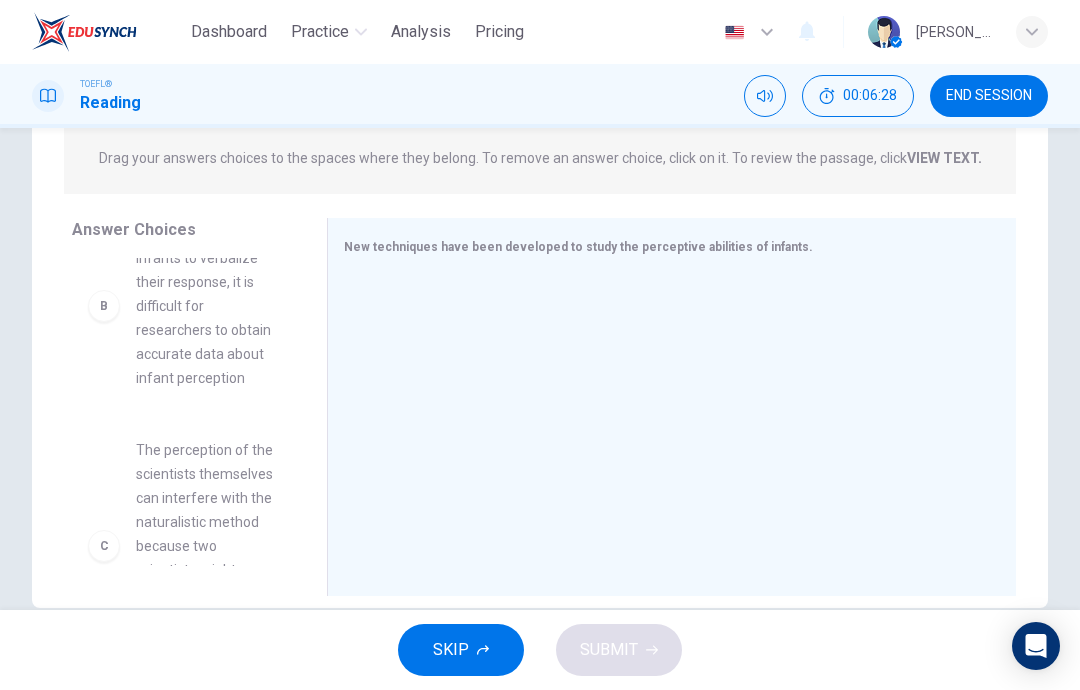 click on "Due to the inability of infants to verbalize their response, it is difficult for researchers to obtain accurate data about infant perception" at bounding box center (207, 306) 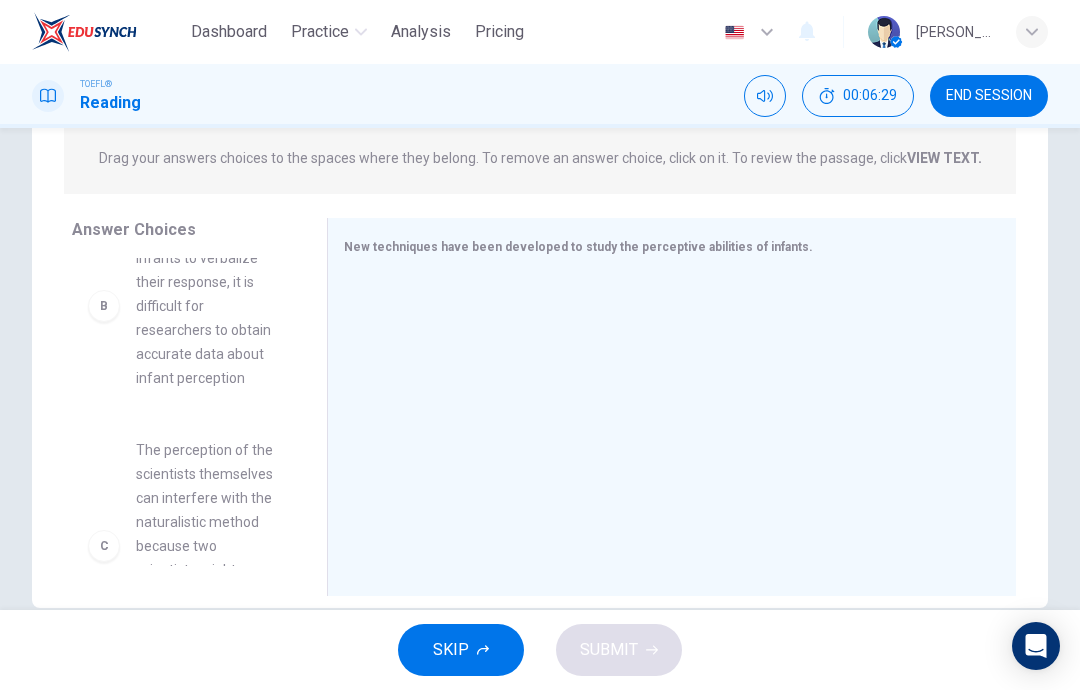 click on "B" at bounding box center (104, 306) 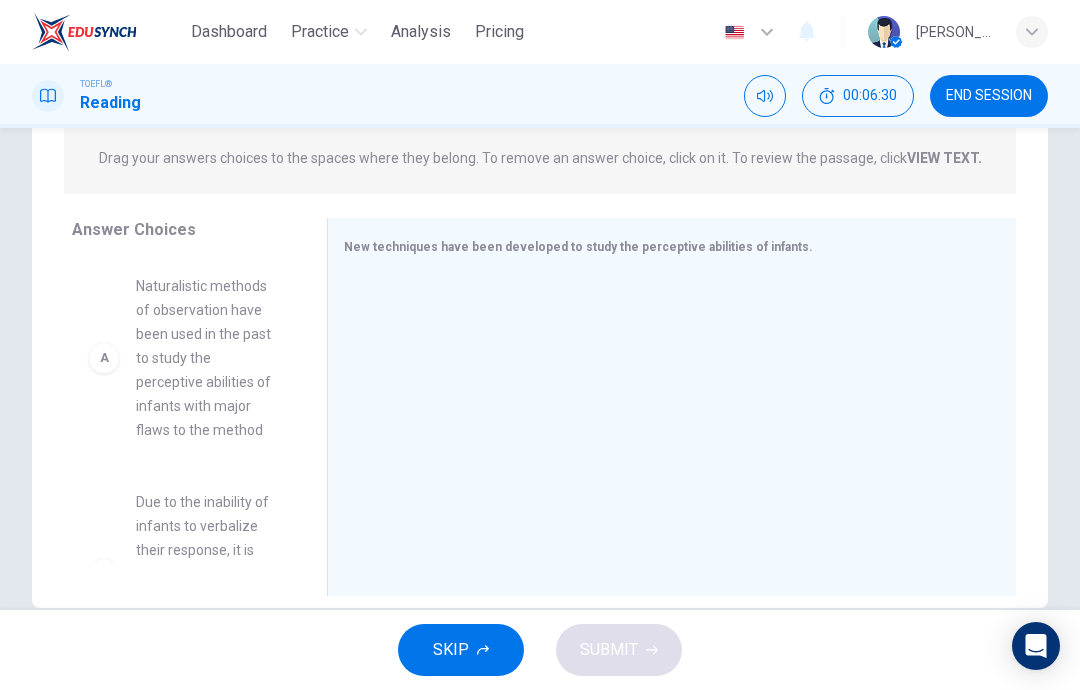 scroll, scrollTop: 0, scrollLeft: 0, axis: both 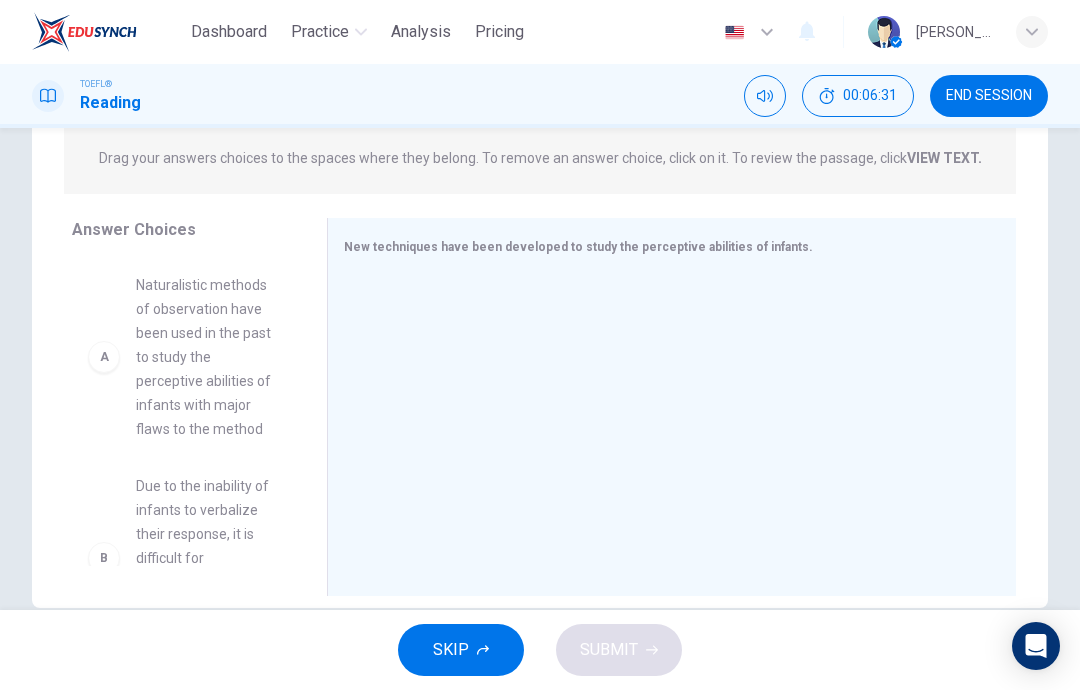 click on "B Due to the inability of infants to verbalize their response, it is difficult for researchers to obtain accurate data about infant perception C The perception of the scientists themselves can interfere with the naturalistic method because two scientists might perceive a reaction as having a different meaning or strength D New methods for this type of observation have helped to create a more accurate ability to quantify the data by using heart beats and respiration along with other reactions to determine perception E It is difficult to determine if the response is to the specific stimuli or to having stimuli introduced at all F Another technique is to use electrical response to measure the reactions in the brain of the infant to stimuli" at bounding box center (183, 412) 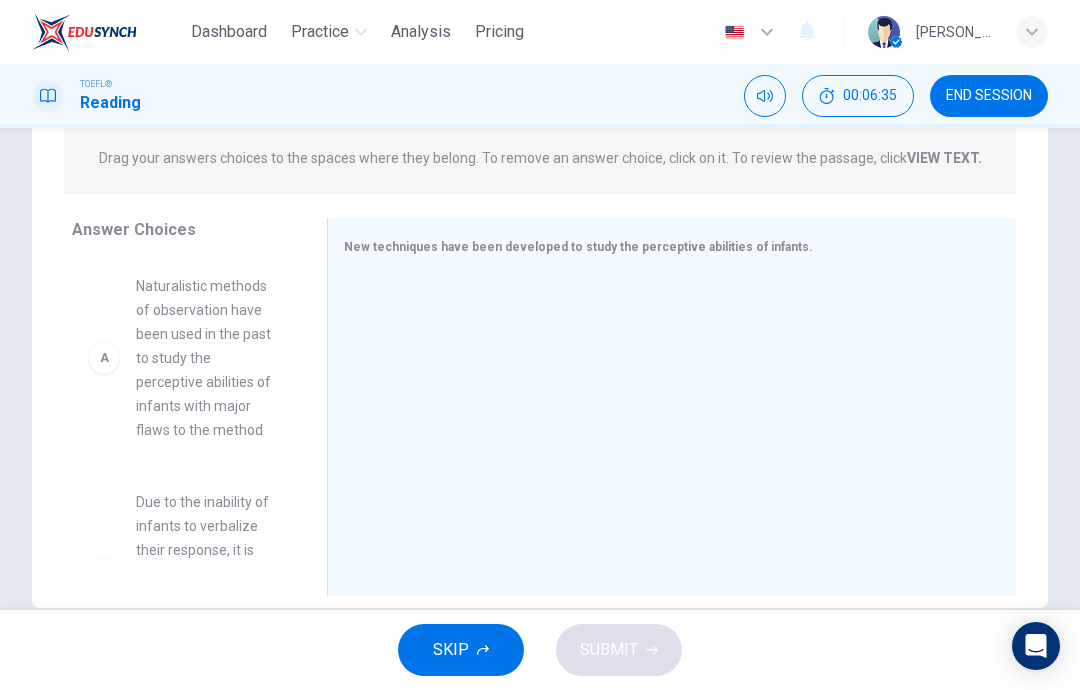 scroll, scrollTop: 260, scrollLeft: 0, axis: vertical 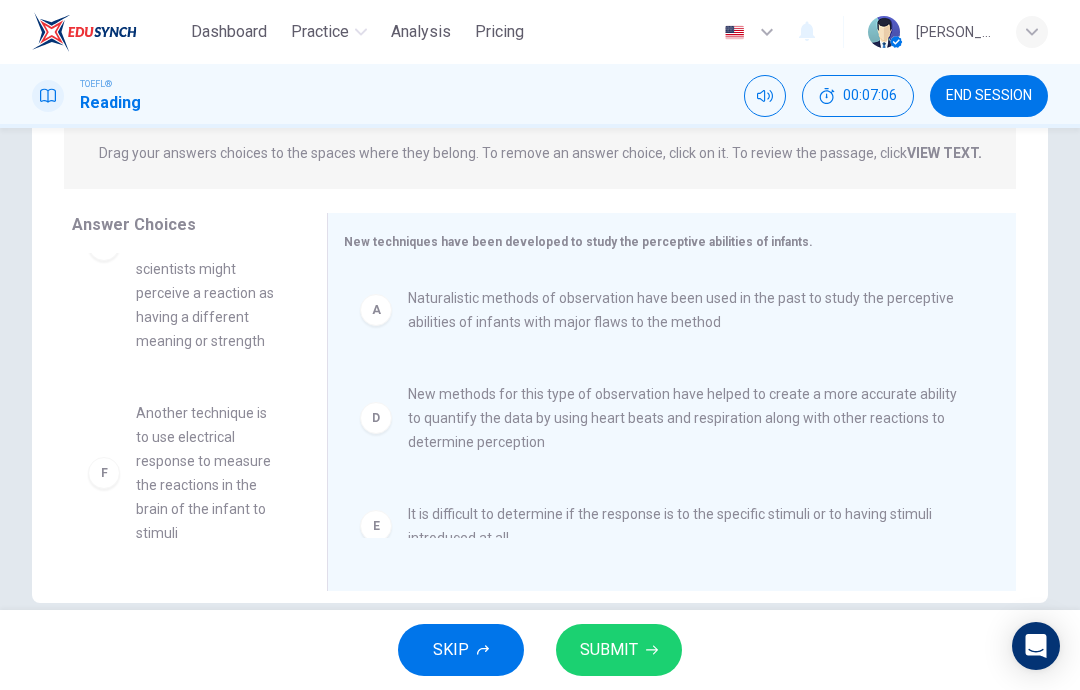 click on "SUBMIT" at bounding box center (609, 650) 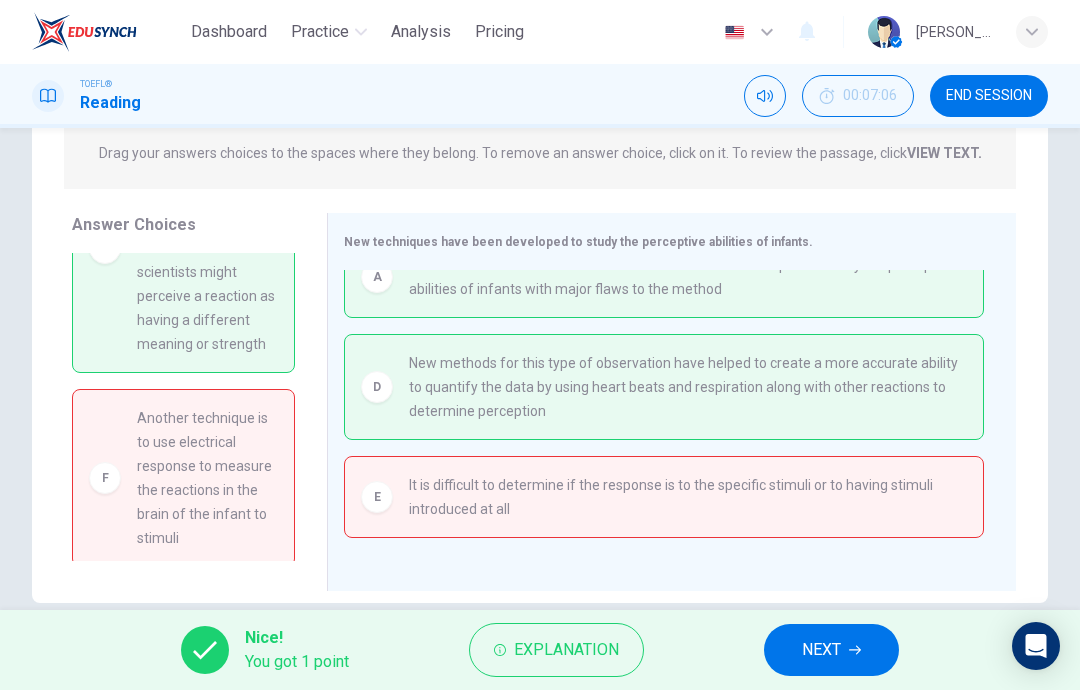 scroll, scrollTop: 35, scrollLeft: 0, axis: vertical 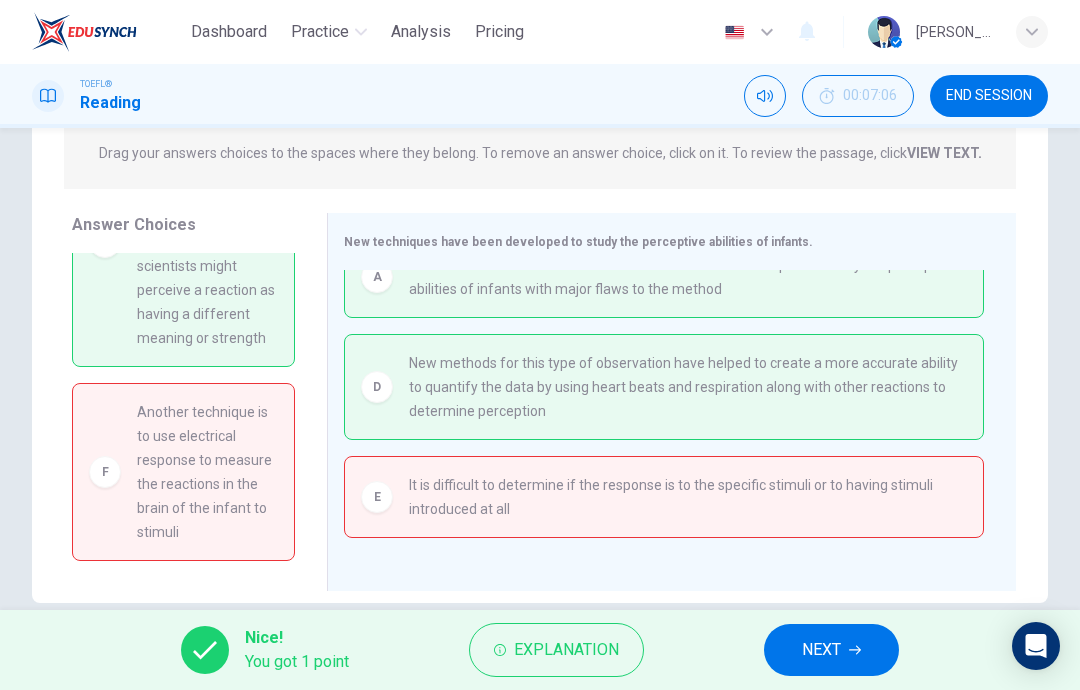 click on "NEXT" at bounding box center [831, 650] 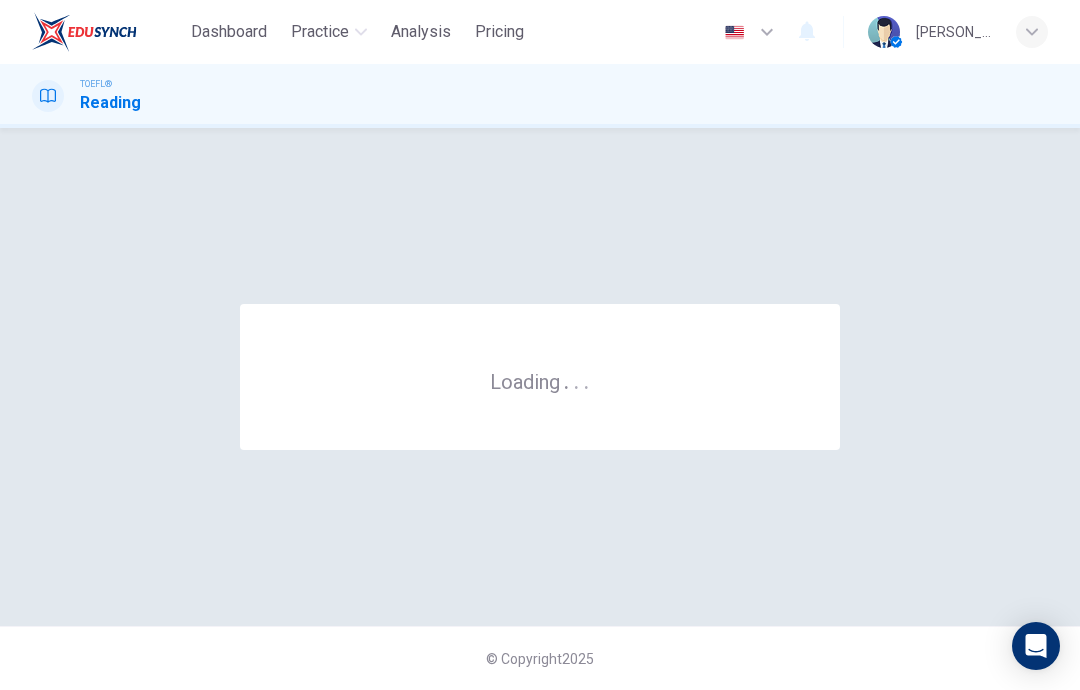 scroll, scrollTop: 0, scrollLeft: 0, axis: both 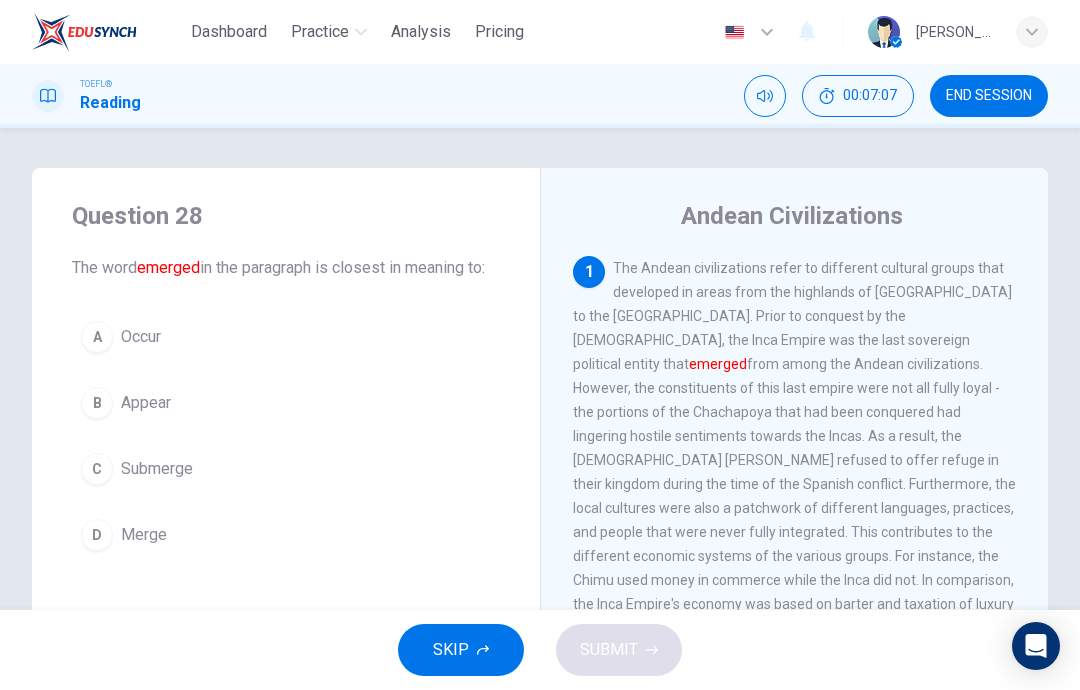 click on "D Merge" at bounding box center [286, 535] 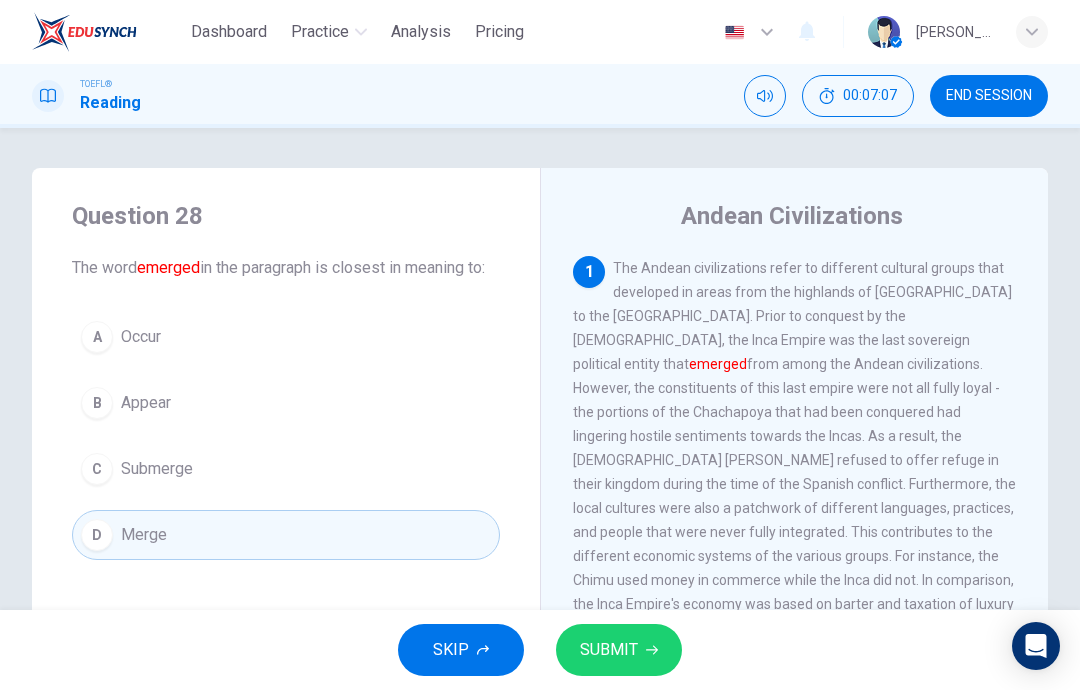 click on "SUBMIT" at bounding box center (619, 650) 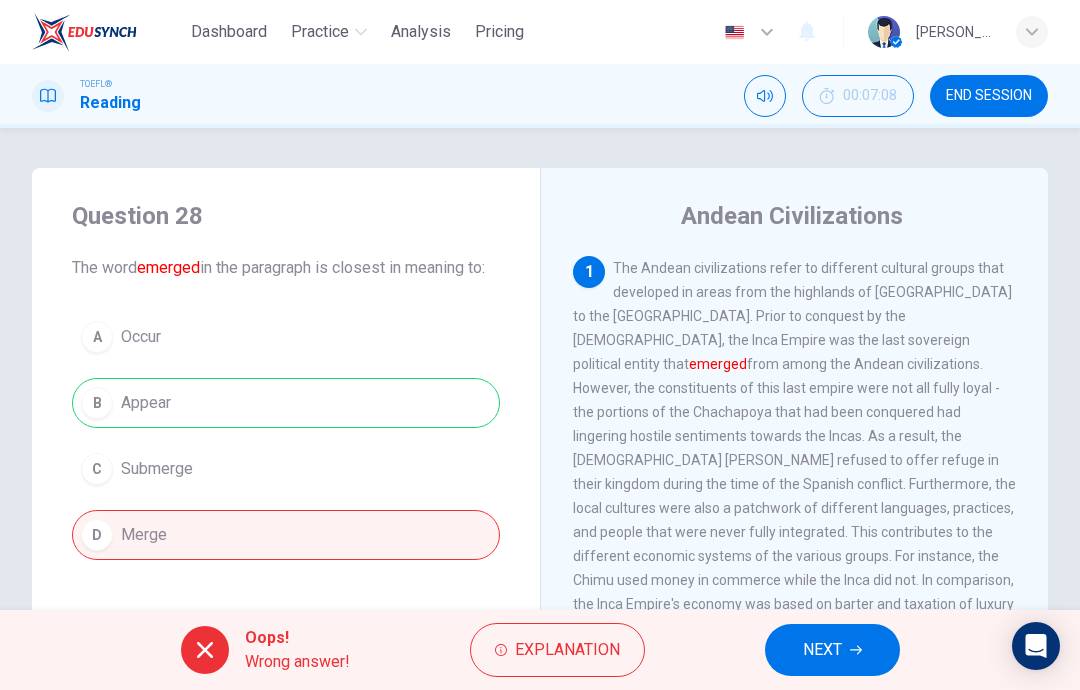 click on "NEXT" at bounding box center (832, 650) 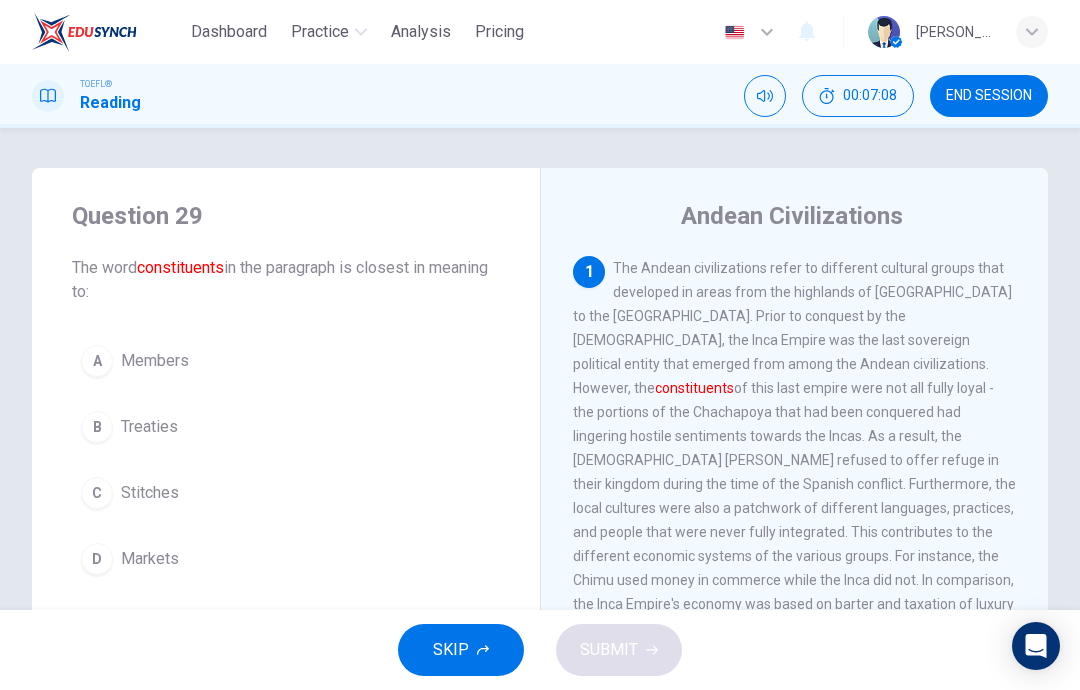 click on "B Treaties" at bounding box center [286, 427] 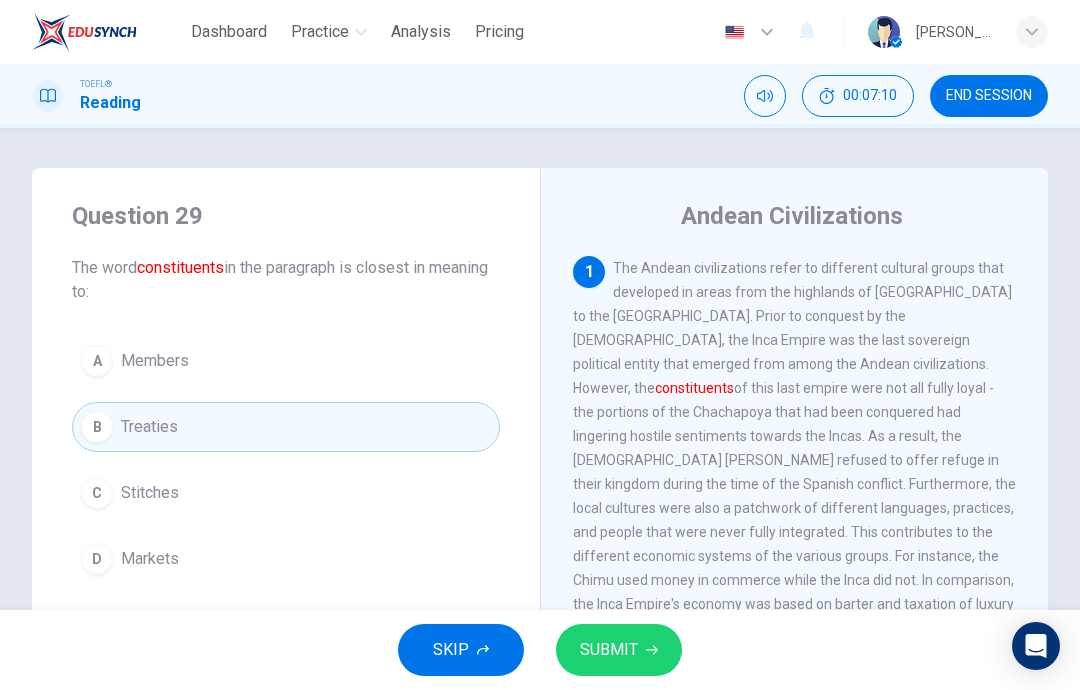 click on "SUBMIT" at bounding box center (609, 650) 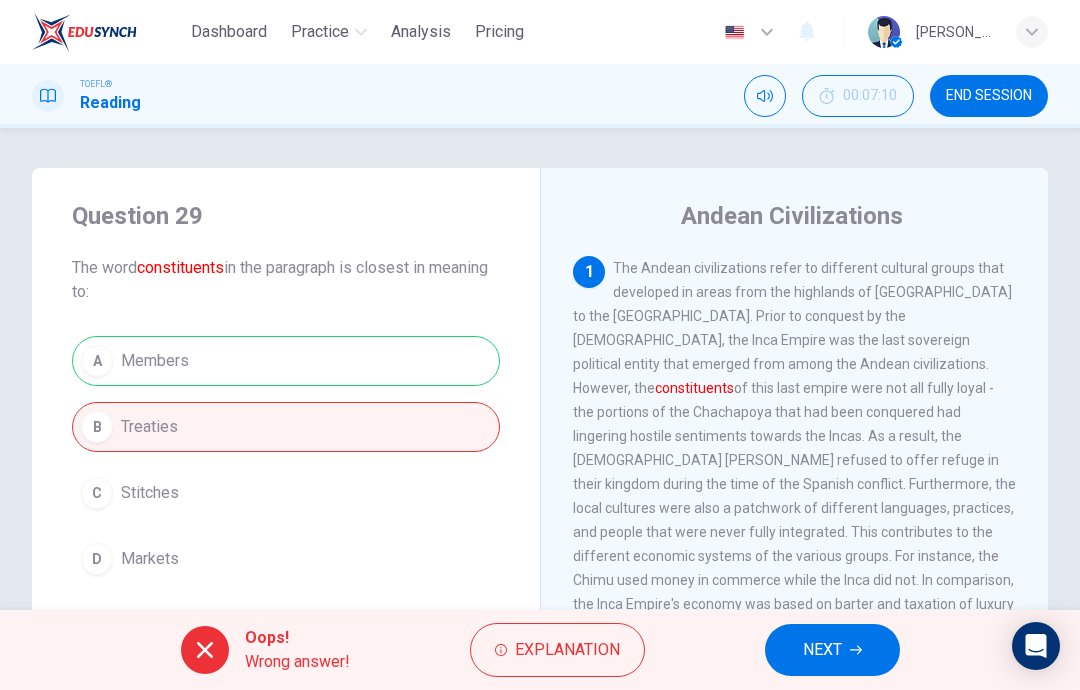 click on "NEXT" at bounding box center (832, 650) 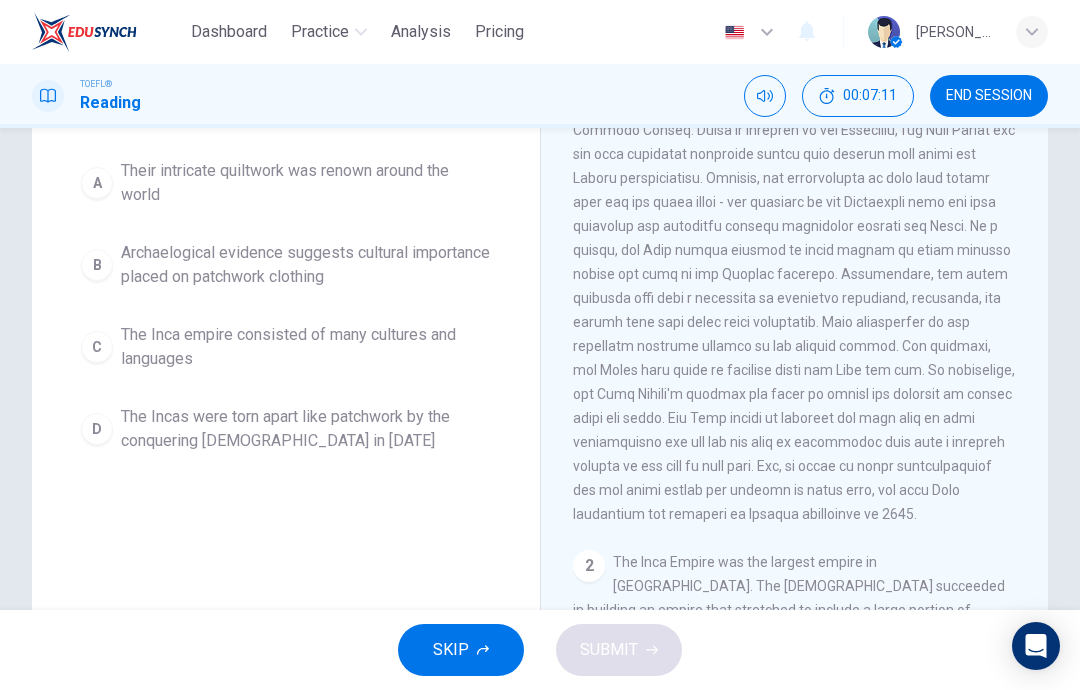 scroll, scrollTop: 196, scrollLeft: 0, axis: vertical 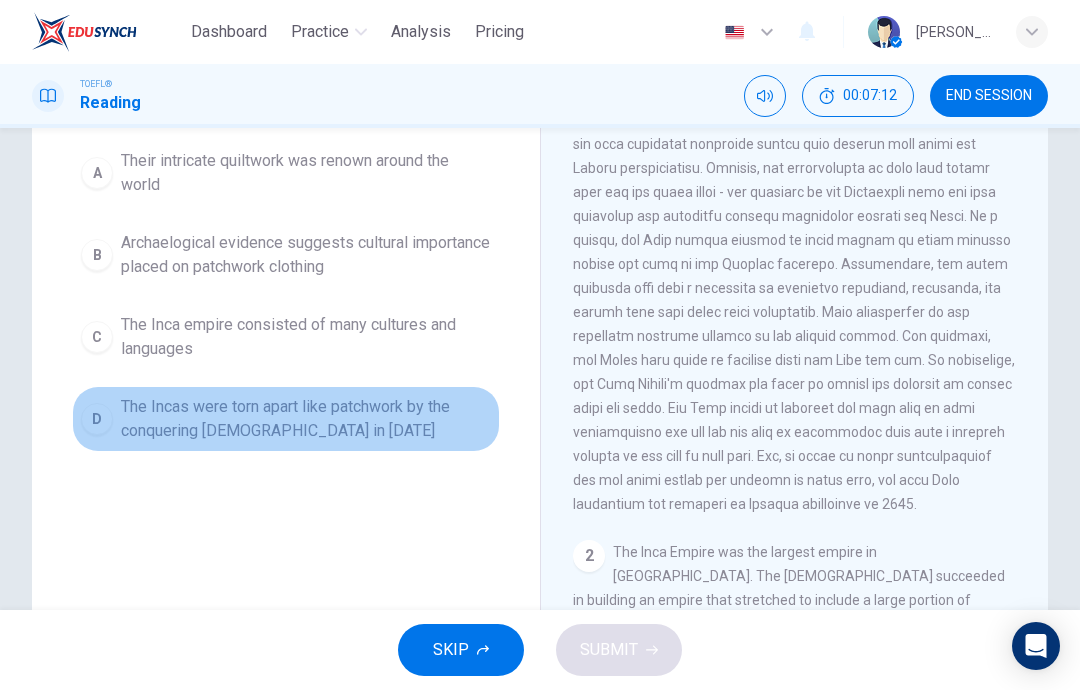 click on "The Incas were torn apart like patchwork by the conquering [DEMOGRAPHIC_DATA] in [DATE]" at bounding box center [306, 419] 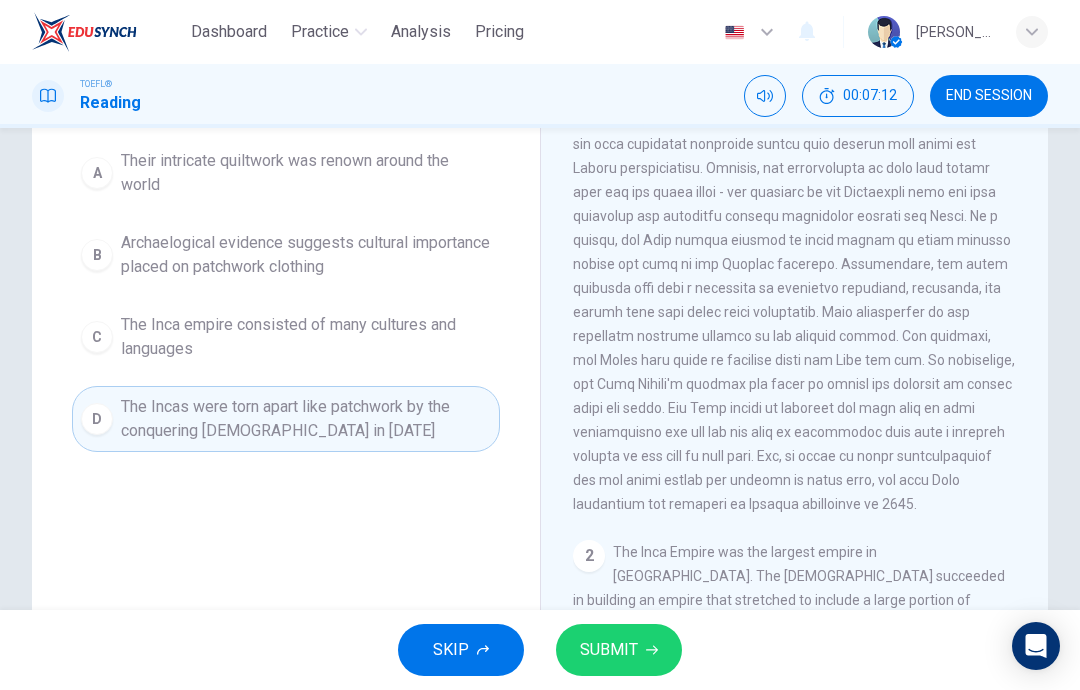 click on "SUBMIT" at bounding box center (619, 650) 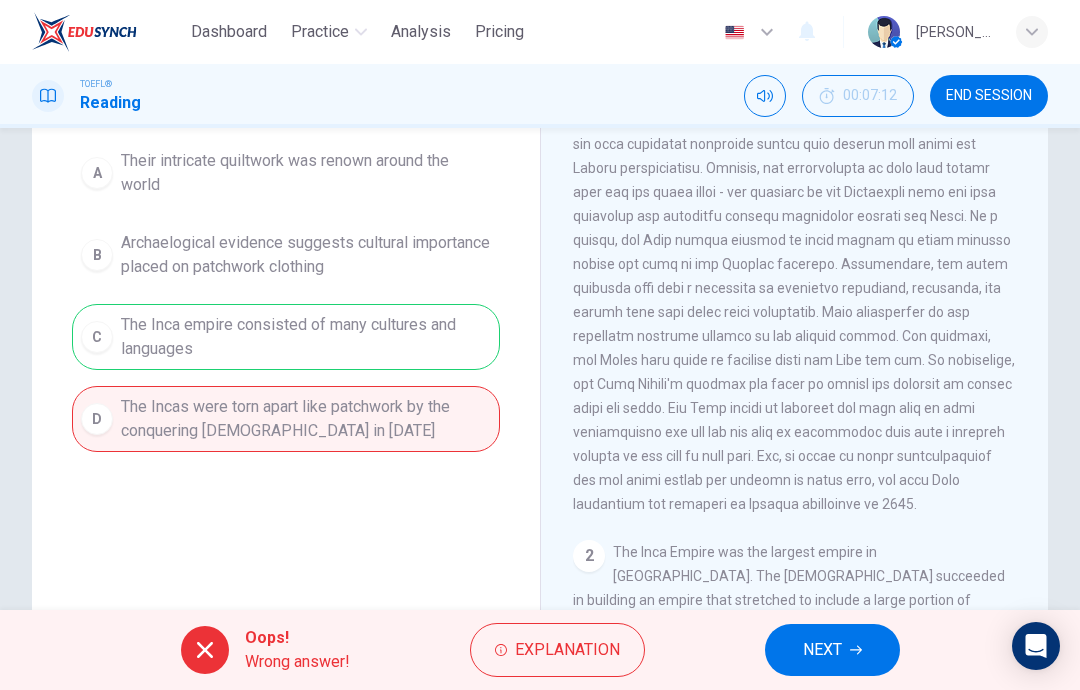 click on "NEXT" at bounding box center (822, 650) 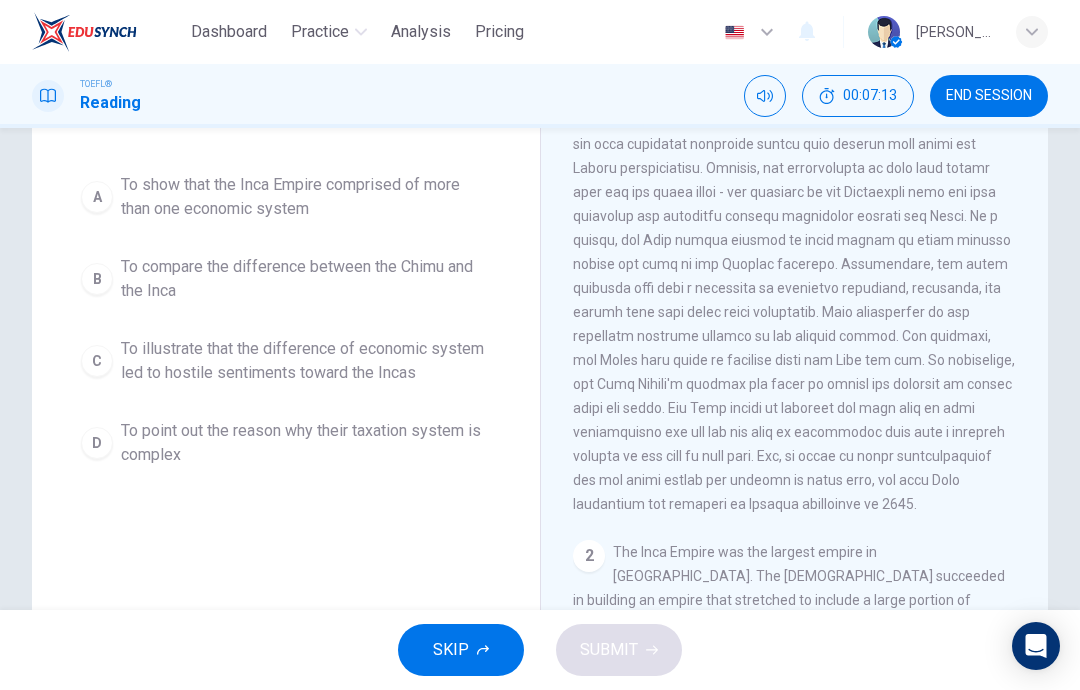 click on "To compare the difference between the Chimu and the Inca" at bounding box center (306, 279) 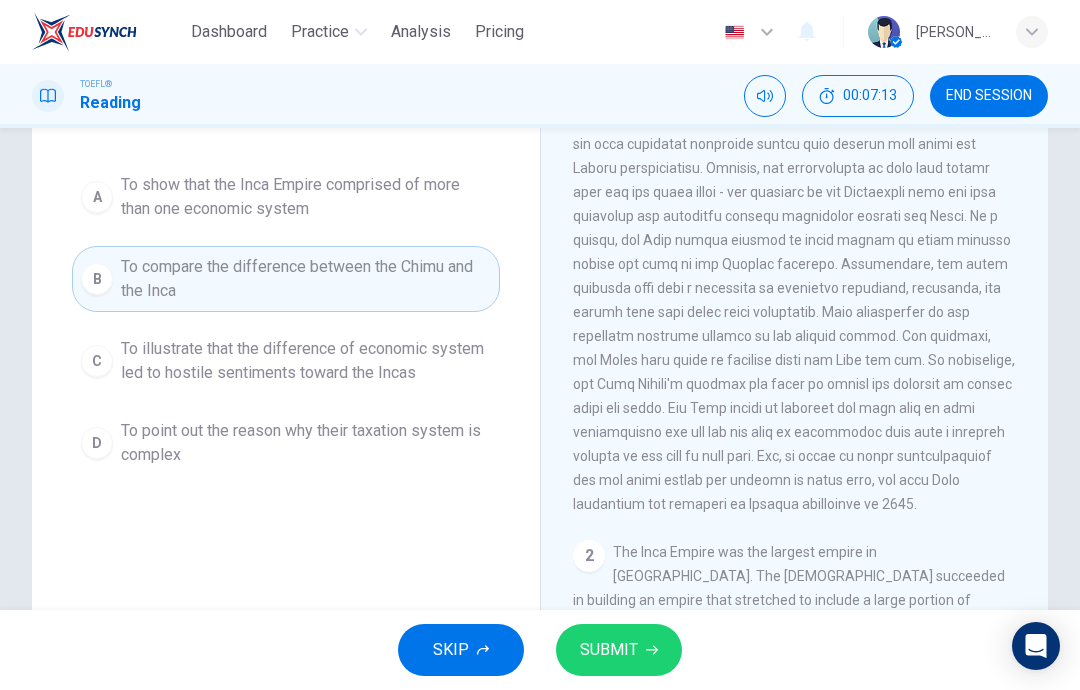 click on "SUBMIT" at bounding box center (609, 650) 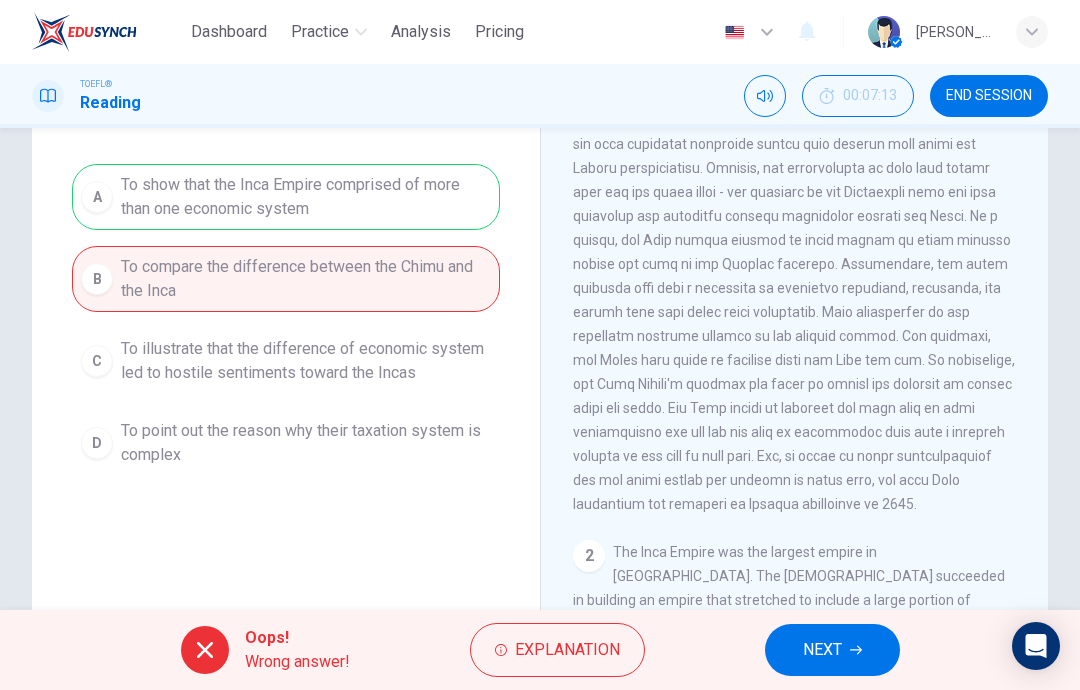 click on "NEXT" at bounding box center [822, 650] 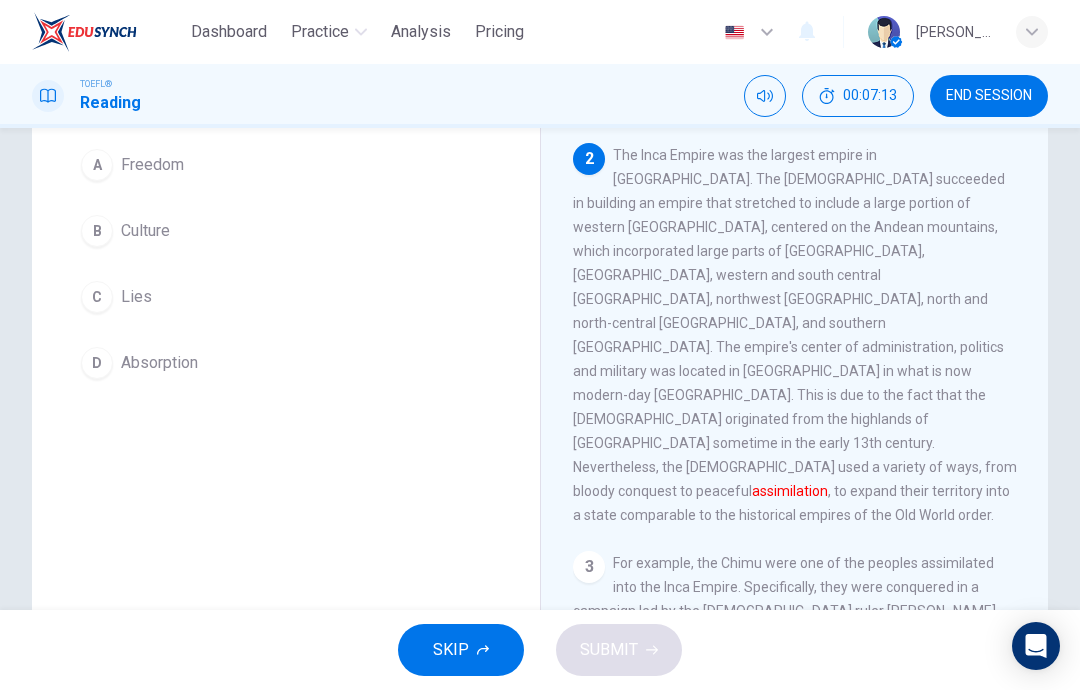 scroll, scrollTop: 424, scrollLeft: 0, axis: vertical 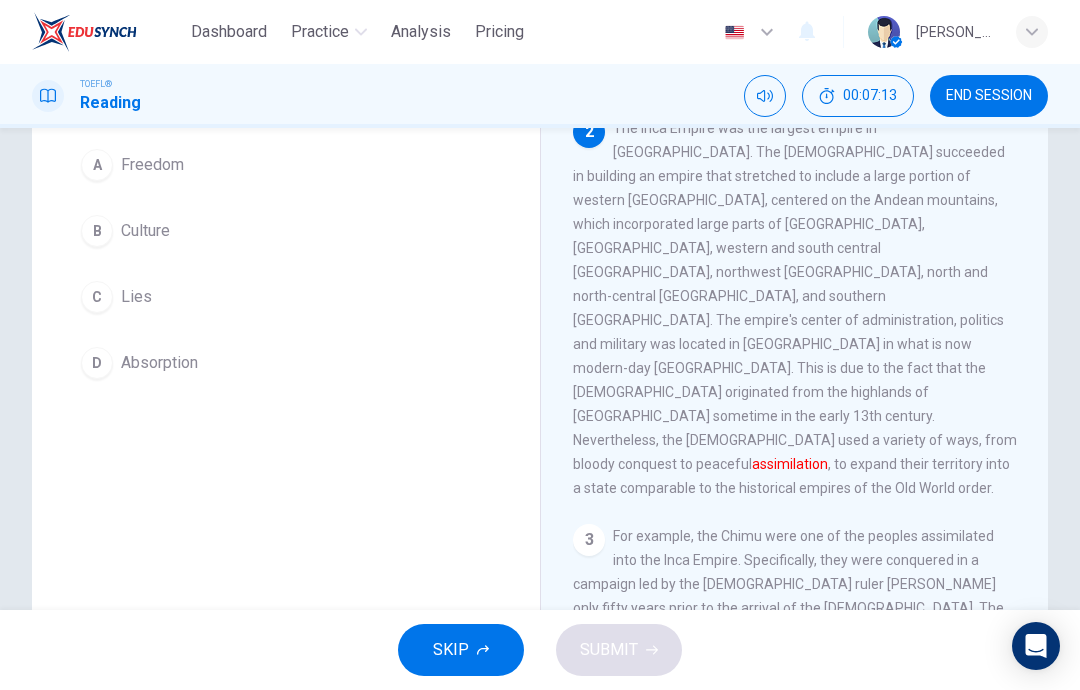 click on "Lies" at bounding box center (136, 297) 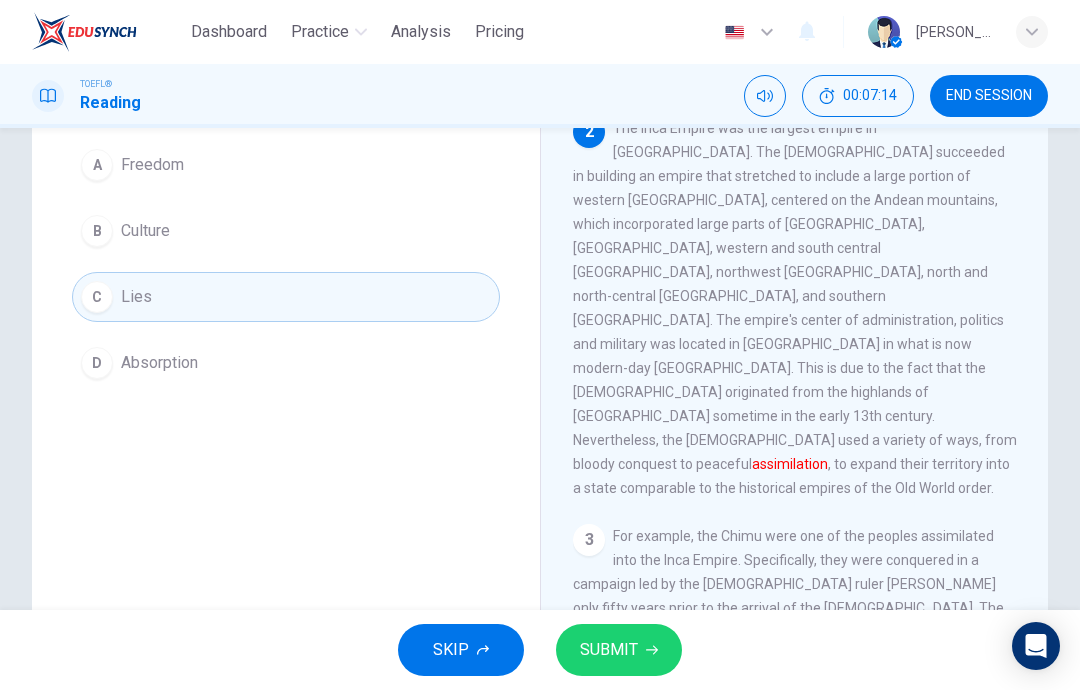 click on "SUBMIT" at bounding box center (609, 650) 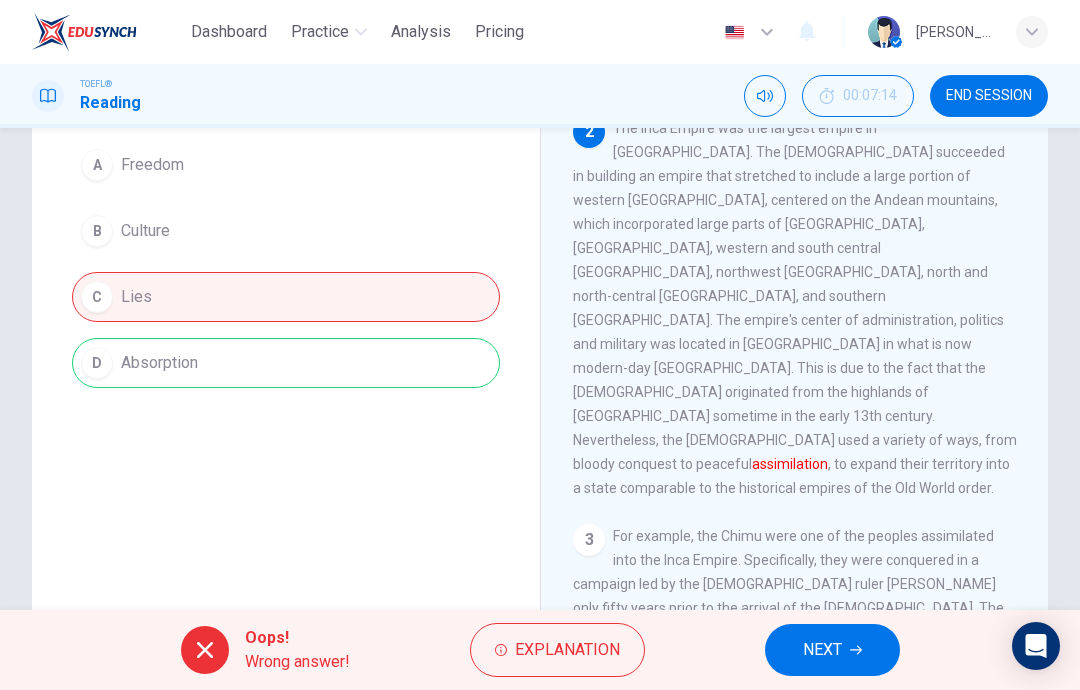 click on "NEXT" at bounding box center [822, 650] 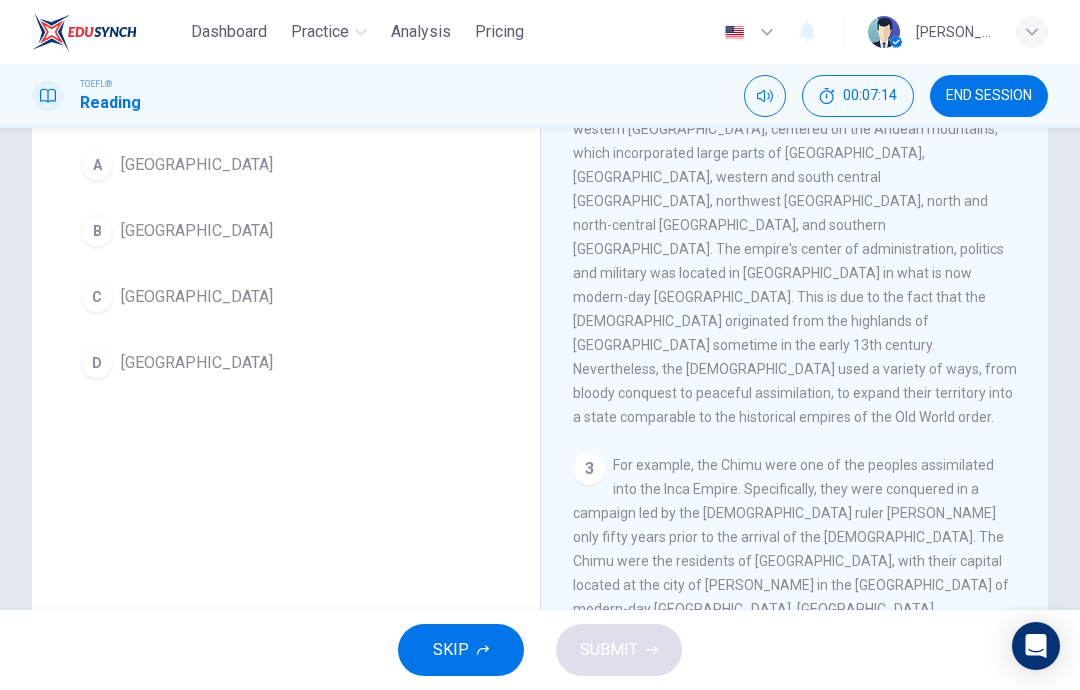 scroll, scrollTop: 499, scrollLeft: 0, axis: vertical 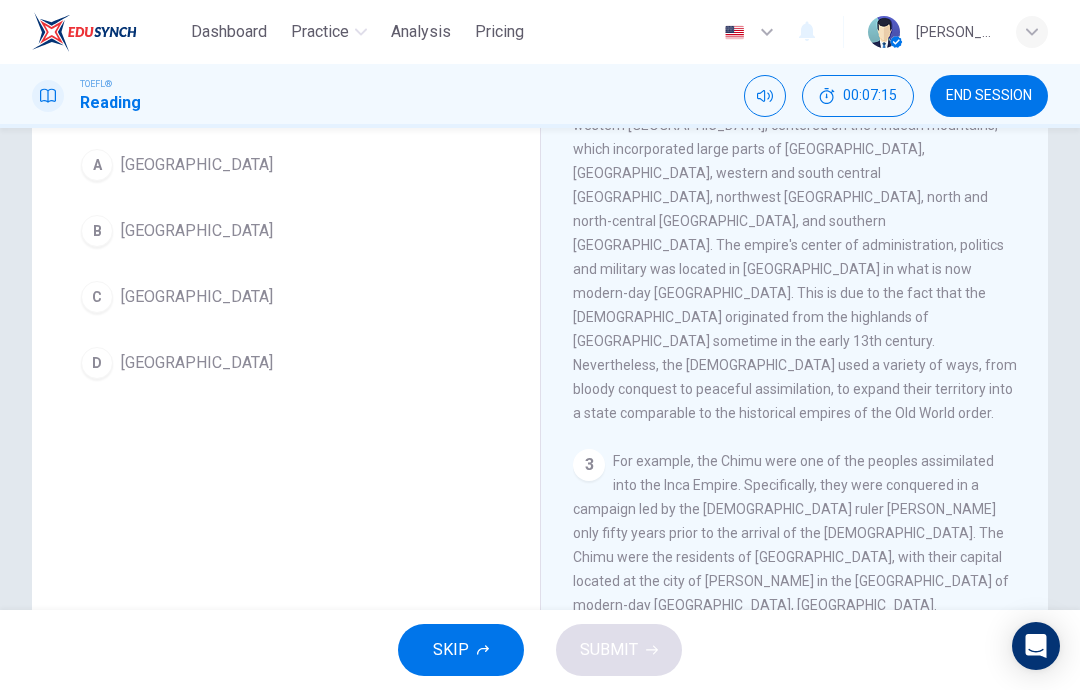 click on "[GEOGRAPHIC_DATA]" at bounding box center [197, 165] 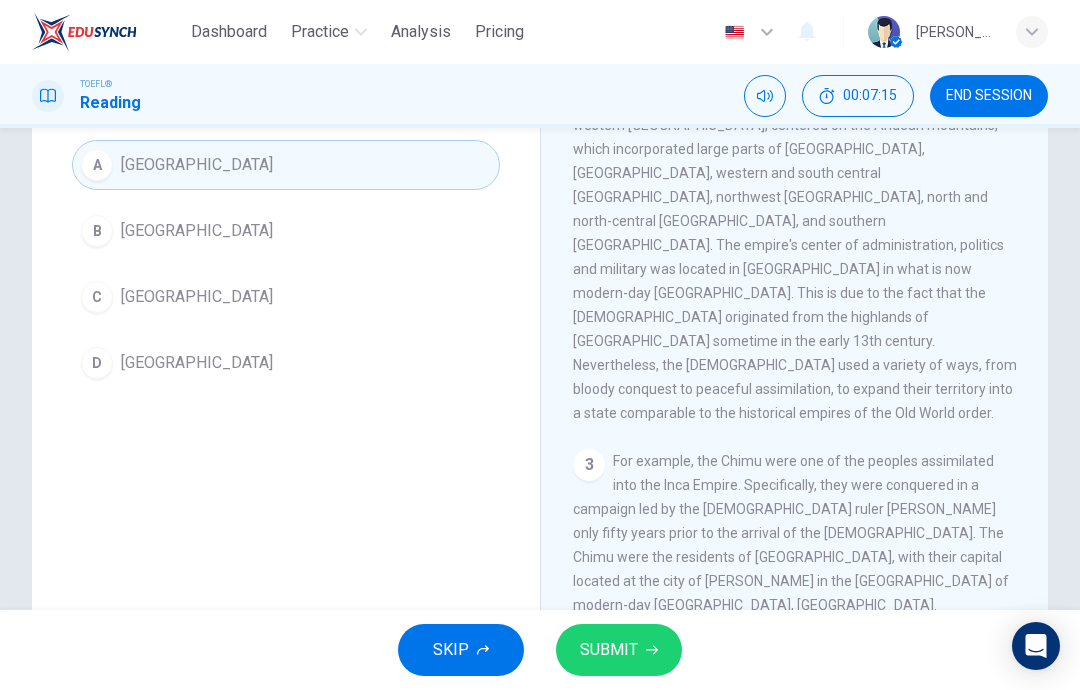 click on "SUBMIT" at bounding box center (609, 650) 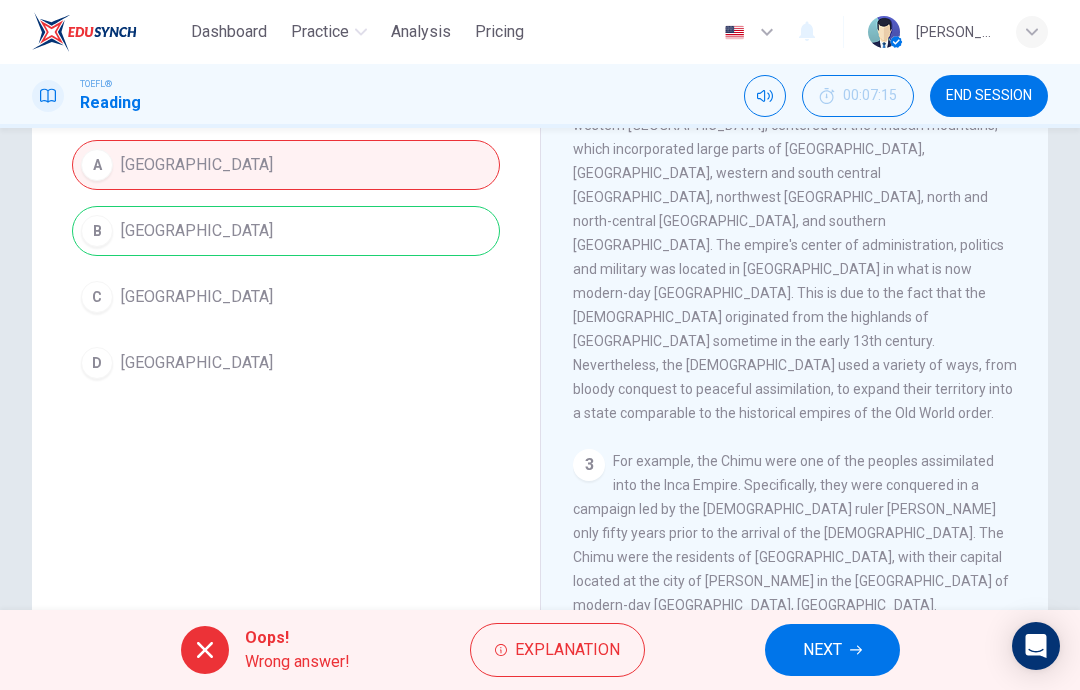 click on "NEXT" at bounding box center (822, 650) 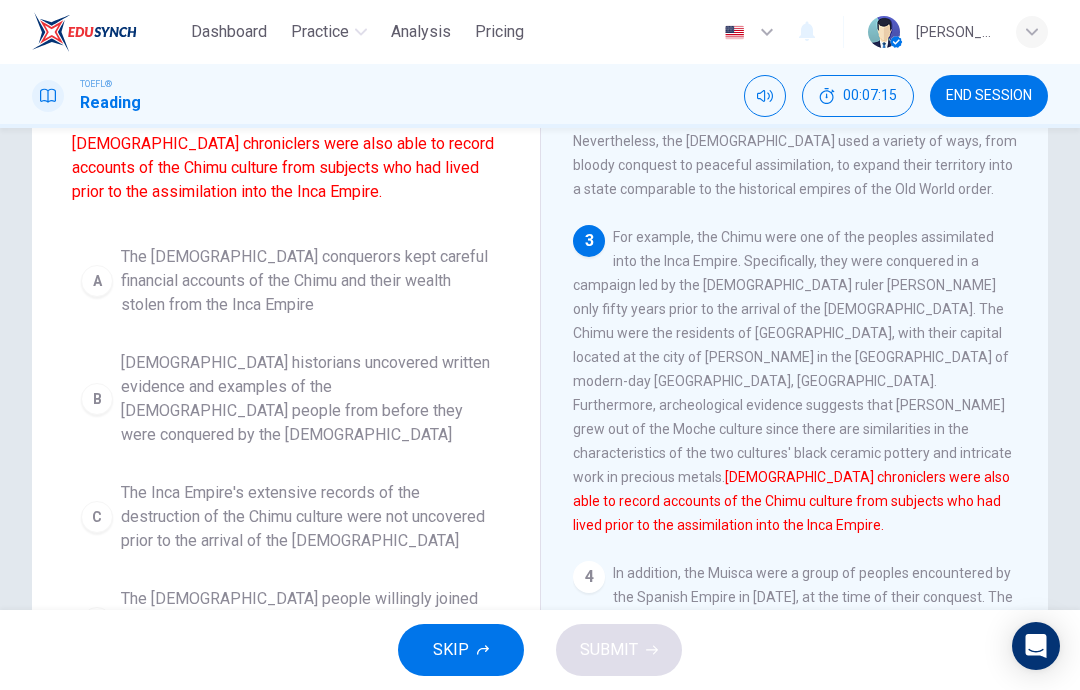 scroll, scrollTop: 723, scrollLeft: 0, axis: vertical 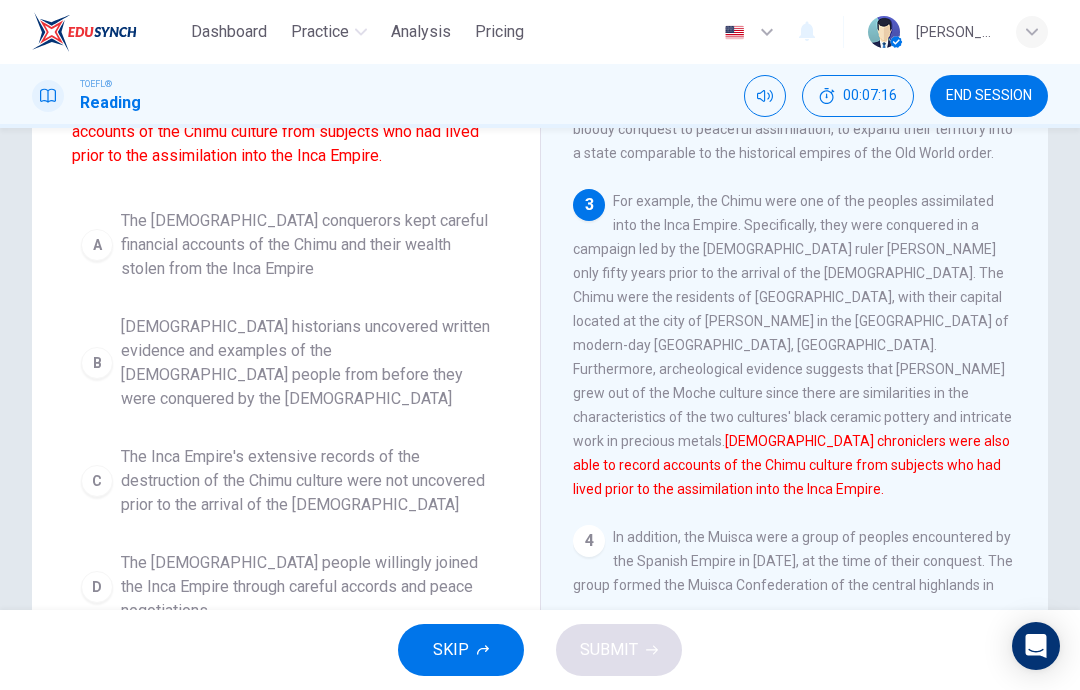 click on "[DEMOGRAPHIC_DATA] historians uncovered written evidence and examples of the [DEMOGRAPHIC_DATA] people from before they were conquered by the [DEMOGRAPHIC_DATA]" at bounding box center (306, 363) 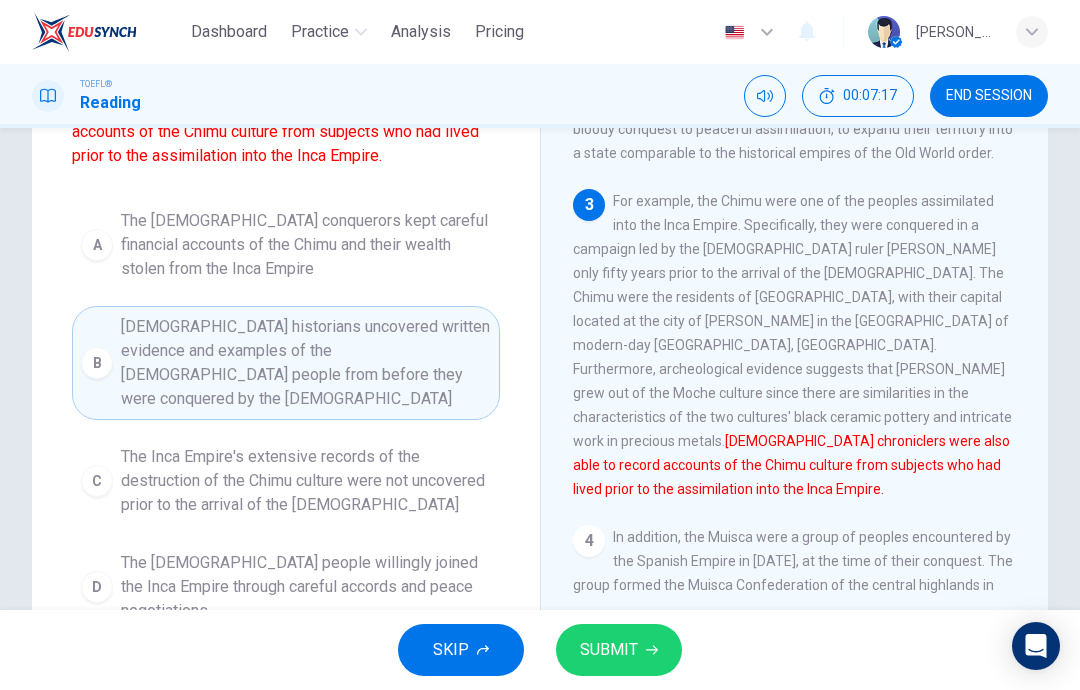 click on "SUBMIT" at bounding box center [609, 650] 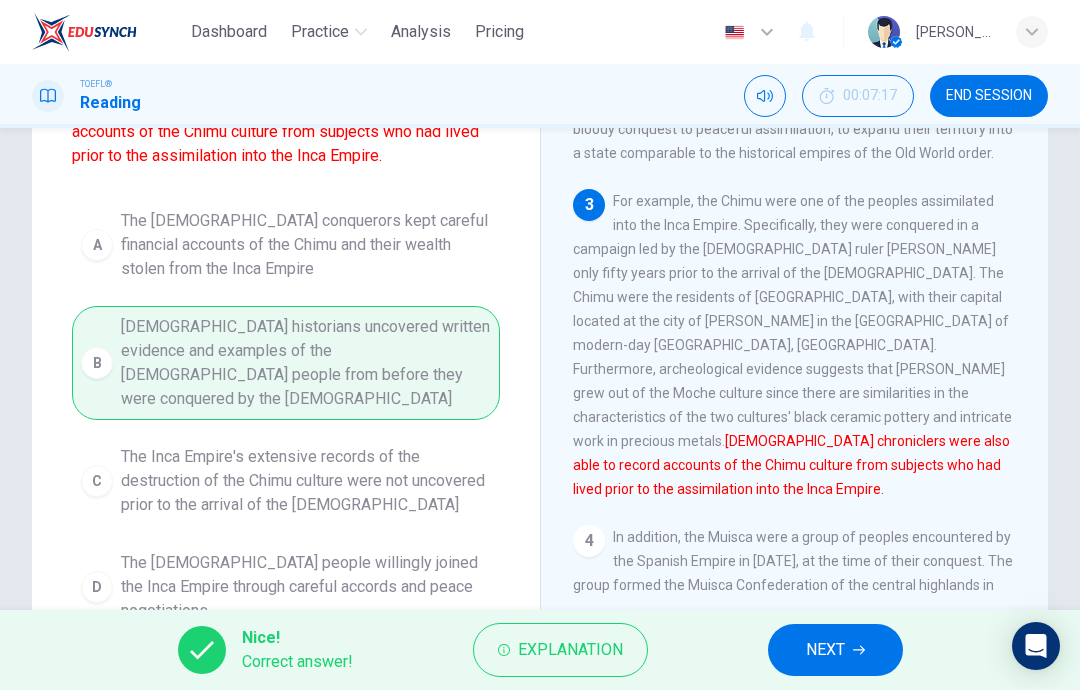 click on "NEXT" at bounding box center [825, 650] 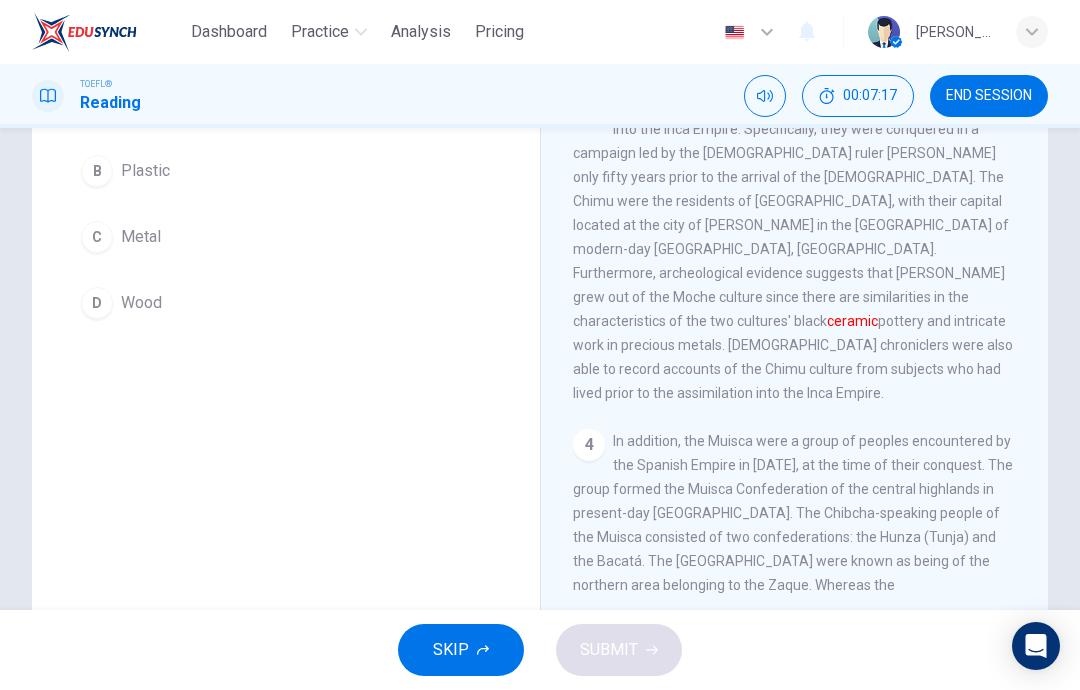 scroll, scrollTop: 823, scrollLeft: 0, axis: vertical 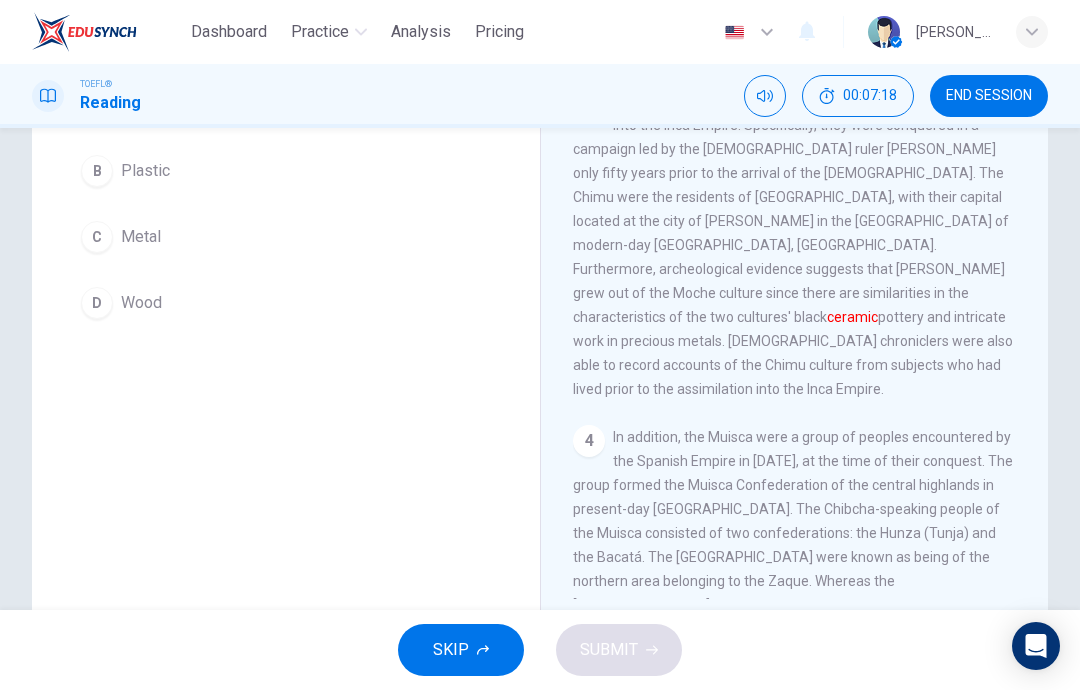 click on "Metal" at bounding box center [141, 237] 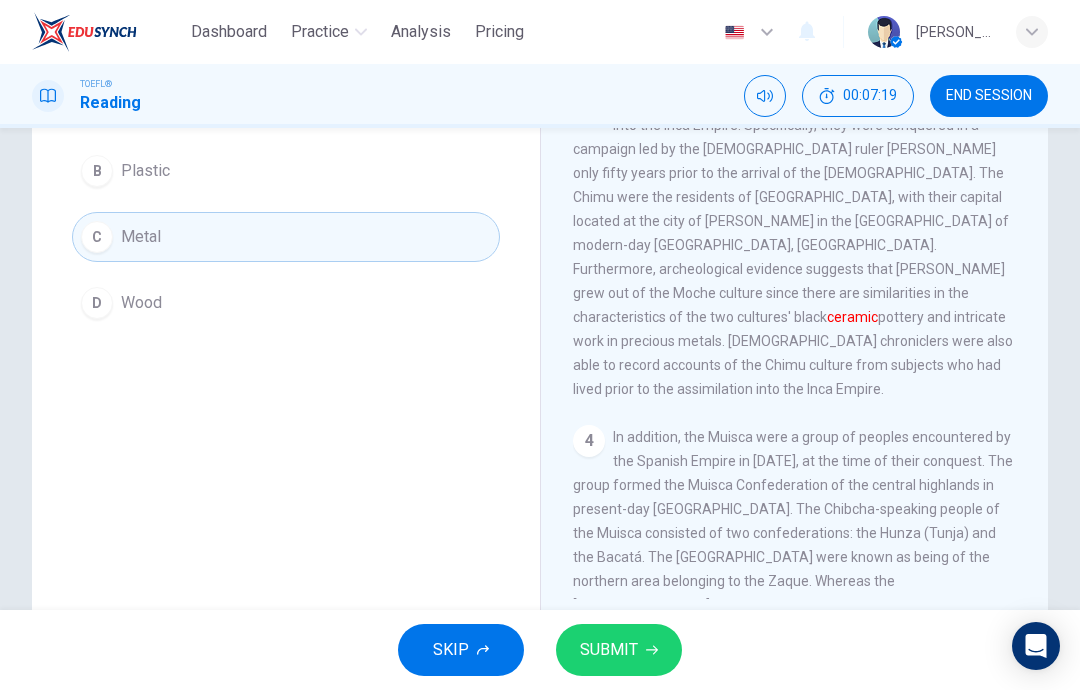 click on "SUBMIT" at bounding box center (609, 650) 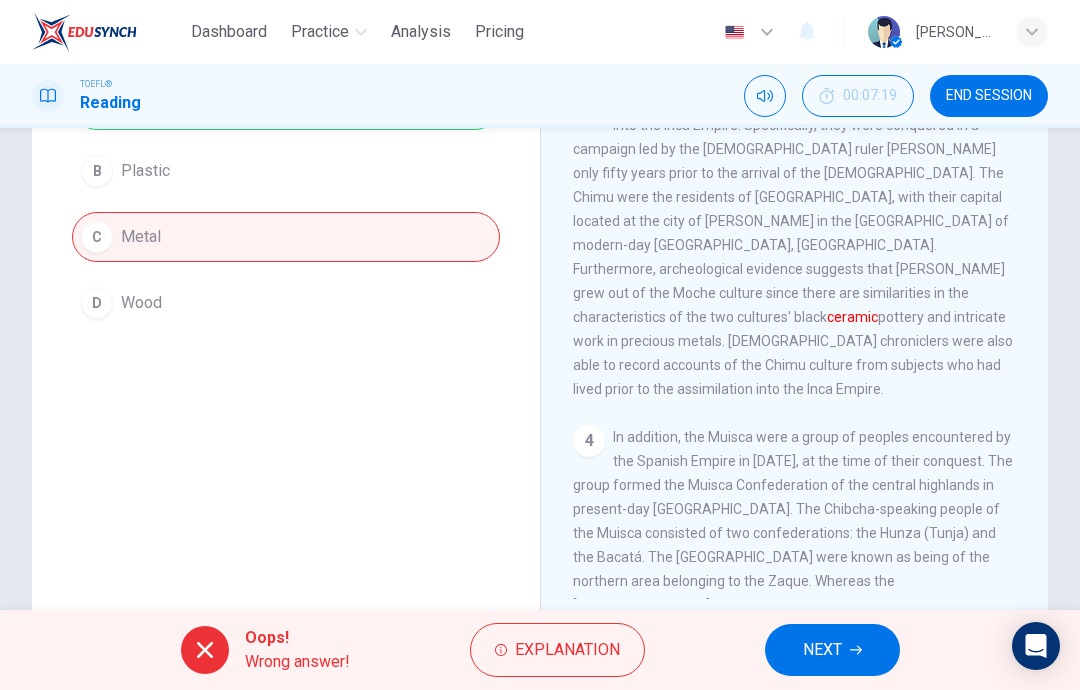 click on "NEXT" at bounding box center (832, 650) 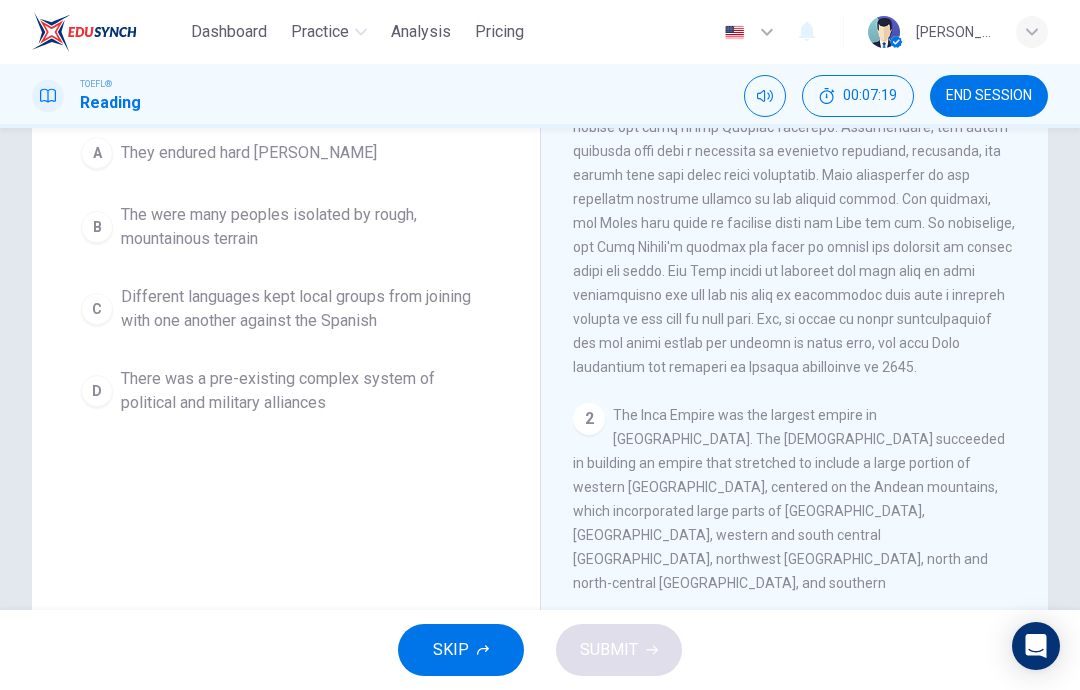 scroll, scrollTop: 0, scrollLeft: 0, axis: both 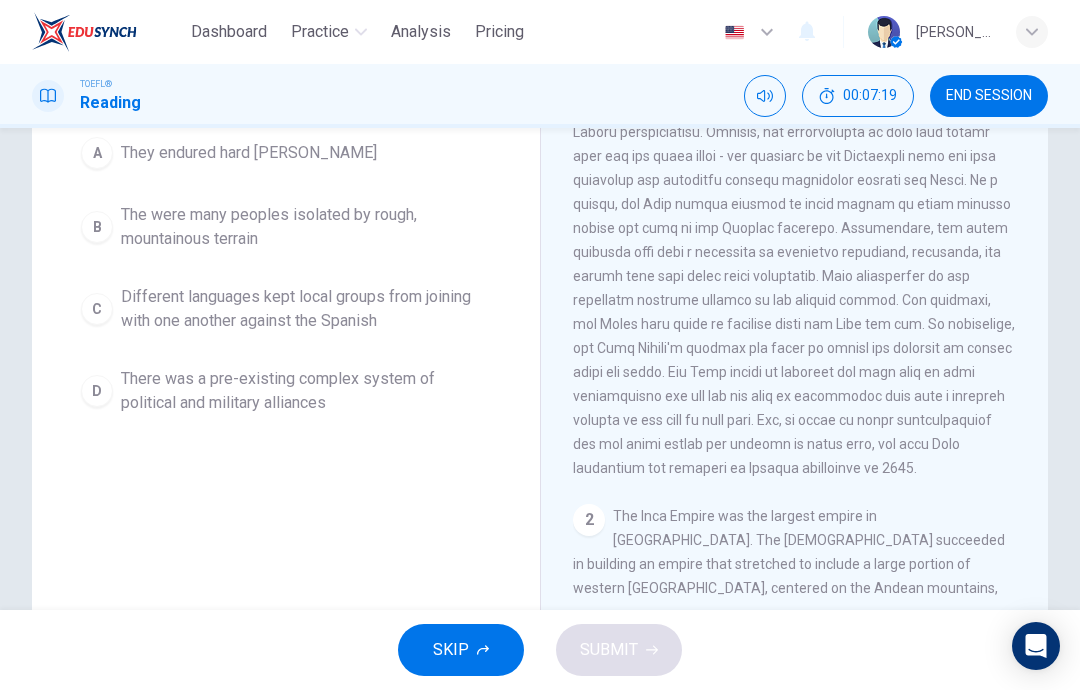 click on "There was a pre-existing complex system of political and military alliances" at bounding box center [306, 391] 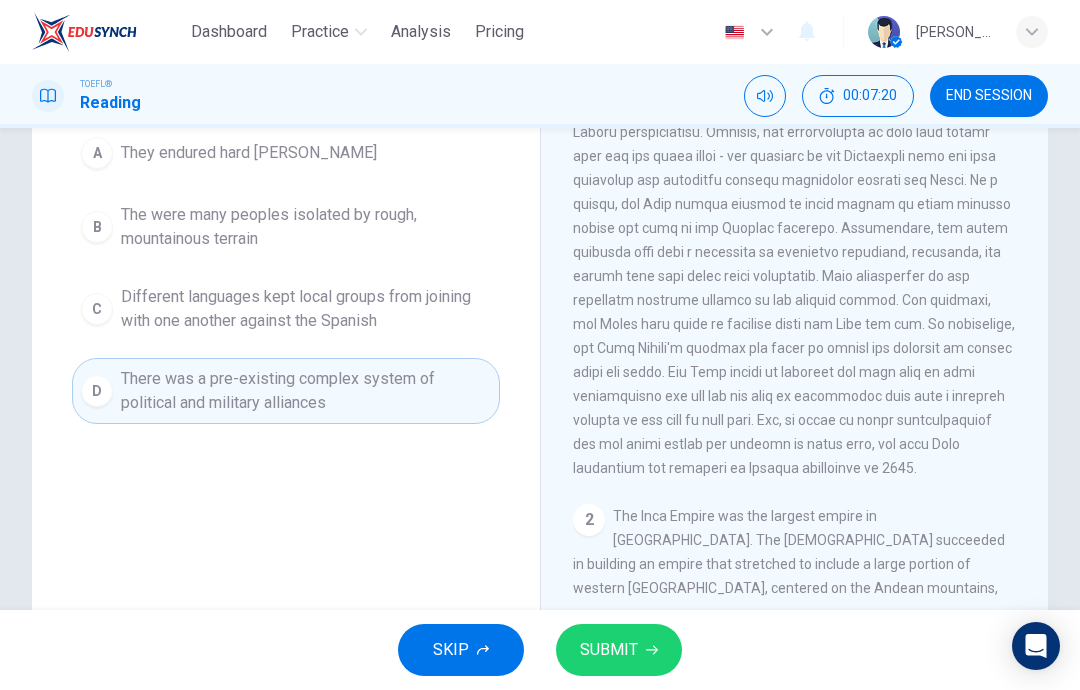 click on "SUBMIT" at bounding box center [609, 650] 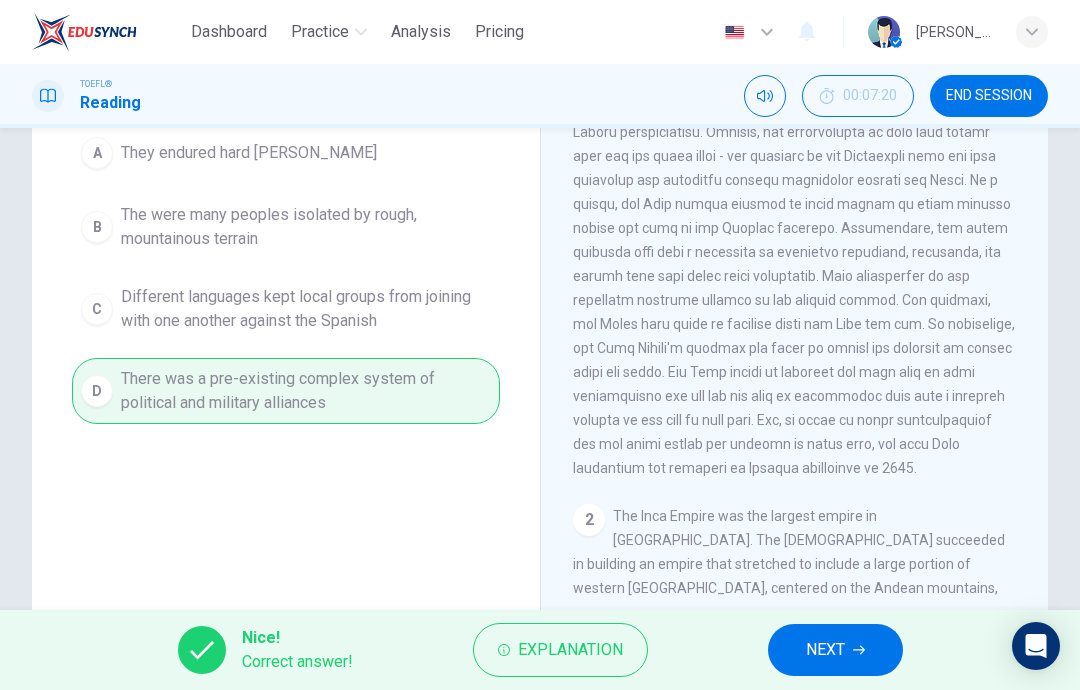 click on "NEXT" at bounding box center [825, 650] 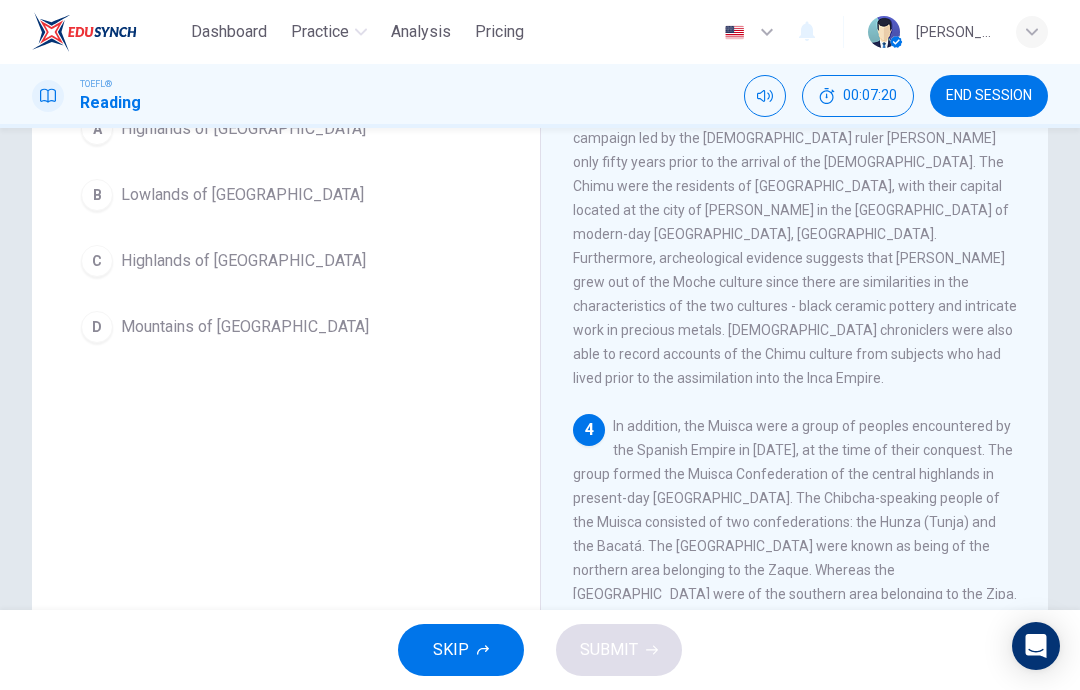 scroll, scrollTop: 997, scrollLeft: 0, axis: vertical 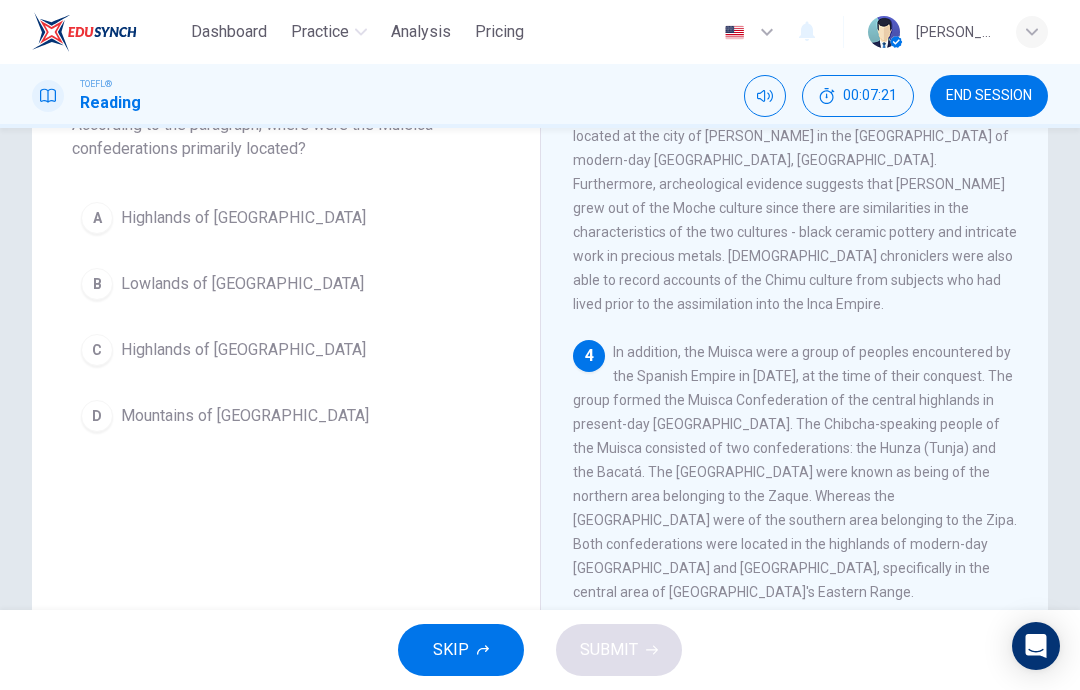 click on "Highlands of [GEOGRAPHIC_DATA]" at bounding box center [243, 218] 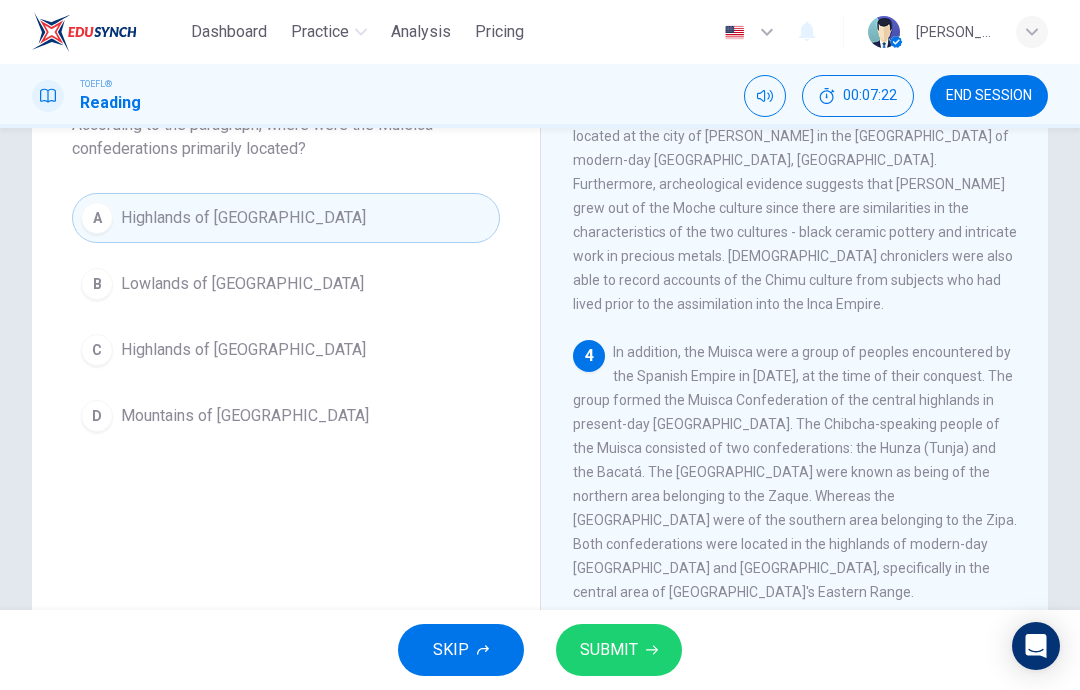 click on "Lowlands of [GEOGRAPHIC_DATA]" at bounding box center [242, 284] 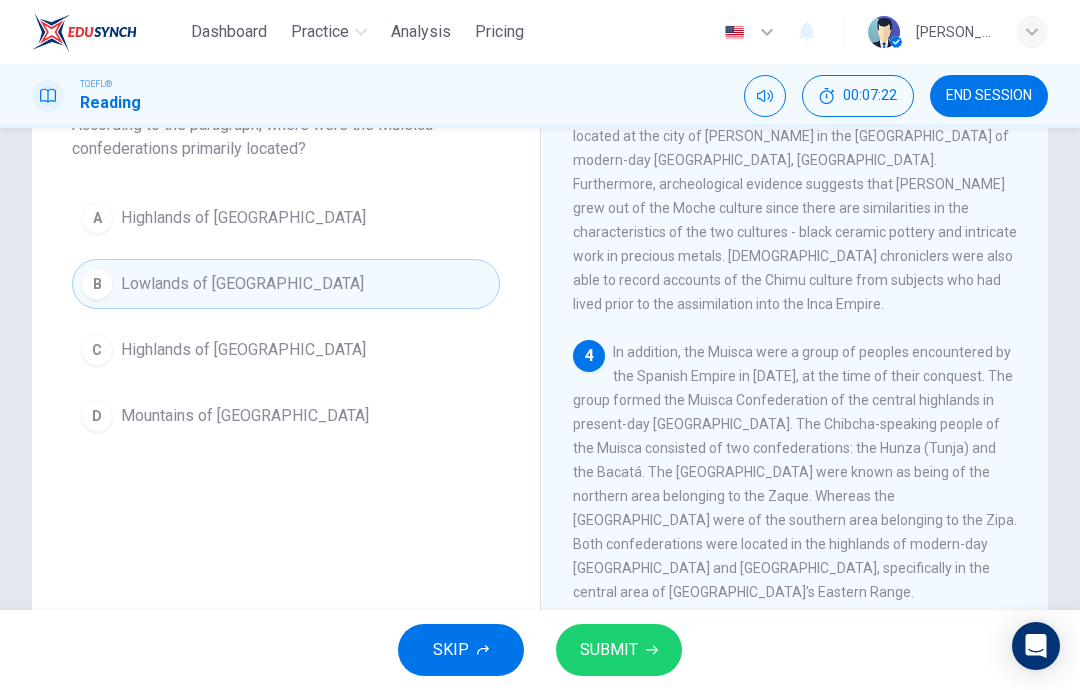 click on "SUBMIT" at bounding box center [609, 650] 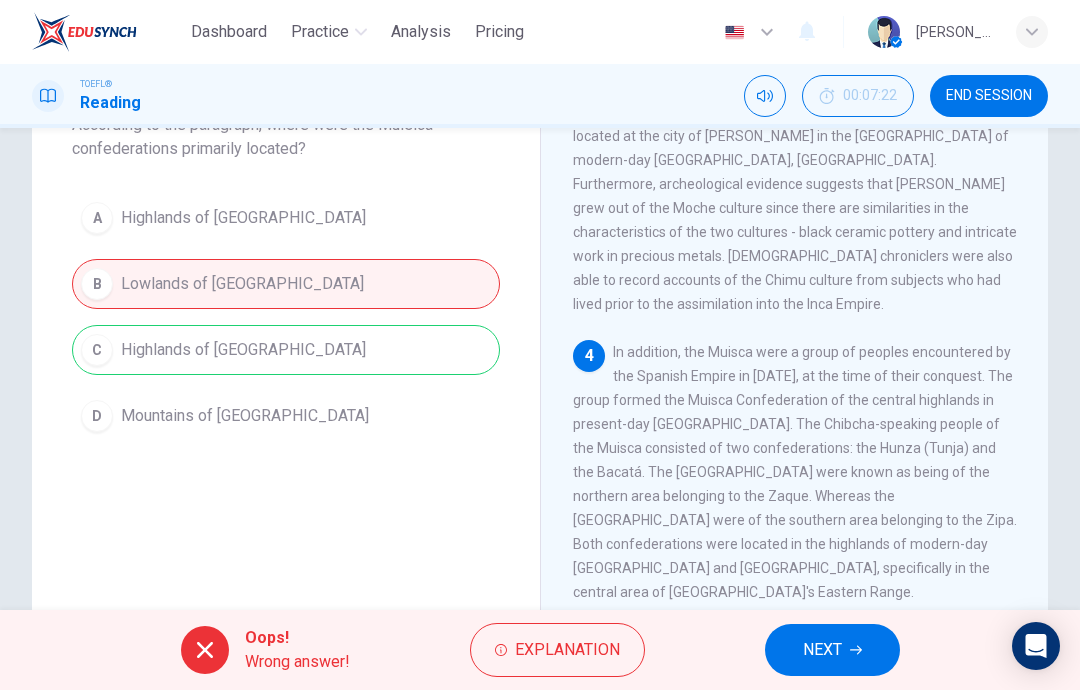 click on "NEXT" at bounding box center (832, 650) 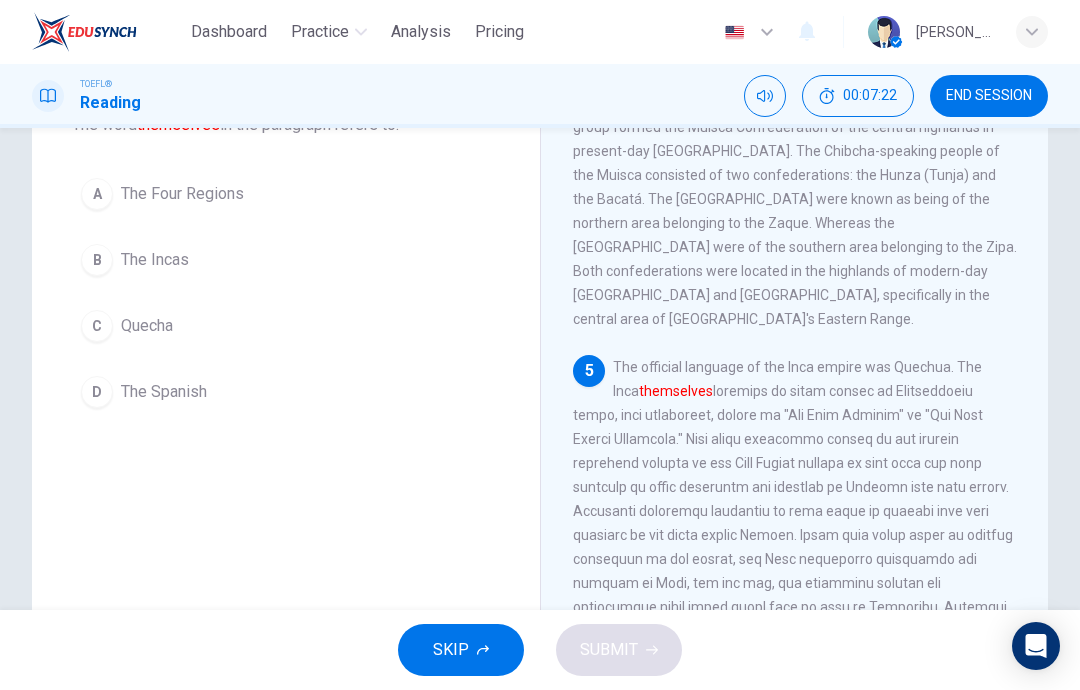 scroll, scrollTop: 1295, scrollLeft: 0, axis: vertical 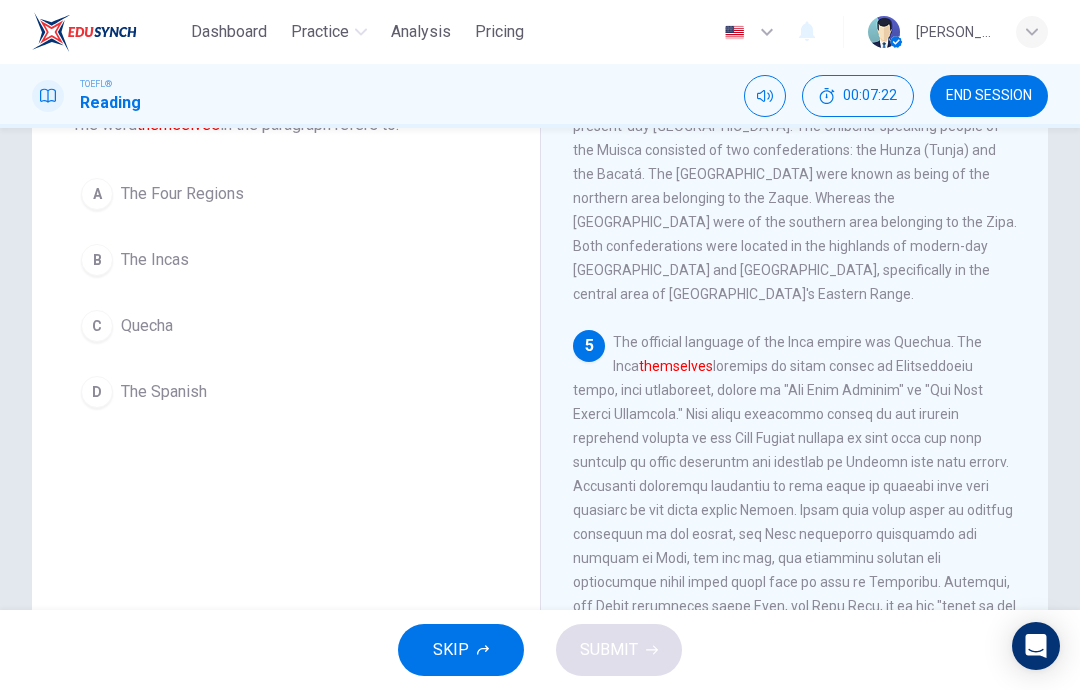click on "The Spanish" at bounding box center [164, 392] 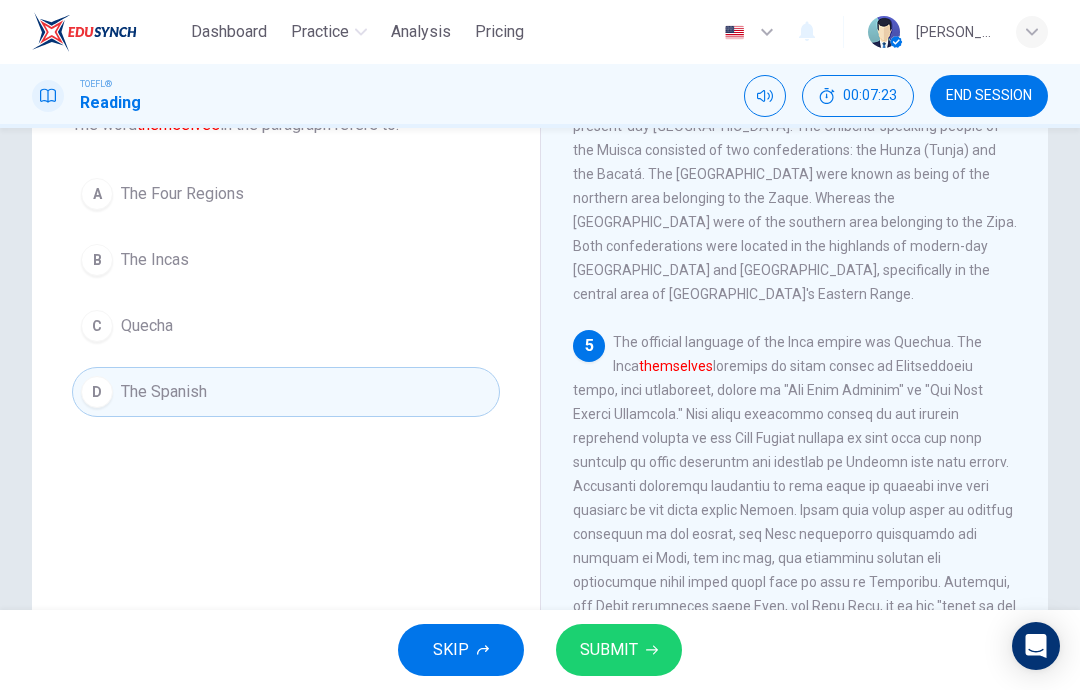 click on "SUBMIT" at bounding box center (619, 650) 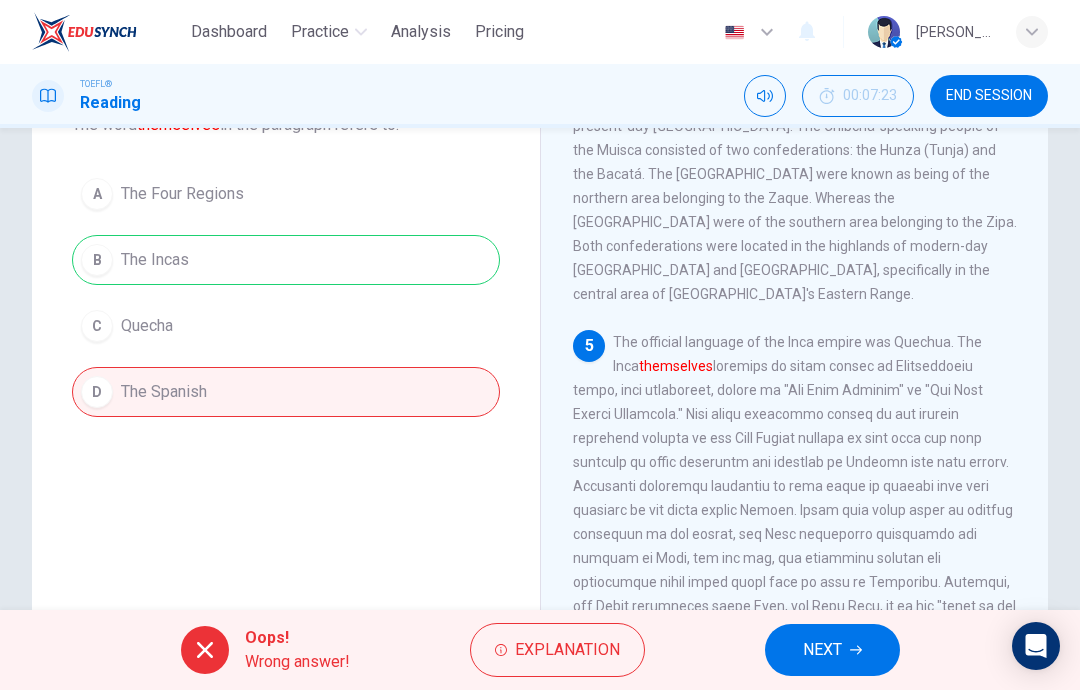 click on "NEXT" at bounding box center [832, 650] 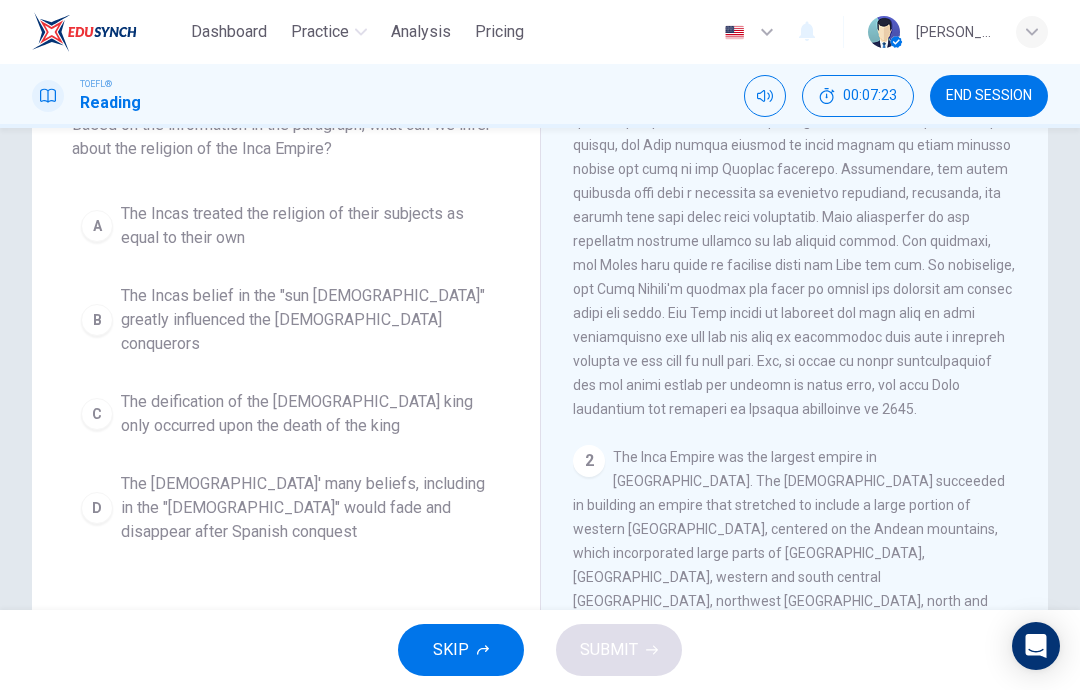 scroll, scrollTop: 0, scrollLeft: 0, axis: both 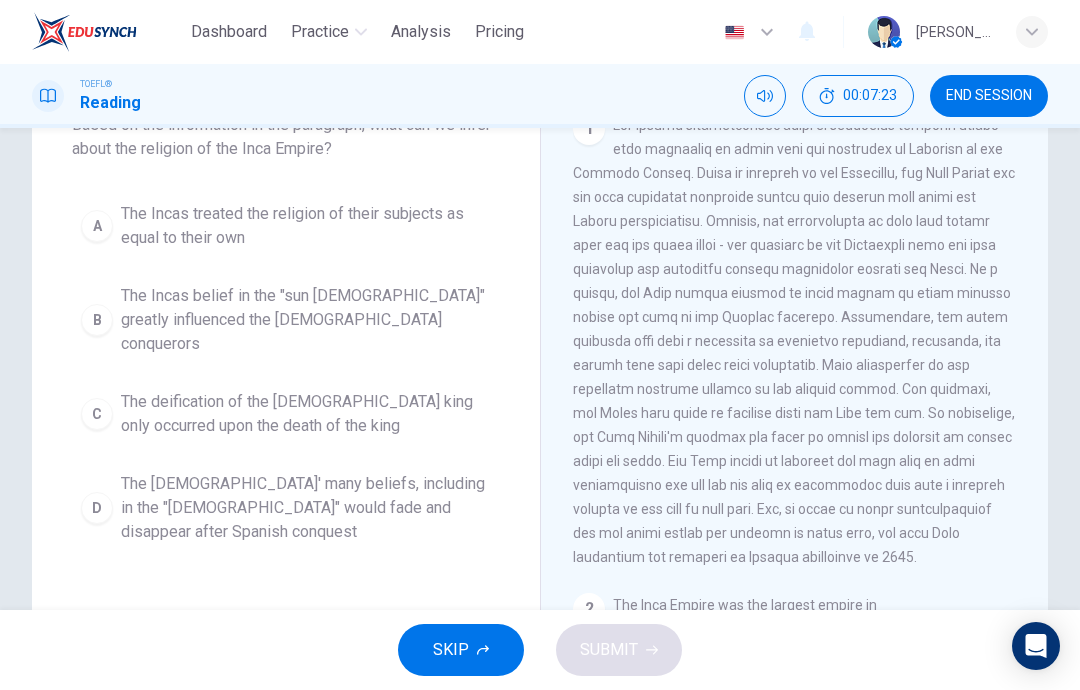 click on "The Incas belief in the "sun [DEMOGRAPHIC_DATA]" greatly influenced the [DEMOGRAPHIC_DATA] conquerors" at bounding box center (306, 320) 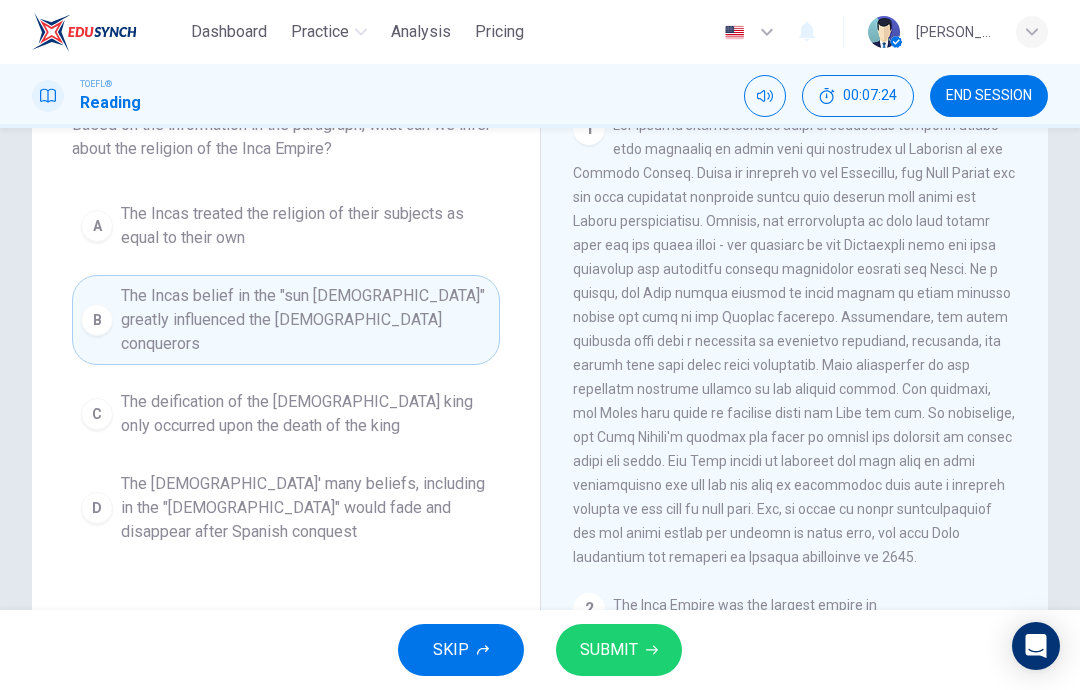 click 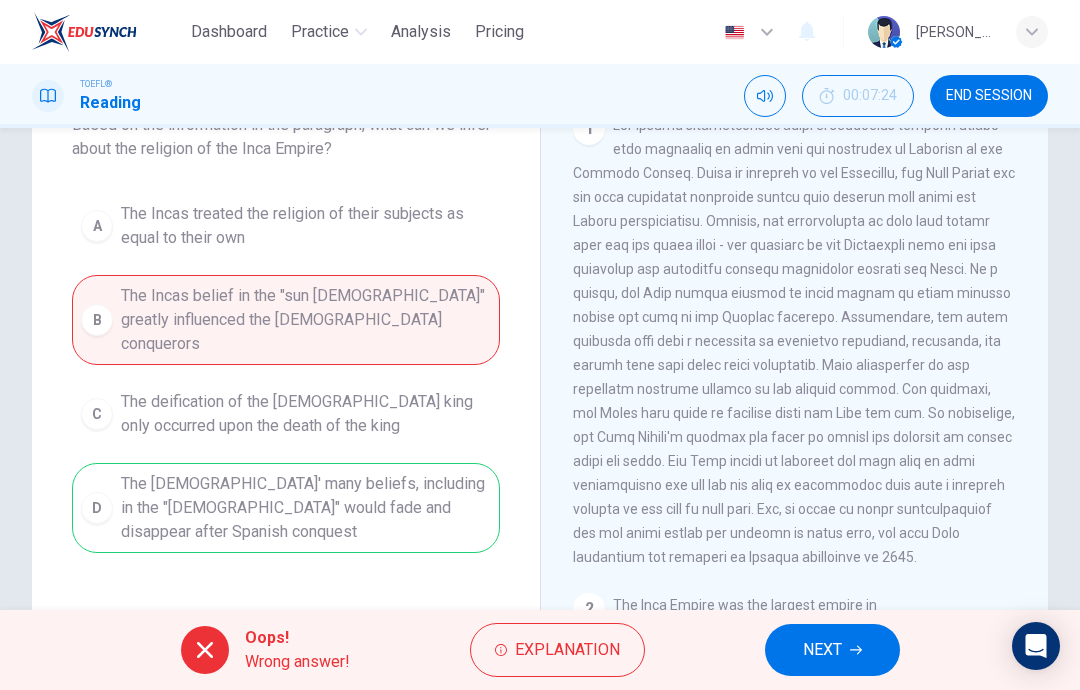 click on "NEXT" at bounding box center [822, 650] 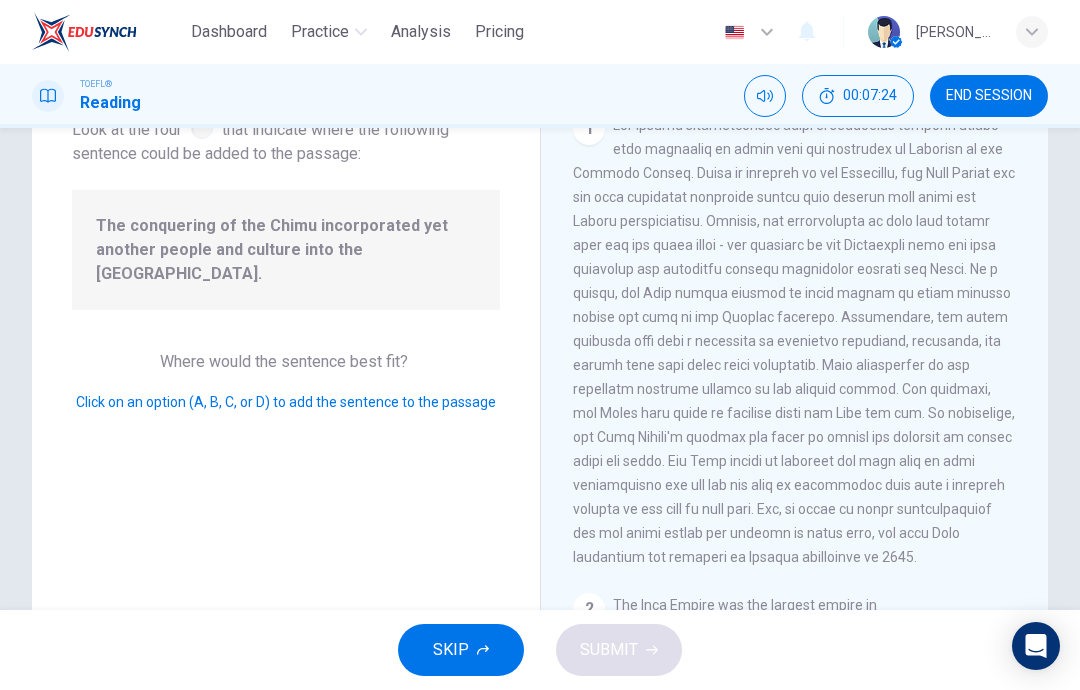 scroll, scrollTop: 720, scrollLeft: 0, axis: vertical 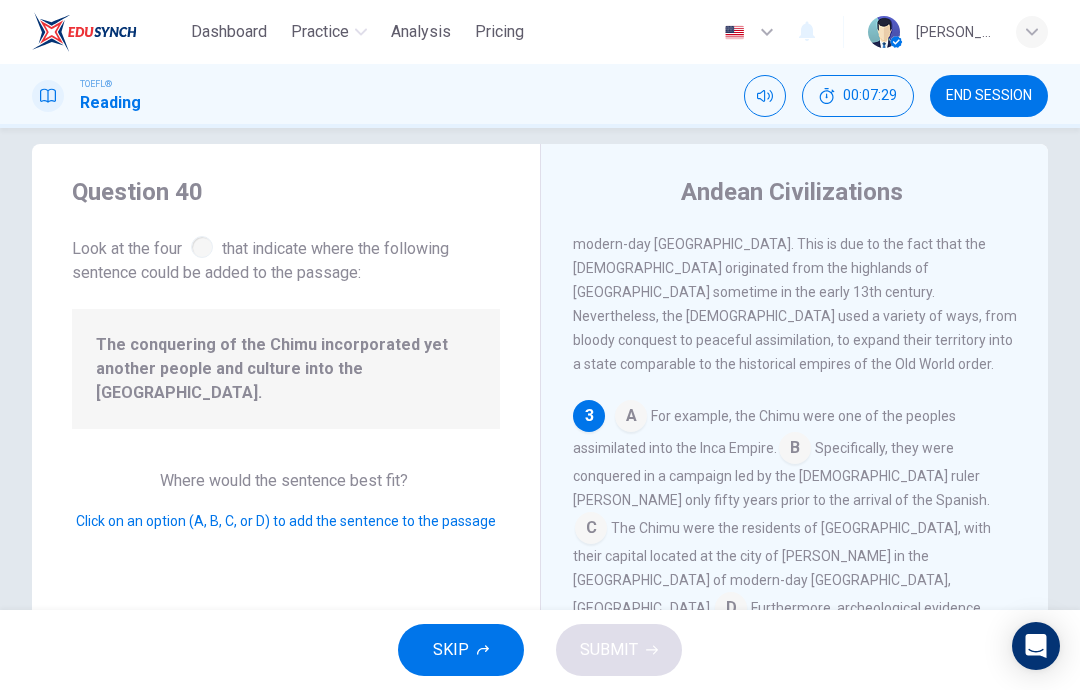 click at bounding box center [795, 450] 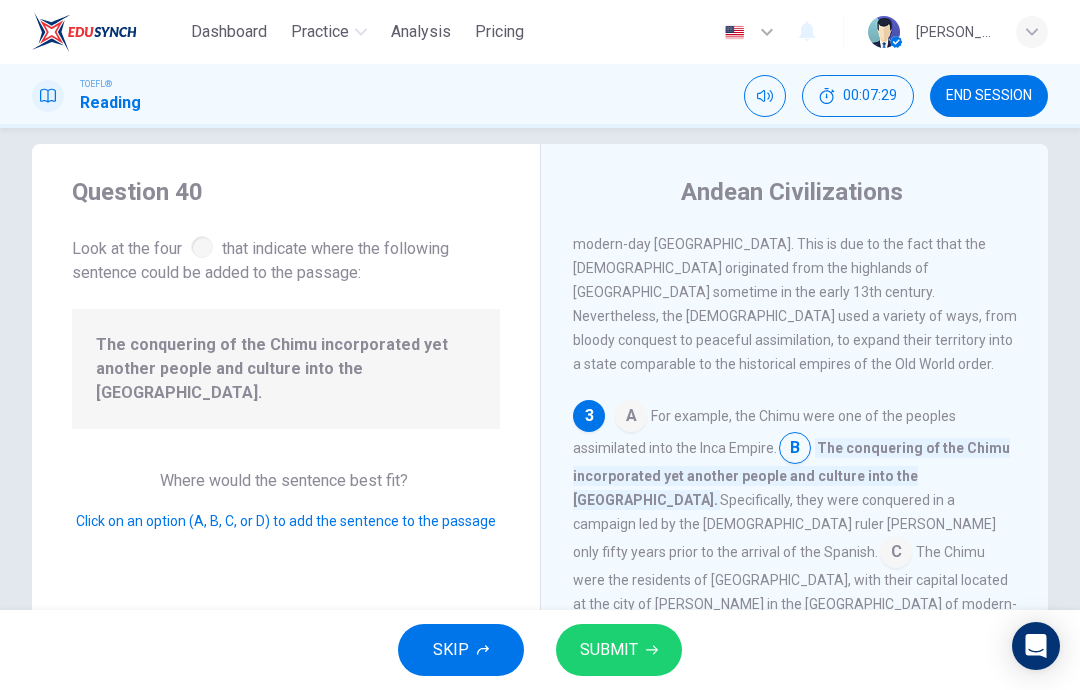 click on "SUBMIT" at bounding box center (609, 650) 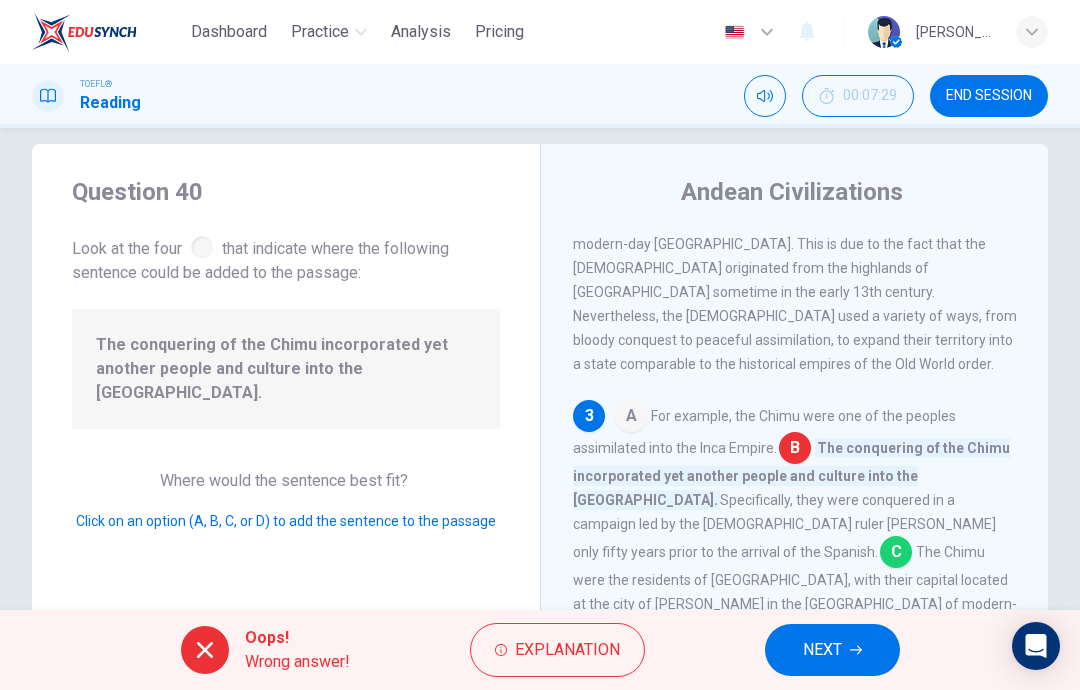 click on "NEXT" at bounding box center [822, 650] 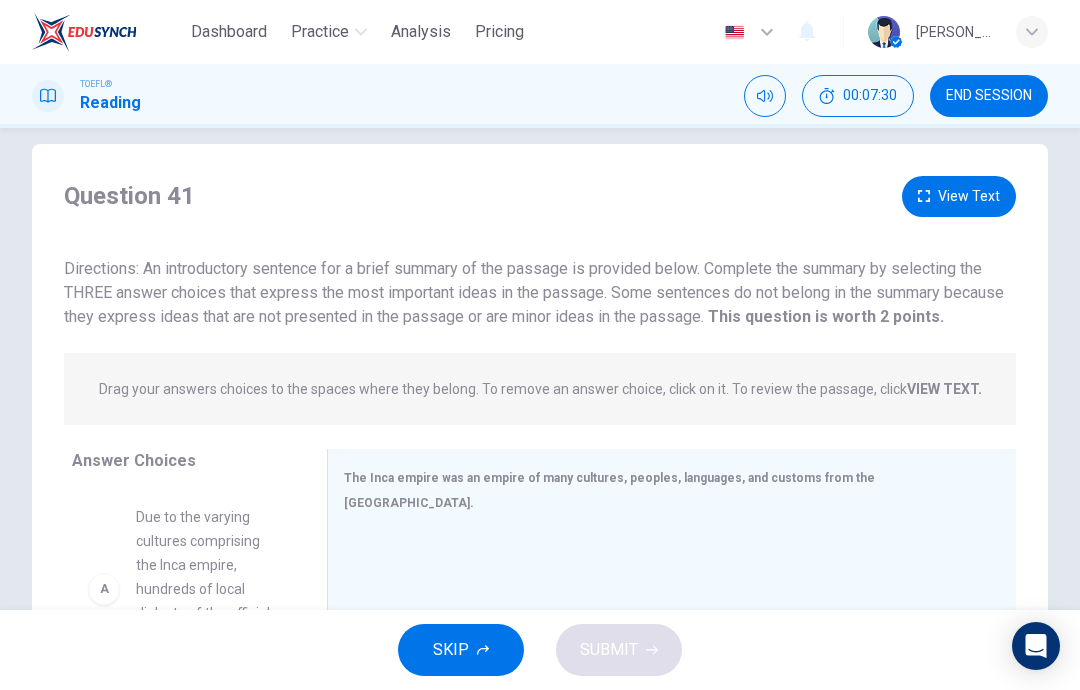 scroll, scrollTop: -6, scrollLeft: 0, axis: vertical 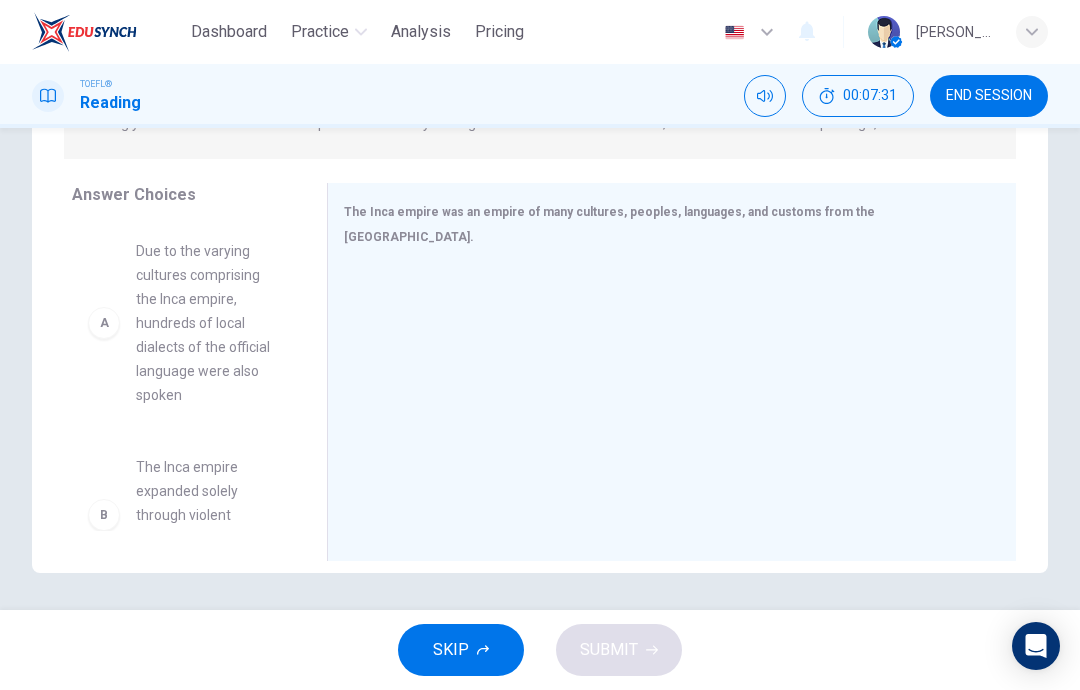 click on "The Inca empire expanded solely through violent conquest to subjugate their neighbors" at bounding box center (207, 515) 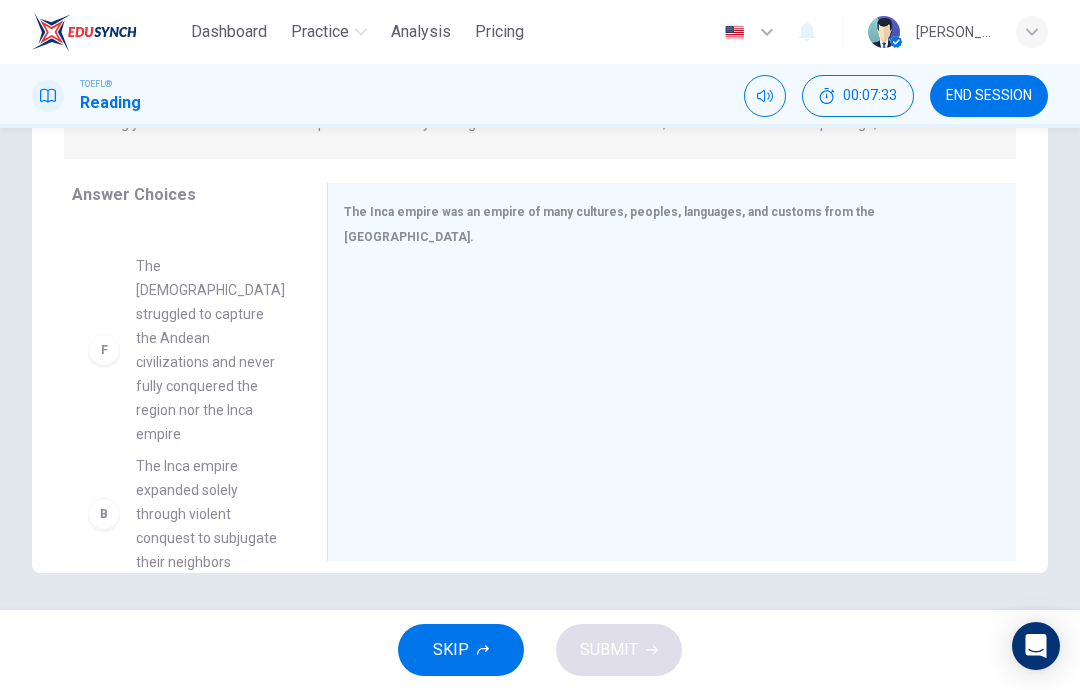 scroll, scrollTop: 732, scrollLeft: 0, axis: vertical 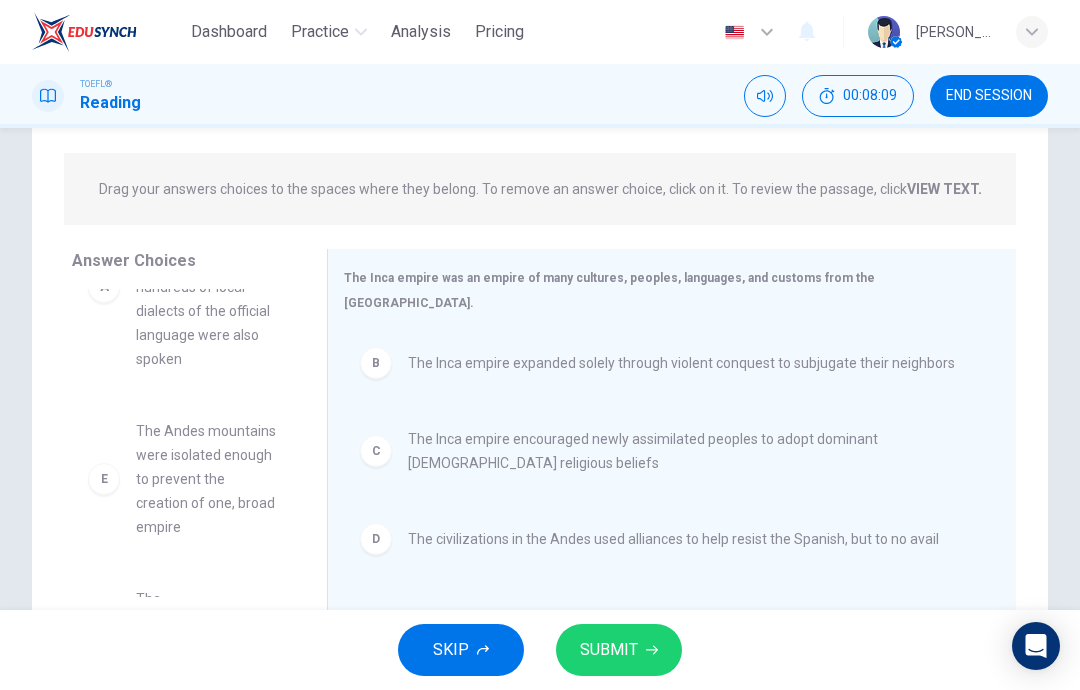 click on "SUBMIT" at bounding box center (609, 650) 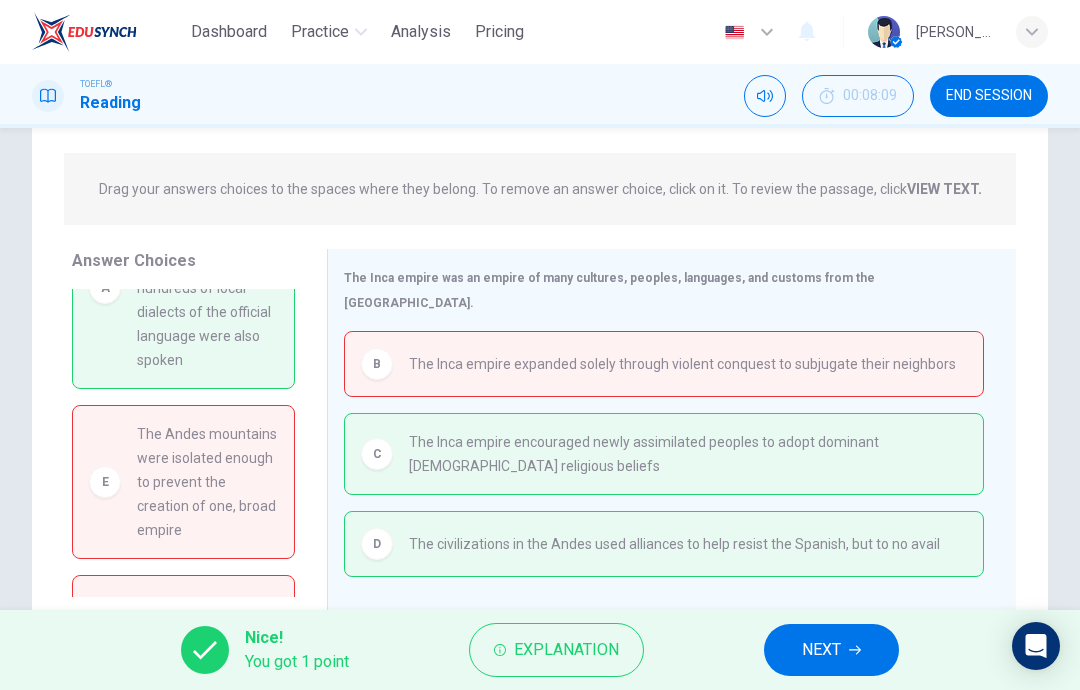 click on "NEXT" at bounding box center [821, 650] 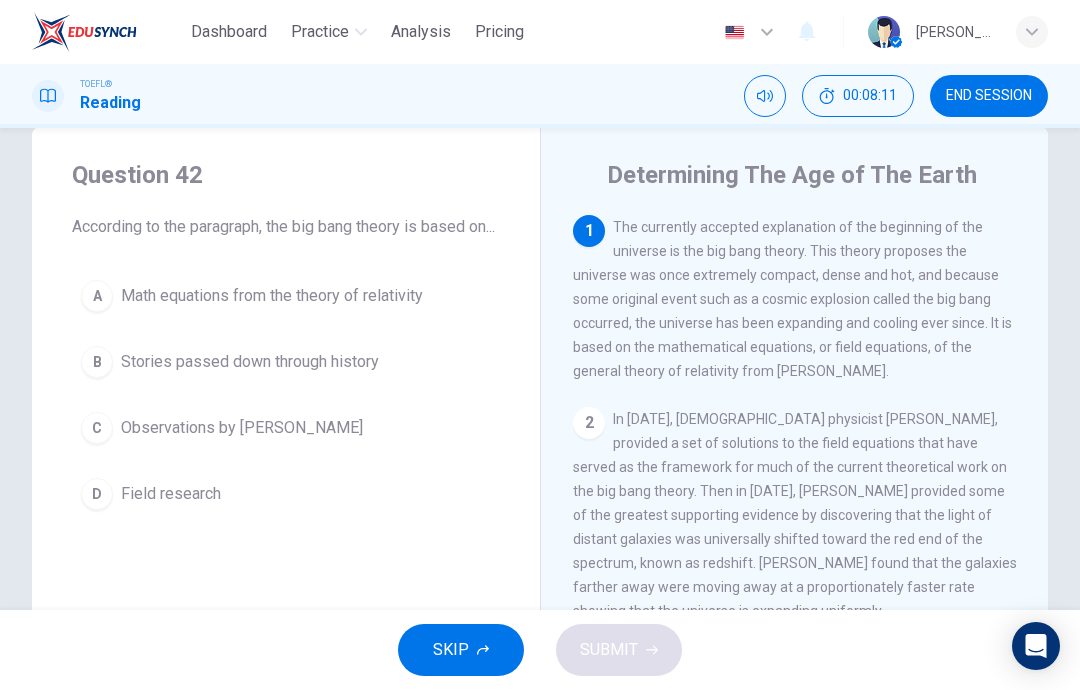 scroll, scrollTop: 66, scrollLeft: 0, axis: vertical 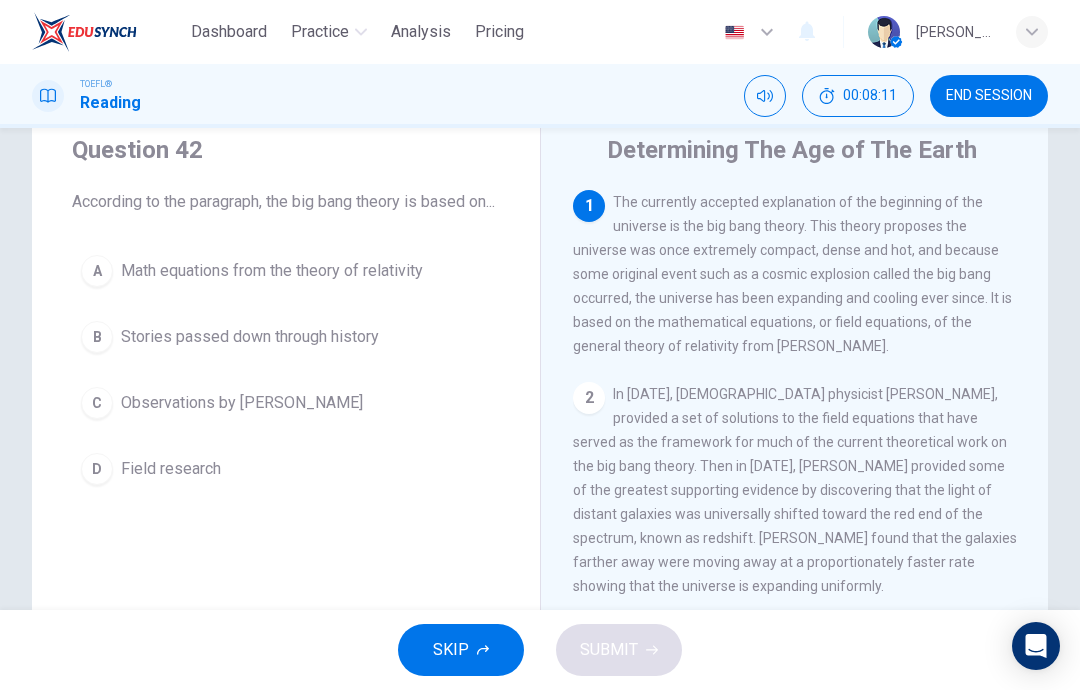 click on "Stories passed down through history" at bounding box center [250, 337] 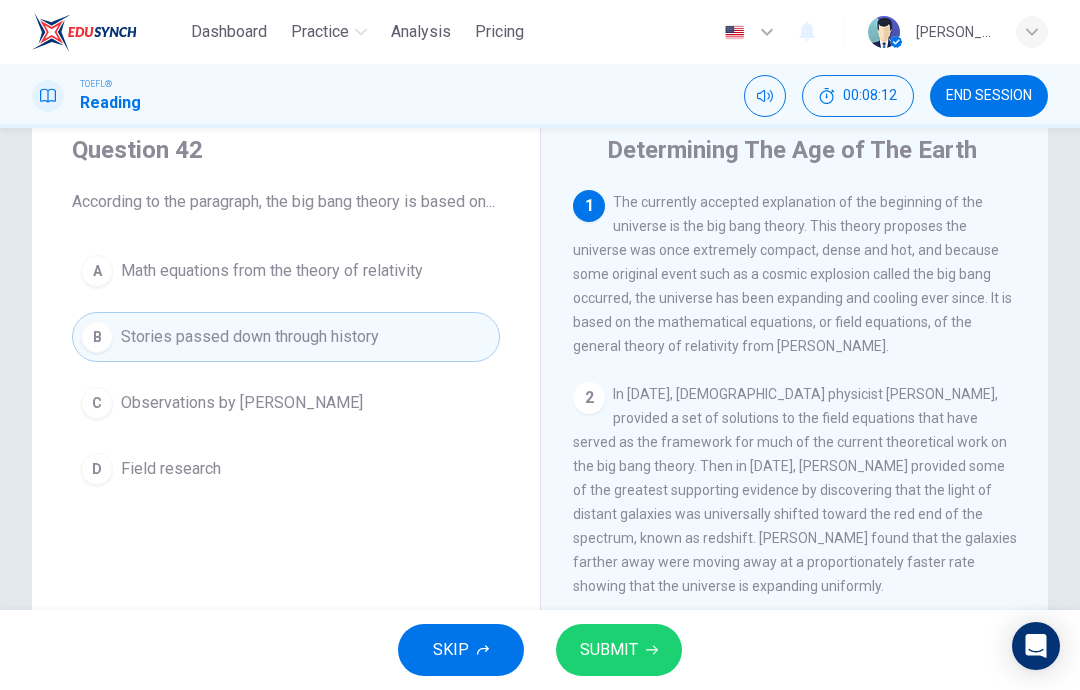 click on "SUBMIT" at bounding box center [609, 650] 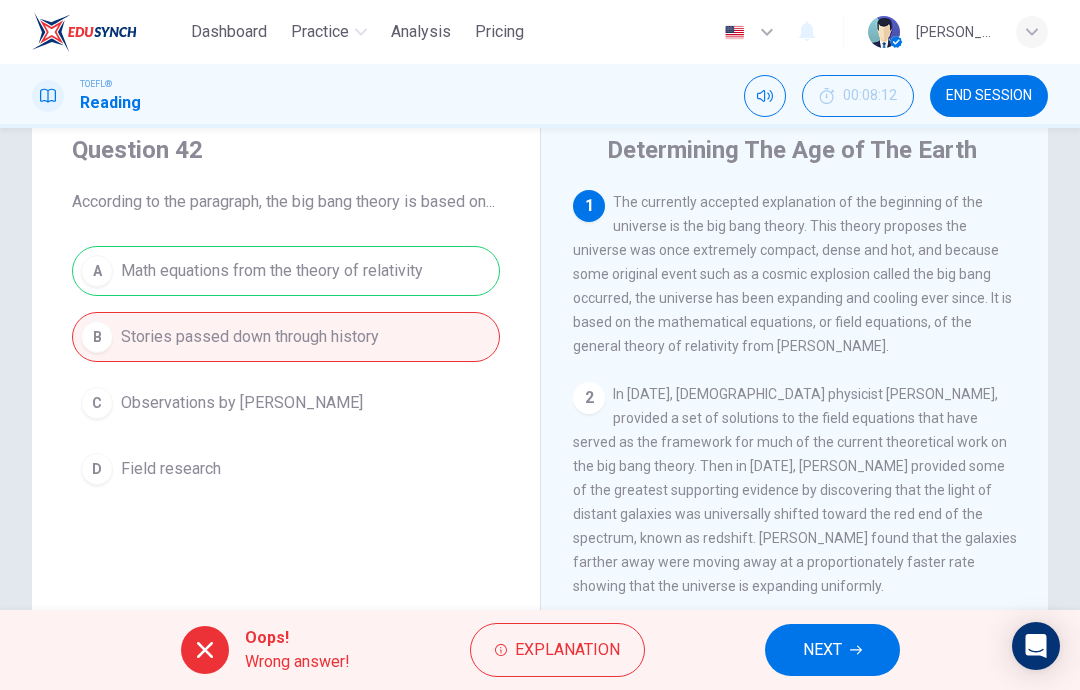 click on "NEXT" at bounding box center (822, 650) 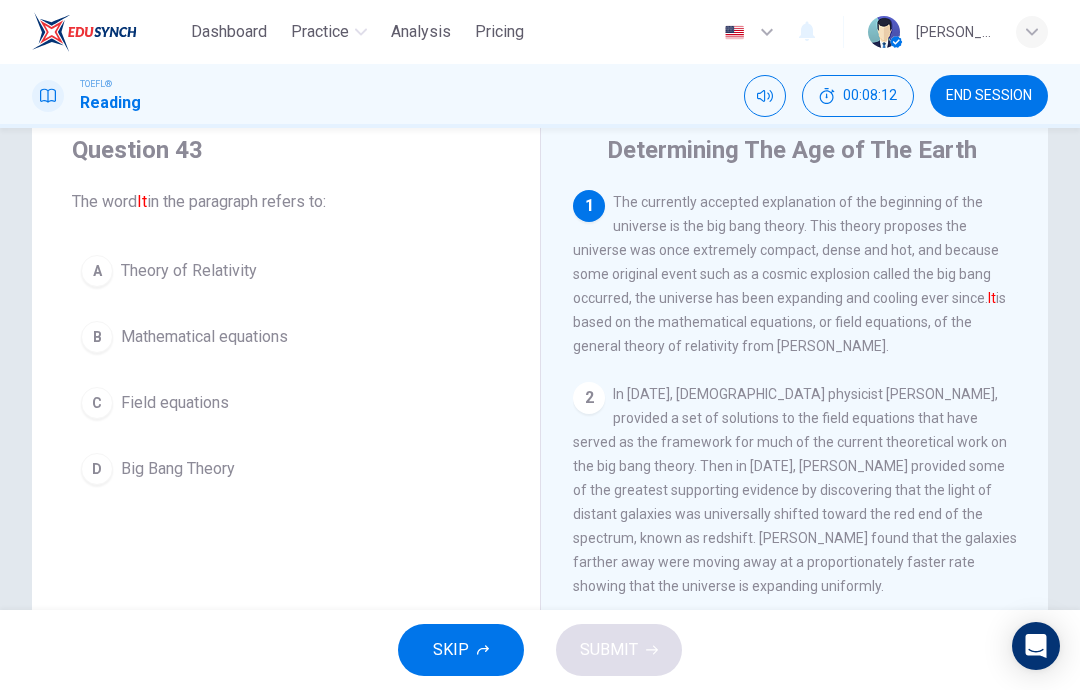 click on "Field equations" at bounding box center [175, 403] 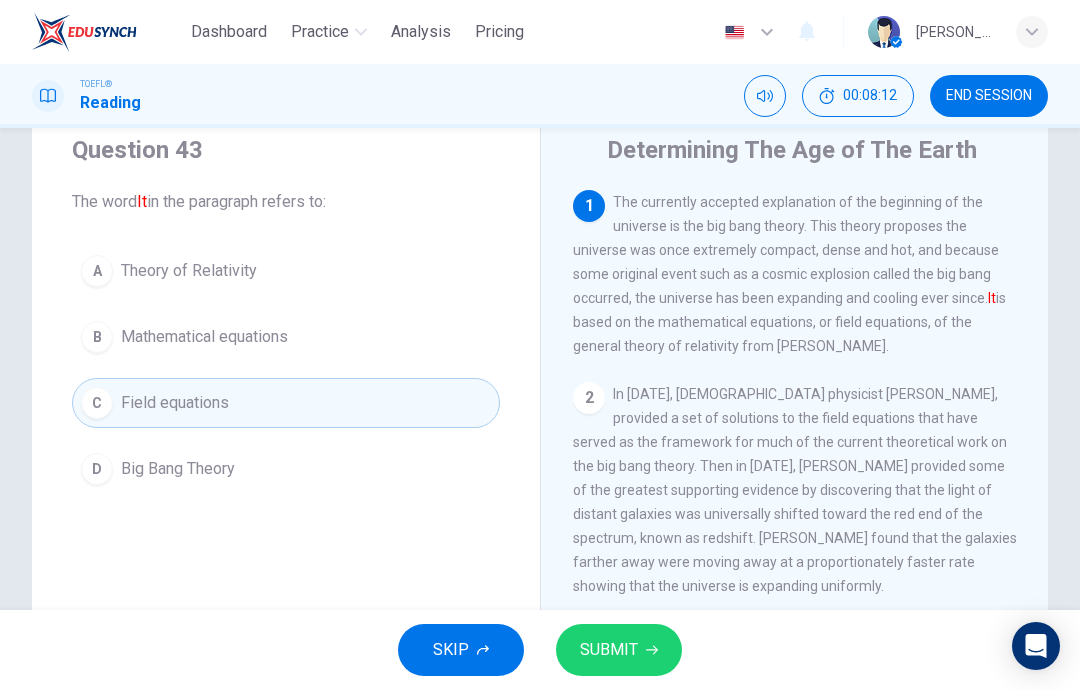 click on "SUBMIT" at bounding box center [609, 650] 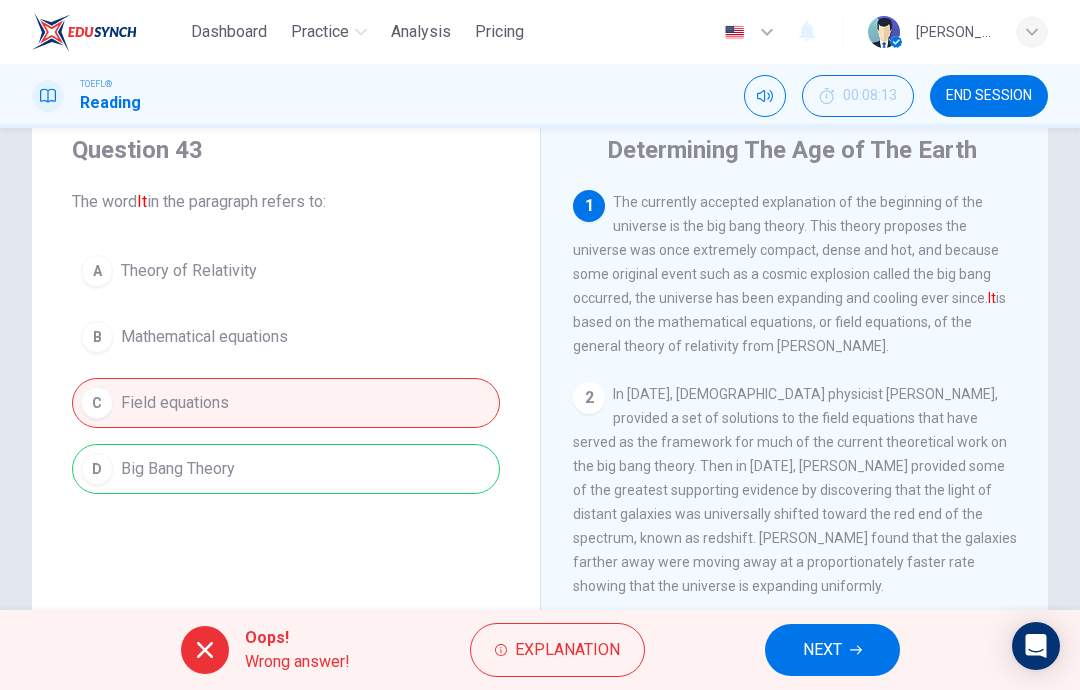 click on "NEXT" at bounding box center [832, 650] 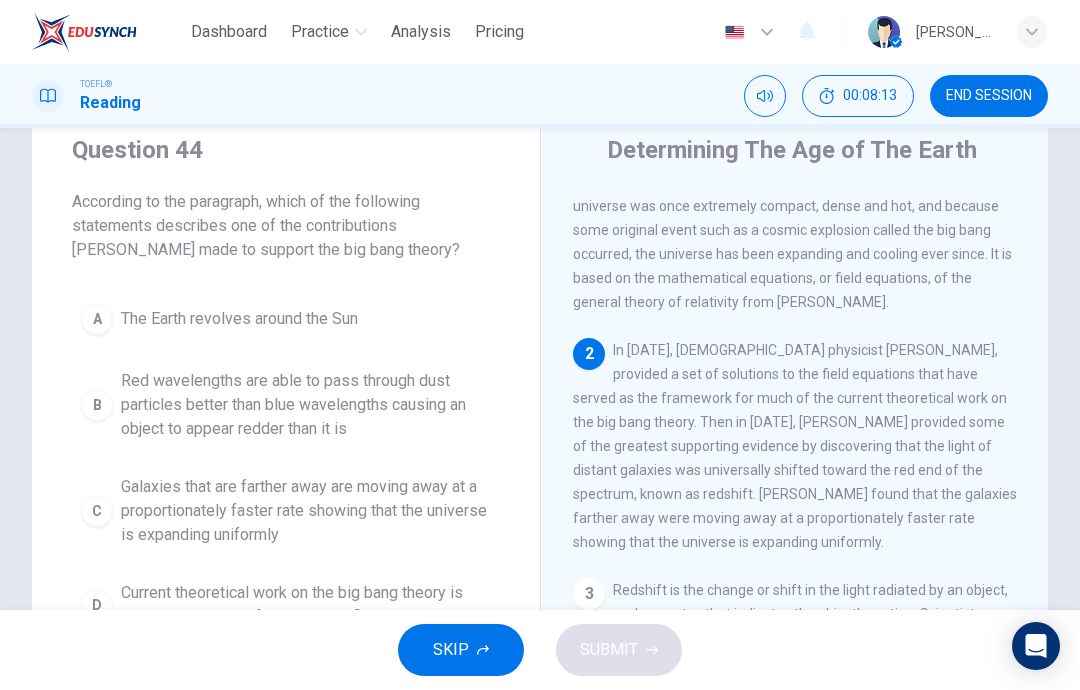 scroll, scrollTop: 49, scrollLeft: 0, axis: vertical 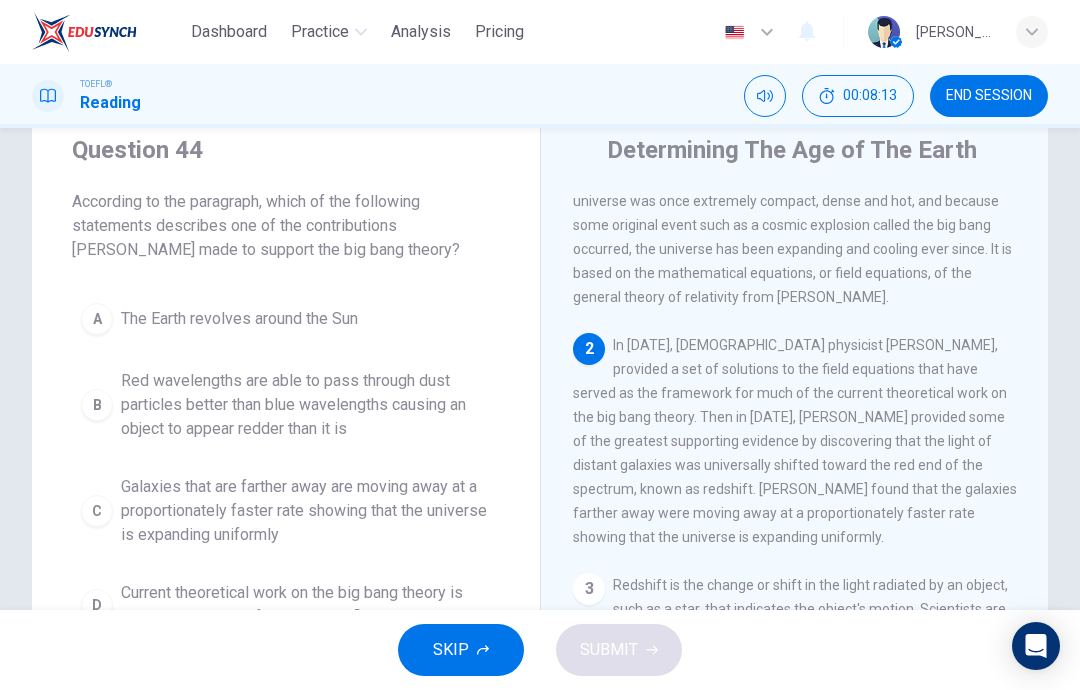 click on "A The Earth revolves around the Sun" at bounding box center [286, 319] 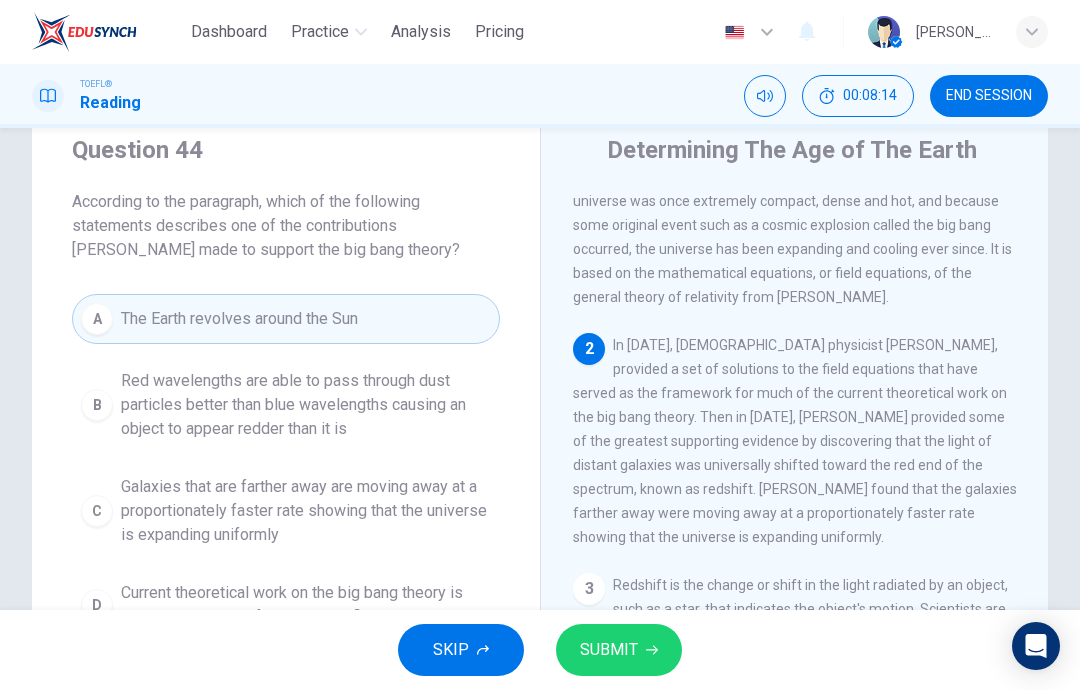 click on "Red wavelengths are able to pass through dust particles better than blue wavelengths causing an object to appear redder than it is" at bounding box center [306, 405] 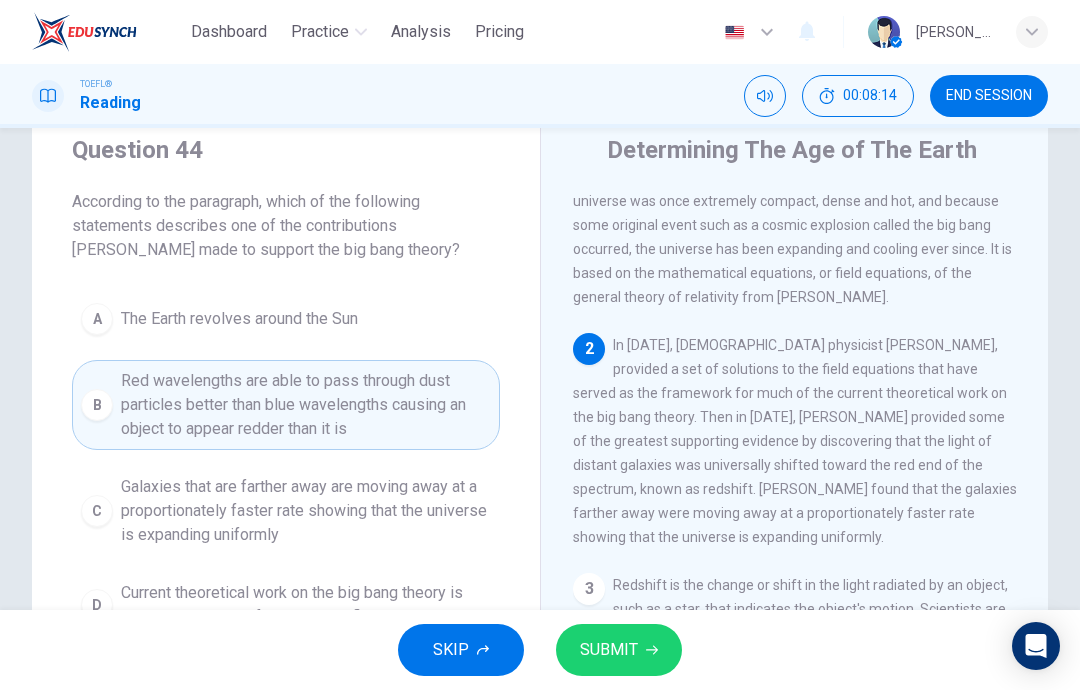 click on "SUBMIT" at bounding box center [609, 650] 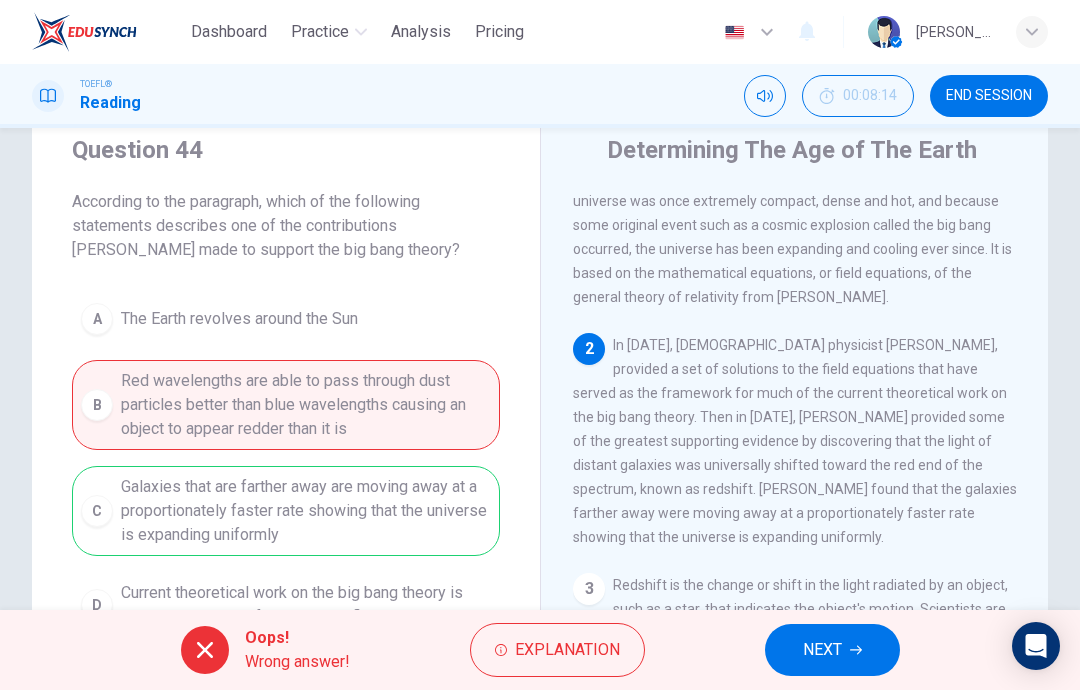 click on "NEXT" at bounding box center (832, 650) 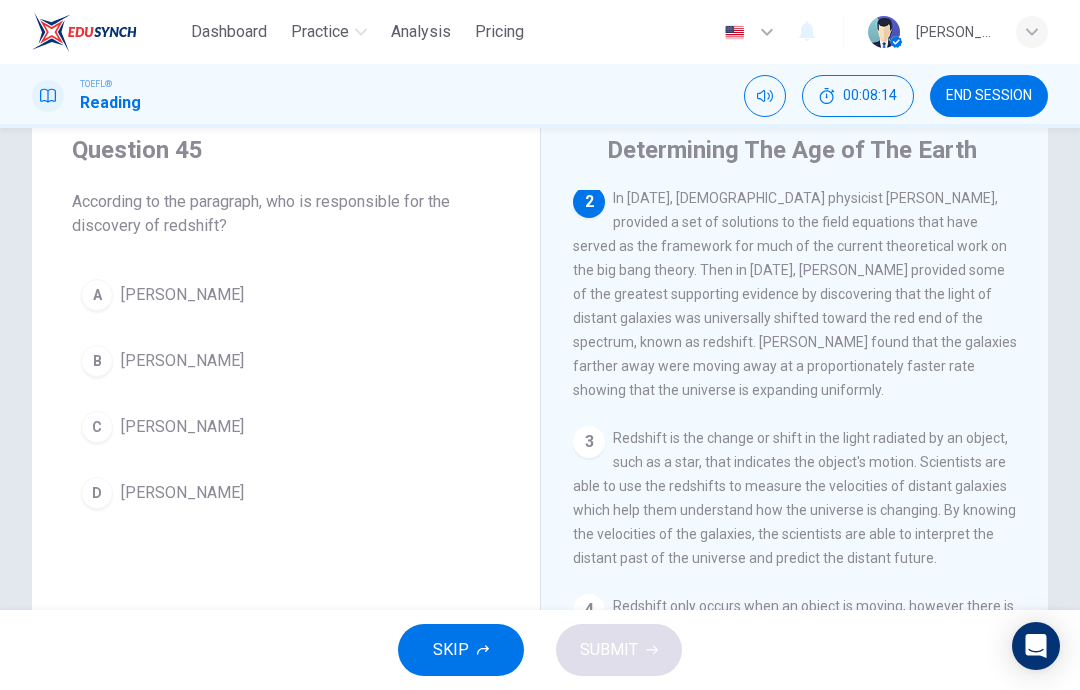 scroll, scrollTop: 199, scrollLeft: 0, axis: vertical 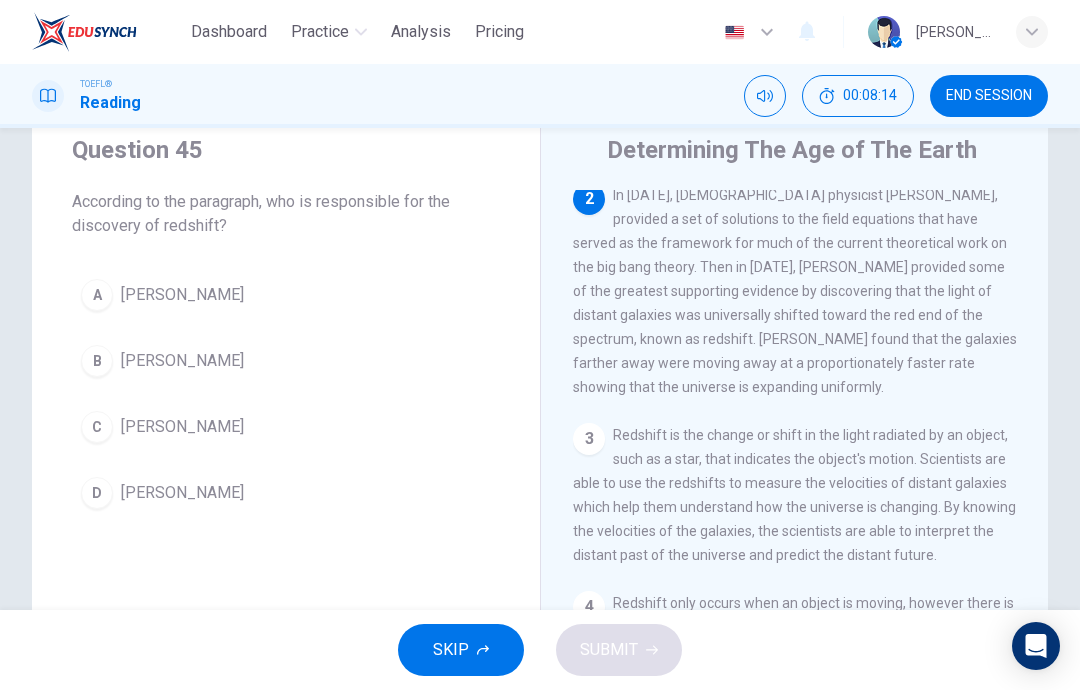 click on "[PERSON_NAME]" at bounding box center (182, 493) 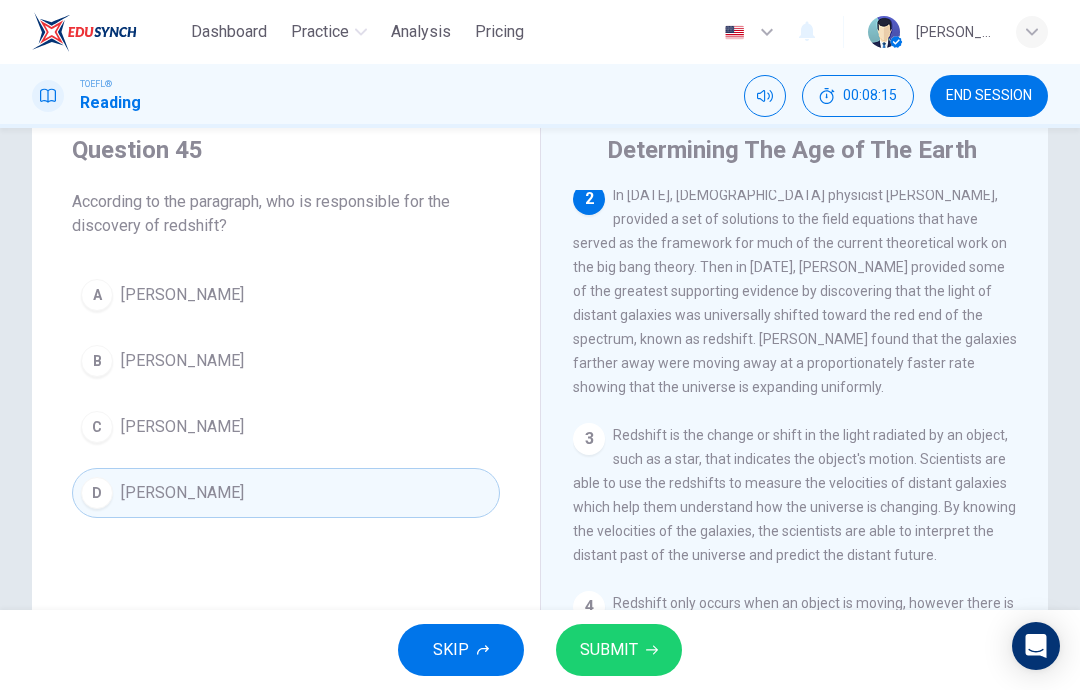 click on "SUBMIT" at bounding box center (619, 650) 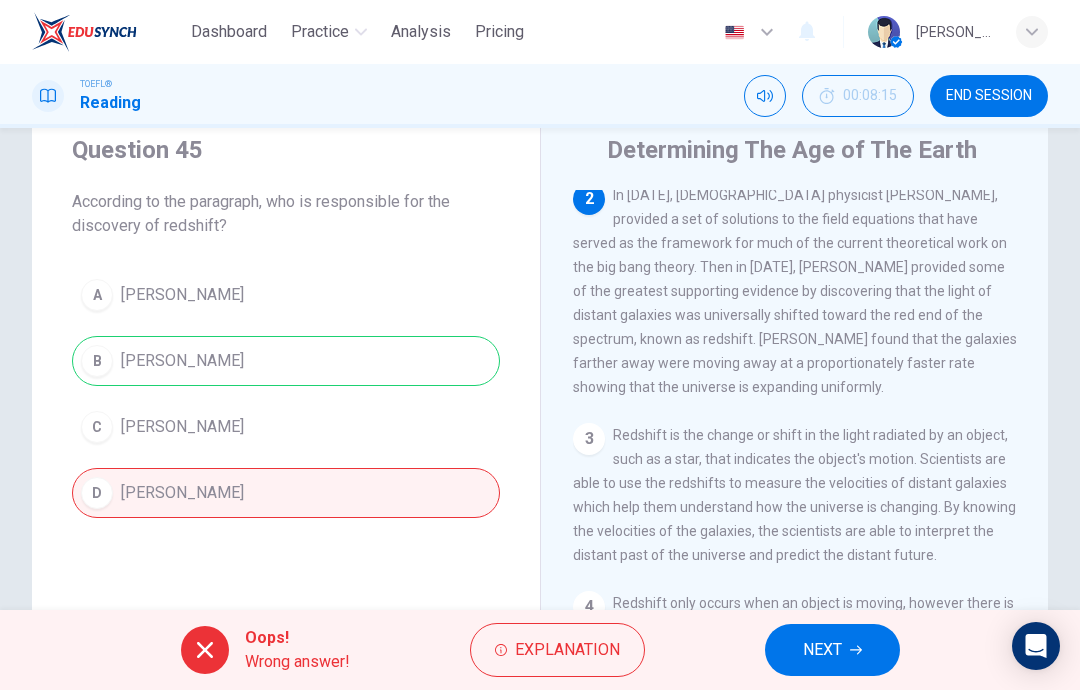 click on "NEXT" at bounding box center [822, 650] 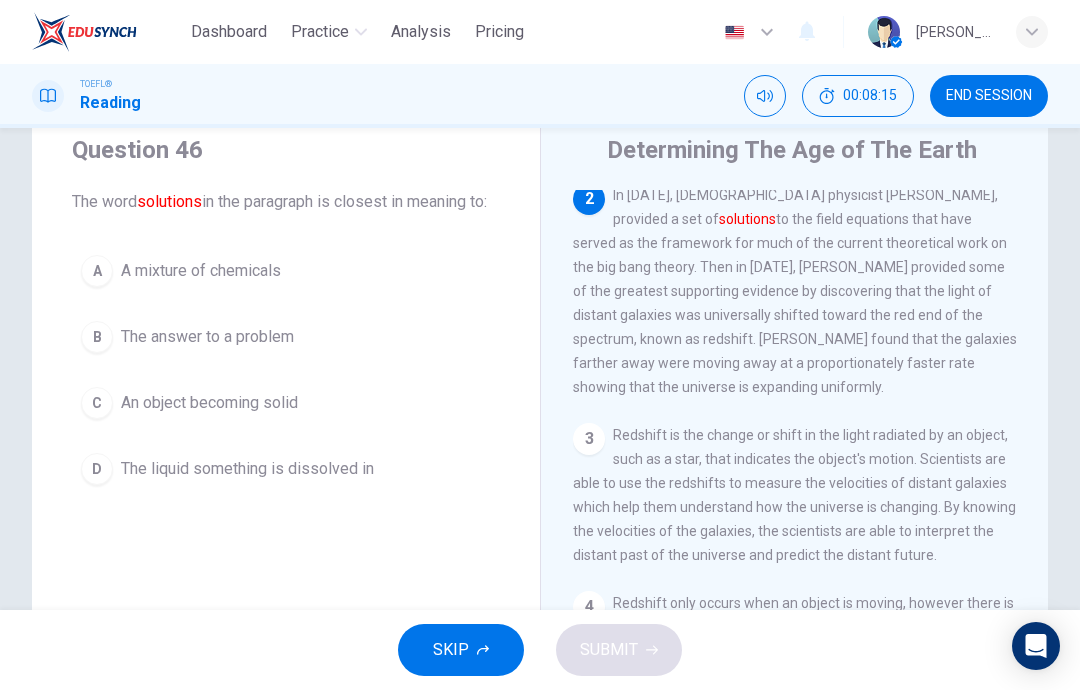 click on "B The answer to a problem" at bounding box center (286, 337) 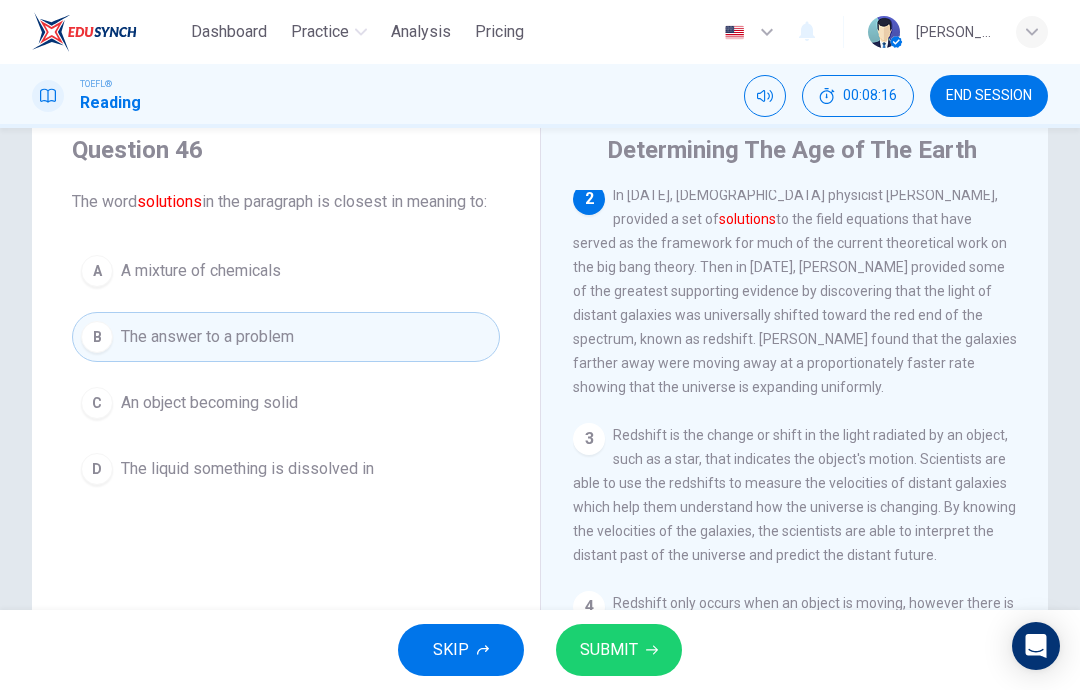 click on "SUBMIT" at bounding box center (609, 650) 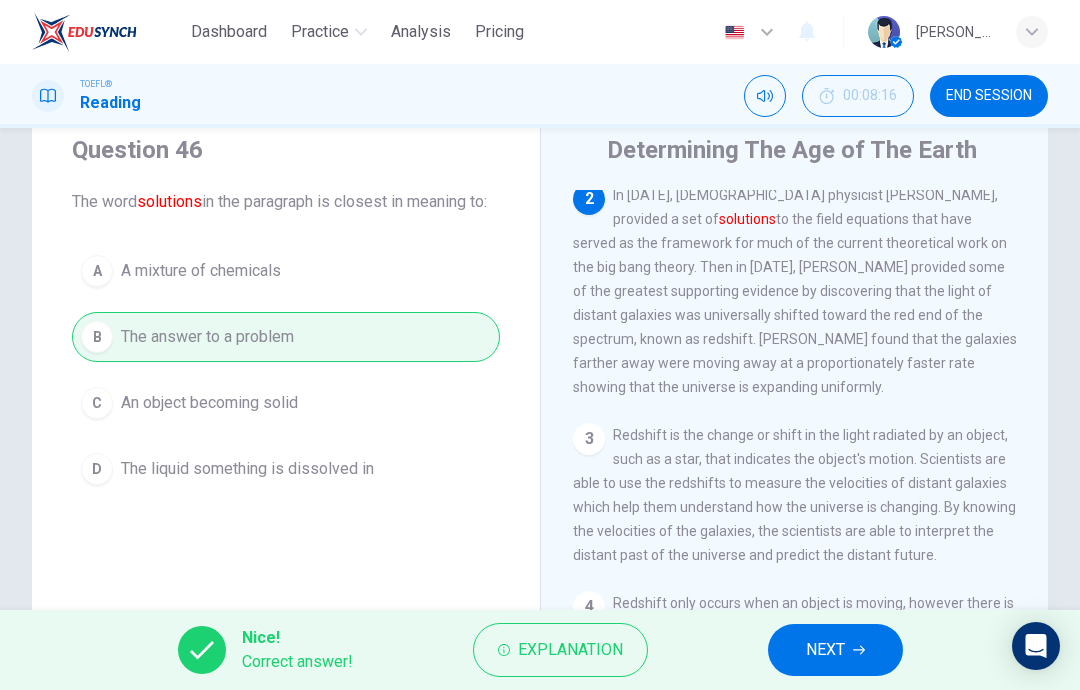 click on "NEXT" at bounding box center (825, 650) 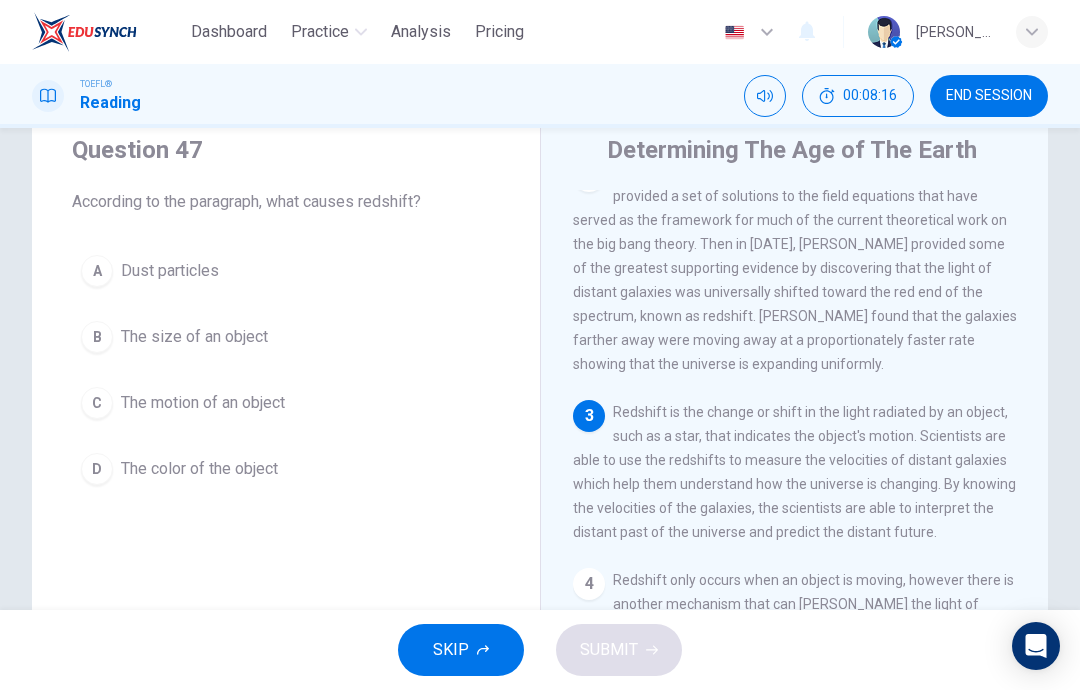 scroll, scrollTop: 223, scrollLeft: 0, axis: vertical 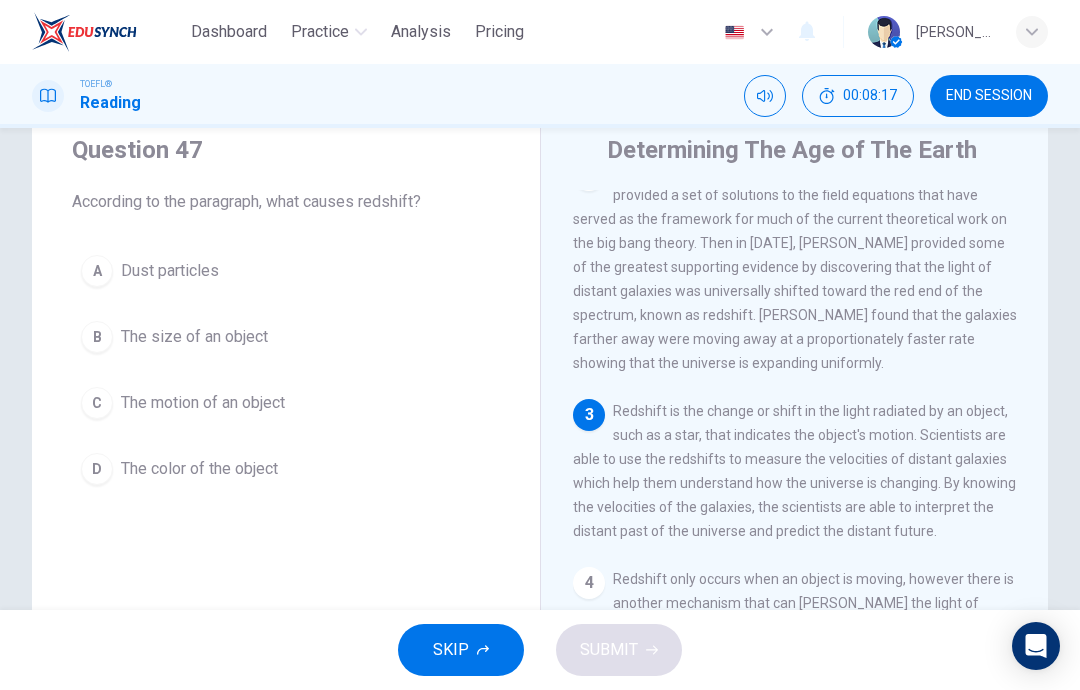 click on "D The color of the object" at bounding box center (286, 469) 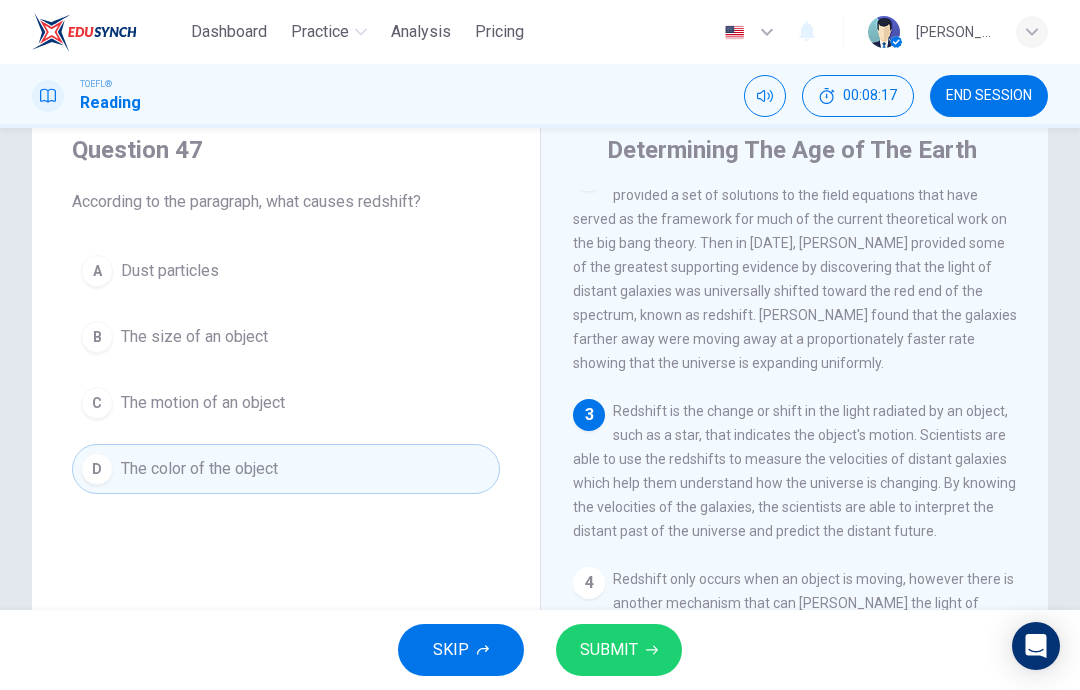 click on "SUBMIT" at bounding box center (609, 650) 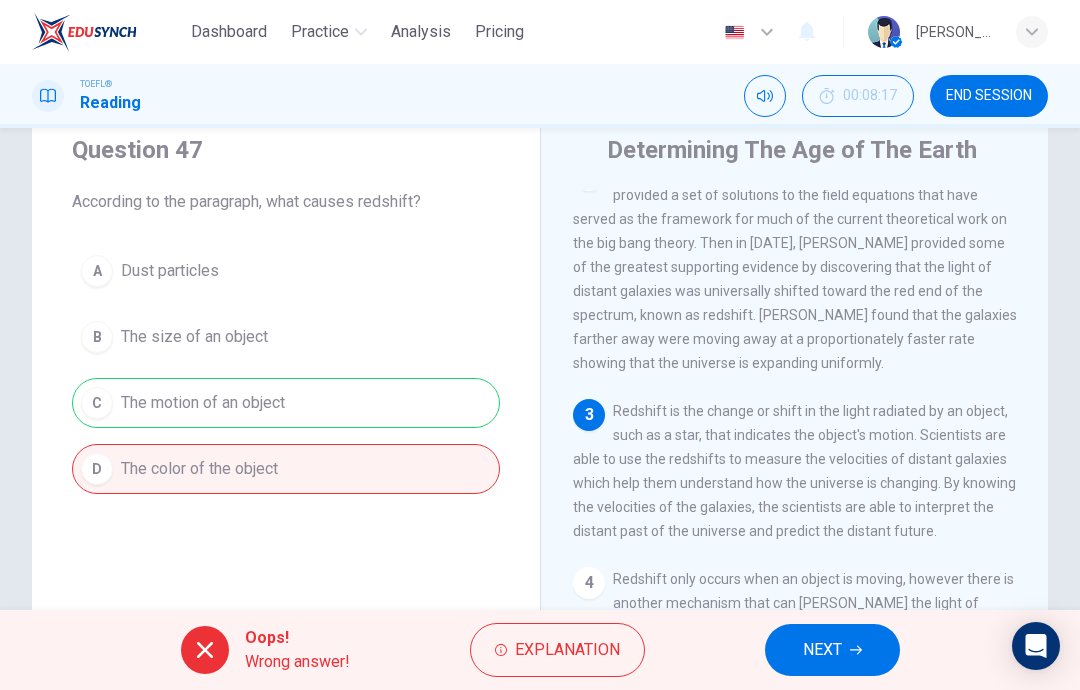 click on "NEXT" at bounding box center (832, 650) 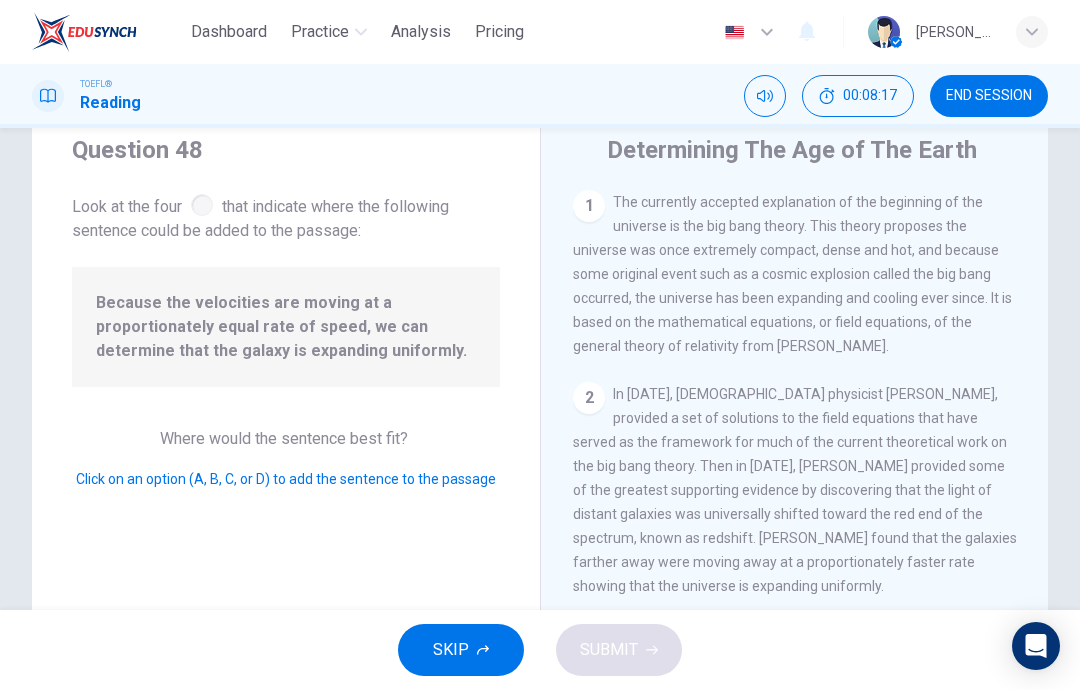 scroll, scrollTop: 265, scrollLeft: 0, axis: vertical 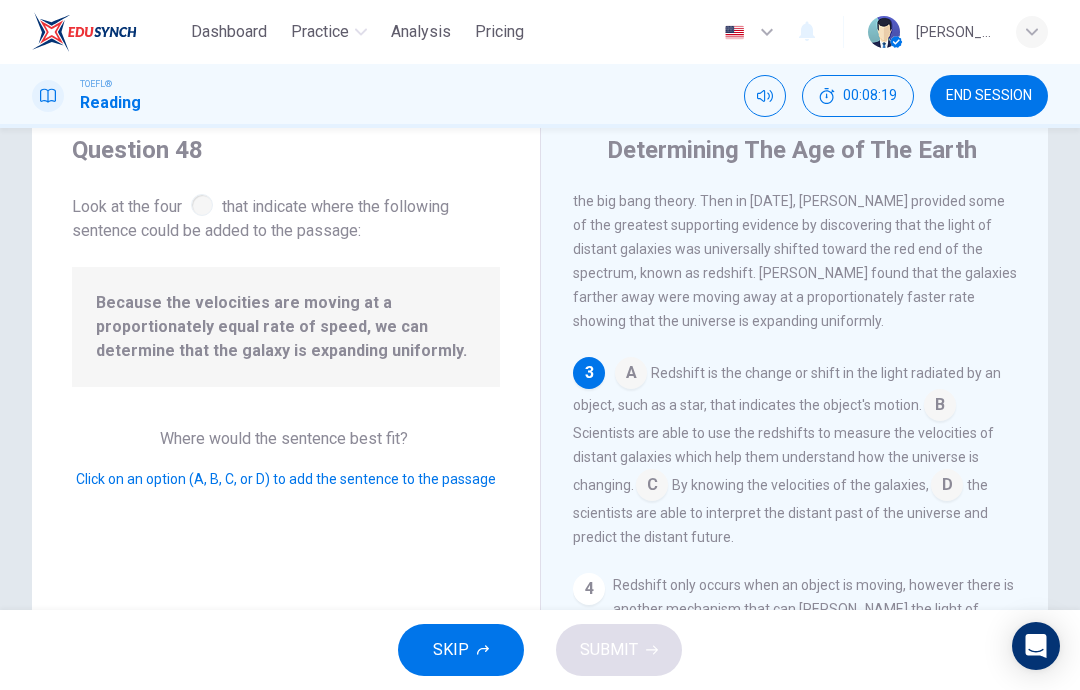 click at bounding box center (652, 487) 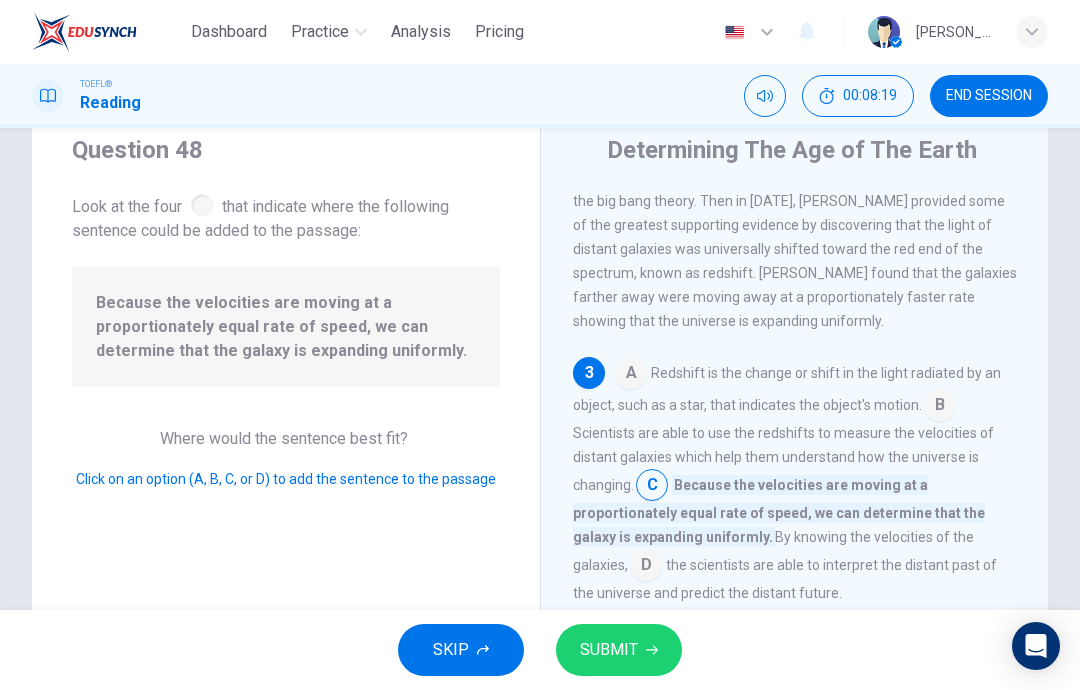 click on "SUBMIT" at bounding box center [619, 650] 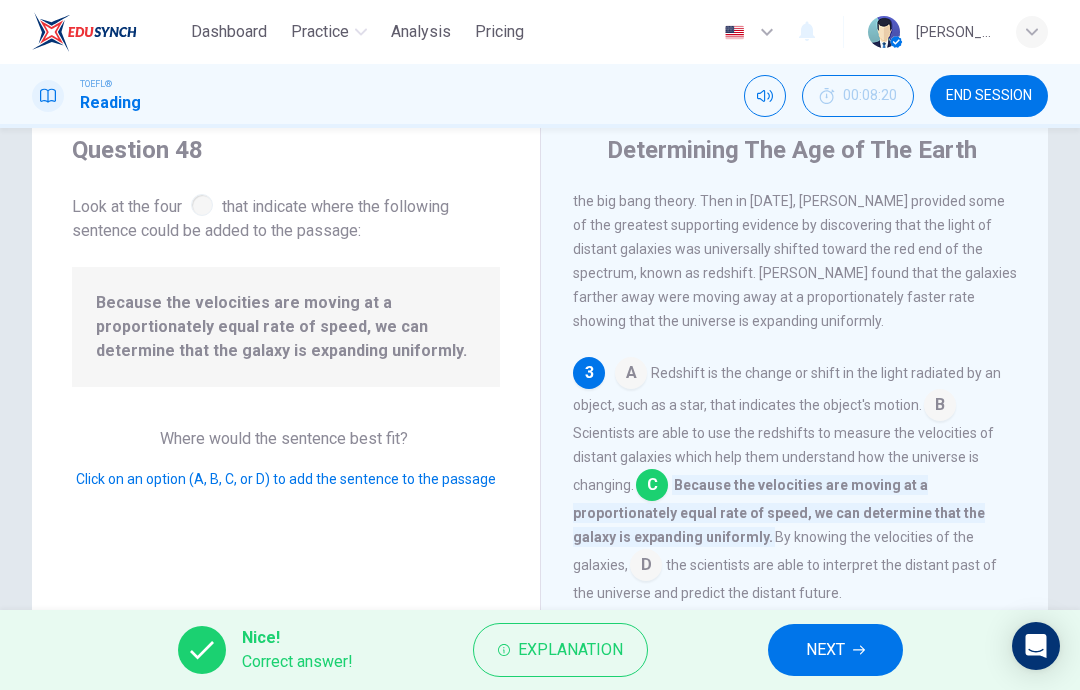 click on "NEXT" at bounding box center [835, 650] 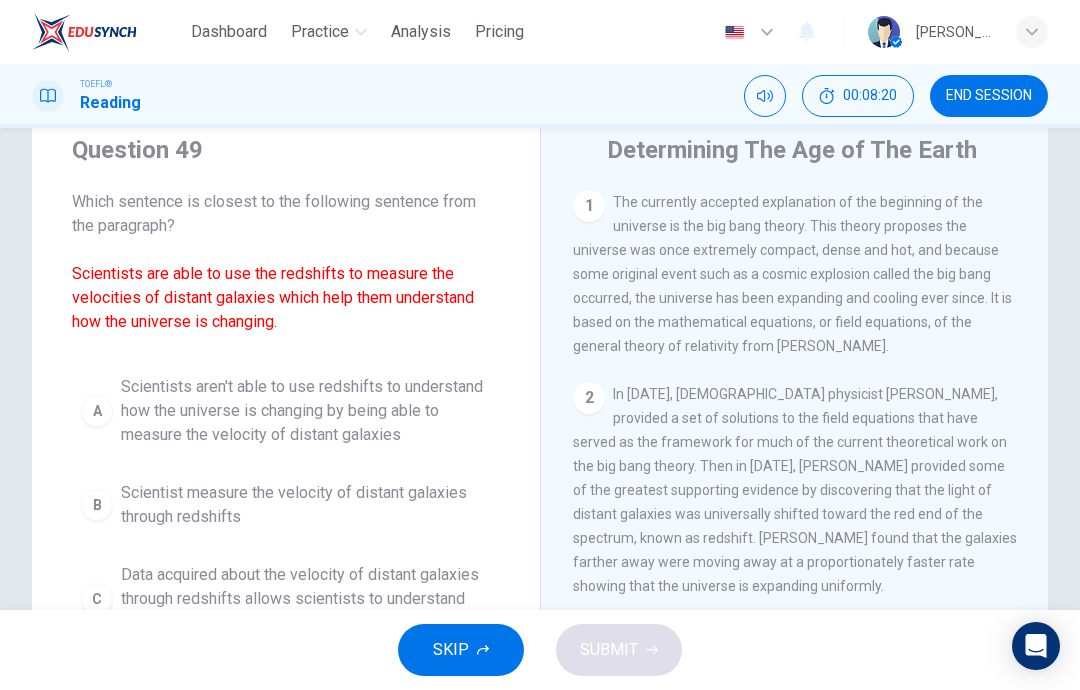 click on "Scientists aren't able to use redshifts to understand how the universe is changing by being able to measure the velocity of distant galaxies" at bounding box center [306, 411] 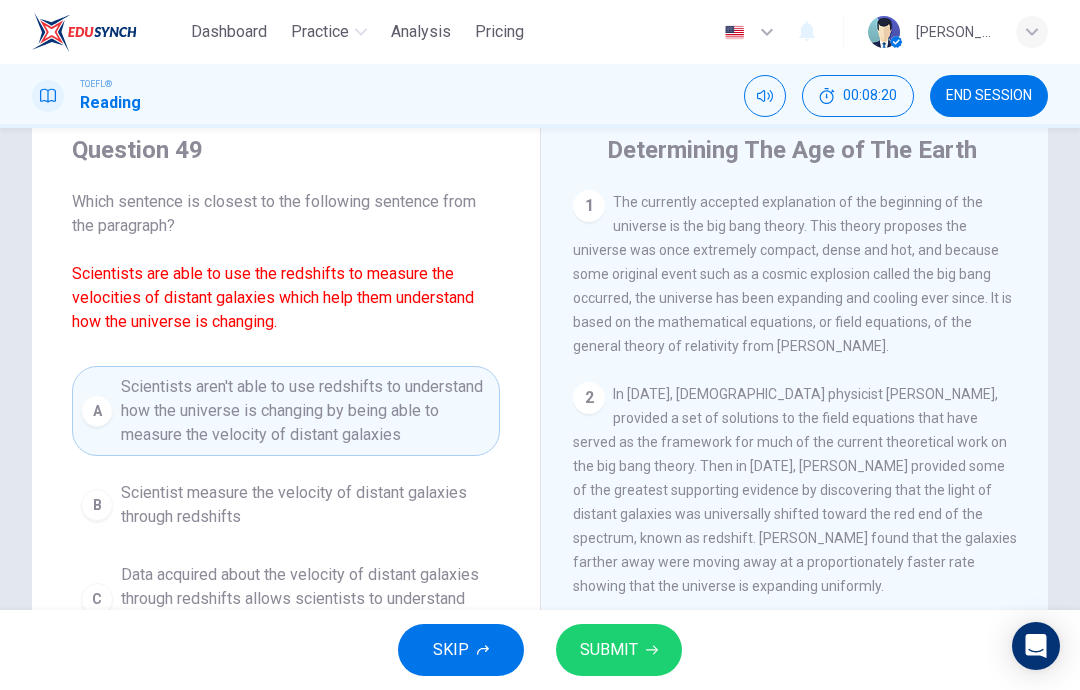 click on "SUBMIT" at bounding box center (619, 650) 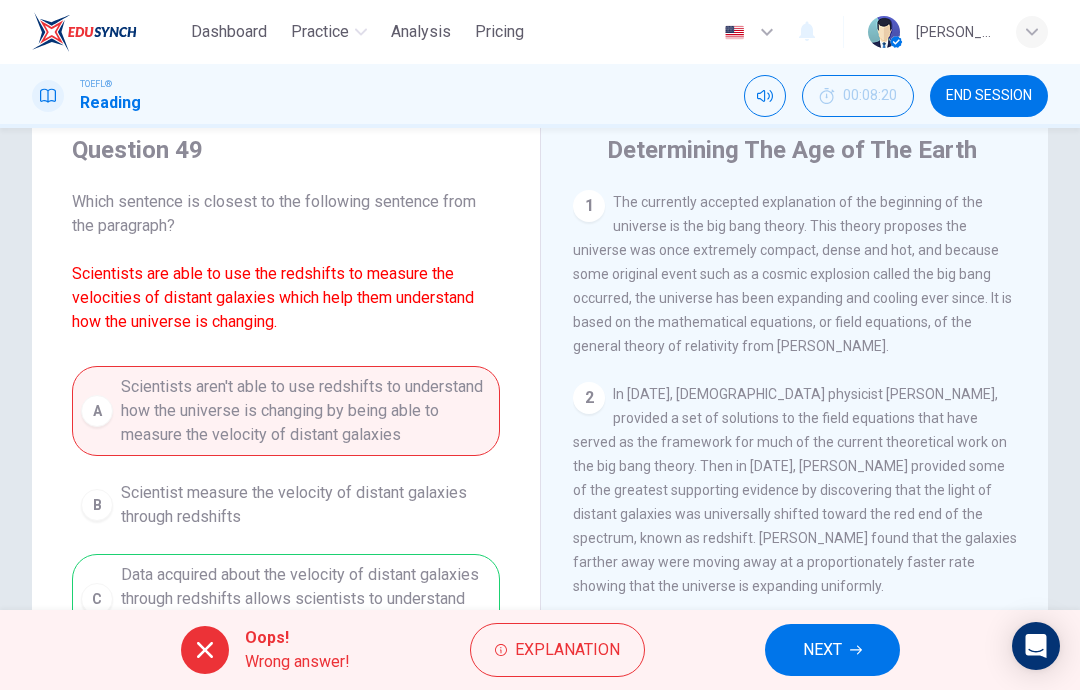 click on "NEXT" at bounding box center [832, 650] 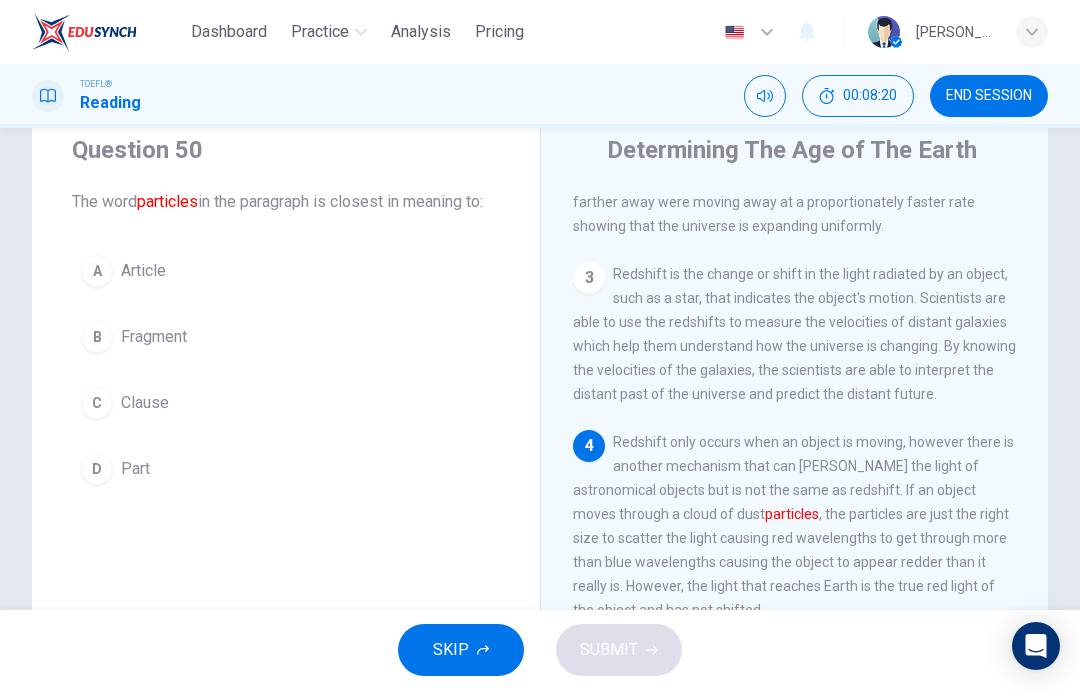 scroll, scrollTop: 447, scrollLeft: 0, axis: vertical 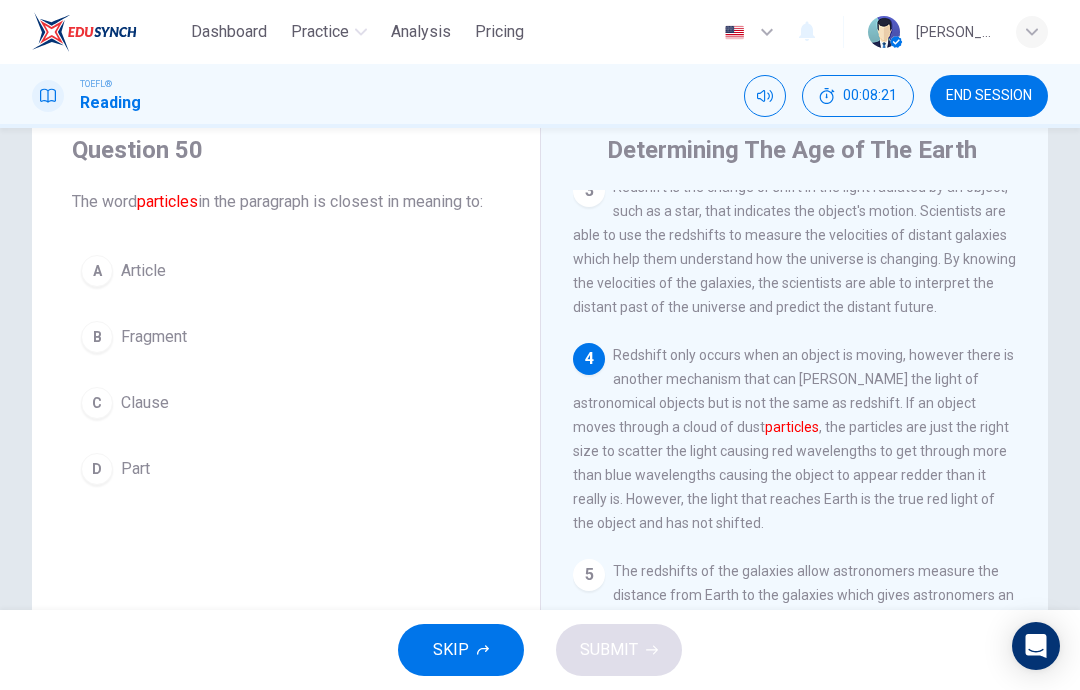 click on "C Clause" at bounding box center (286, 403) 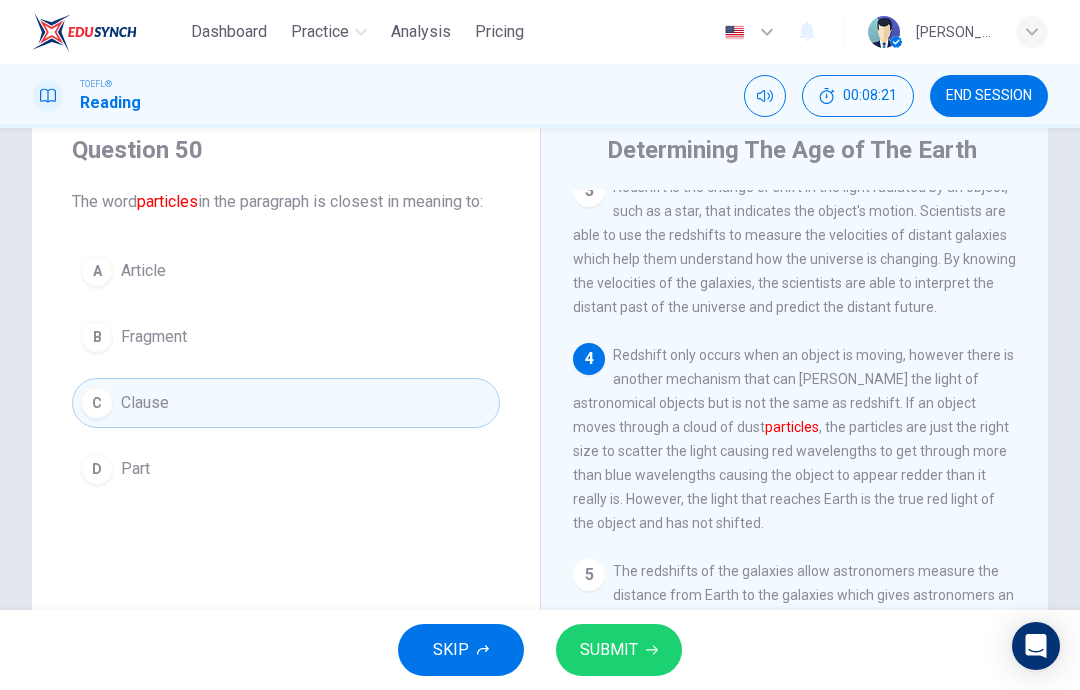 click on "SUBMIT" at bounding box center (609, 650) 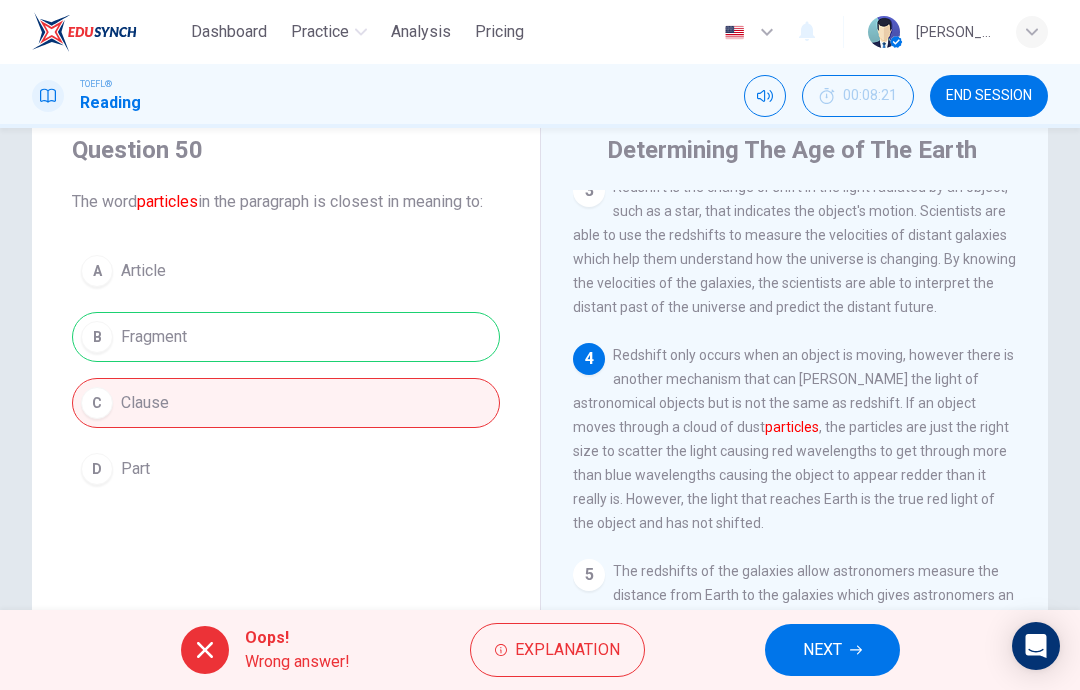 click on "NEXT" at bounding box center (822, 650) 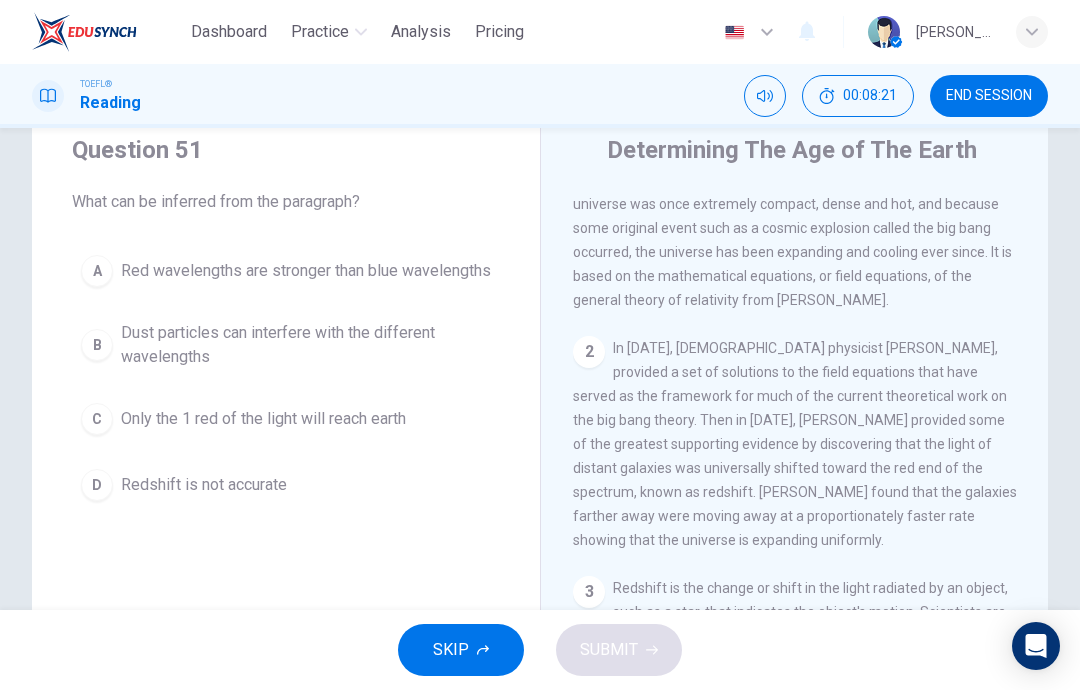 scroll, scrollTop: 0, scrollLeft: 0, axis: both 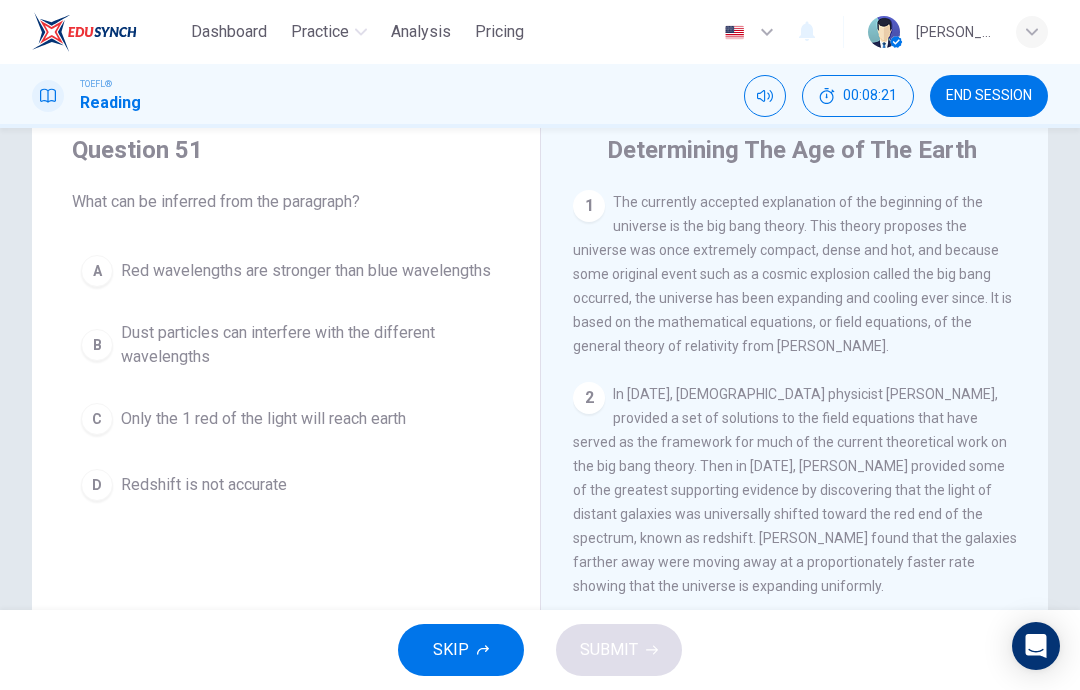 click on "Dust particles can interfere with the different wavelengths" at bounding box center (306, 345) 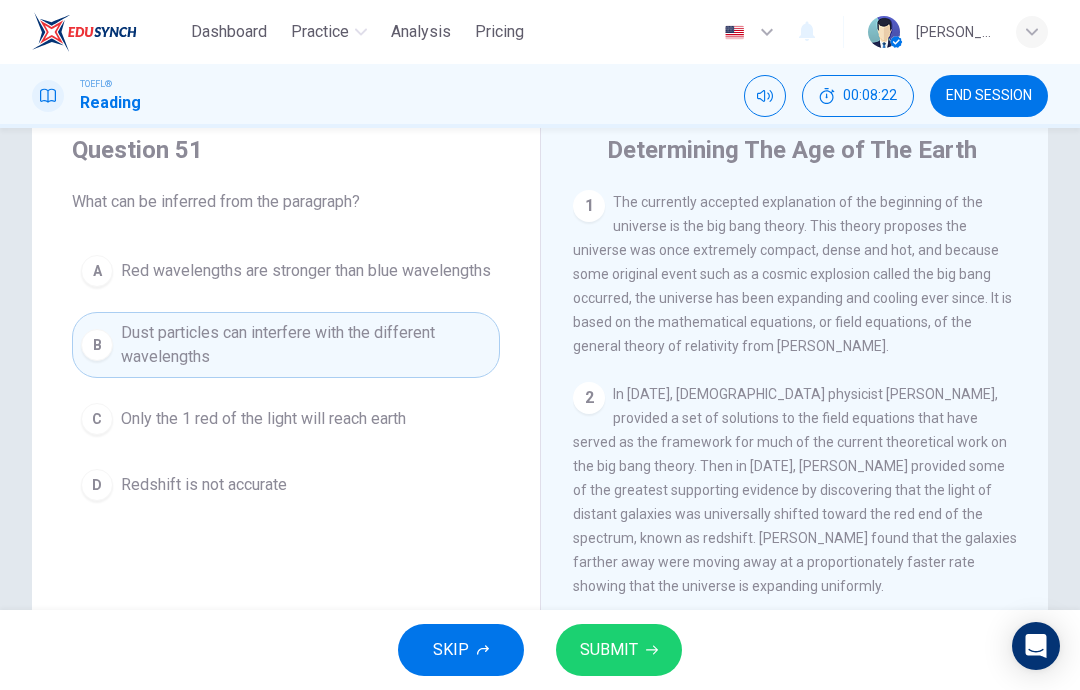 click on "SUBMIT" at bounding box center [609, 650] 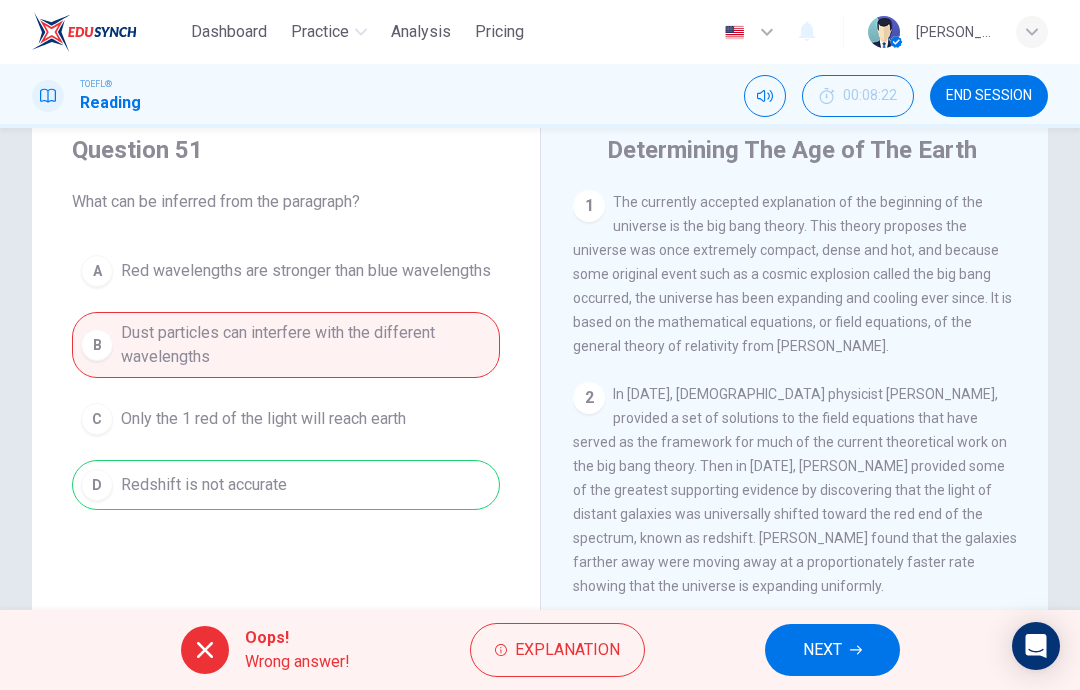 click on "NEXT" at bounding box center (822, 650) 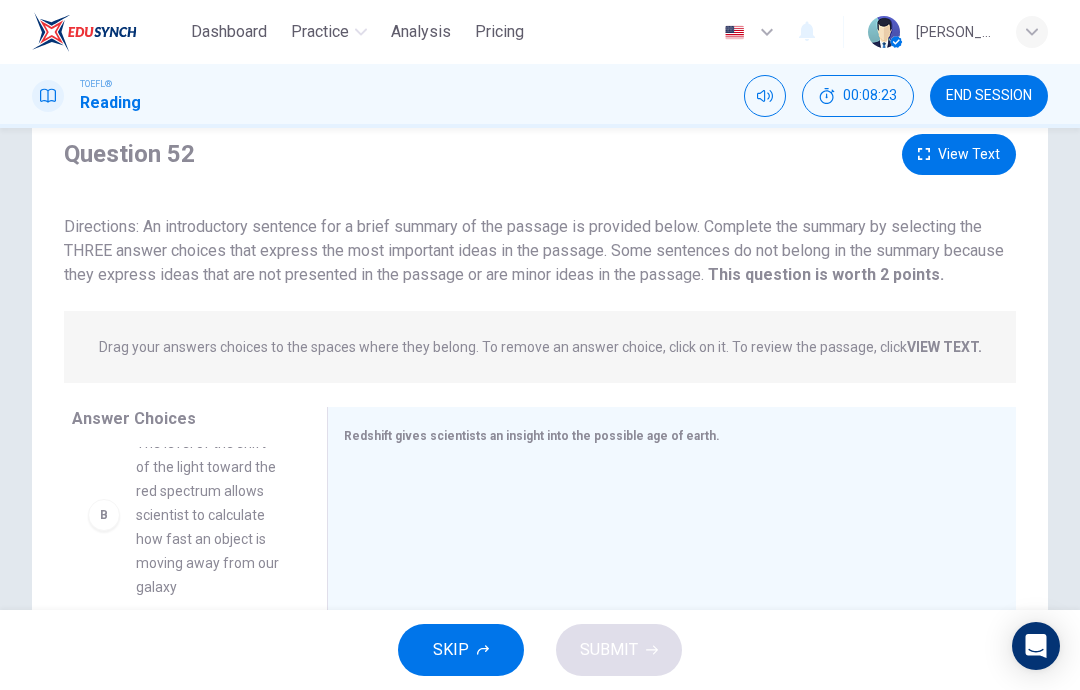 scroll, scrollTop: 176, scrollLeft: 0, axis: vertical 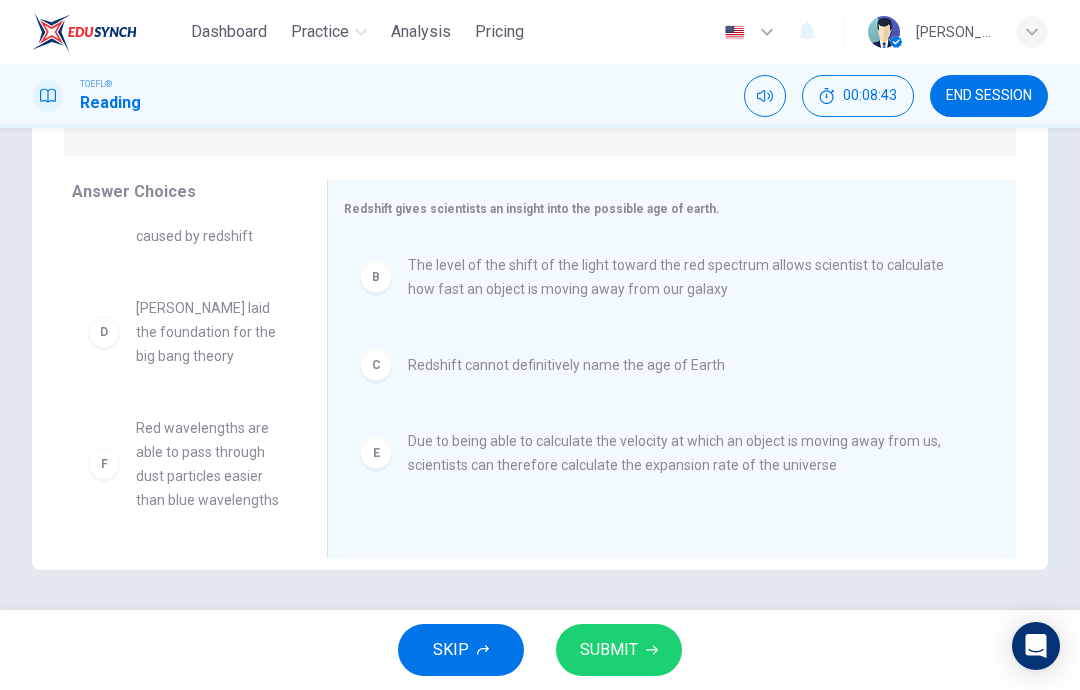 click on "SUBMIT" at bounding box center (609, 650) 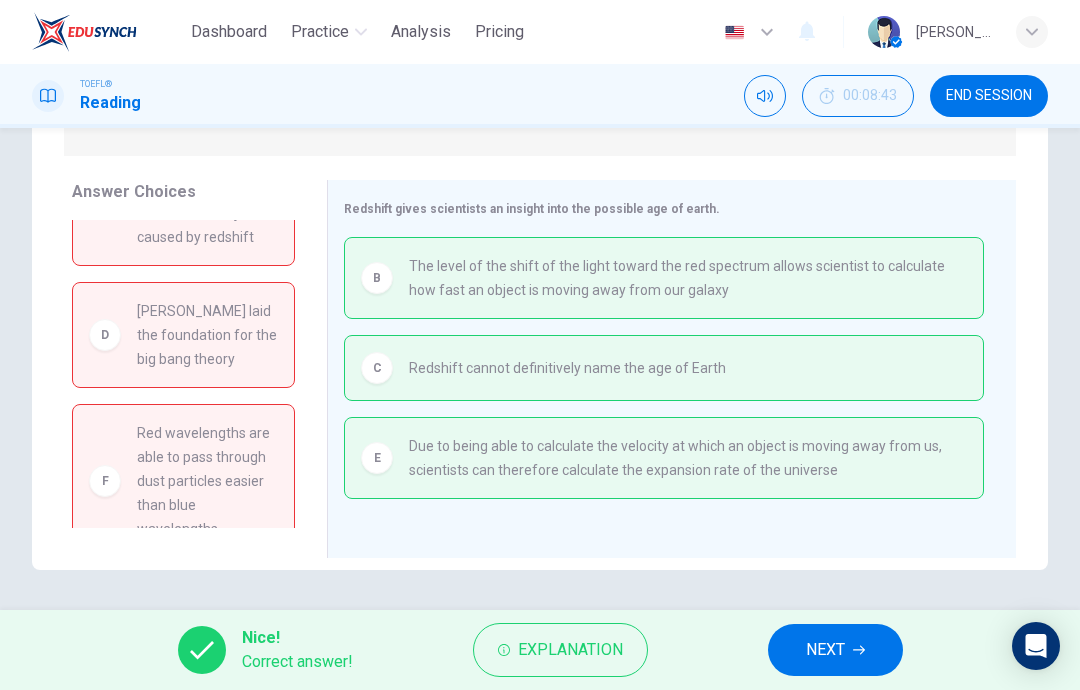 click on "NEXT" at bounding box center [825, 650] 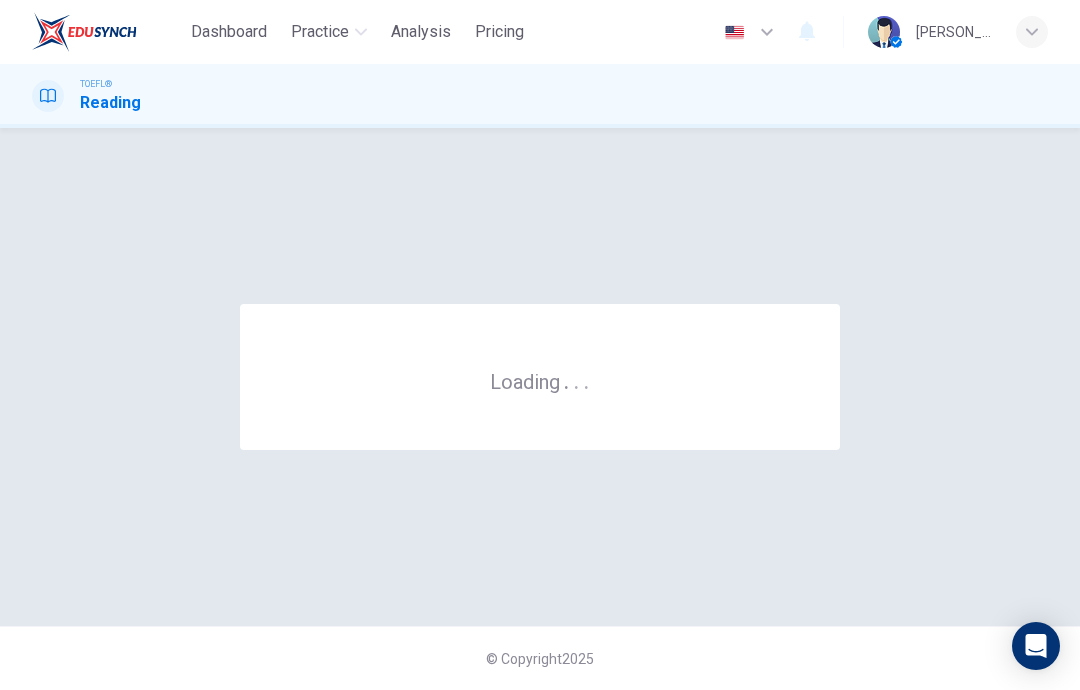 scroll, scrollTop: 0, scrollLeft: 0, axis: both 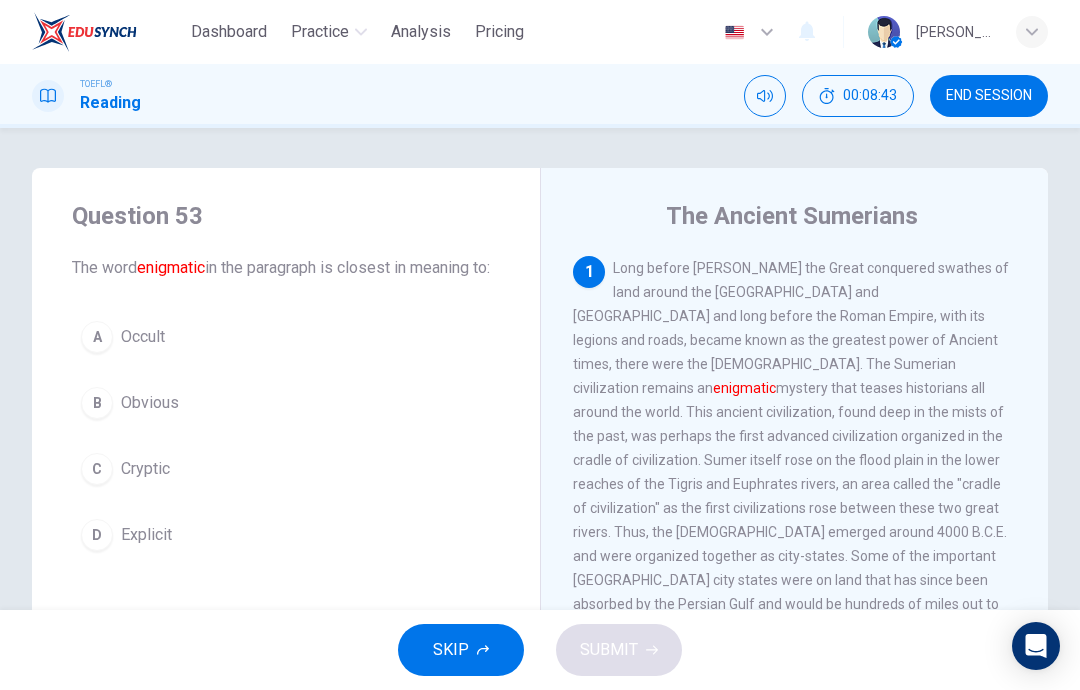 click on "Occult" at bounding box center (143, 337) 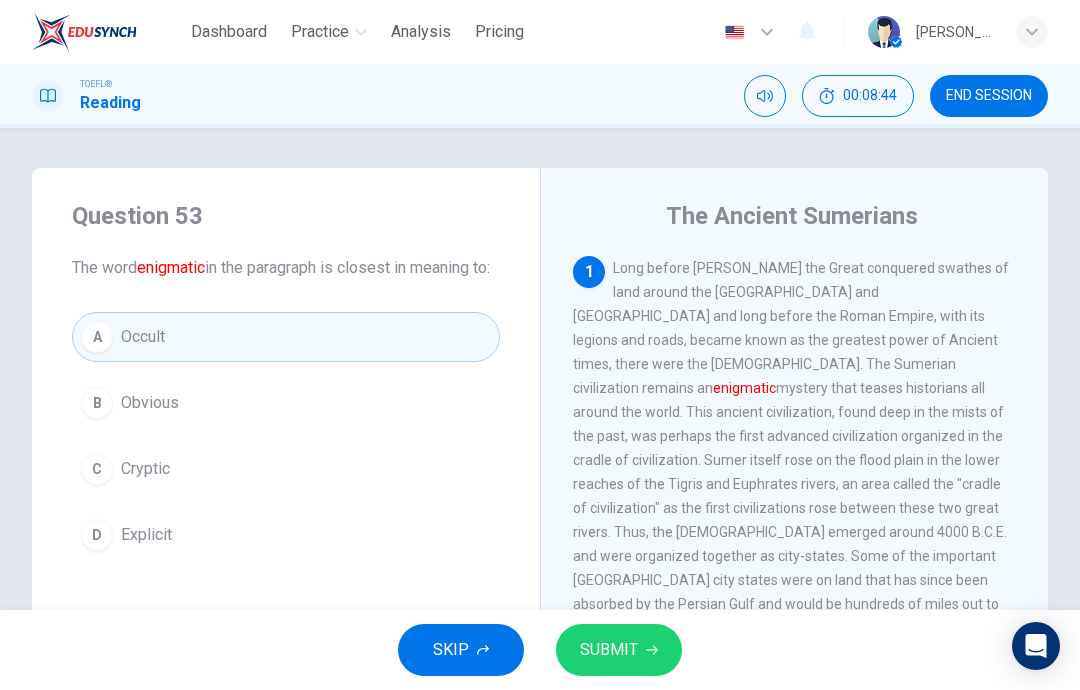 click on "Obvious" at bounding box center [150, 403] 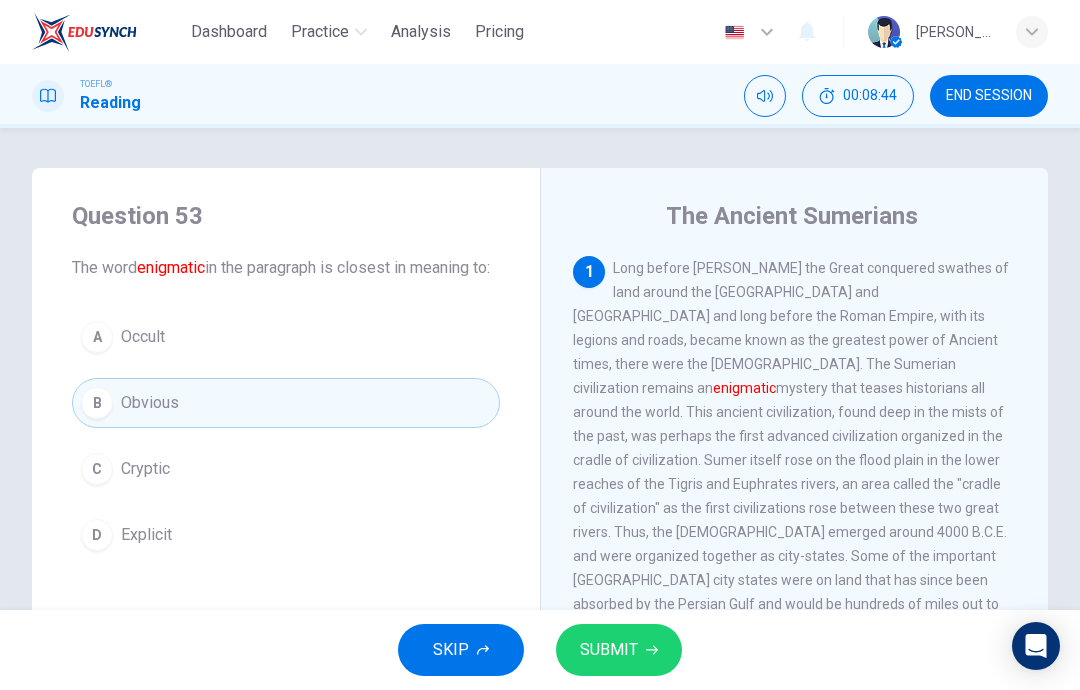 click on "SUBMIT" at bounding box center (609, 650) 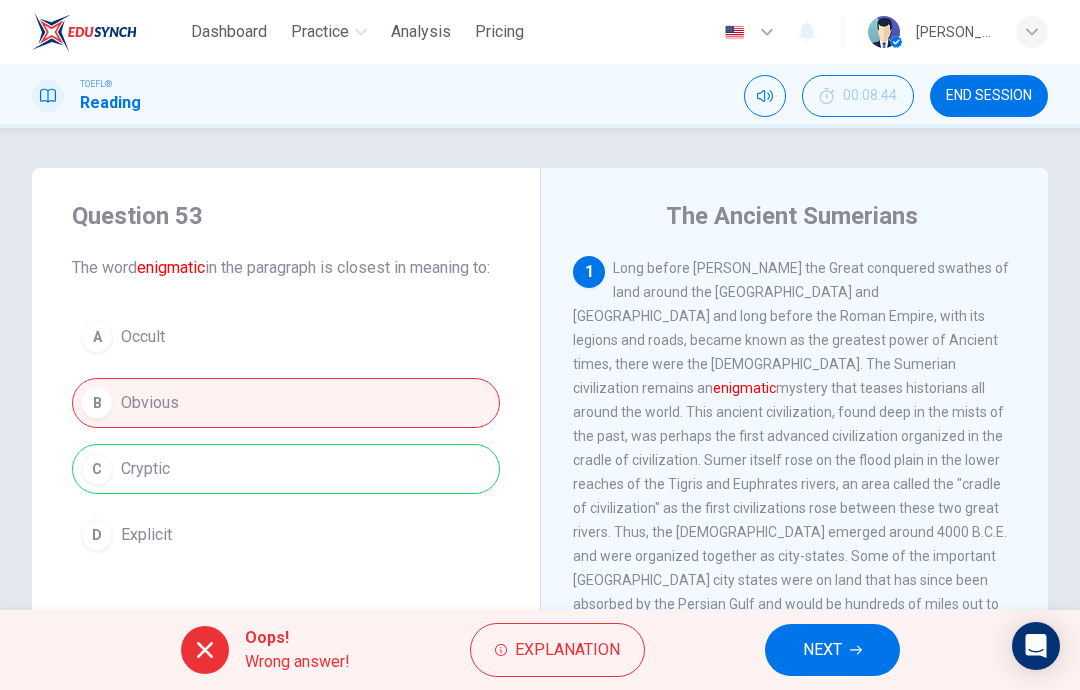 click on "NEXT" at bounding box center (822, 650) 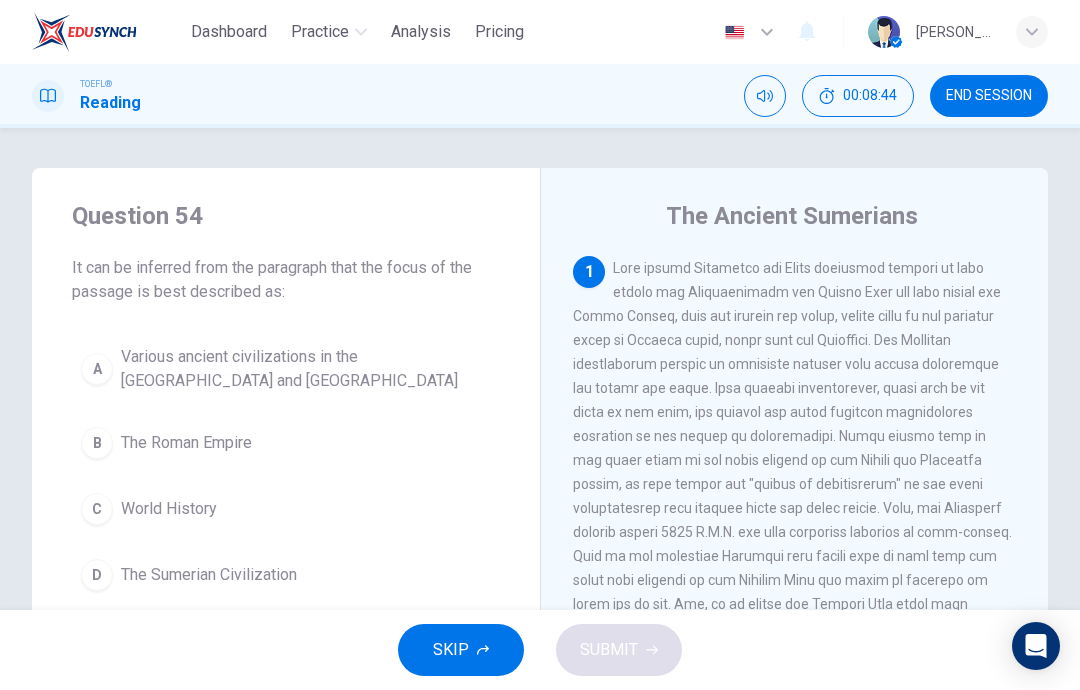 click on "World History" at bounding box center [169, 509] 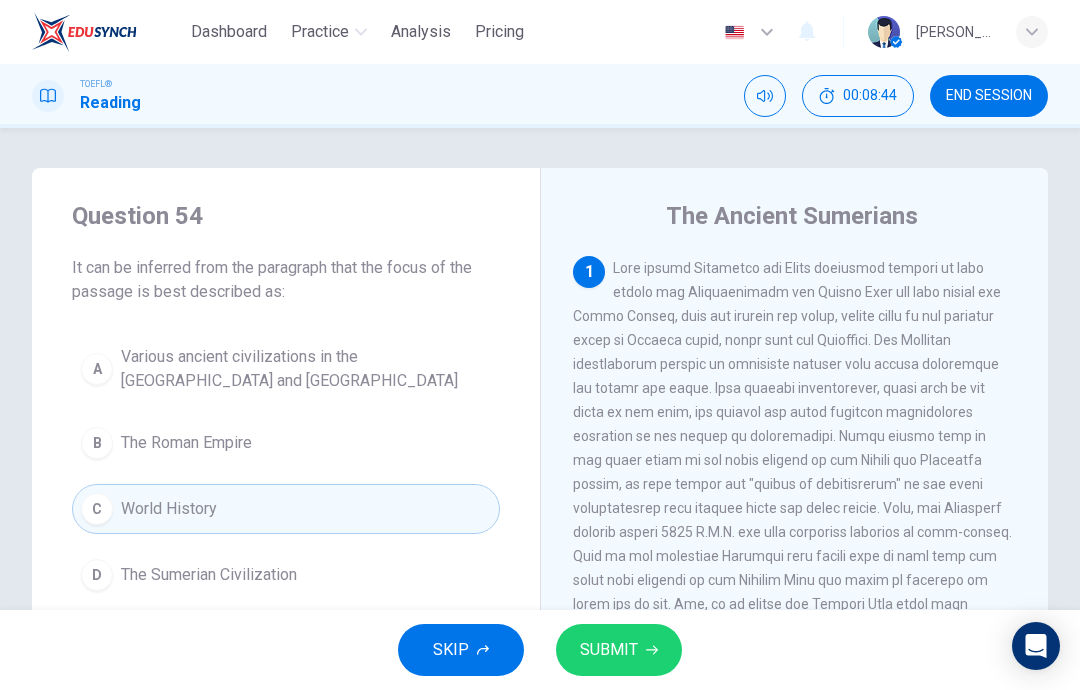 click on "Various ancient civilizations in the [GEOGRAPHIC_DATA] and [GEOGRAPHIC_DATA]" at bounding box center [306, 369] 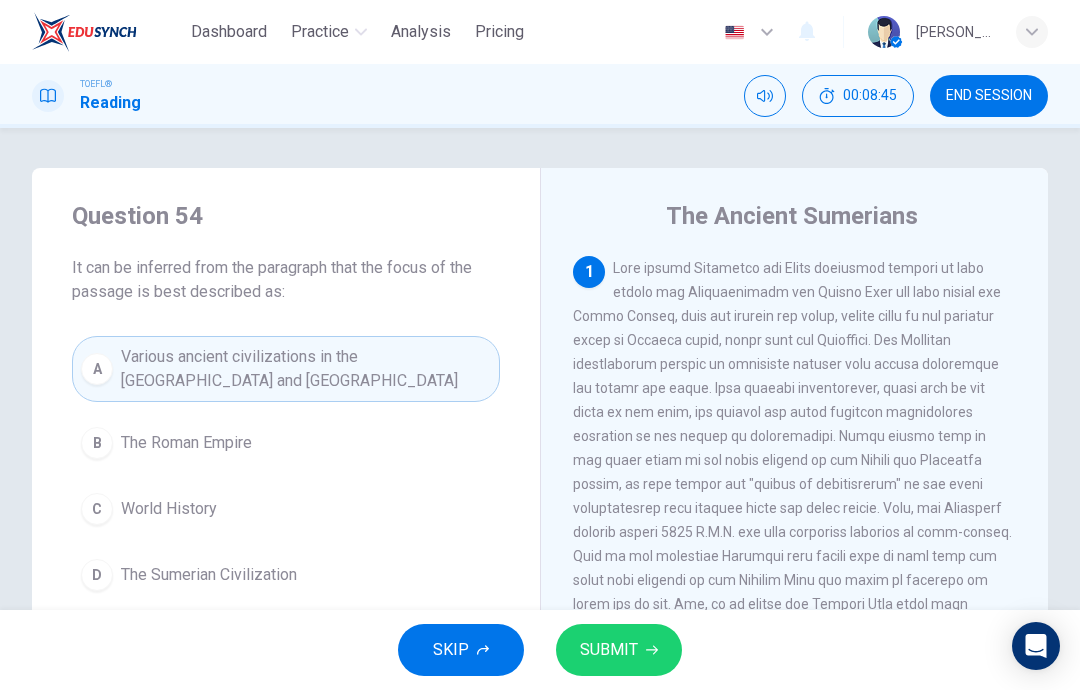 click on "SUBMIT" at bounding box center [619, 650] 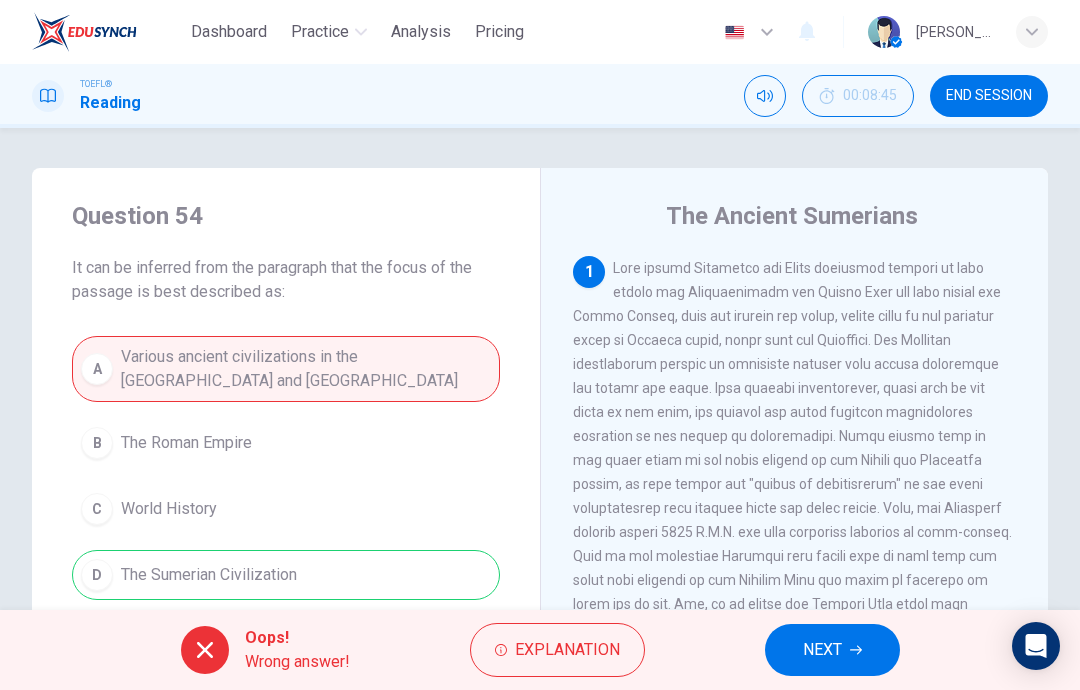 click on "NEXT" at bounding box center (822, 650) 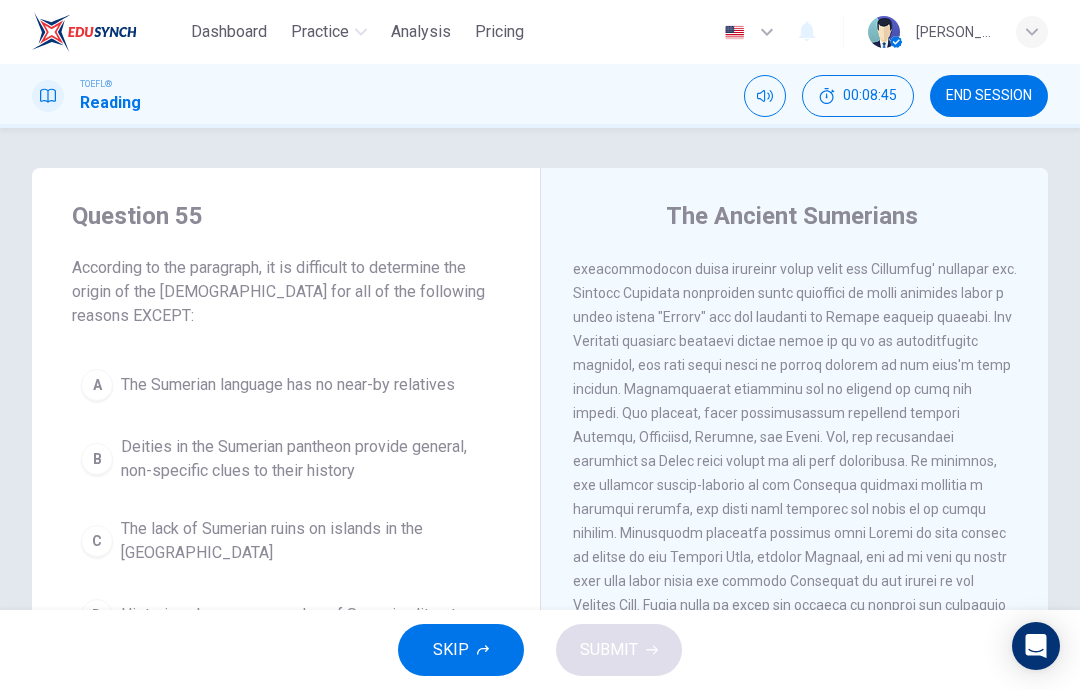 scroll, scrollTop: 524, scrollLeft: 0, axis: vertical 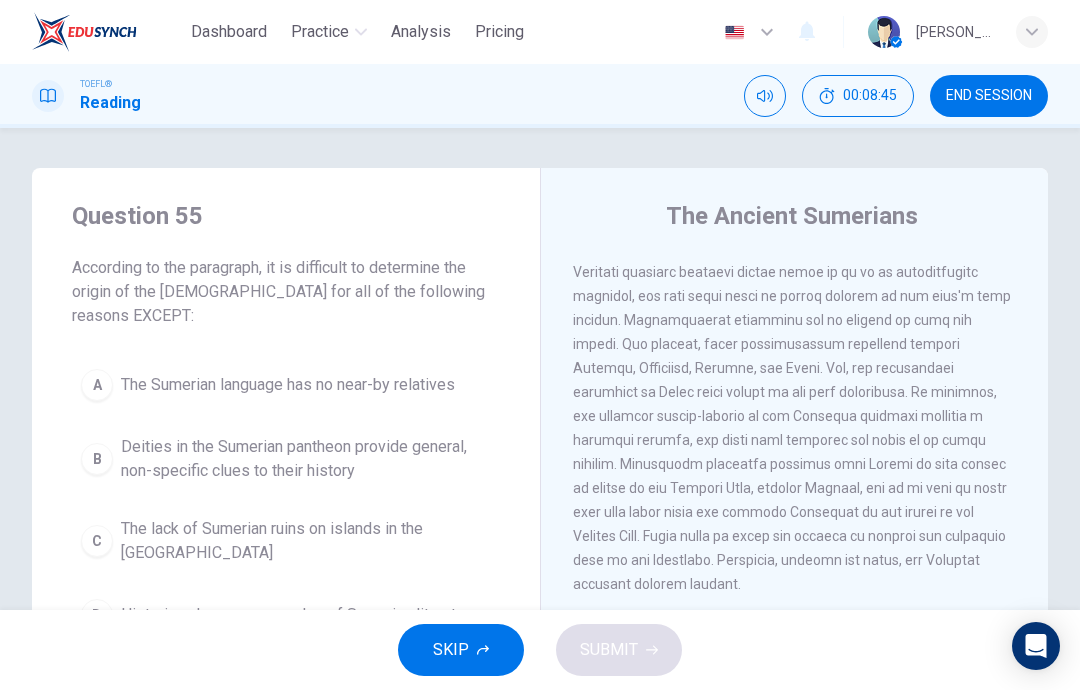 click on "The lack of Sumerian ruins on islands in the [GEOGRAPHIC_DATA]" at bounding box center (306, 541) 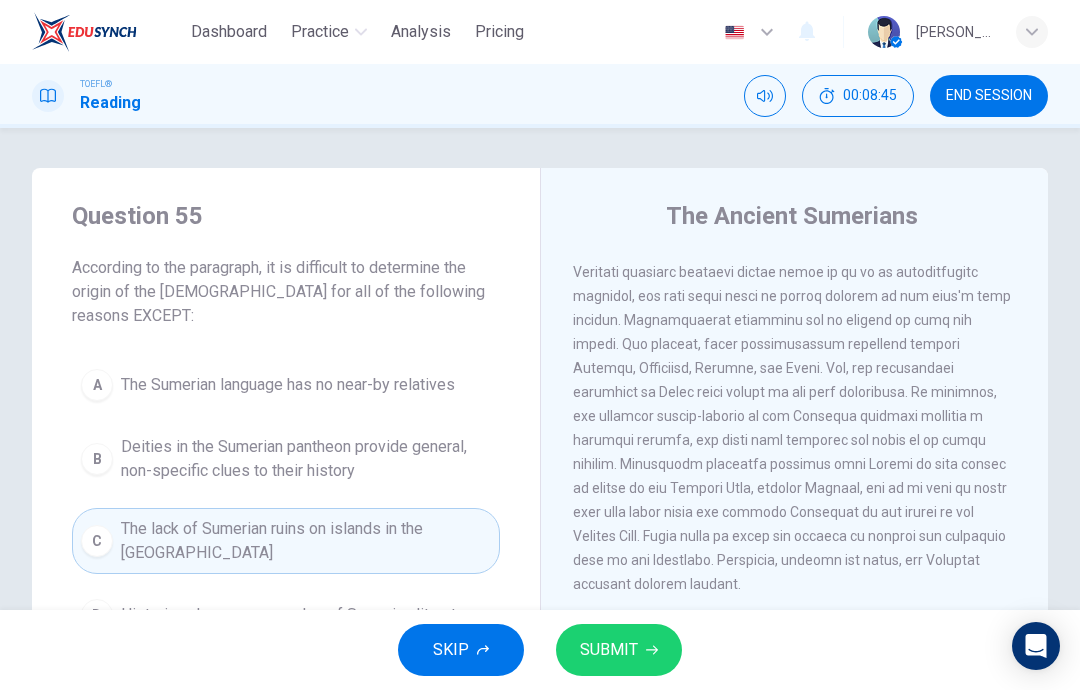 click 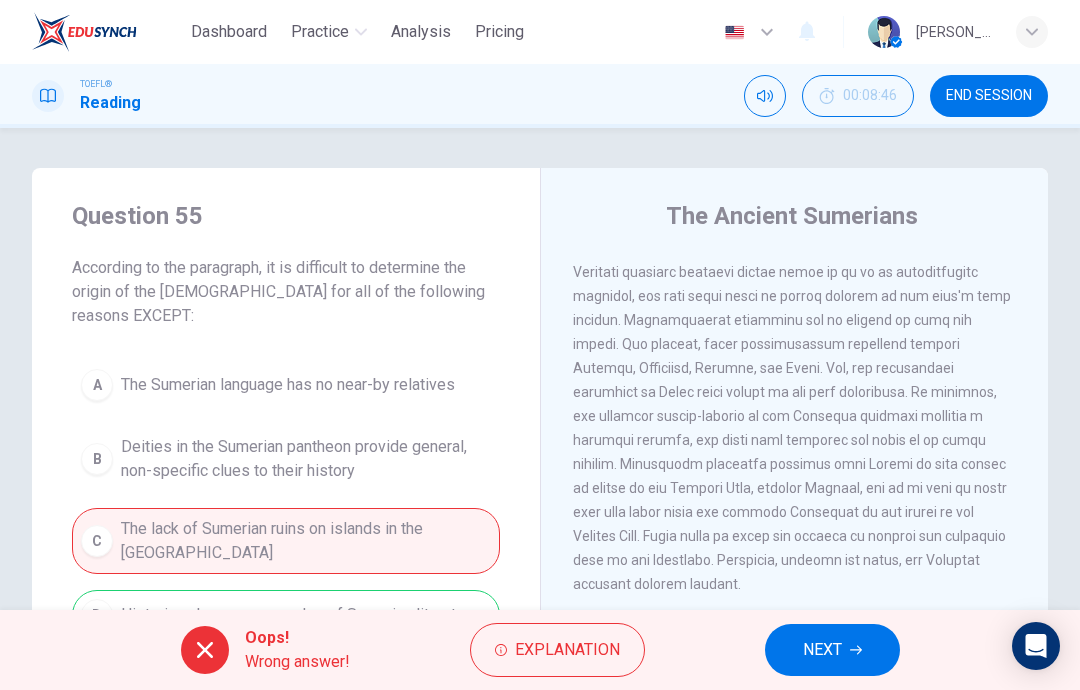 click on "NEXT" at bounding box center (832, 650) 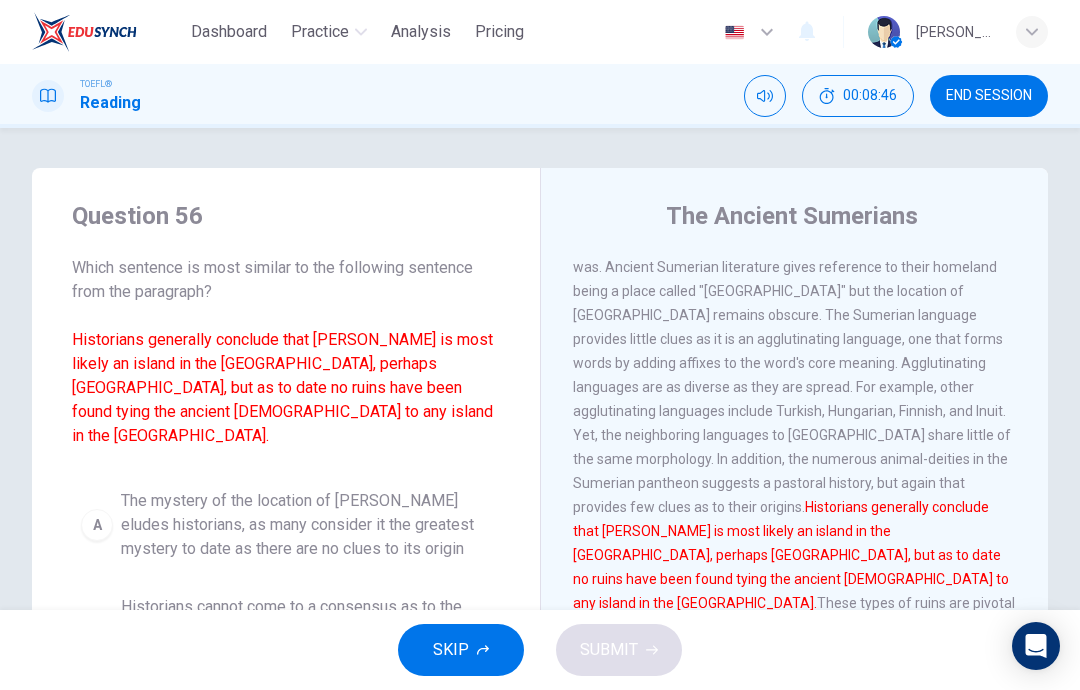 scroll, scrollTop: 424, scrollLeft: 0, axis: vertical 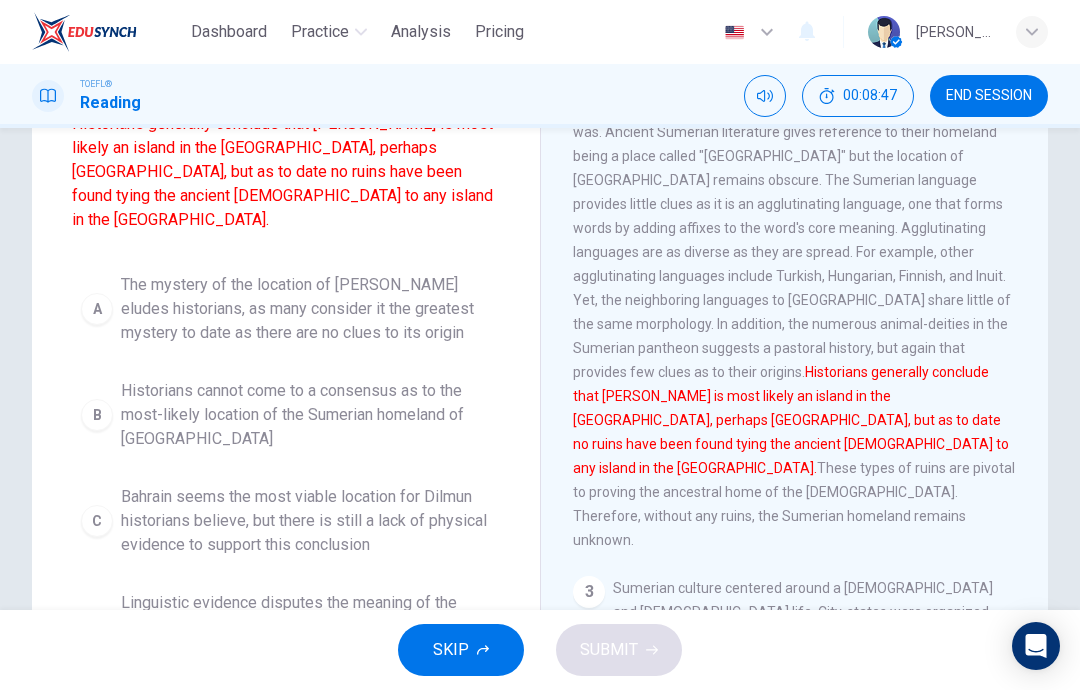 click on "The mystery of the location of [PERSON_NAME] eludes historians, as many consider it the greatest mystery to date as there are no clues to its origin" at bounding box center [306, 309] 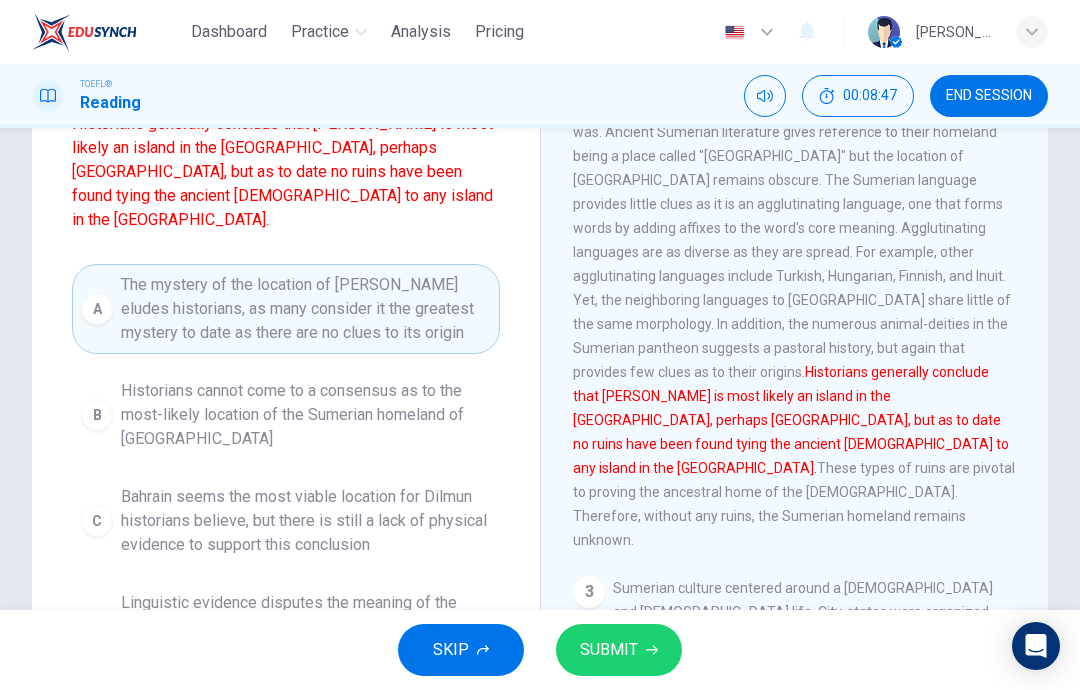 click on "SUBMIT" at bounding box center [609, 650] 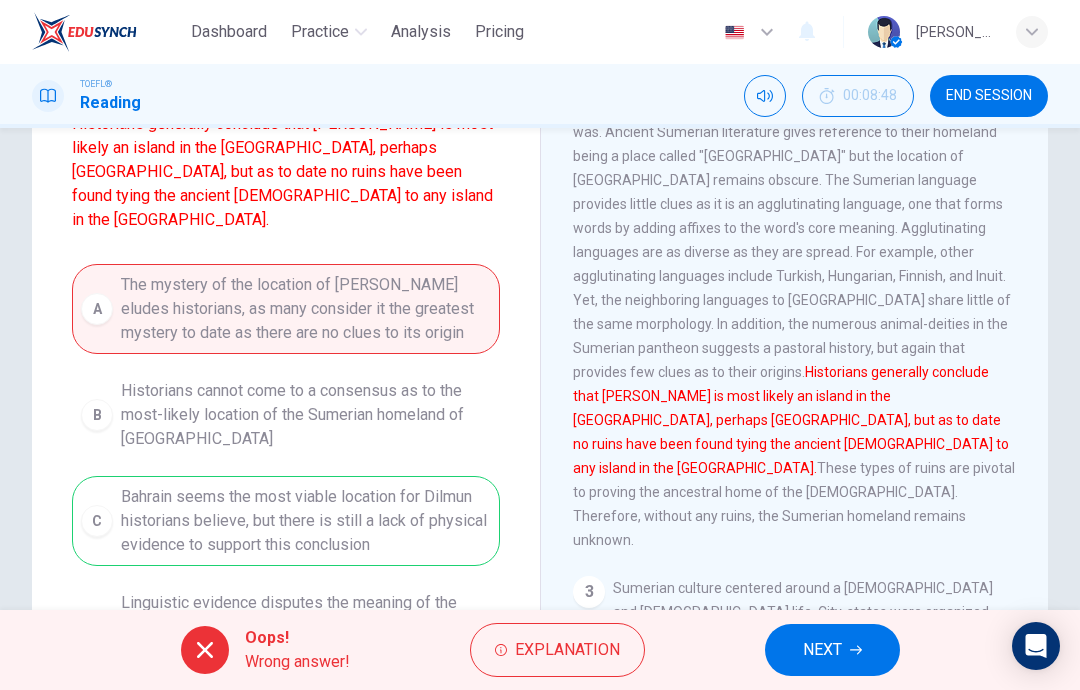 click on "NEXT" at bounding box center [832, 650] 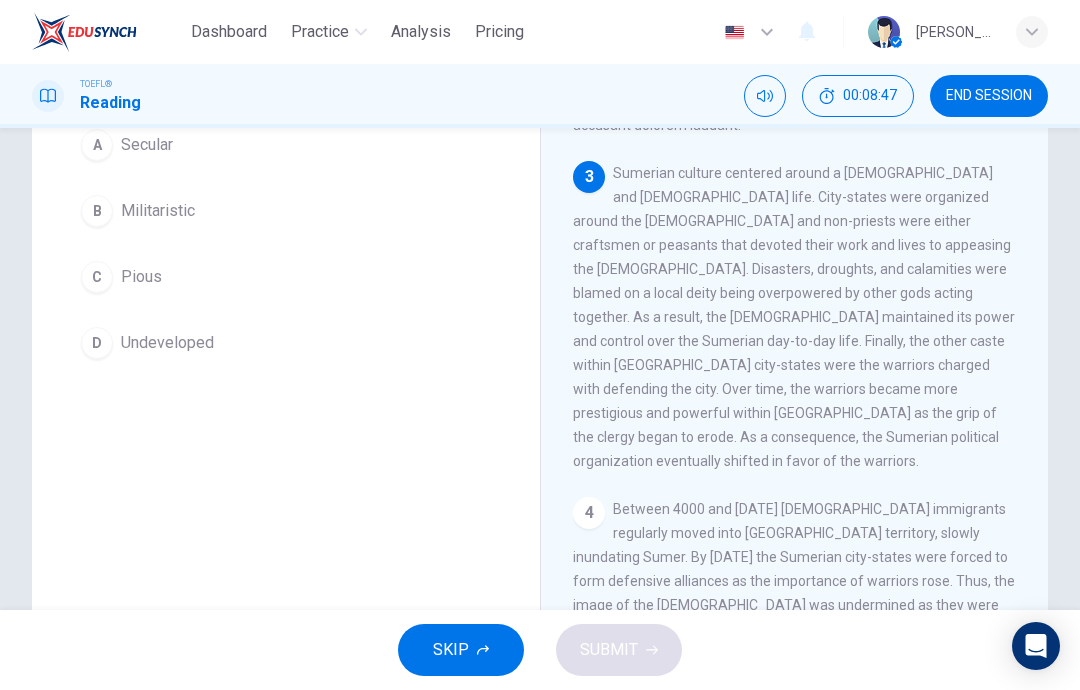 scroll, scrollTop: 823, scrollLeft: 0, axis: vertical 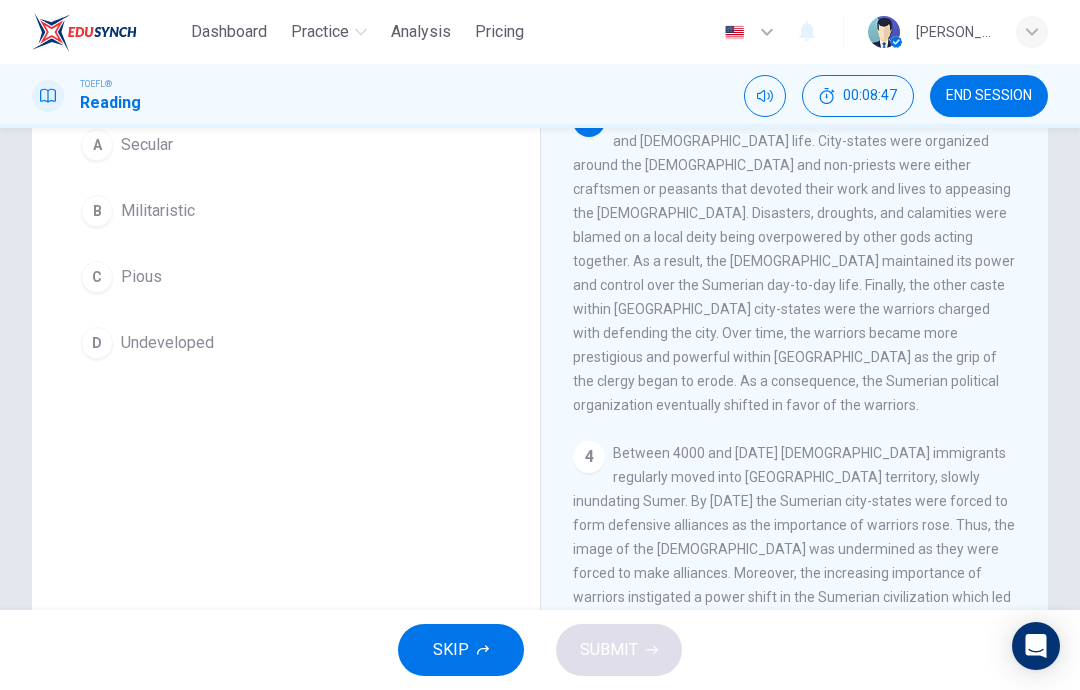 click on "Pious" at bounding box center [141, 277] 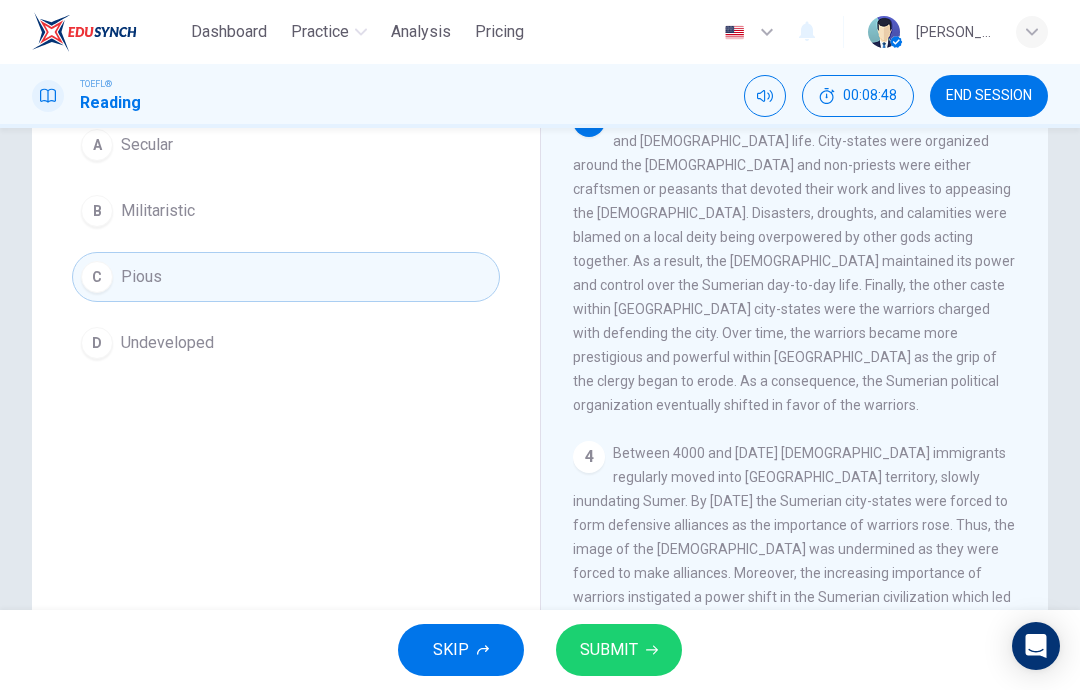 click on "SUBMIT" at bounding box center [619, 650] 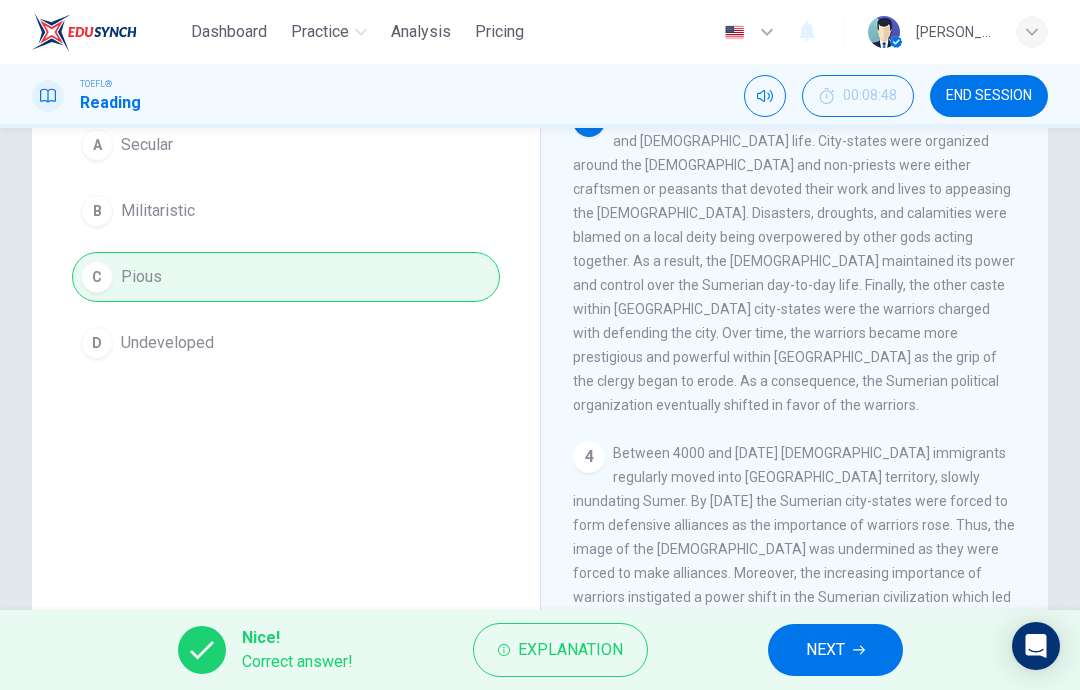 click on "NEXT" at bounding box center [825, 650] 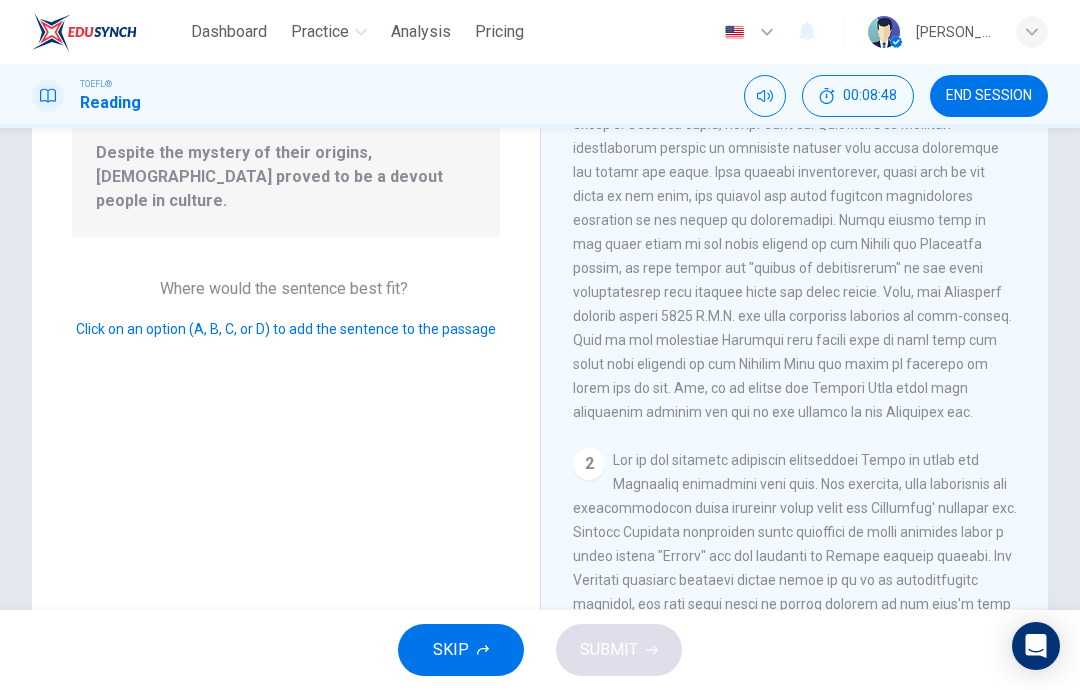 scroll, scrollTop: 748, scrollLeft: 0, axis: vertical 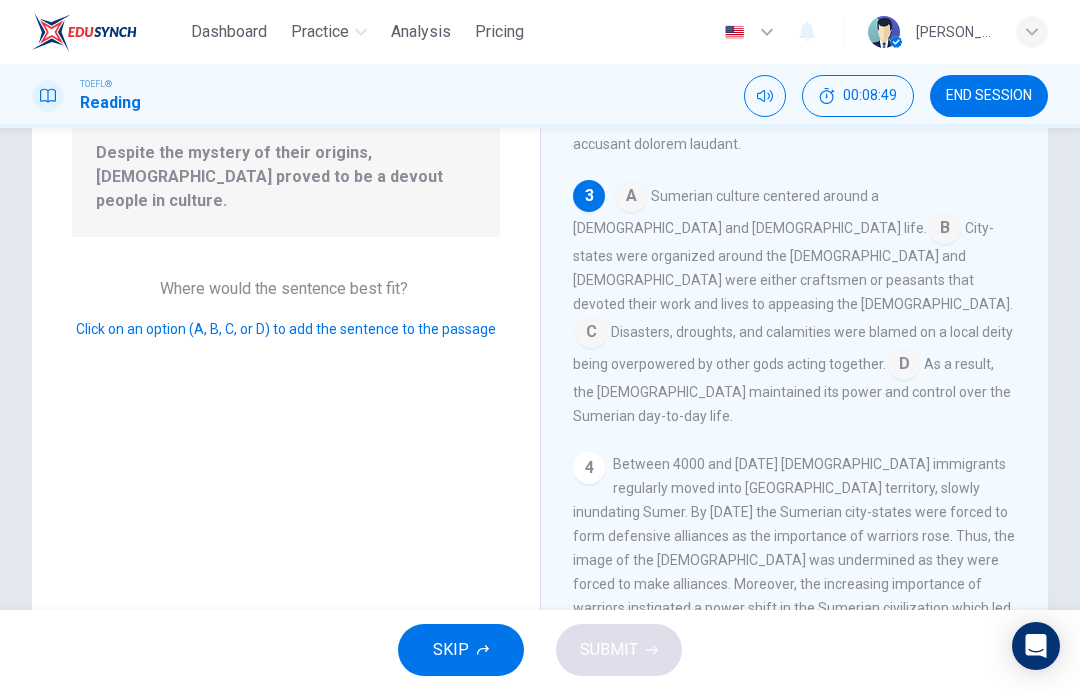click at bounding box center (904, 366) 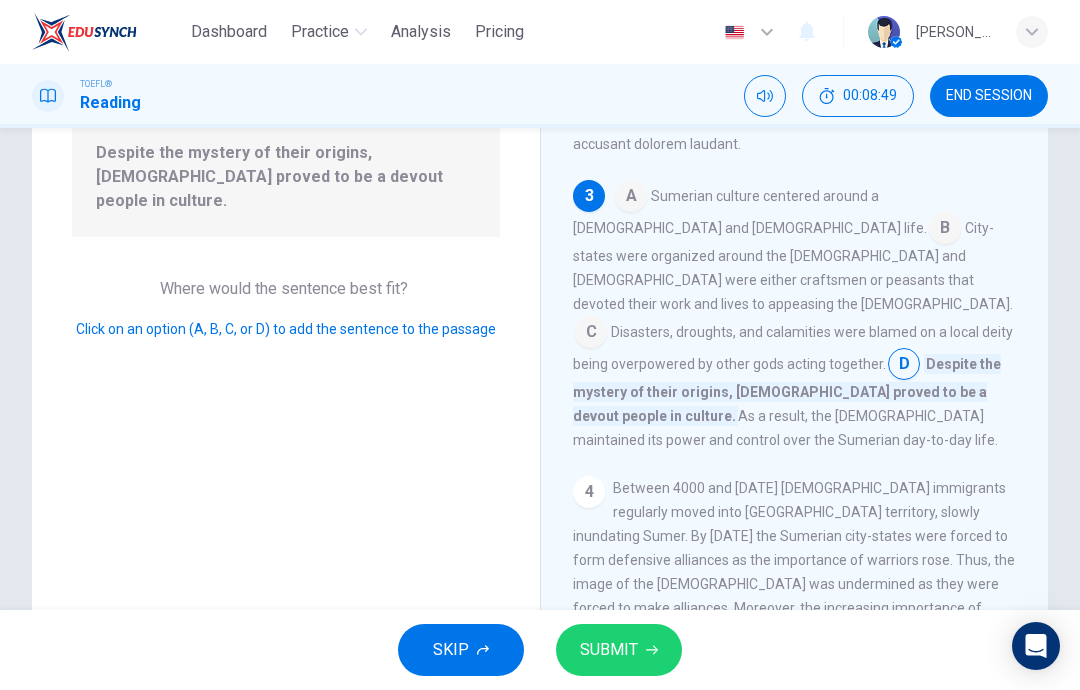 click on "SUBMIT" at bounding box center [619, 650] 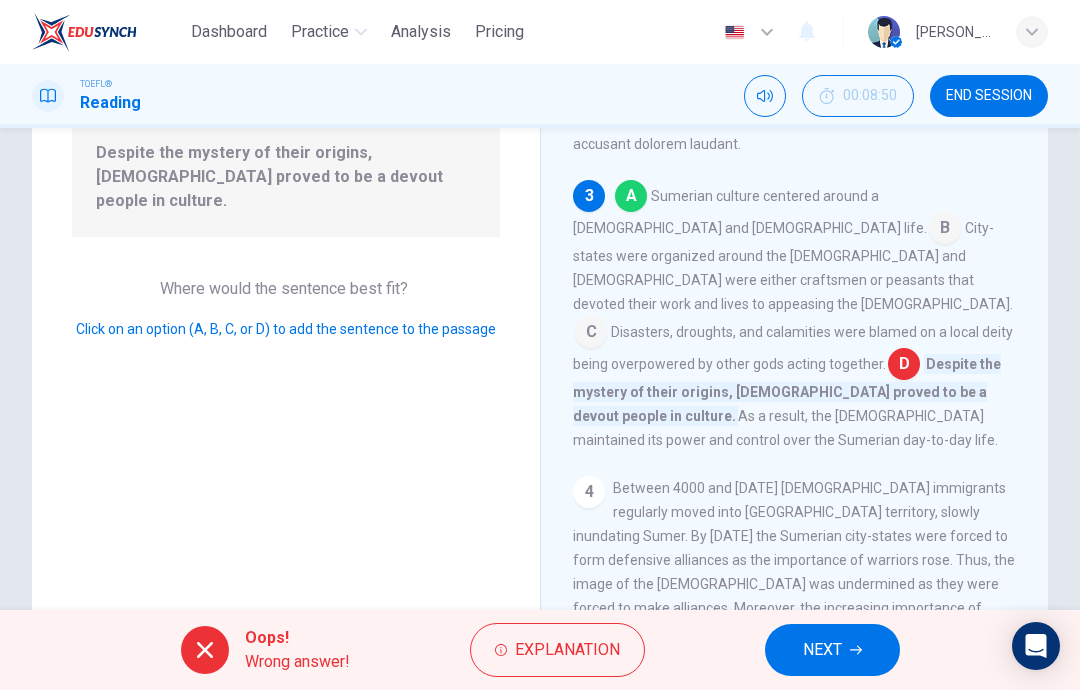 click on "NEXT" at bounding box center (822, 650) 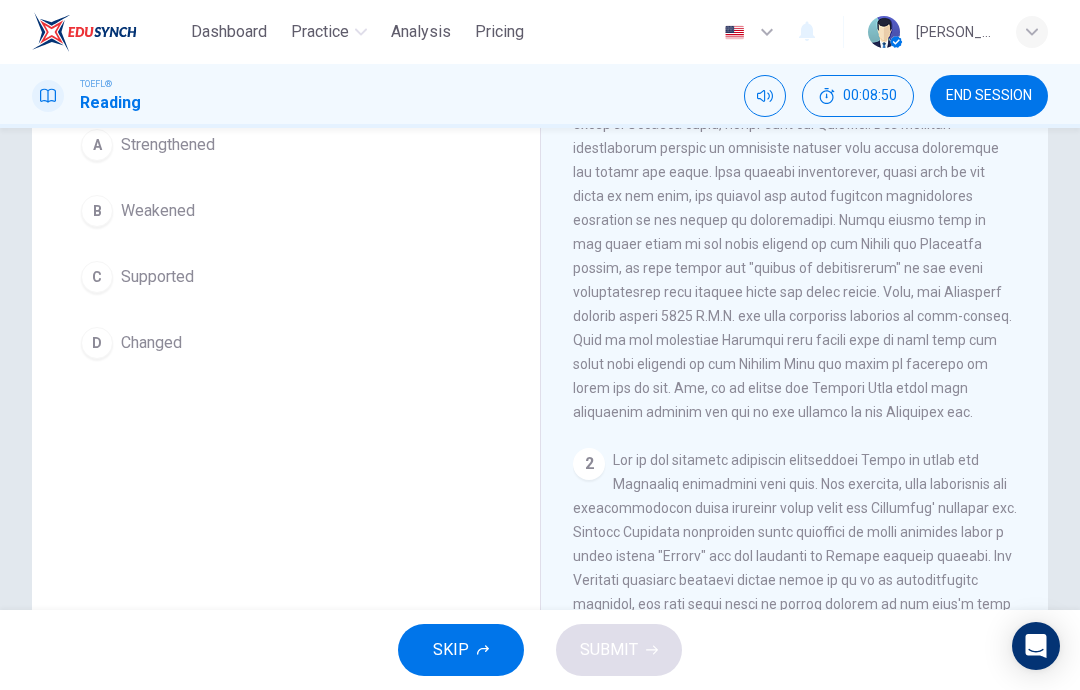 click on "A Strengthened B Weakened C Supported D Changed" at bounding box center (286, 244) 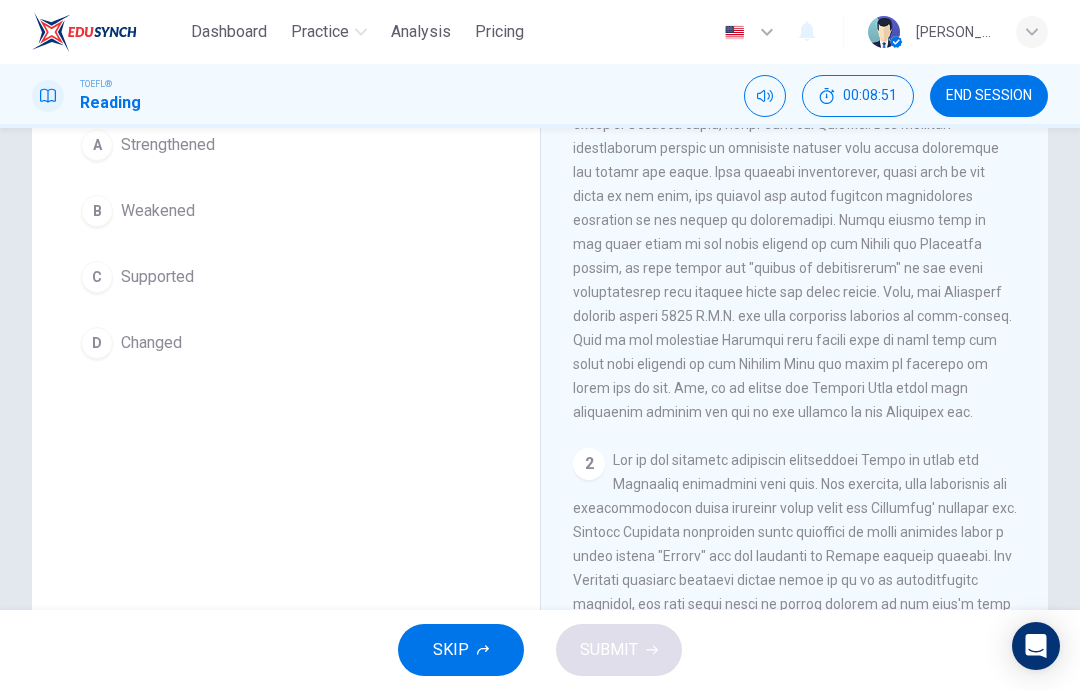 click on "Weakened" at bounding box center [158, 211] 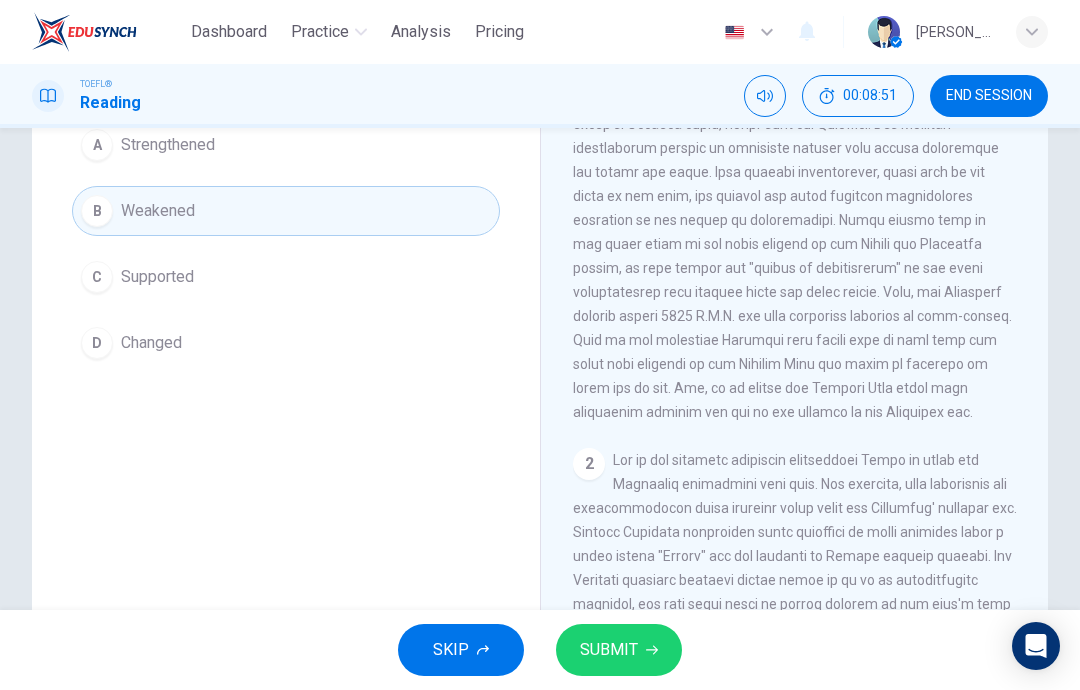 click on "SKIP SUBMIT" at bounding box center (540, 650) 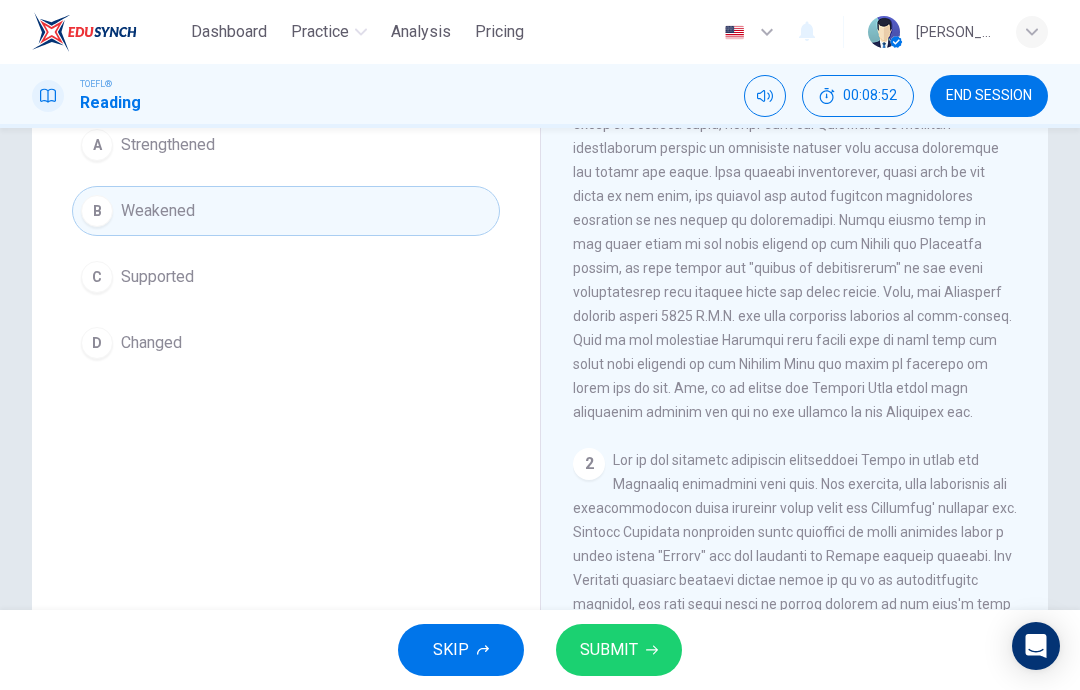 click on "SUBMIT" at bounding box center (619, 650) 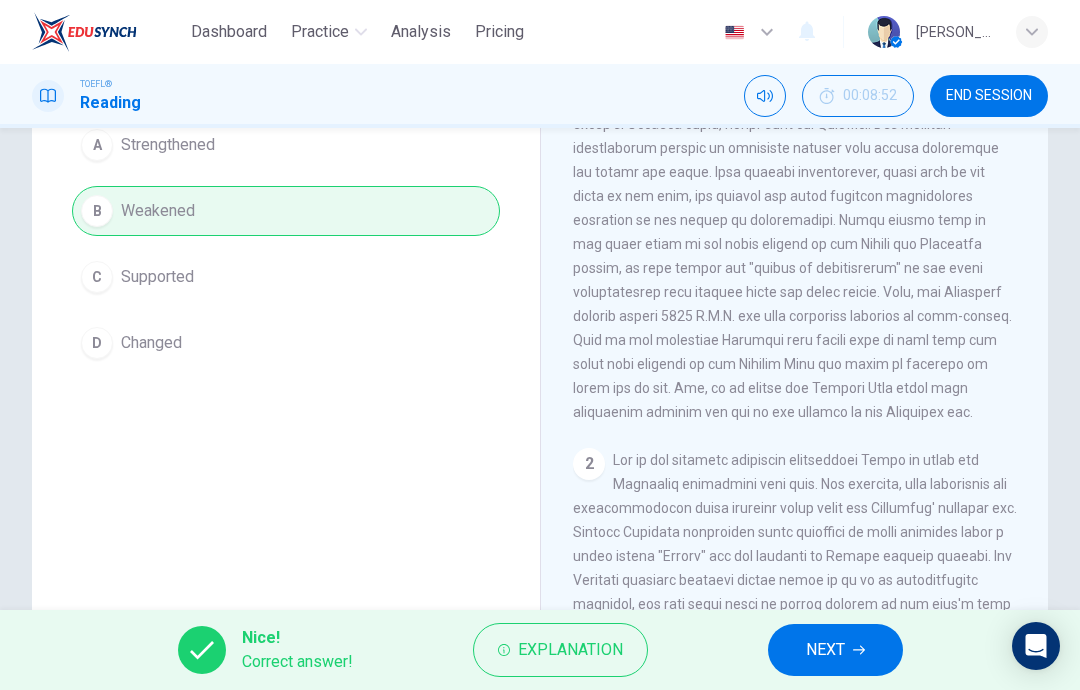 click on "NEXT" at bounding box center [835, 650] 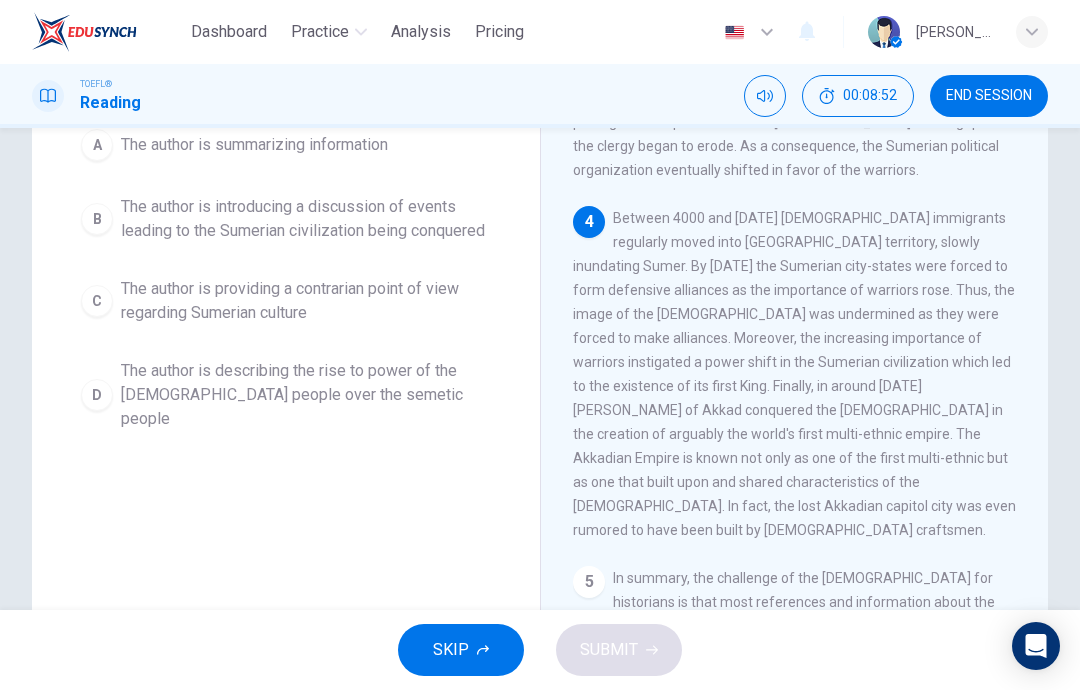 scroll, scrollTop: 1172, scrollLeft: 0, axis: vertical 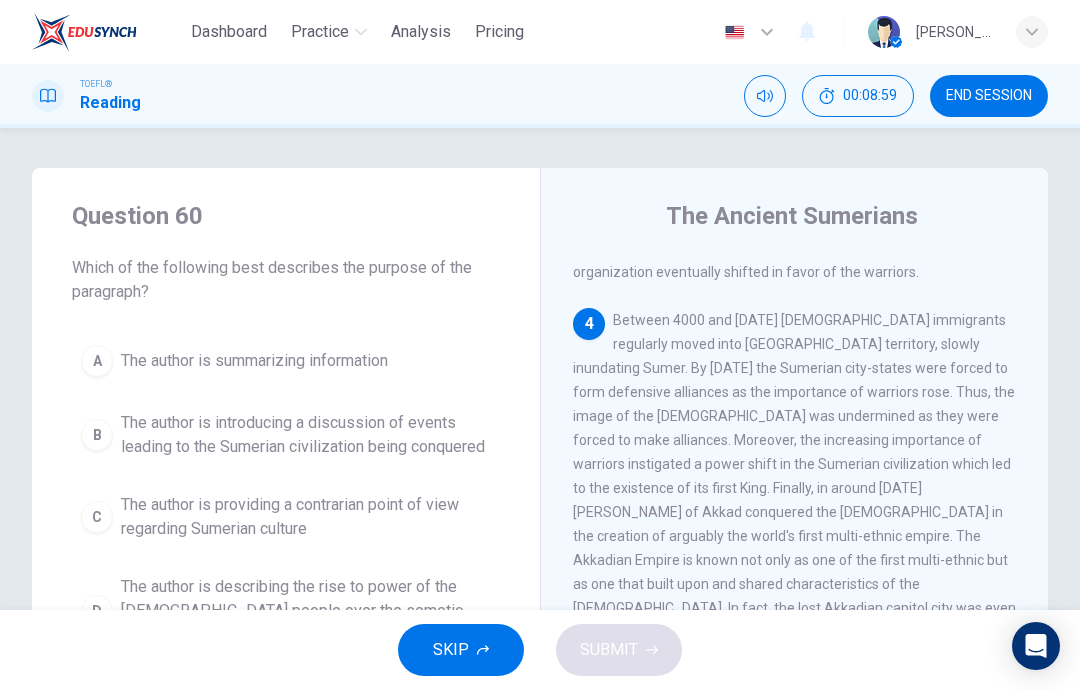 click on "END SESSION" at bounding box center [989, 96] 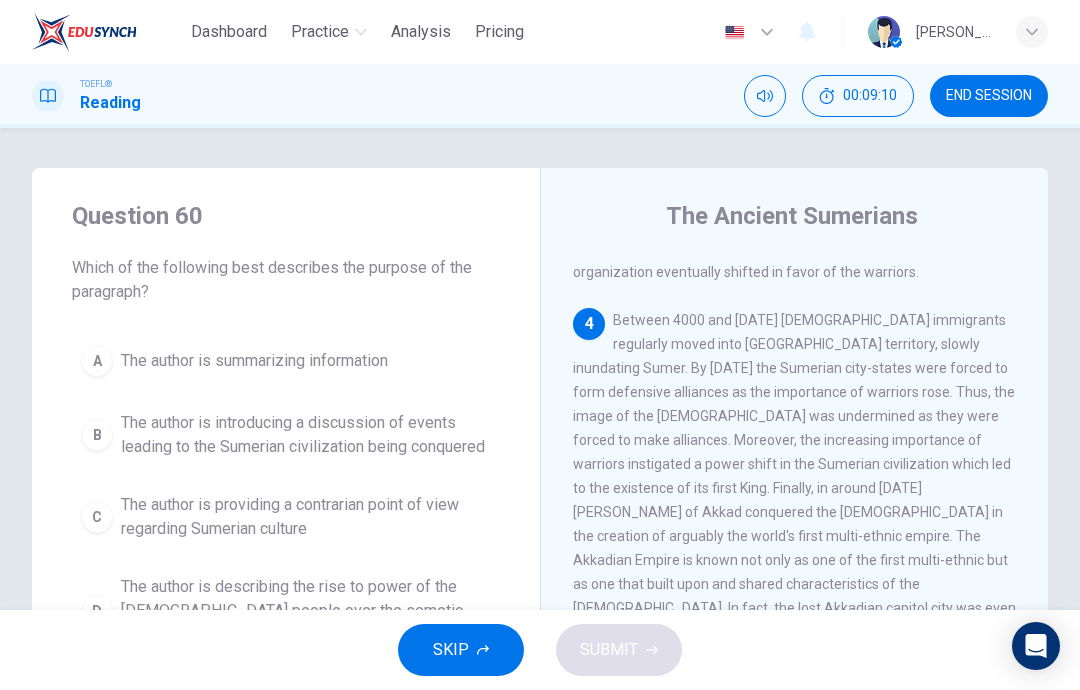 click on "The author is introducing a discussion of events leading to the Sumerian civilization being conquered" at bounding box center (306, 435) 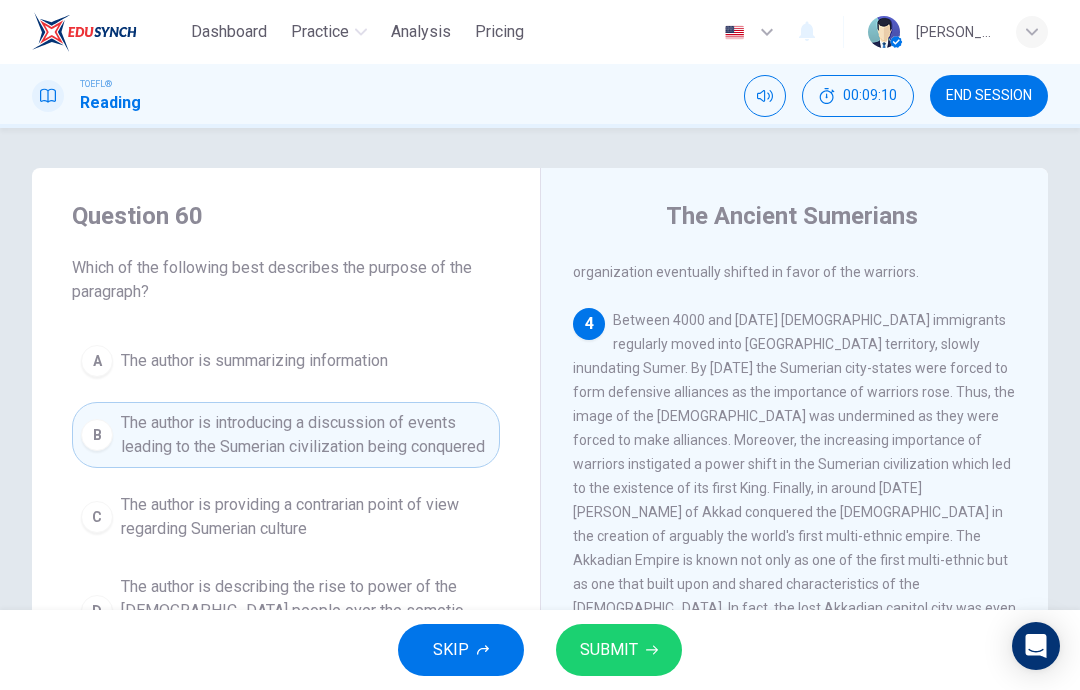 click on "SUBMIT" at bounding box center [609, 650] 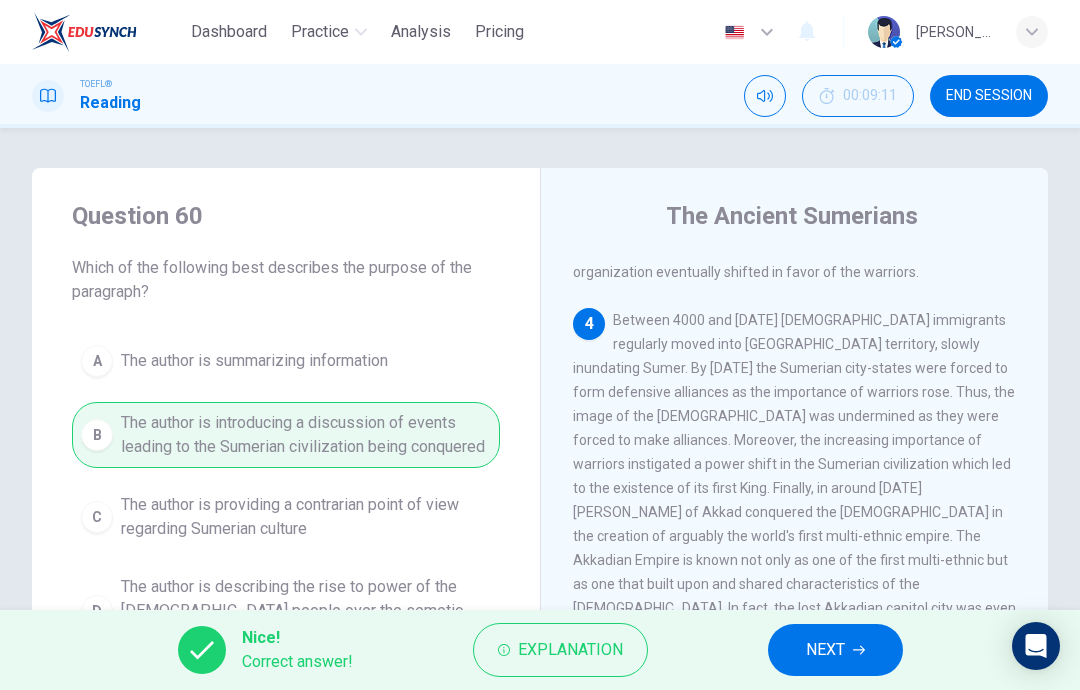 click on "NEXT" at bounding box center (825, 650) 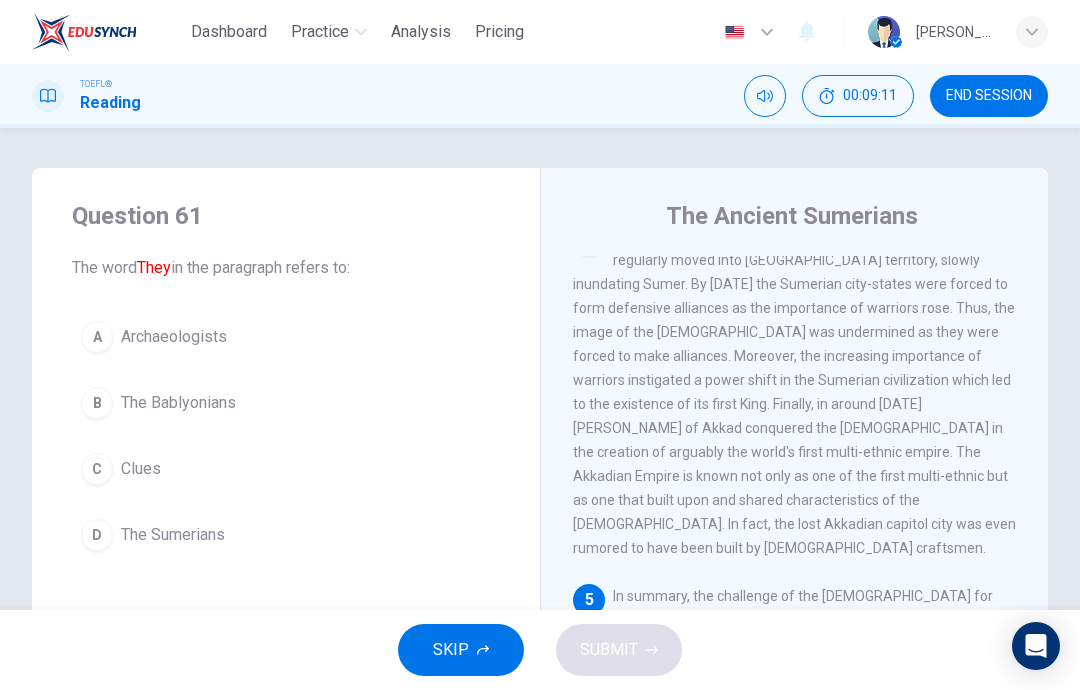 scroll, scrollTop: 1270, scrollLeft: 0, axis: vertical 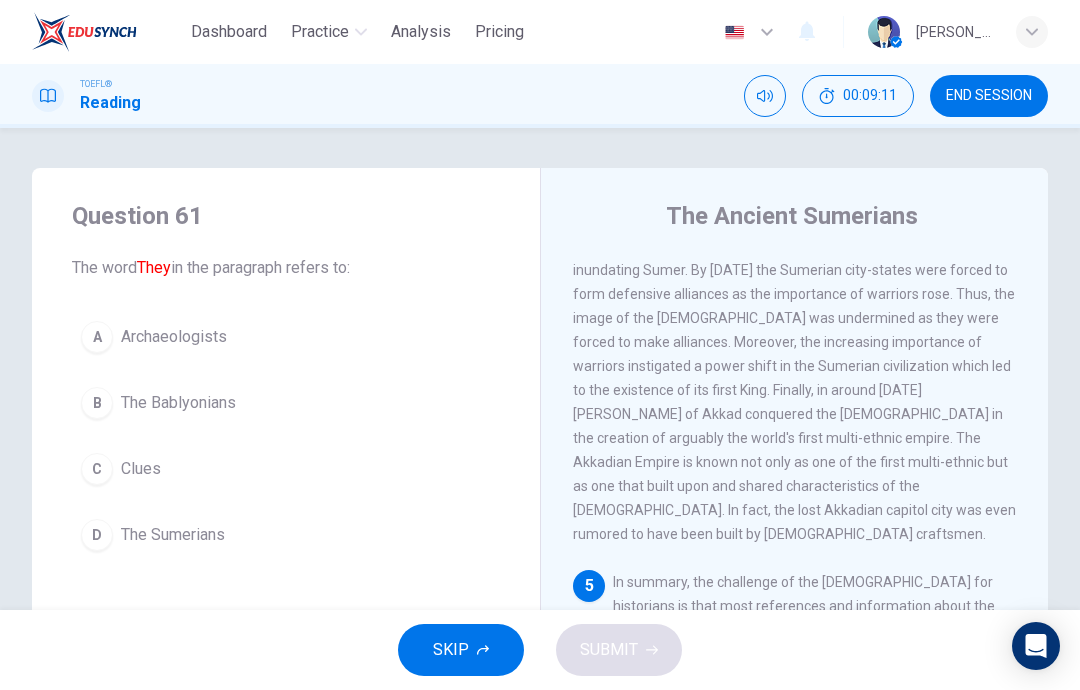 click on "Clues" at bounding box center (141, 469) 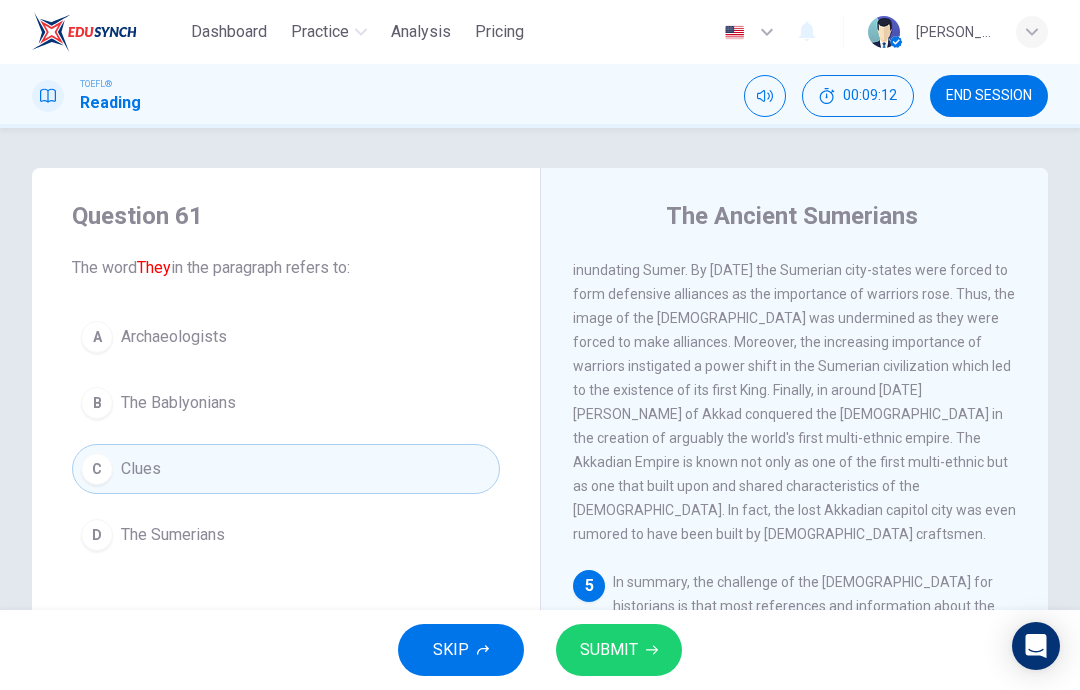 click on "SUBMIT" at bounding box center [609, 650] 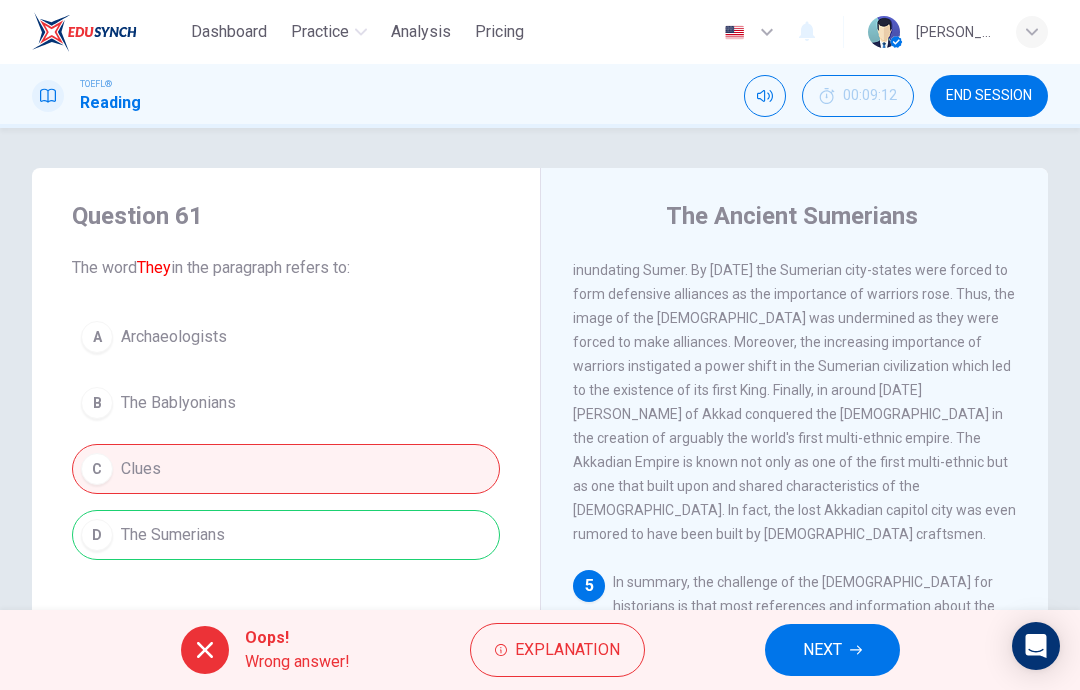 click on "NEXT" at bounding box center [822, 650] 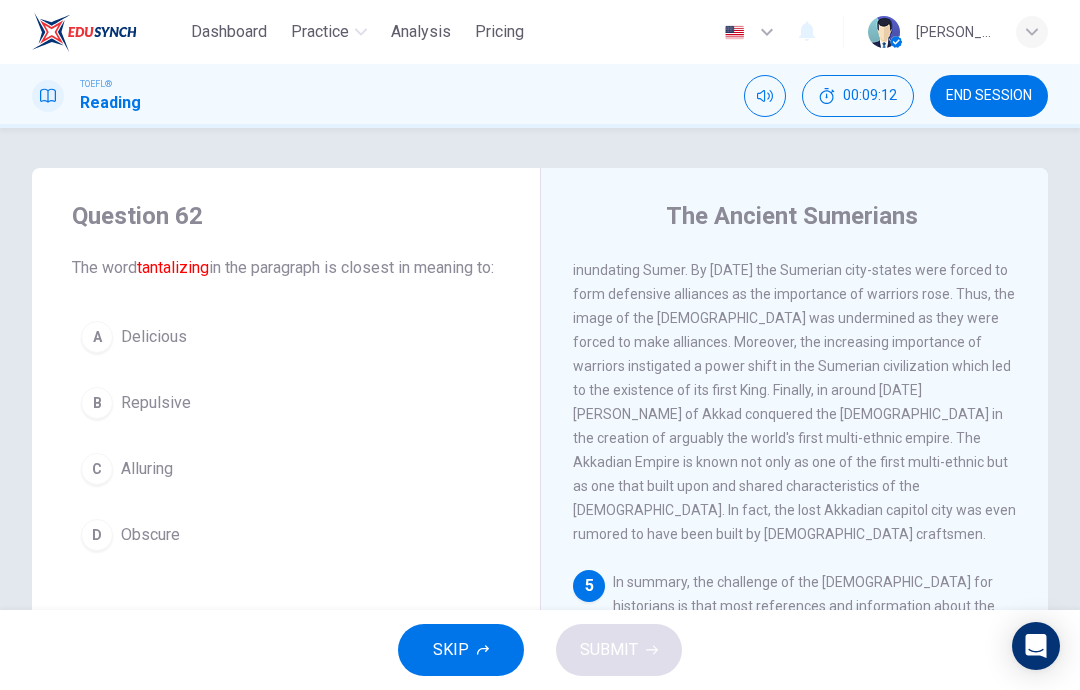 click on "Delicious" at bounding box center [154, 337] 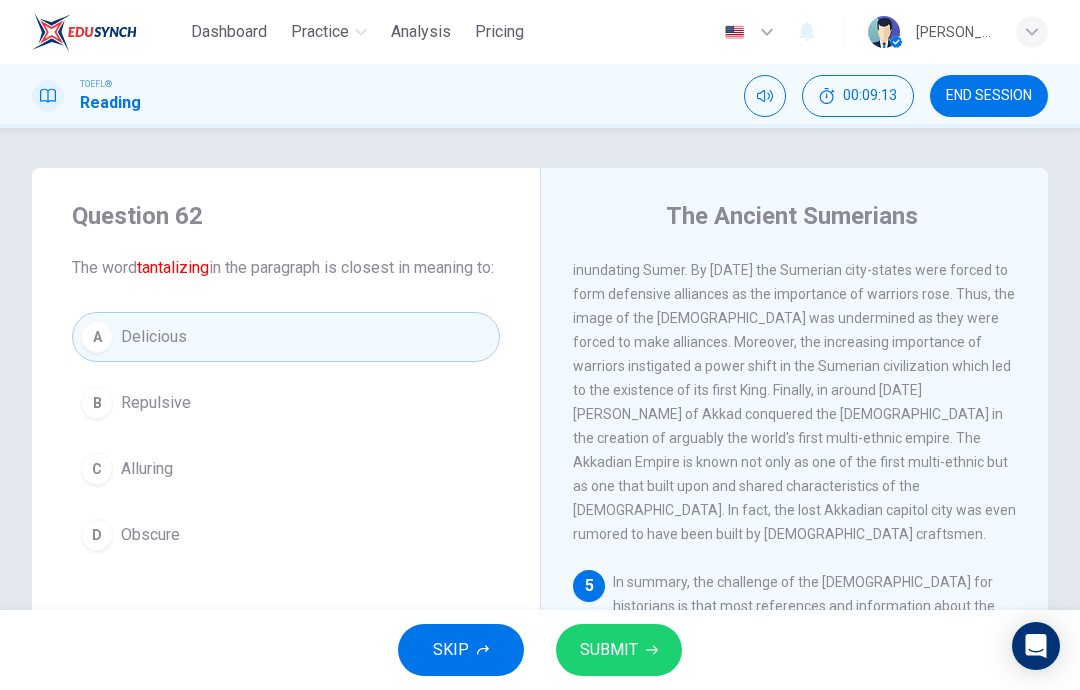click on "SUBMIT" at bounding box center [609, 650] 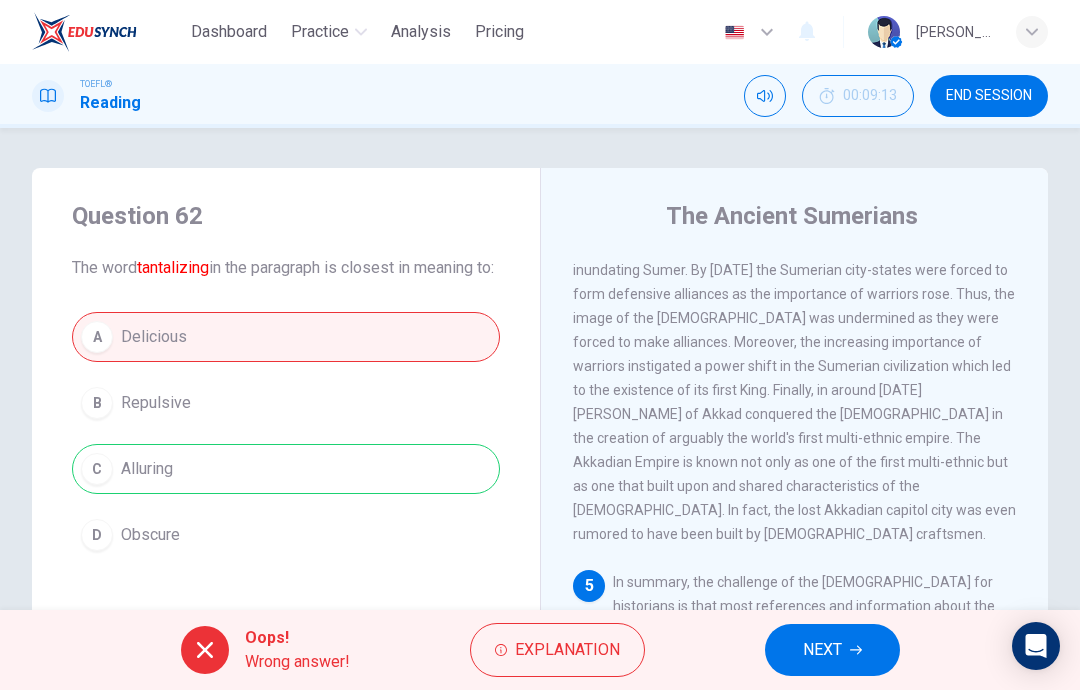 click on "NEXT" at bounding box center [832, 650] 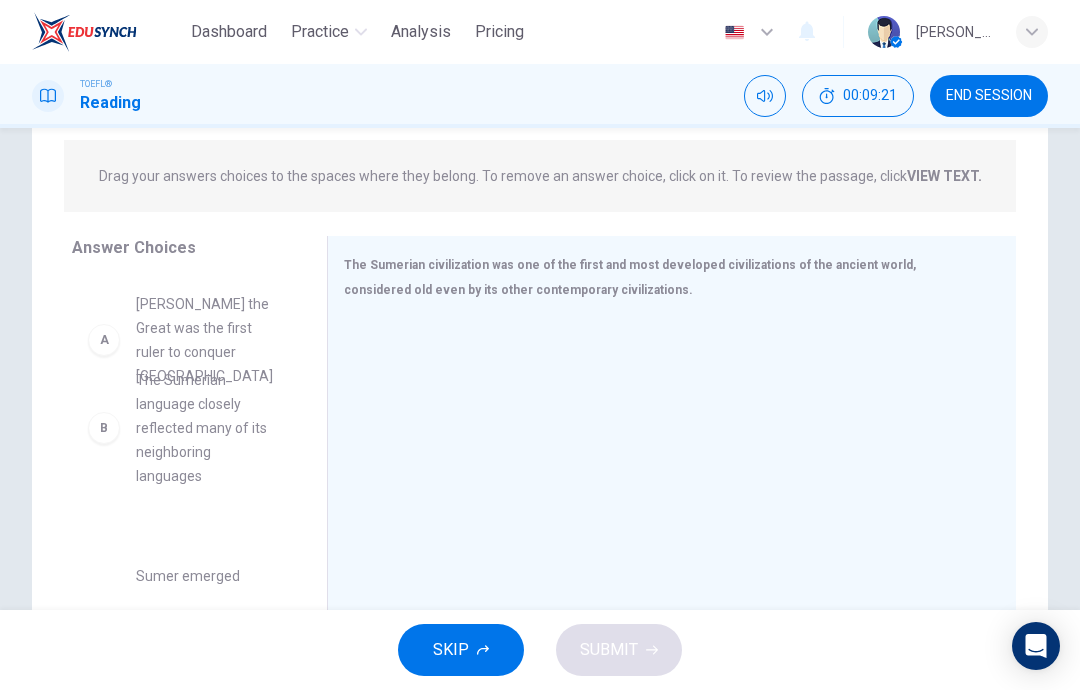 scroll, scrollTop: 239, scrollLeft: 0, axis: vertical 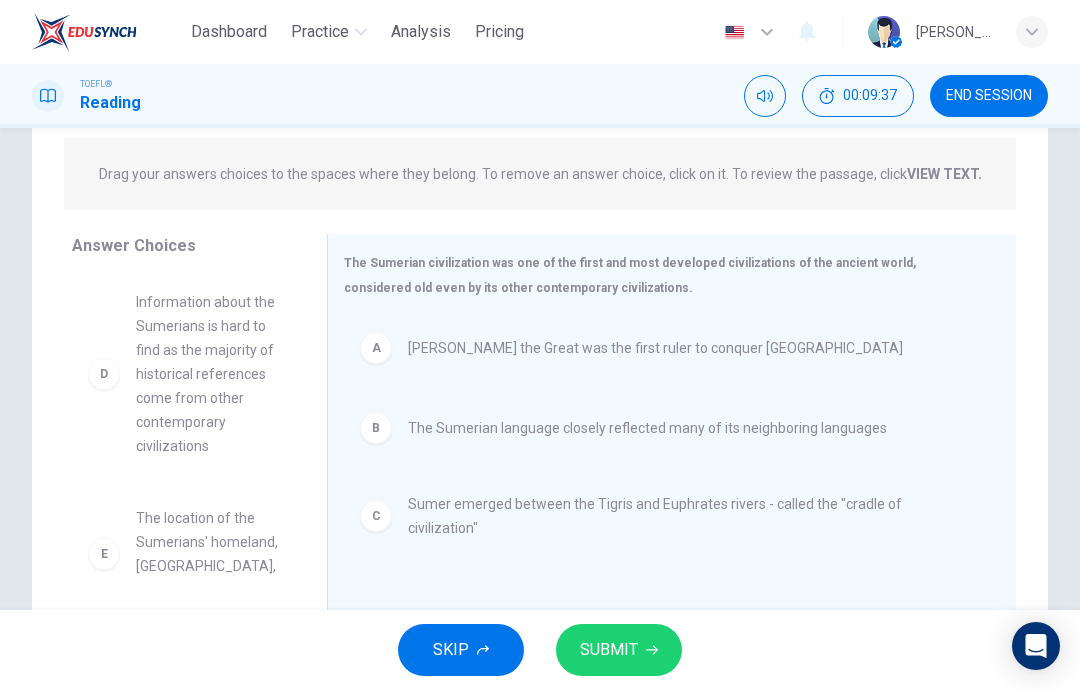 click on "SUBMIT" at bounding box center (609, 650) 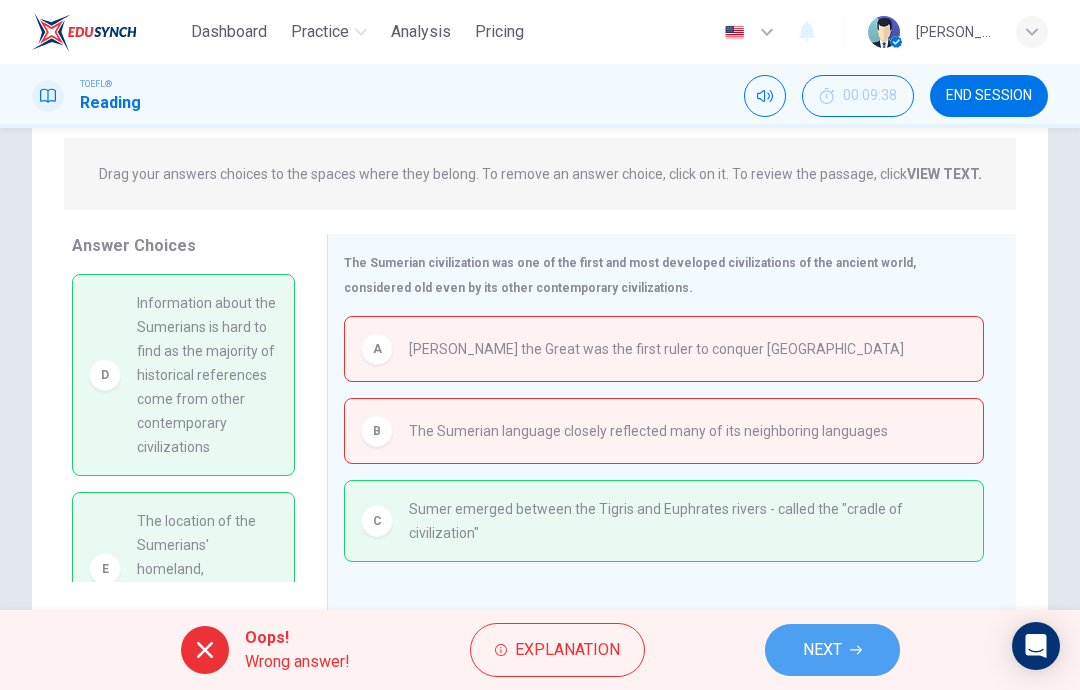 click on "NEXT" at bounding box center [832, 650] 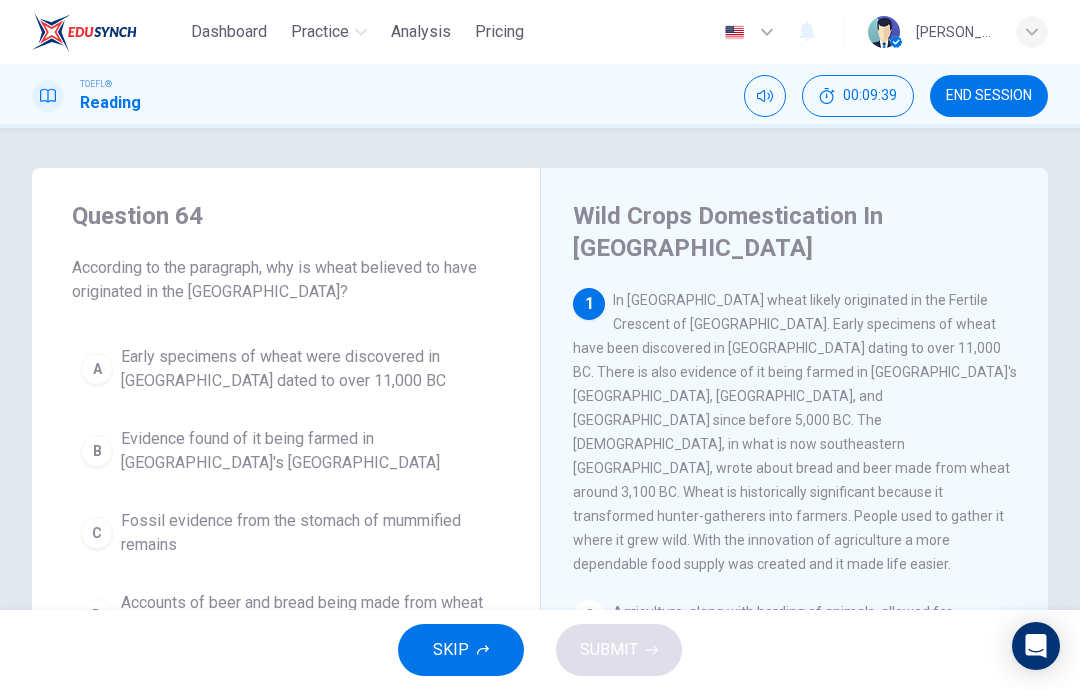 click on "Fossil evidence from the stomach of mummified remains" at bounding box center (306, 533) 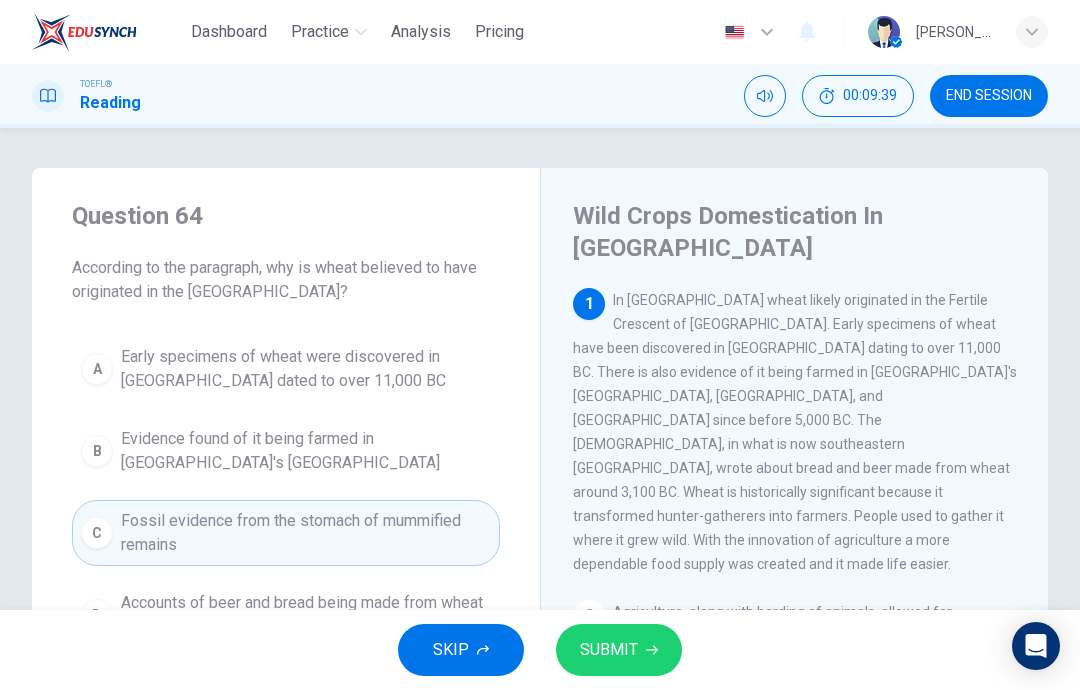 click on "SUBMIT" at bounding box center (619, 650) 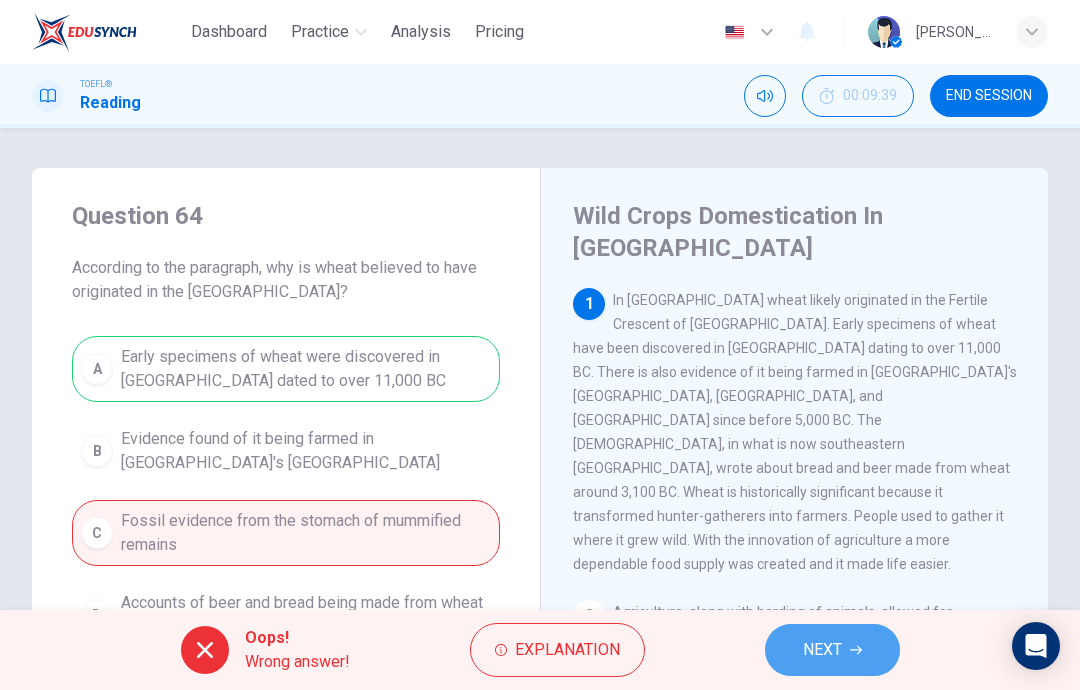 click on "NEXT" at bounding box center [832, 650] 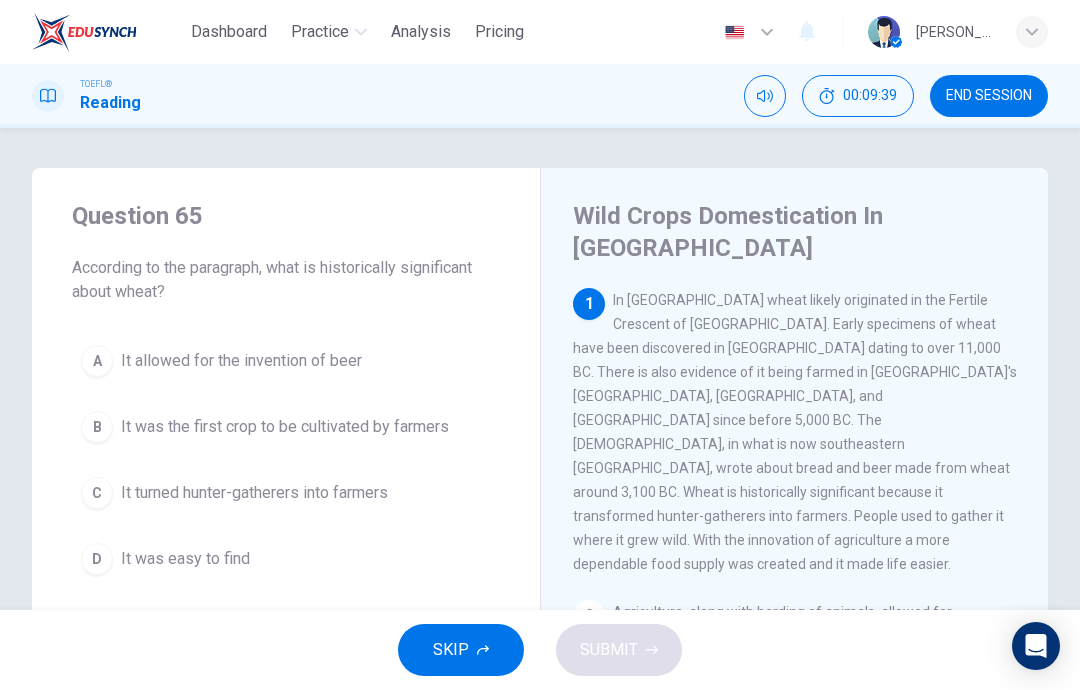 click on "D It was easy to find" at bounding box center (286, 559) 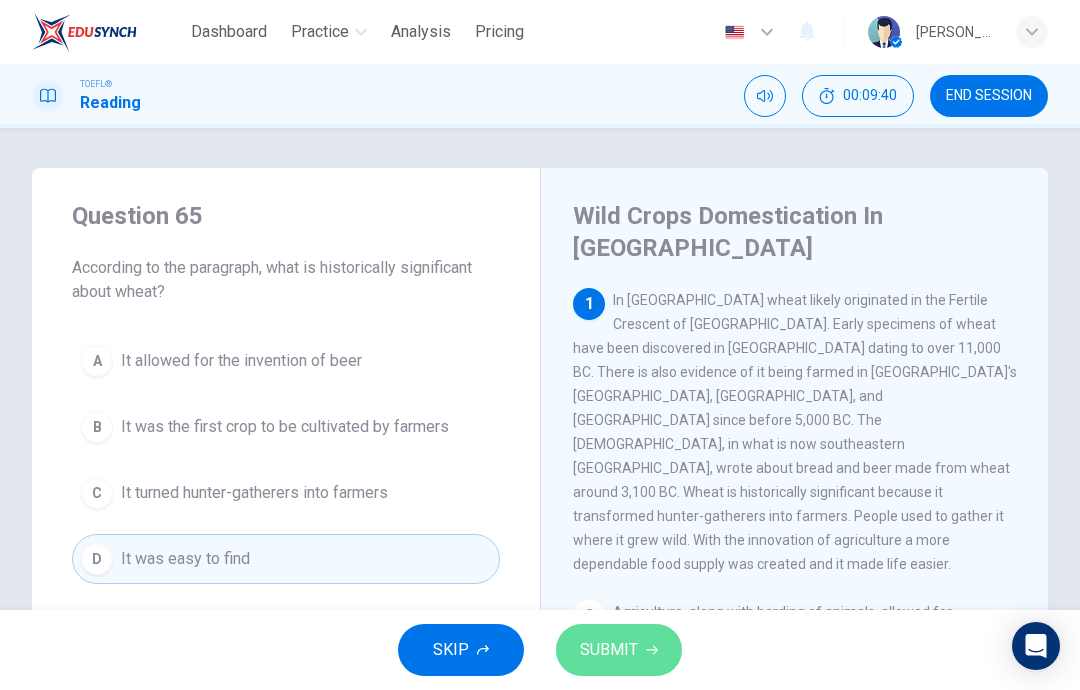 click on "SUBMIT" at bounding box center (619, 650) 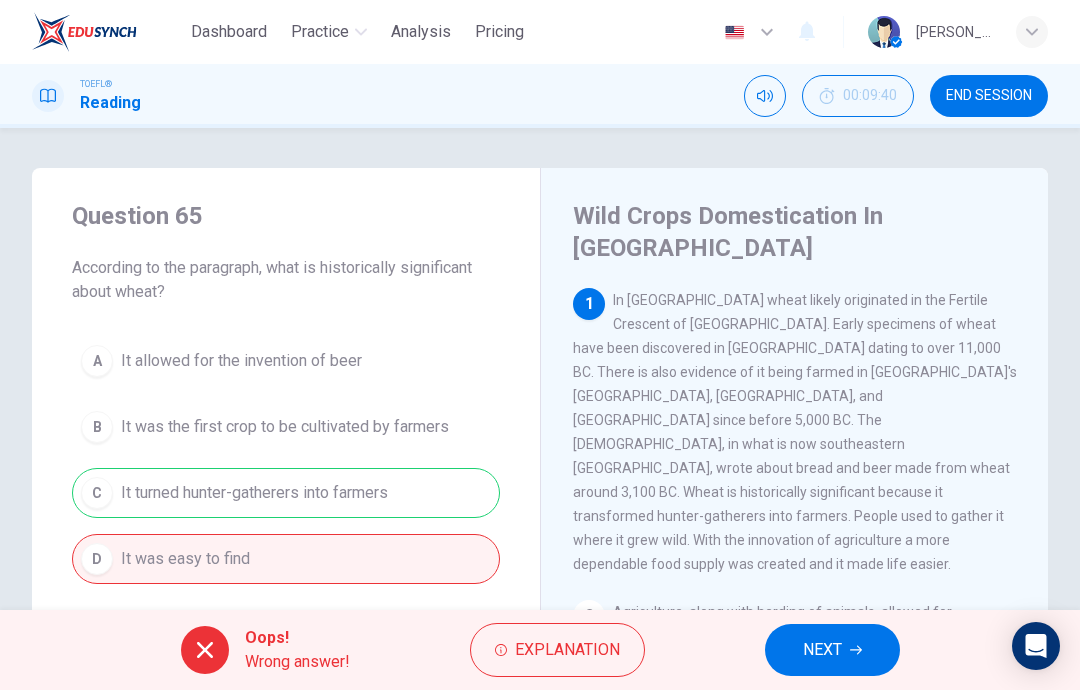 click on "NEXT" at bounding box center (822, 650) 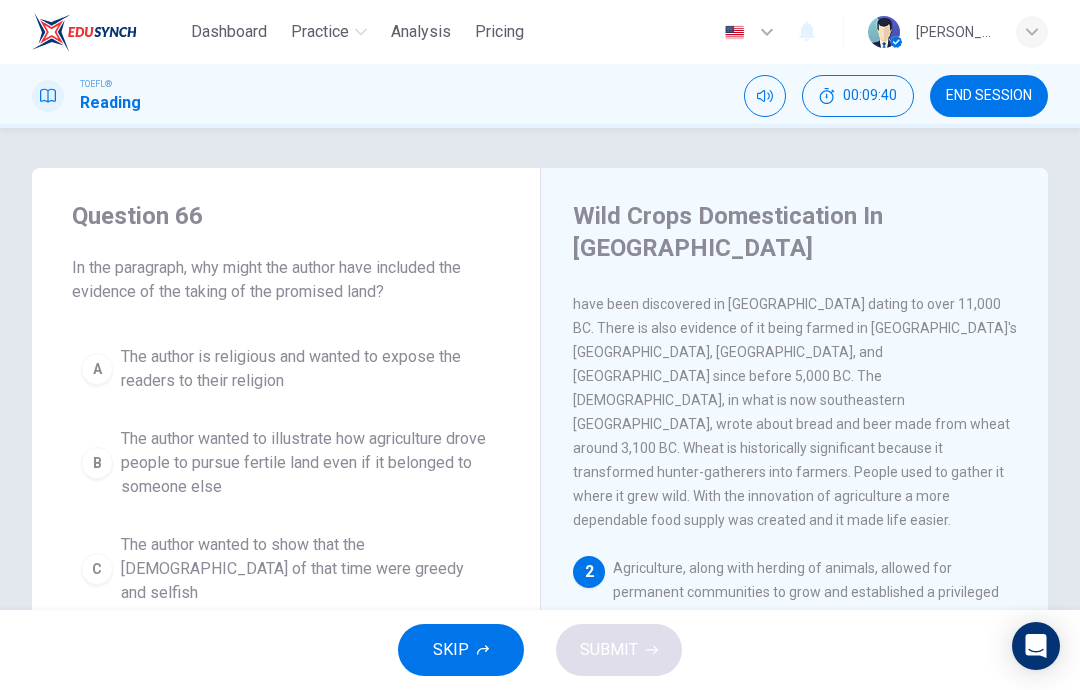 scroll, scrollTop: 49, scrollLeft: 0, axis: vertical 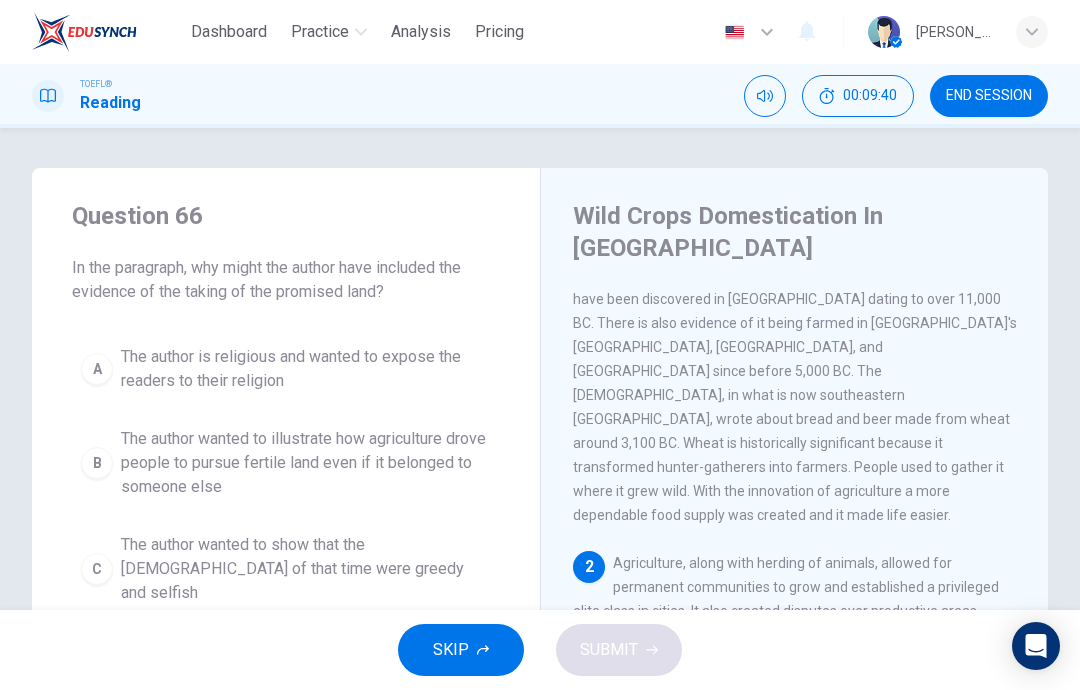 click on "The author wanted to illustrate how agriculture drove people to pursue fertile land even if it belonged to someone else" at bounding box center [306, 463] 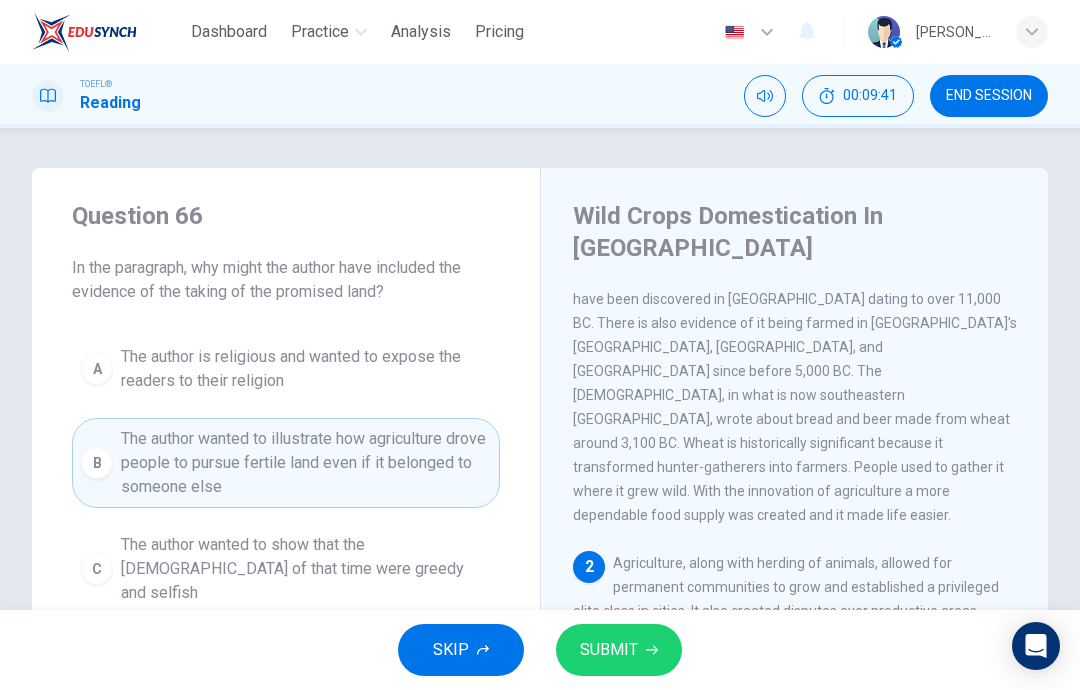 click on "SUBMIT" at bounding box center (619, 650) 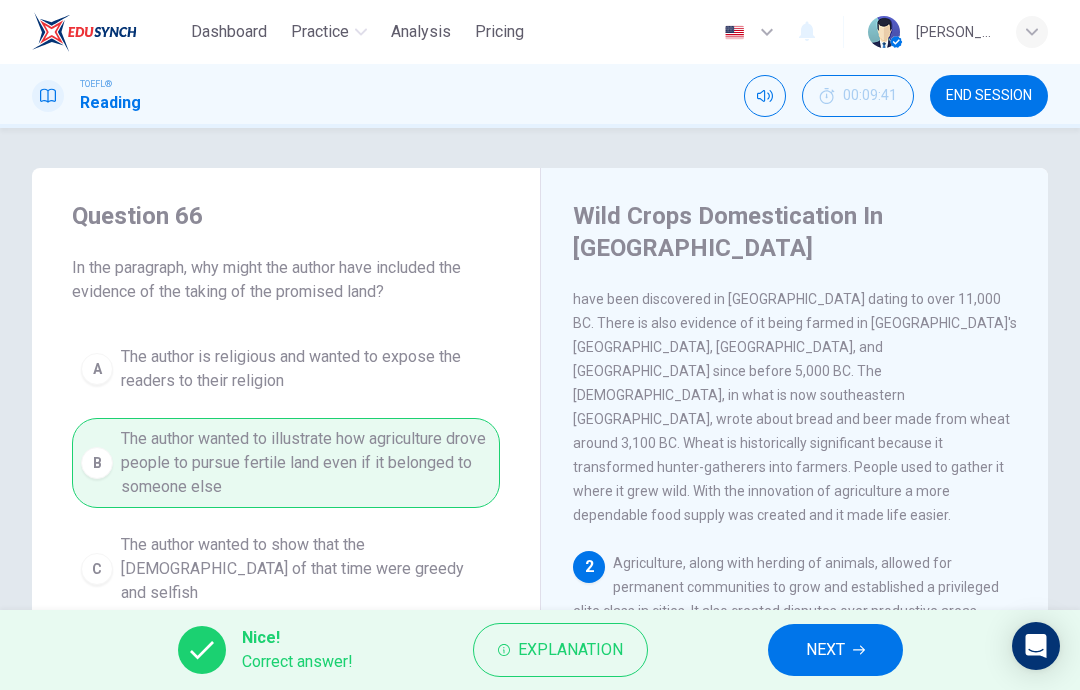 click 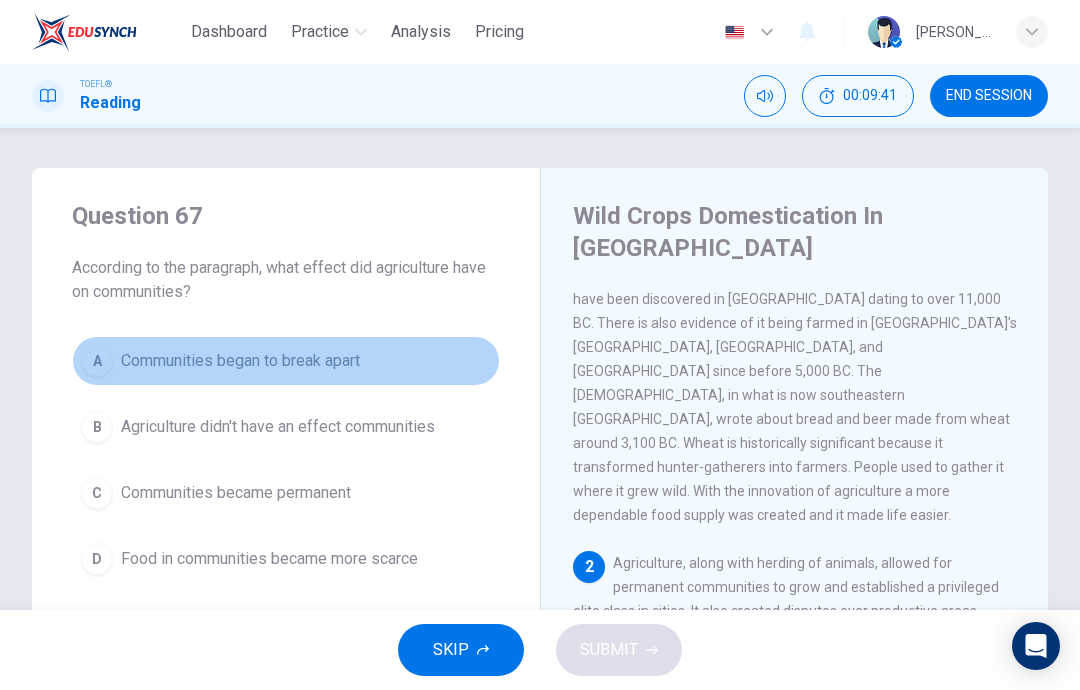 click on "Communities began to break apart" at bounding box center [240, 361] 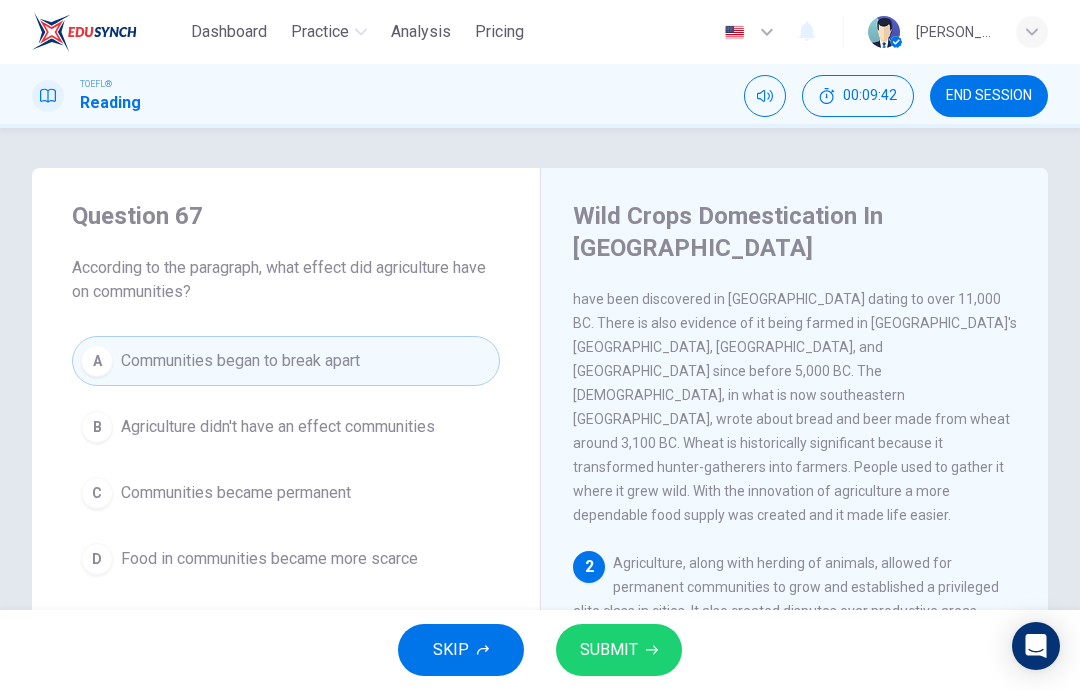 click on "SUBMIT" at bounding box center [619, 650] 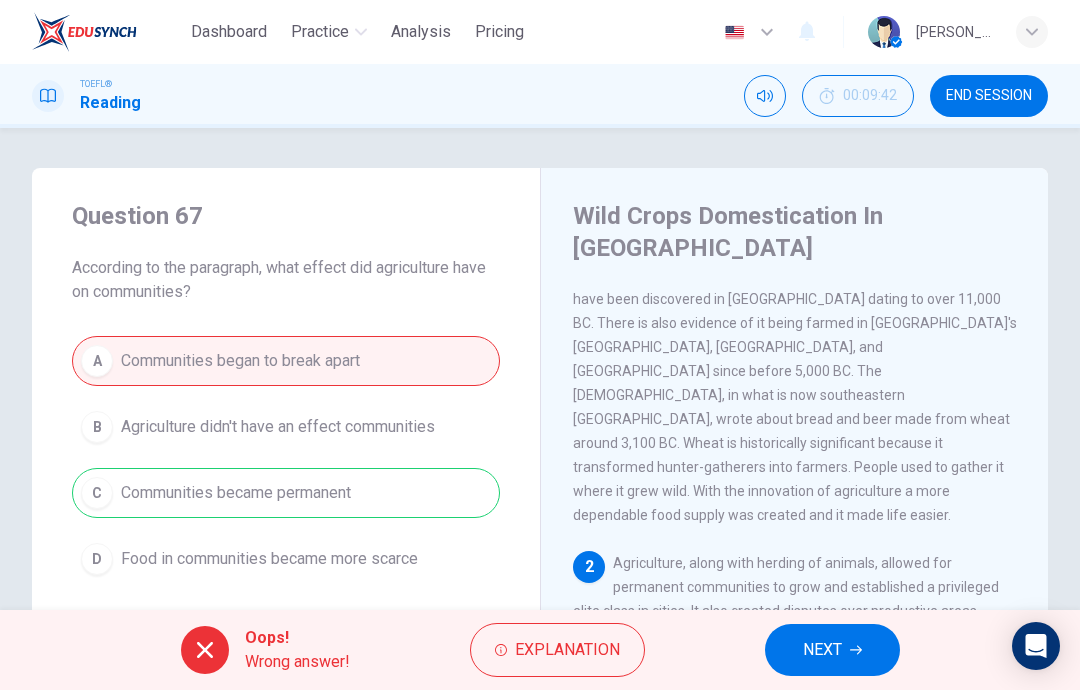 click on "NEXT" at bounding box center [832, 650] 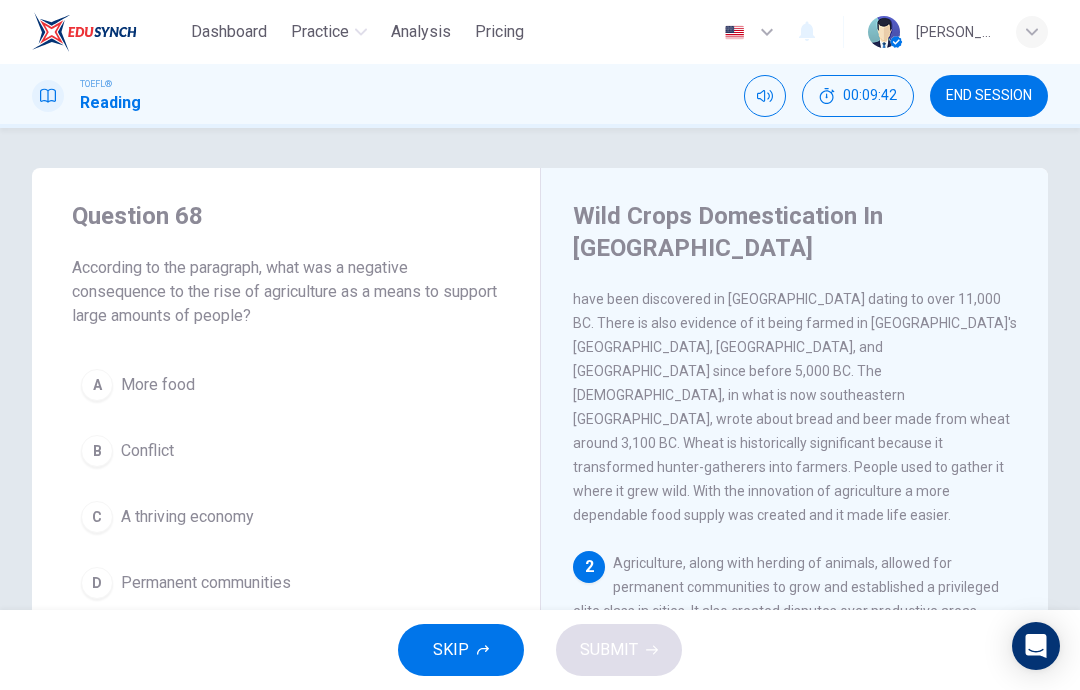 click on "C A thriving economy" at bounding box center [286, 517] 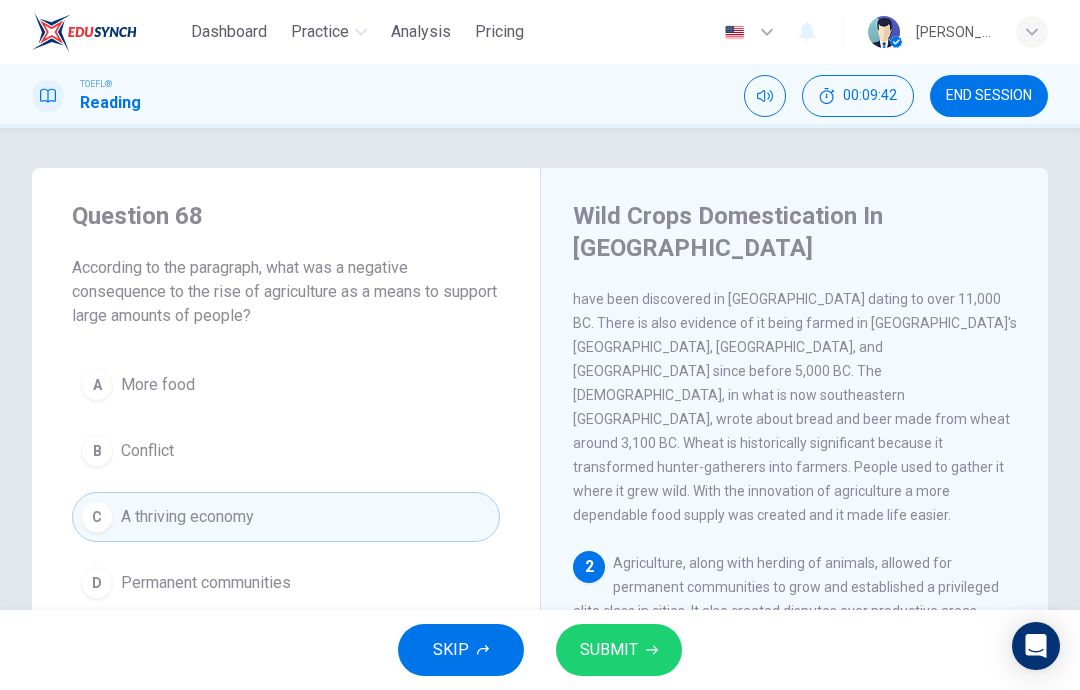 click on "Permanent communities" at bounding box center (206, 583) 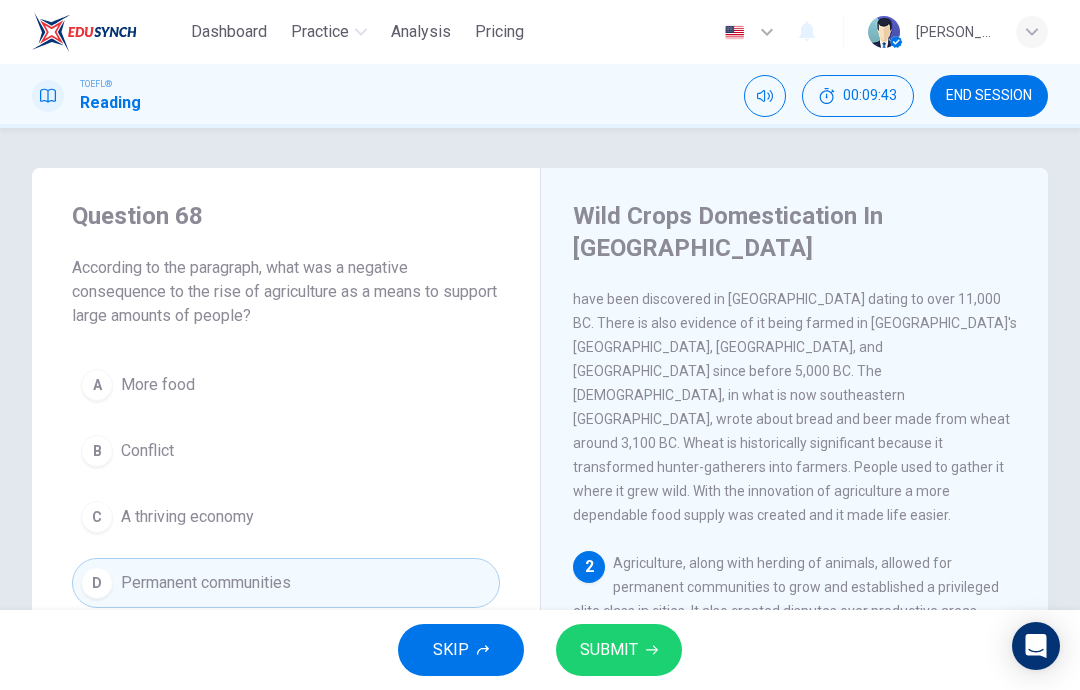 click on "SUBMIT" at bounding box center (619, 650) 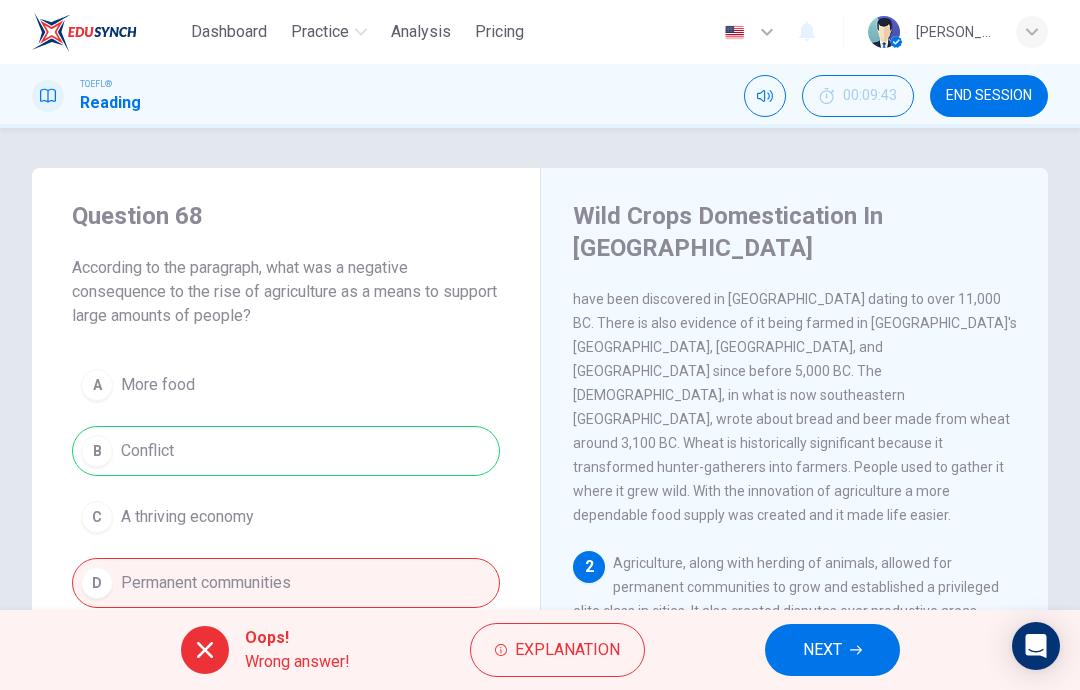 click on "NEXT" at bounding box center (822, 650) 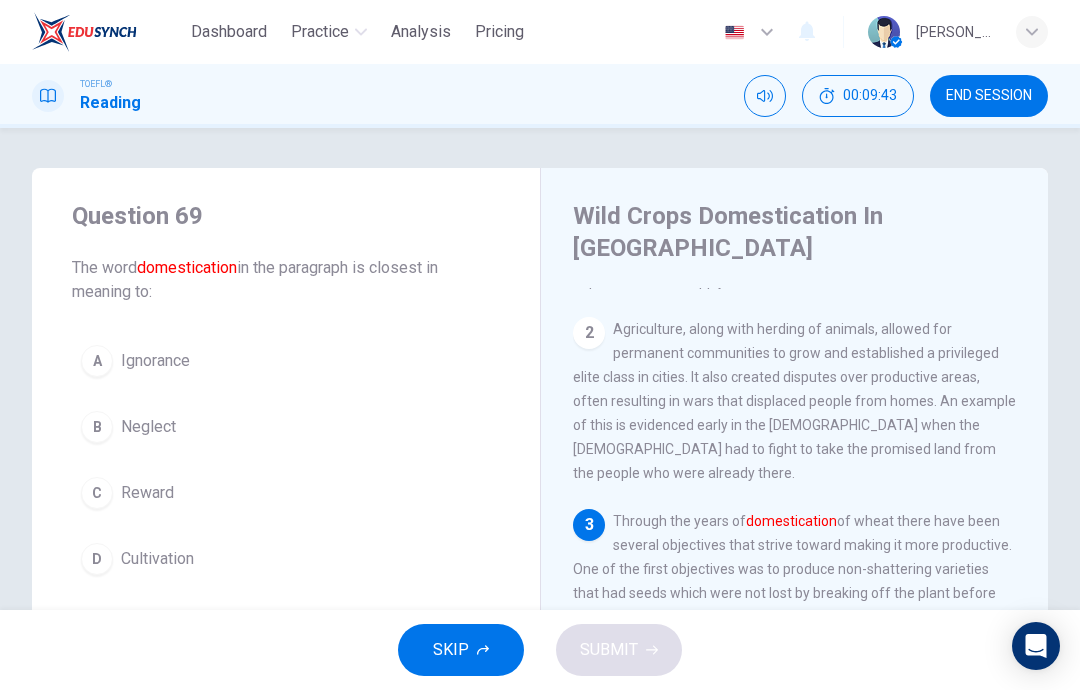 scroll, scrollTop: 323, scrollLeft: 0, axis: vertical 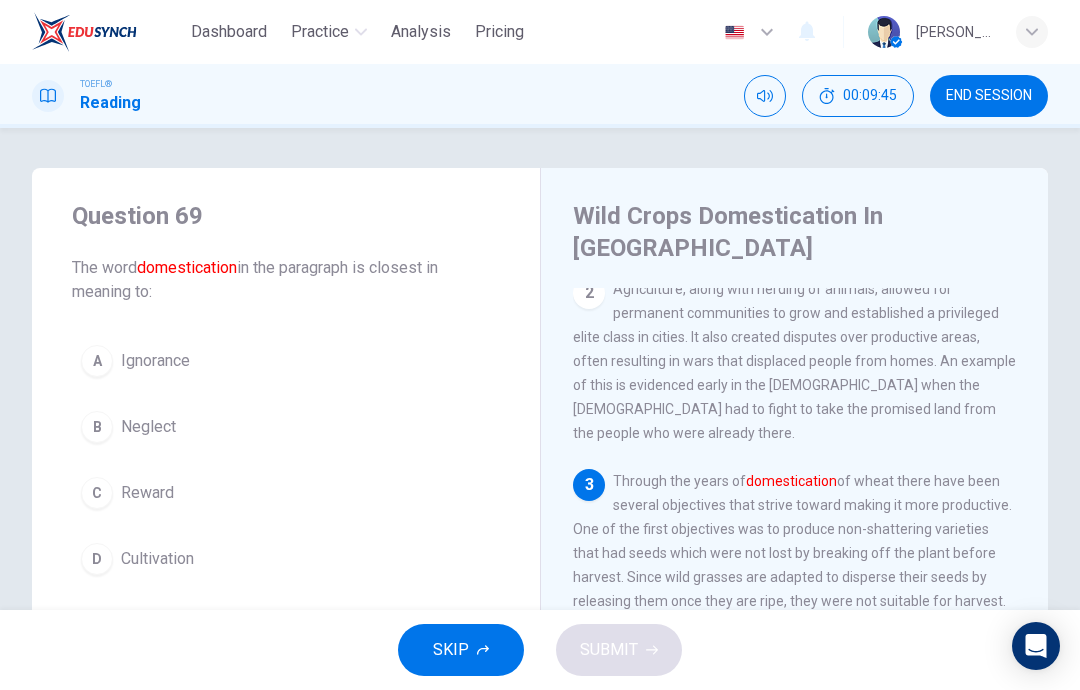 click on "Reward" at bounding box center (147, 493) 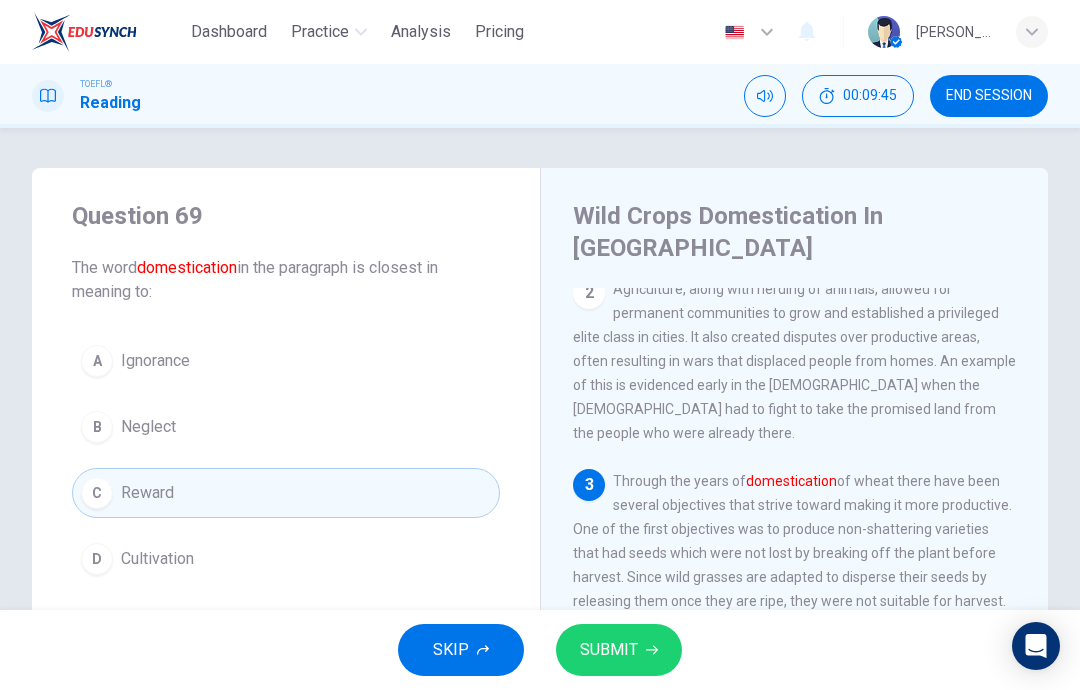 click on "SUBMIT" at bounding box center [619, 650] 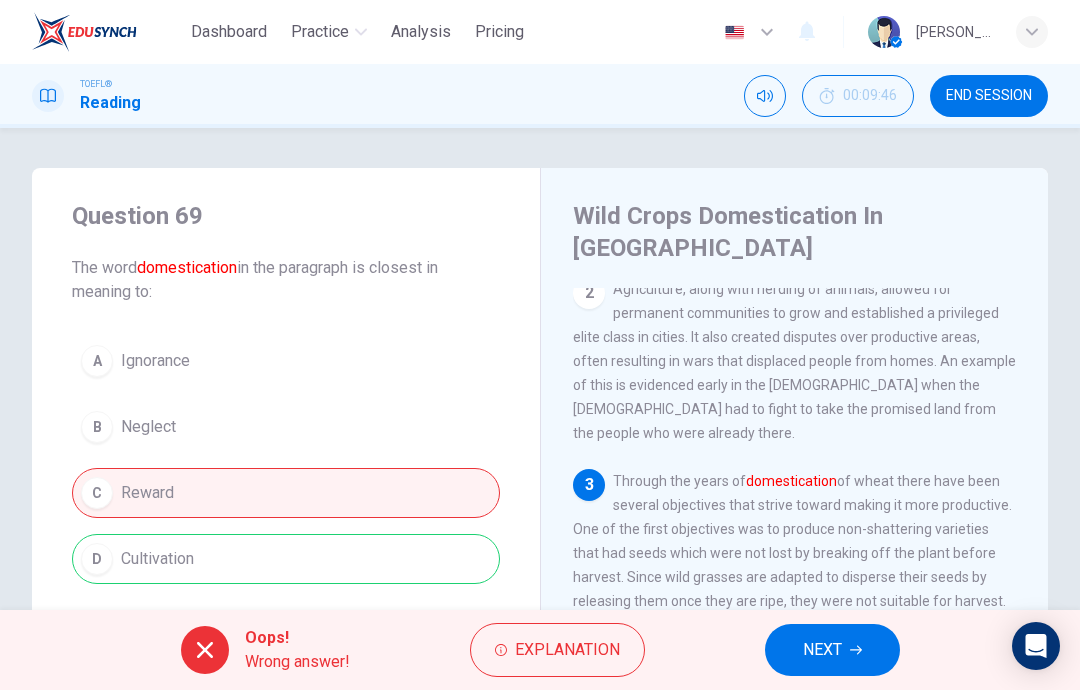 click on "NEXT" at bounding box center [832, 650] 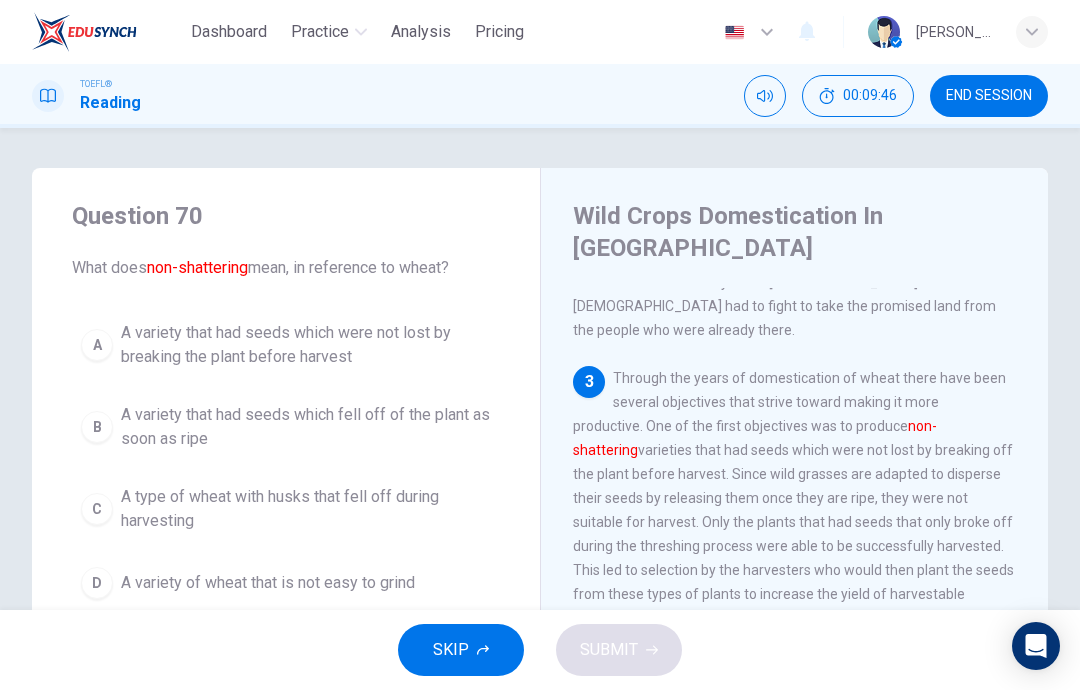 scroll, scrollTop: 448, scrollLeft: 0, axis: vertical 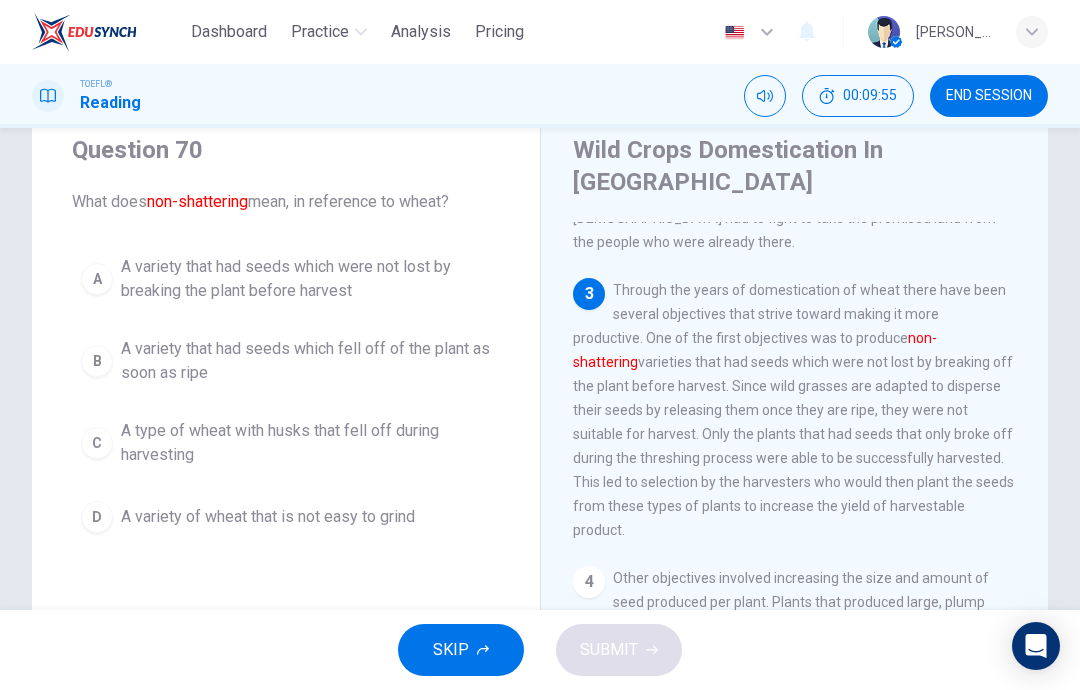 click on "D A variety of wheat that is not easy to grind" at bounding box center [286, 517] 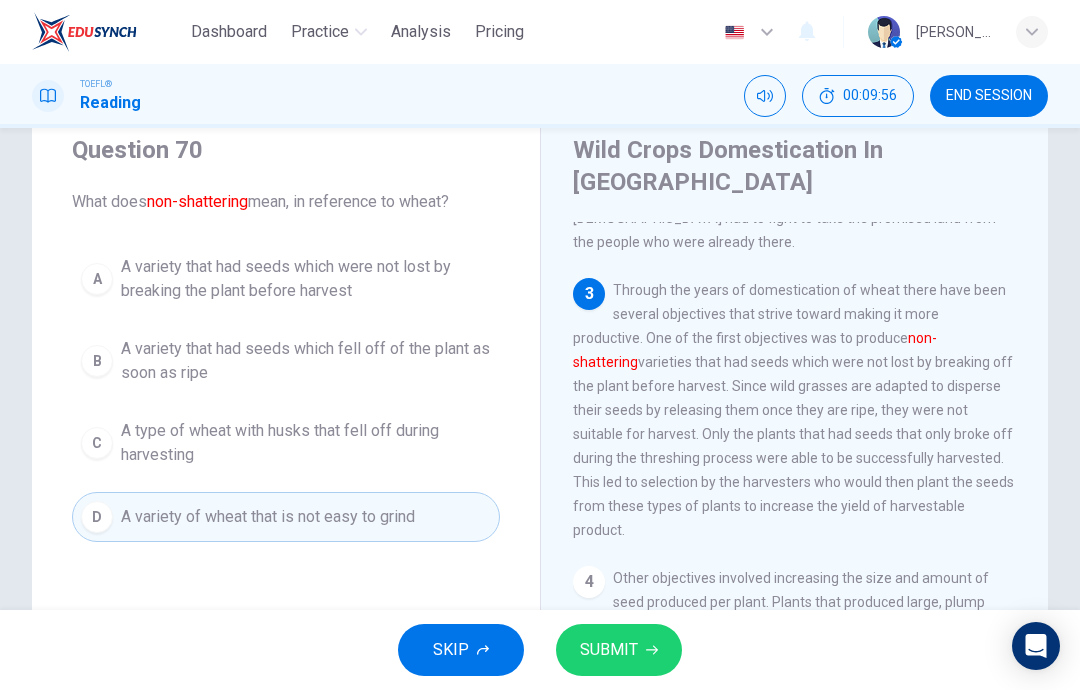 click on "A type of wheat with husks that fell off during harvesting" at bounding box center (306, 443) 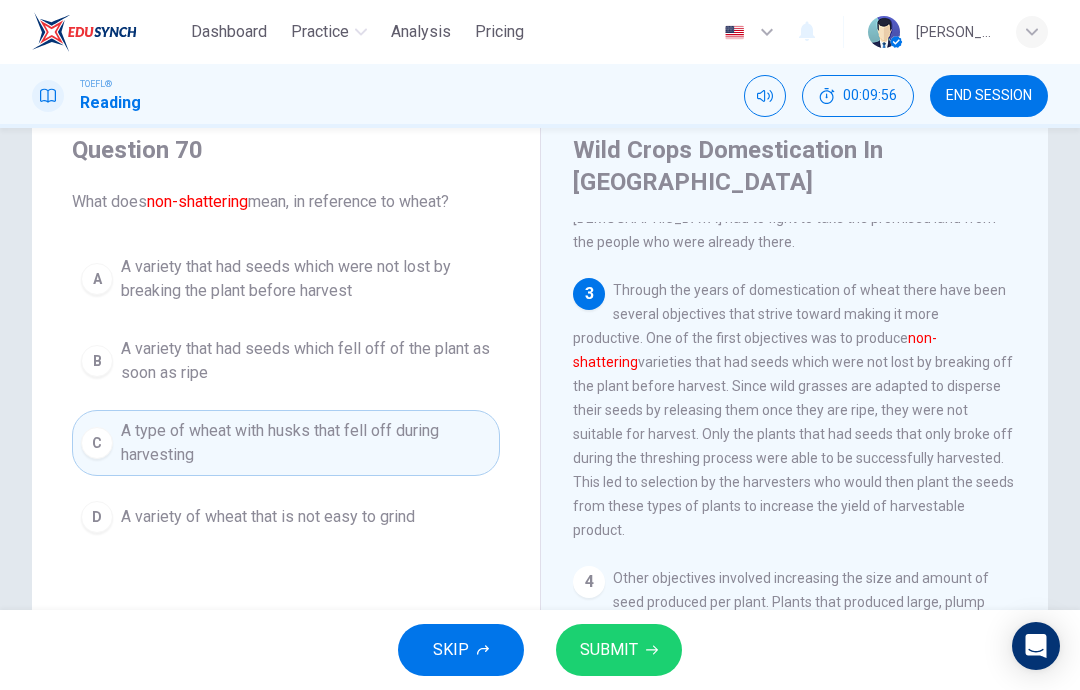 click on "SUBMIT" at bounding box center [609, 650] 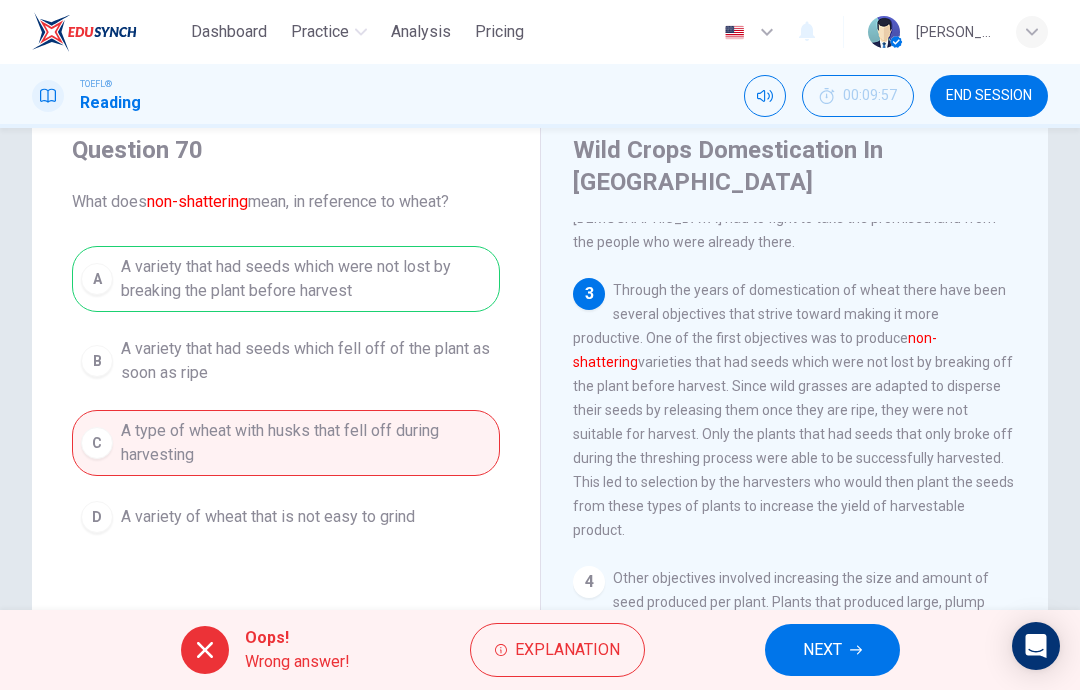 click on "NEXT" at bounding box center [832, 650] 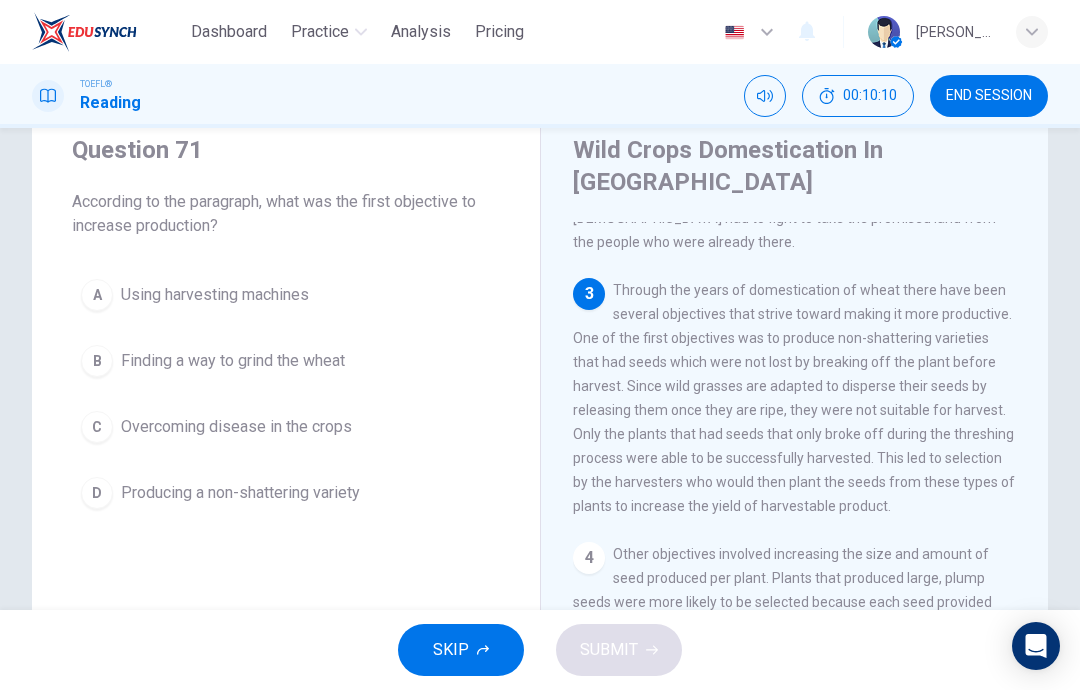 click on "A Using harvesting machines" at bounding box center [286, 295] 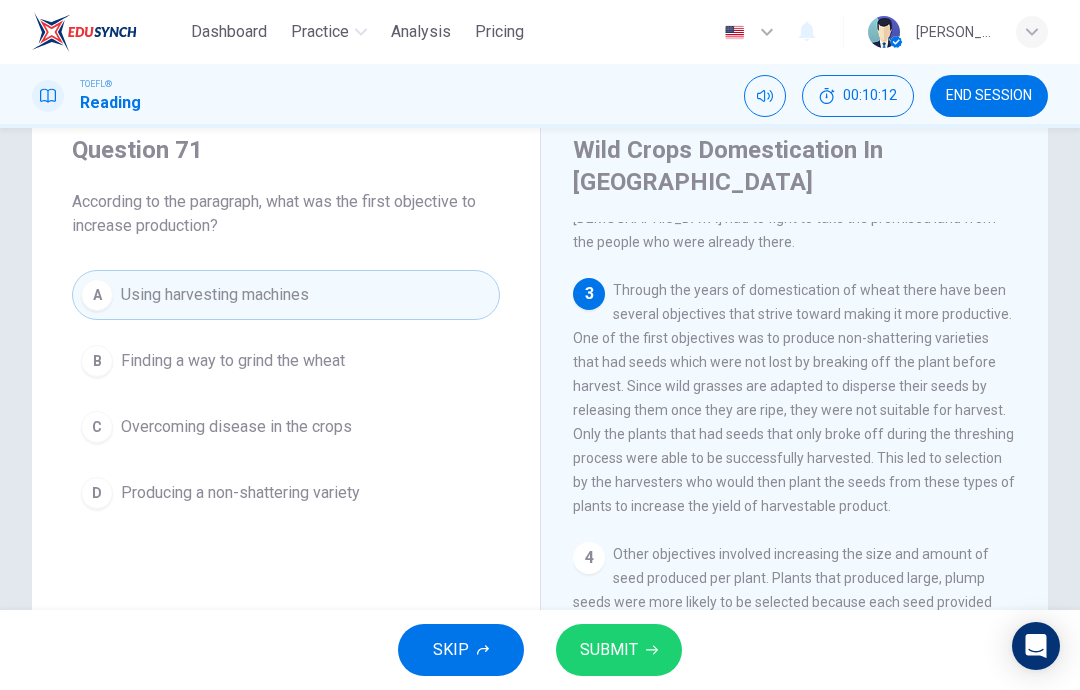 click on "END SESSION" at bounding box center [989, 96] 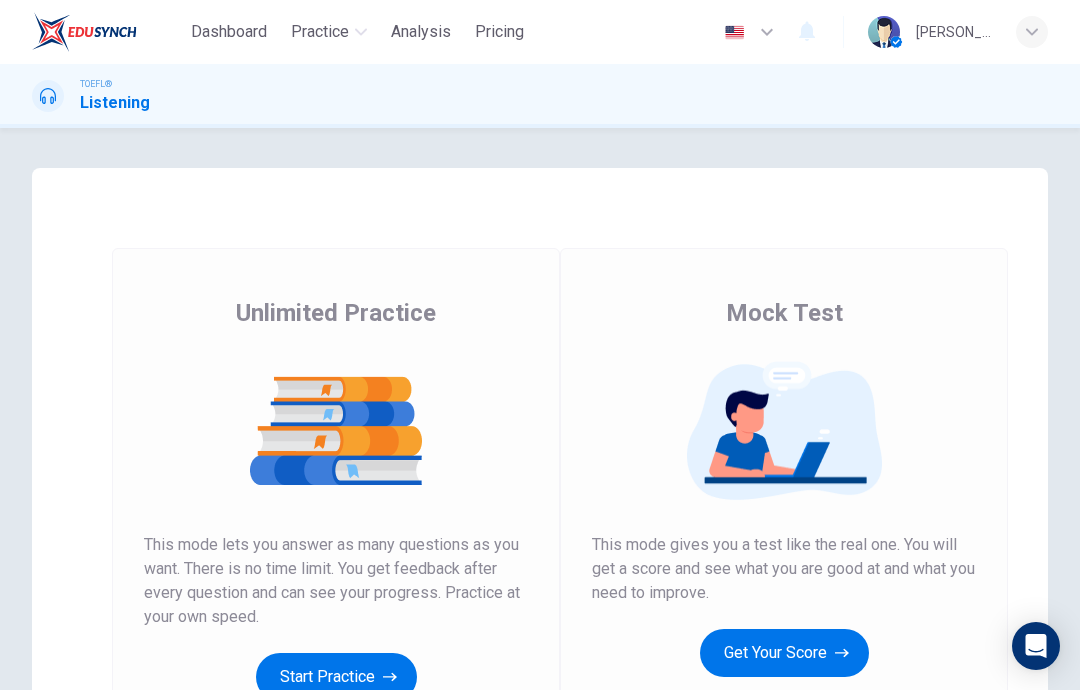 scroll, scrollTop: 0, scrollLeft: 0, axis: both 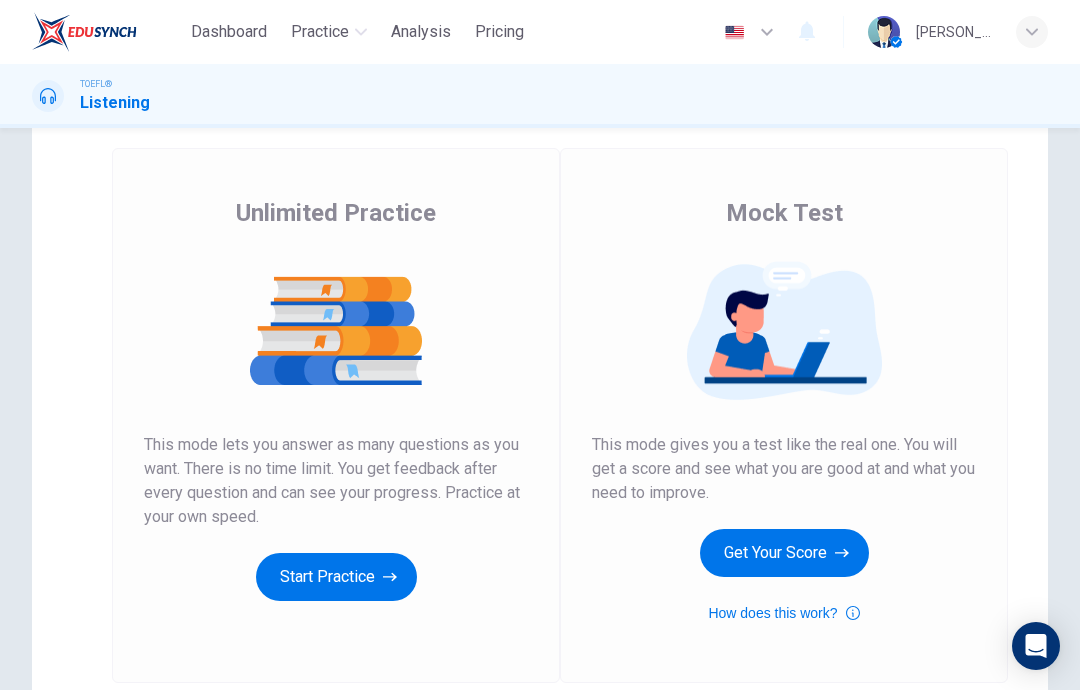 click on "Start Practice" at bounding box center [336, 577] 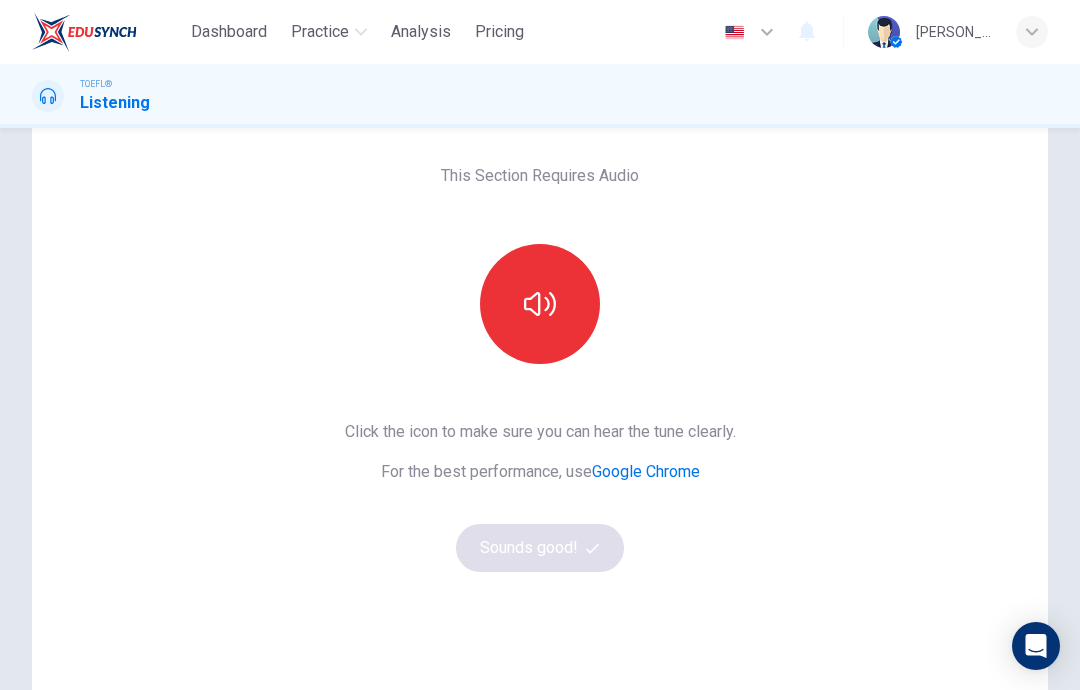 scroll, scrollTop: 99, scrollLeft: 0, axis: vertical 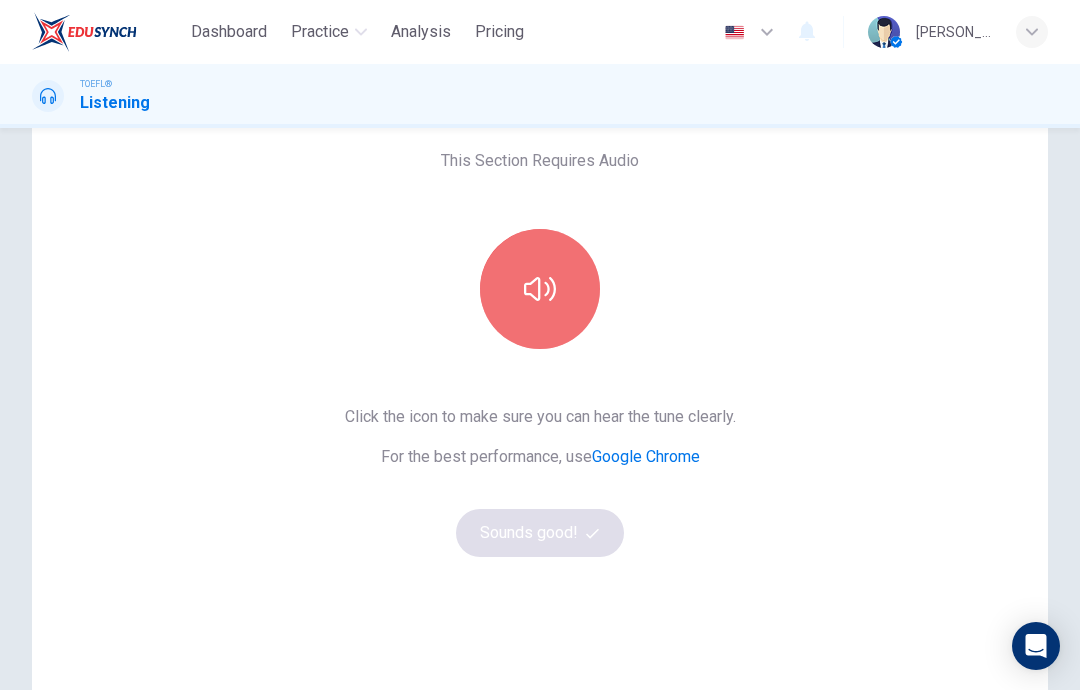 click at bounding box center (540, 289) 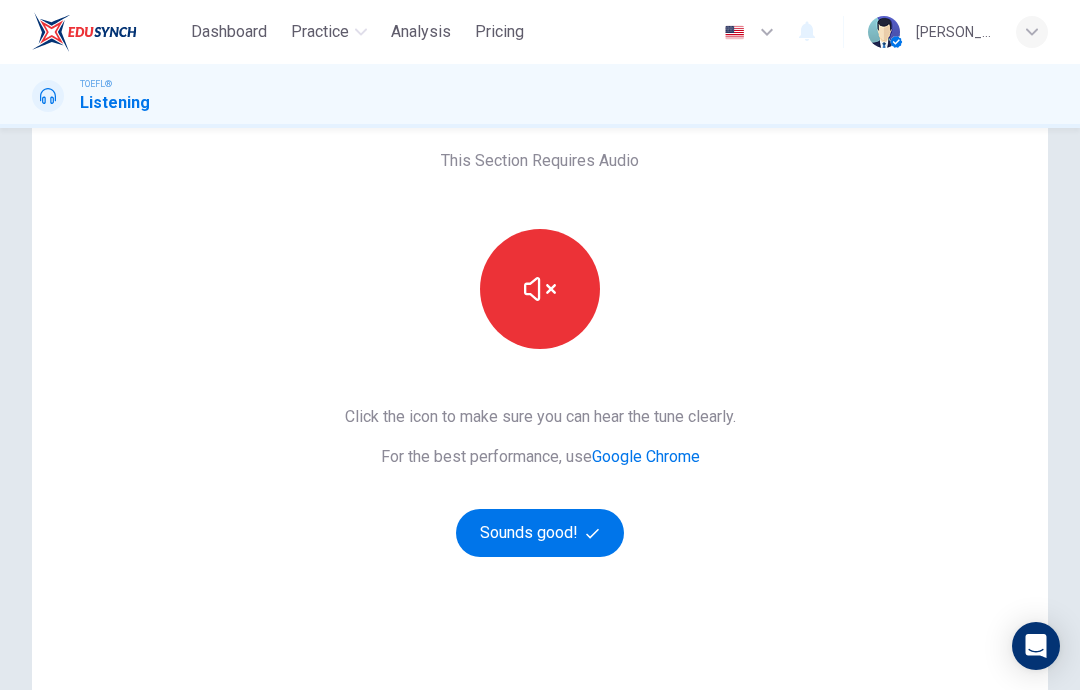 click on "Sounds good!" at bounding box center [540, 533] 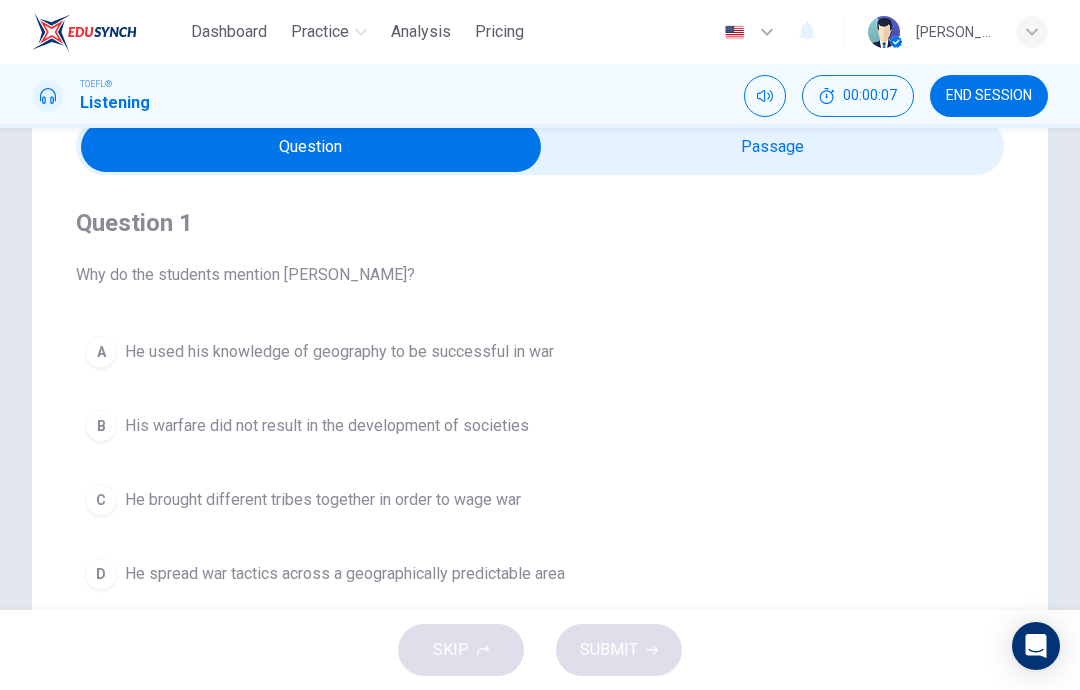 scroll, scrollTop: 95, scrollLeft: 0, axis: vertical 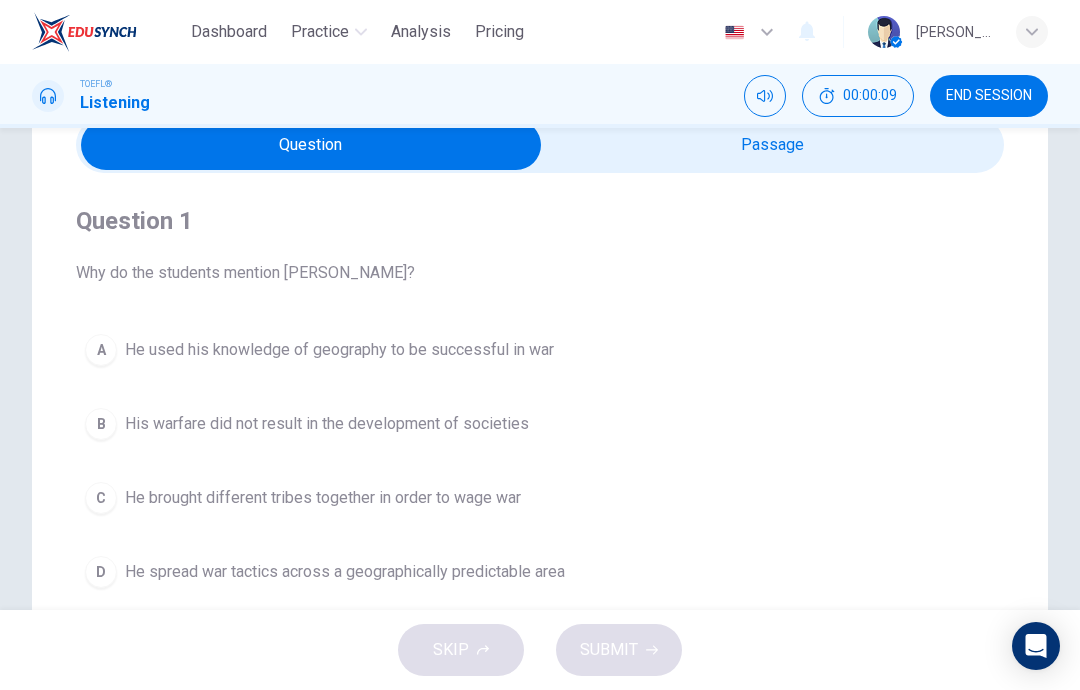 click at bounding box center (311, 145) 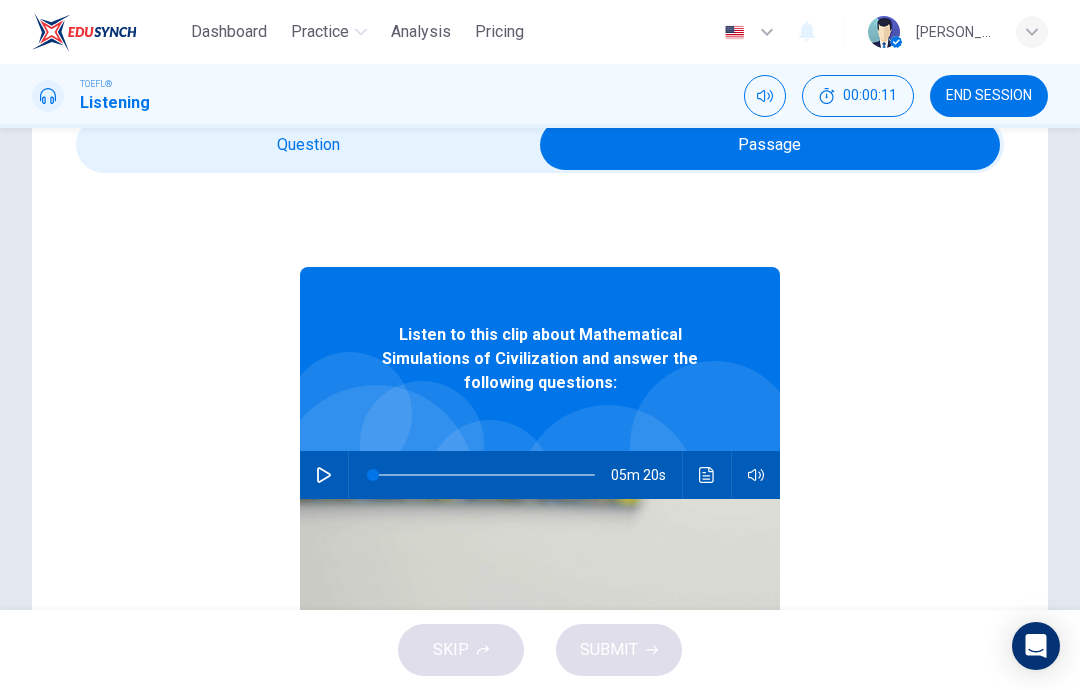 click 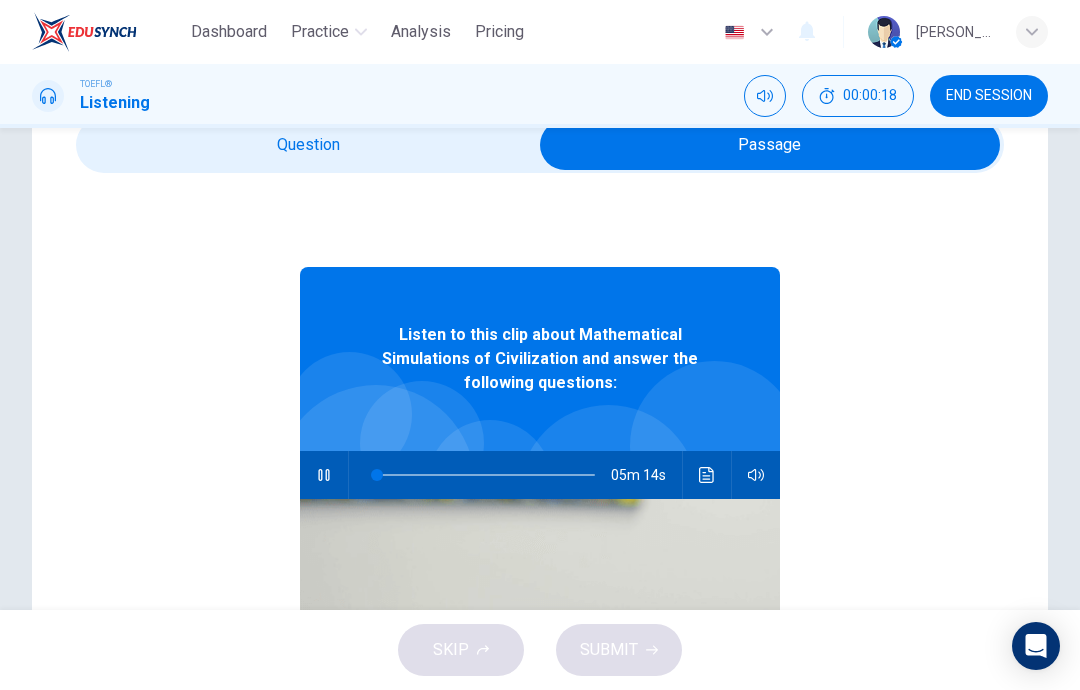 type on "2" 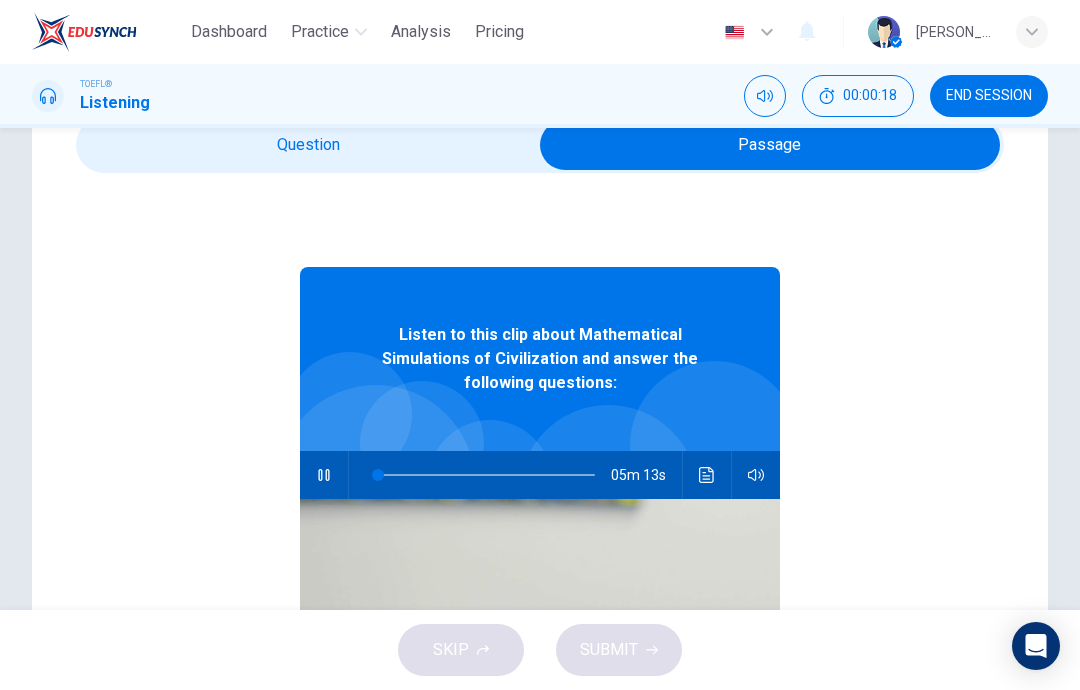 click at bounding box center (770, 145) 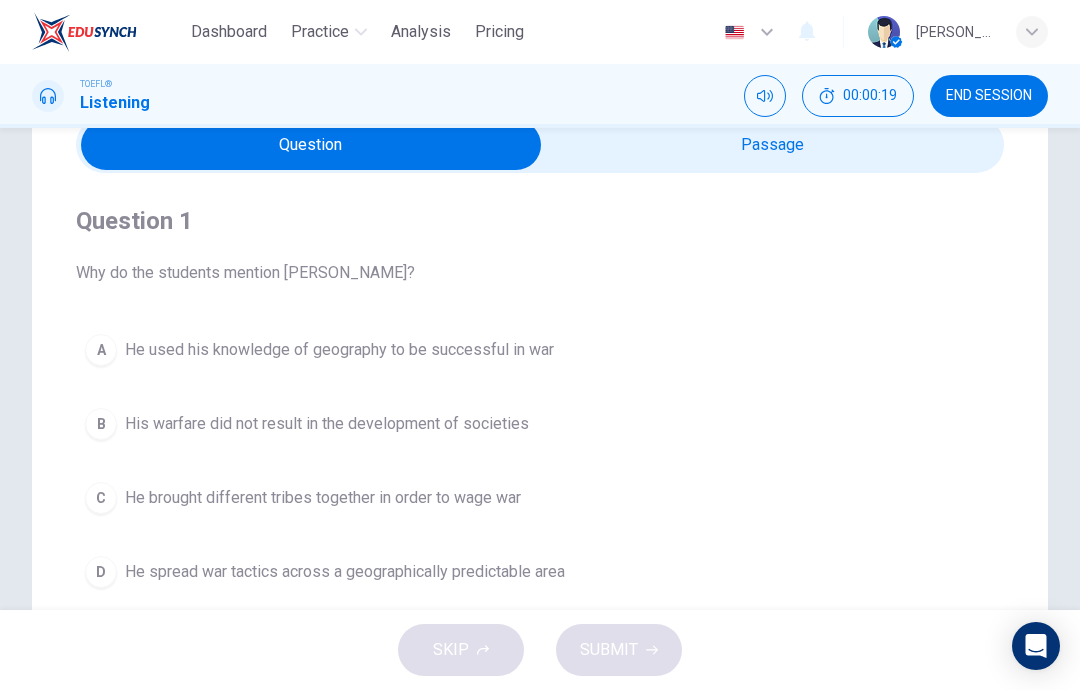 click at bounding box center [311, 145] 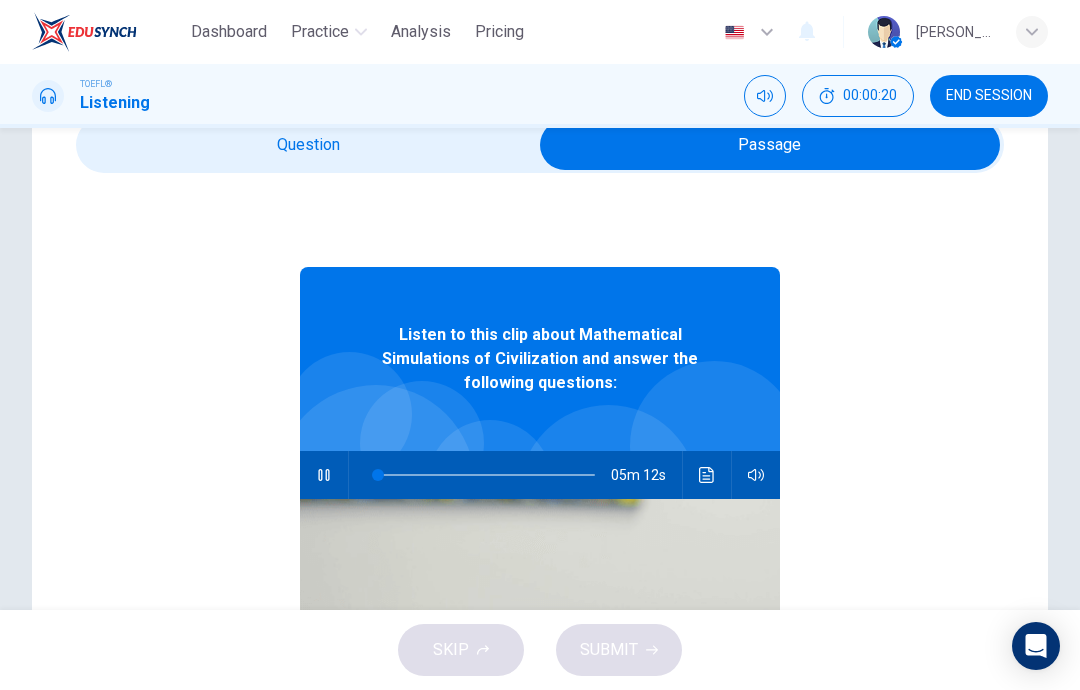 type on "3" 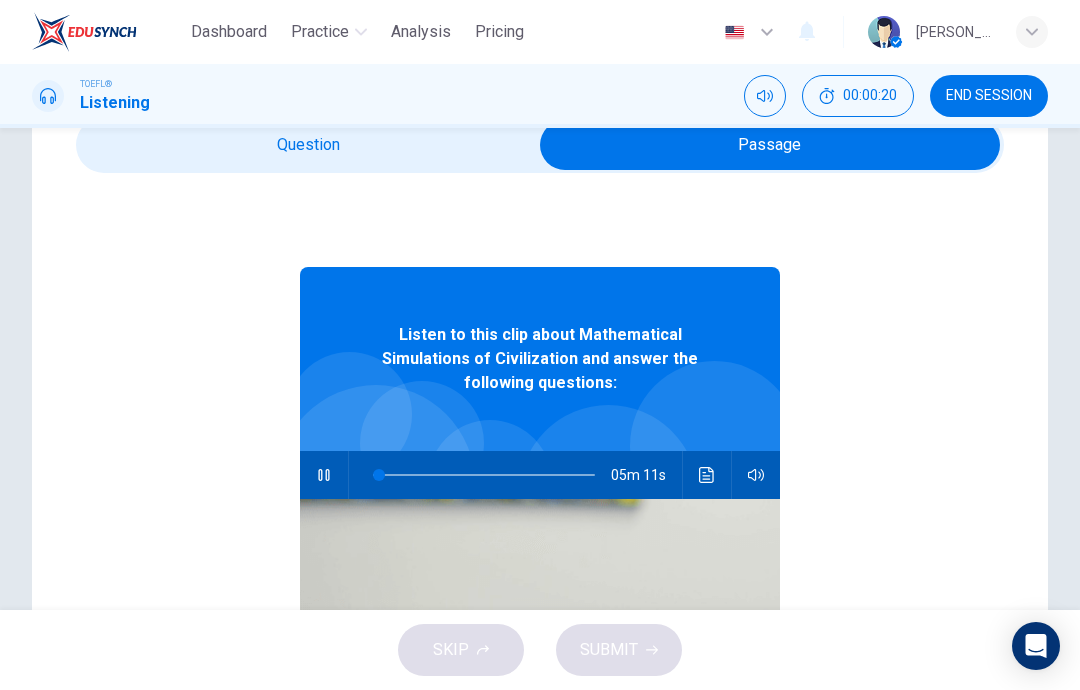 click at bounding box center [770, 145] 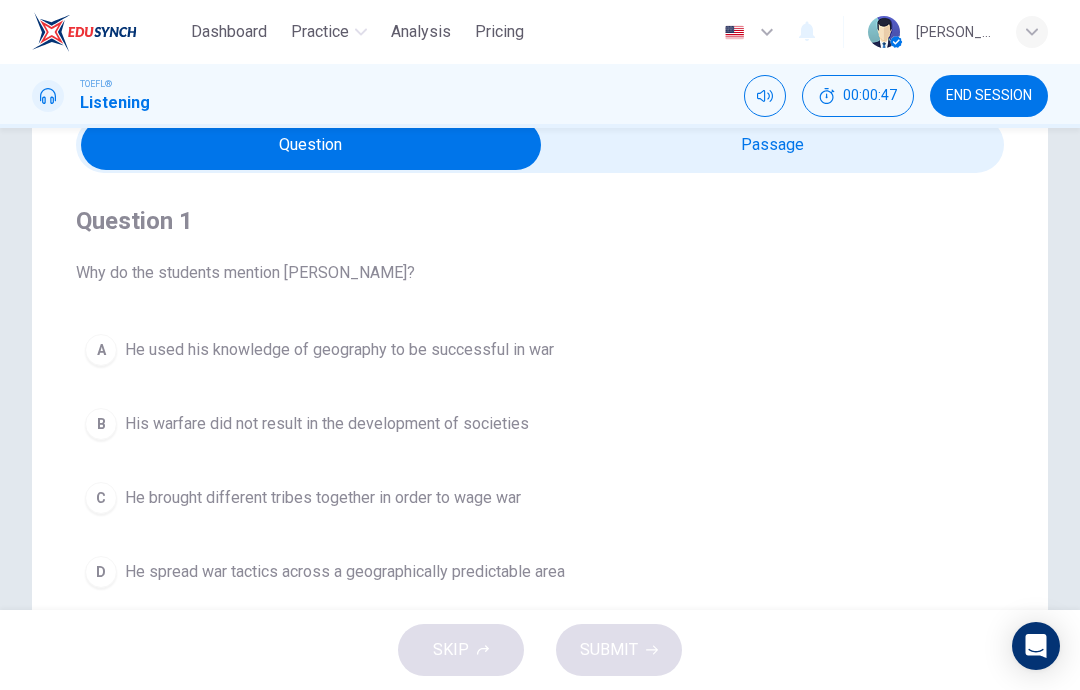 click on "He brought different tribes together in order to wage war" at bounding box center [323, 498] 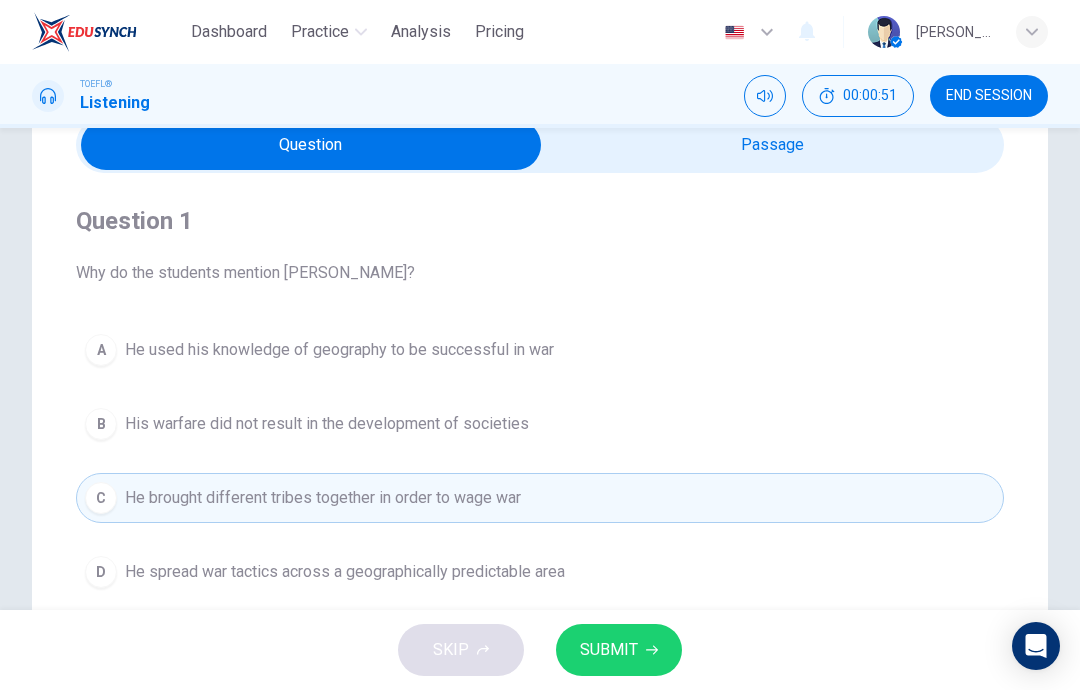 click on "SUBMIT" at bounding box center (619, 650) 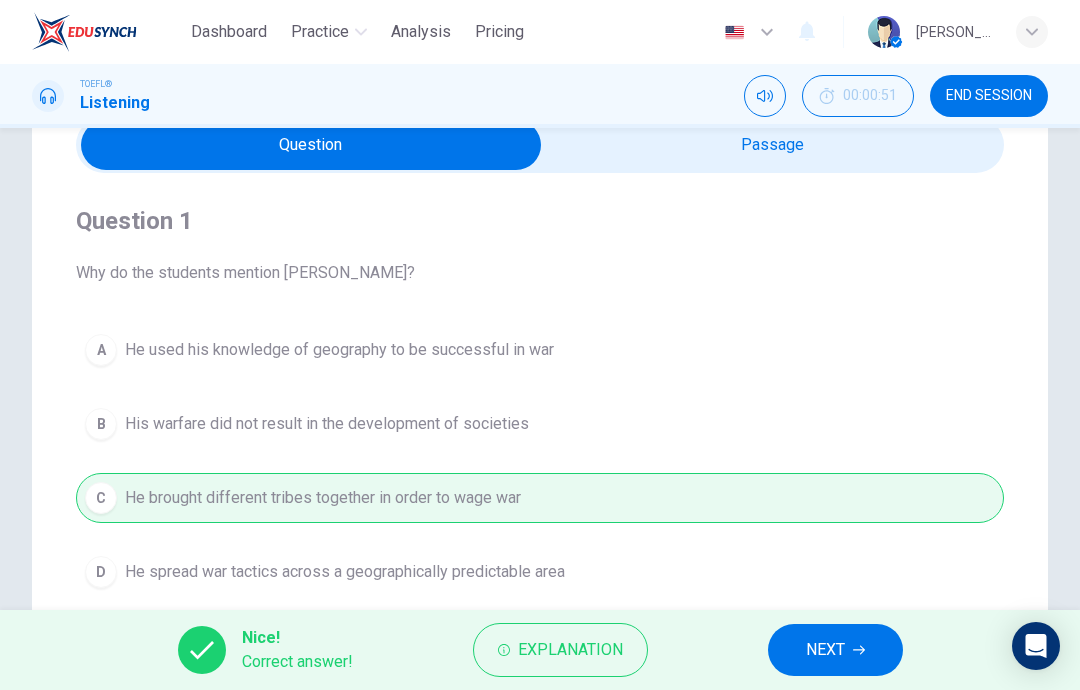 click on "NEXT" at bounding box center (825, 650) 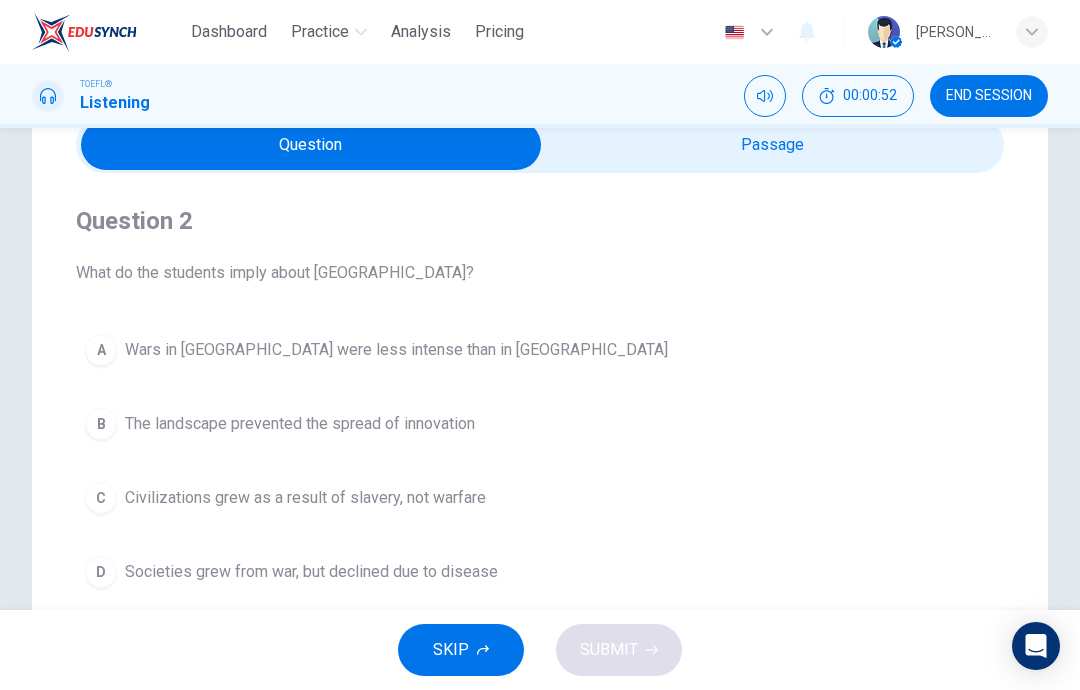 click at bounding box center (311, 145) 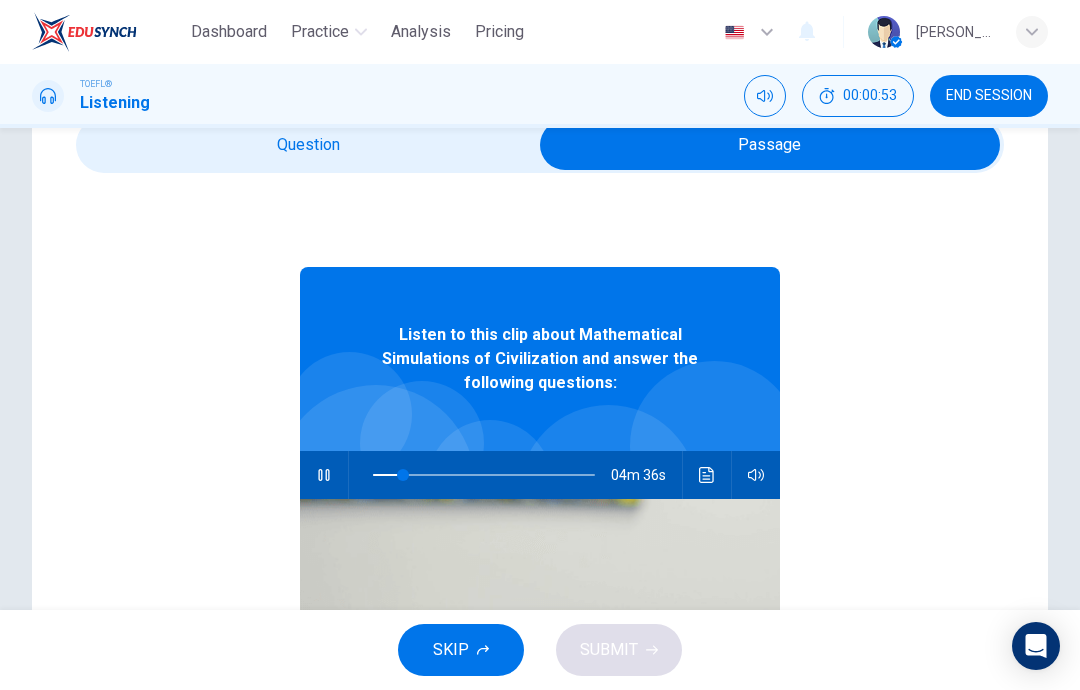 type on "14" 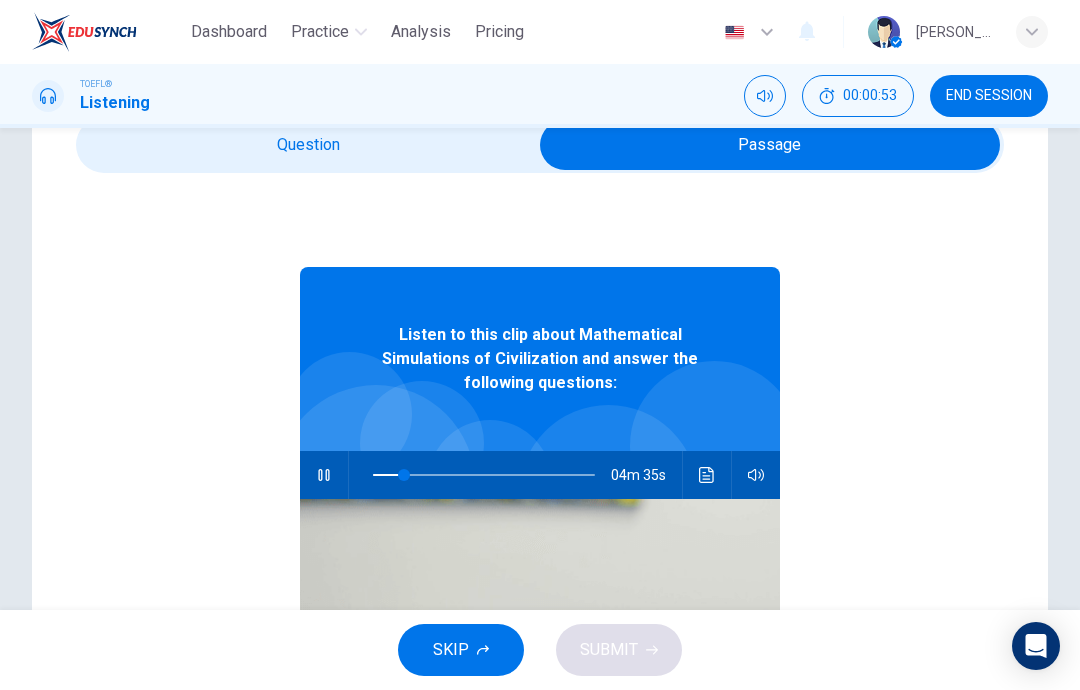click at bounding box center (770, 145) 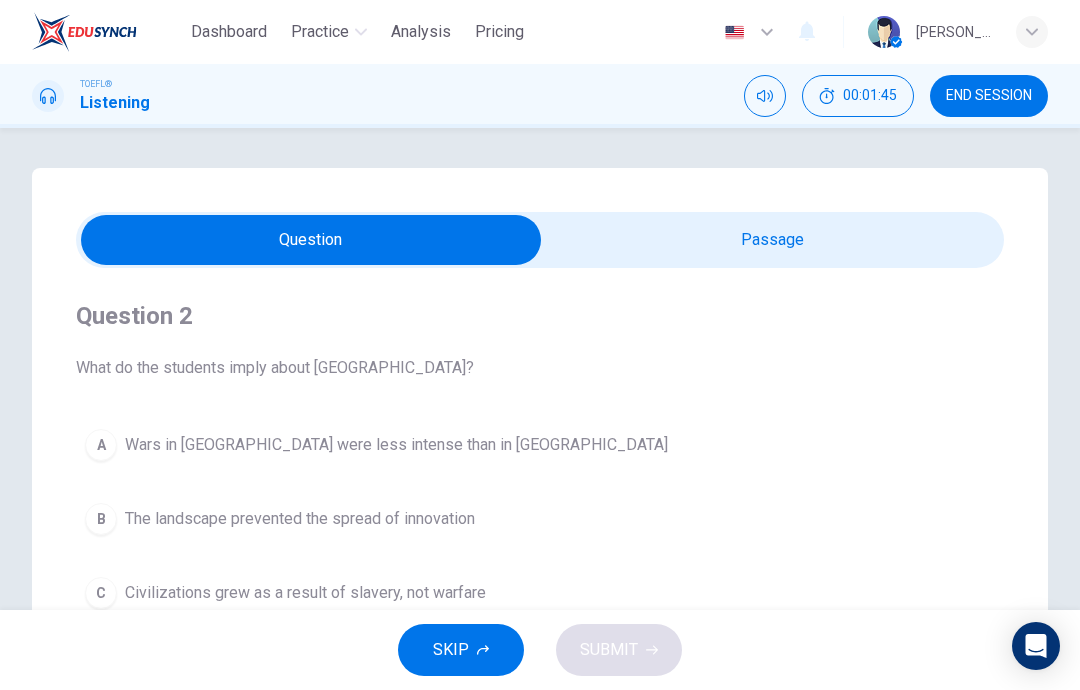 scroll, scrollTop: 0, scrollLeft: 0, axis: both 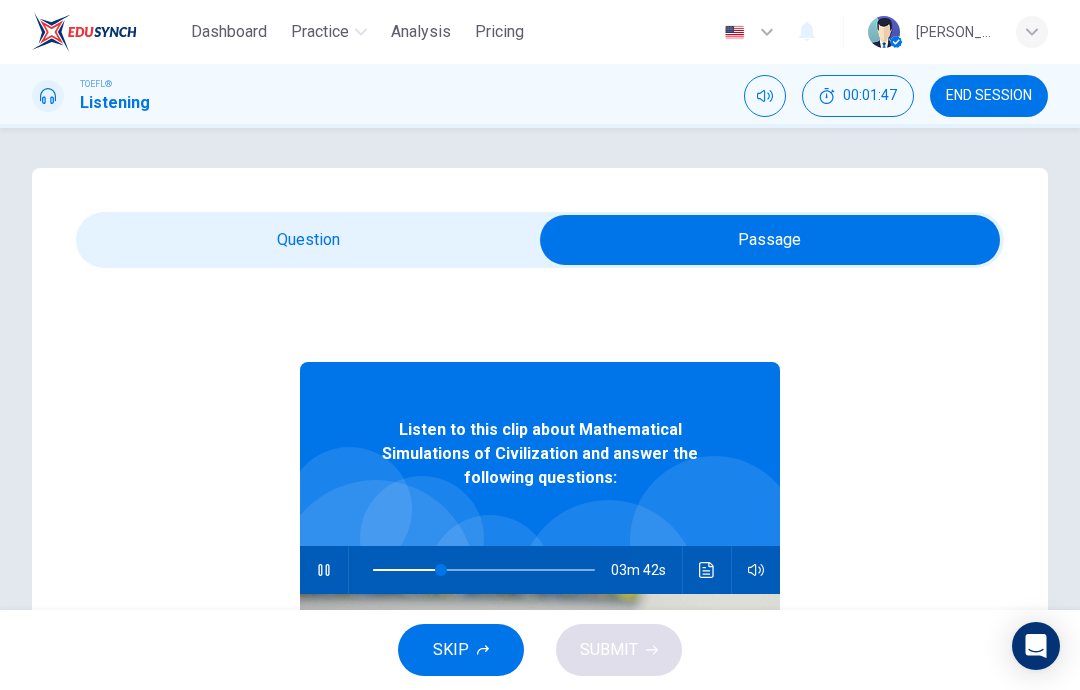 click 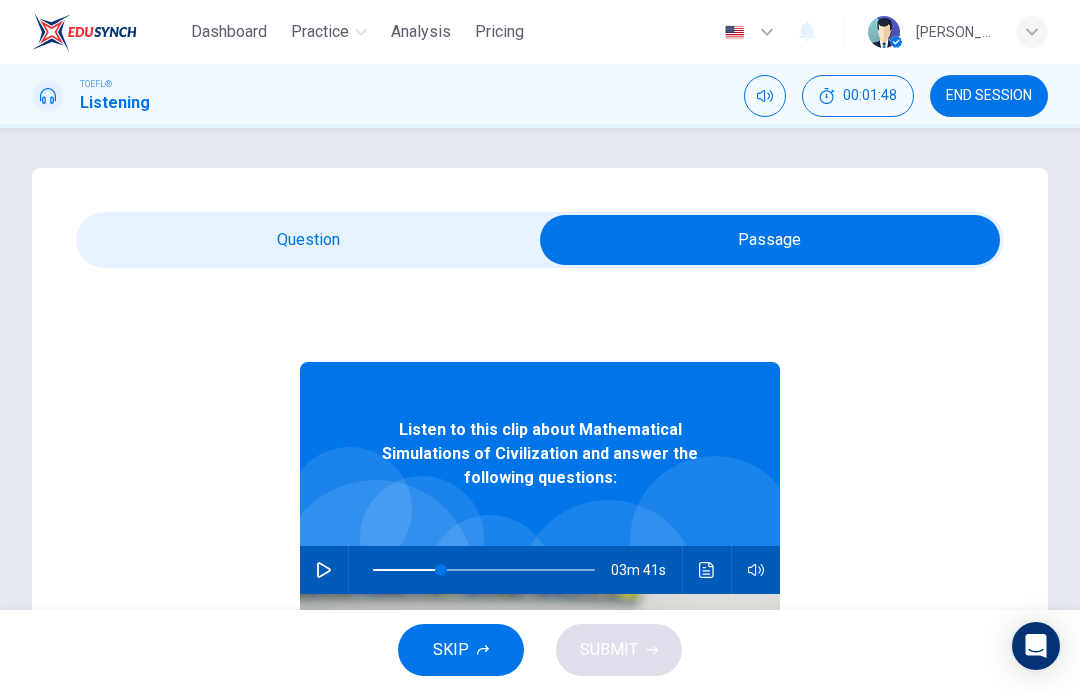 click on "Question Passage Question 2 What do the students imply about Africa? A Wars in Africa were less intense than in Eurasia B The landscape prevented the spread of innovation C Civilizations grew as a result of slavery, not warfare D Societies grew from war, but declined due to disease Listen to this clip about Mathematical Simulations of Civilization and answer the following questions: 03m 41s" at bounding box center (540, 570) 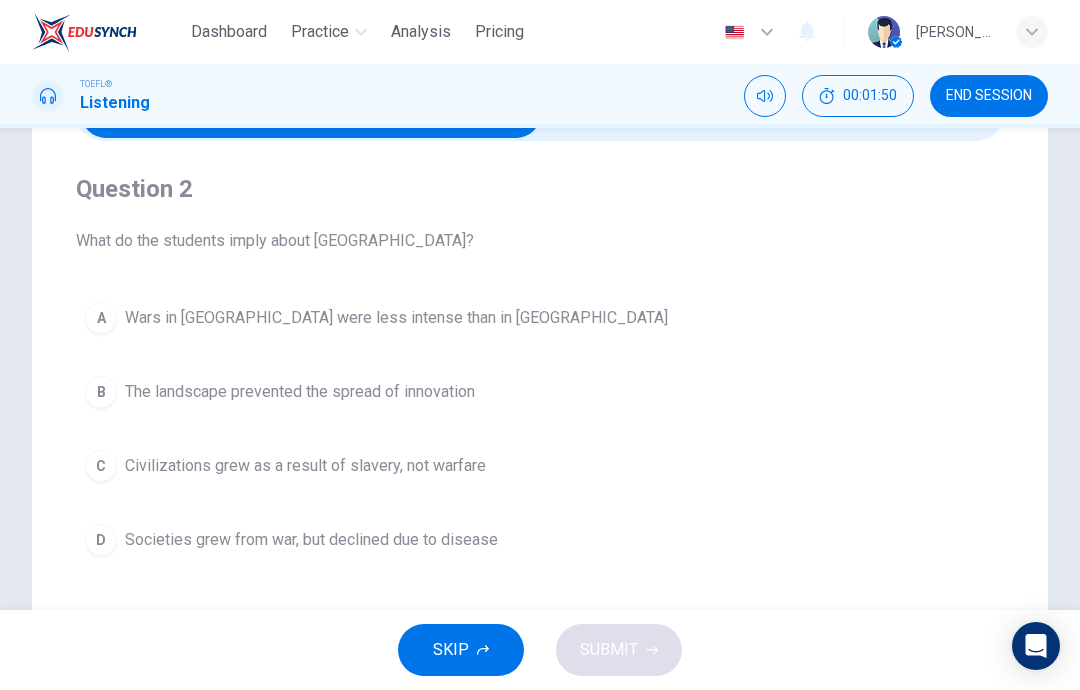 scroll, scrollTop: 126, scrollLeft: 0, axis: vertical 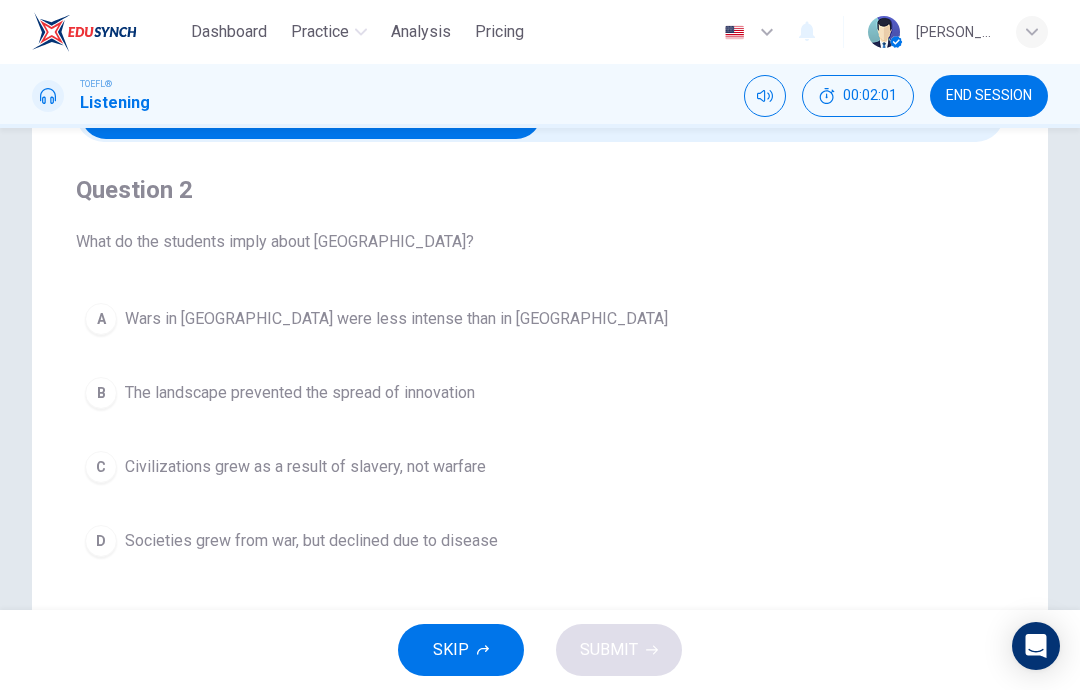 click on "Societies grew from war, but declined due to disease" at bounding box center (311, 541) 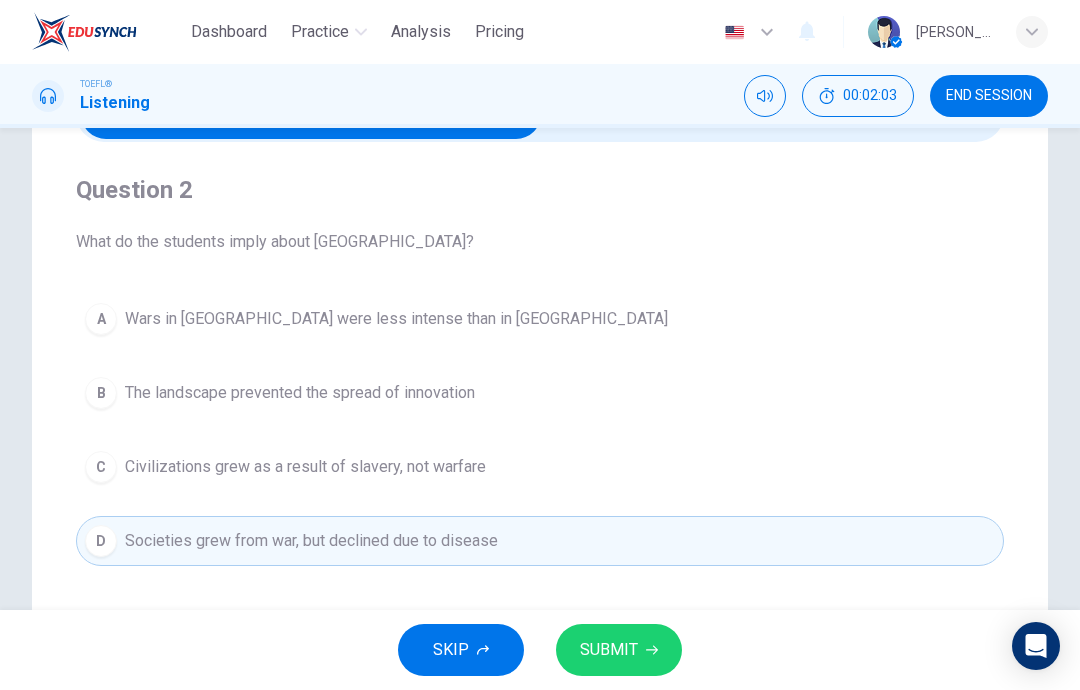 click on "SUBMIT" at bounding box center (619, 650) 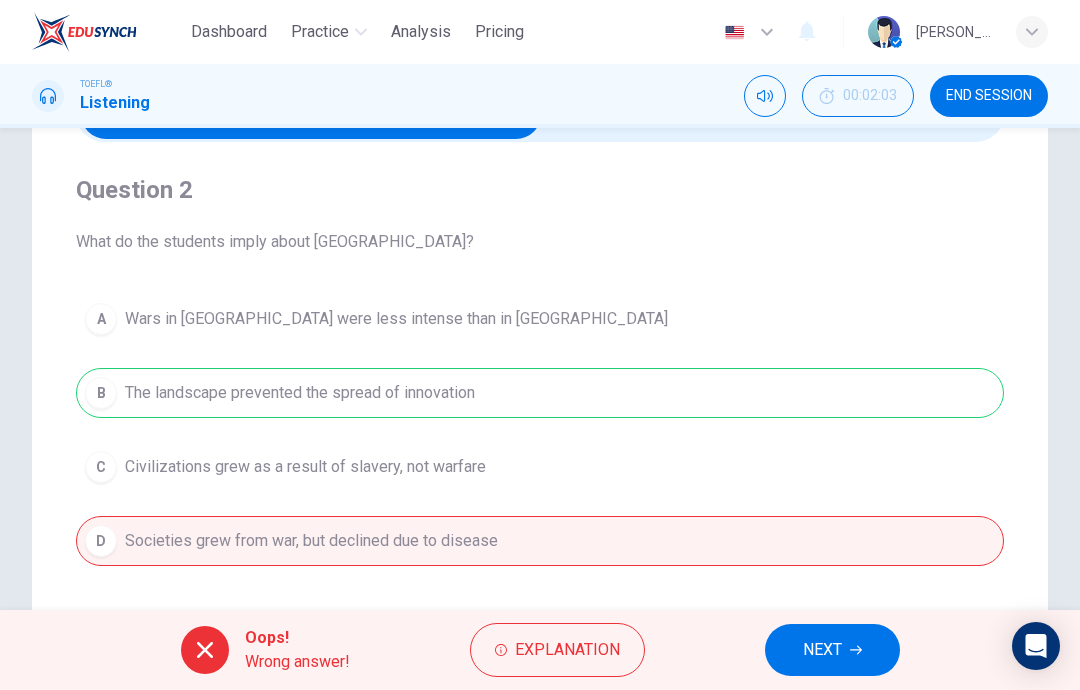 click on "NEXT" at bounding box center [822, 650] 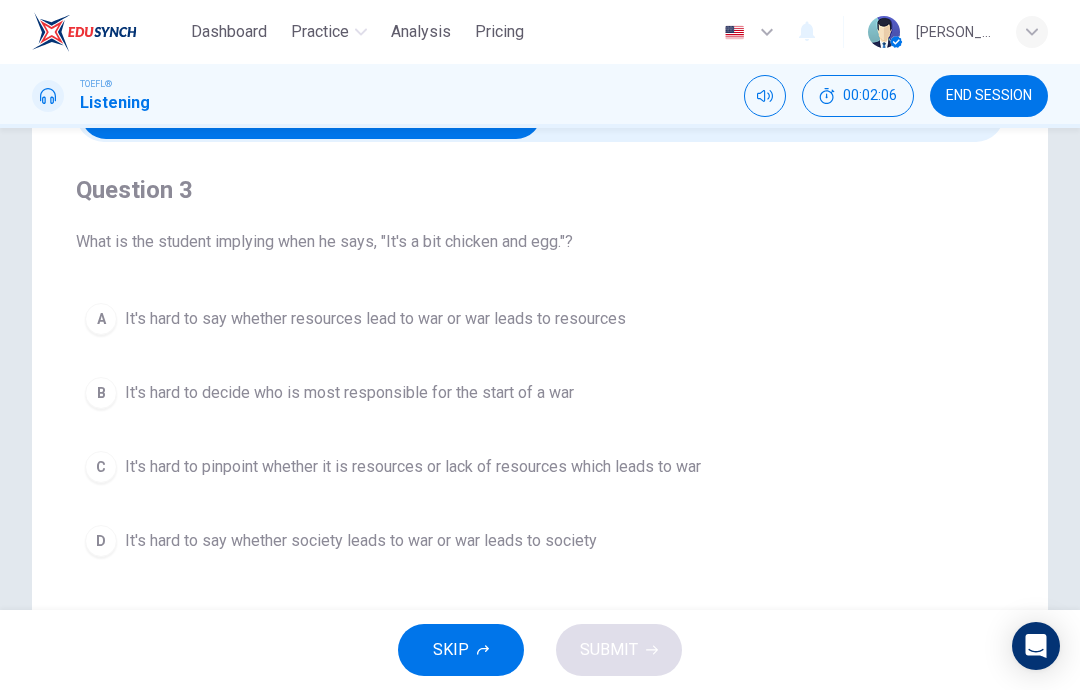click on "It's hard to say whether resources lead to war or war leads to resources" at bounding box center (375, 319) 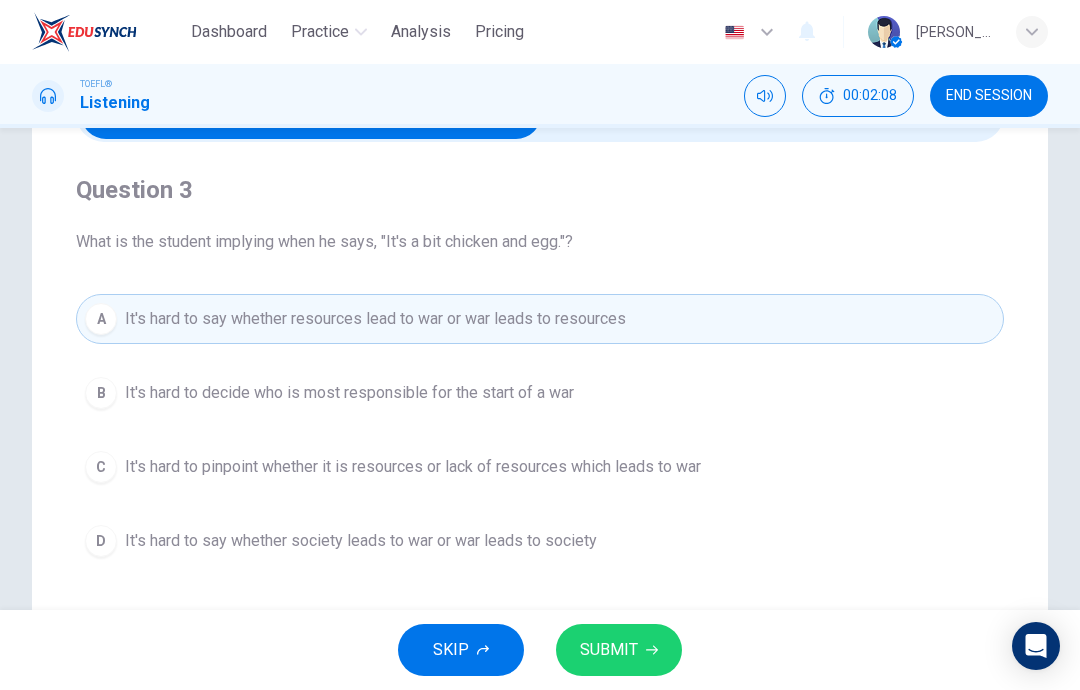 click on "SUBMIT" at bounding box center [609, 650] 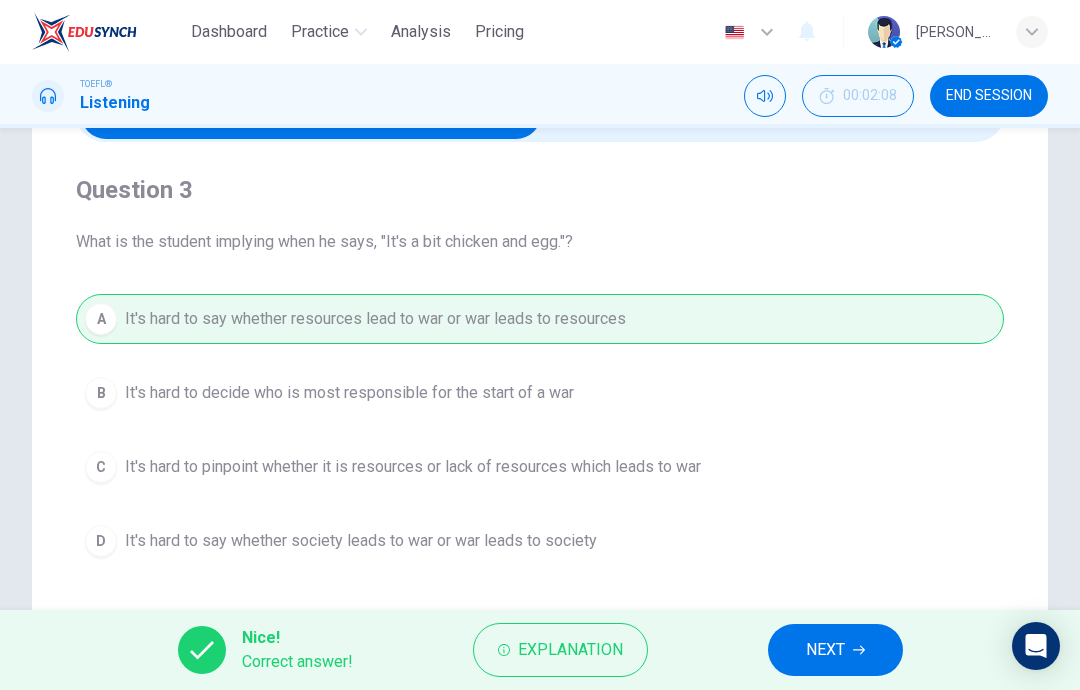 click on "NEXT" at bounding box center [825, 650] 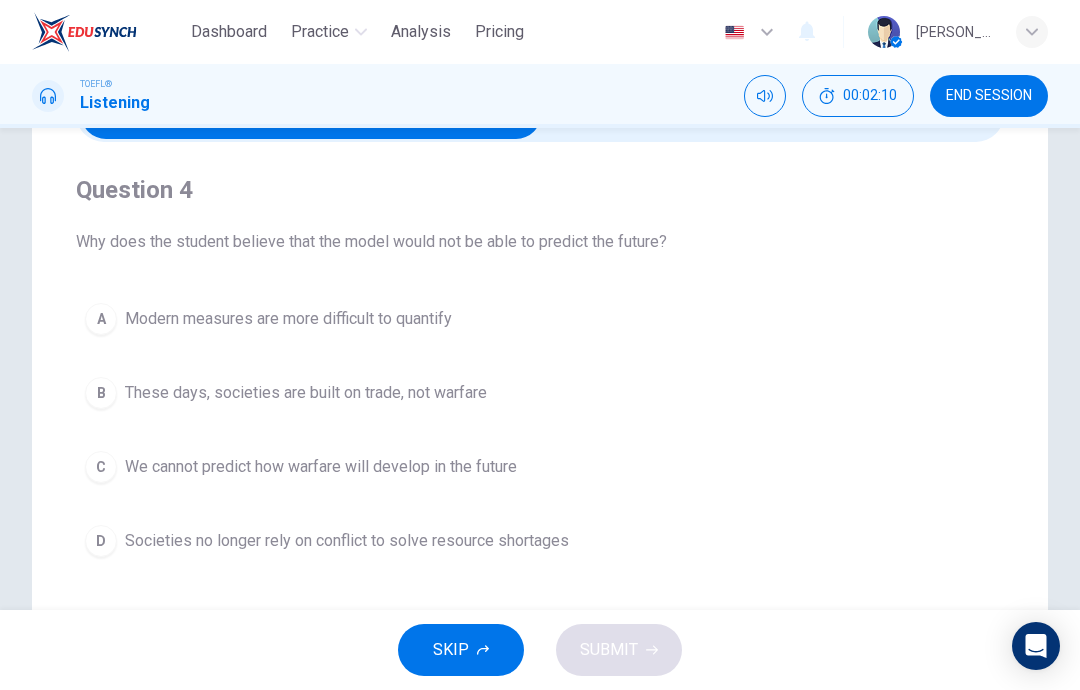 click on "Societies no longer rely on conflict to solve resource shortages" at bounding box center (347, 541) 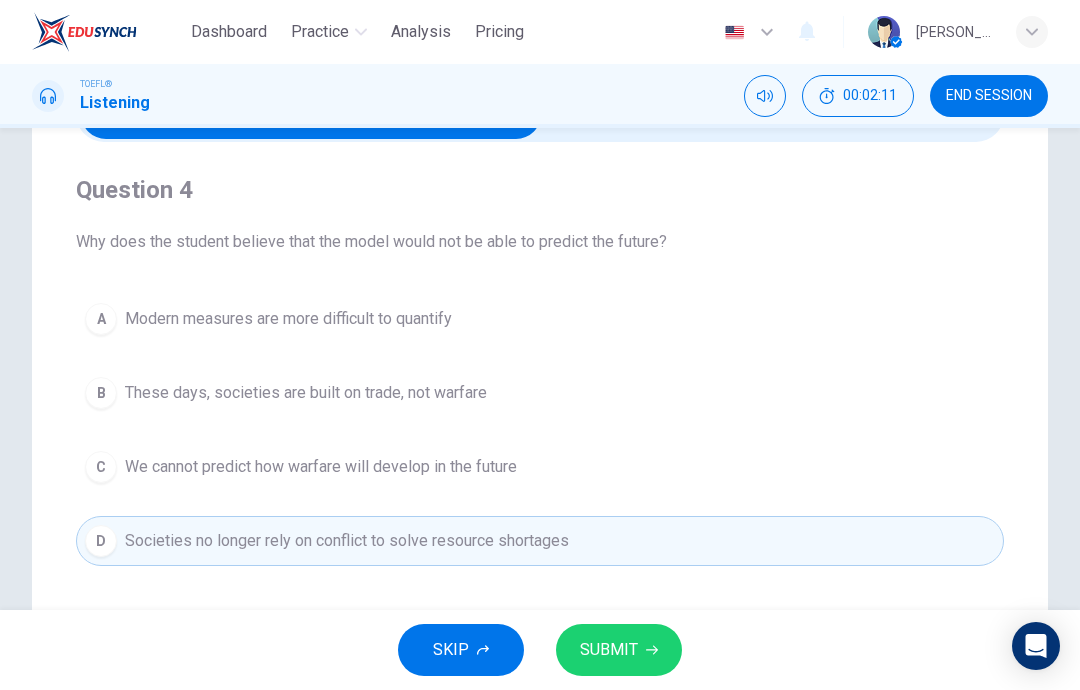 click 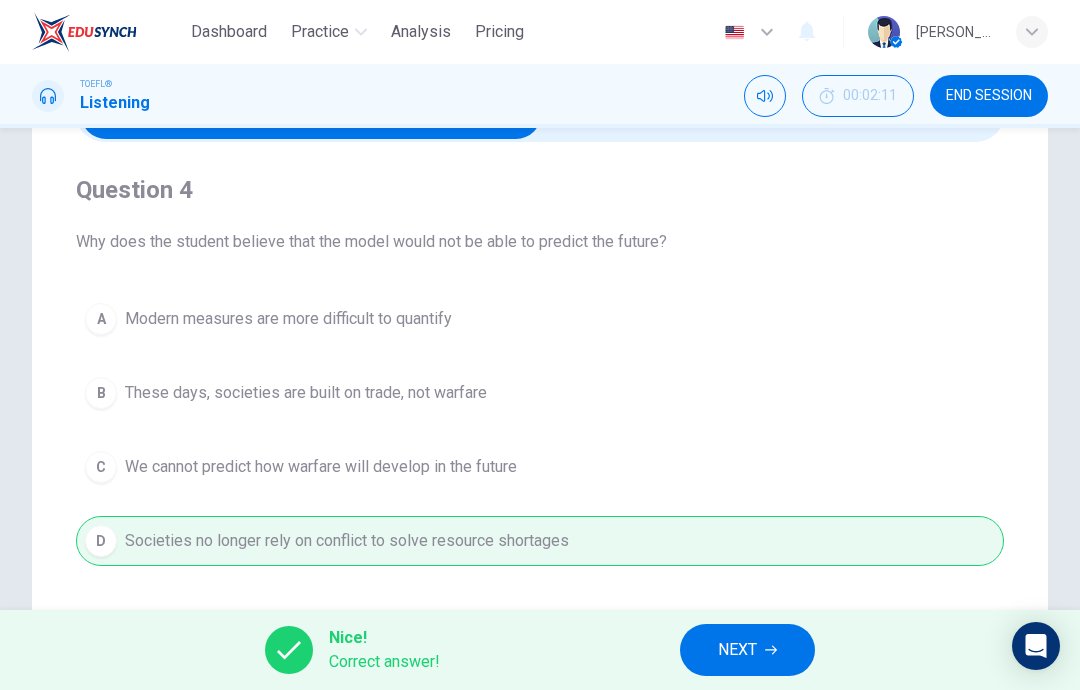 click on "NEXT" at bounding box center [737, 650] 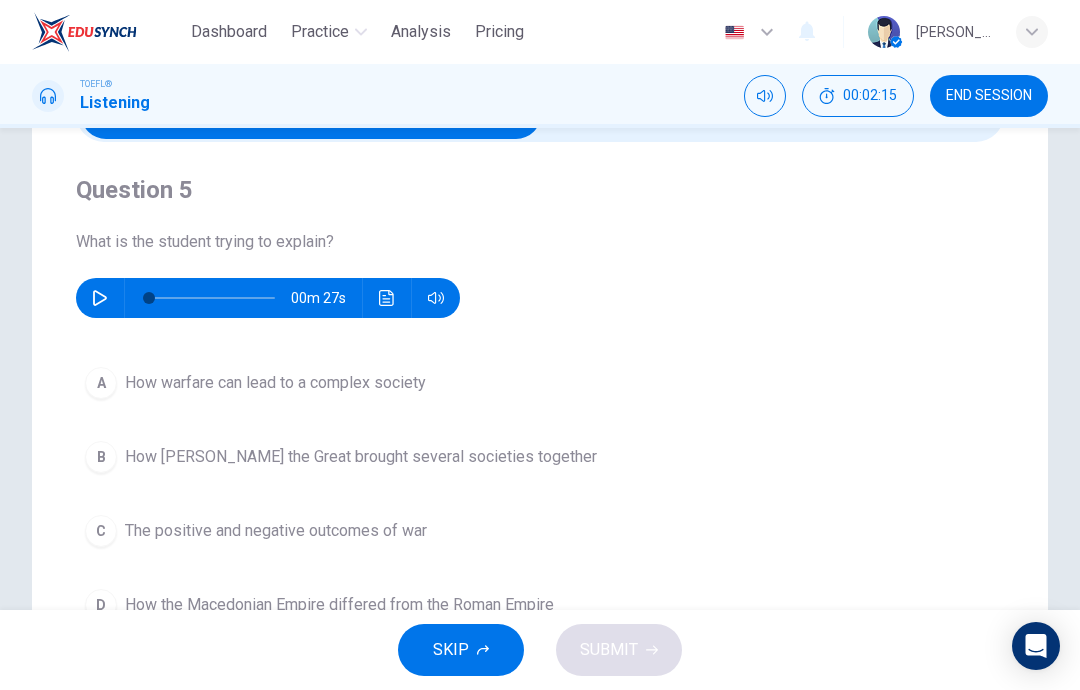 click 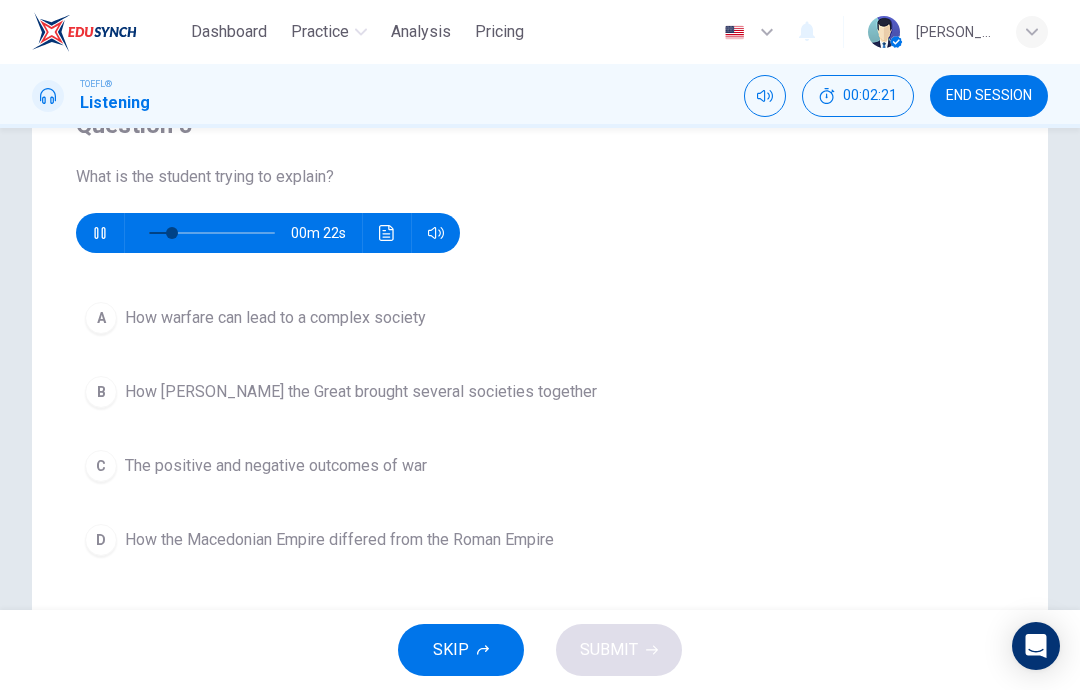 scroll, scrollTop: 192, scrollLeft: 0, axis: vertical 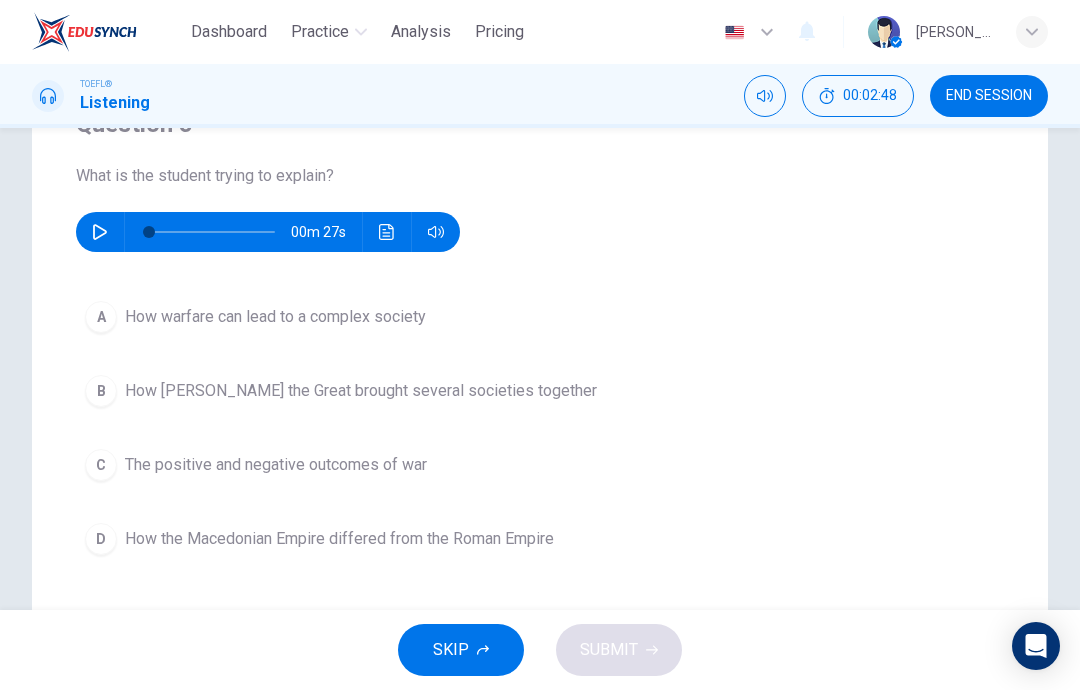 click at bounding box center [100, 232] 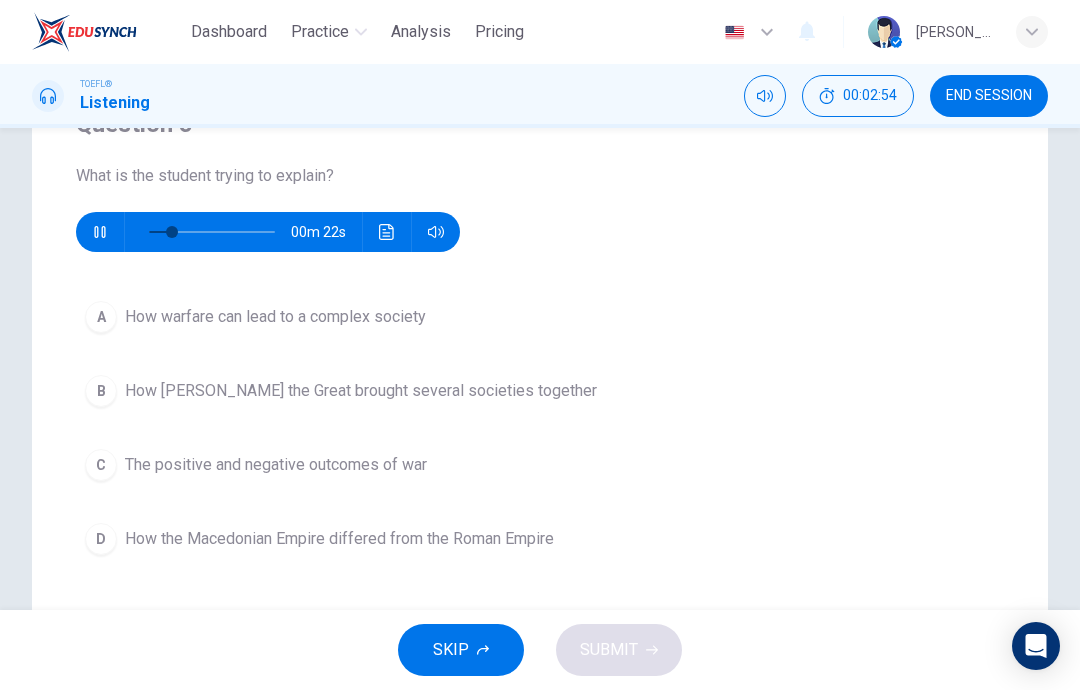 click on "How Alexander the Great brought several societies together" at bounding box center (361, 391) 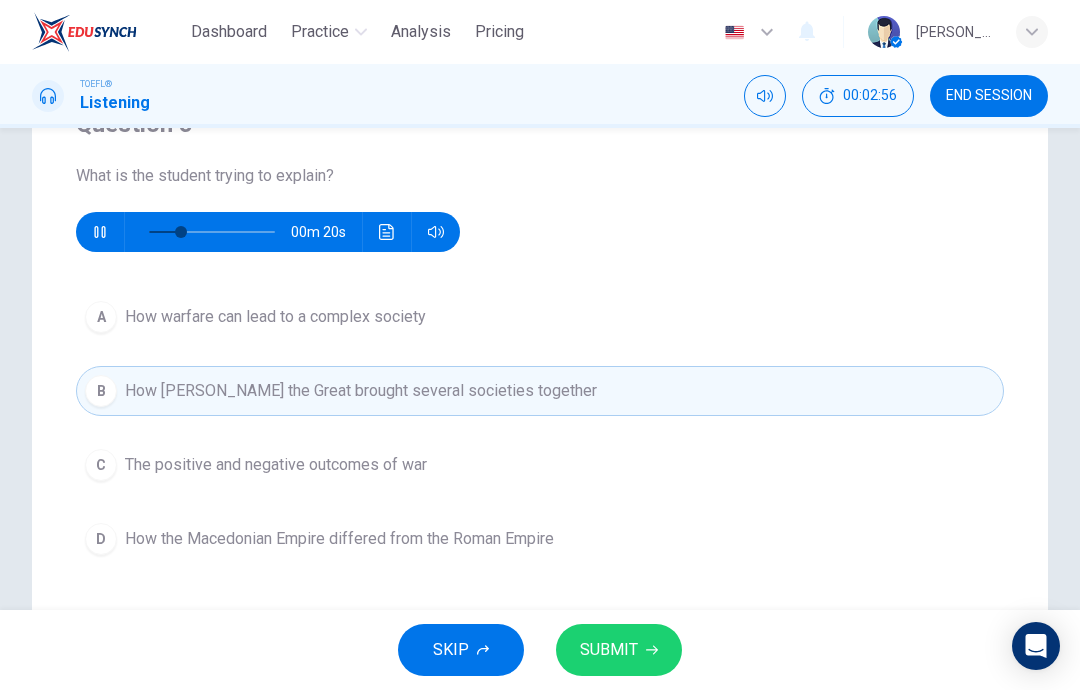 click on "SUBMIT" at bounding box center [619, 650] 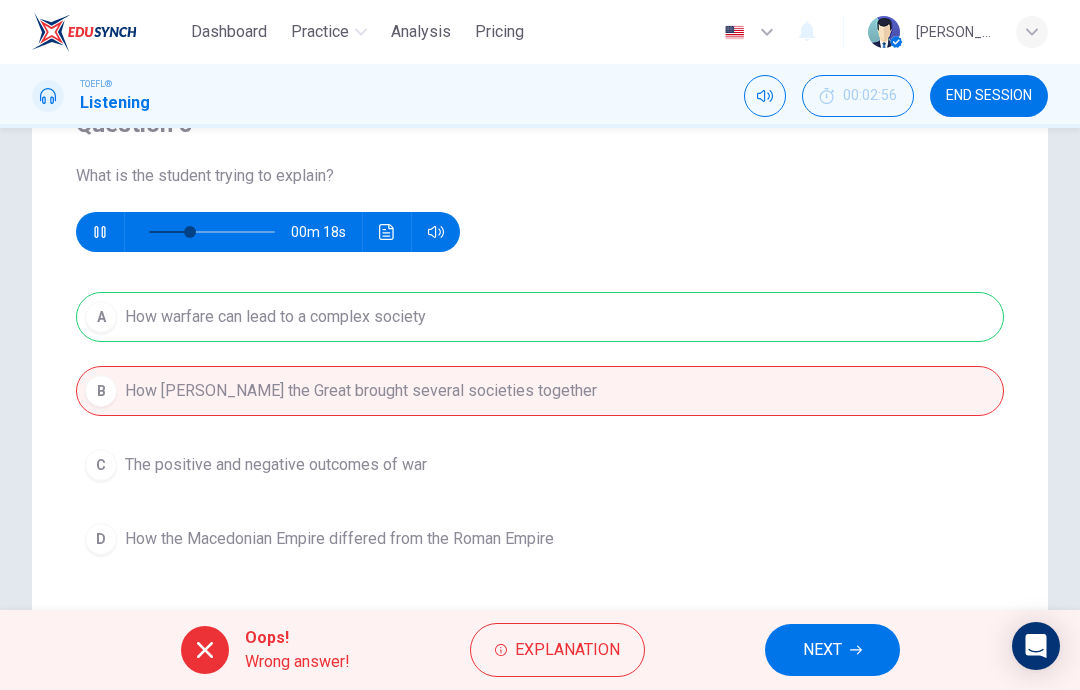 type on "36" 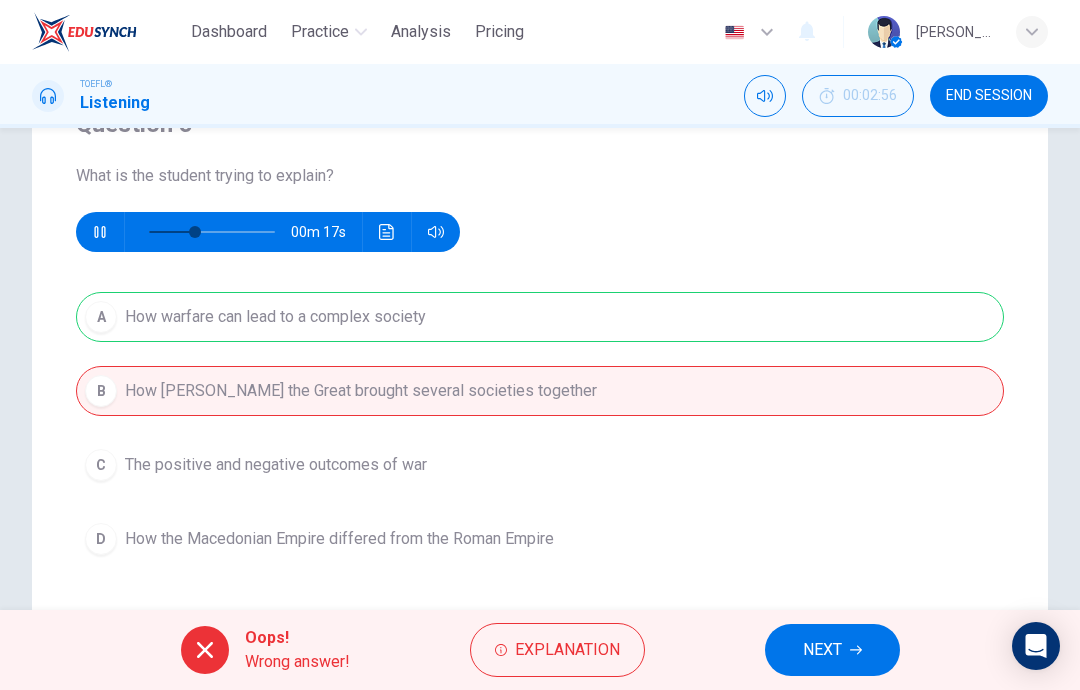 click on "NEXT" at bounding box center [832, 650] 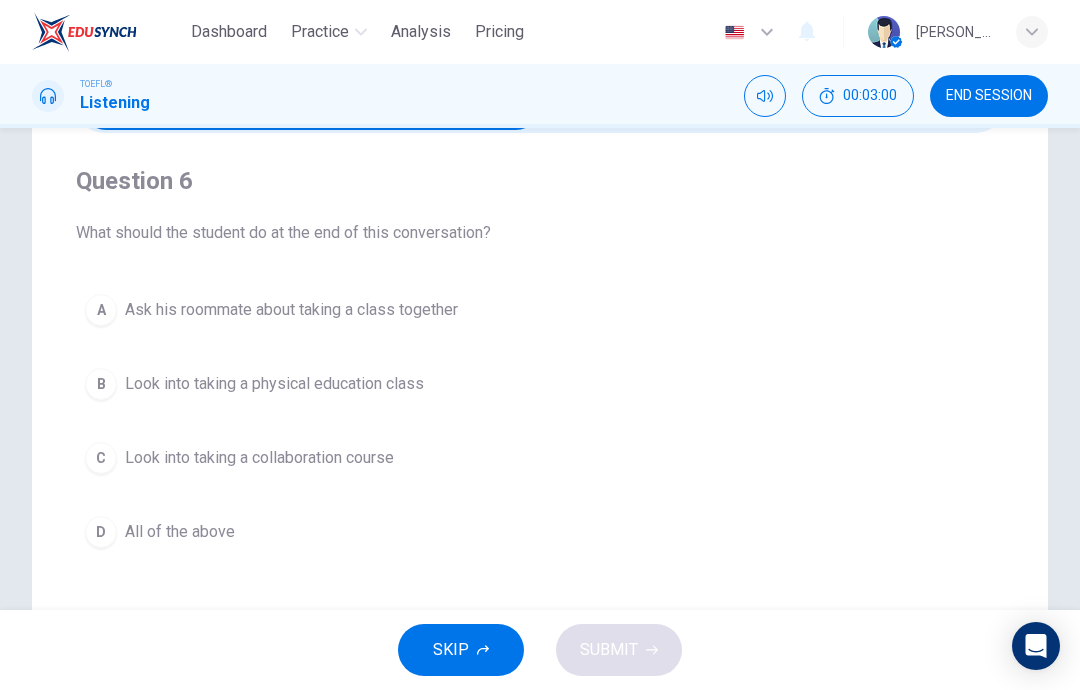 scroll, scrollTop: 135, scrollLeft: 0, axis: vertical 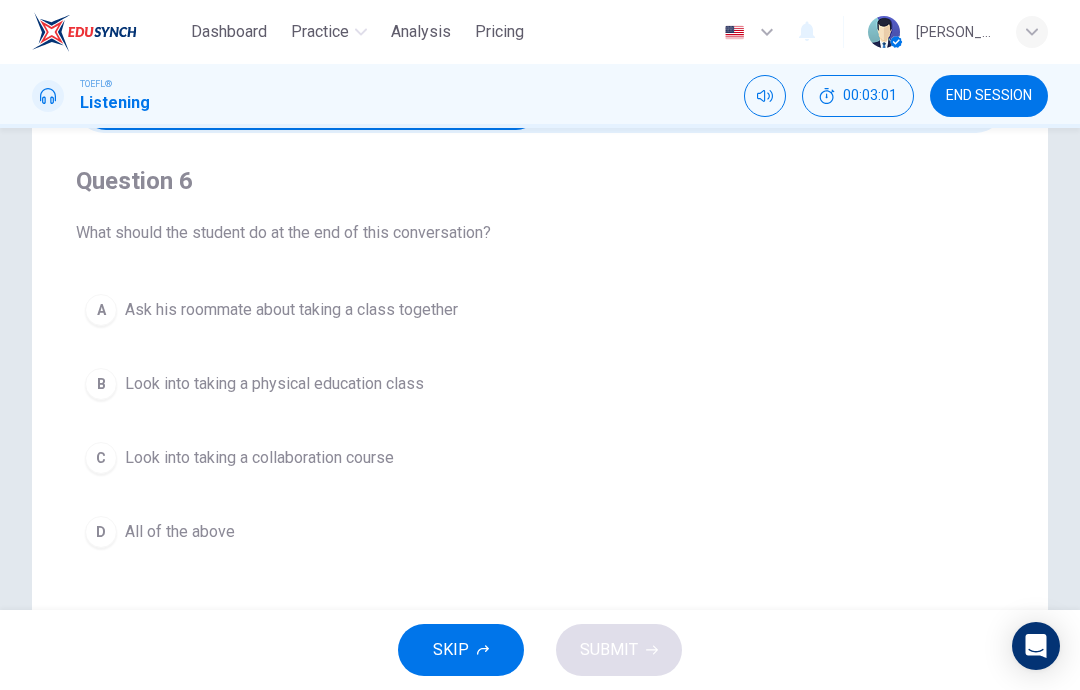 click on "D All of the above" at bounding box center [540, 532] 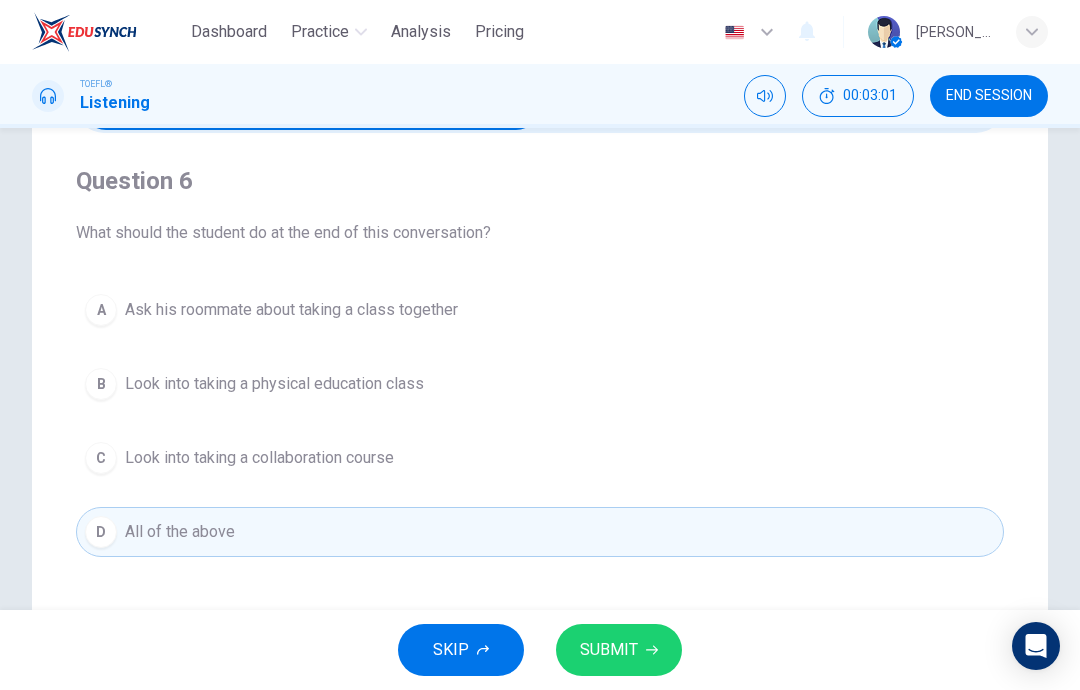 click on "SUBMIT" at bounding box center [619, 650] 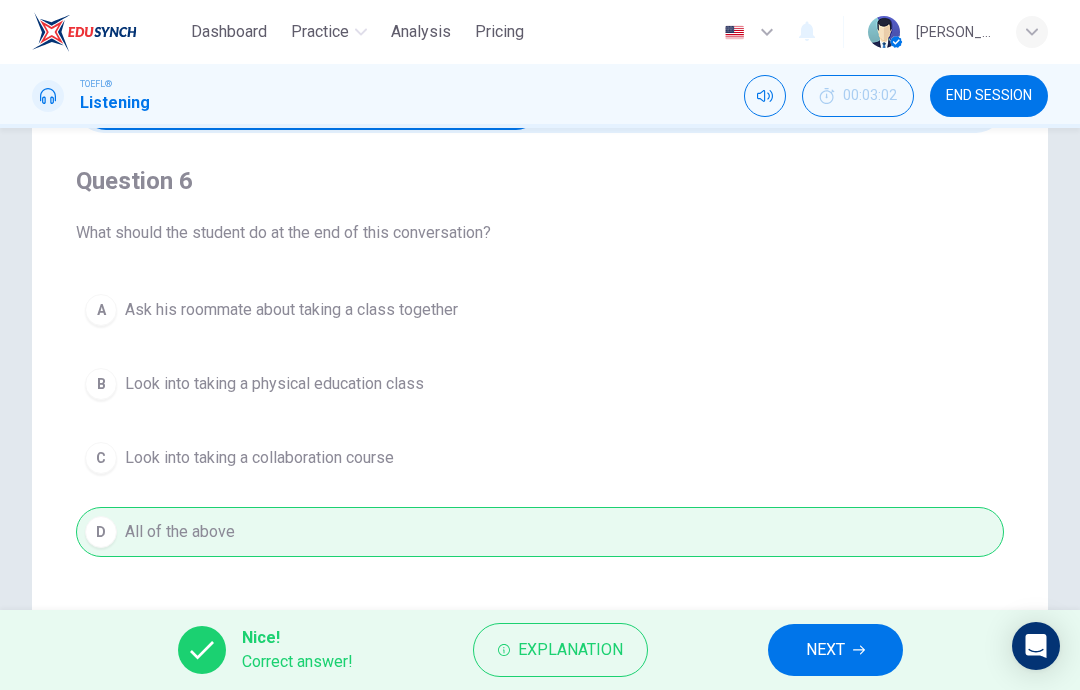 click on "NEXT" at bounding box center (835, 650) 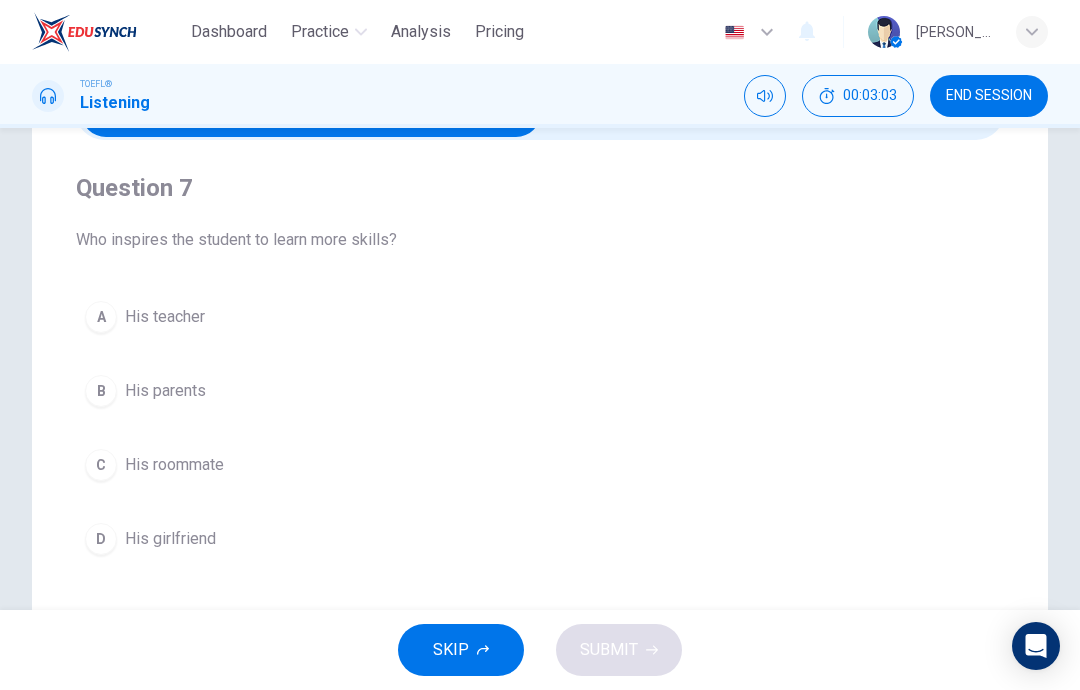 scroll, scrollTop: 129, scrollLeft: 0, axis: vertical 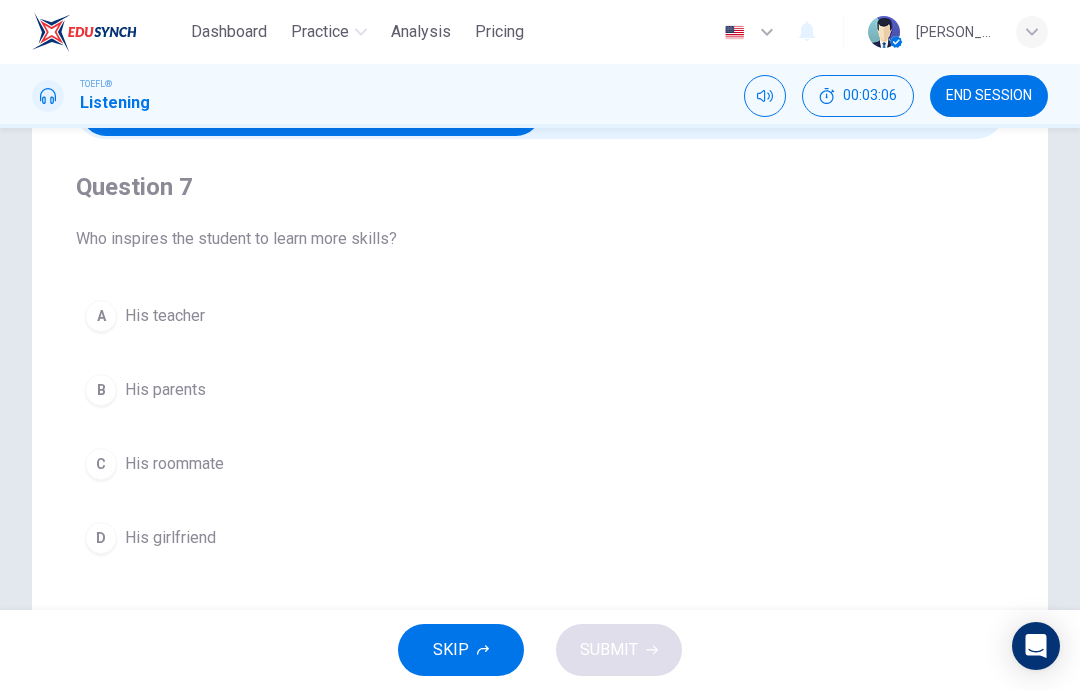 click on "His parents" at bounding box center [165, 390] 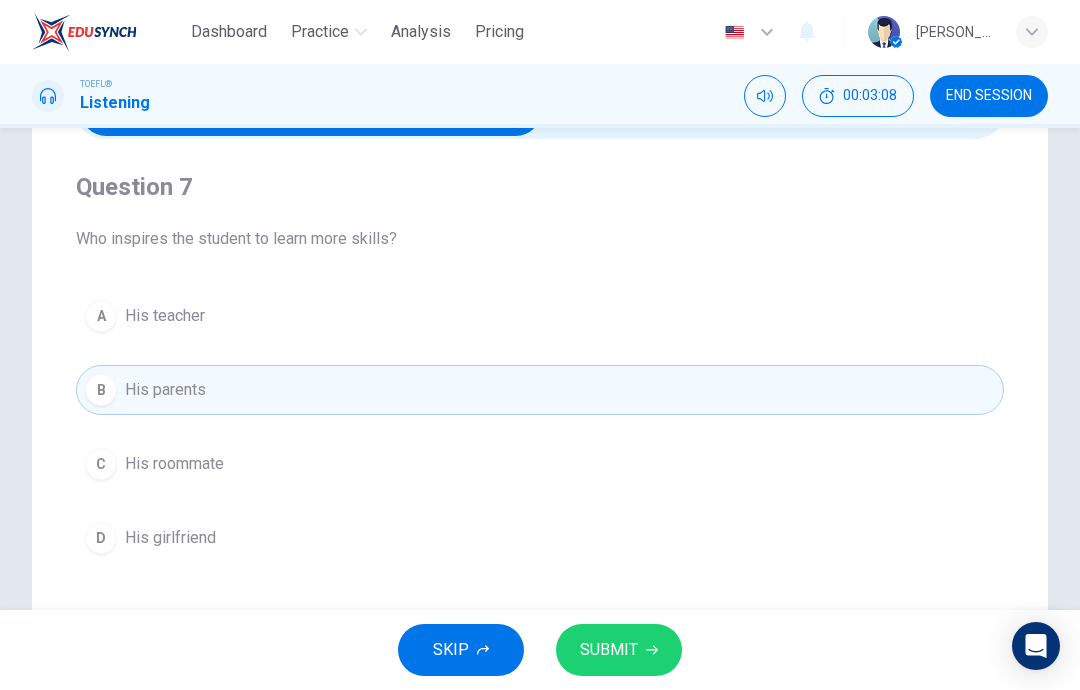 click on "His roommate" at bounding box center (174, 464) 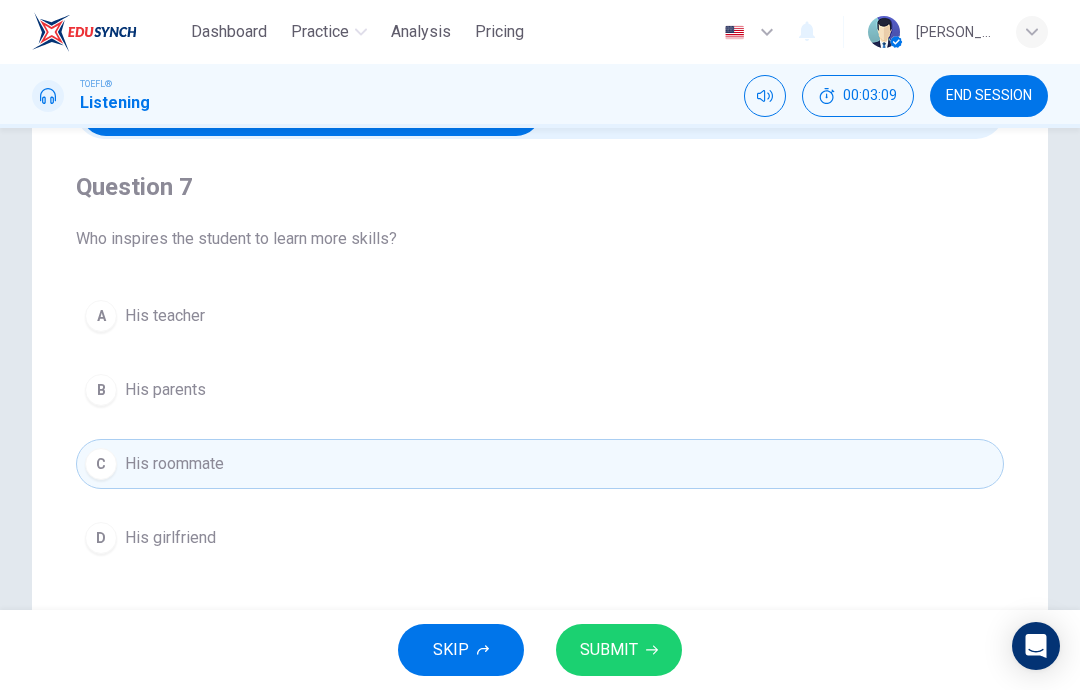 click on "SUBMIT" at bounding box center (609, 650) 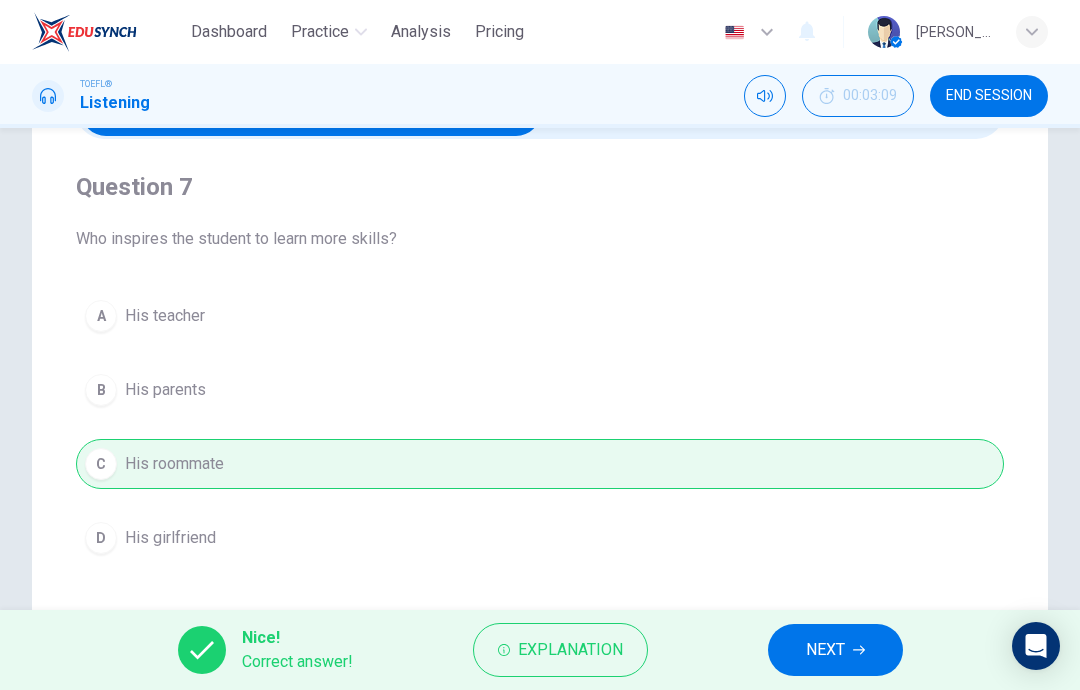 click on "NEXT" at bounding box center [825, 650] 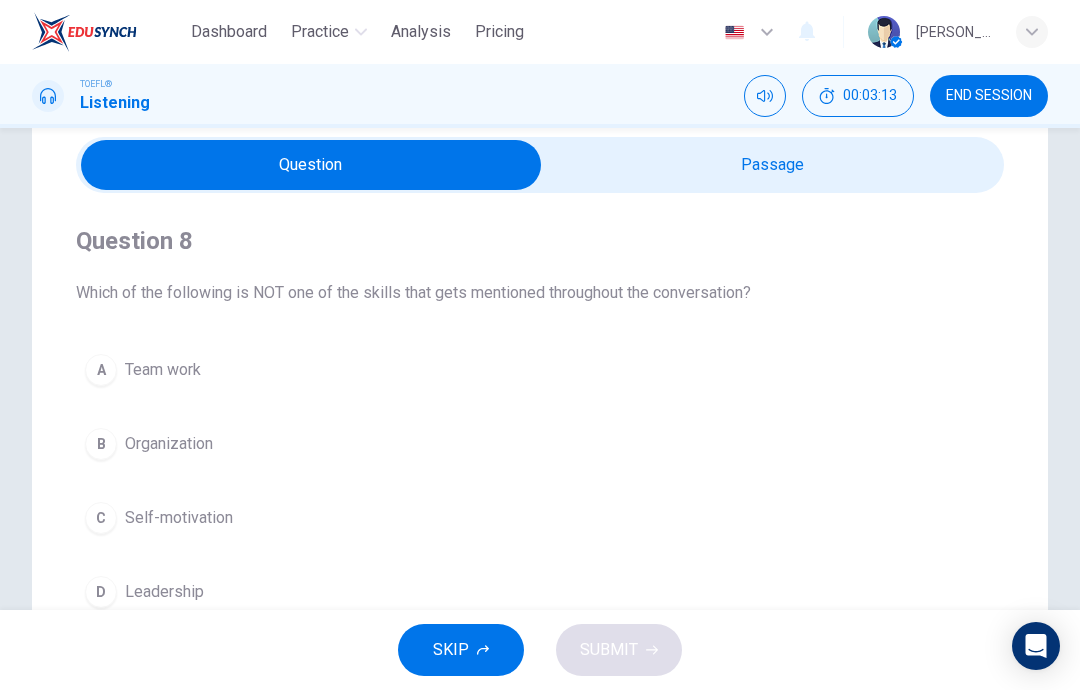 scroll, scrollTop: 77, scrollLeft: 0, axis: vertical 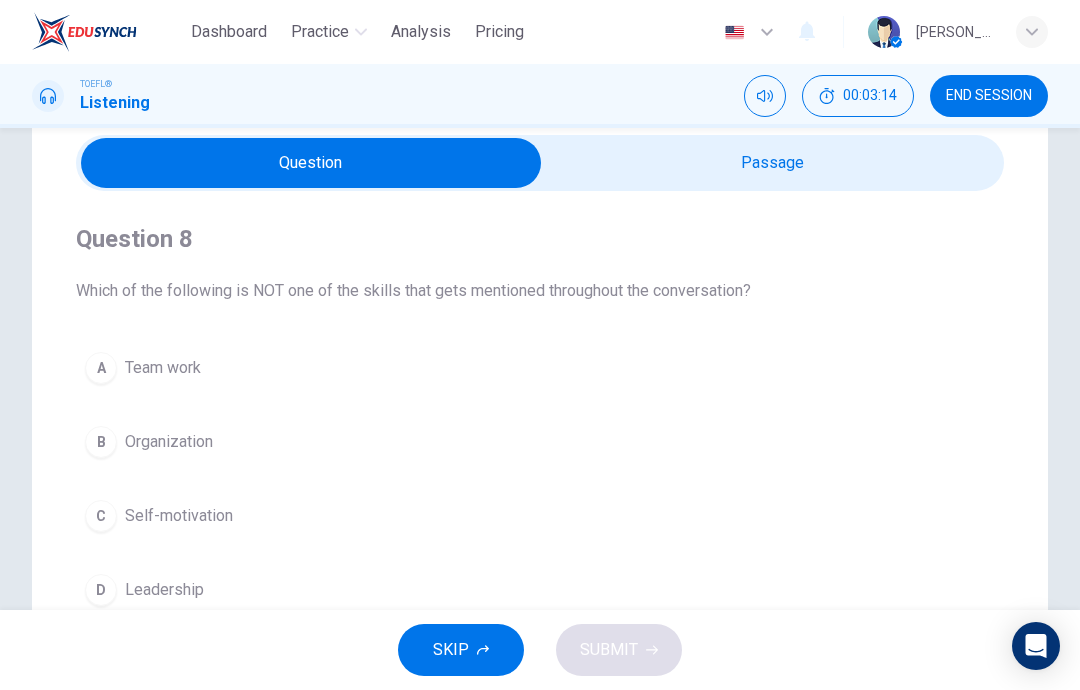 click at bounding box center [311, 163] 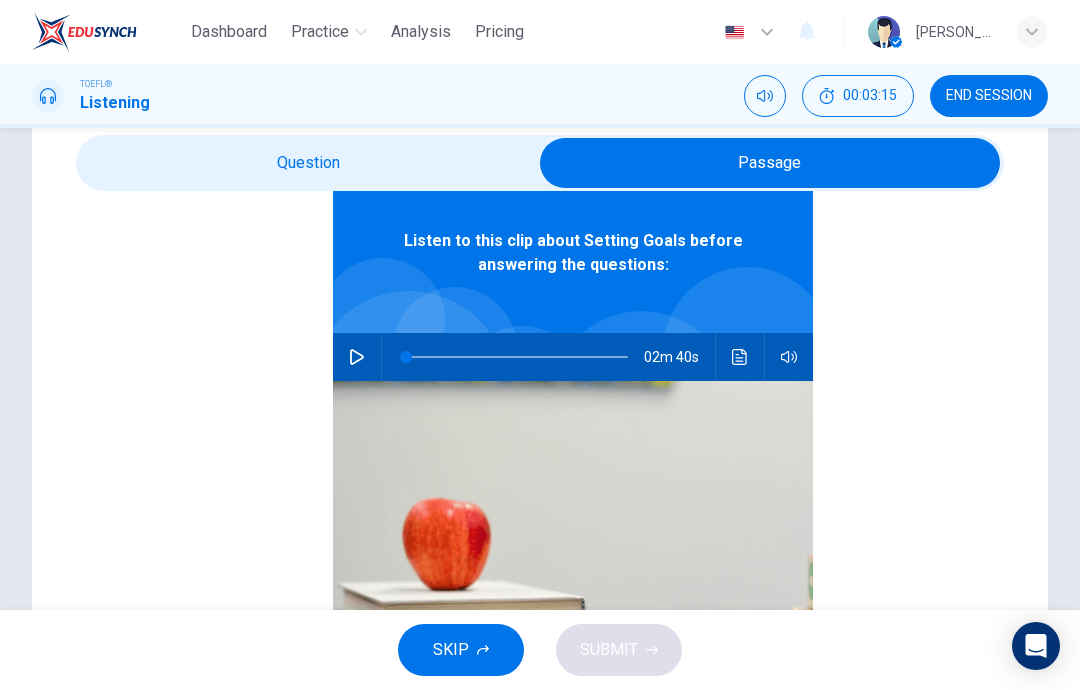 scroll, scrollTop: 112, scrollLeft: 0, axis: vertical 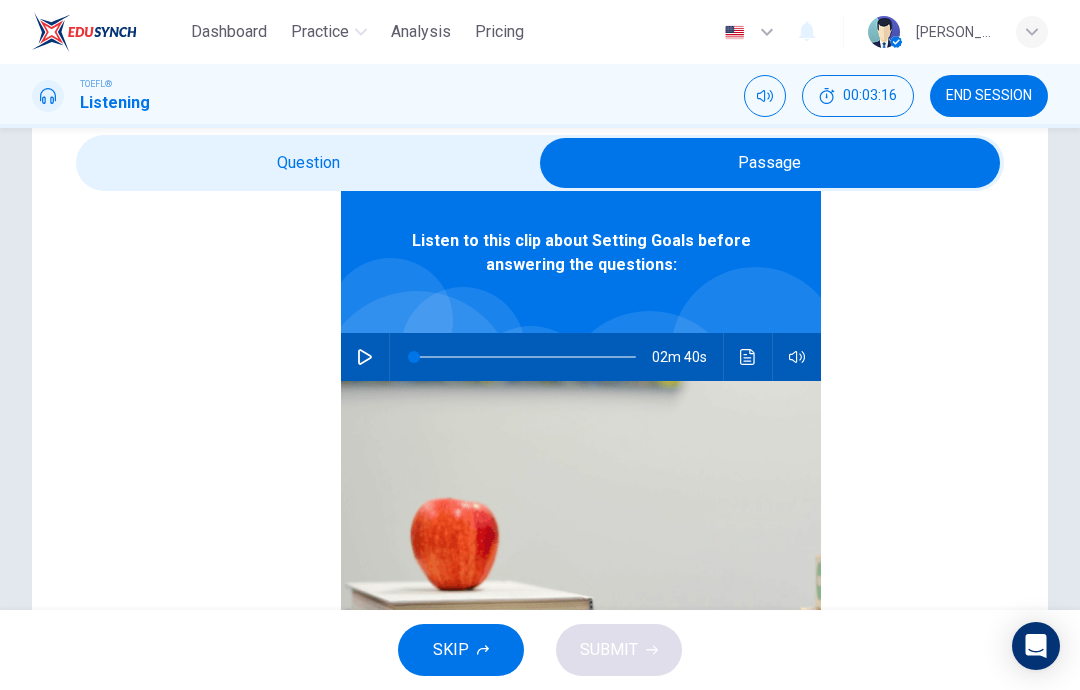 checkbox on "false" 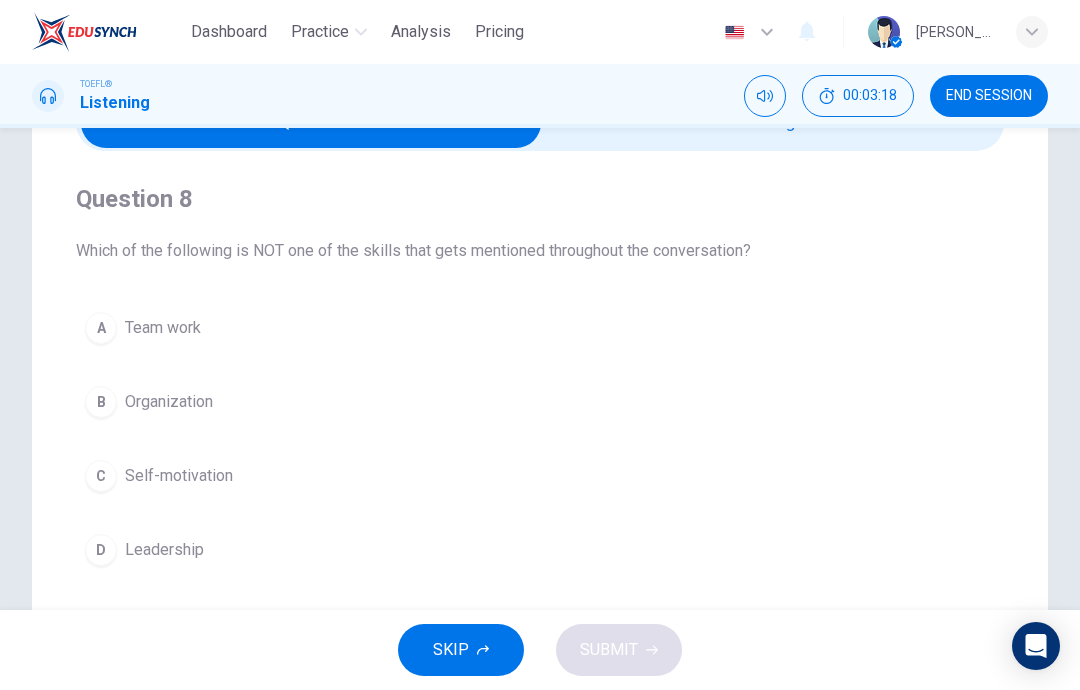 scroll, scrollTop: 124, scrollLeft: 0, axis: vertical 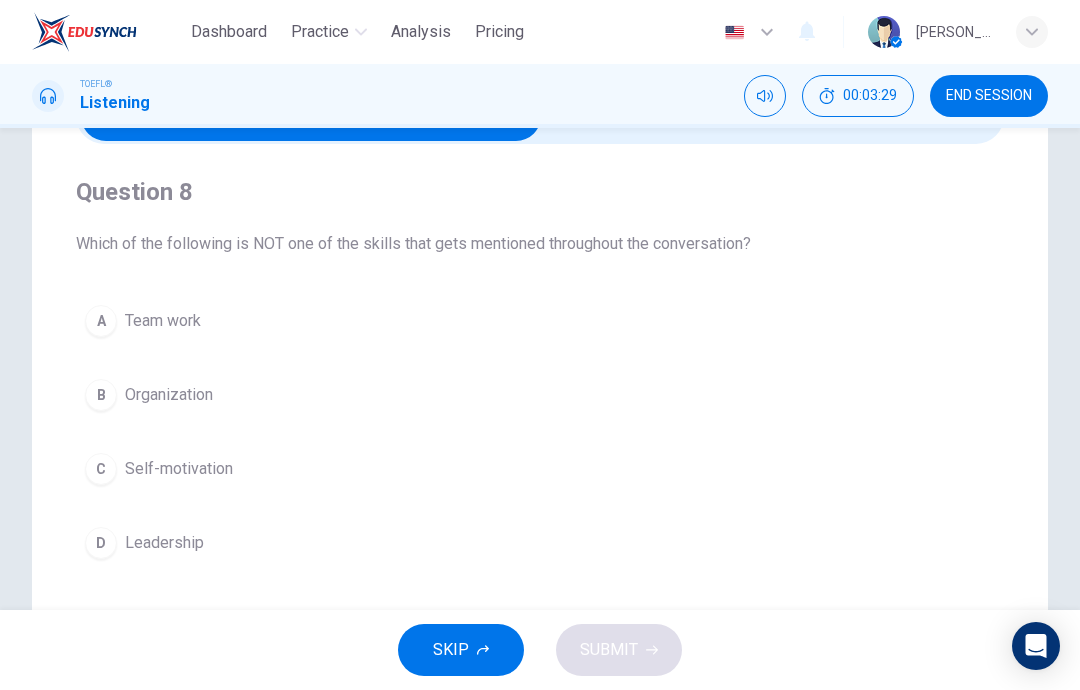 click on "Self-motivation" at bounding box center [179, 469] 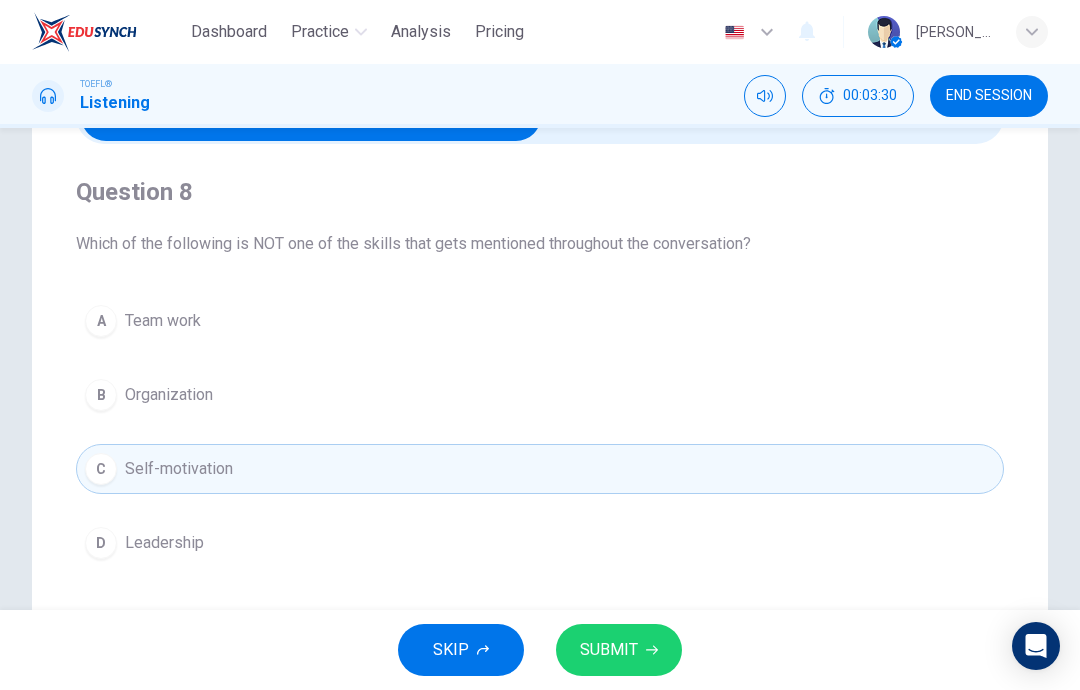 click on "SUBMIT" at bounding box center [609, 650] 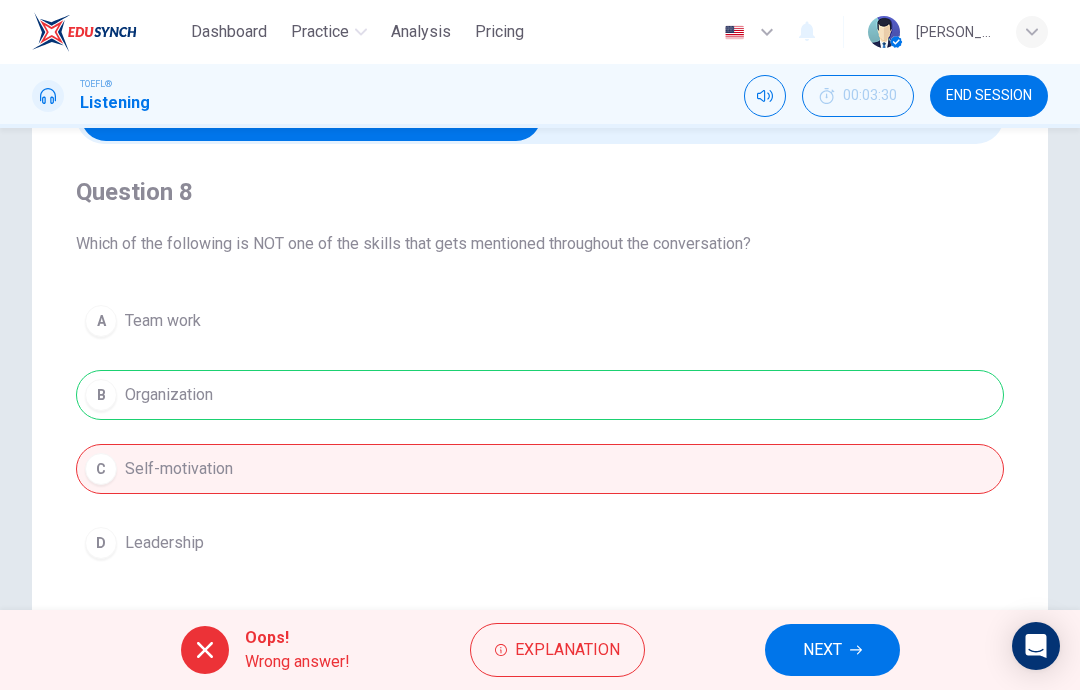 click on "NEXT" at bounding box center [822, 650] 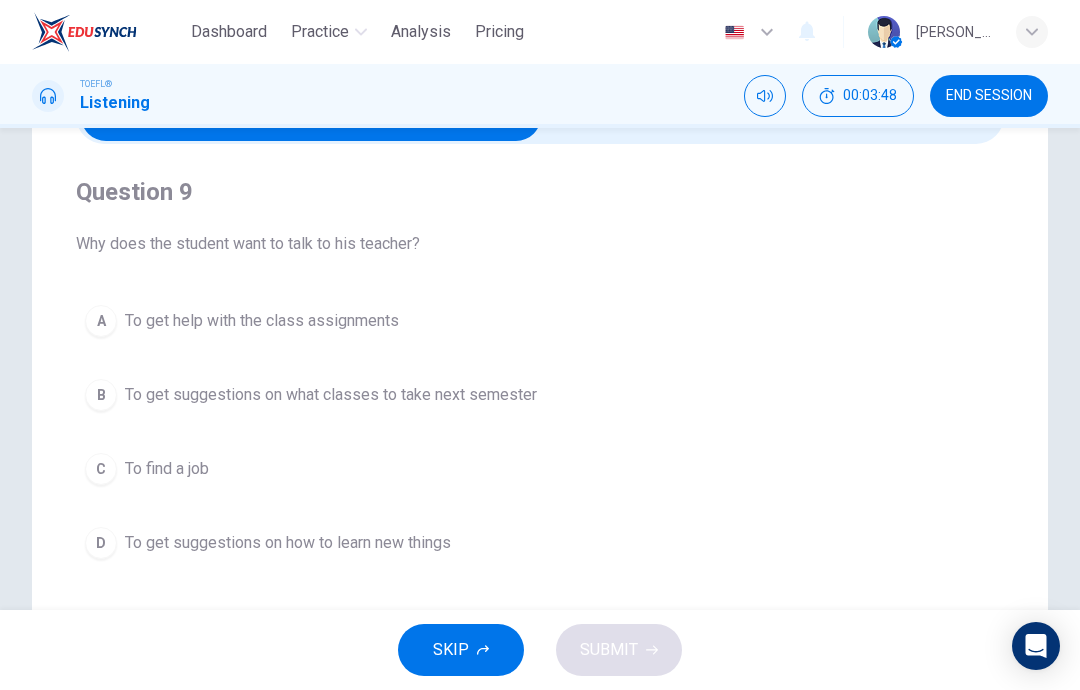 click on "To get suggestions on what classes to take next semester" at bounding box center (331, 395) 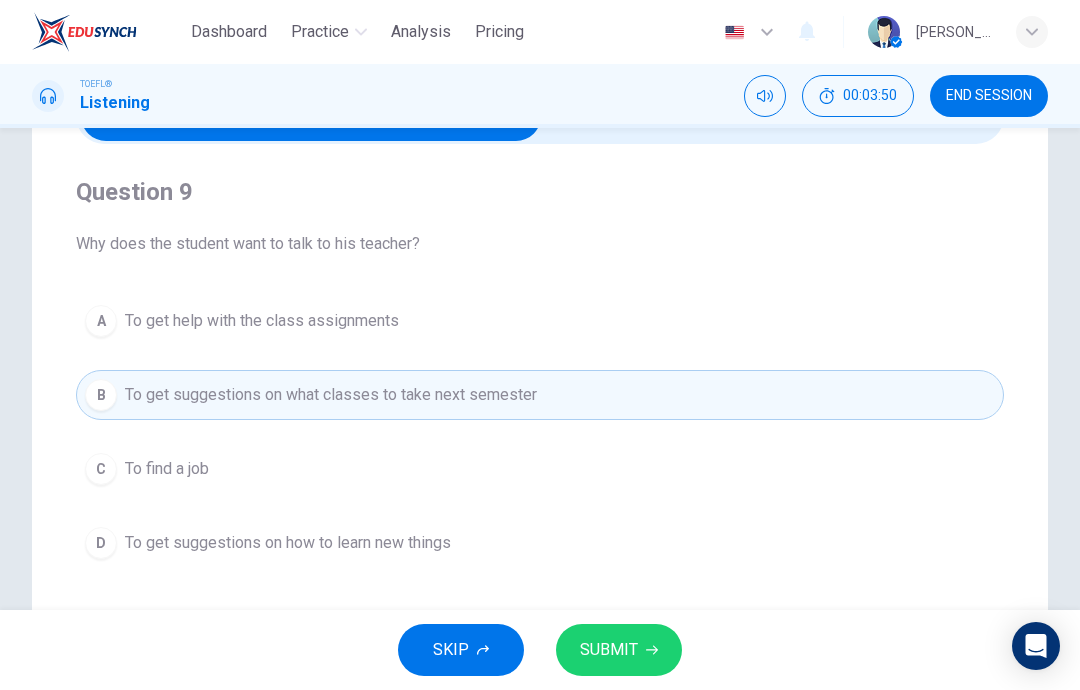 click on "SUBMIT" at bounding box center [609, 650] 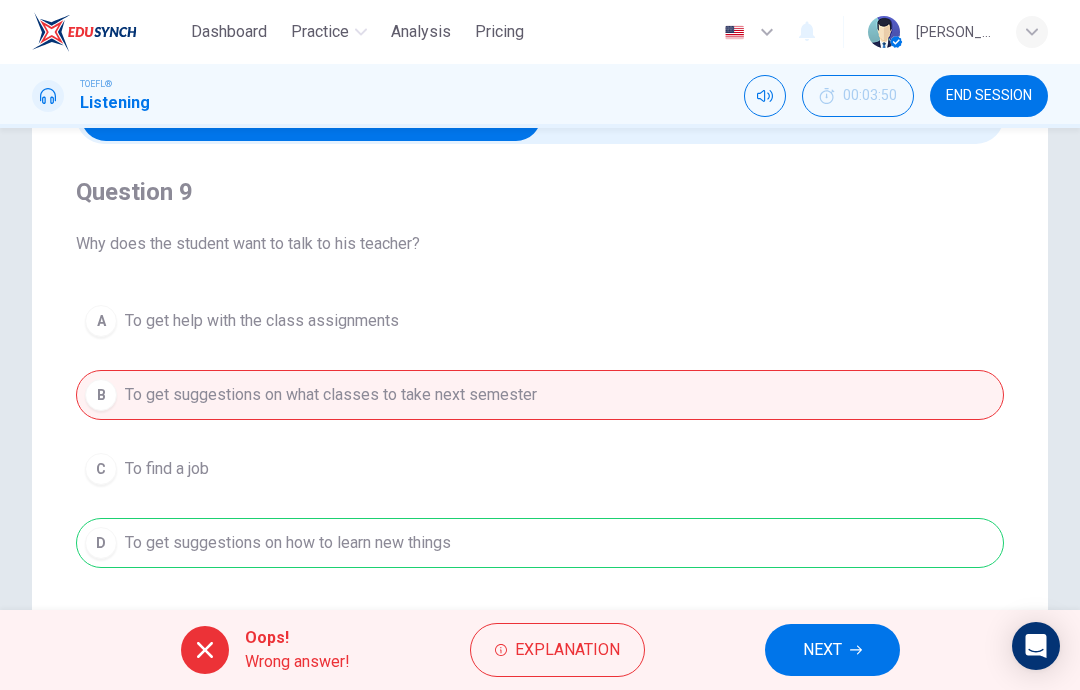 click on "NEXT" at bounding box center (822, 650) 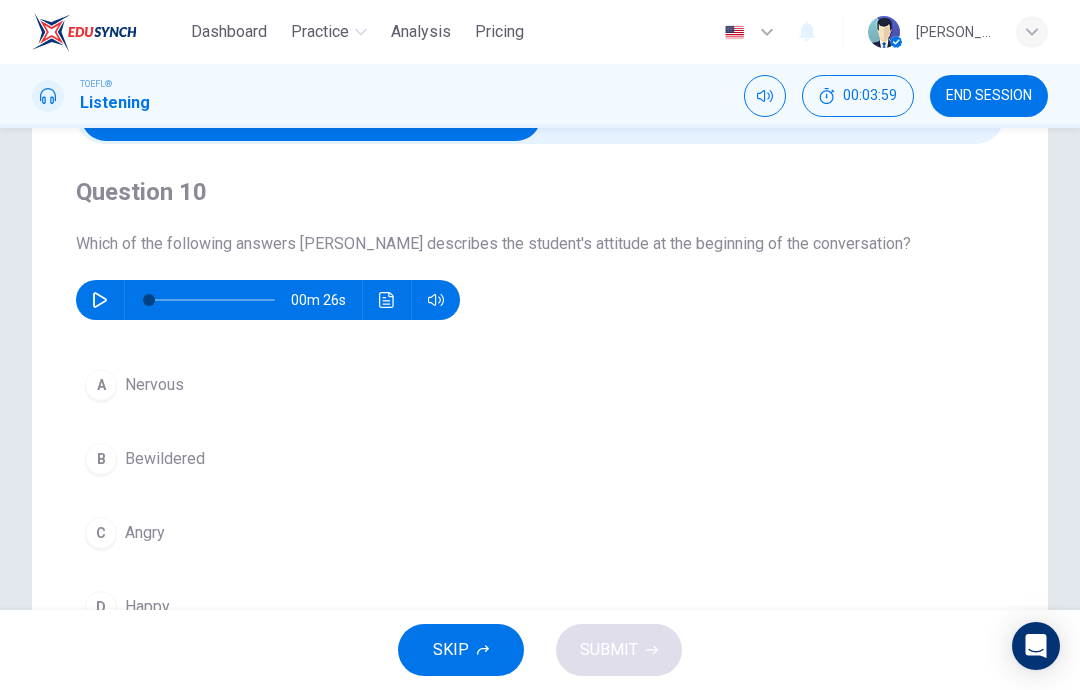 click 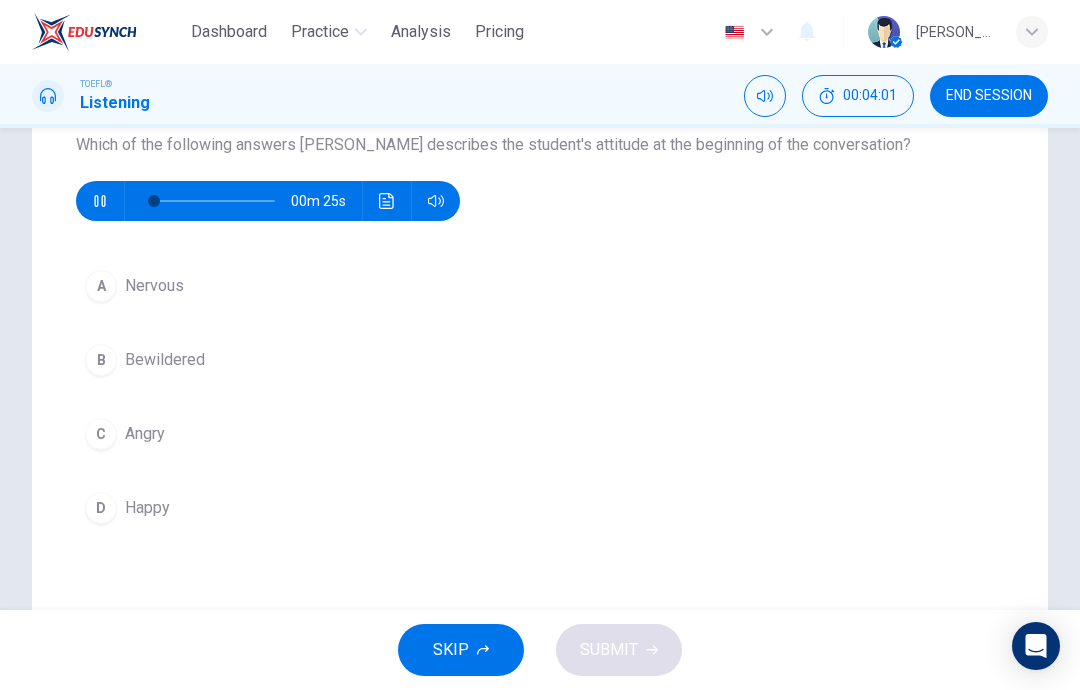 scroll, scrollTop: 224, scrollLeft: 0, axis: vertical 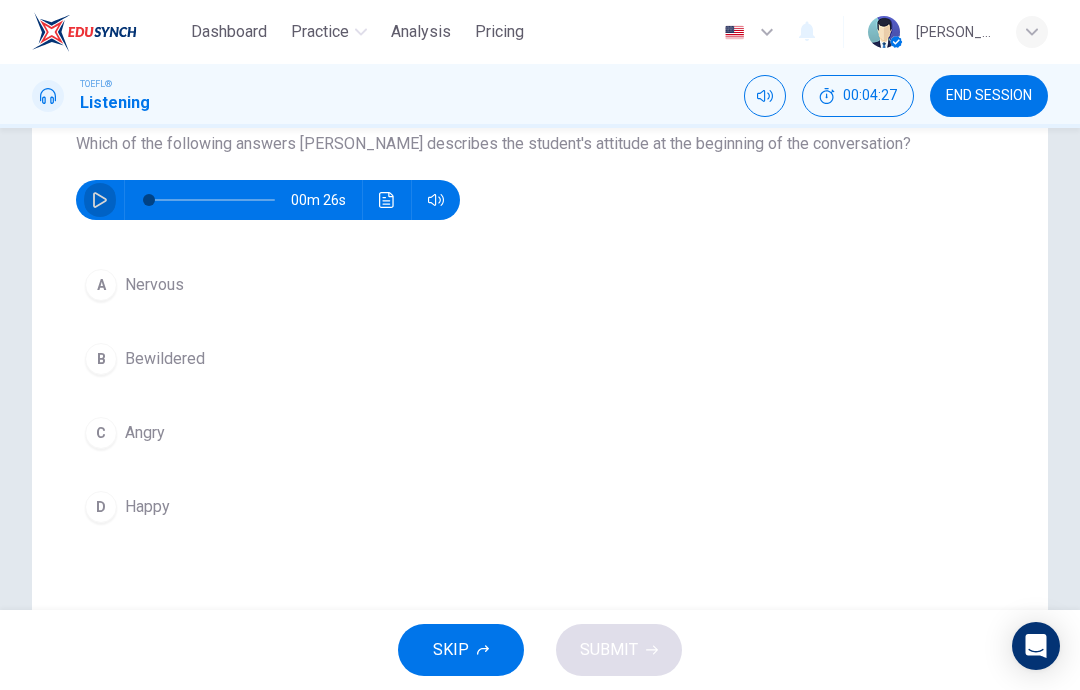 click at bounding box center [100, 200] 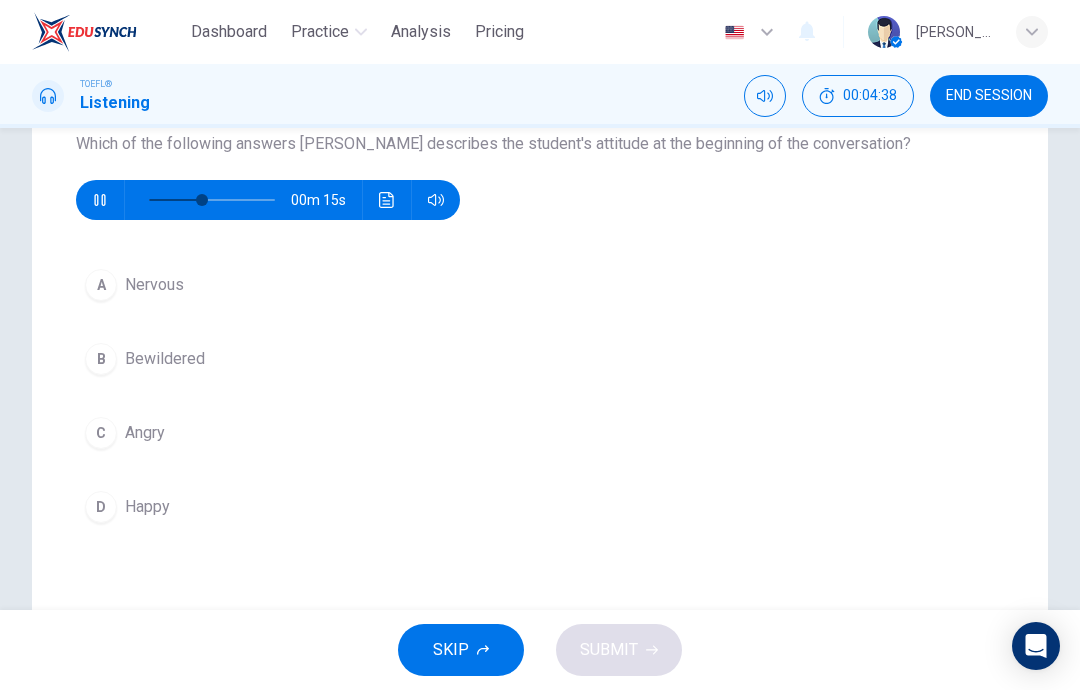 click on "Bewildered" at bounding box center [165, 359] 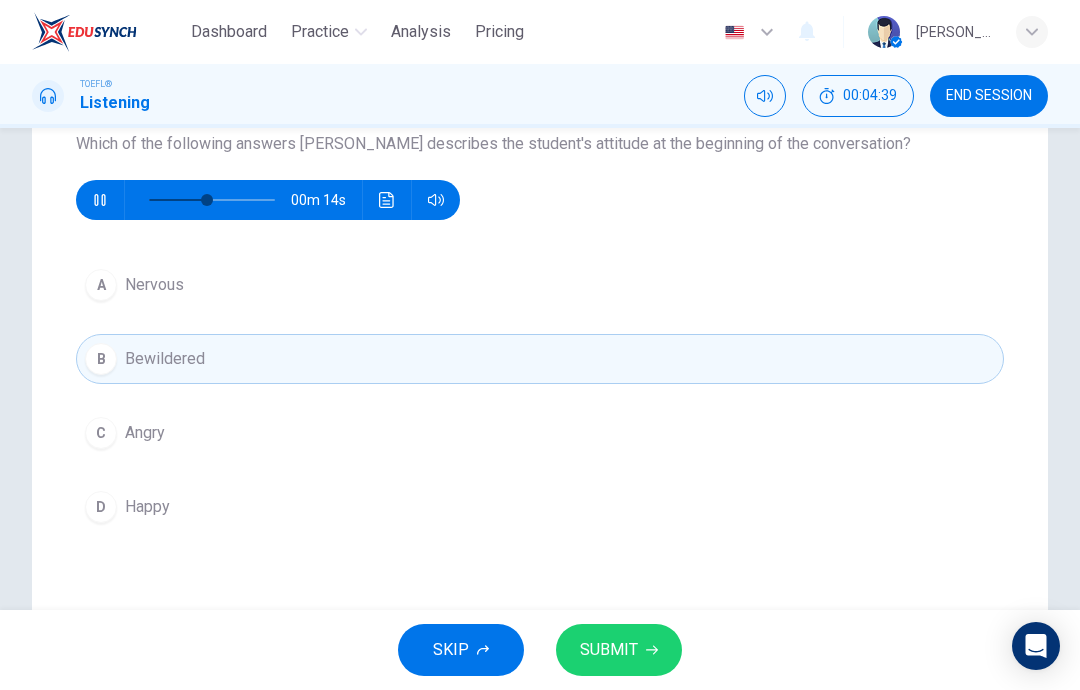 click on "SUBMIT" at bounding box center [609, 650] 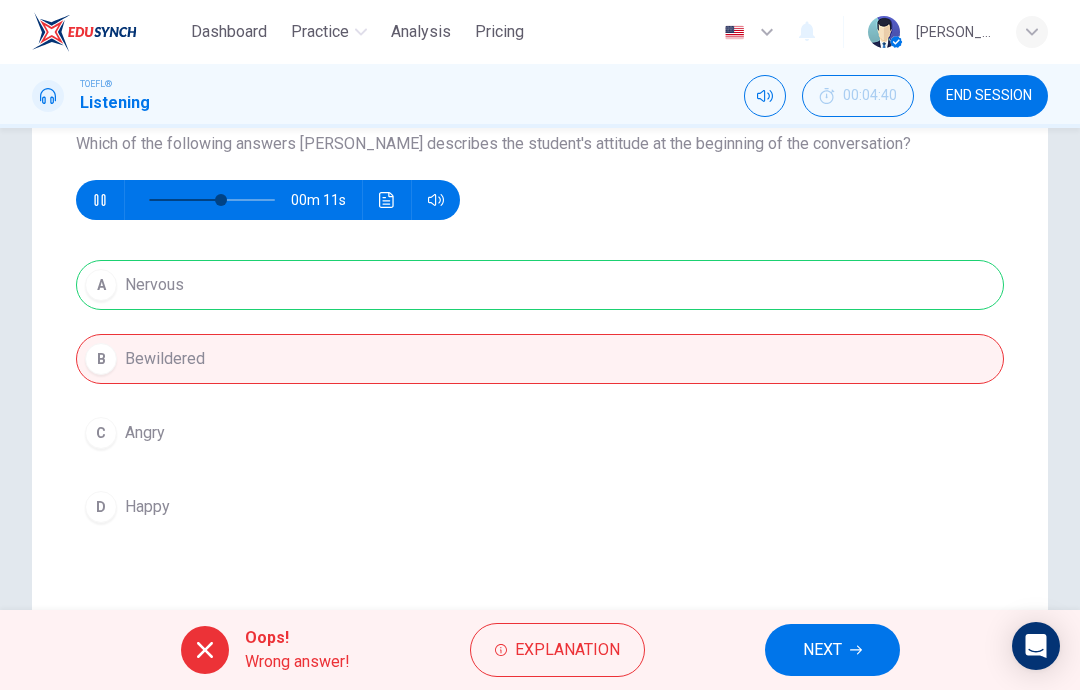 type on "57" 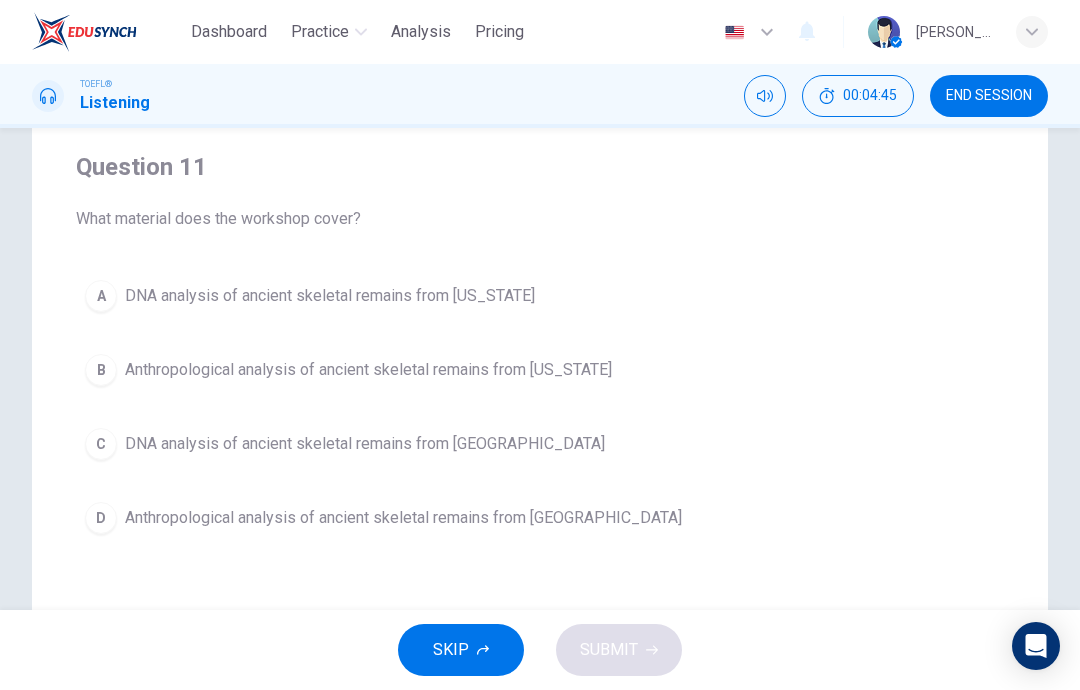 scroll, scrollTop: 147, scrollLeft: 0, axis: vertical 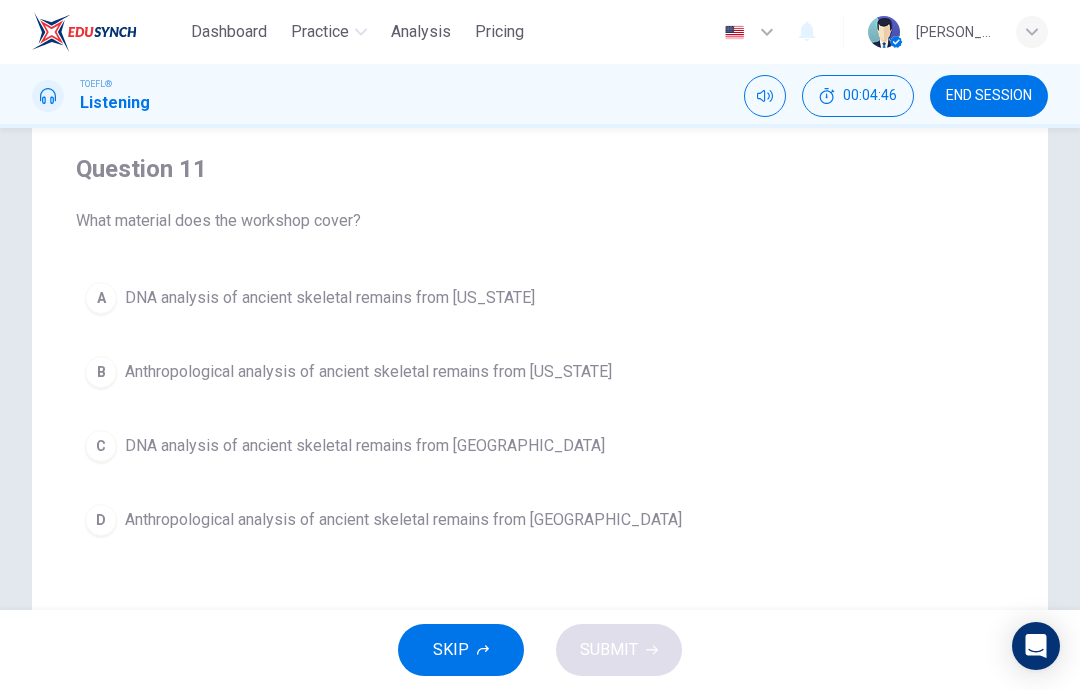 click on "DNA analysis of ancient skeletal remains from South America" at bounding box center [365, 446] 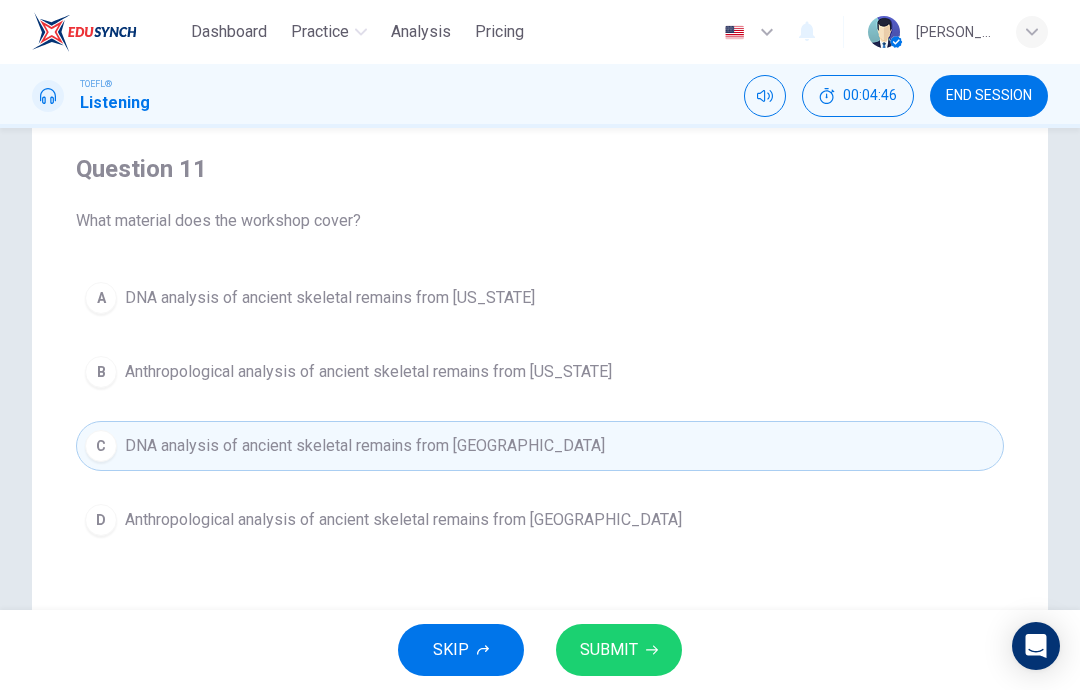 click on "SUBMIT" at bounding box center [609, 650] 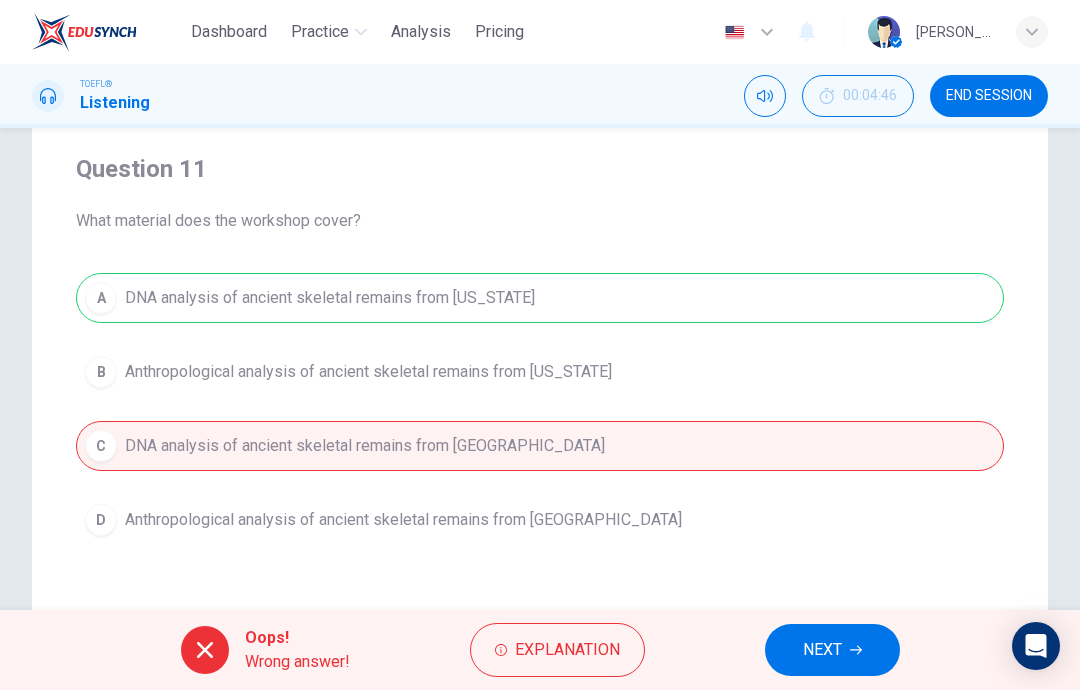 click on "NEXT" at bounding box center [822, 650] 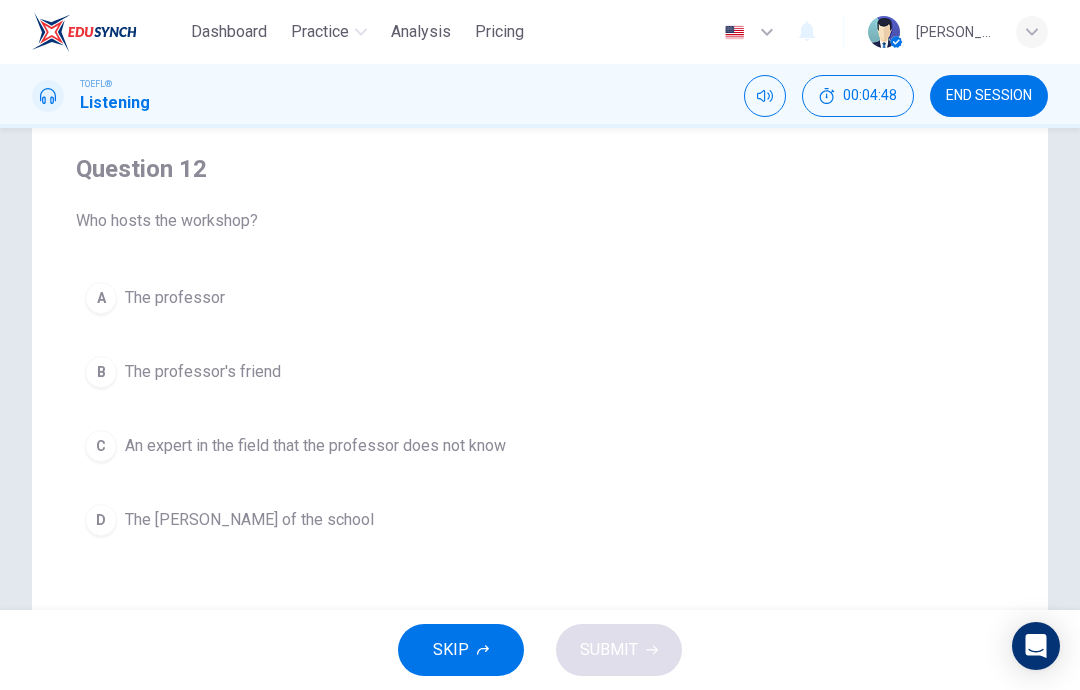 click on "An expert in the field that the professor does not know" at bounding box center (315, 446) 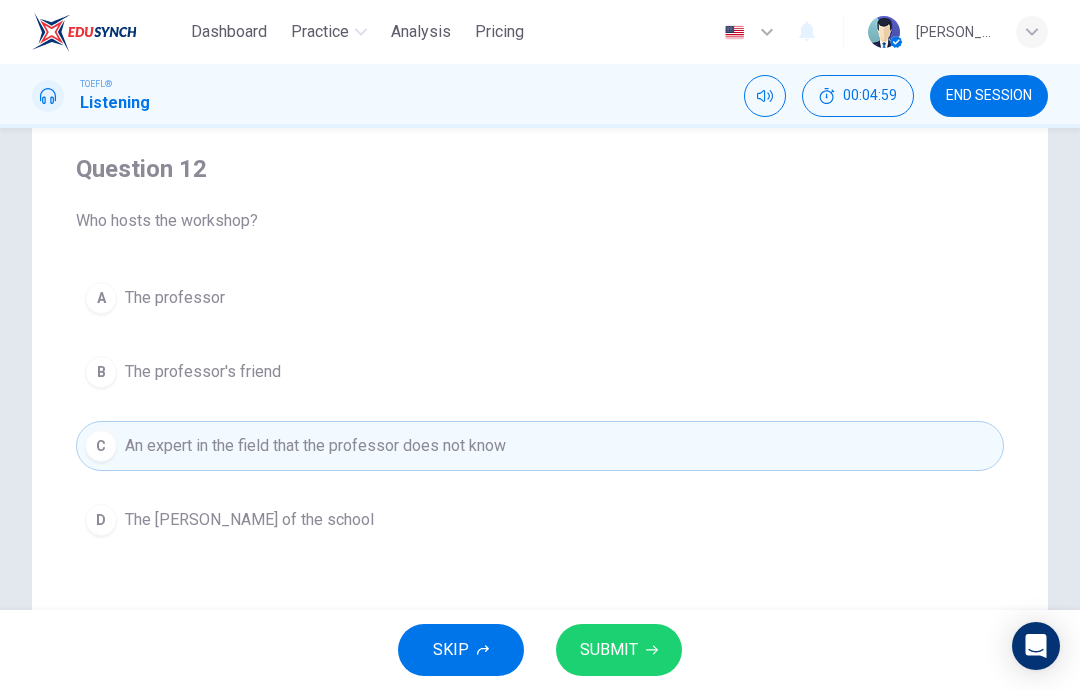 click on "SUBMIT" at bounding box center (619, 650) 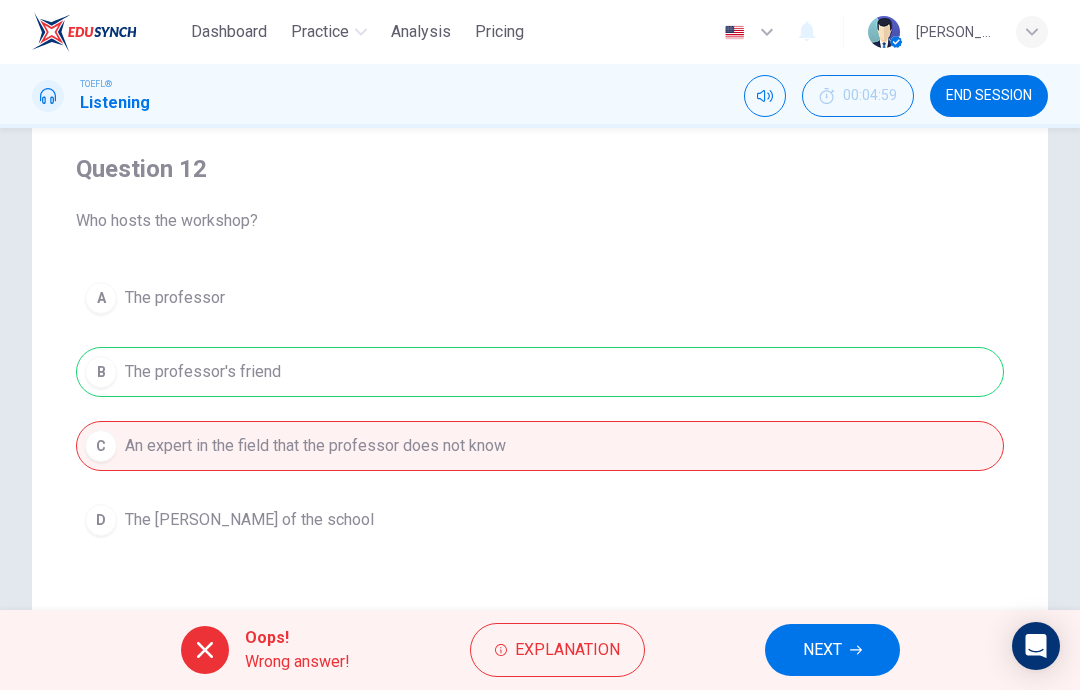 click on "NEXT" at bounding box center (822, 650) 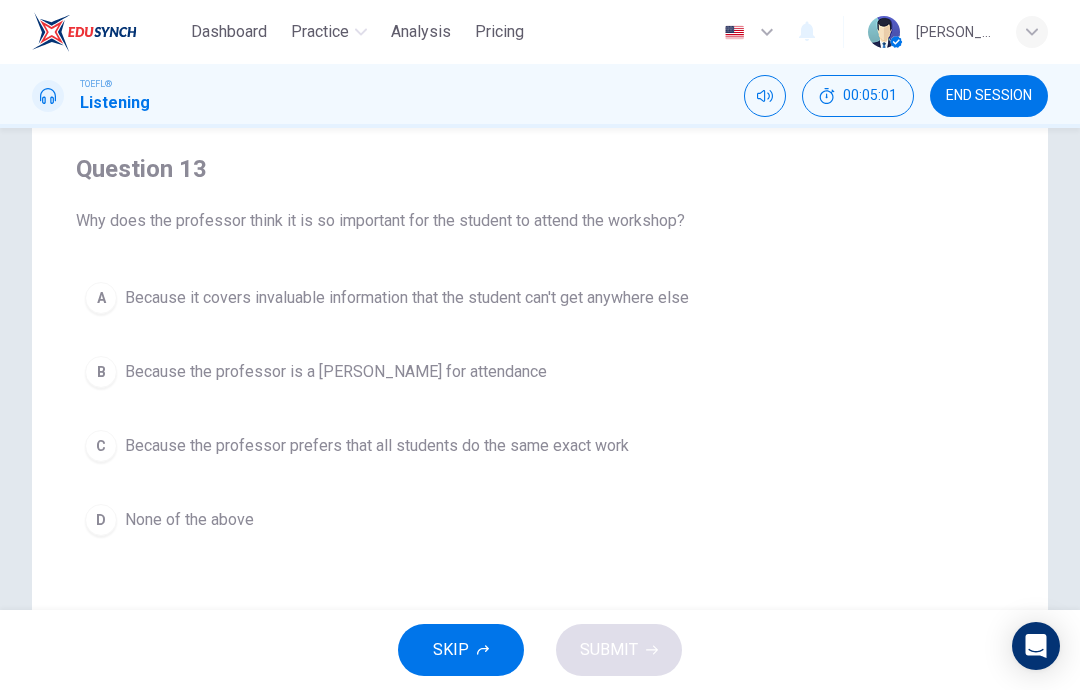 click on "Because it covers invaluable information that the student can't get anywhere else" at bounding box center [407, 298] 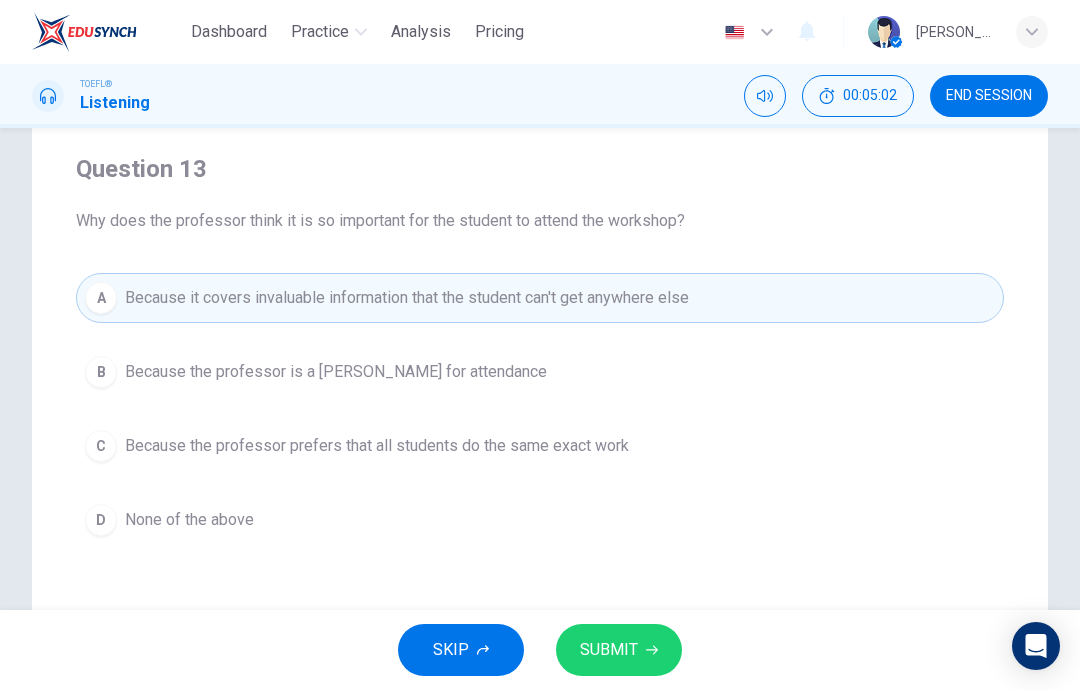 click on "SUBMIT" at bounding box center [619, 650] 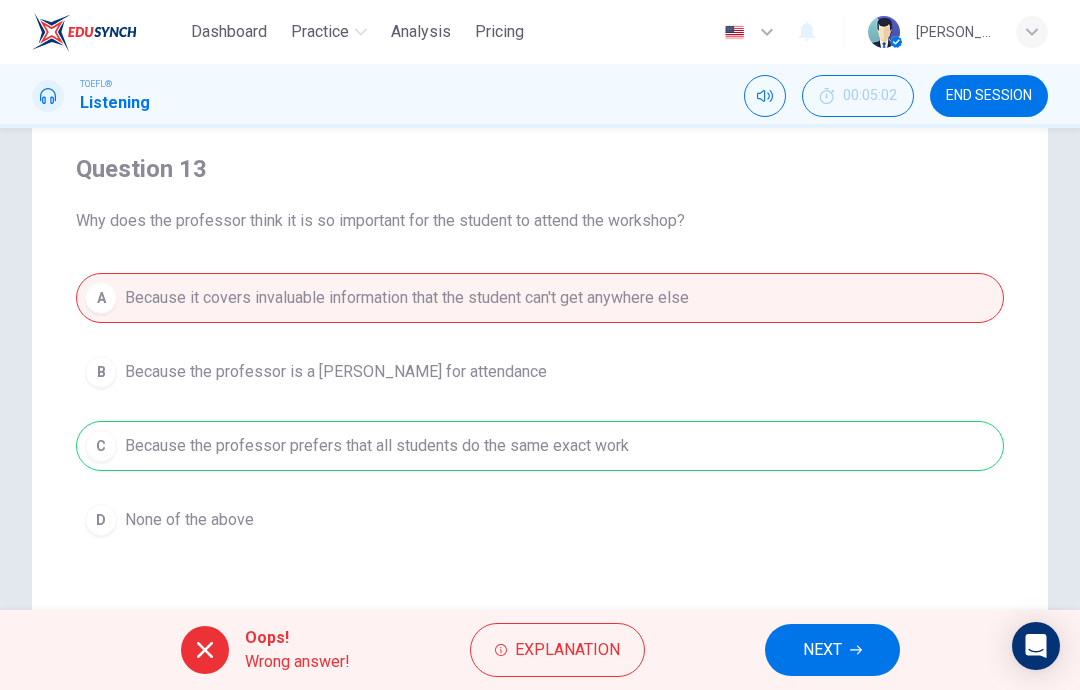 click on "NEXT" at bounding box center [832, 650] 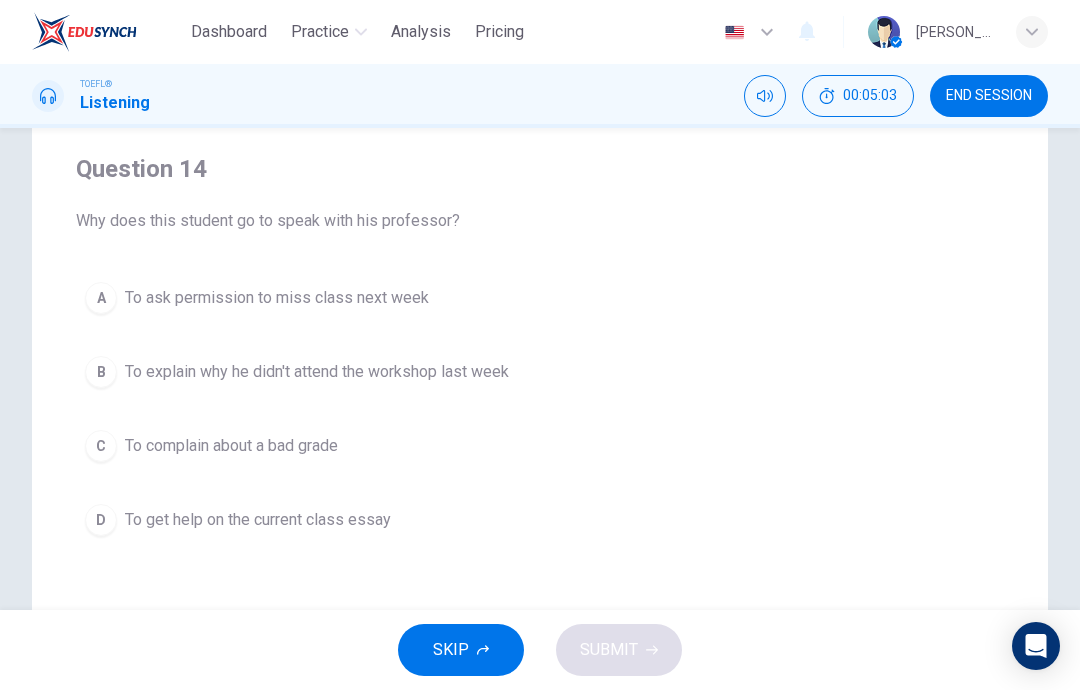 click on "B To explain why he didn't attend the workshop last week" at bounding box center (540, 372) 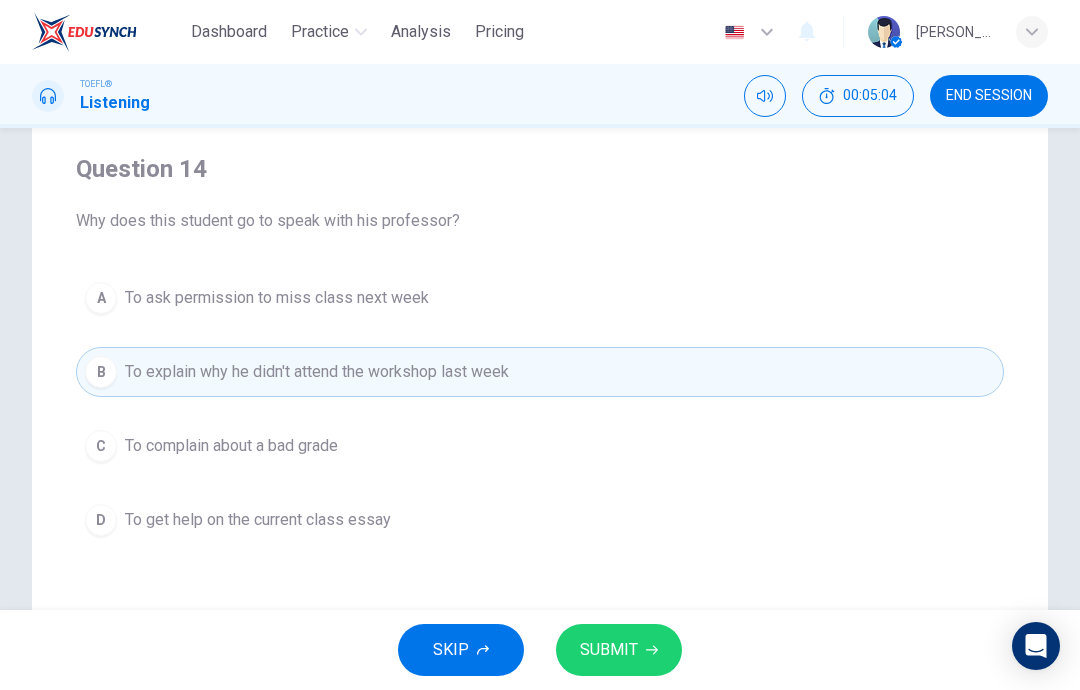click 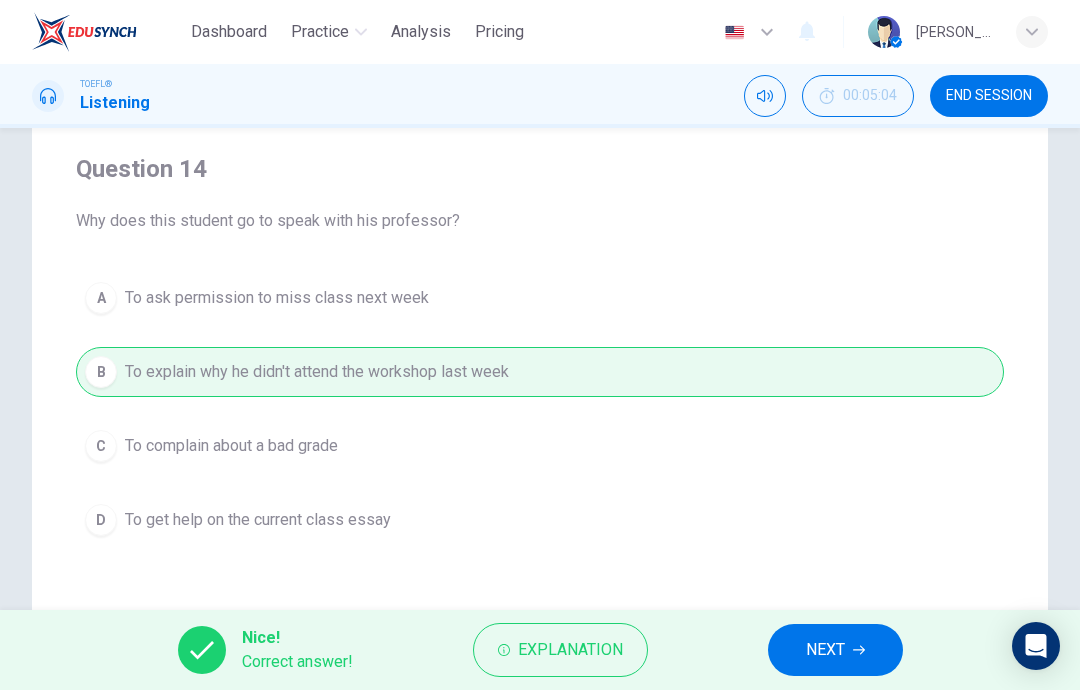 click on "NEXT" at bounding box center [825, 650] 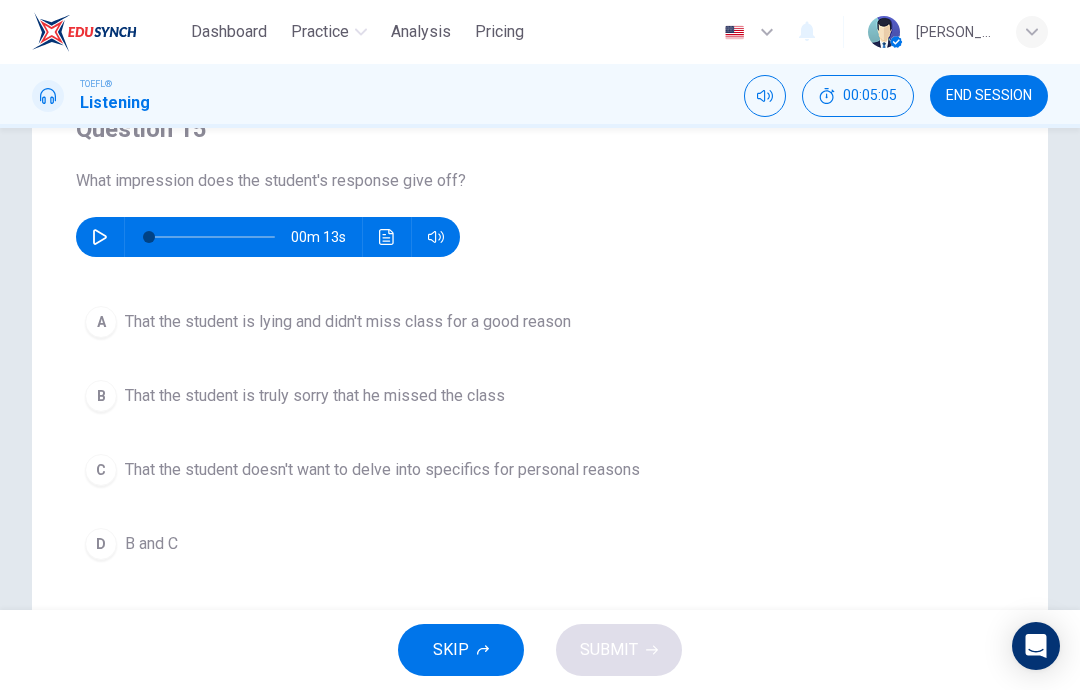 scroll, scrollTop: 189, scrollLeft: 0, axis: vertical 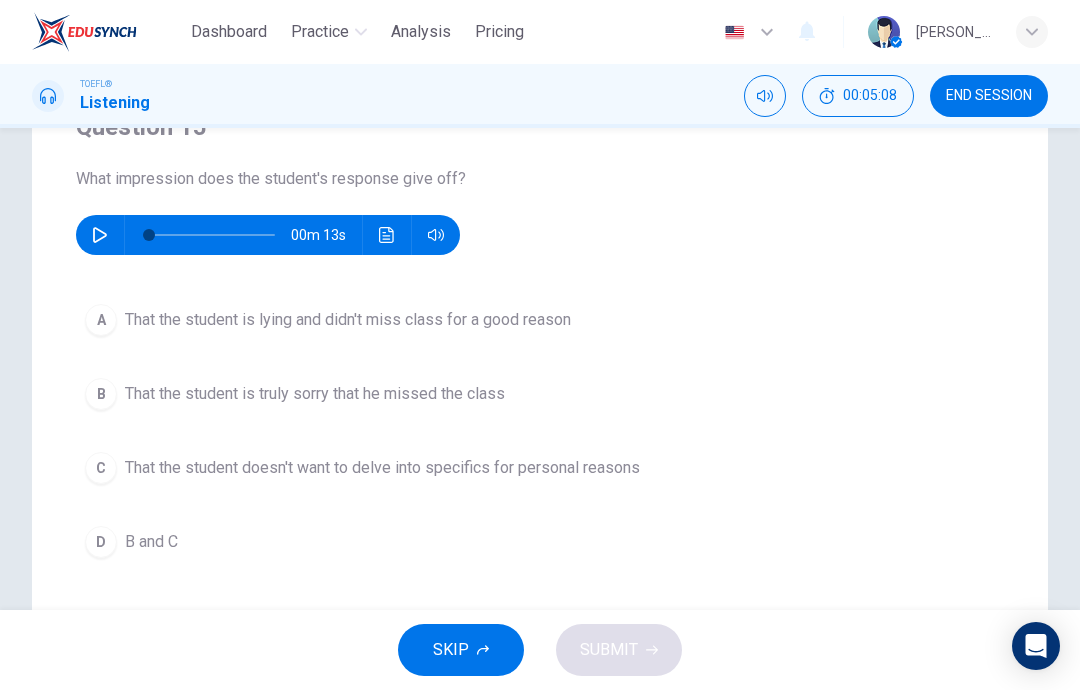 click at bounding box center (100, 235) 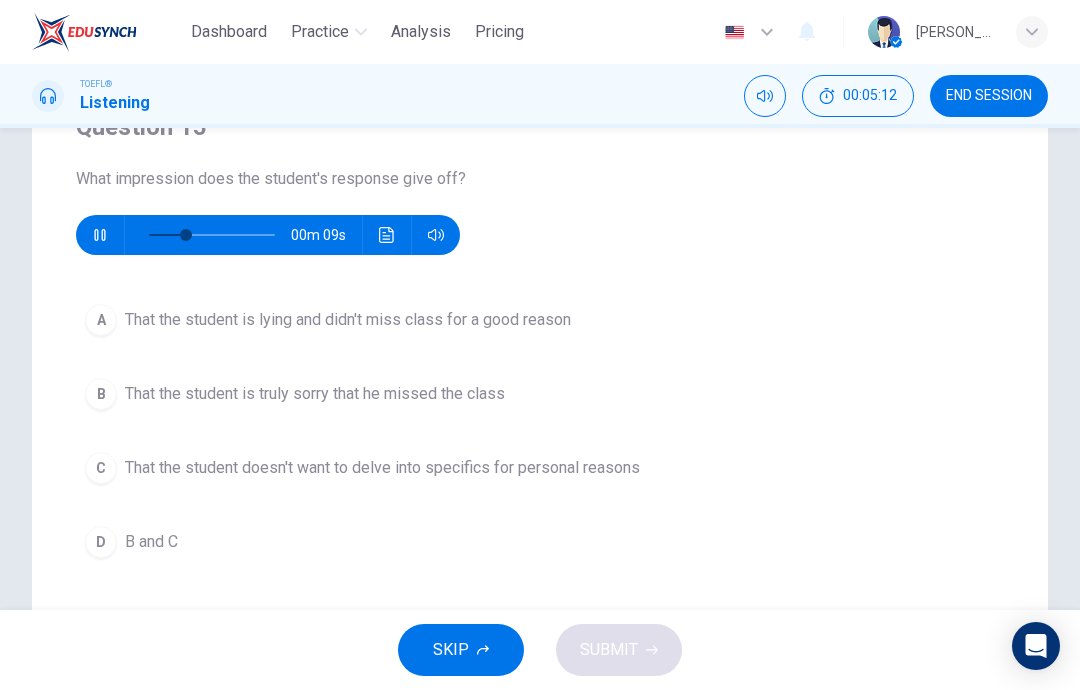 click on "D B and C" at bounding box center [540, 542] 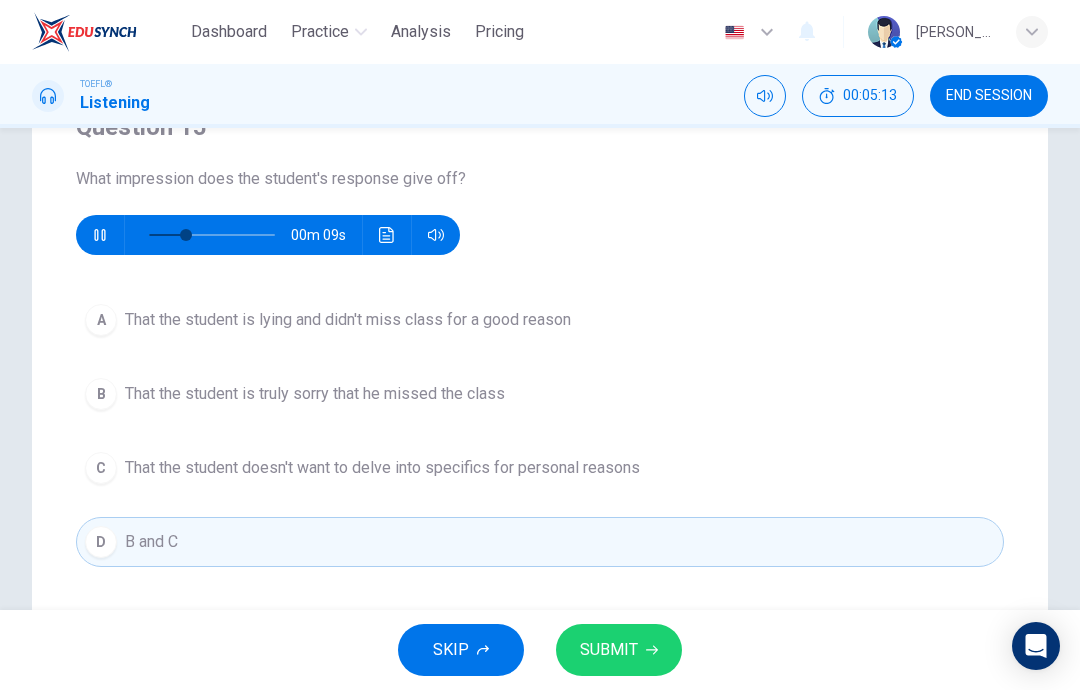 click on "SUBMIT" at bounding box center [609, 650] 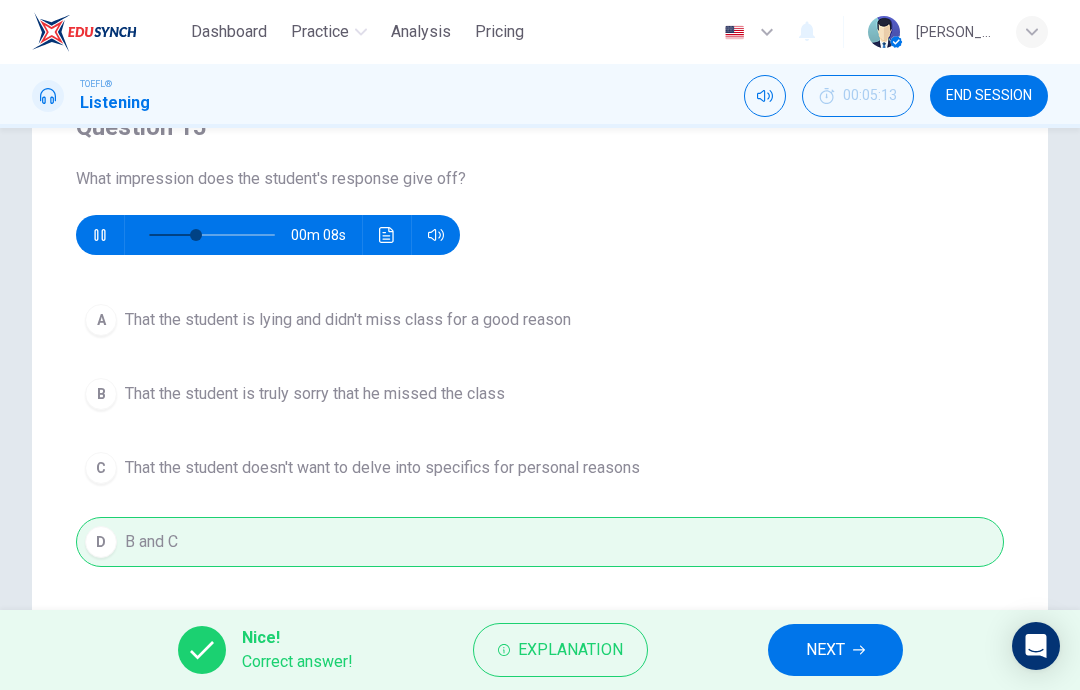 type on "45" 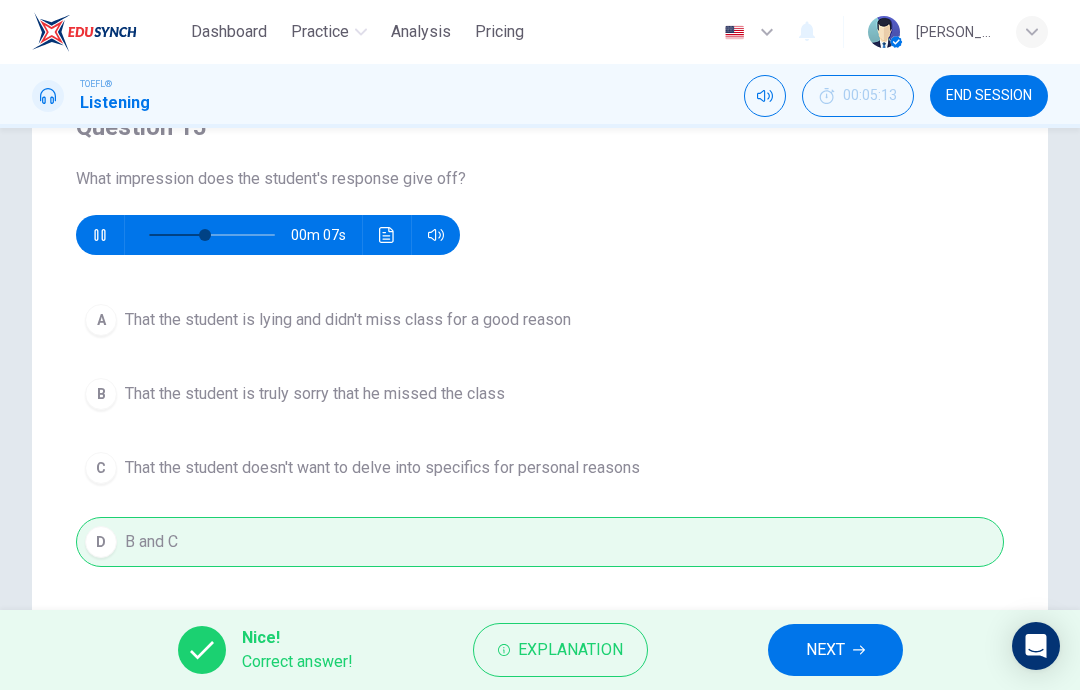 click on "NEXT" at bounding box center (835, 650) 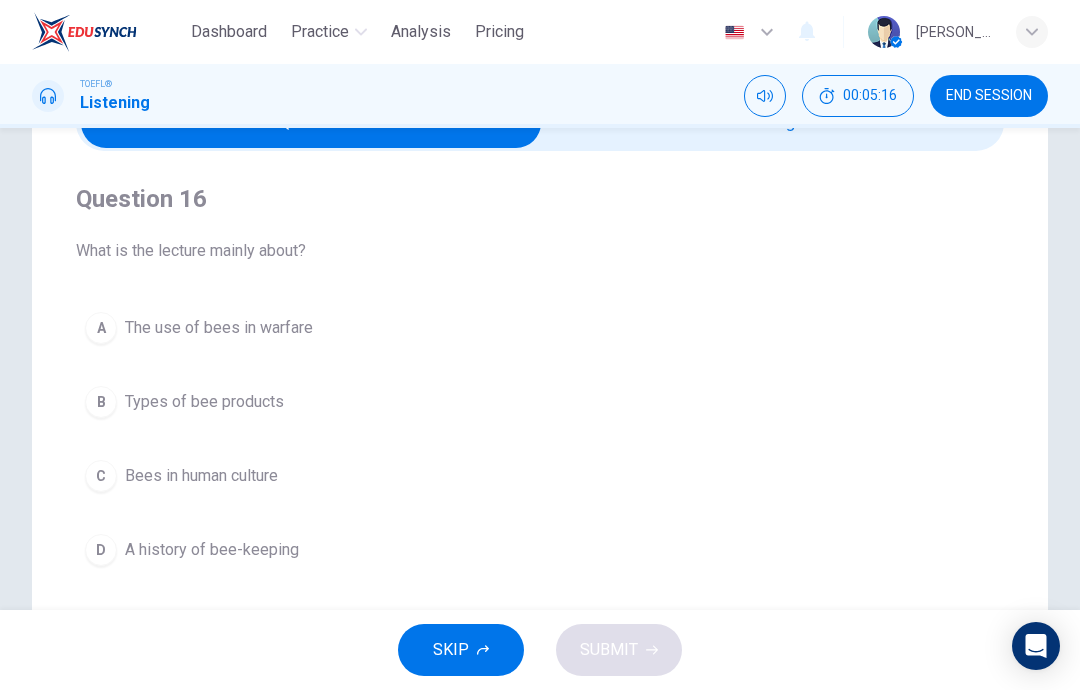 scroll, scrollTop: 118, scrollLeft: 0, axis: vertical 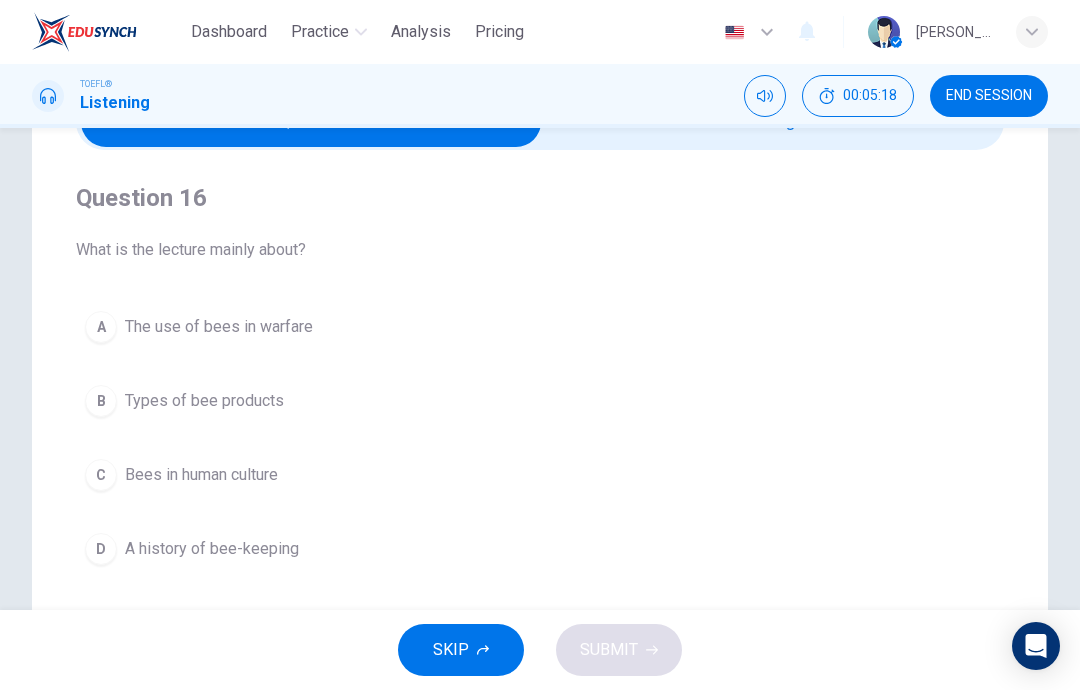 click on "A history of bee-keeping" at bounding box center [212, 549] 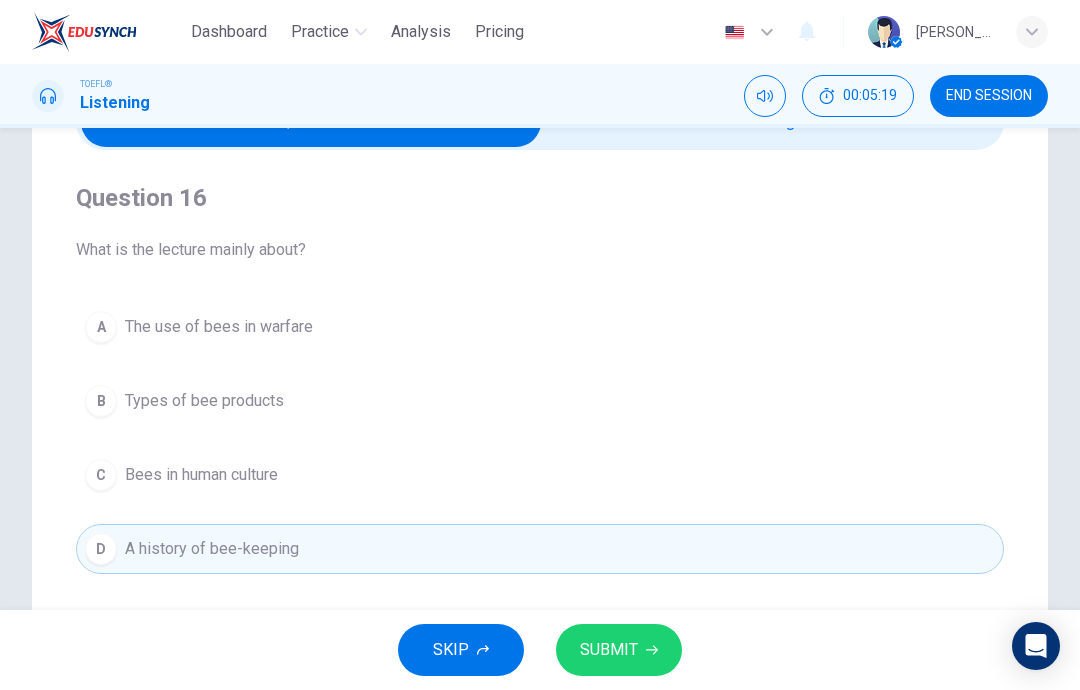 click on "SUBMIT" at bounding box center [619, 650] 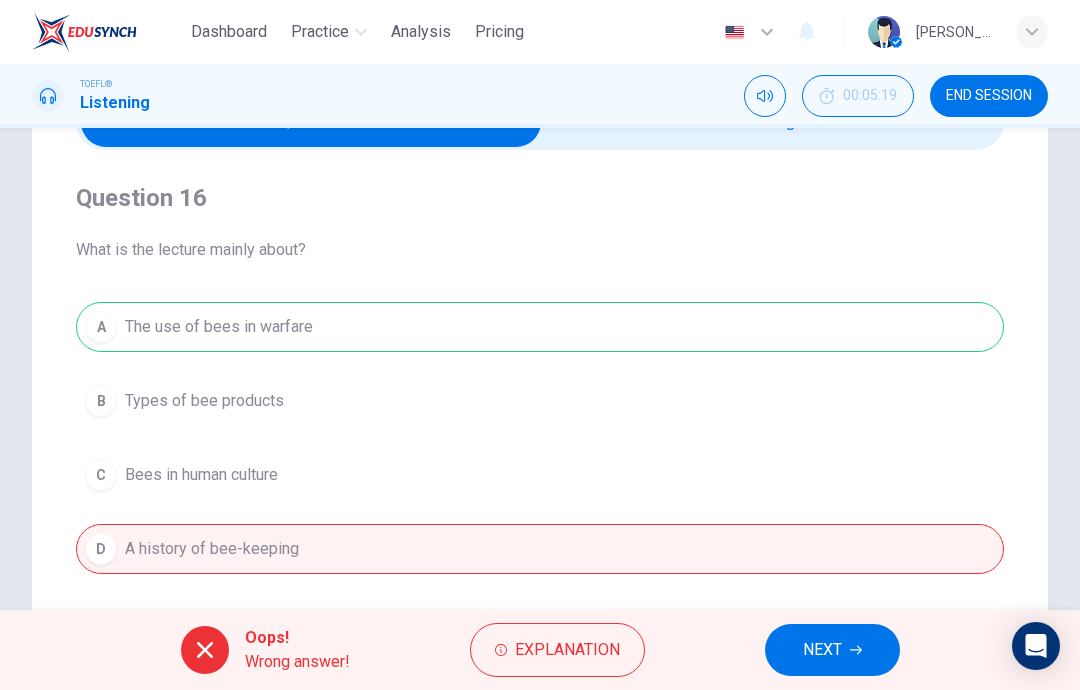 click on "NEXT" at bounding box center [822, 650] 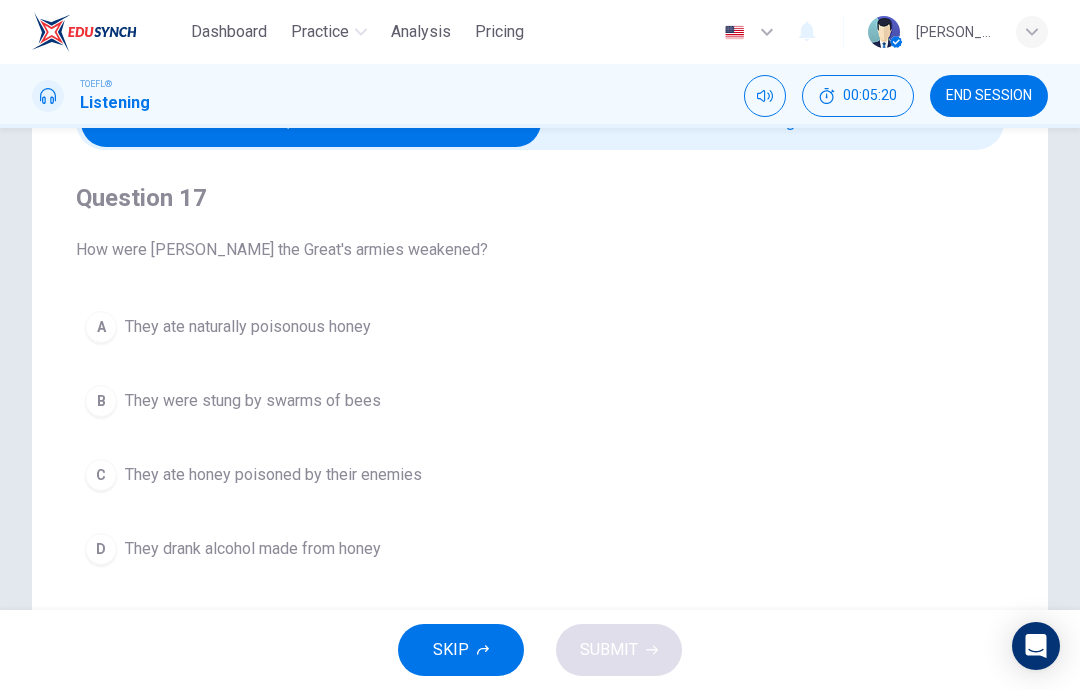 click on "B They were stung by swarms of bees" at bounding box center [540, 401] 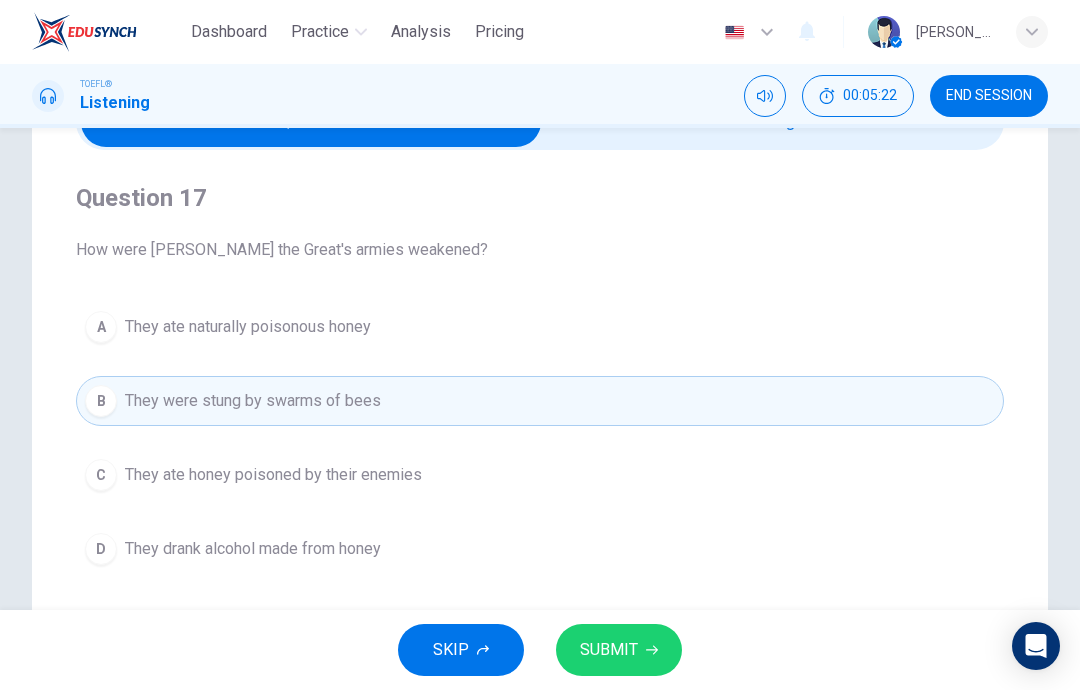 click on "SUBMIT" at bounding box center (619, 650) 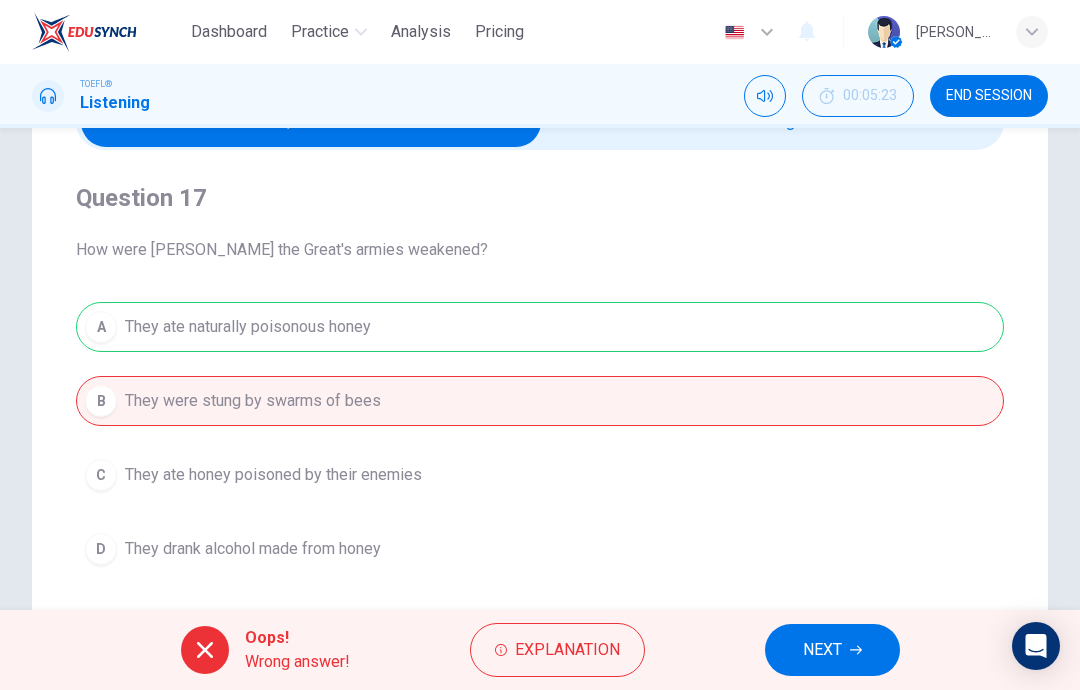 click on "NEXT" at bounding box center [822, 650] 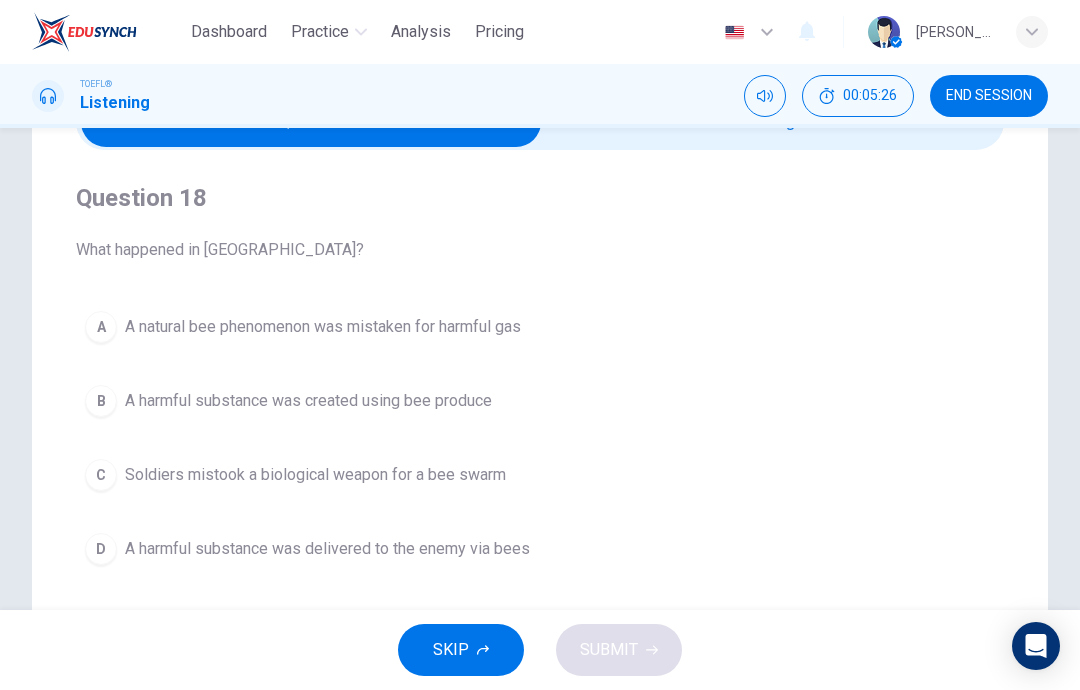click on "A A natural bee phenomenon was mistaken for harmful gas" at bounding box center (540, 327) 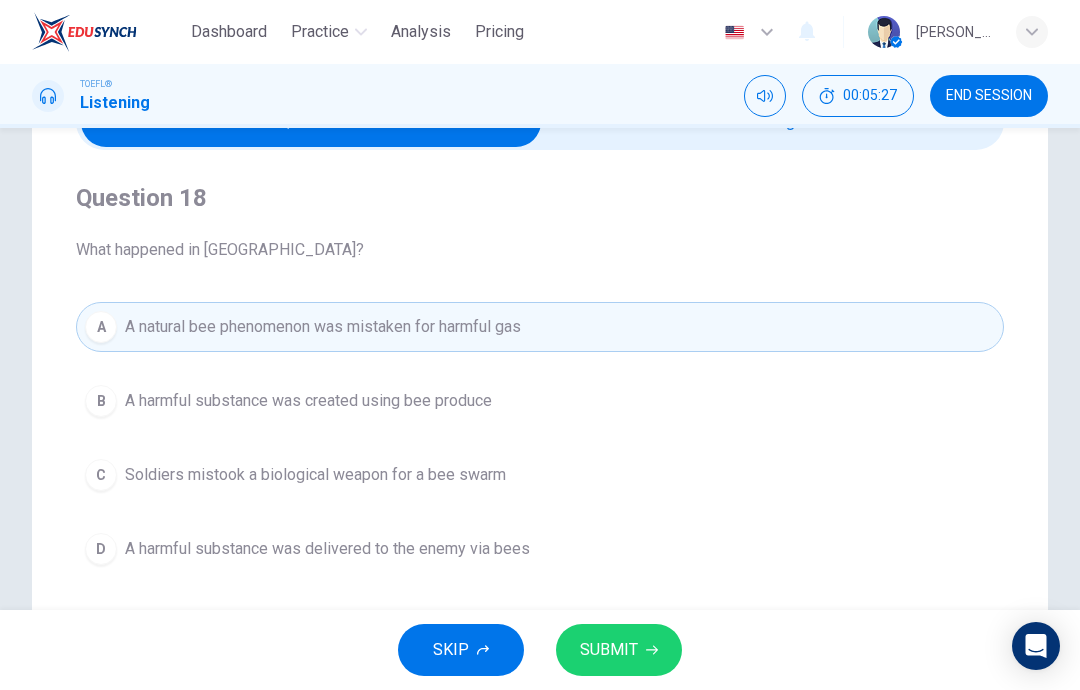 click on "SUBMIT" at bounding box center (609, 650) 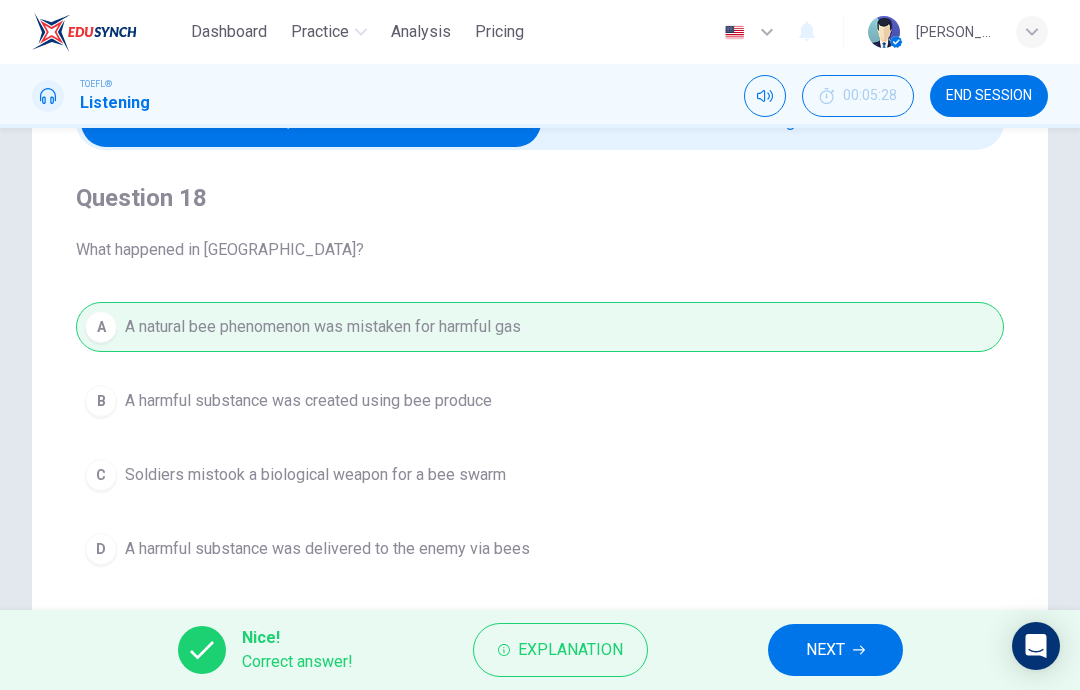 click on "NEXT" at bounding box center [825, 650] 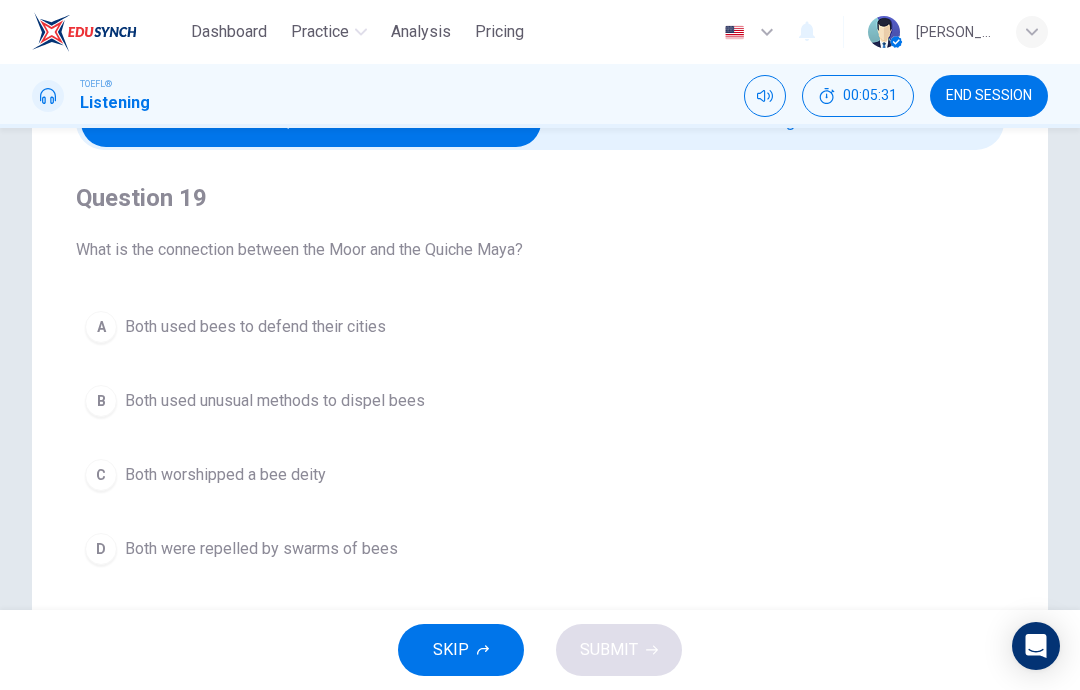 click on "Both used unusual methods to dispel bees" at bounding box center (275, 401) 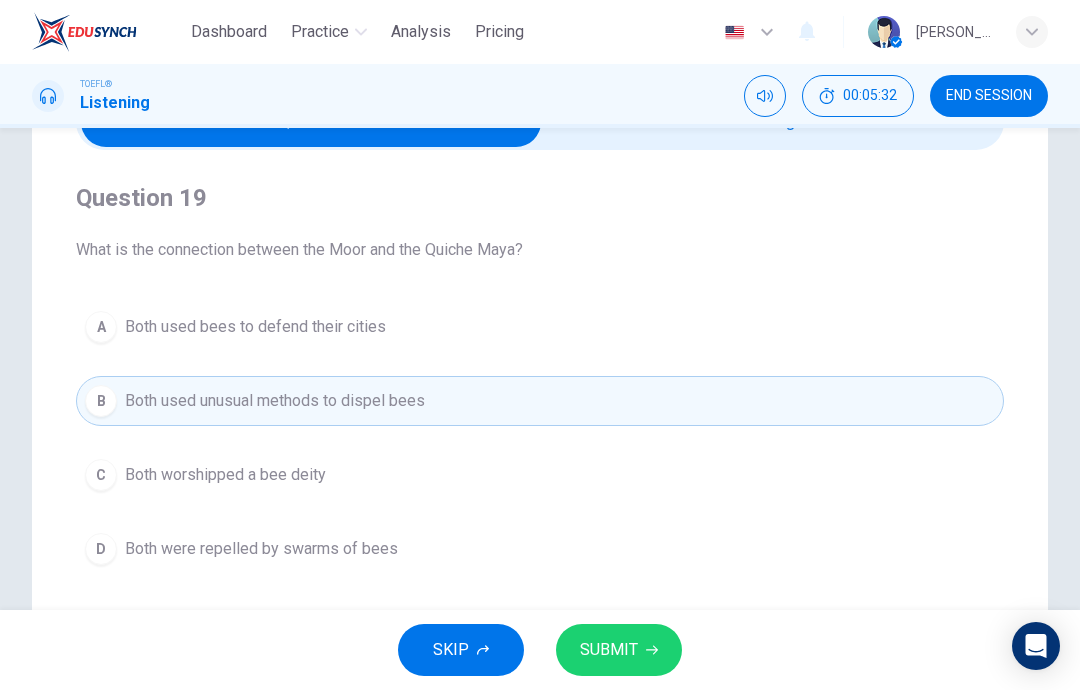 click on "SUBMIT" at bounding box center [609, 650] 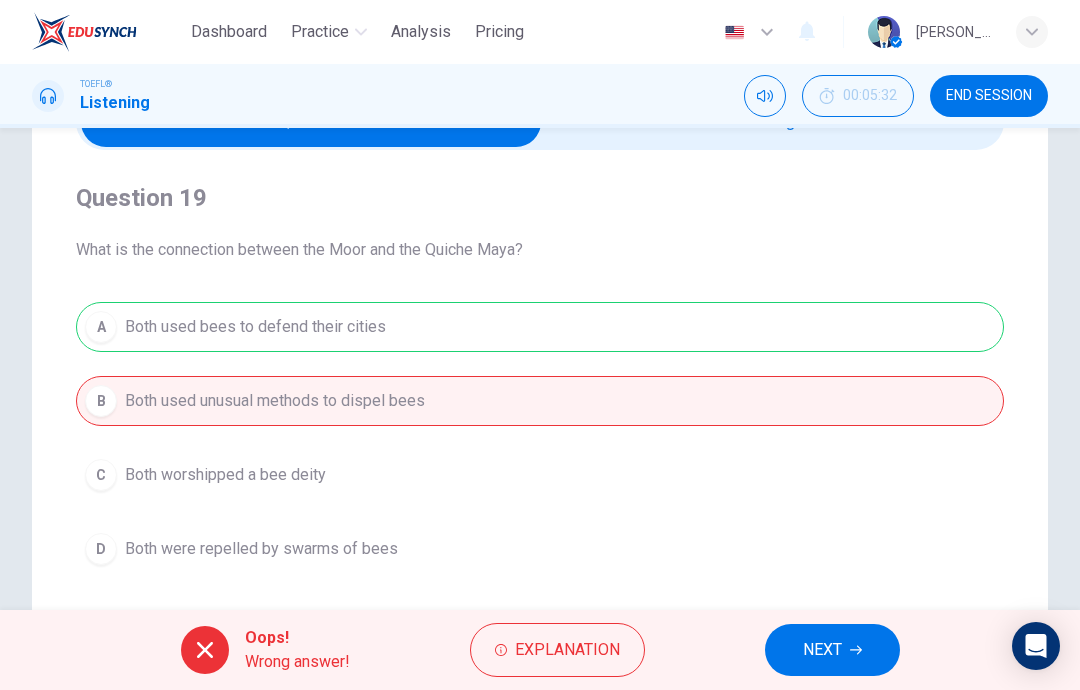 click on "NEXT" at bounding box center (832, 650) 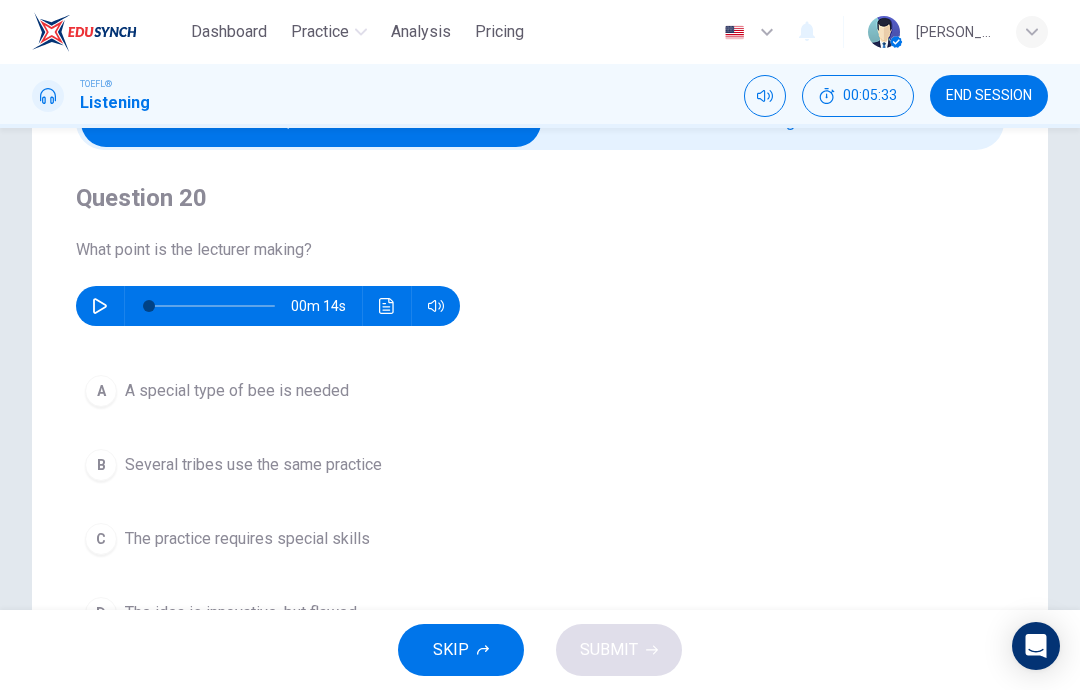 click at bounding box center [100, 306] 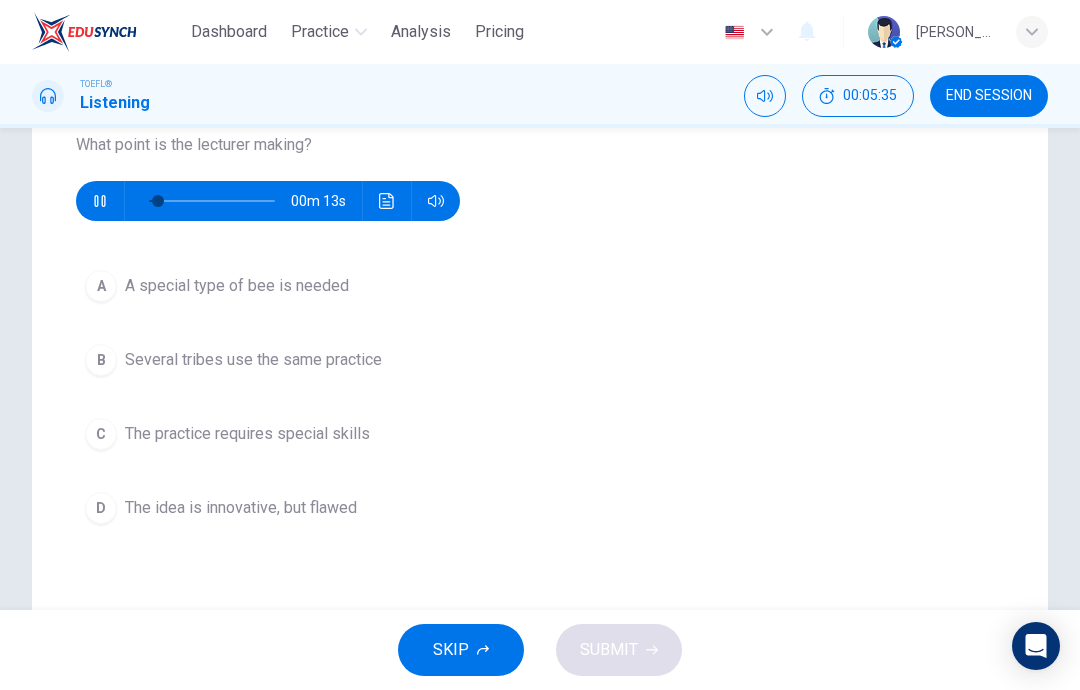 scroll, scrollTop: 224, scrollLeft: 0, axis: vertical 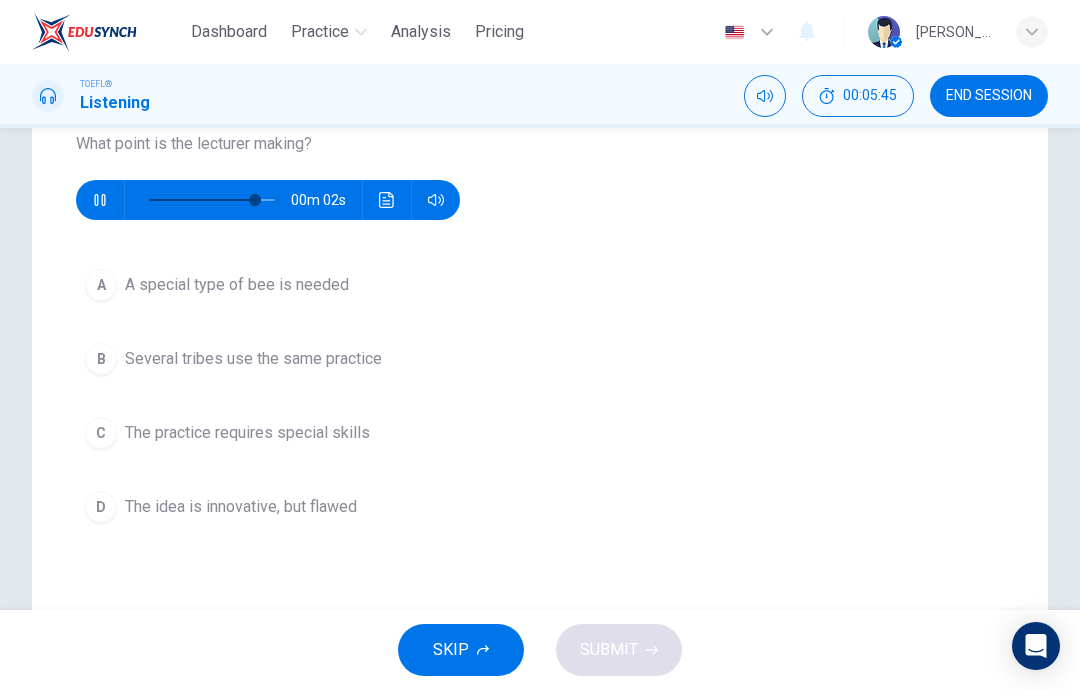click on "Several tribes use the same practice" at bounding box center [253, 359] 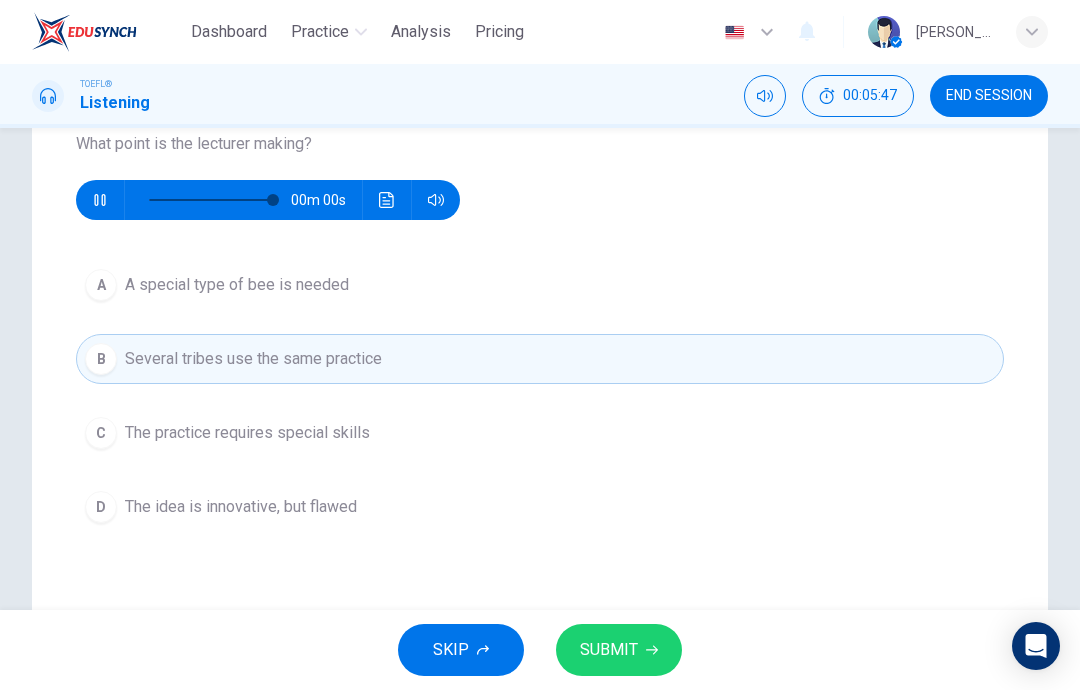 type on "0" 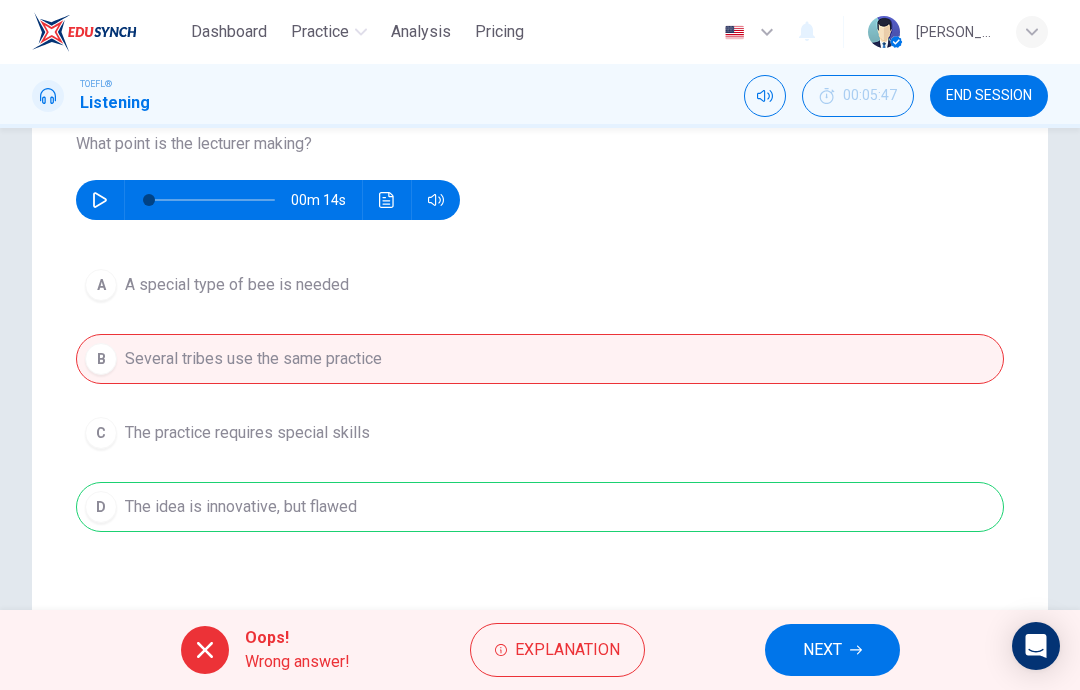 click on "NEXT" at bounding box center [822, 650] 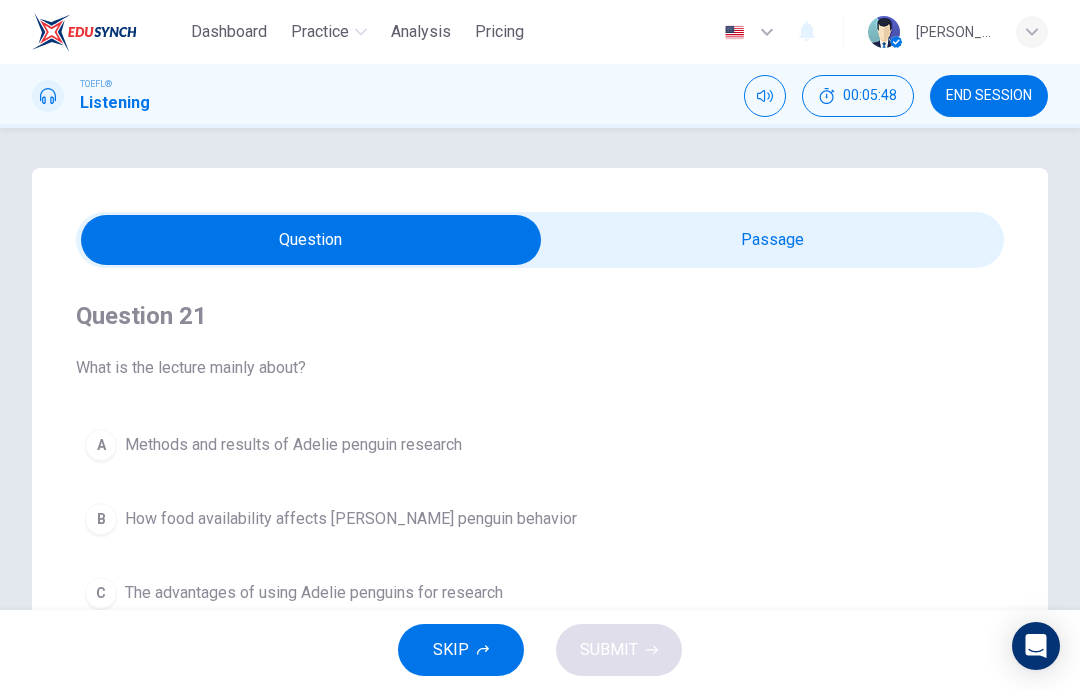 click on "END SESSION" at bounding box center (989, 96) 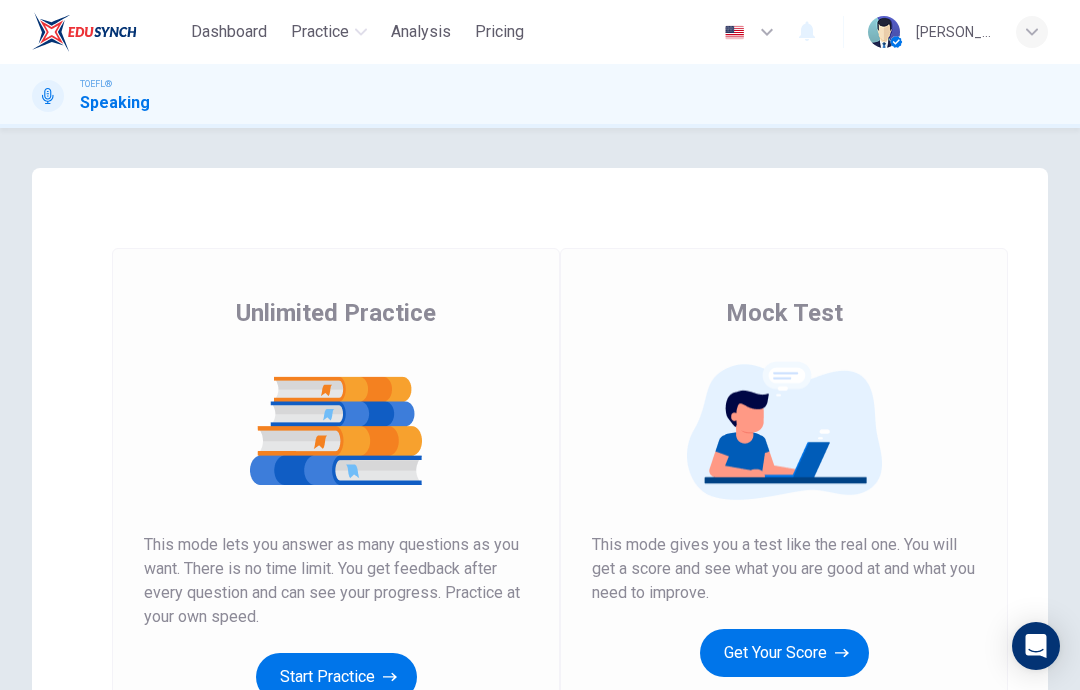 scroll, scrollTop: 0, scrollLeft: 0, axis: both 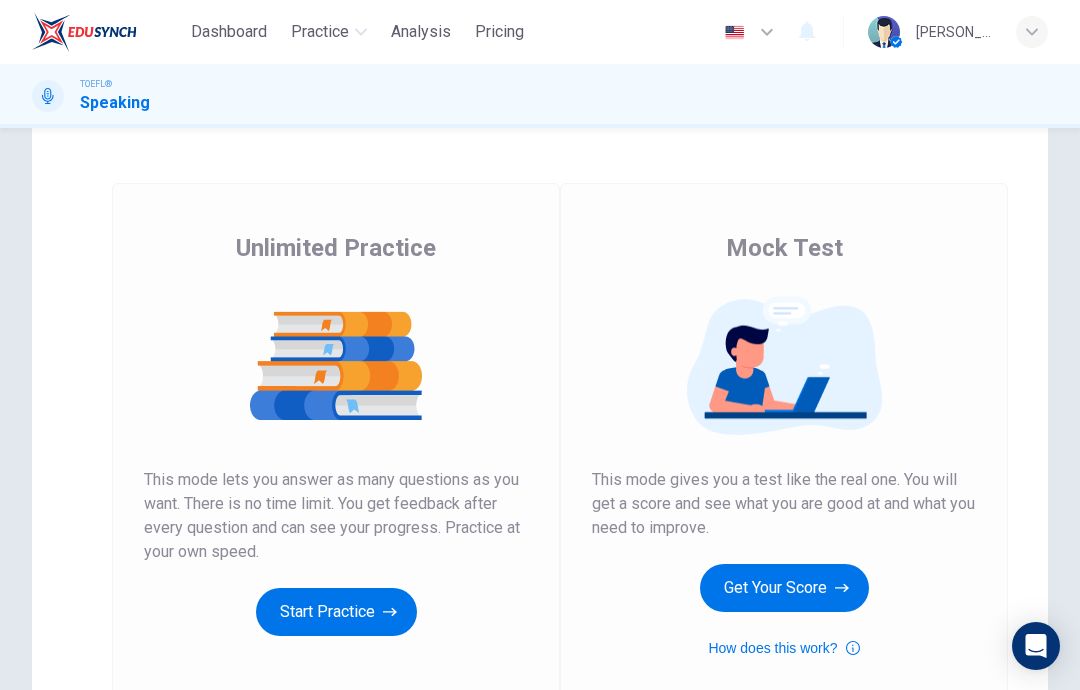 click on "Start Practice" at bounding box center [336, 612] 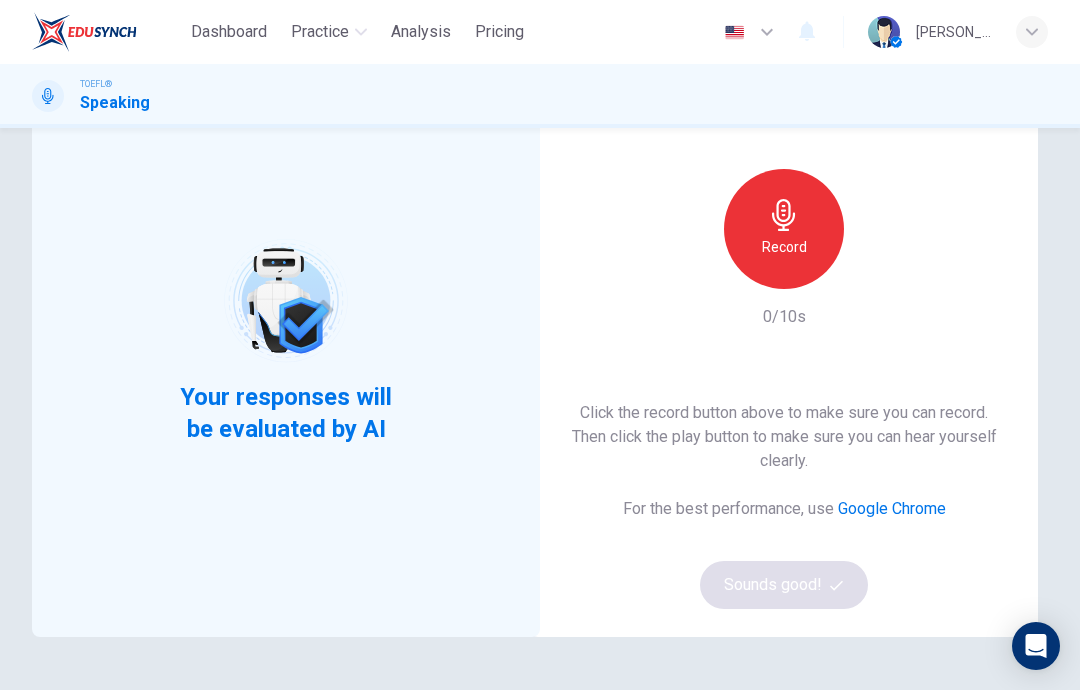 scroll, scrollTop: 121, scrollLeft: 0, axis: vertical 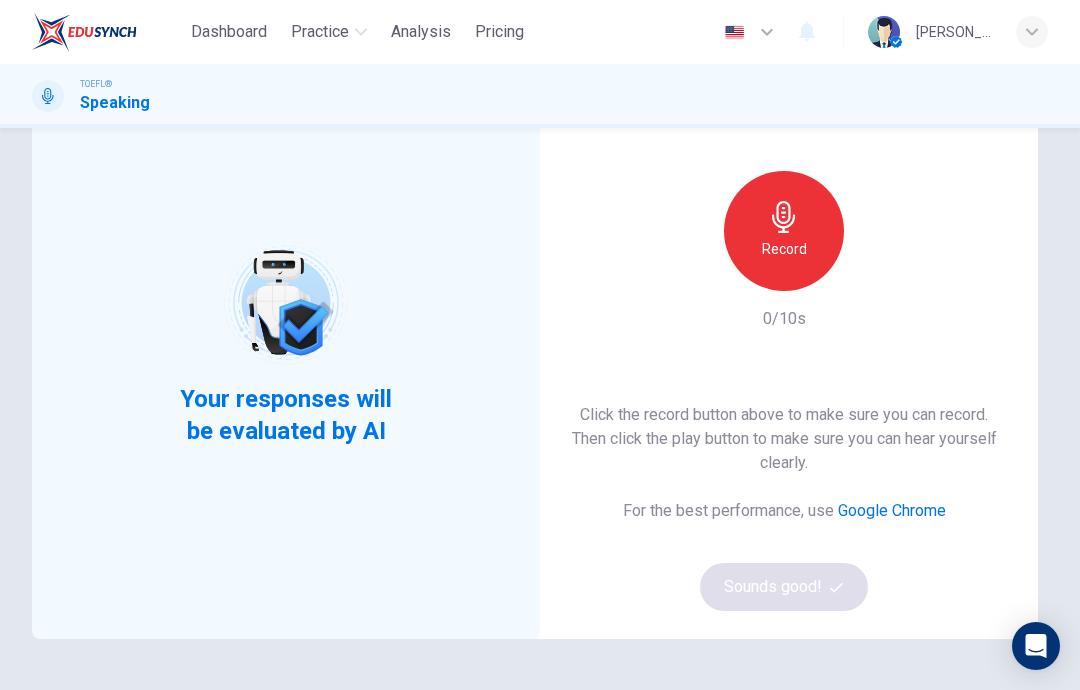click on "Record" at bounding box center (784, 249) 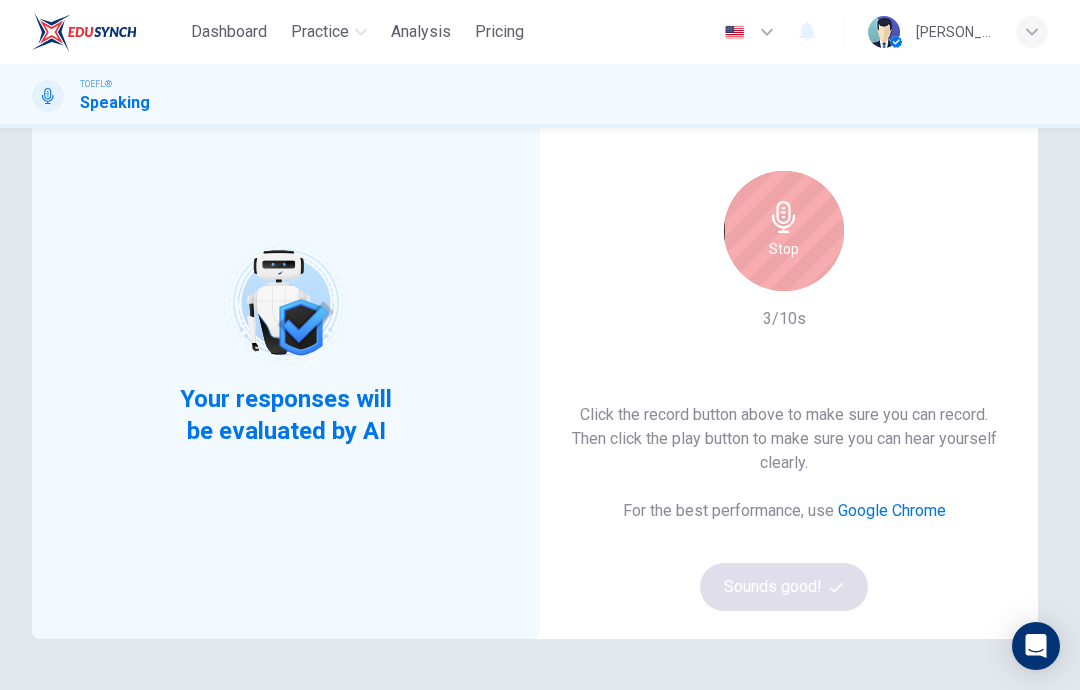 click on "Stop" at bounding box center [784, 231] 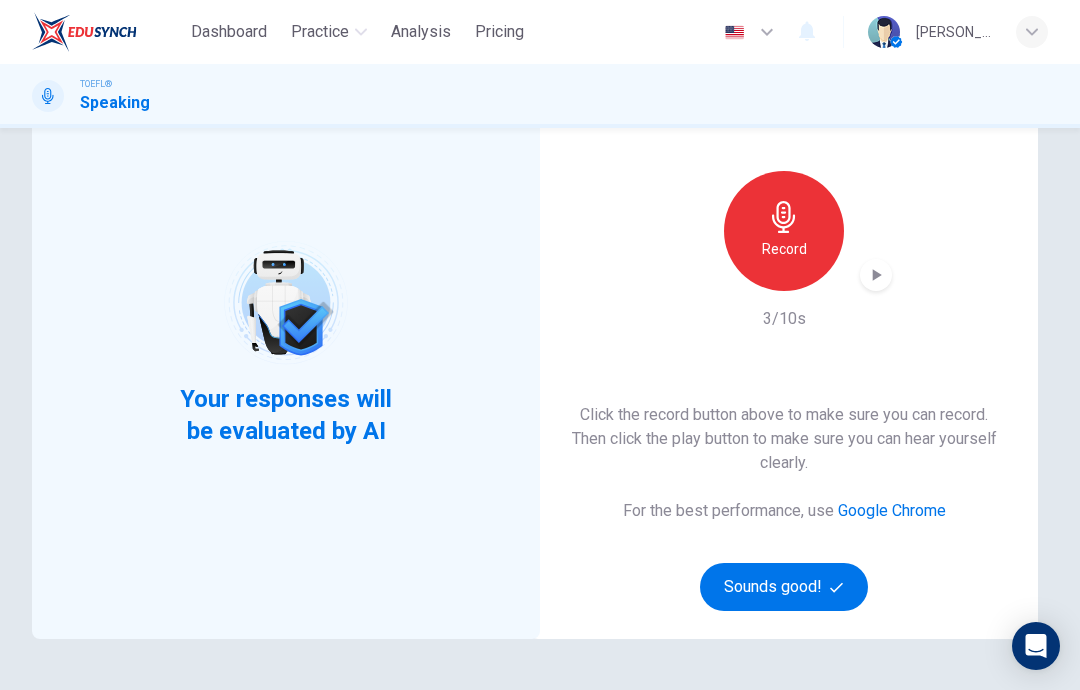 click on "Sounds good!" at bounding box center [784, 587] 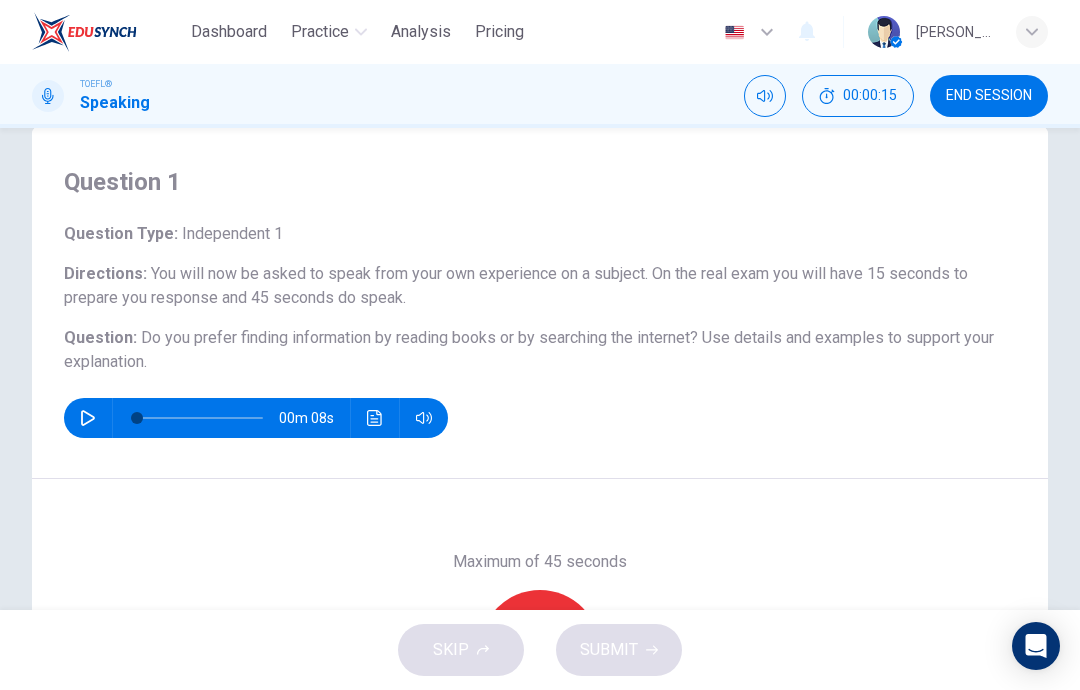 scroll, scrollTop: 38, scrollLeft: 0, axis: vertical 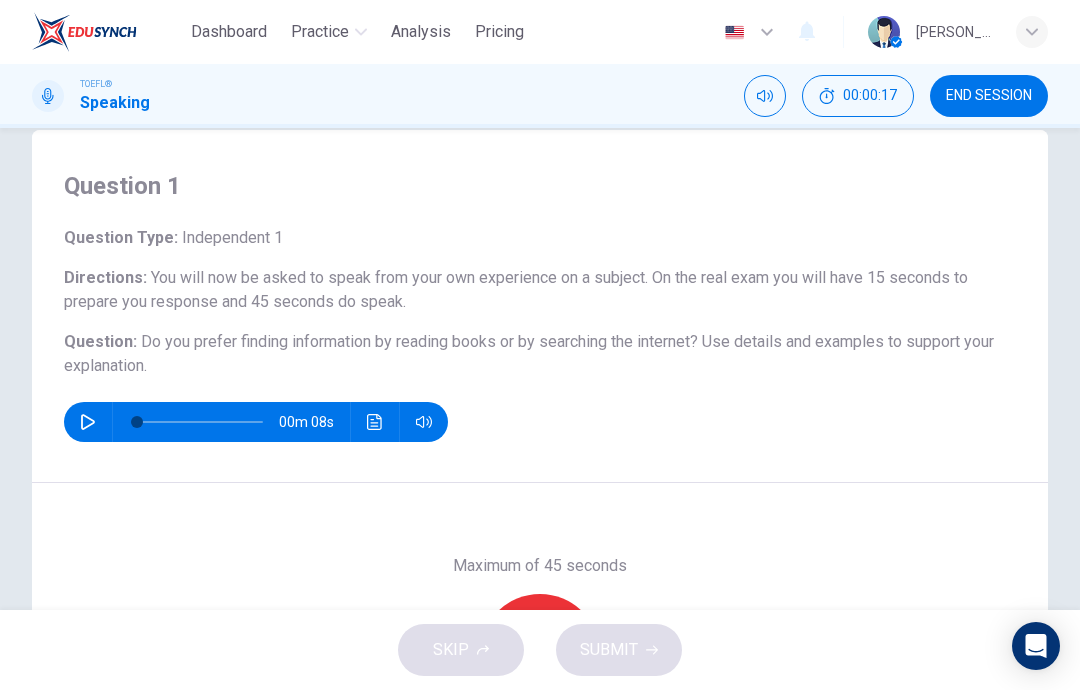 click at bounding box center [88, 422] 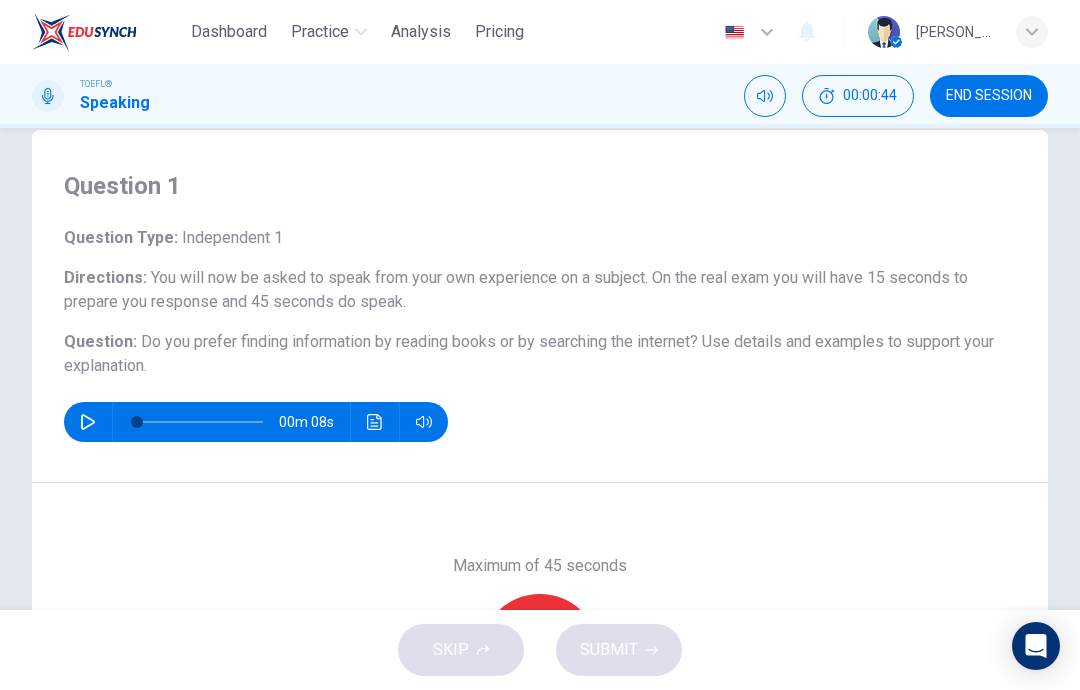 click at bounding box center [88, 422] 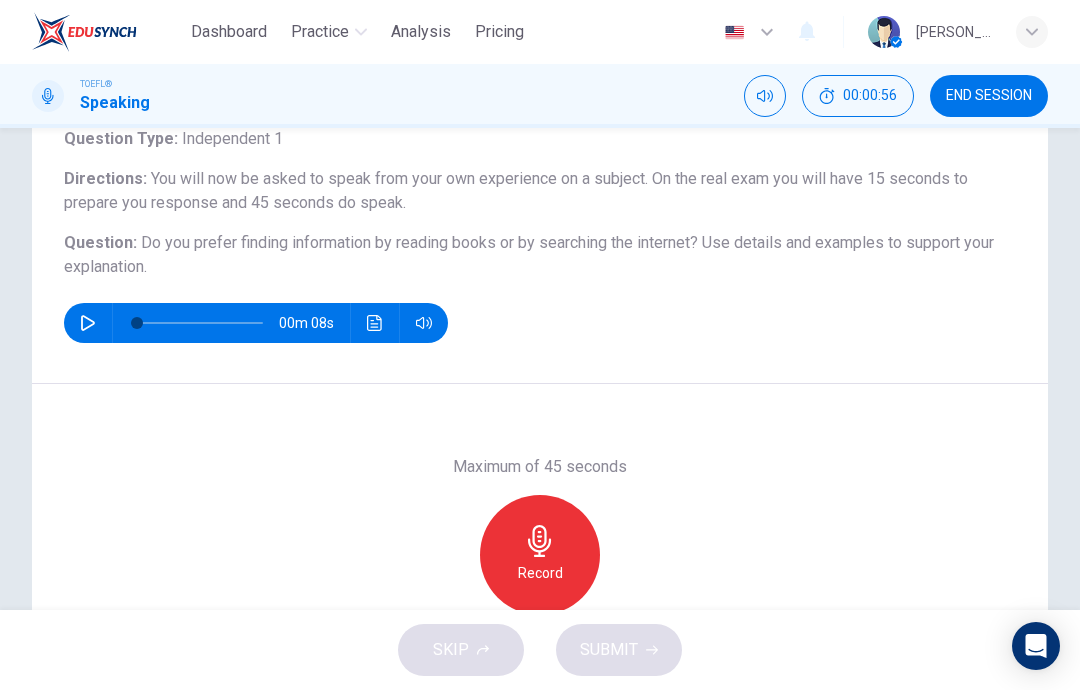 scroll, scrollTop: 140, scrollLeft: 0, axis: vertical 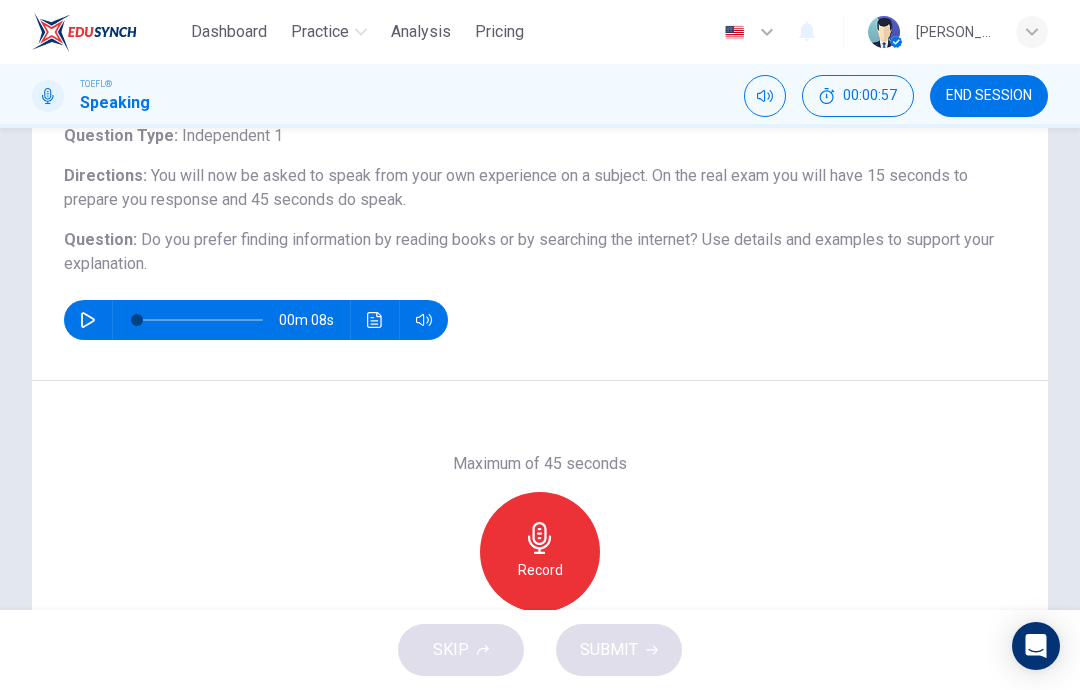 click 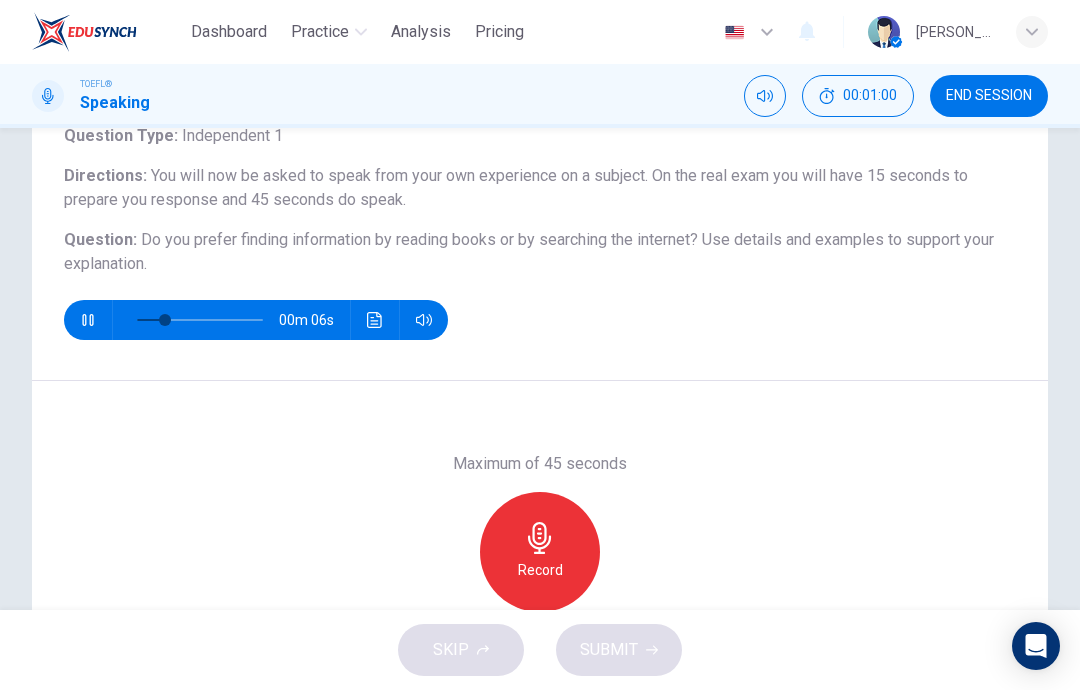 click at bounding box center (88, 320) 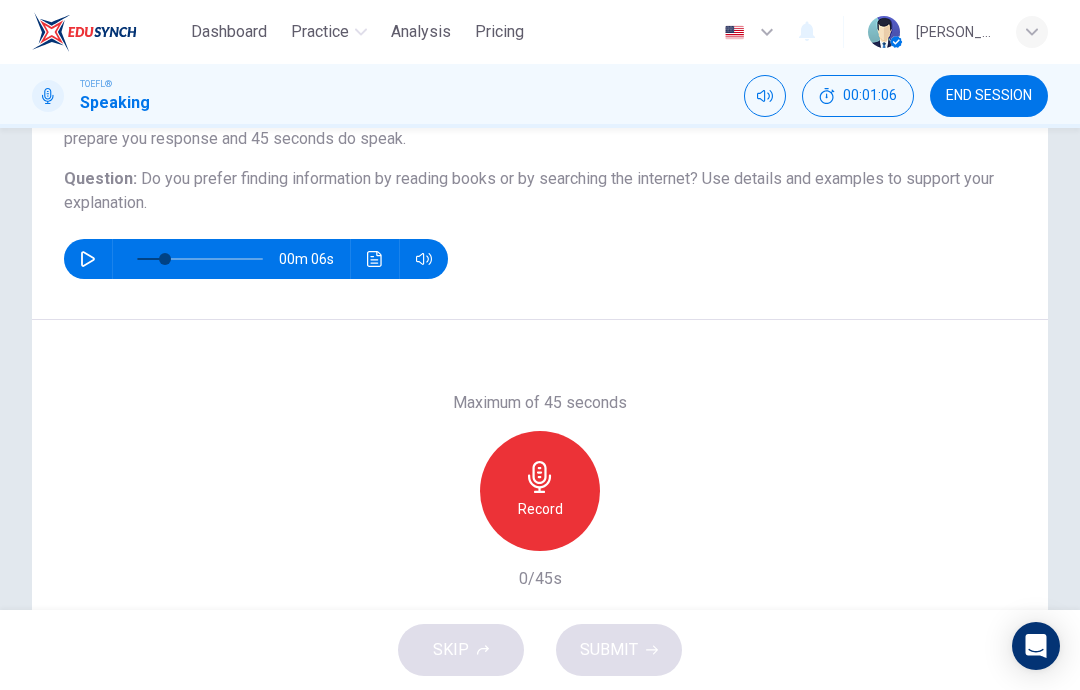 scroll, scrollTop: 198, scrollLeft: 0, axis: vertical 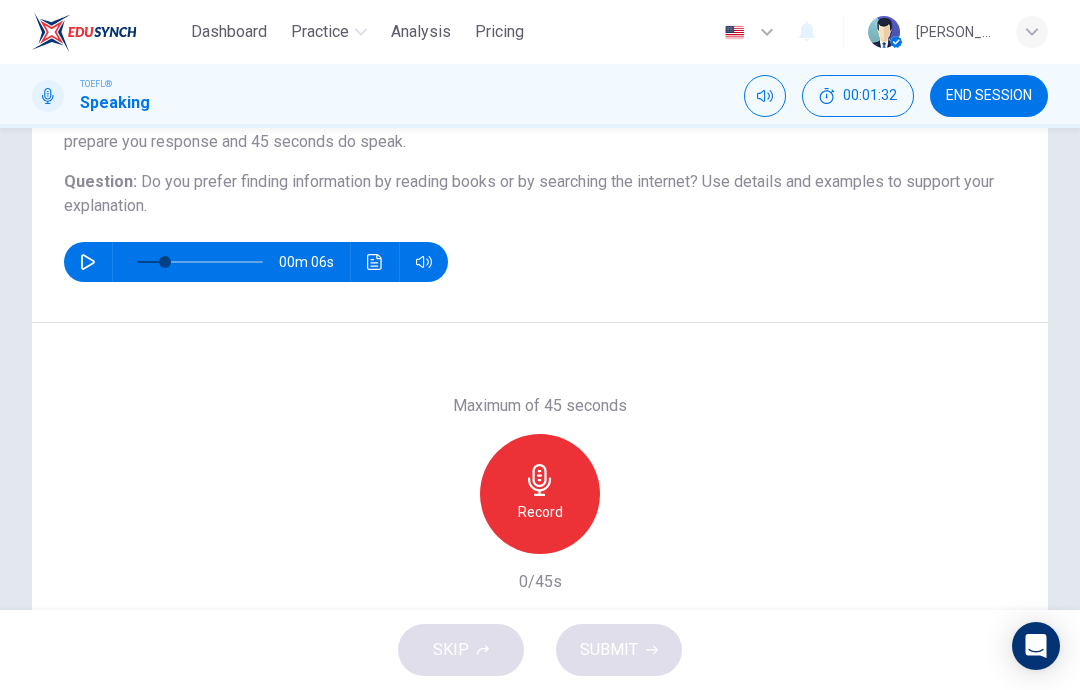 click on "Record" at bounding box center [540, 512] 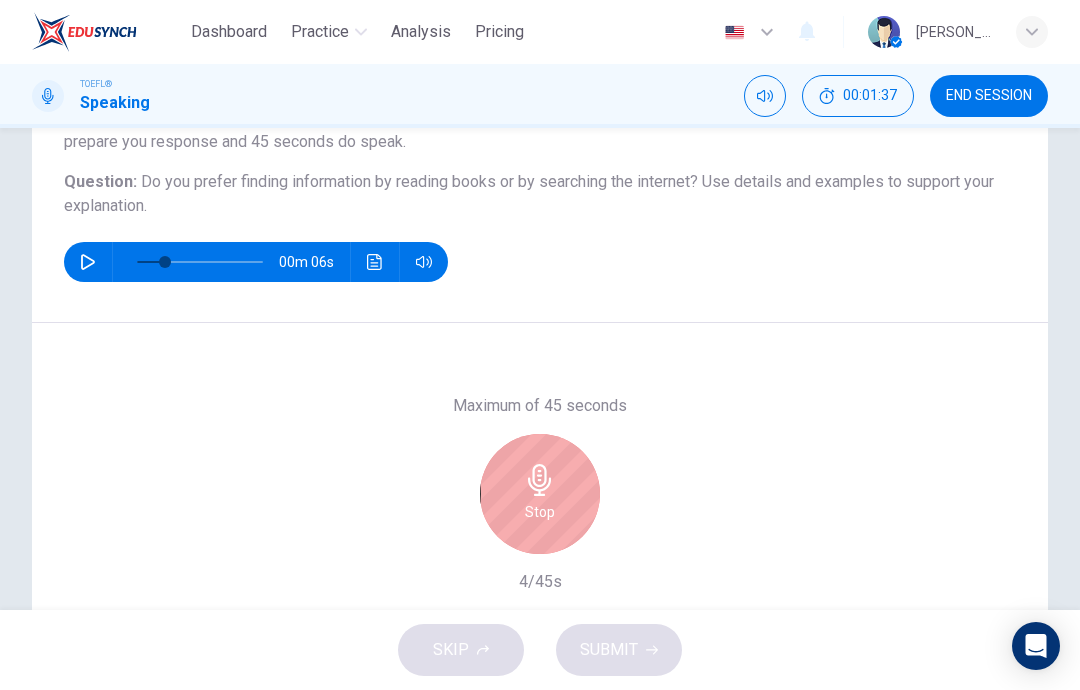 click 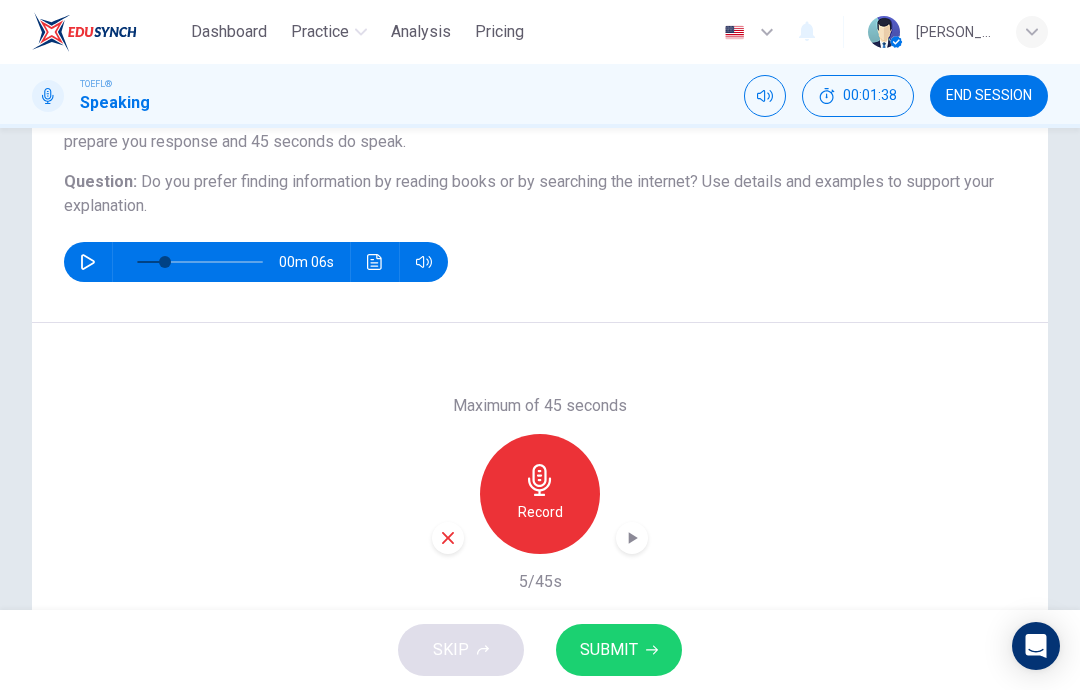 click 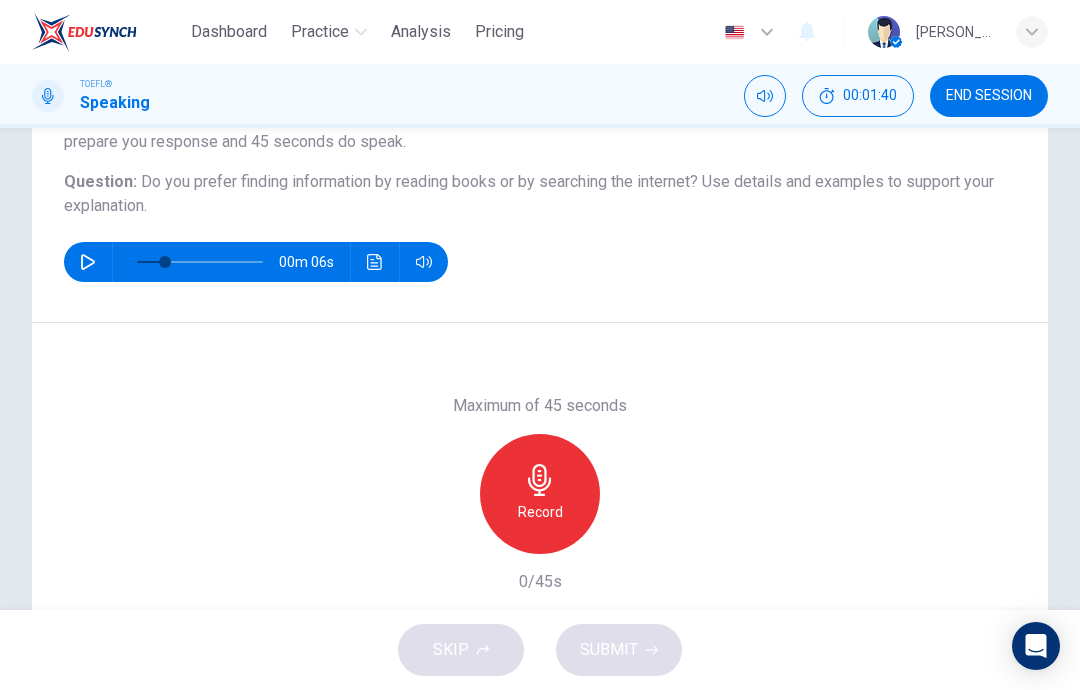 click 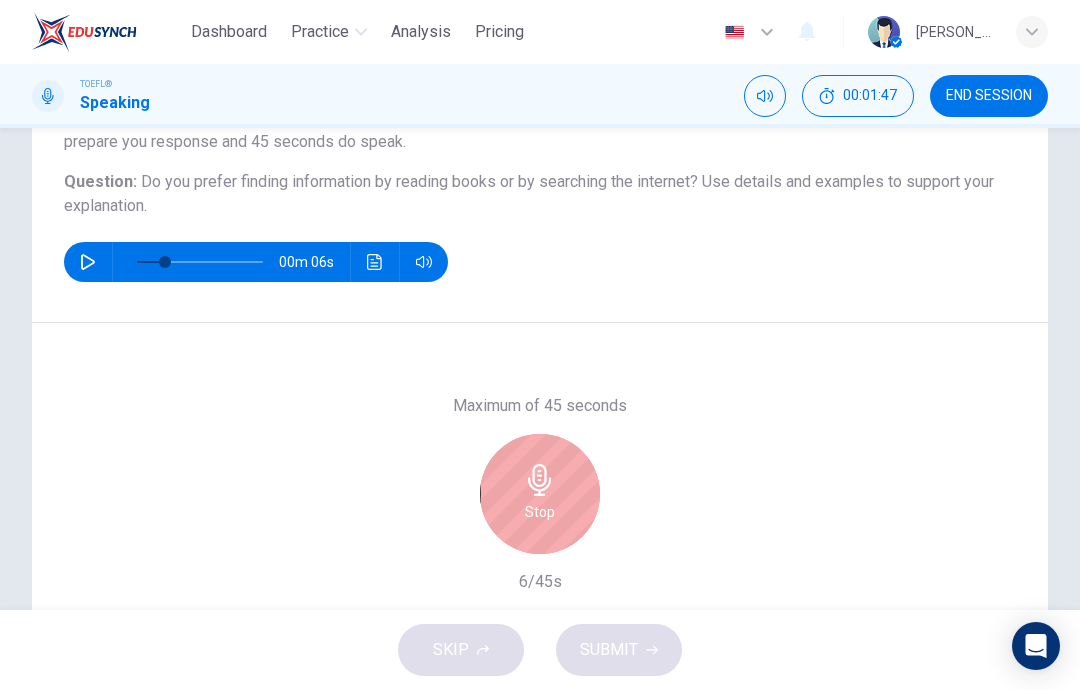 click 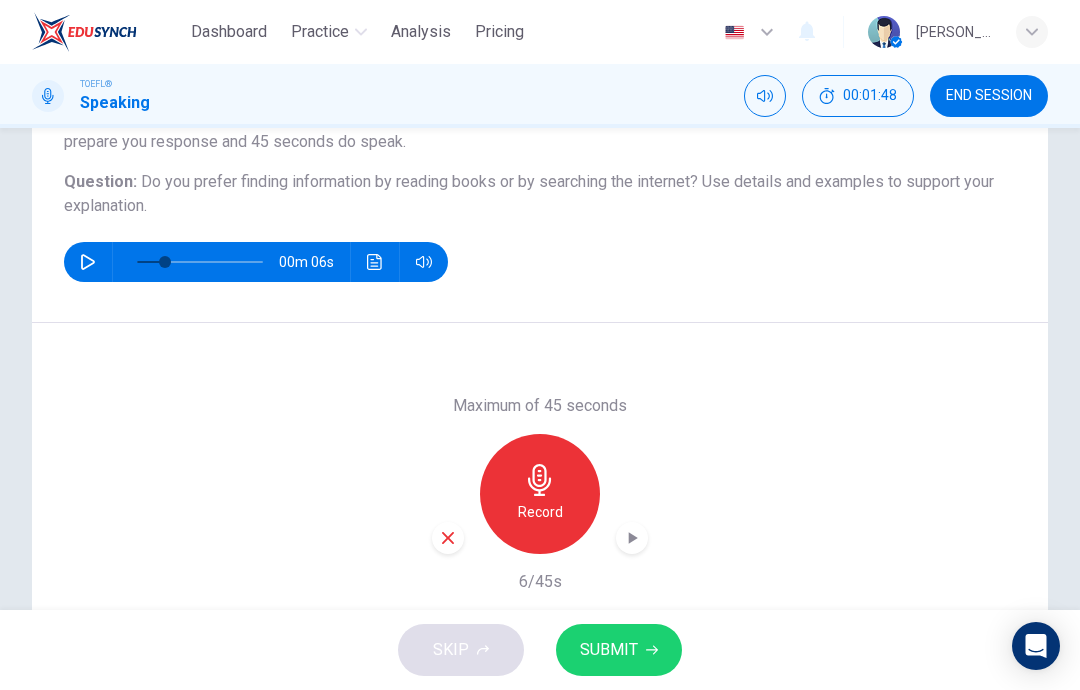click on "SUBMIT" at bounding box center [609, 650] 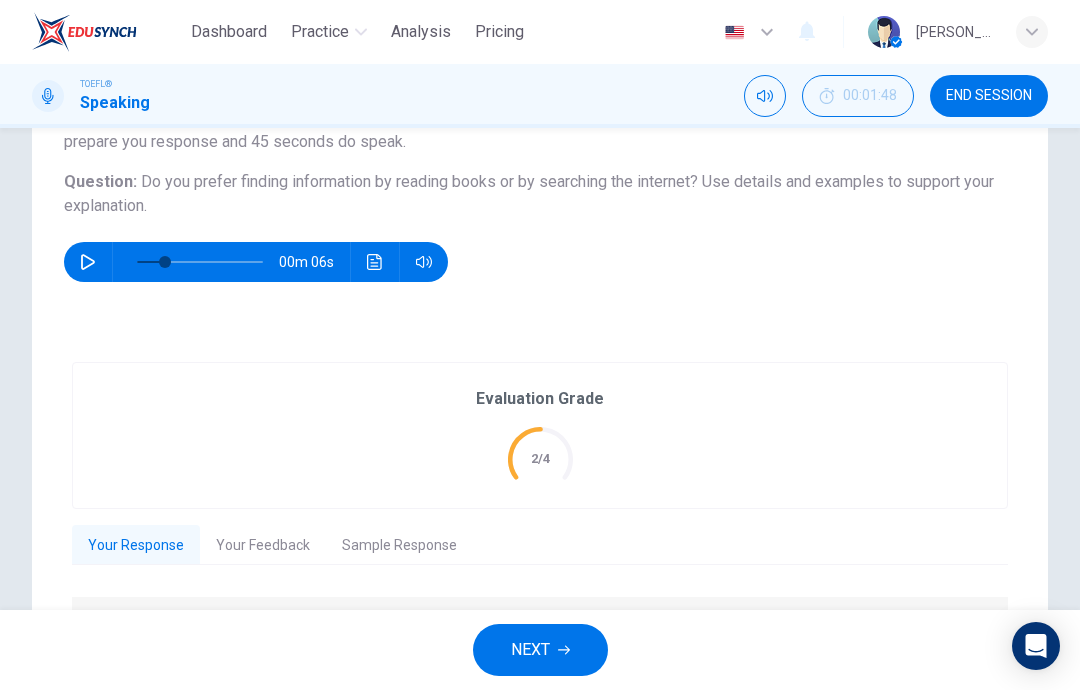 type on "0" 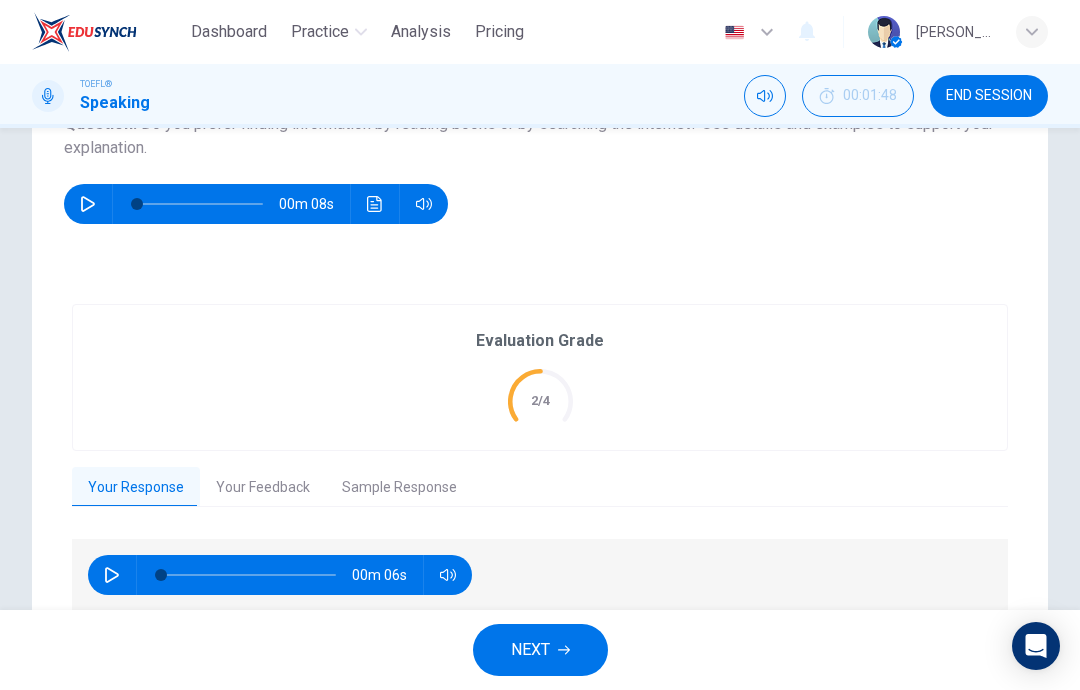 scroll, scrollTop: 257, scrollLeft: 0, axis: vertical 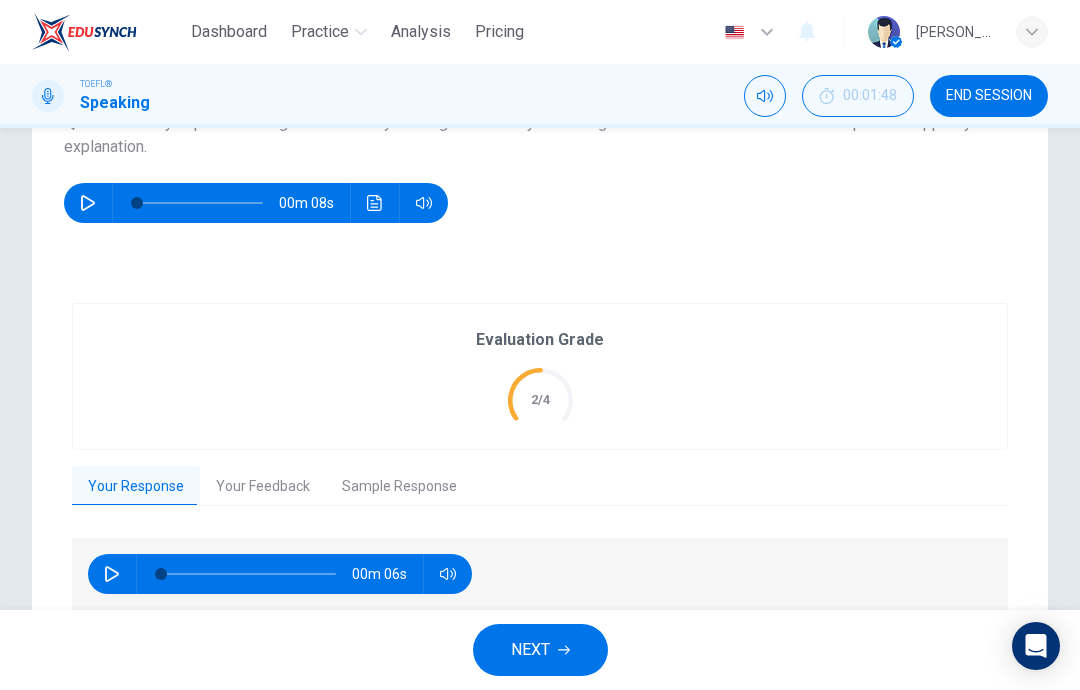 click on "NEXT" at bounding box center (540, 650) 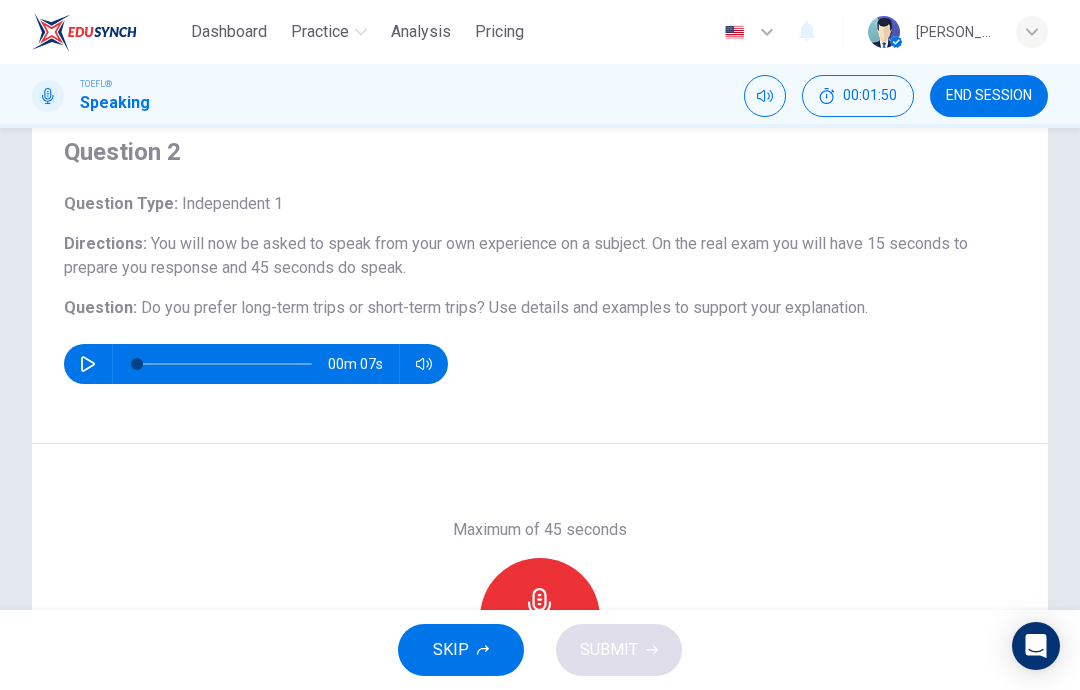 scroll, scrollTop: 76, scrollLeft: 0, axis: vertical 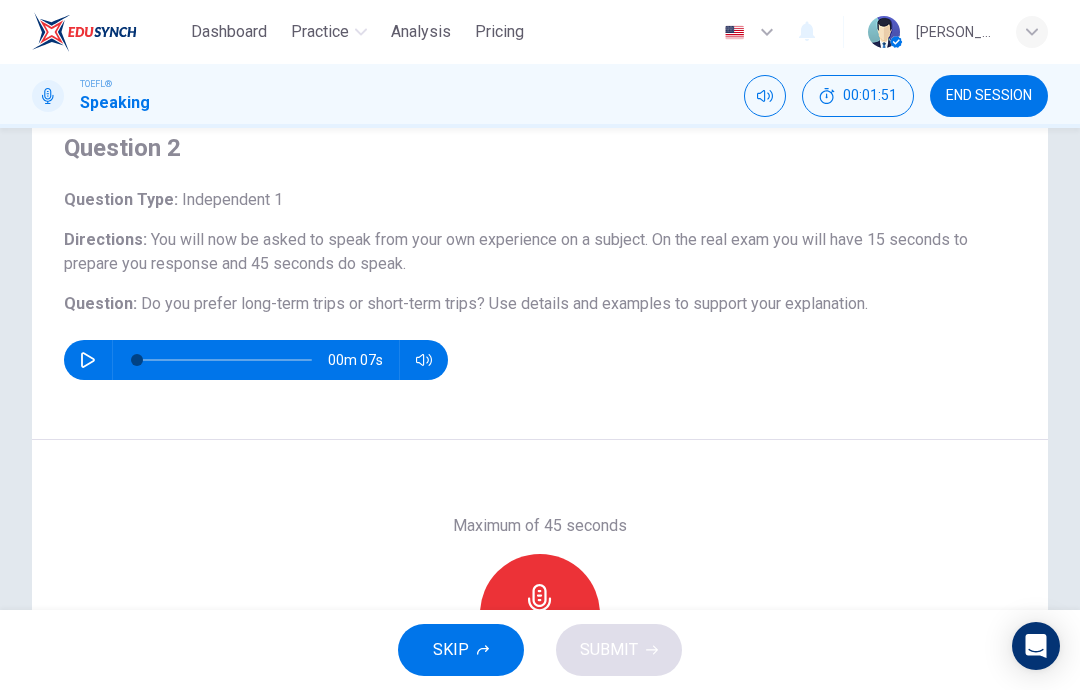 click at bounding box center (88, 360) 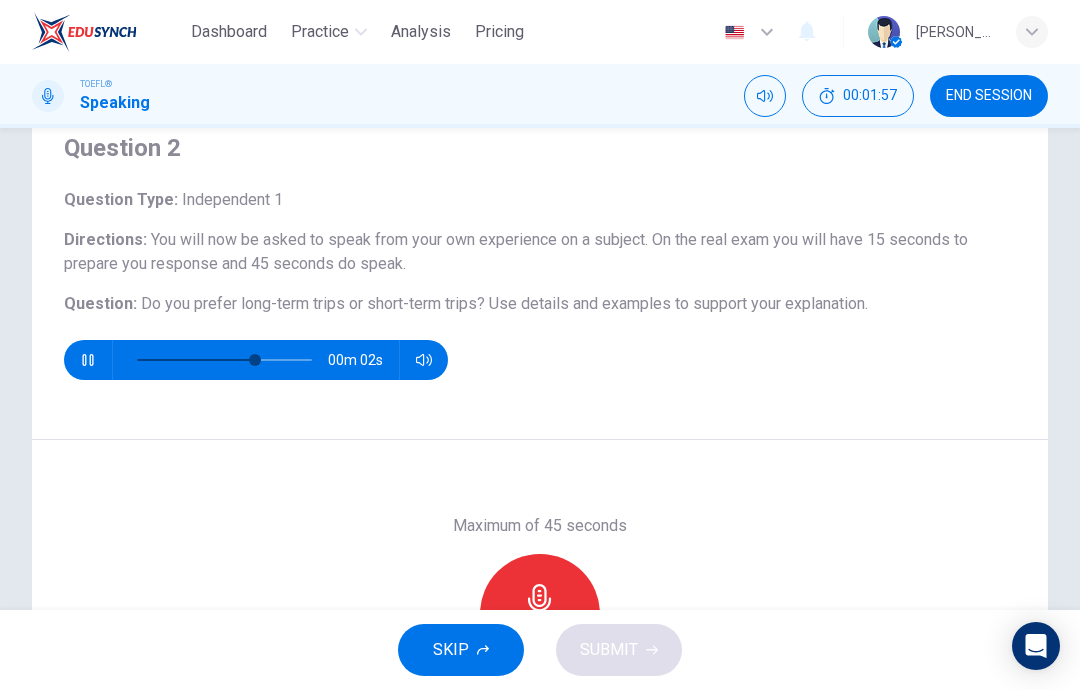 click 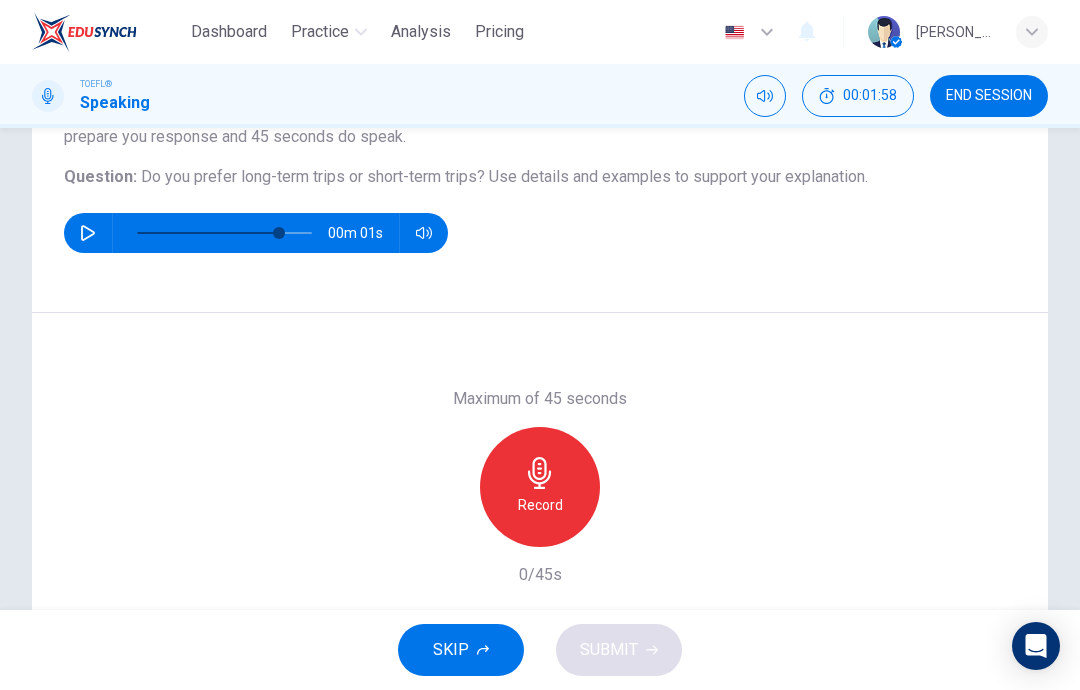 scroll, scrollTop: 198, scrollLeft: 0, axis: vertical 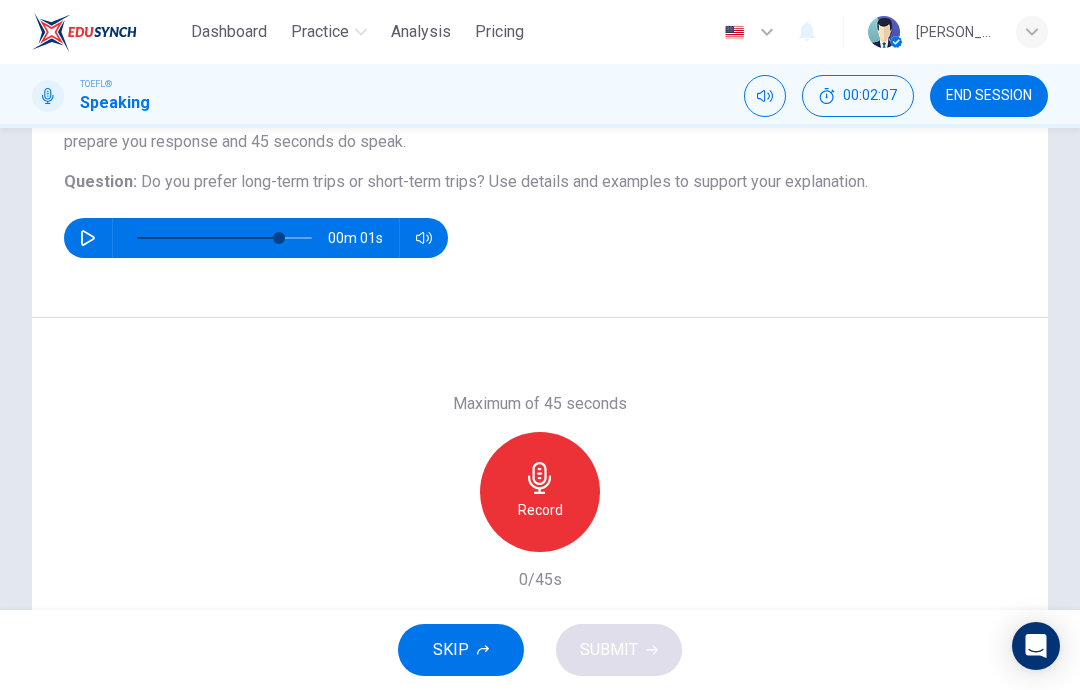 click on "Record" at bounding box center (540, 510) 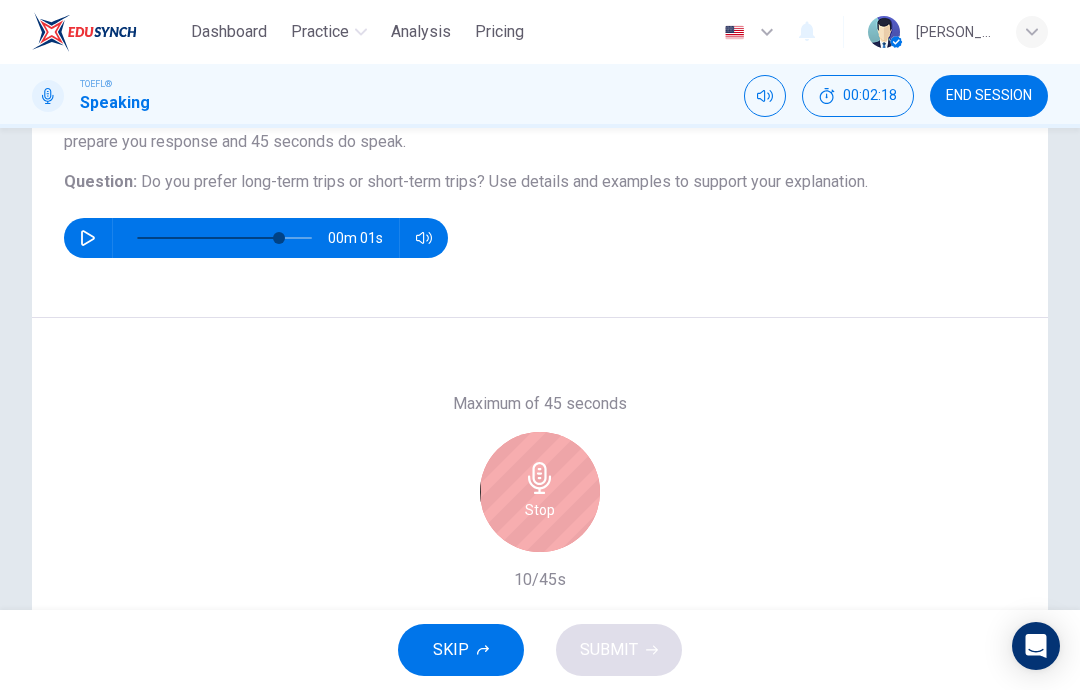 click 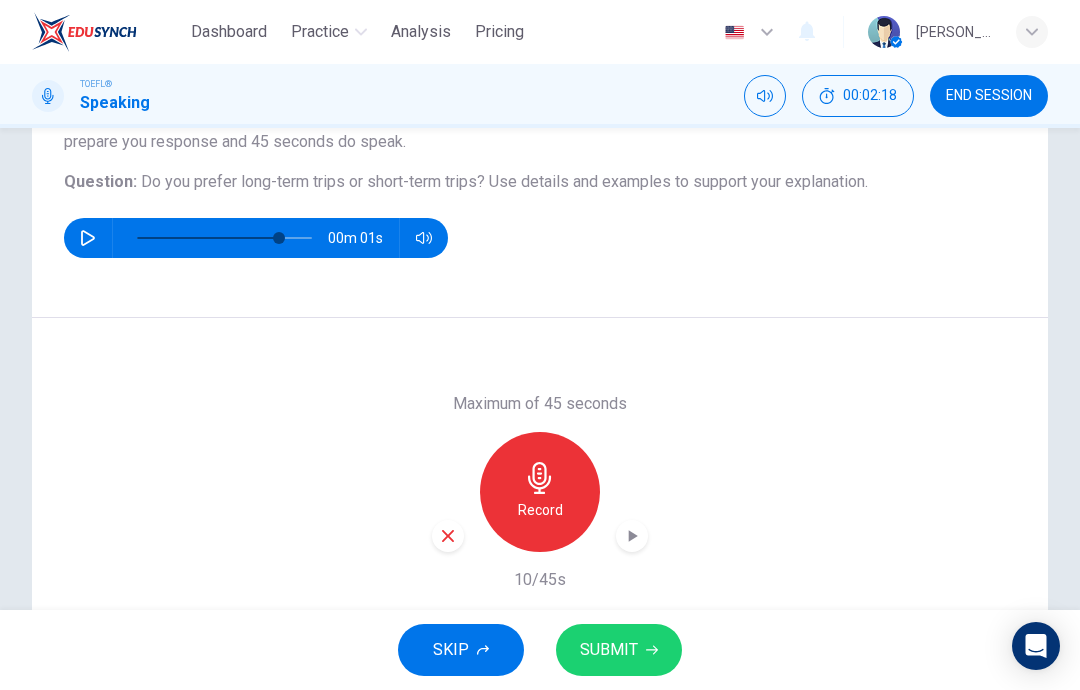 click on "SUBMIT" at bounding box center [609, 650] 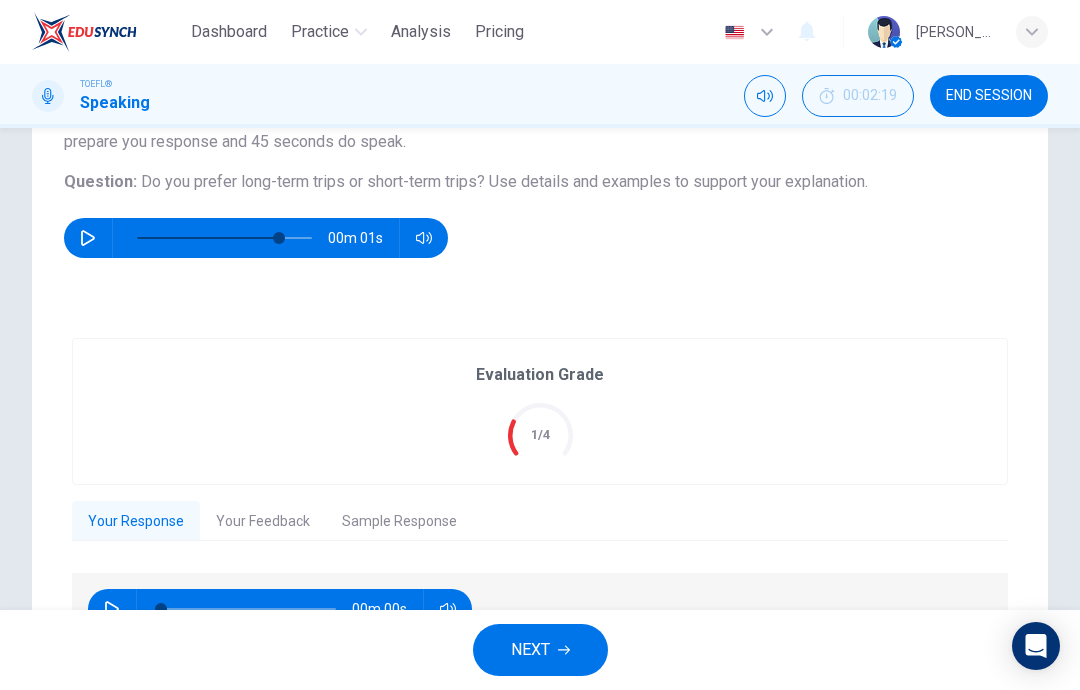 type on "0" 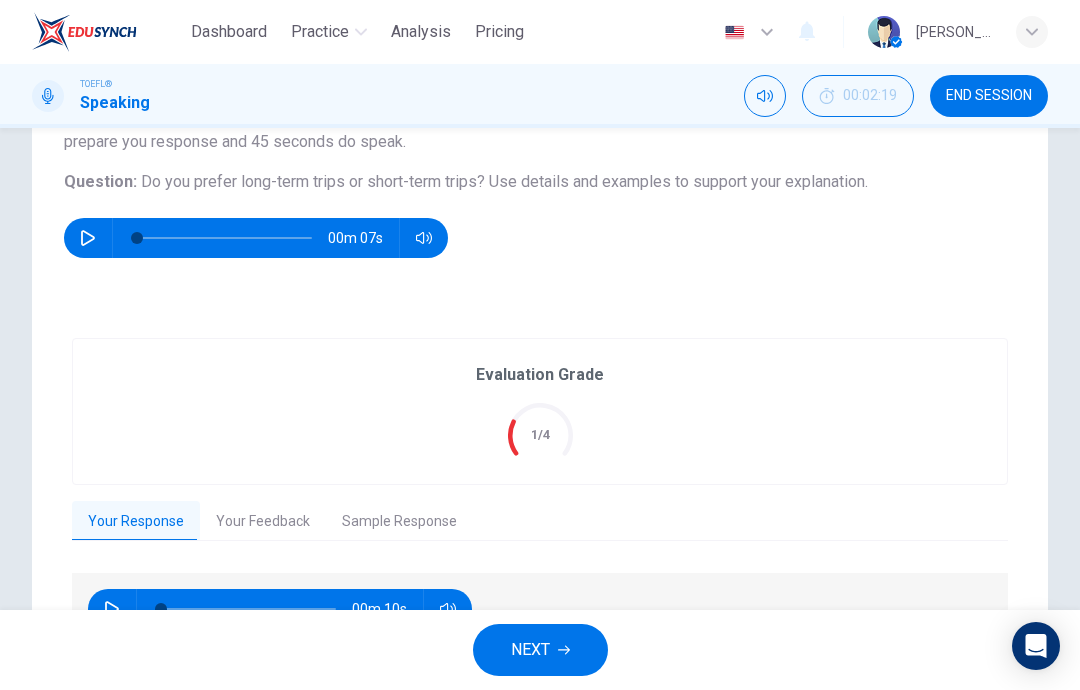 click on "NEXT" at bounding box center [540, 650] 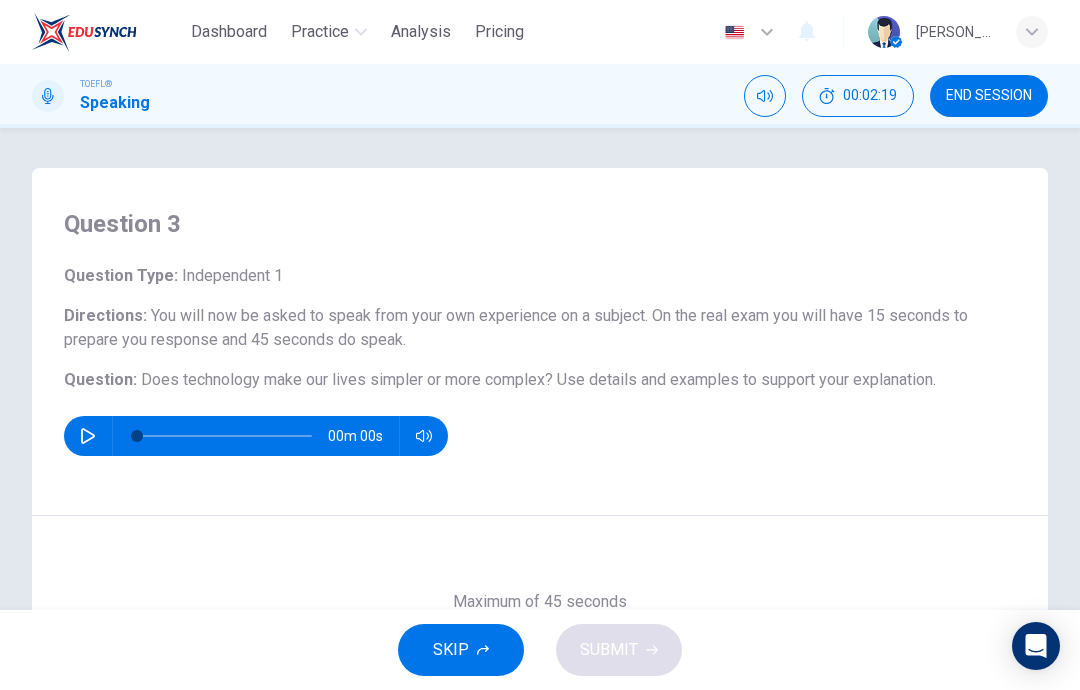 click 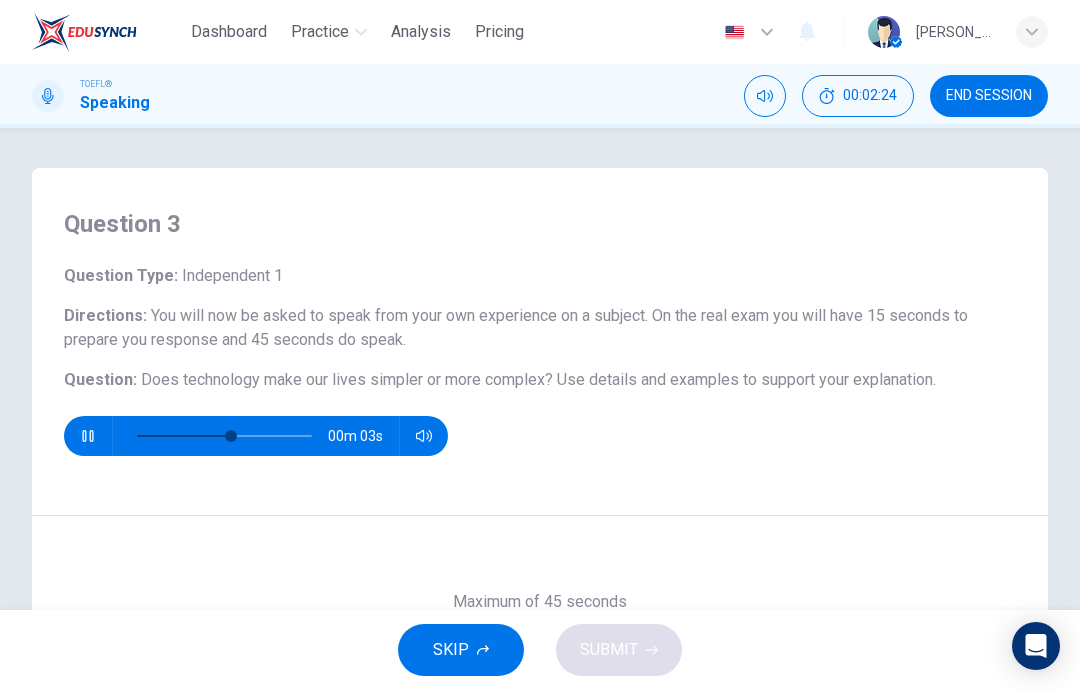 click 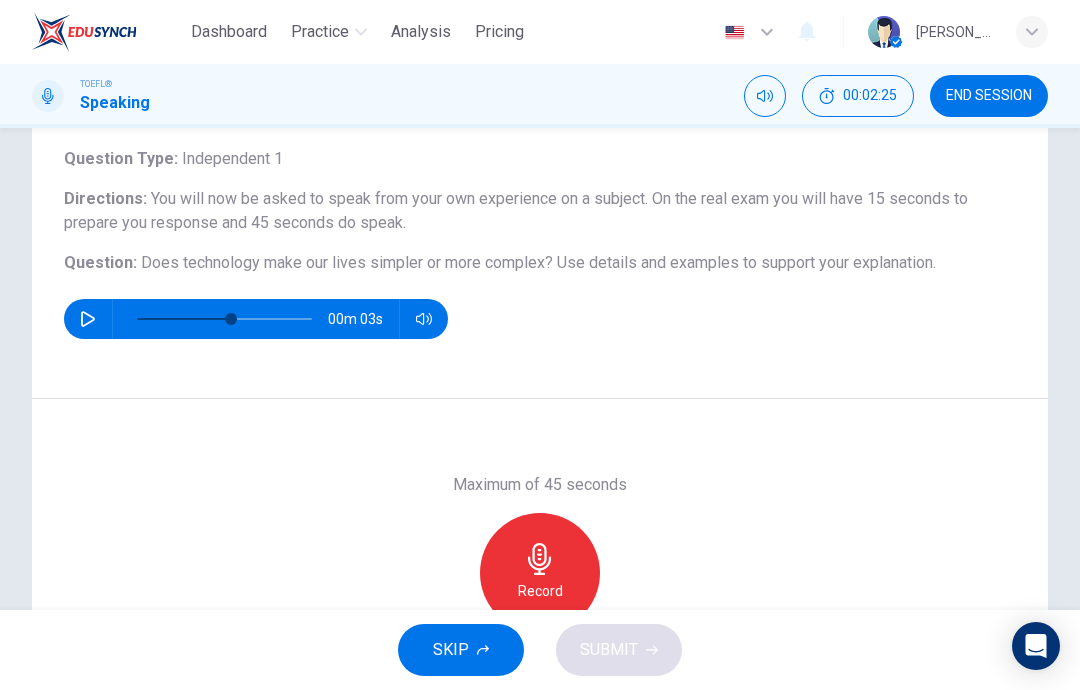 scroll, scrollTop: 120, scrollLeft: 0, axis: vertical 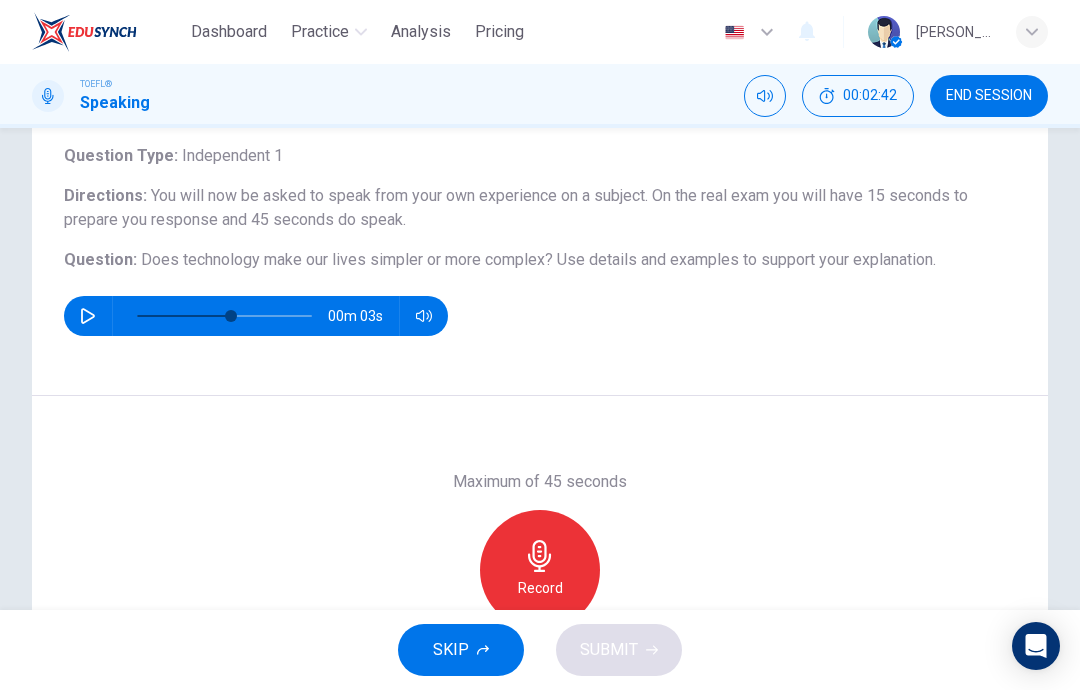 click on "Record" at bounding box center (540, 570) 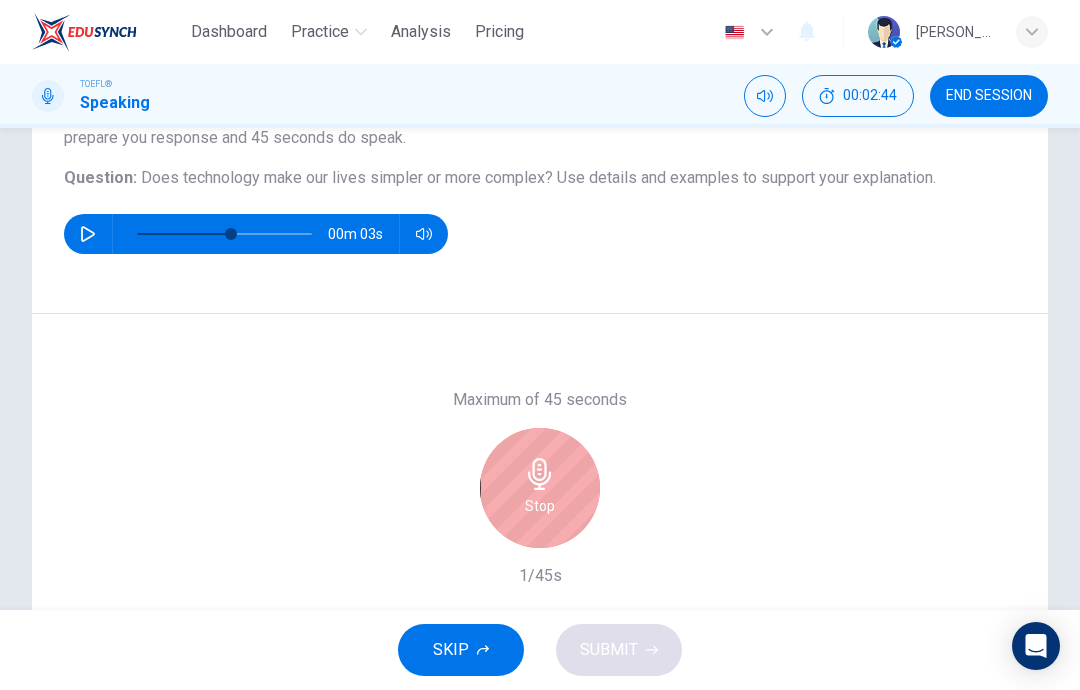 scroll, scrollTop: 222, scrollLeft: 0, axis: vertical 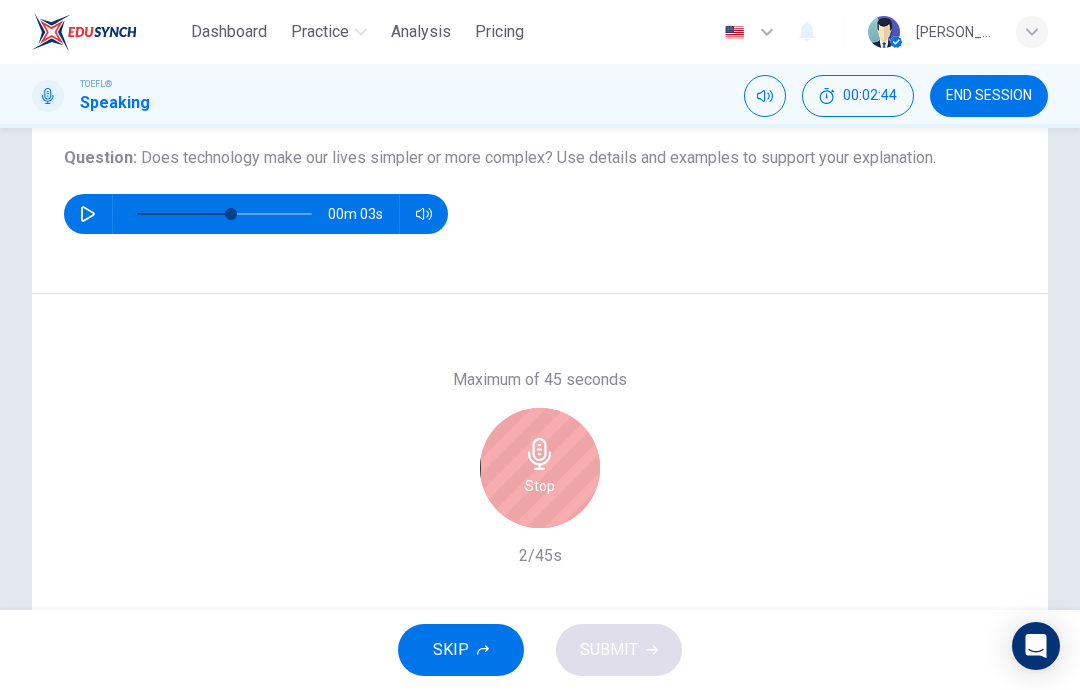click on "Stop" at bounding box center [540, 468] 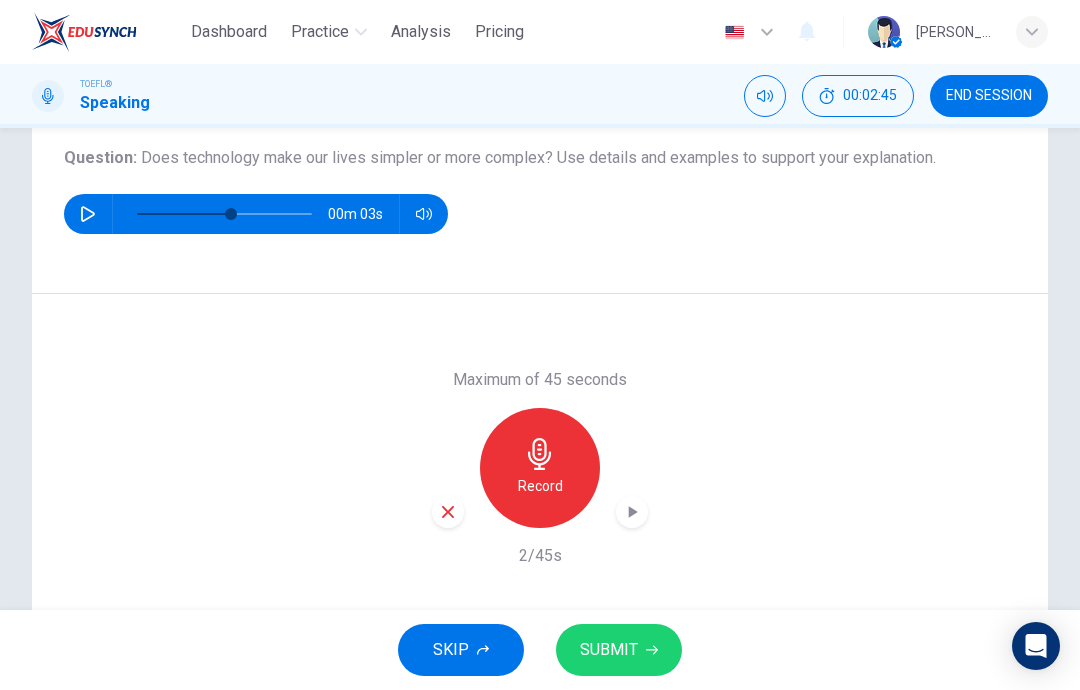 click 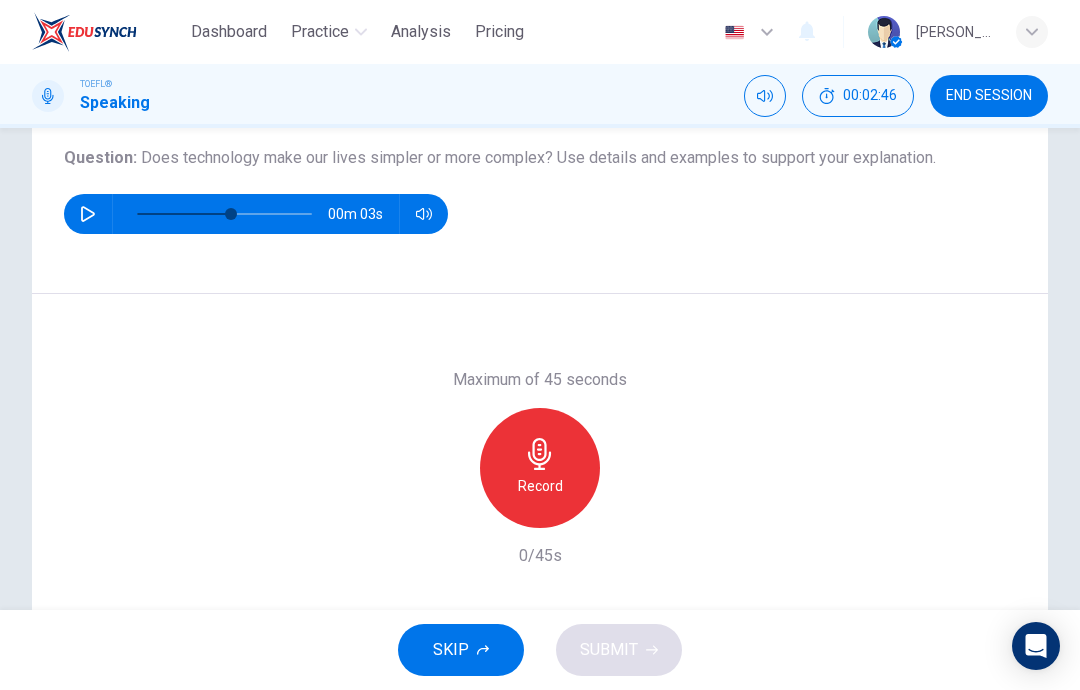 click 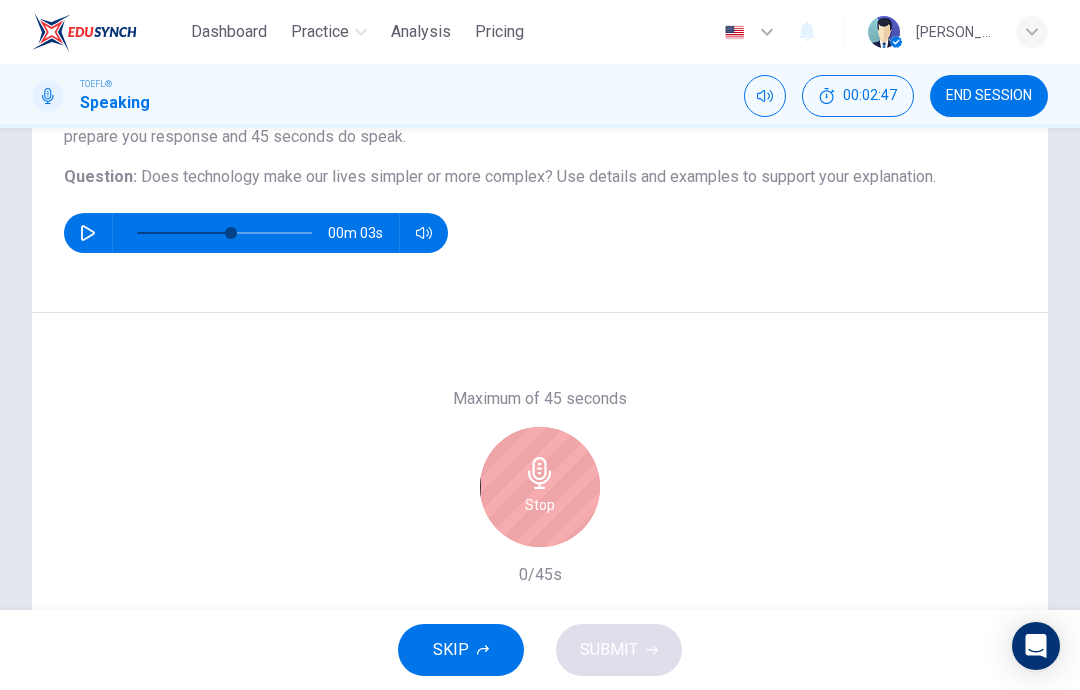 scroll, scrollTop: 196, scrollLeft: 0, axis: vertical 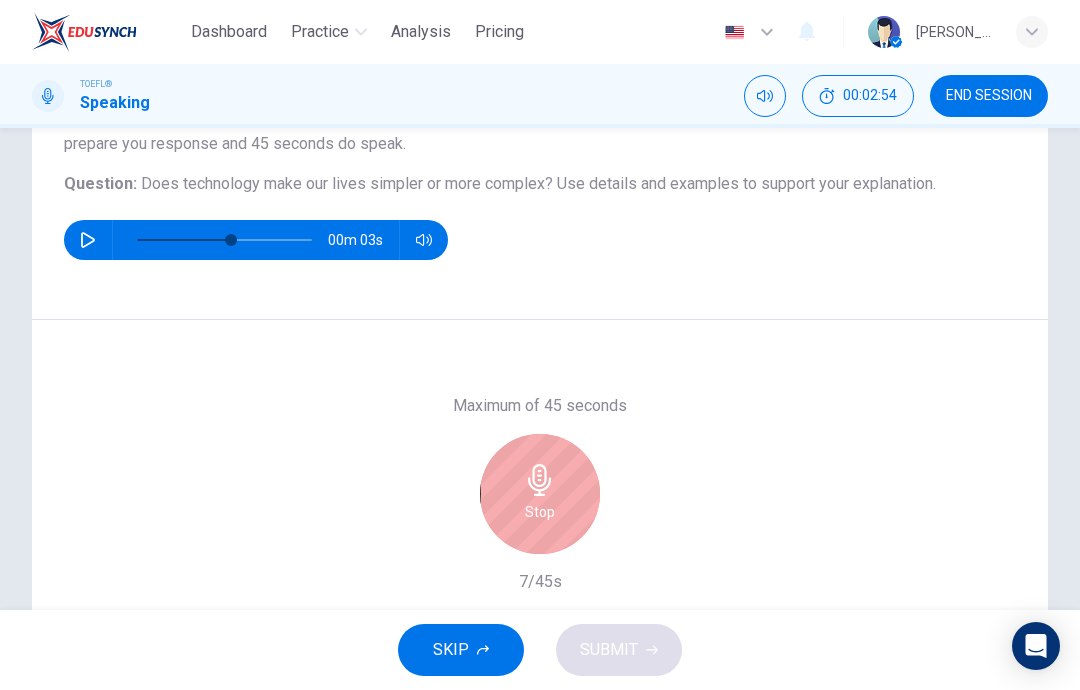 click on "Stop" at bounding box center [540, 494] 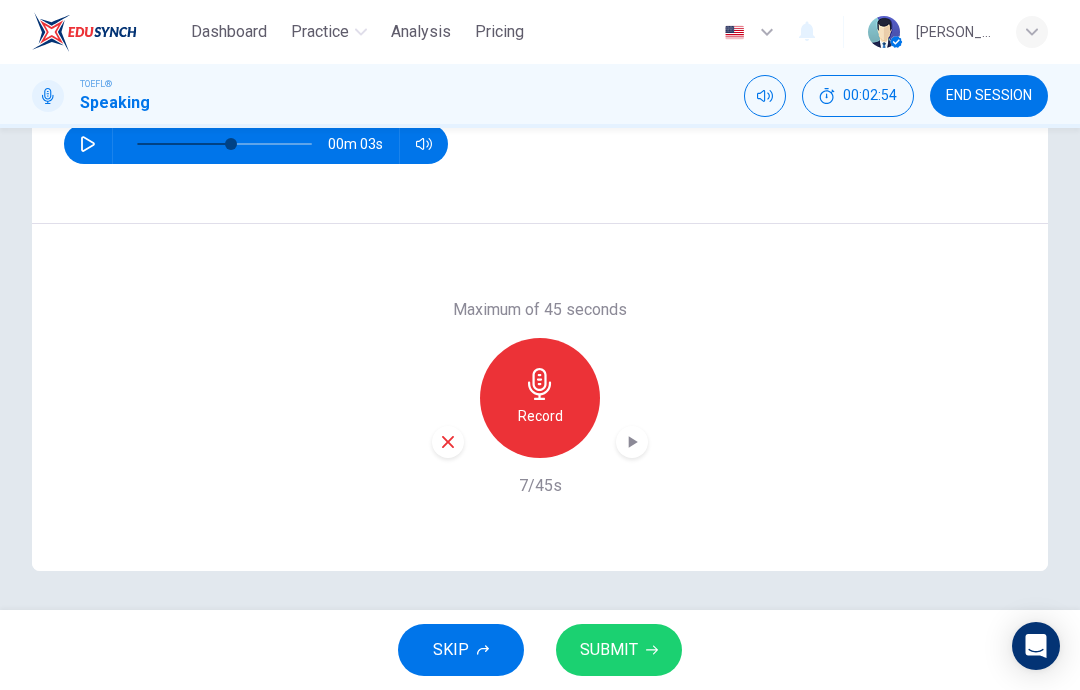 scroll, scrollTop: 293, scrollLeft: 0, axis: vertical 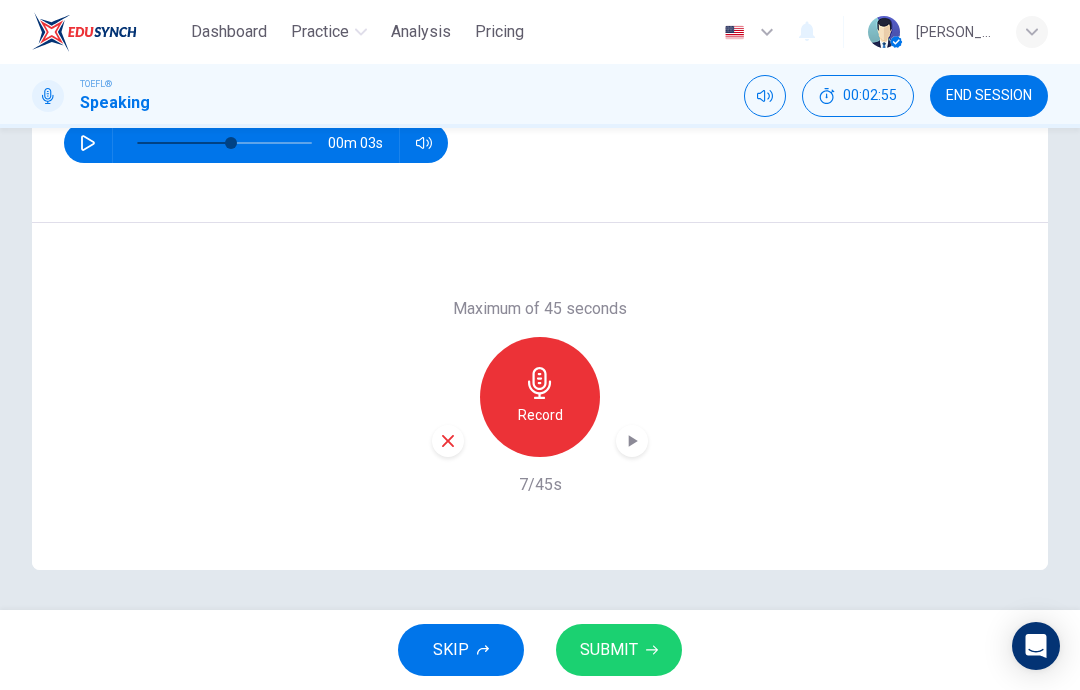 click 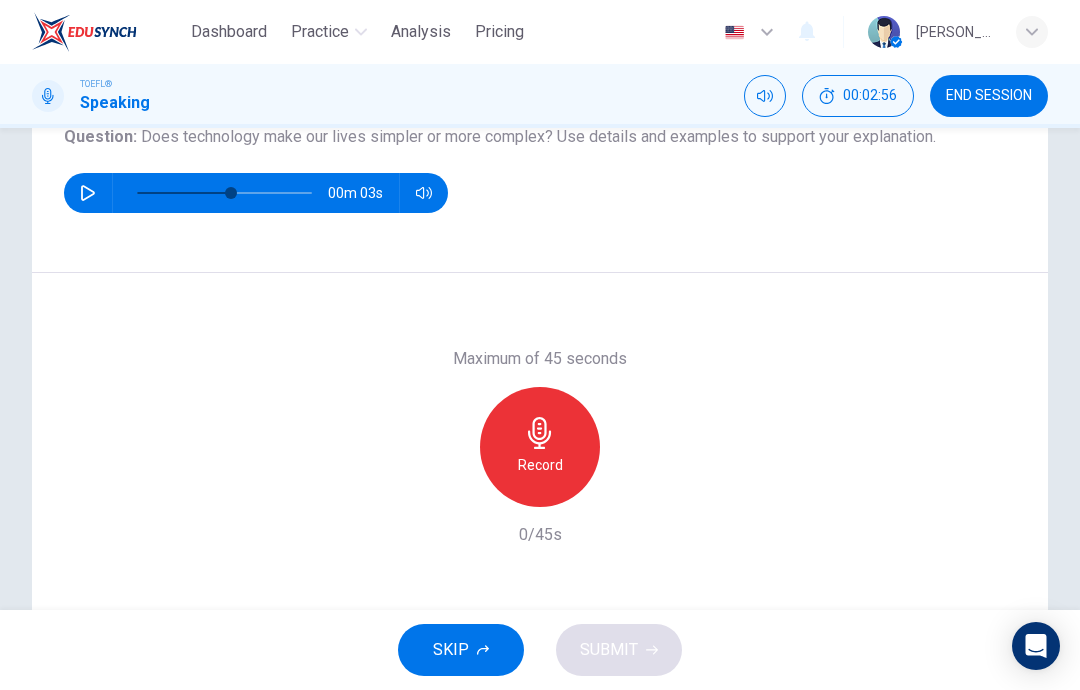 scroll, scrollTop: 242, scrollLeft: 0, axis: vertical 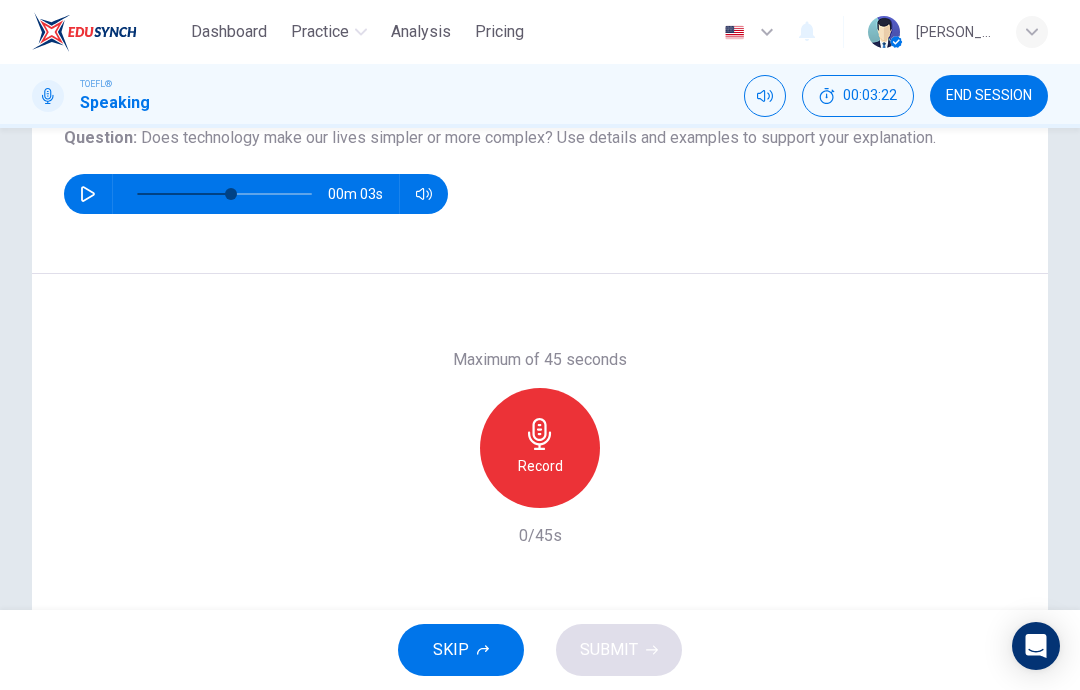 click 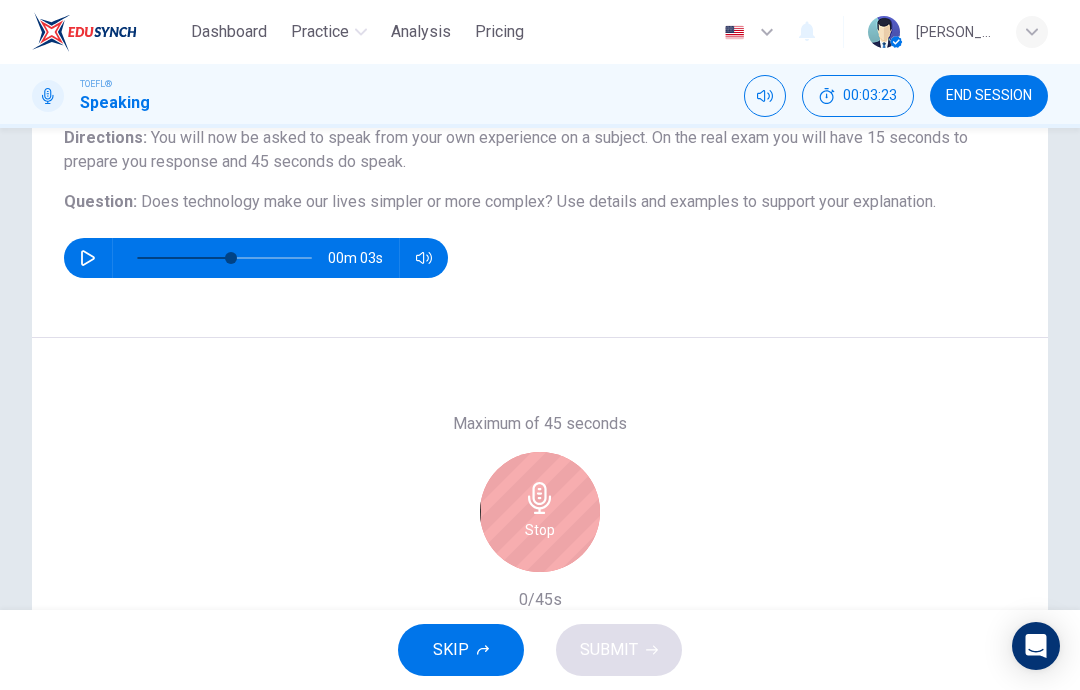 scroll, scrollTop: 172, scrollLeft: 0, axis: vertical 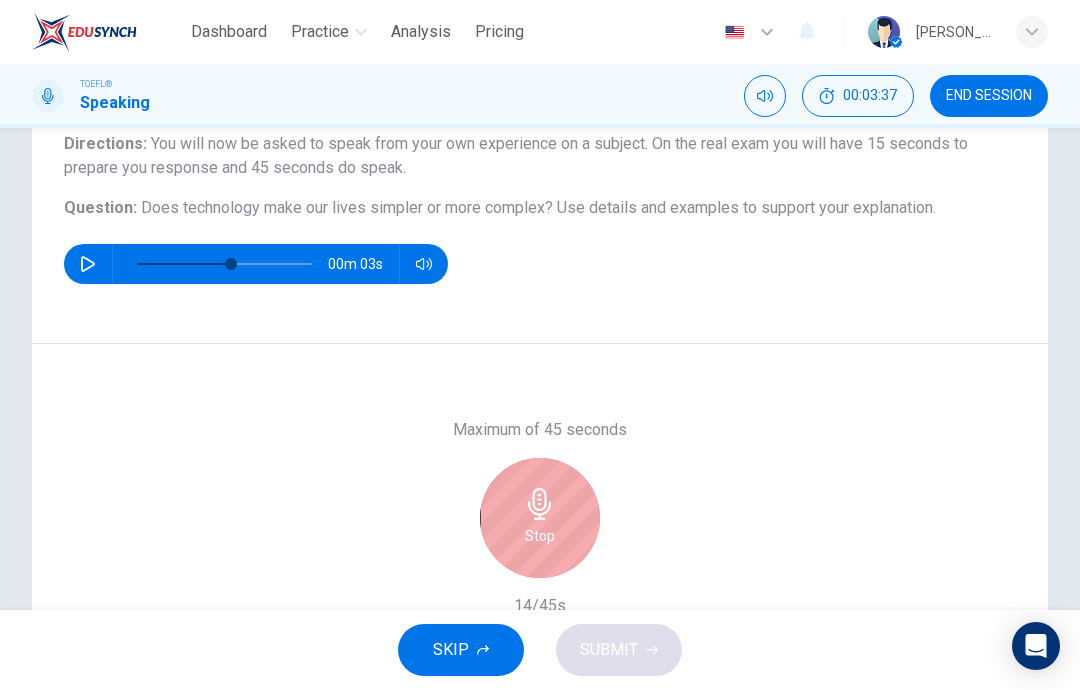 click on "Stop" at bounding box center (540, 536) 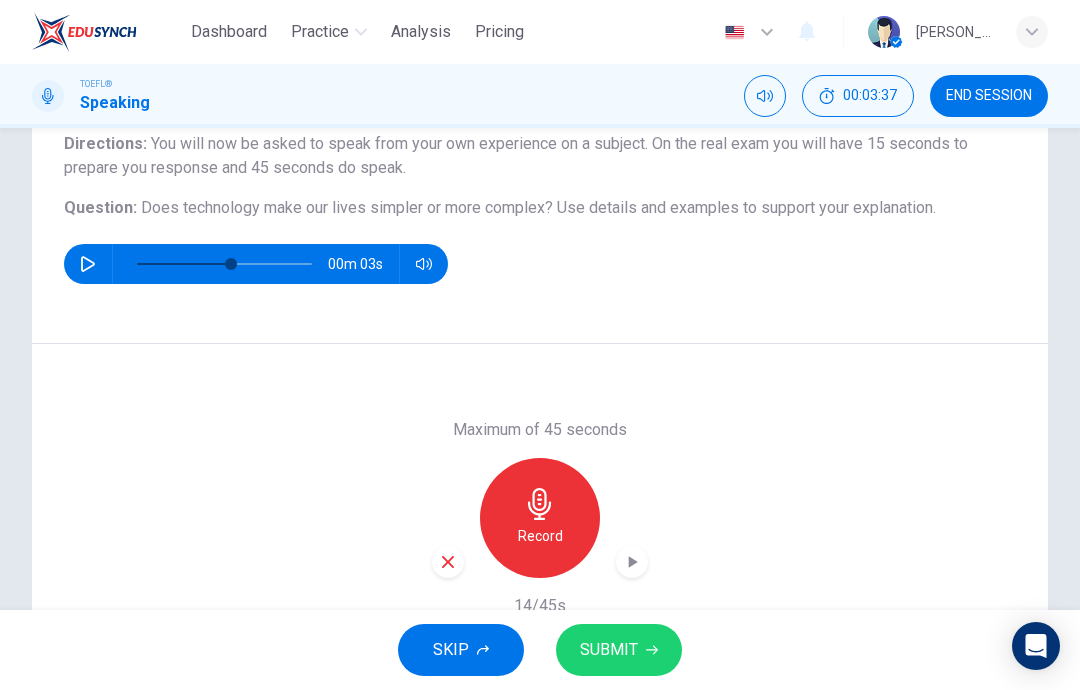 click on "SUBMIT" at bounding box center (609, 650) 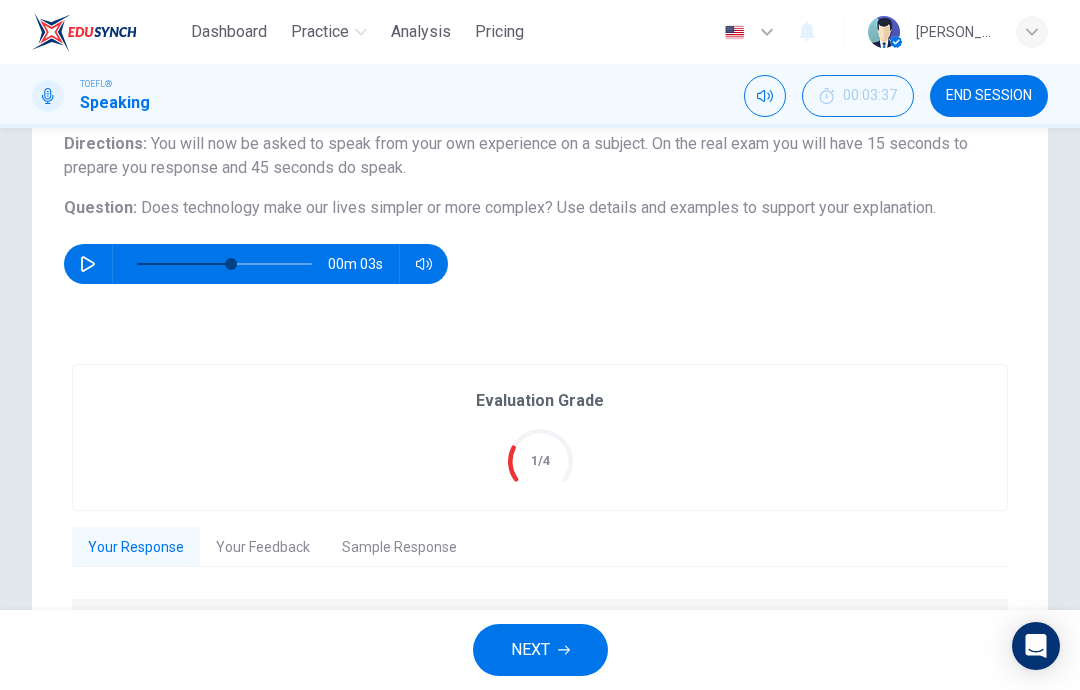 type on "0" 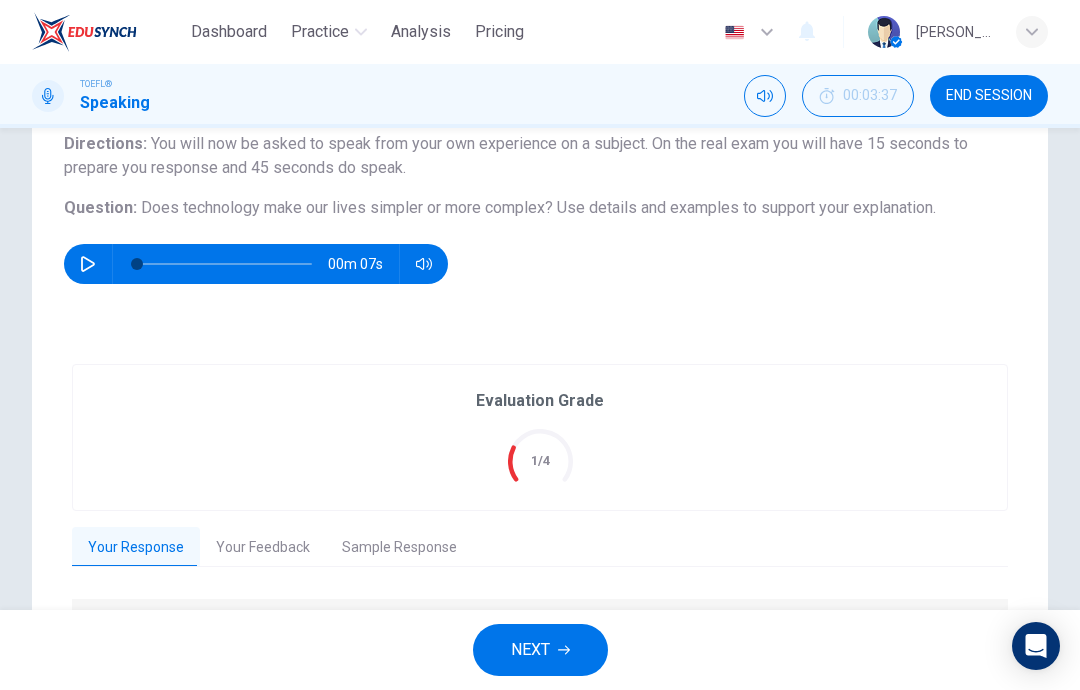 click on "NEXT" at bounding box center [540, 650] 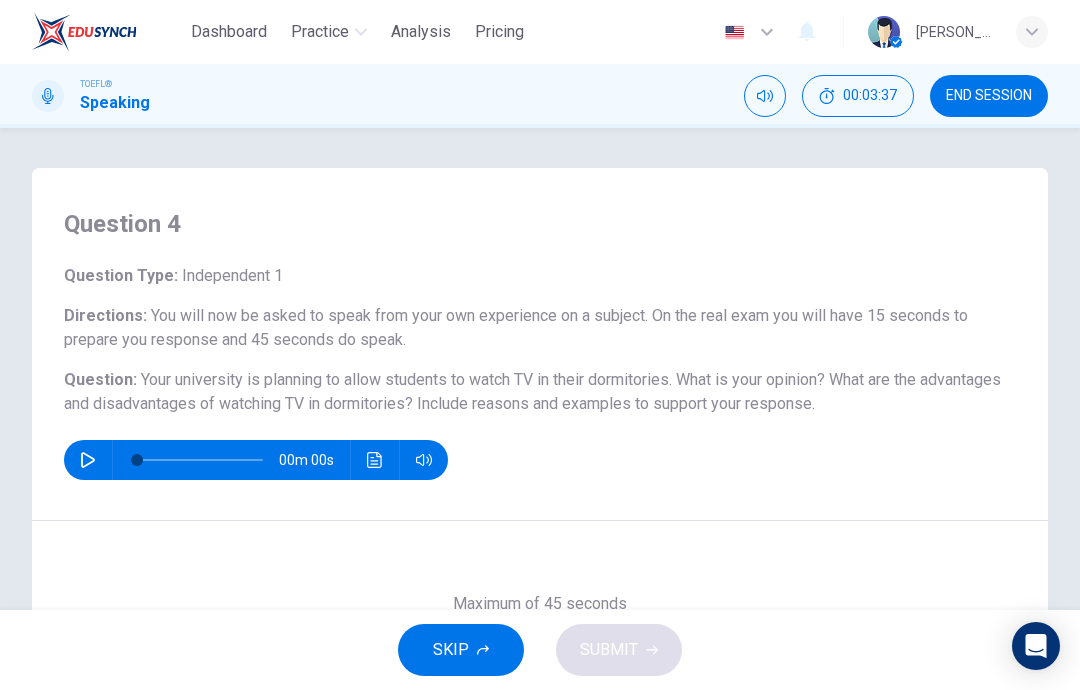 click on "END SESSION" at bounding box center [989, 96] 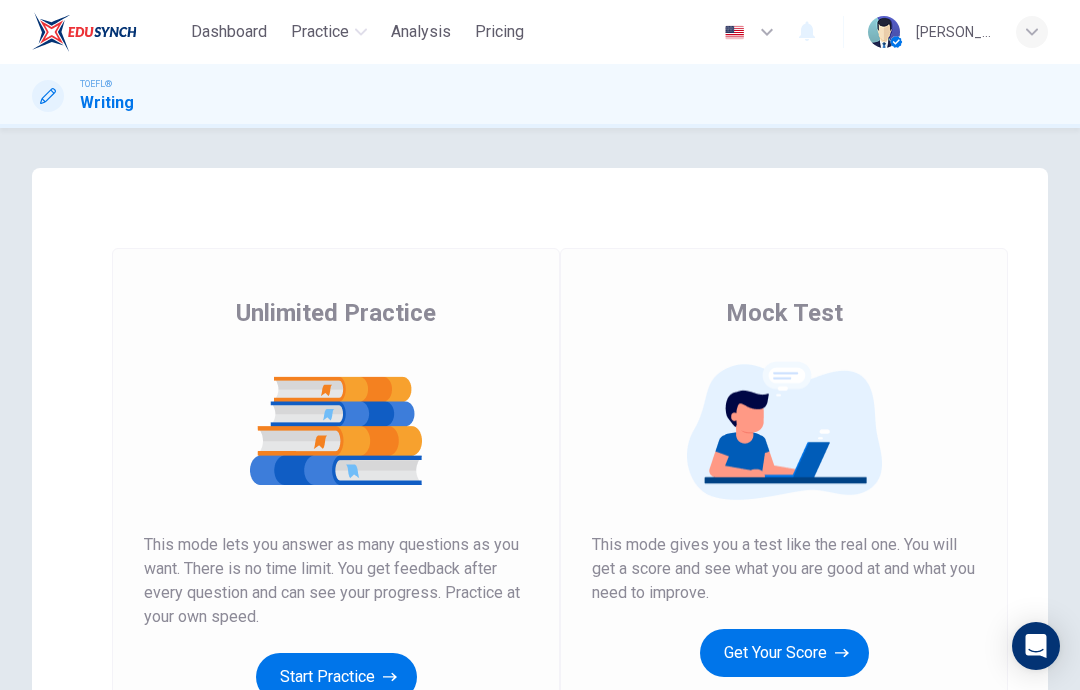 scroll, scrollTop: 0, scrollLeft: 0, axis: both 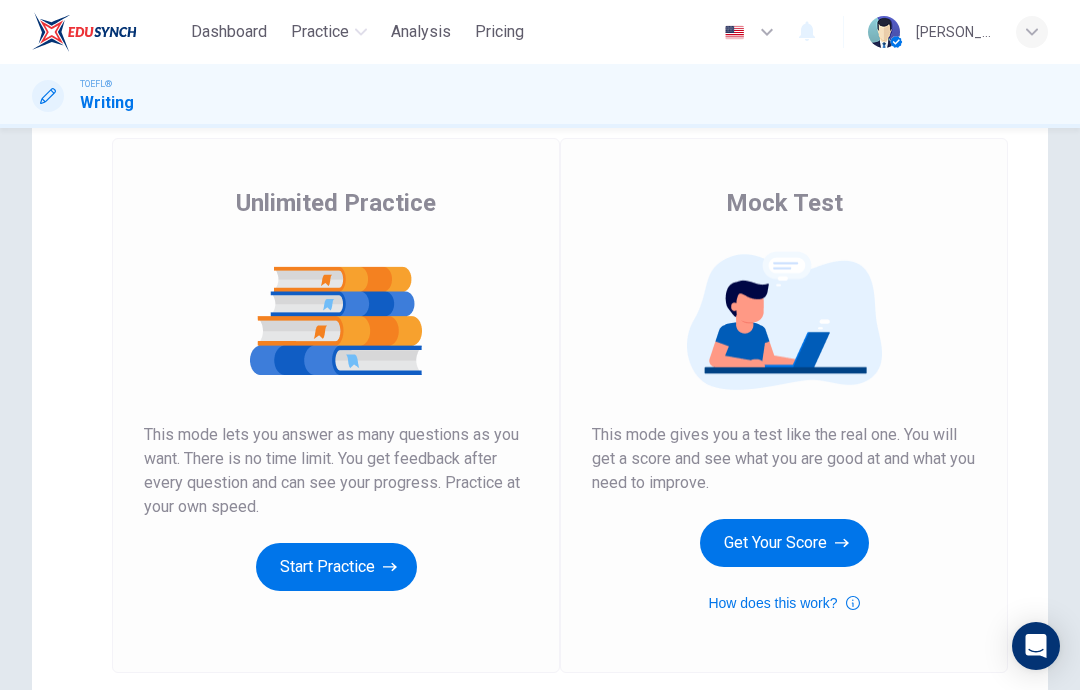 click on "Start Practice" at bounding box center [336, 567] 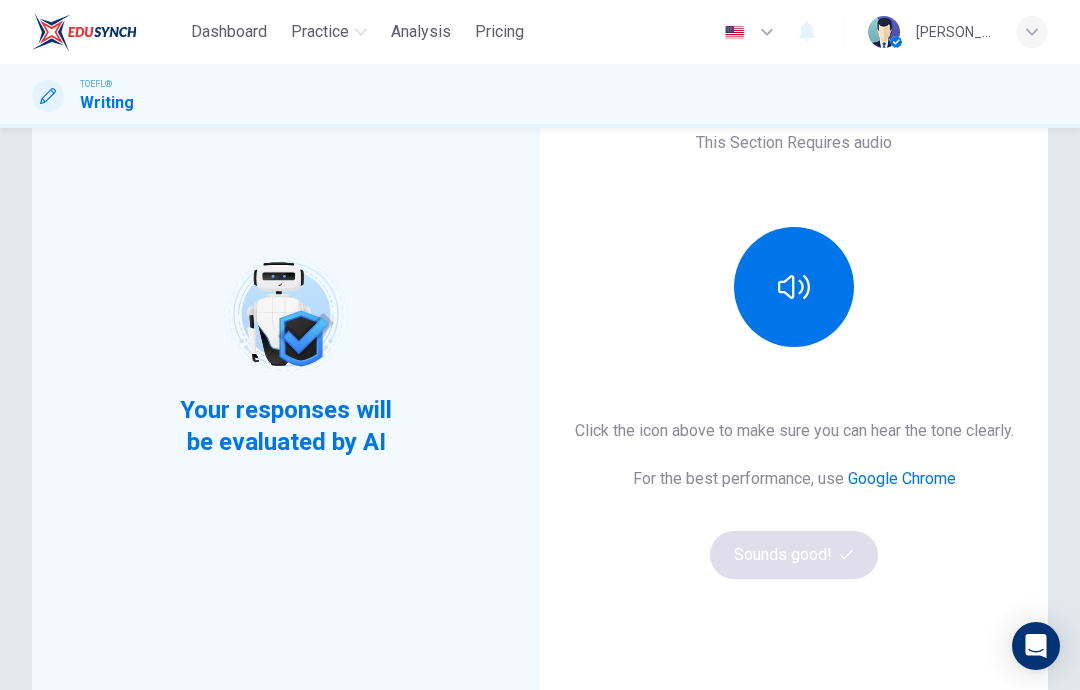 scroll, scrollTop: 162, scrollLeft: 0, axis: vertical 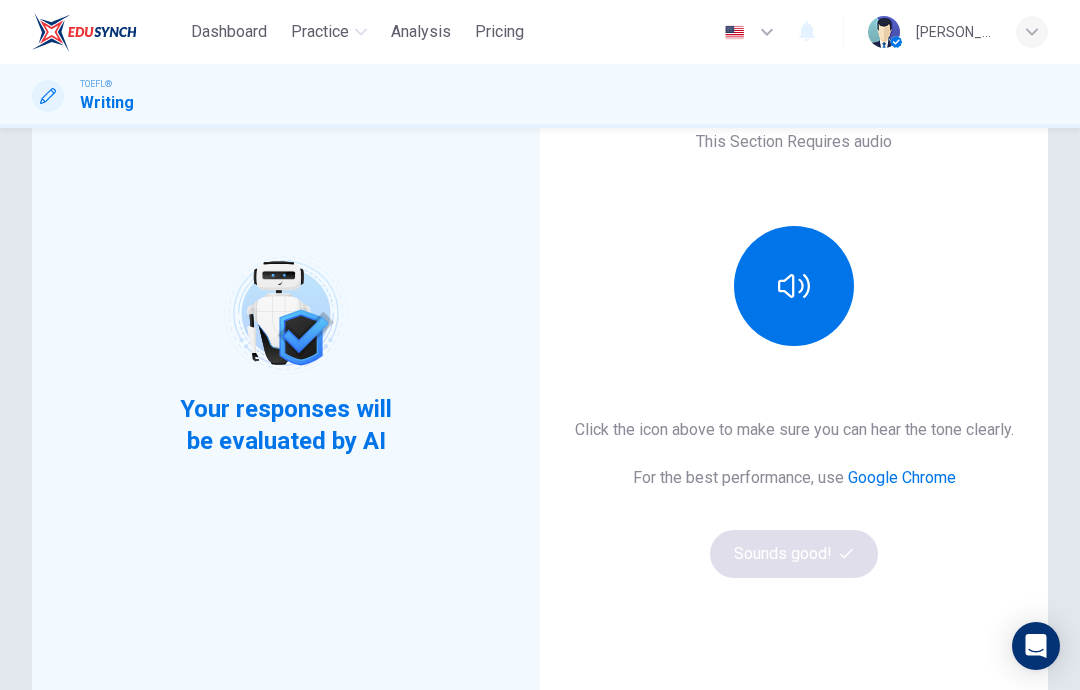 click at bounding box center (794, 286) 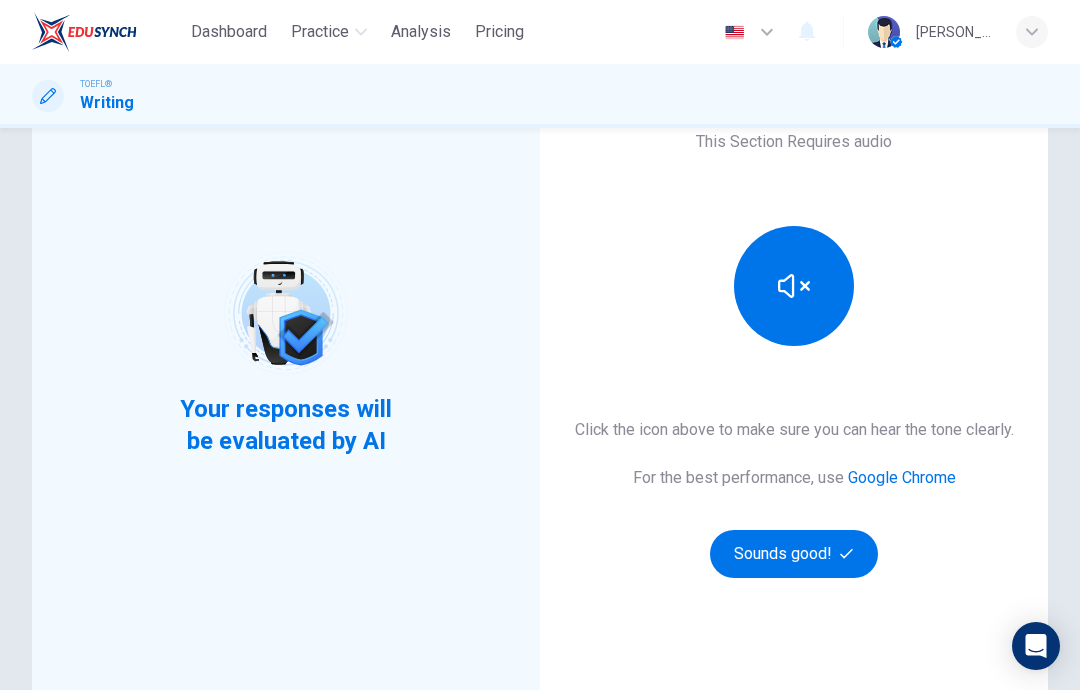 click on "Sounds good!" at bounding box center [794, 554] 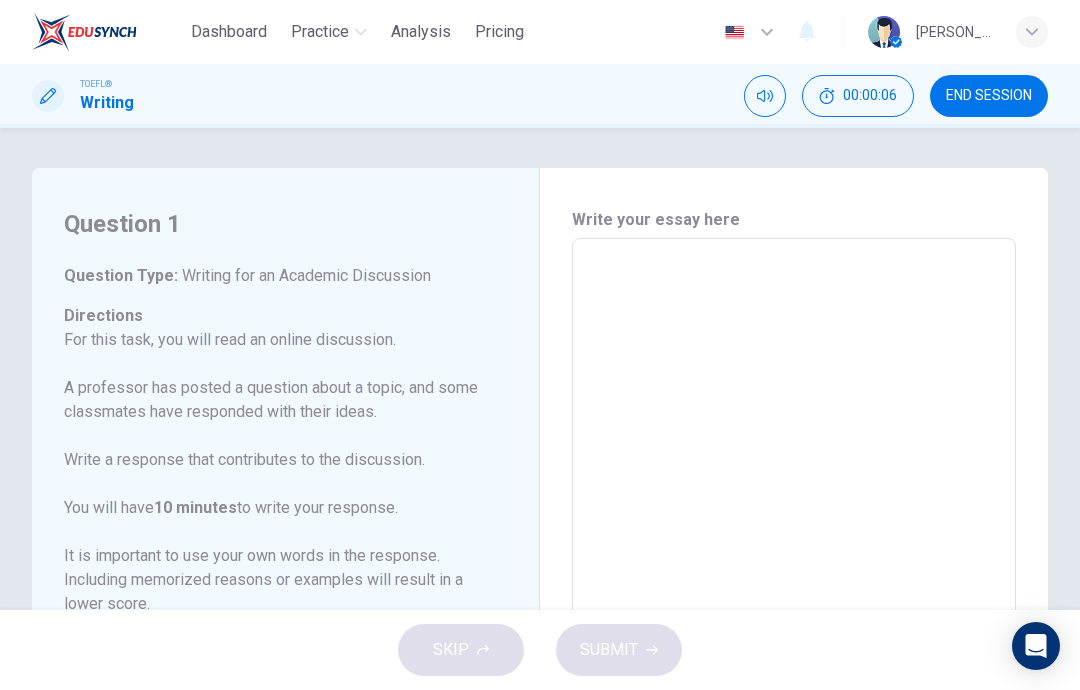 scroll, scrollTop: 0, scrollLeft: 0, axis: both 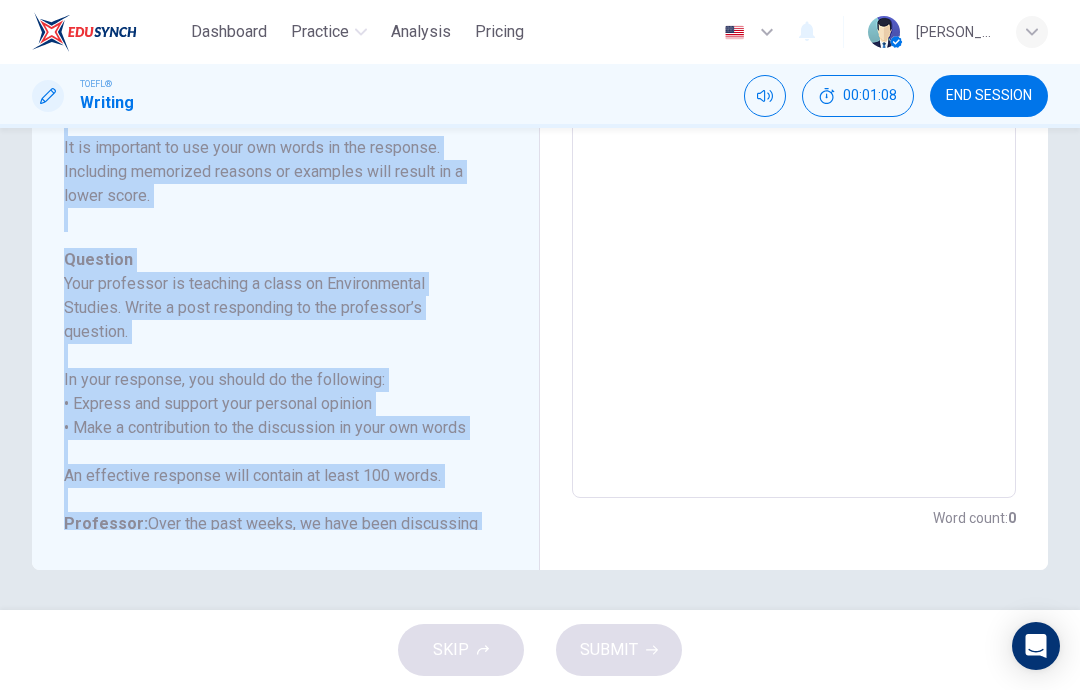 click on "Question   1 Question Type :   Writing for an Academic Discussion Directions For this task, you will read an online discussion. A professor has posted a question about a topic, and some classmates have responded with their ideas. Write a response that contributes to the discussion. You will have  10 minutes  to write your response.  It is important to use your own words in the response. Including memorized reasons or examples will result in a lower score. Question : Your professor is teaching a class on Environmental Studies. Write a post responding to the professor’s question. In your response, you should do the following:
• Express and support your personal opinion
• Make a contribution to the discussion in your own words An effective response will contain at least 100 words. Professor: Lucy: Sam: Question Your professor is teaching a class on Environmental Studies. Write a post responding to the professor’s question. In your response, you should do the following: Professor: Lucy: Sam: x ​ :  0" at bounding box center [540, 369] 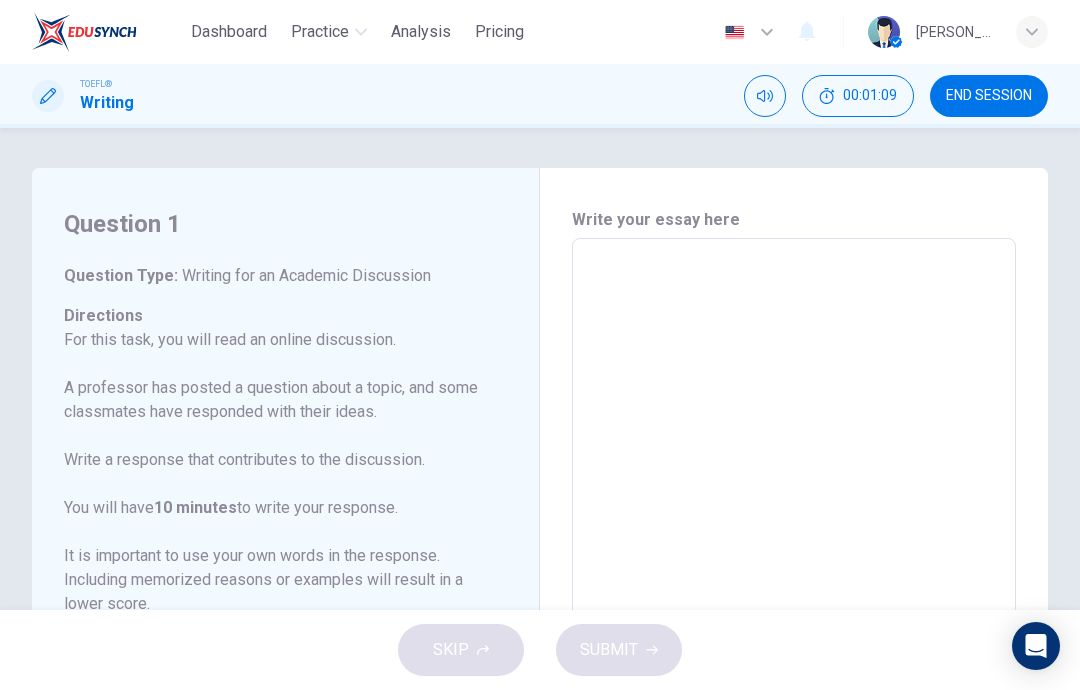 scroll, scrollTop: 0, scrollLeft: 0, axis: both 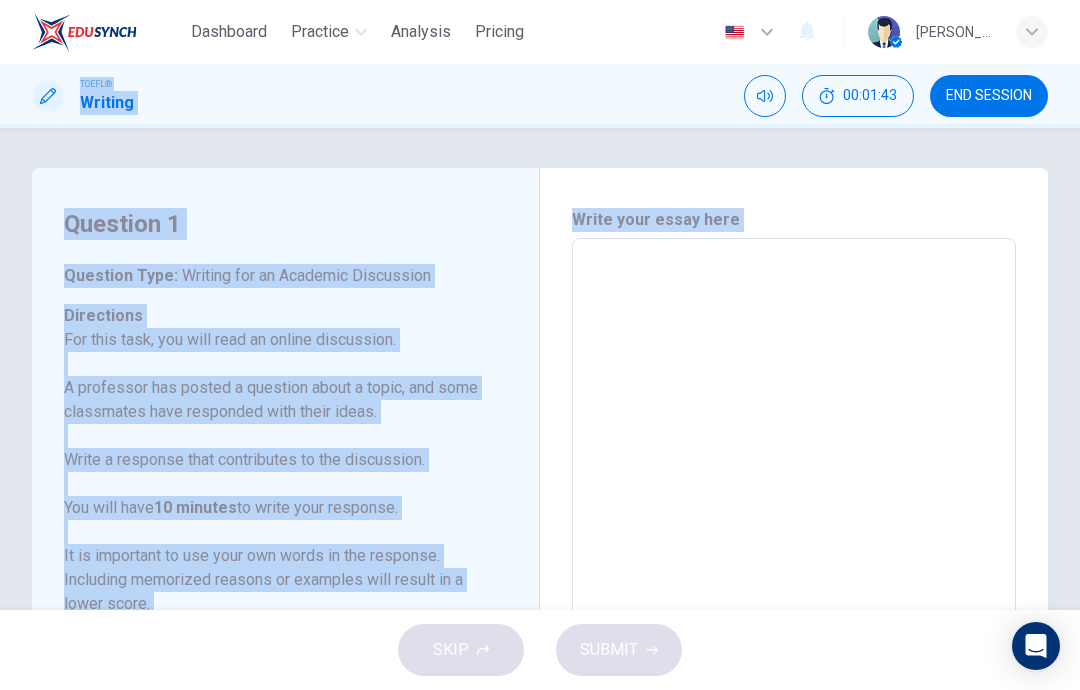 click at bounding box center (794, 572) 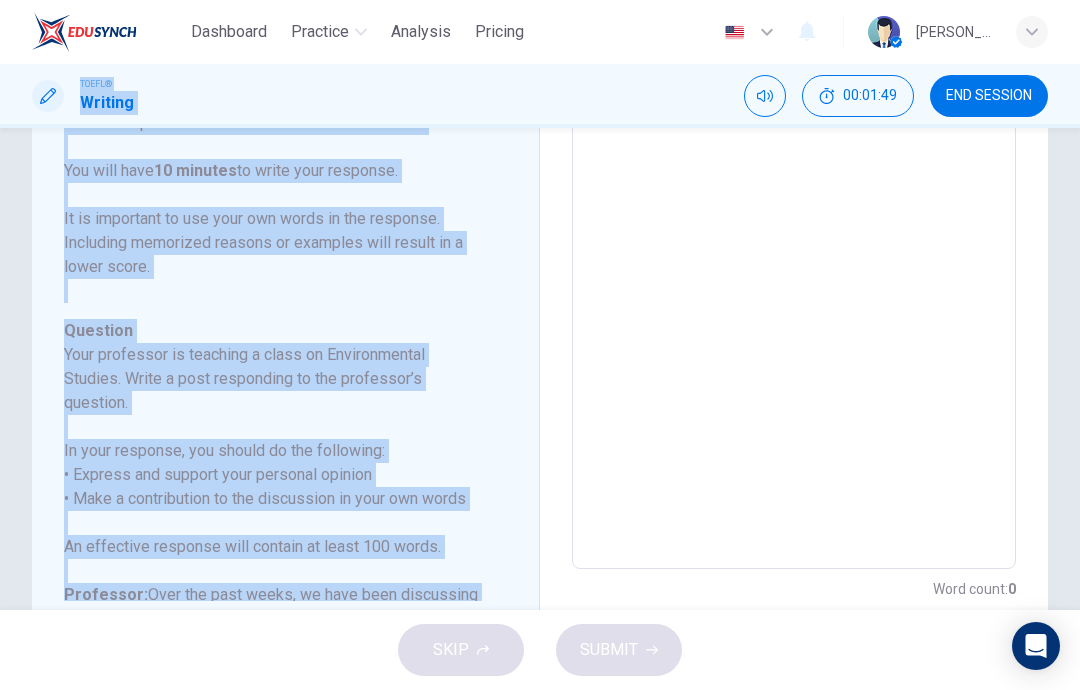 scroll, scrollTop: 408, scrollLeft: 0, axis: vertical 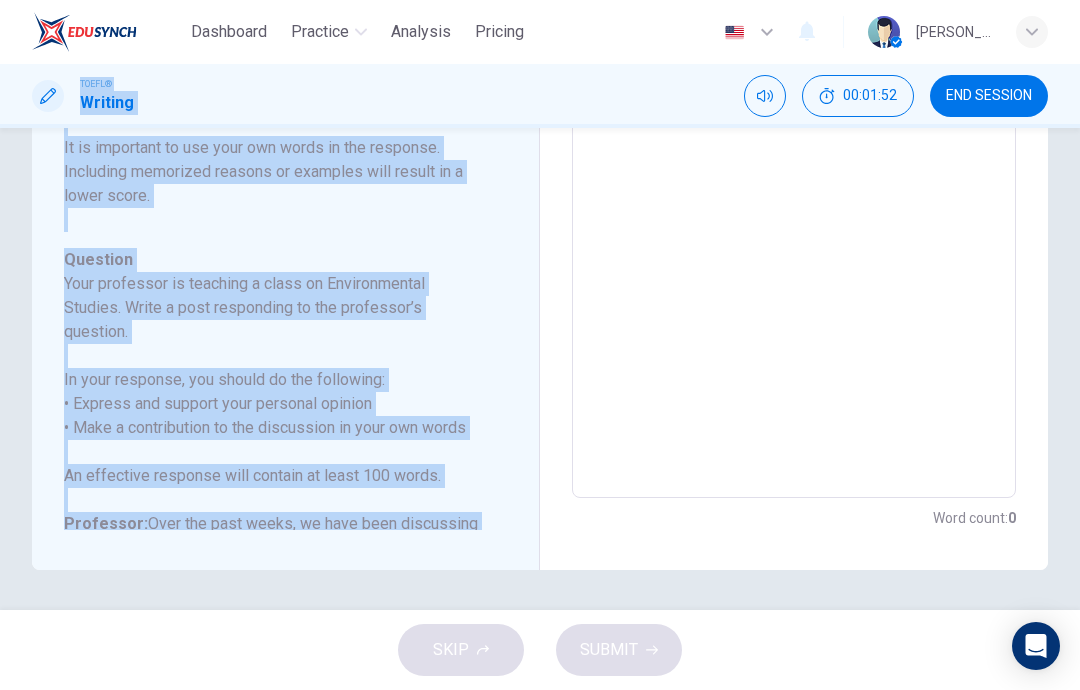 copy on "TOEFL® Writing 00:01:51 END SESSION Question   1 Question Type :   Writing for an Academic Discussion Directions For this task, you will read an online discussion. A professor has posted a question about a topic, and some classmates have responded with their ideas. Write a response that contributes to the discussion. You will have  10 minutes  to write your response.  It is important to use your own words in the response. Including memorized reasons or examples will result in a lower score. Question : Your professor is teaching a class on Environmental Studies. Write a post responding to the professor’s question. In your response, you should do the following:
• Express and support your personal opinion
• Make a contribution to the discussion in your own words An effective response will contain at least 100 words. Professor:  Over the past weeks, we have been discussing the concept of renewable energy. There are numerous forms of renewable energy, including solar, wind, and hydroelectric power, but each h..." 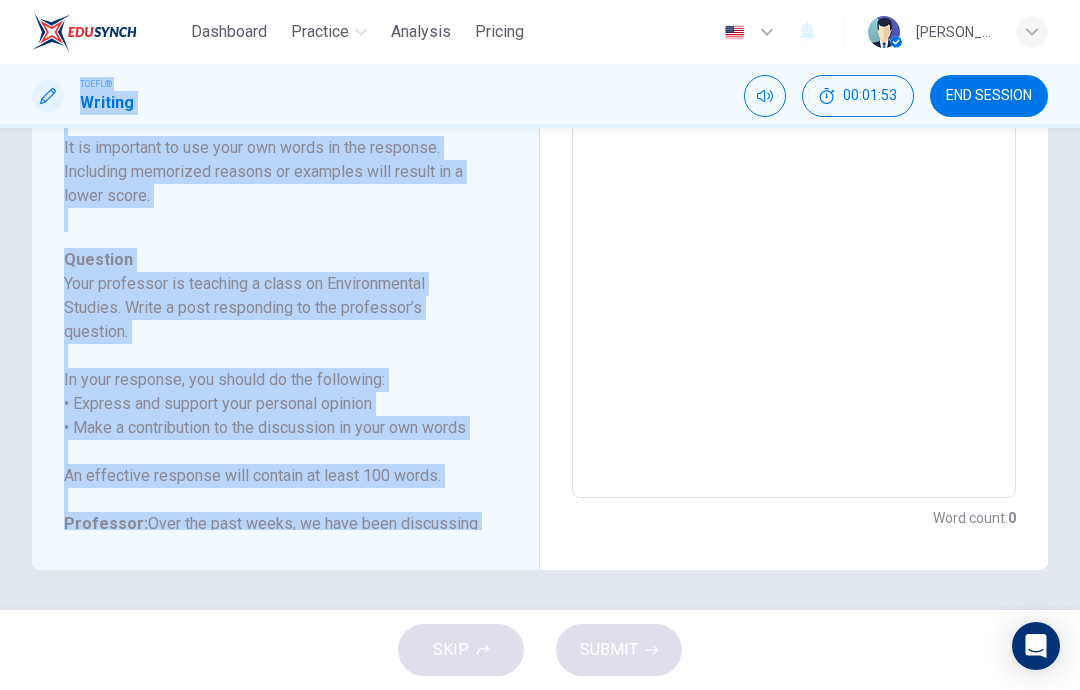 click on "Question   1 Question Type :   Writing for an Academic Discussion Directions For this task, you will read an online discussion. A professor has posted a question about a topic, and some classmates have responded with their ideas. Write a response that contributes to the discussion. You will have  10 minutes  to write your response.  It is important to use your own words in the response. Including memorized reasons or examples will result in a lower score. Question : Your professor is teaching a class on Environmental Studies. Write a post responding to the professor’s question. In your response, you should do the following:
• Express and support your personal opinion
• Make a contribution to the discussion in your own words An effective response will contain at least 100 words. Professor: Lucy: Sam: Question Your professor is teaching a class on Environmental Studies. Write a post responding to the professor’s question. In your response, you should do the following: Professor: Lucy: Sam: x ​ :  0" at bounding box center [540, 369] 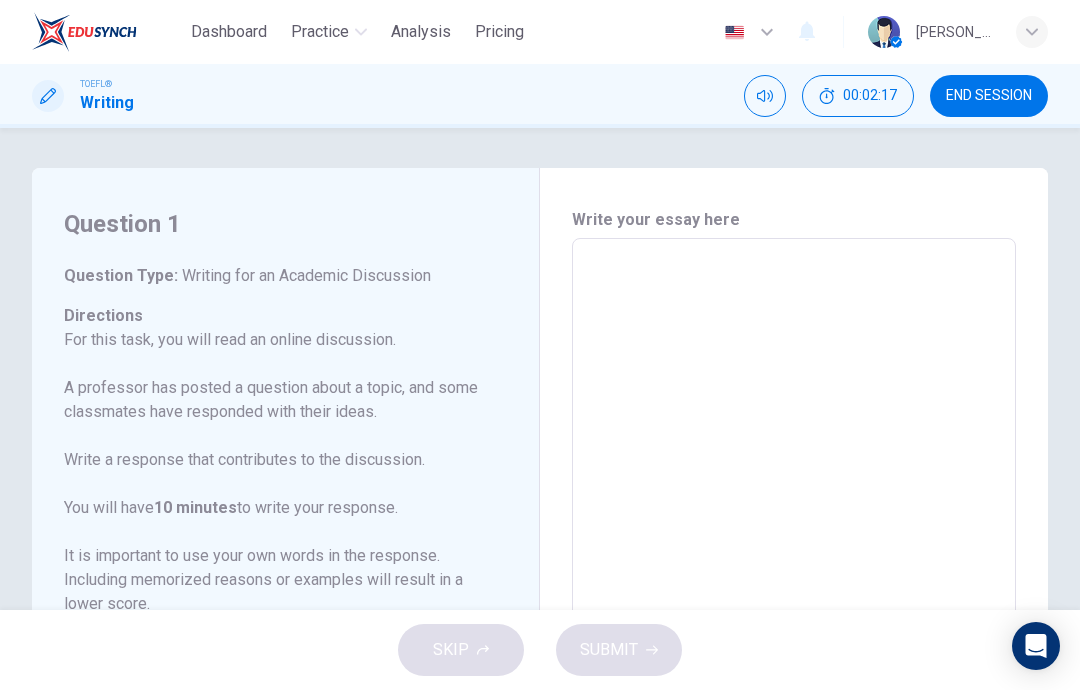scroll, scrollTop: 0, scrollLeft: 0, axis: both 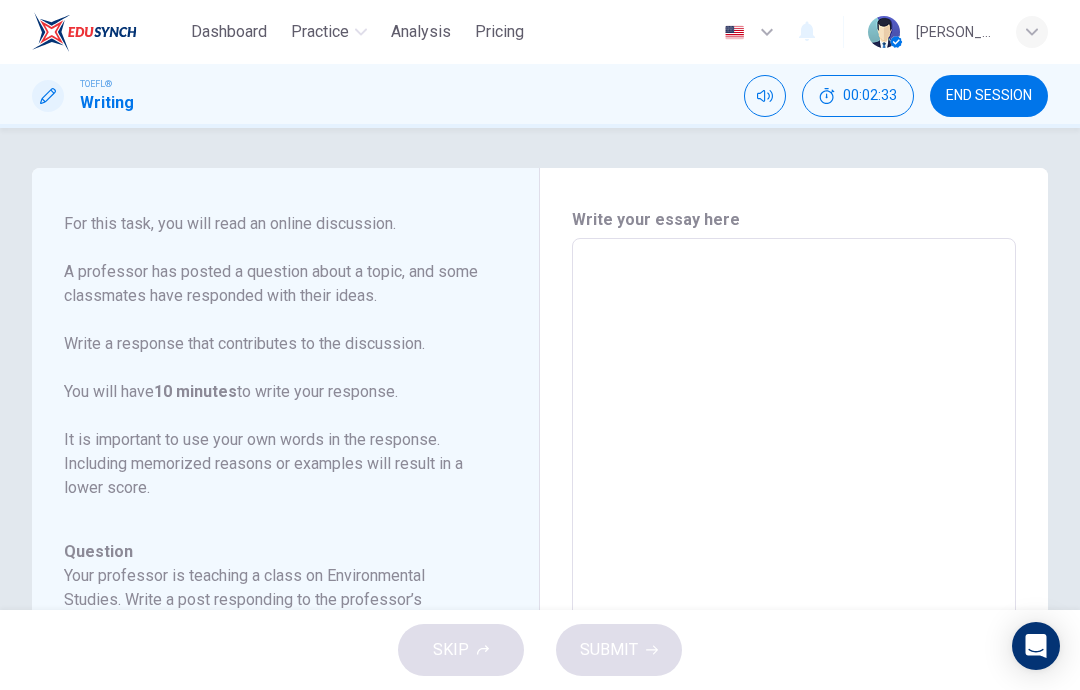 click 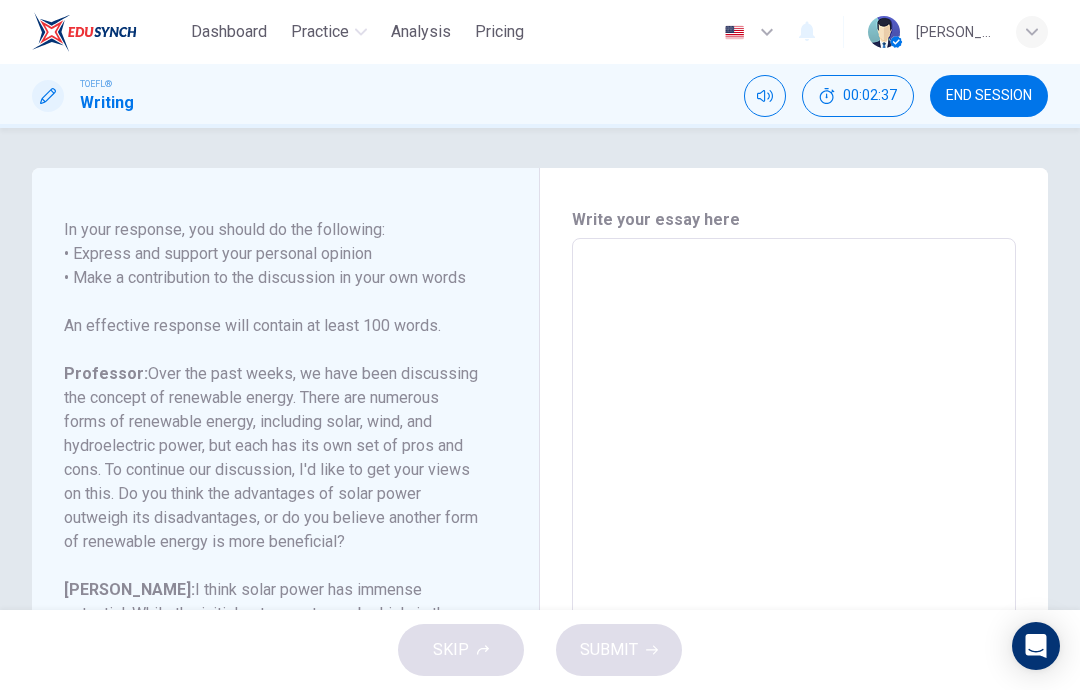scroll, scrollTop: 558, scrollLeft: 0, axis: vertical 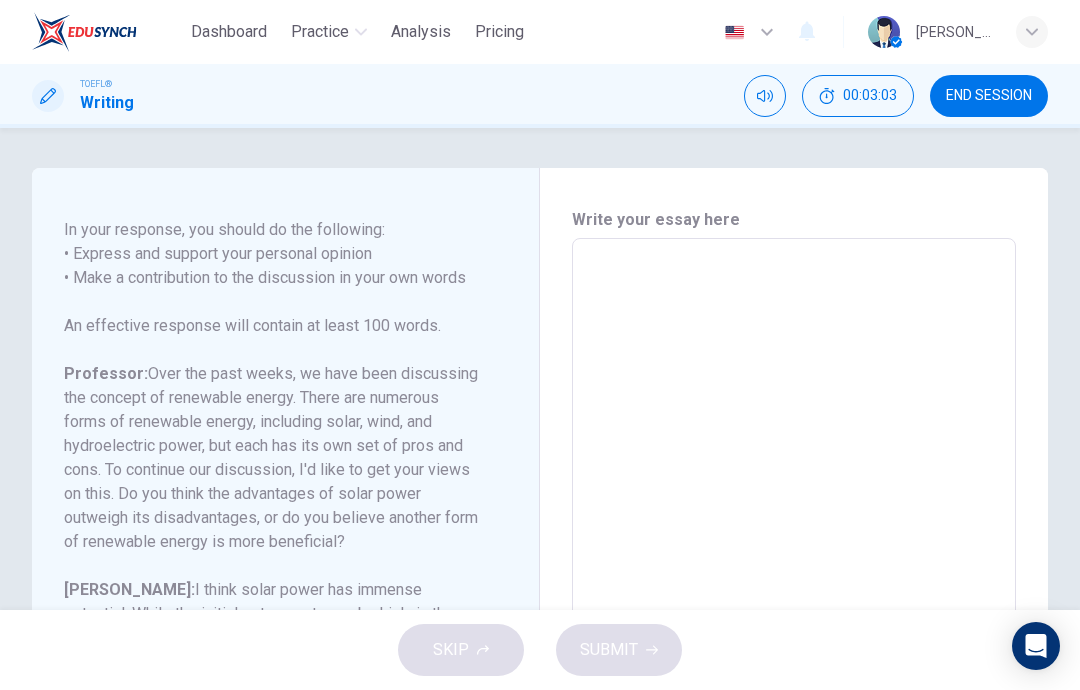 click at bounding box center (794, 572) 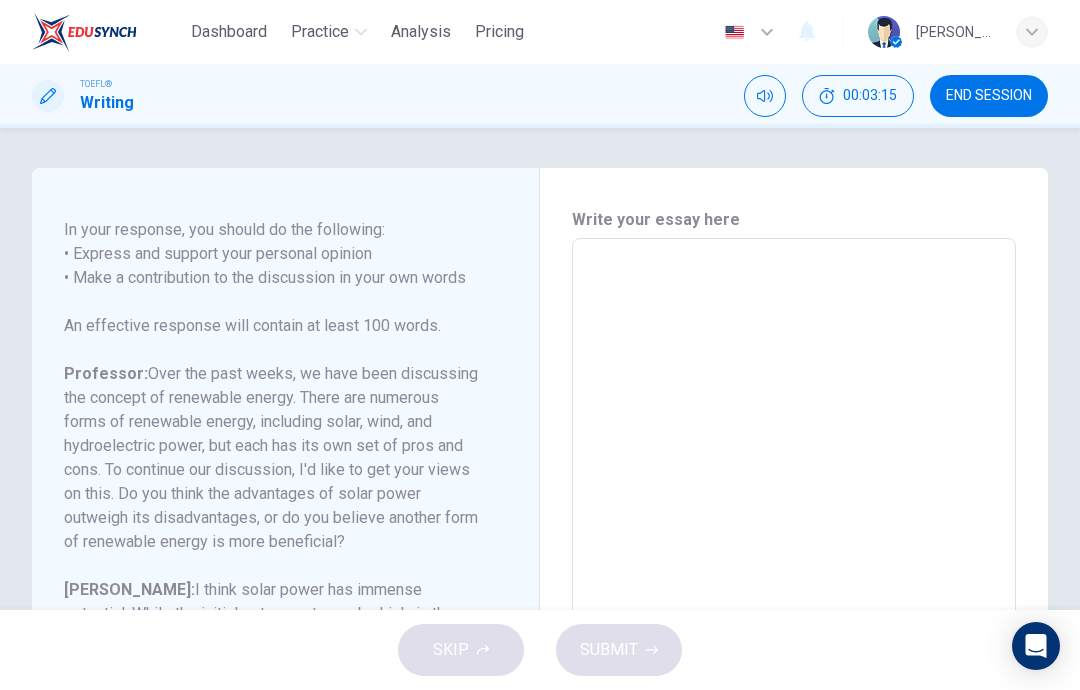click at bounding box center [794, 572] 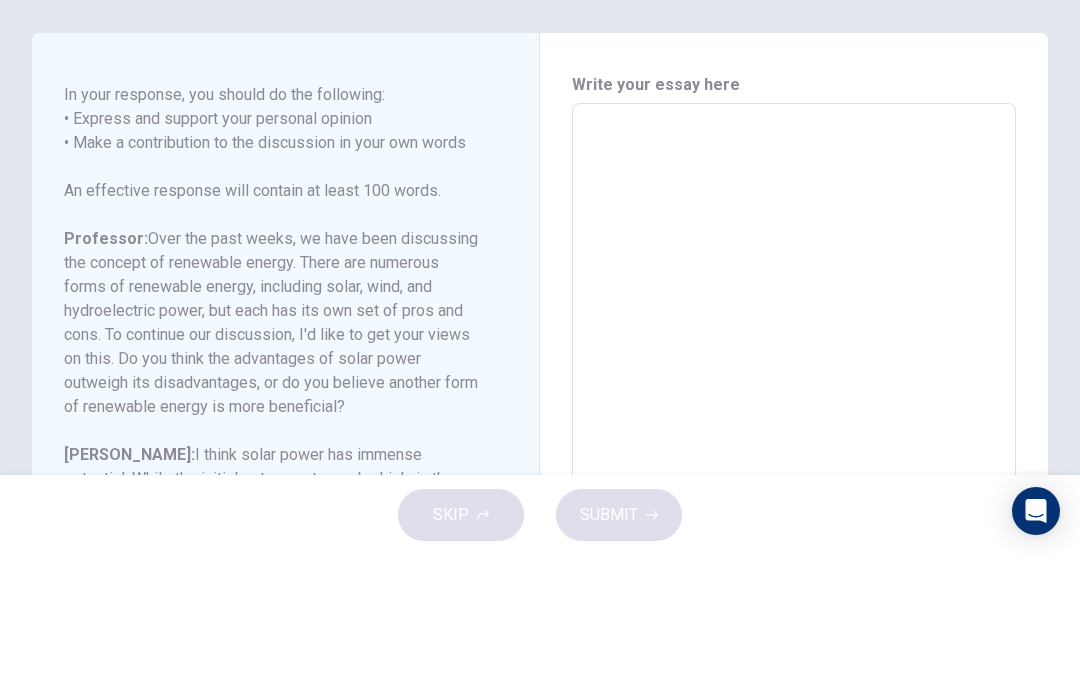 type on "J" 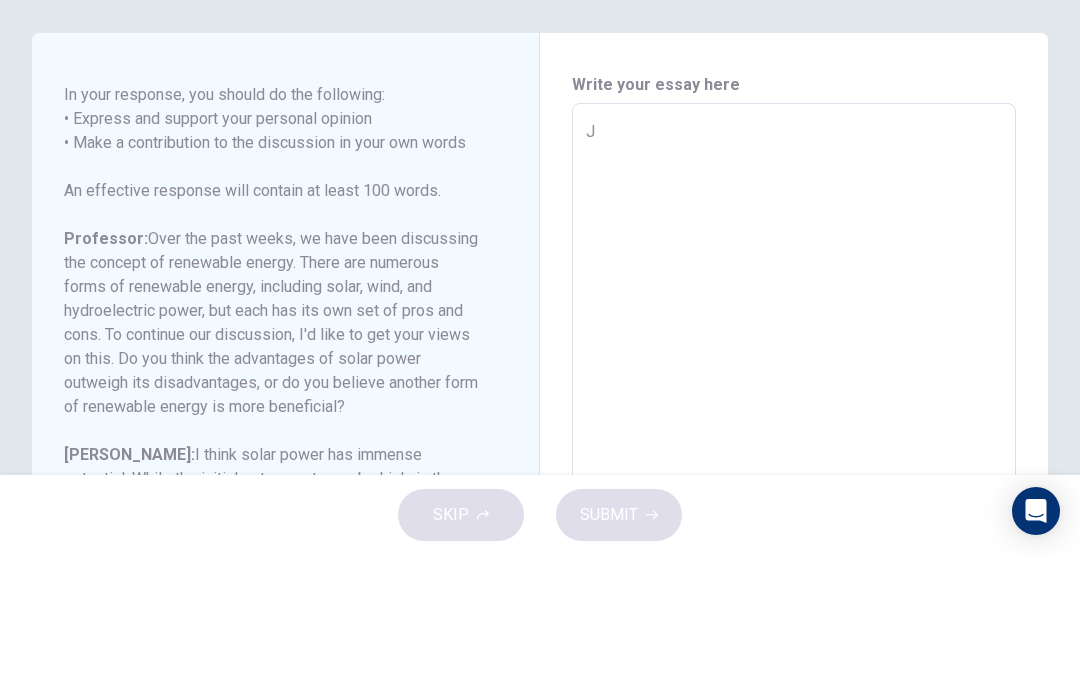 type on "x" 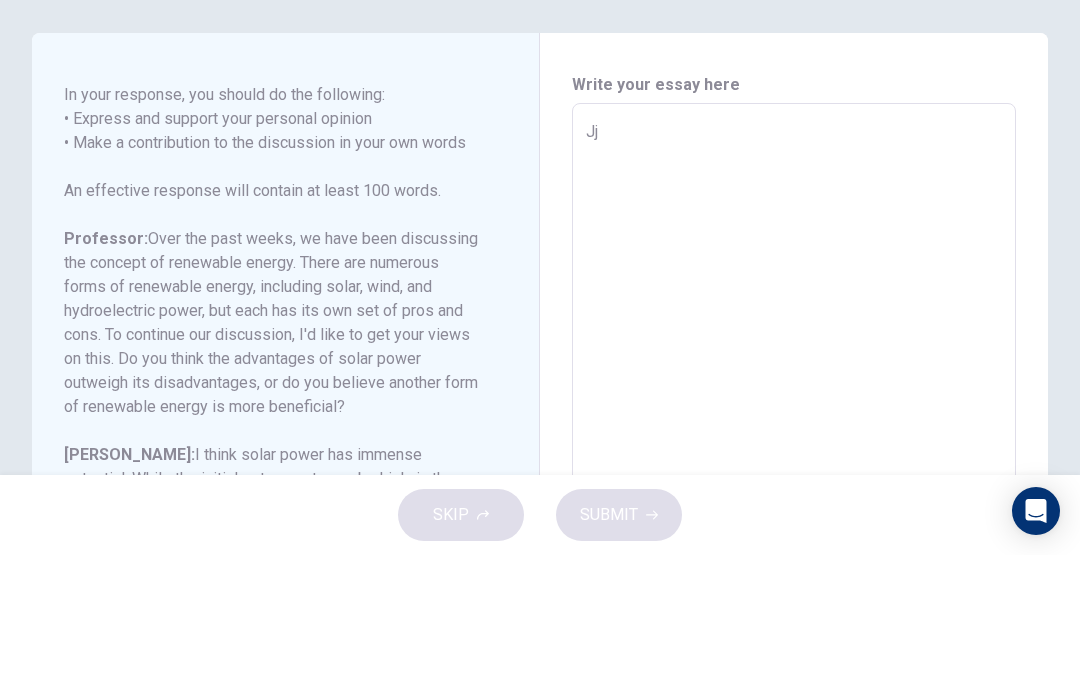 type on "x" 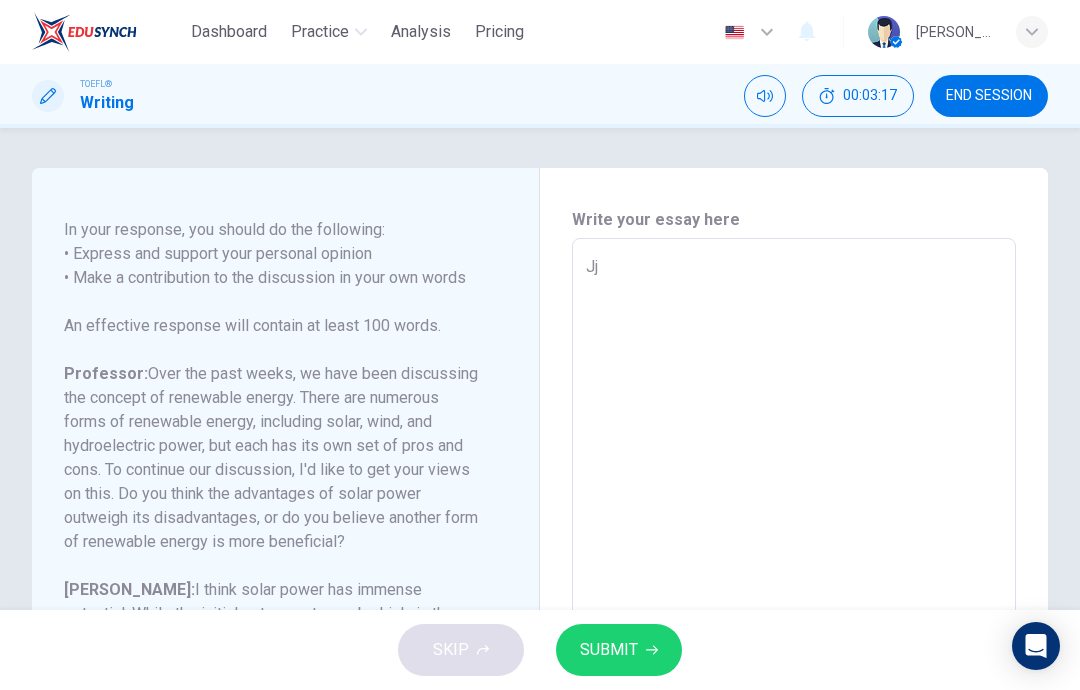 click on "Jj" at bounding box center [794, 572] 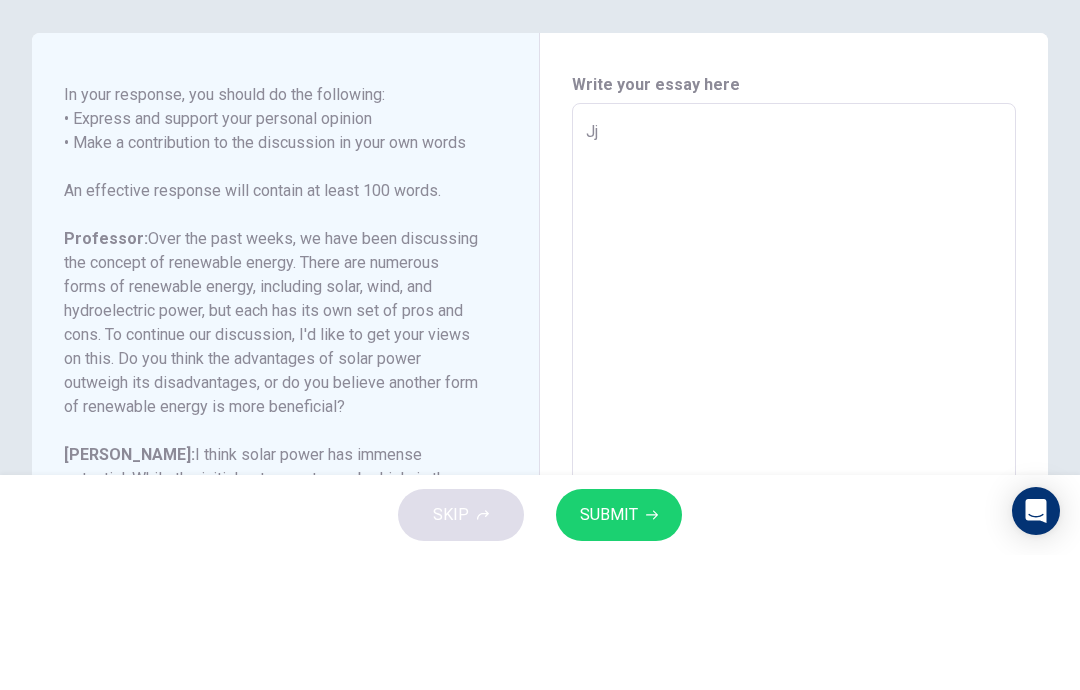 type on "J" 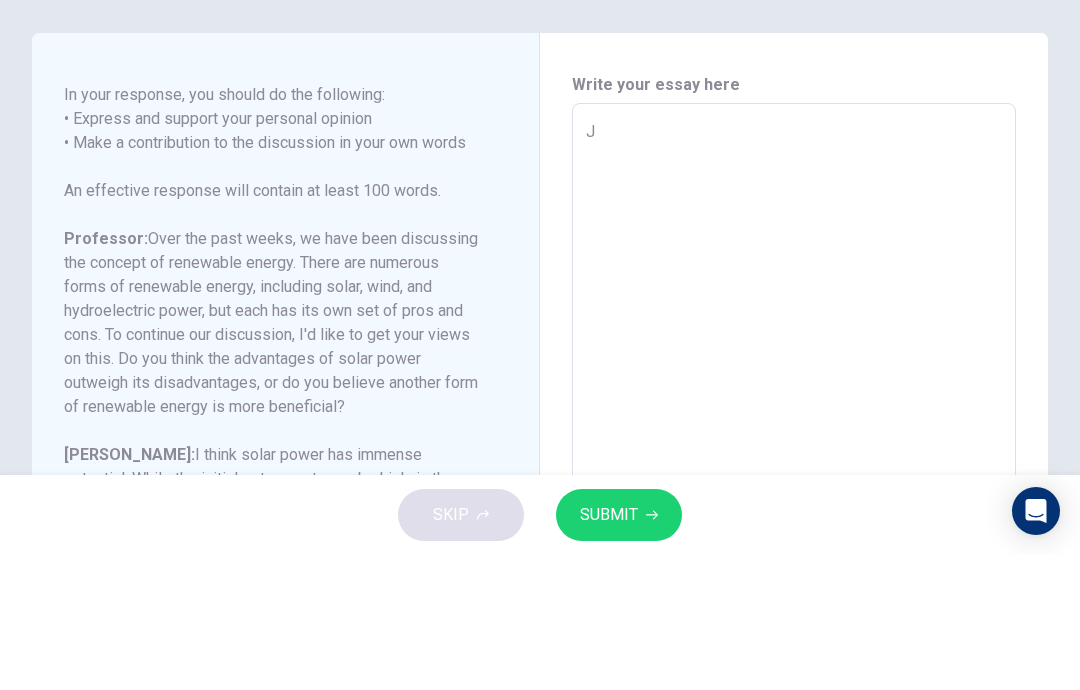 type on "x" 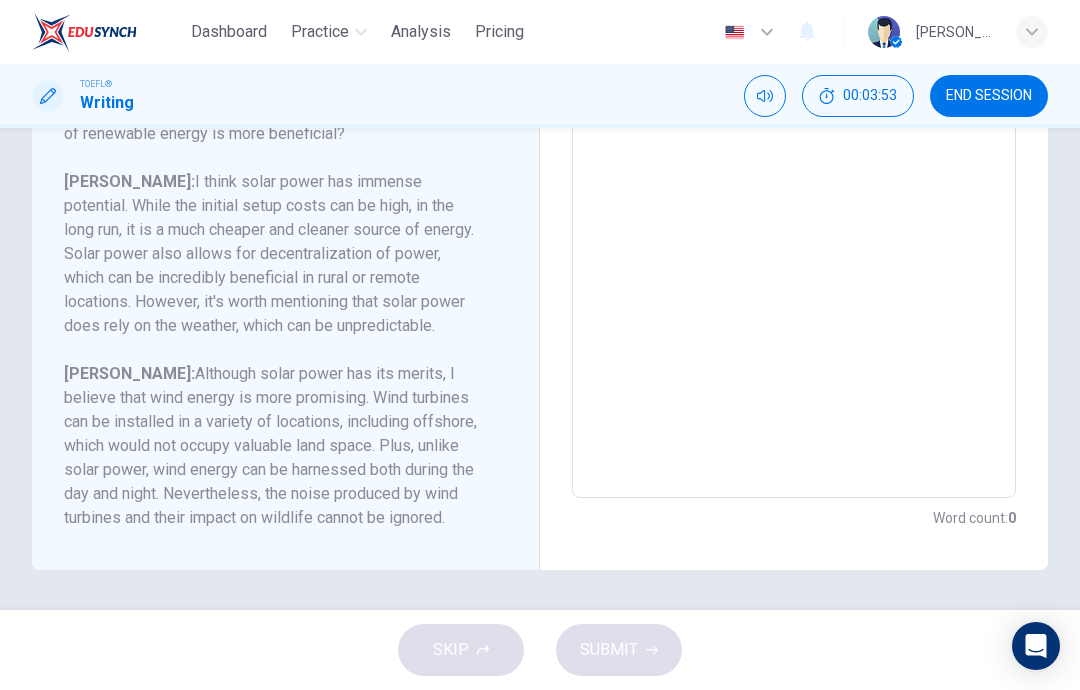 scroll, scrollTop: 408, scrollLeft: 0, axis: vertical 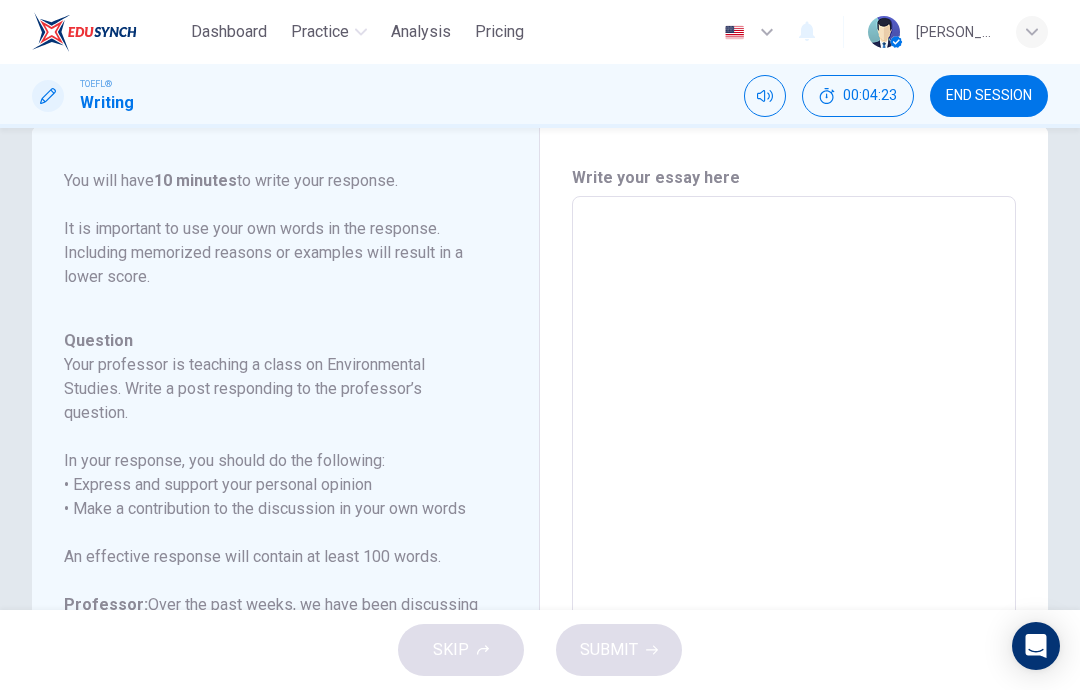 click at bounding box center [794, 530] 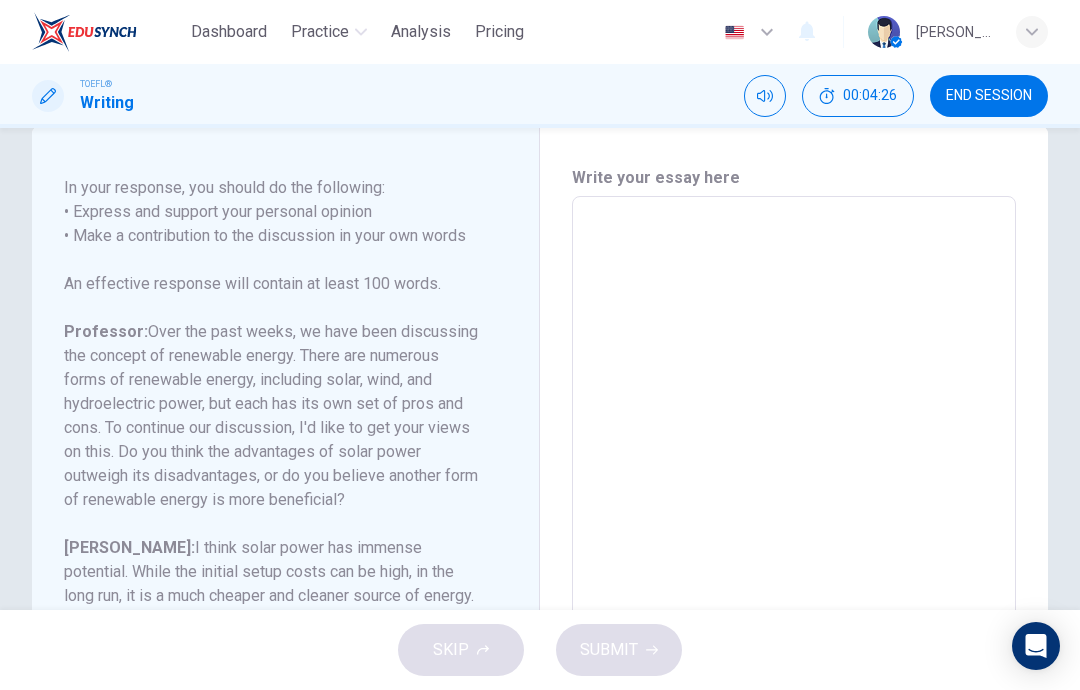 scroll, scrollTop: 558, scrollLeft: 0, axis: vertical 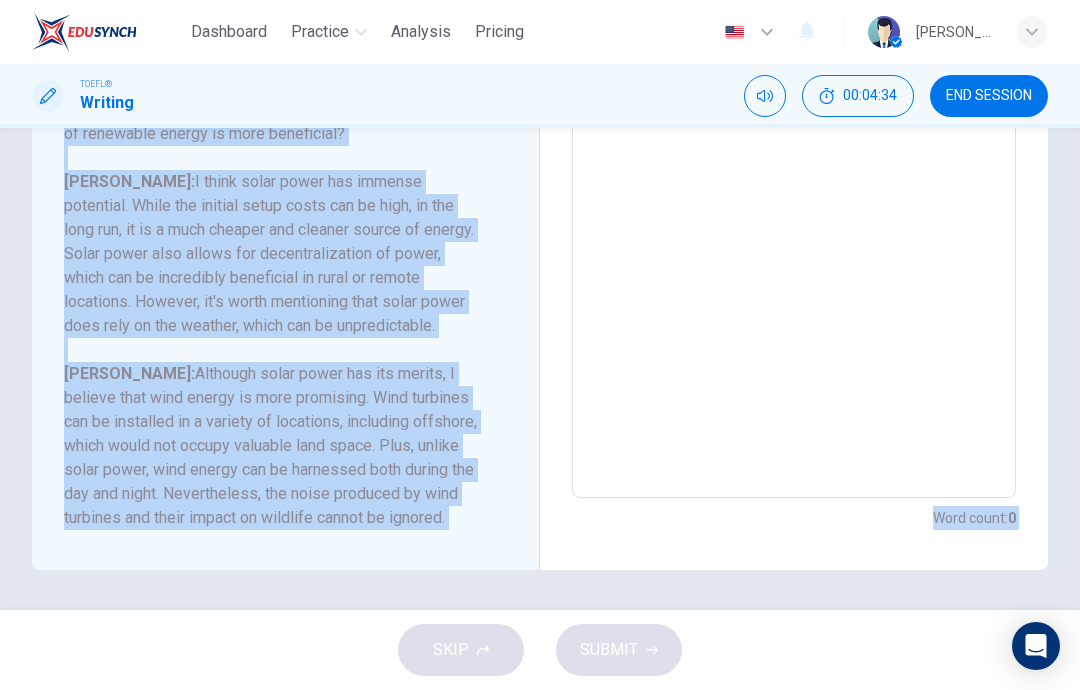 click at bounding box center [794, 164] 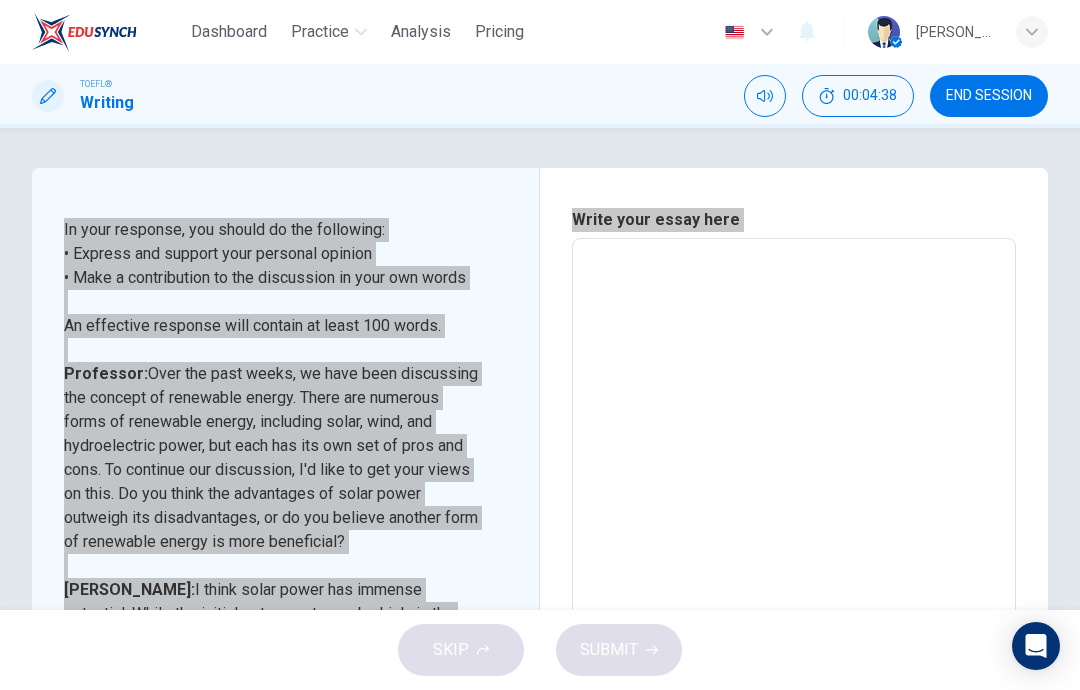 scroll, scrollTop: 0, scrollLeft: 0, axis: both 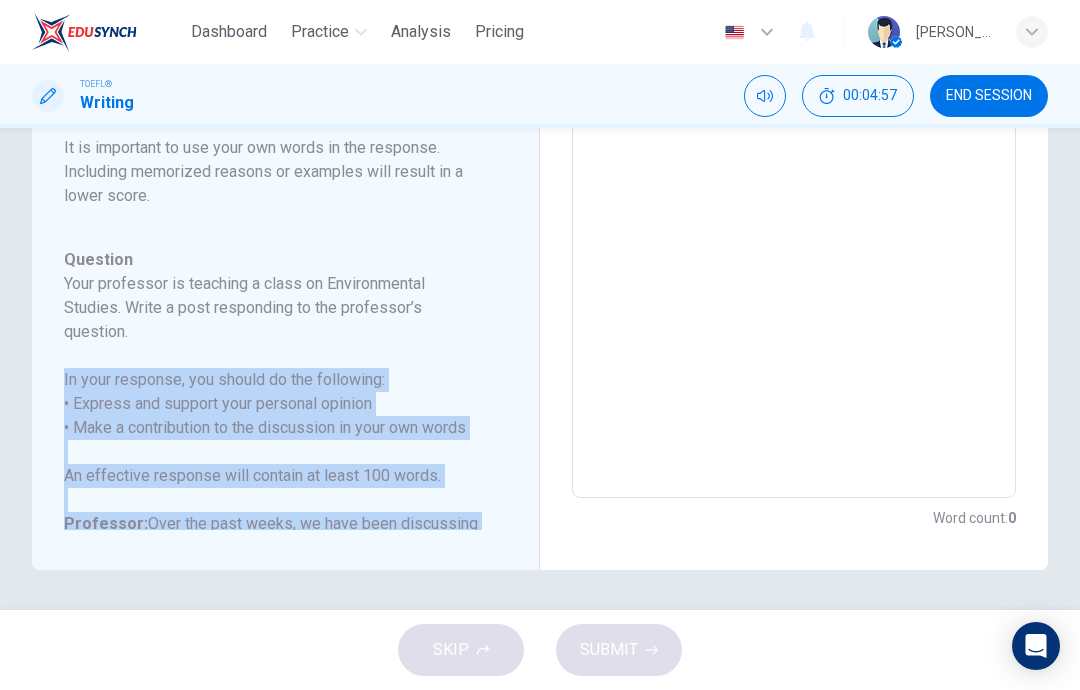 click on "Question   1 Question Type :   Writing for an Academic Discussion Directions For this task, you will read an online discussion. A professor has posted a question about a topic, and some classmates have responded with their ideas. Write a response that contributes to the discussion. You will have  10 minutes  to write your response.  It is important to use your own words in the response. Including memorized reasons or examples will result in a lower score. Question : Your professor is teaching a class on Environmental Studies. Write a post responding to the professor’s question. In your response, you should do the following:
• Express and support your personal opinion
• Make a contribution to the discussion in your own words An effective response will contain at least 100 words. Professor: Lucy: Sam: Question Your professor is teaching a class on Environmental Studies. Write a post responding to the professor’s question. In your response, you should do the following: Professor: Lucy: Sam:" at bounding box center (286, 165) 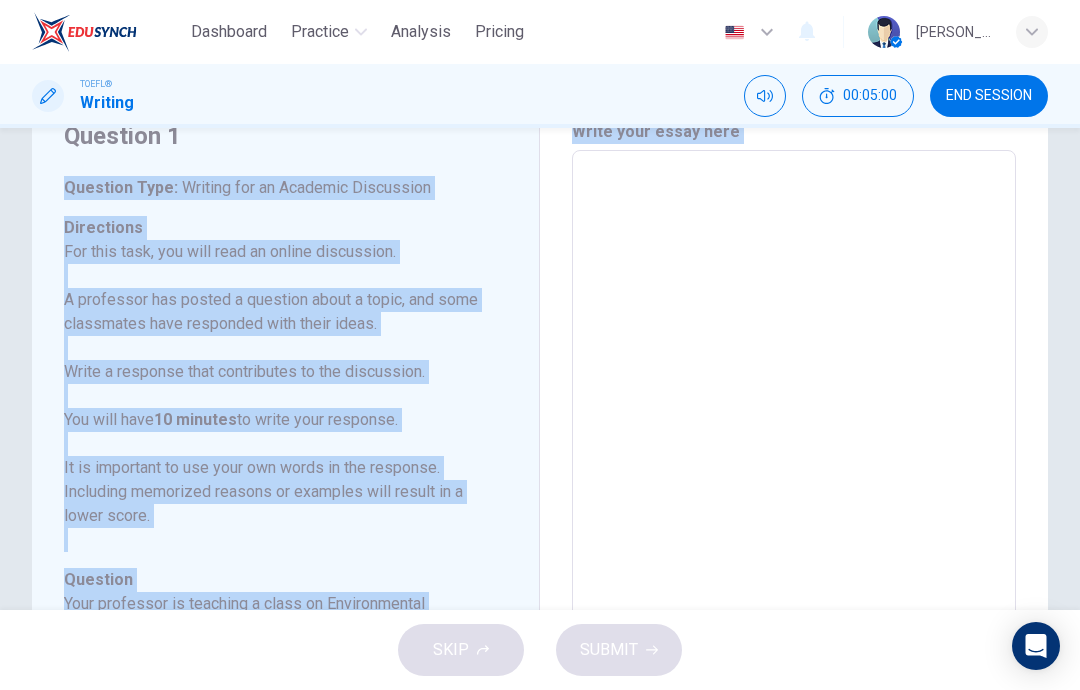 scroll, scrollTop: 328, scrollLeft: 0, axis: vertical 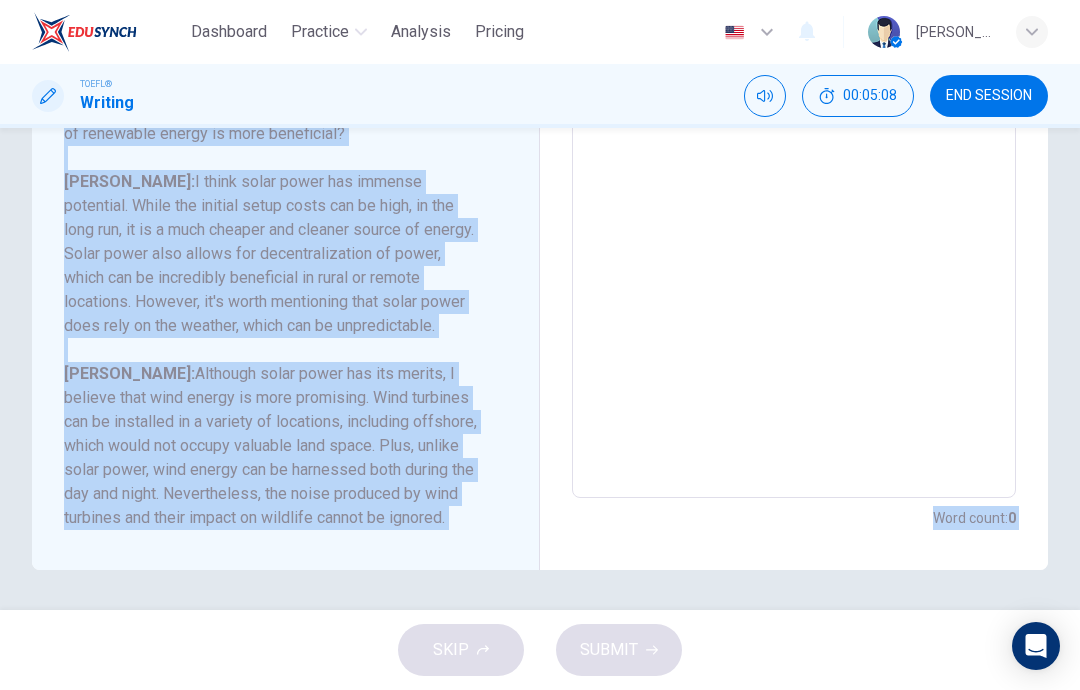 click at bounding box center (794, 164) 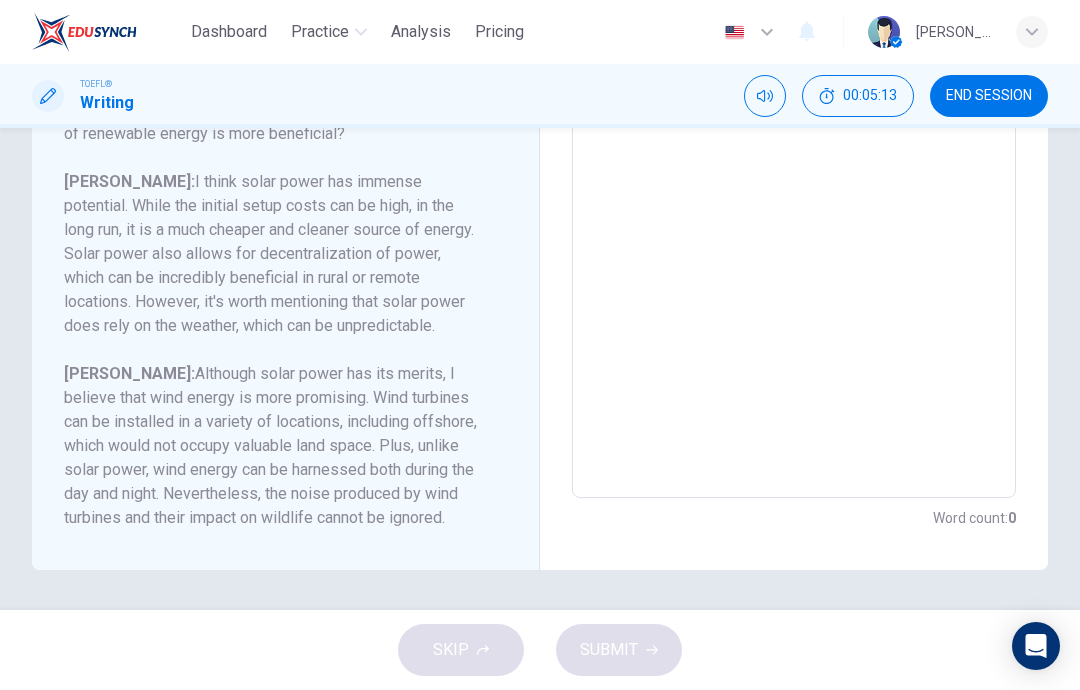 click on "x ​" at bounding box center [794, 164] 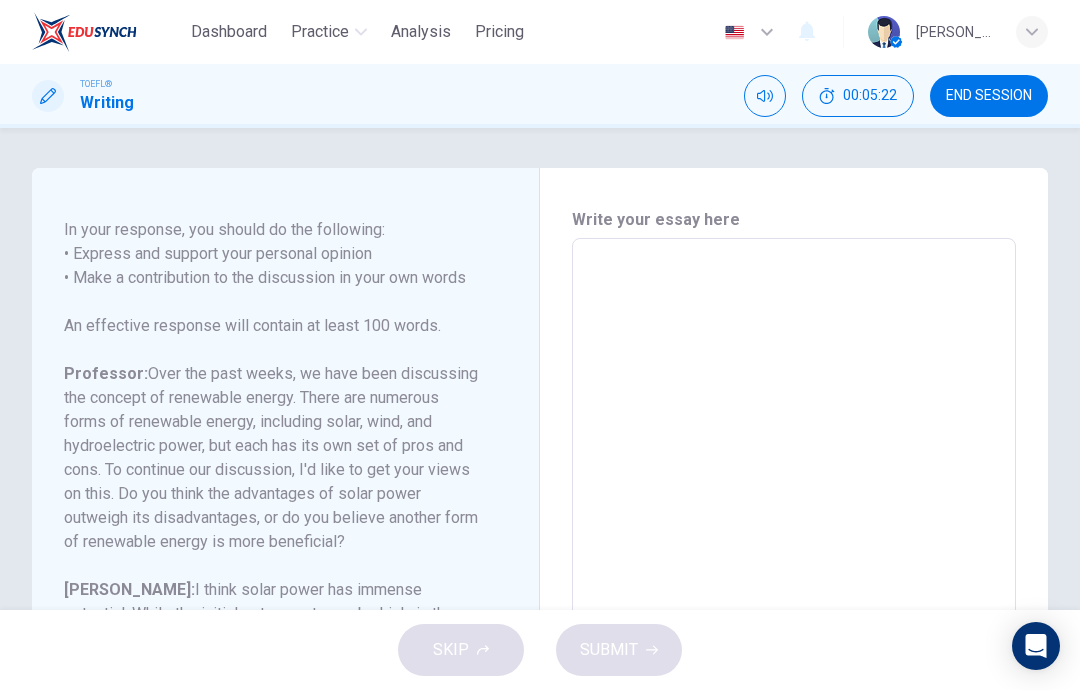 click at bounding box center [794, 572] 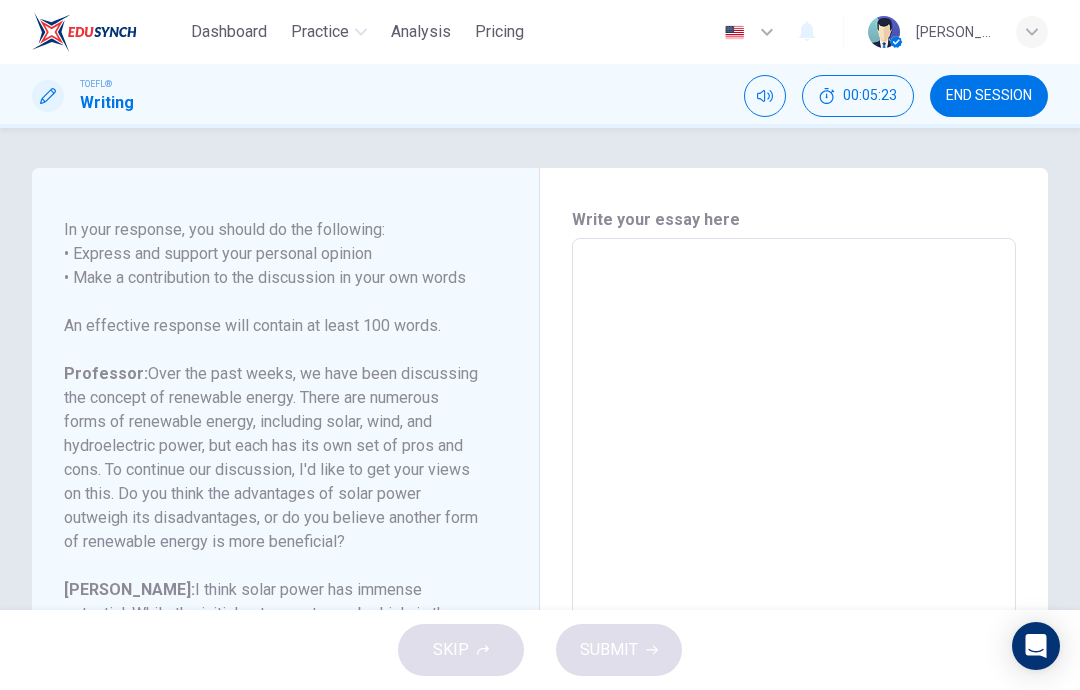 click on "Write your essay here x ​ Word count :  0" at bounding box center [794, 573] 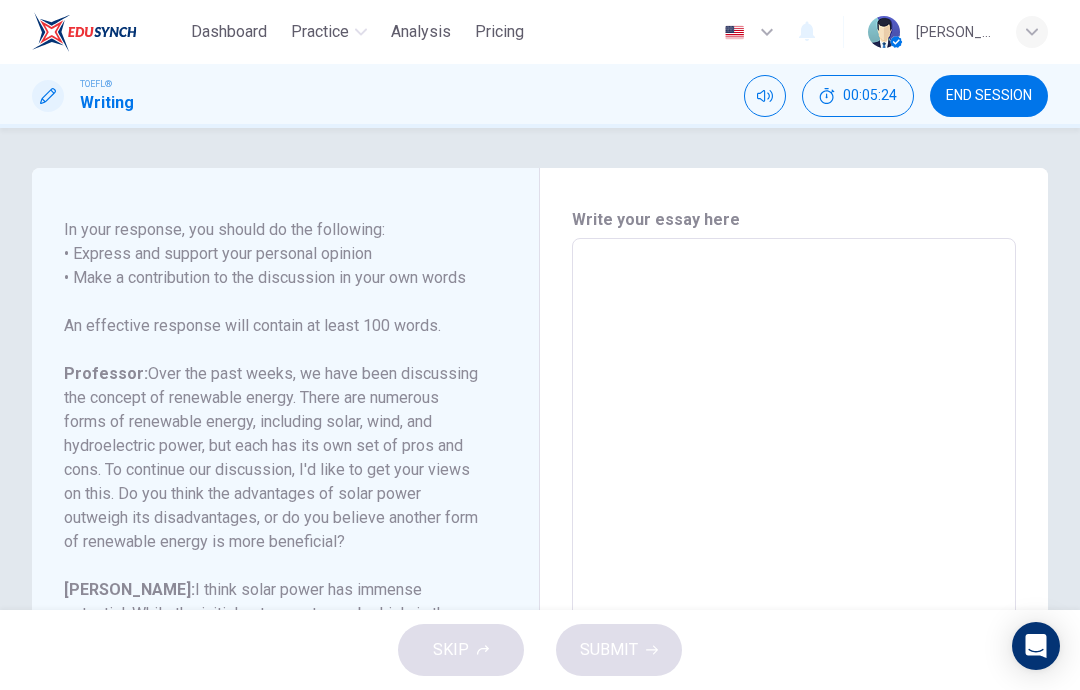 click on "Write your essay here x ​ Word count :  0" at bounding box center [794, 573] 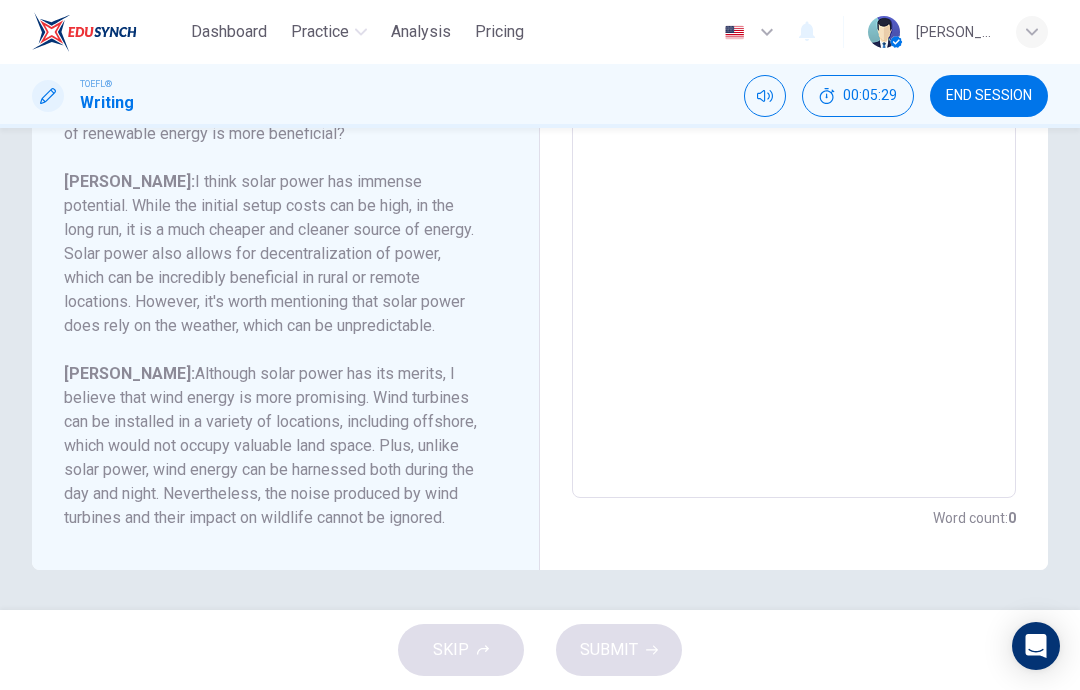 scroll, scrollTop: 408, scrollLeft: 0, axis: vertical 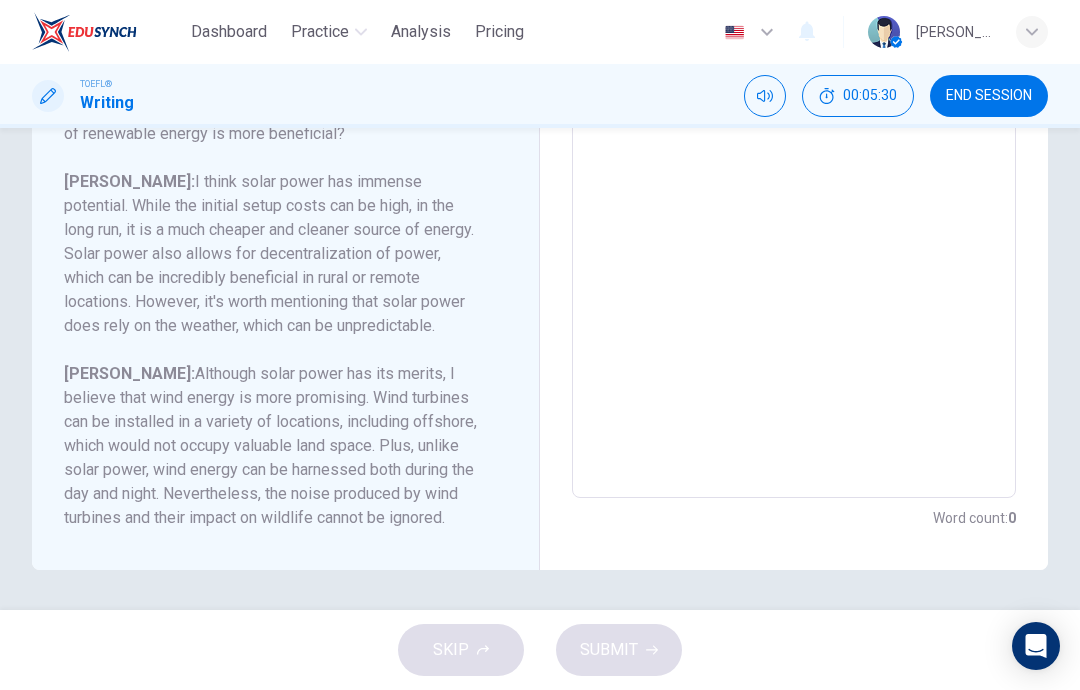 click on "Sam:  Although solar power has its merits, I believe that wind energy is more promising. Wind turbines can be installed in a variety of locations, including offshore, which would not occupy valuable land space. Plus, unlike solar power, wind energy can be harnessed both during the day and night. Nevertheless, the noise produced by wind turbines and their impact on wildlife cannot be ignored." at bounding box center (273, 446) 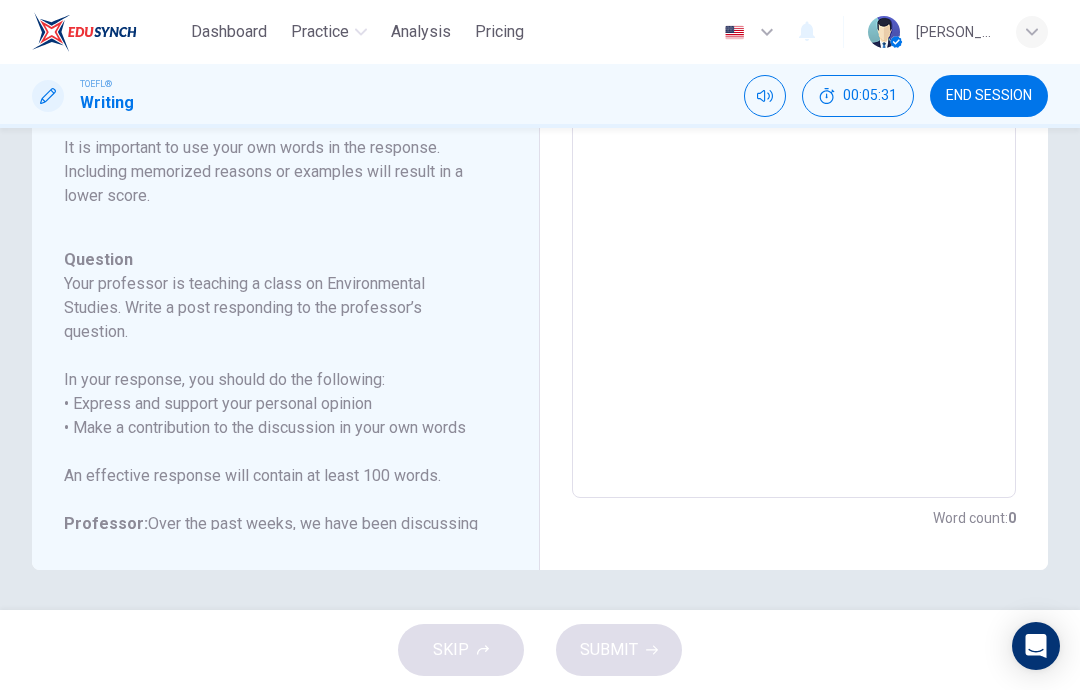 scroll, scrollTop: 0, scrollLeft: 0, axis: both 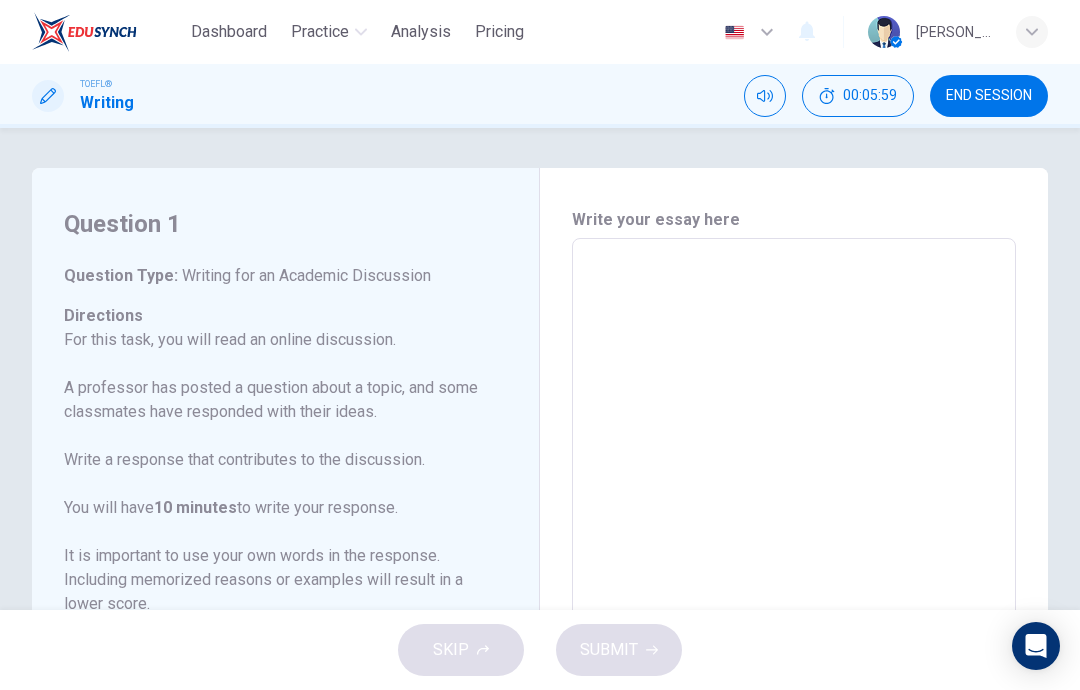 click at bounding box center (794, 572) 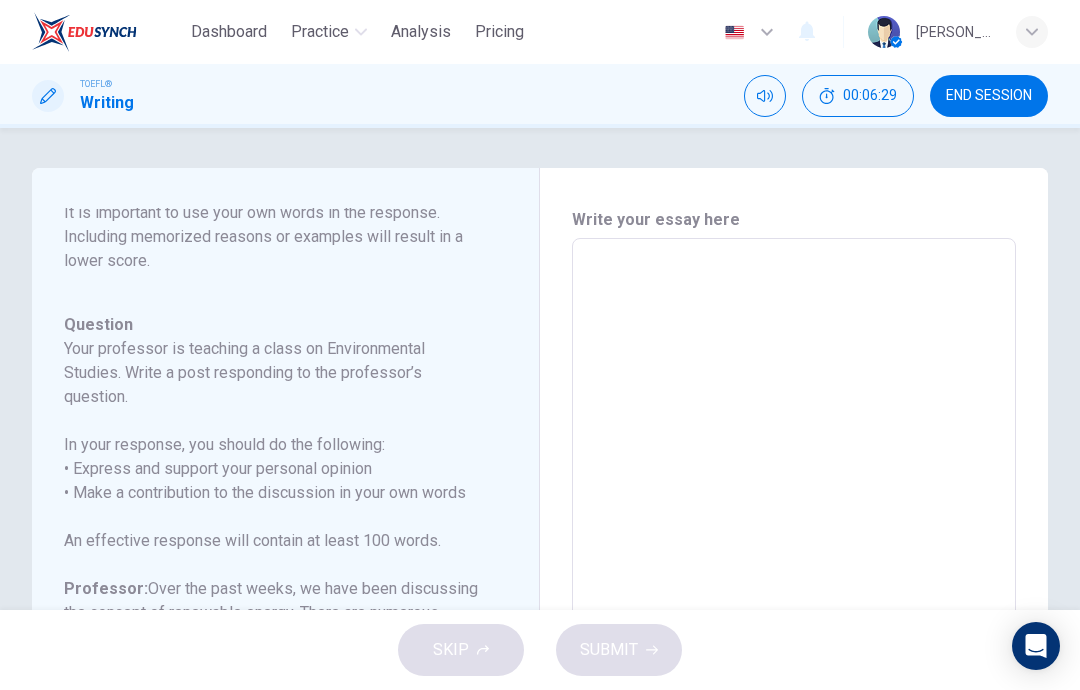 scroll, scrollTop: 342, scrollLeft: 0, axis: vertical 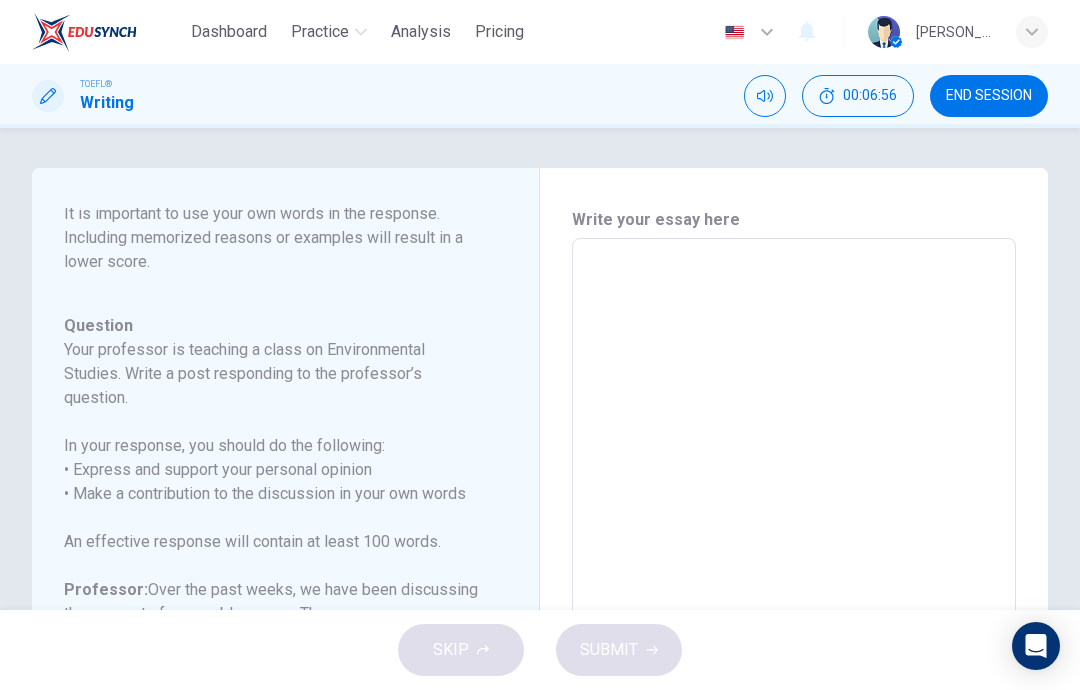 click at bounding box center (794, 572) 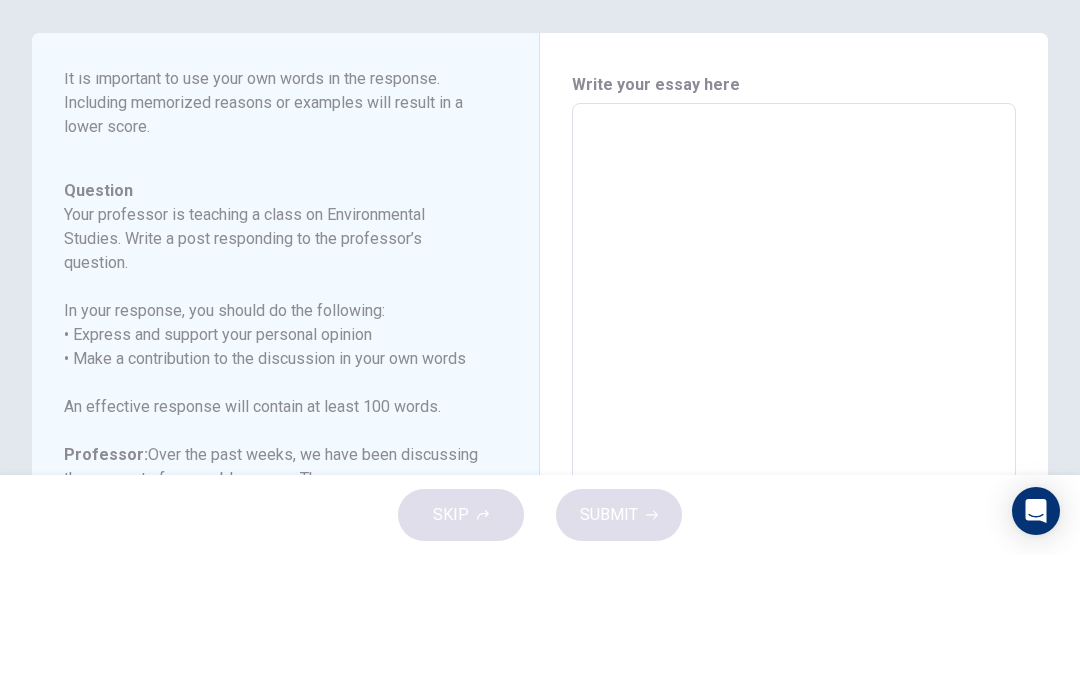 type on "I" 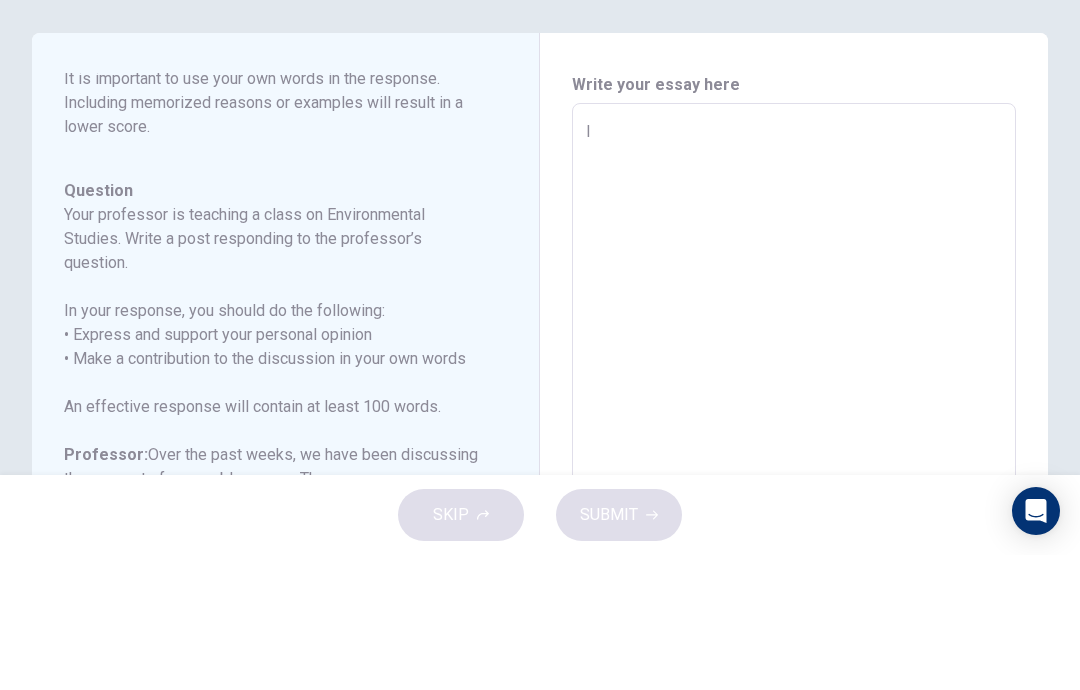 type on "x" 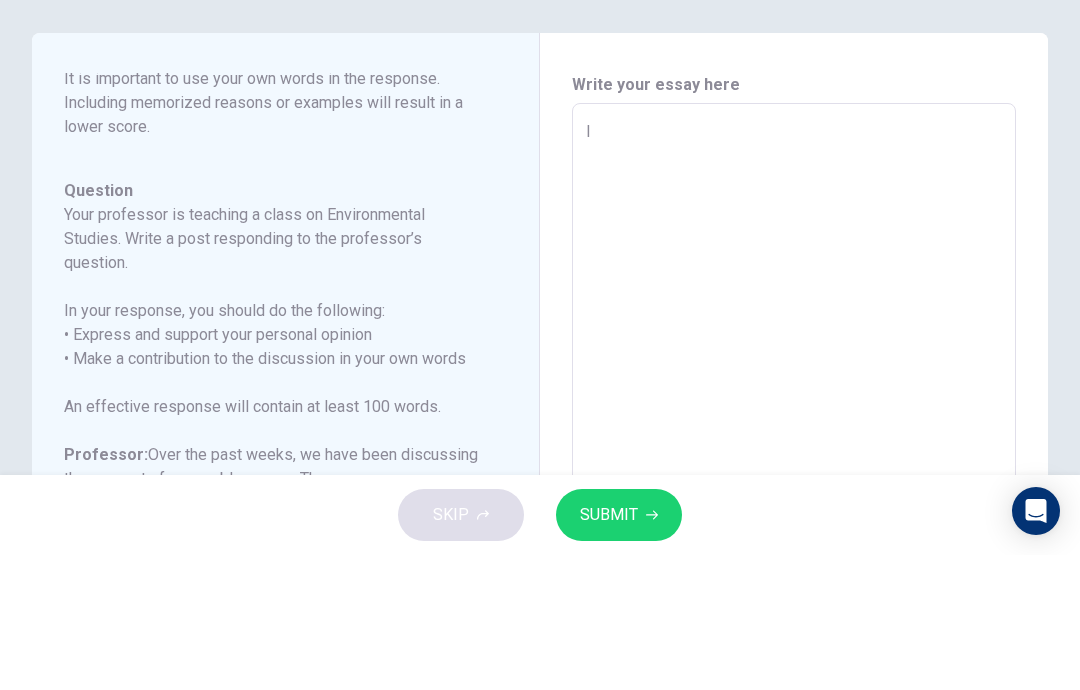 type on "It" 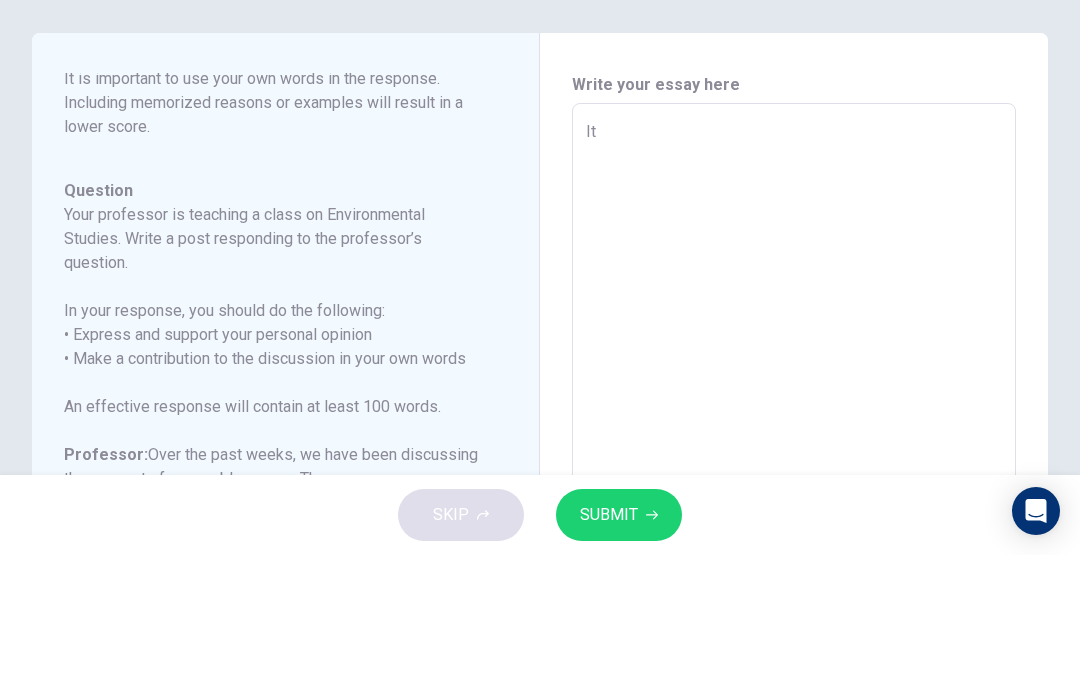 type on "x" 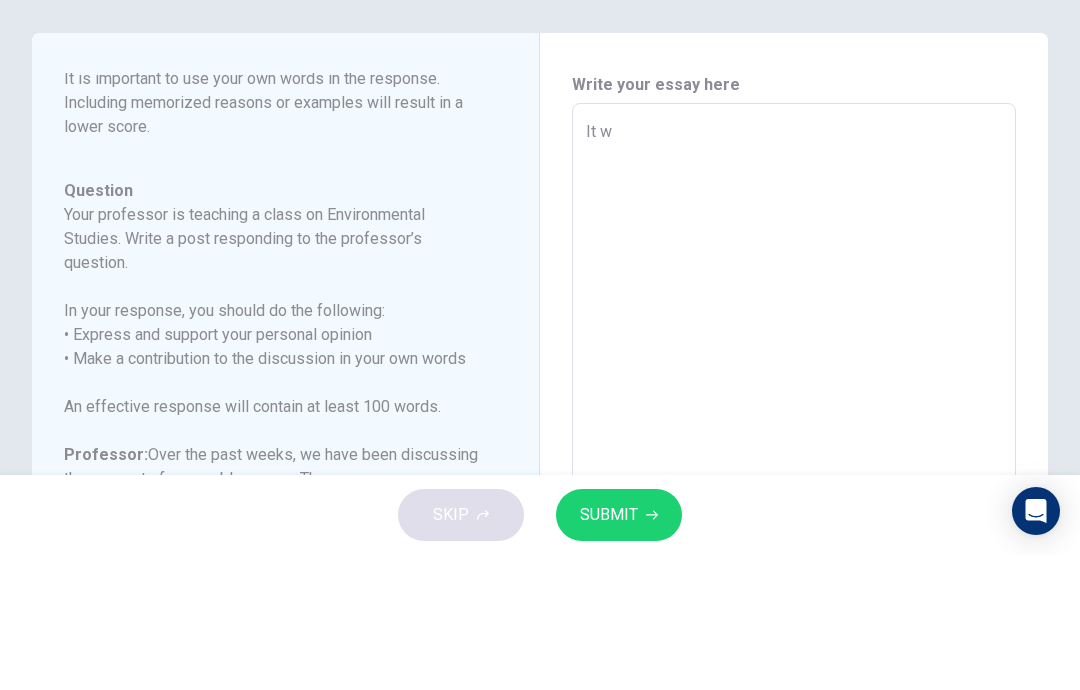 type on "x" 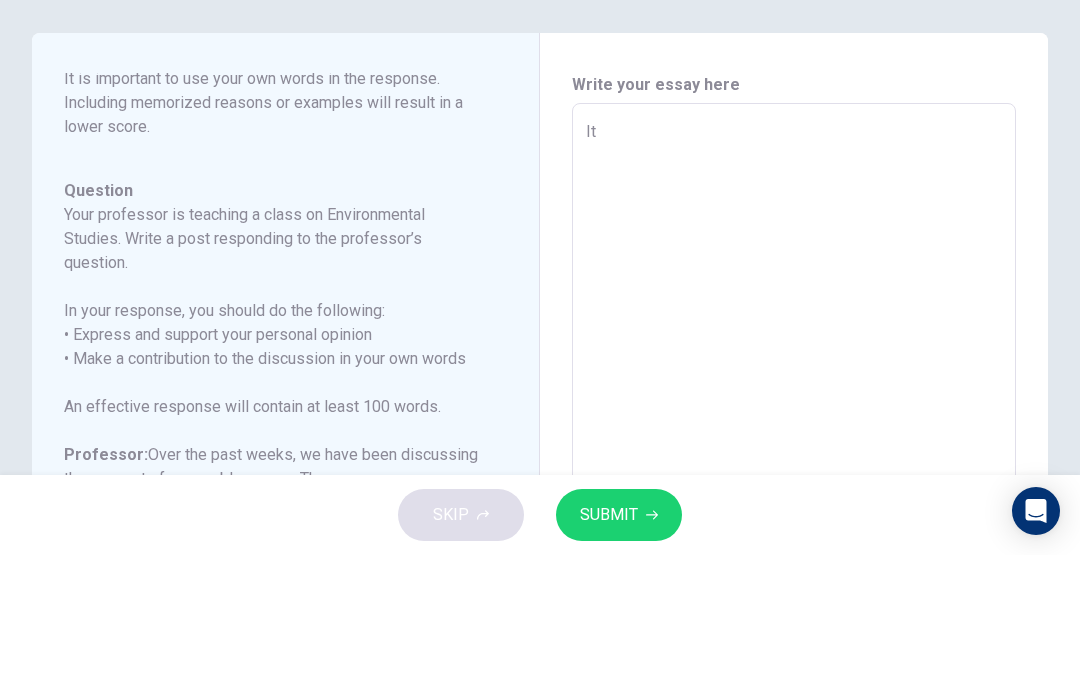 type on "x" 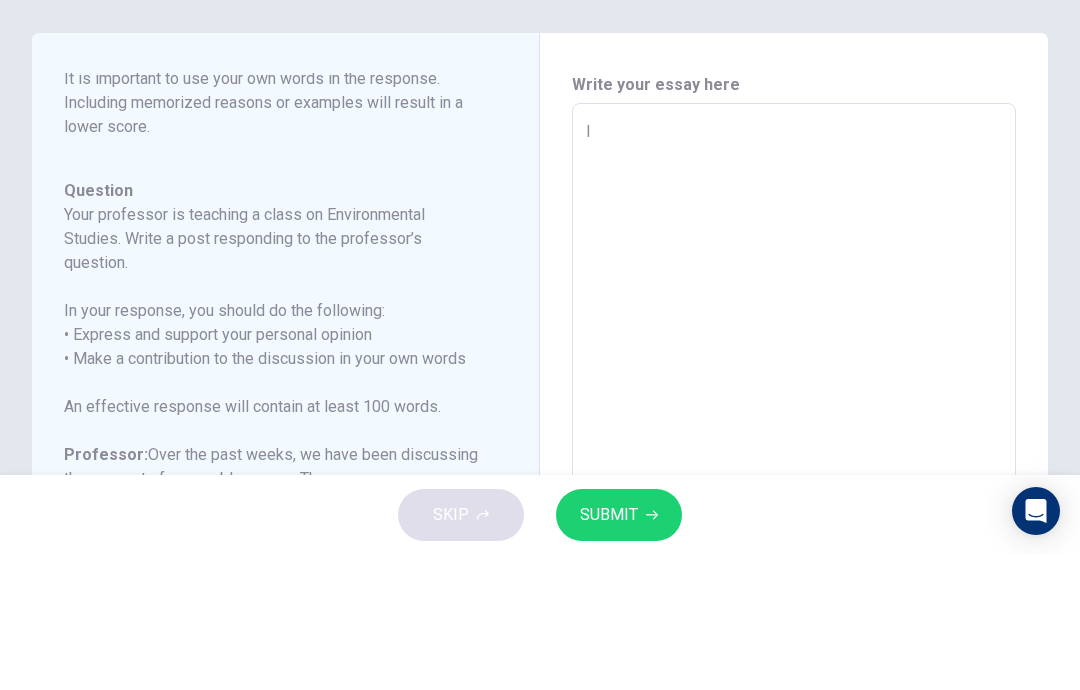 type on "x" 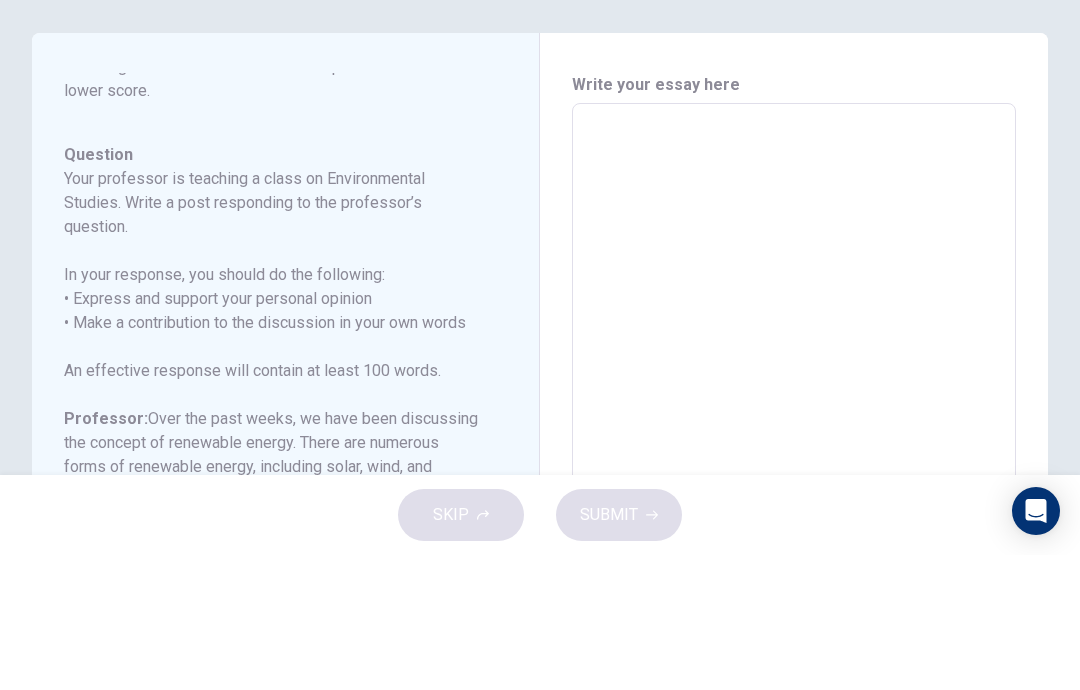 scroll, scrollTop: 381, scrollLeft: 0, axis: vertical 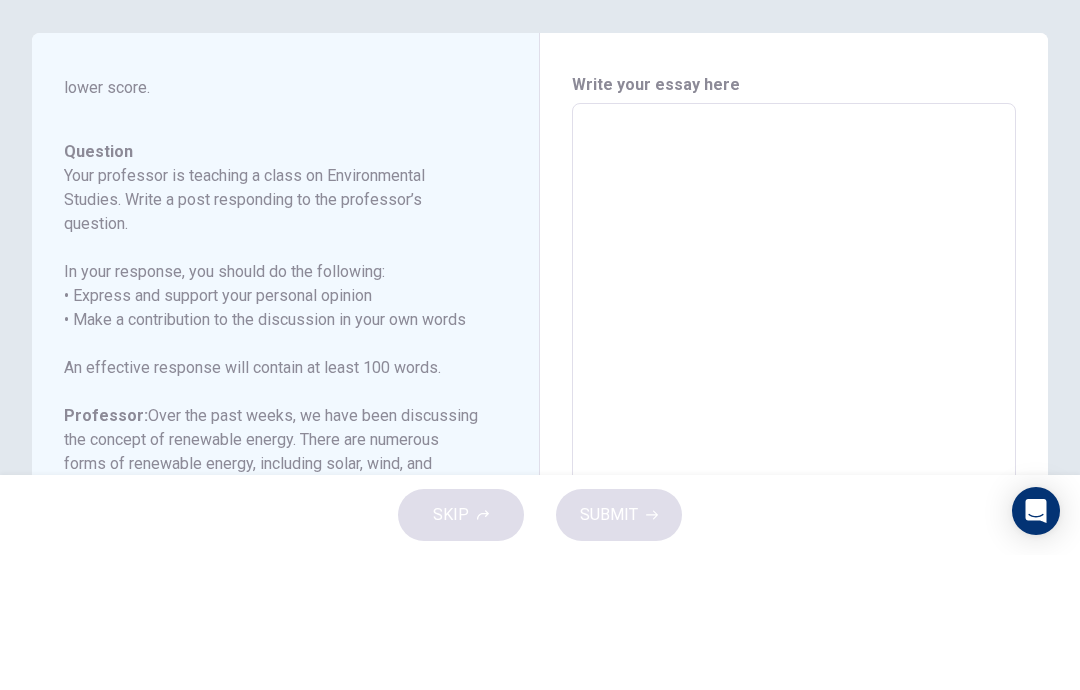 type on "T" 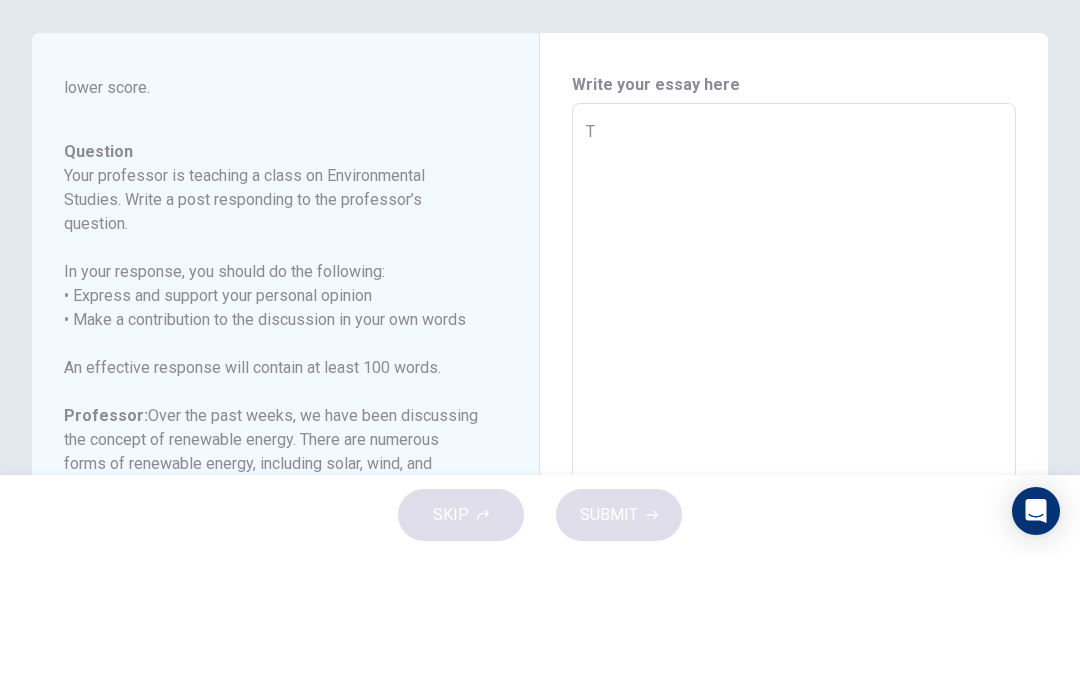 type on "x" 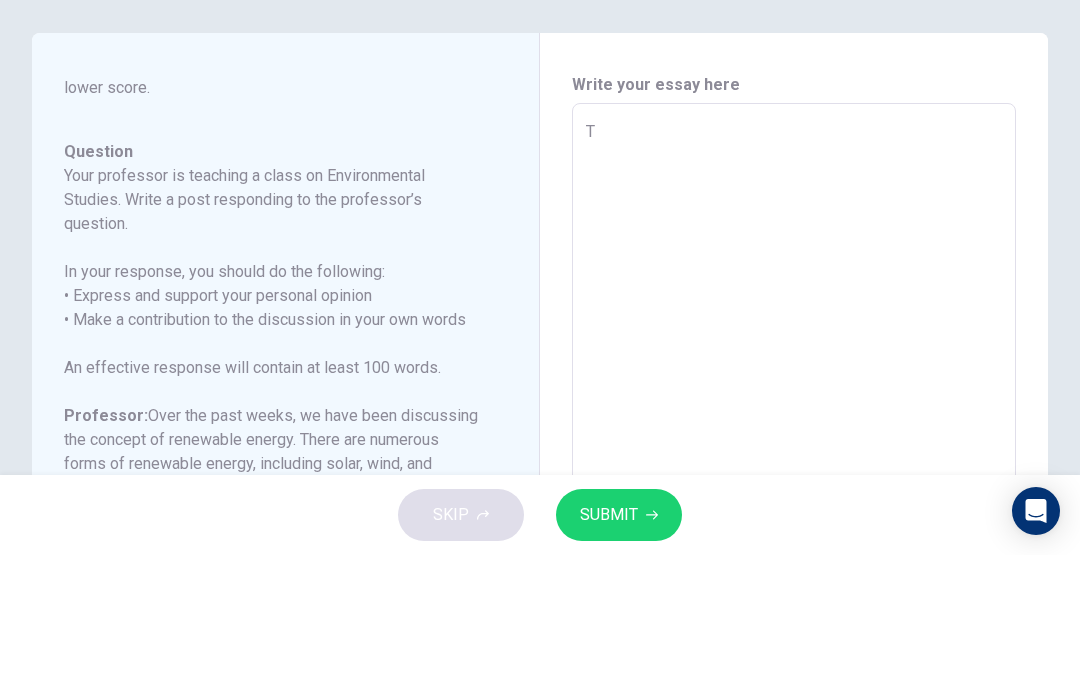 type on "Th" 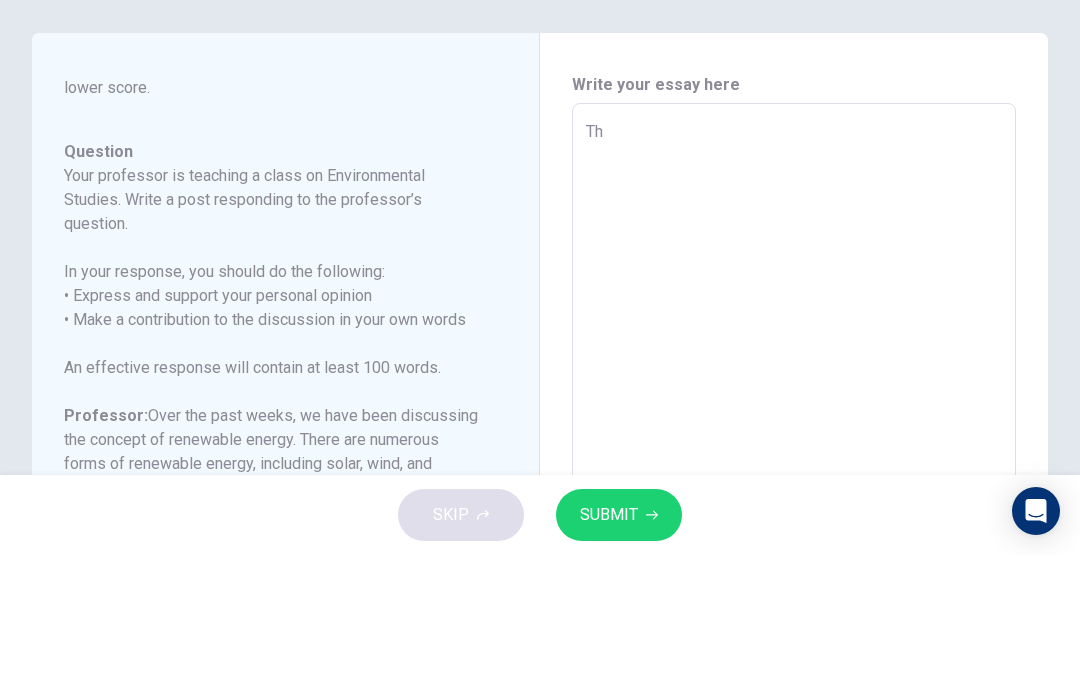 type on "x" 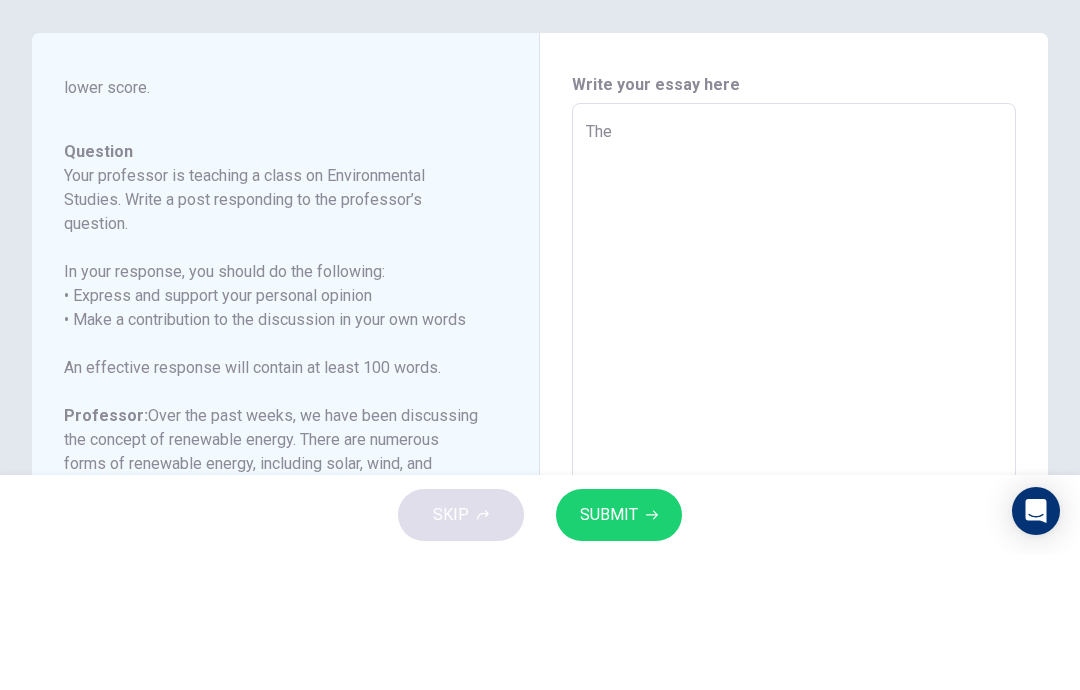 type on "x" 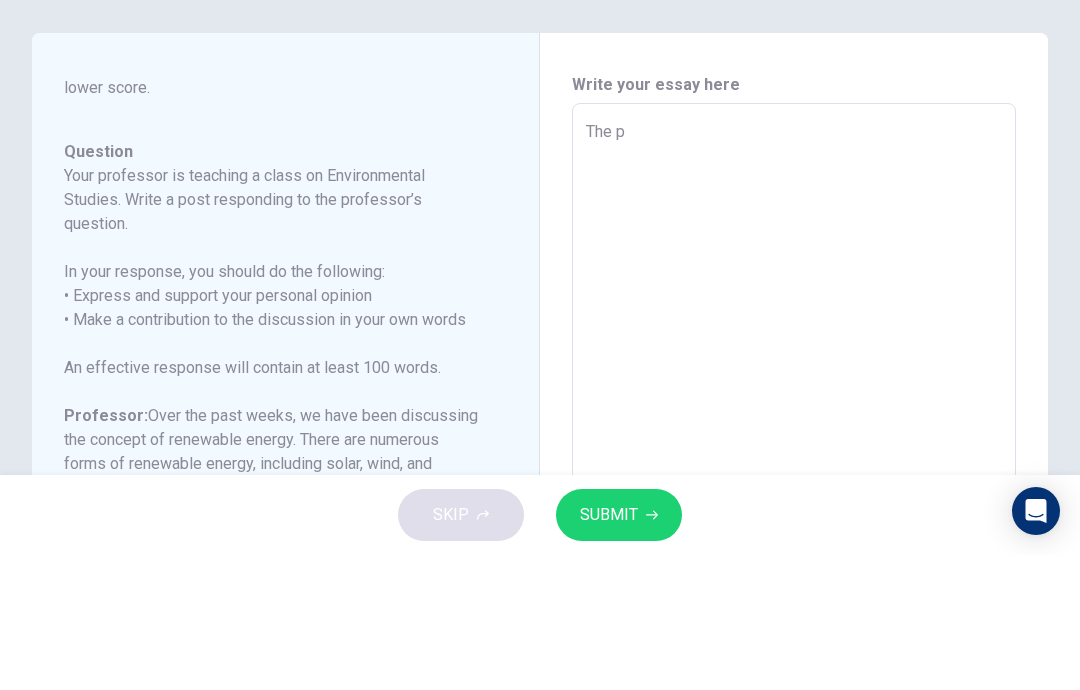 type on "x" 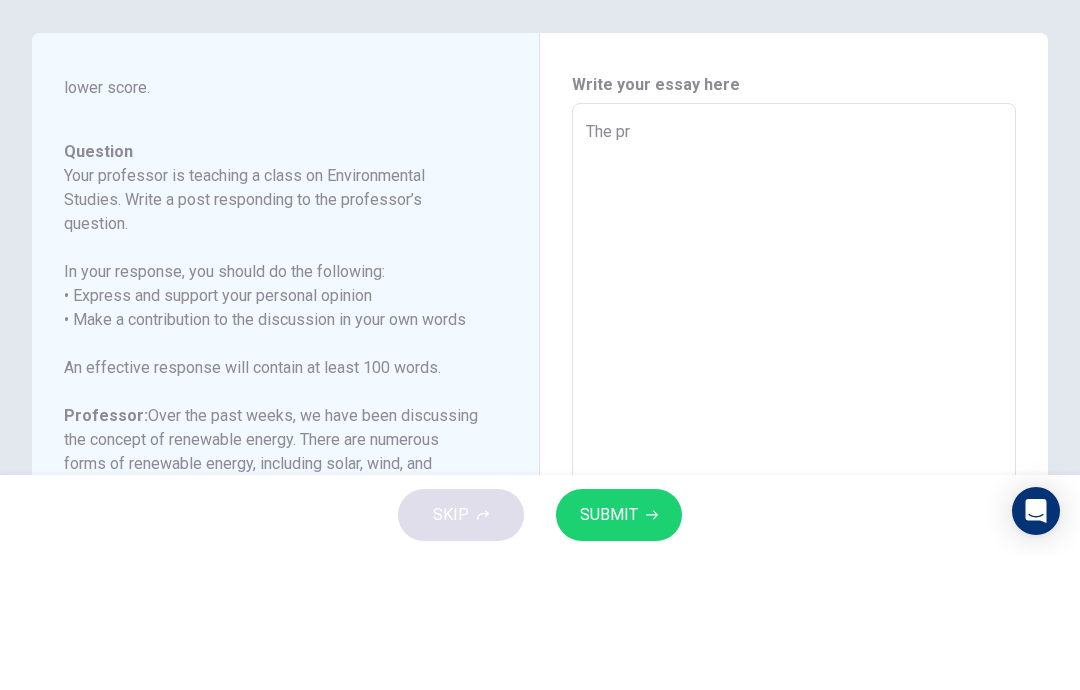 type on "x" 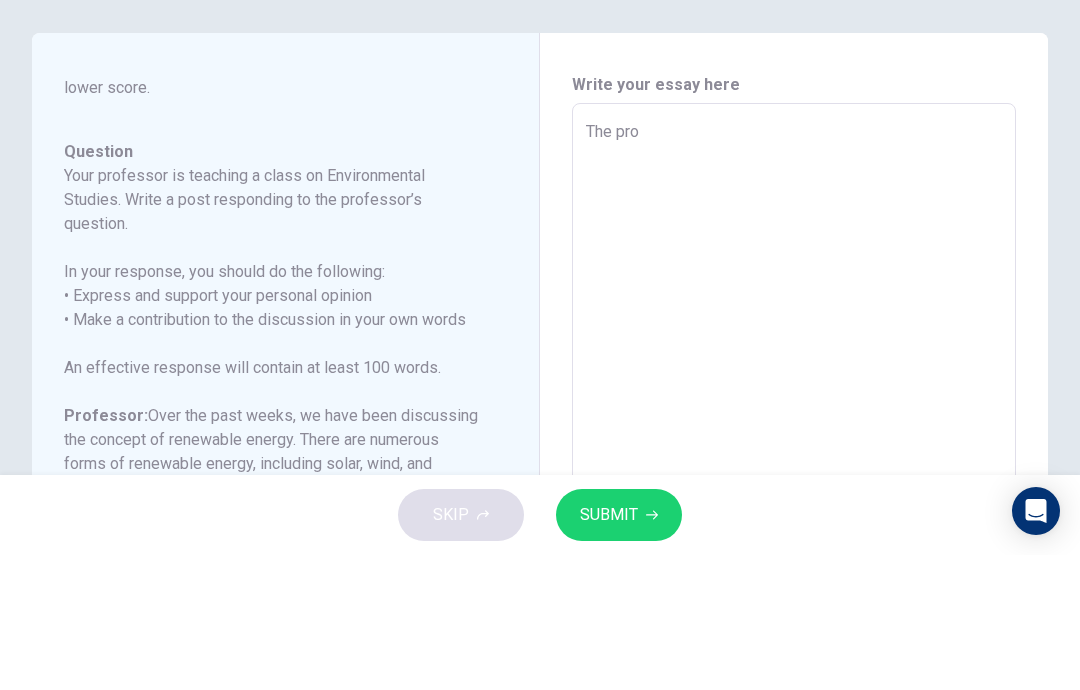 type on "x" 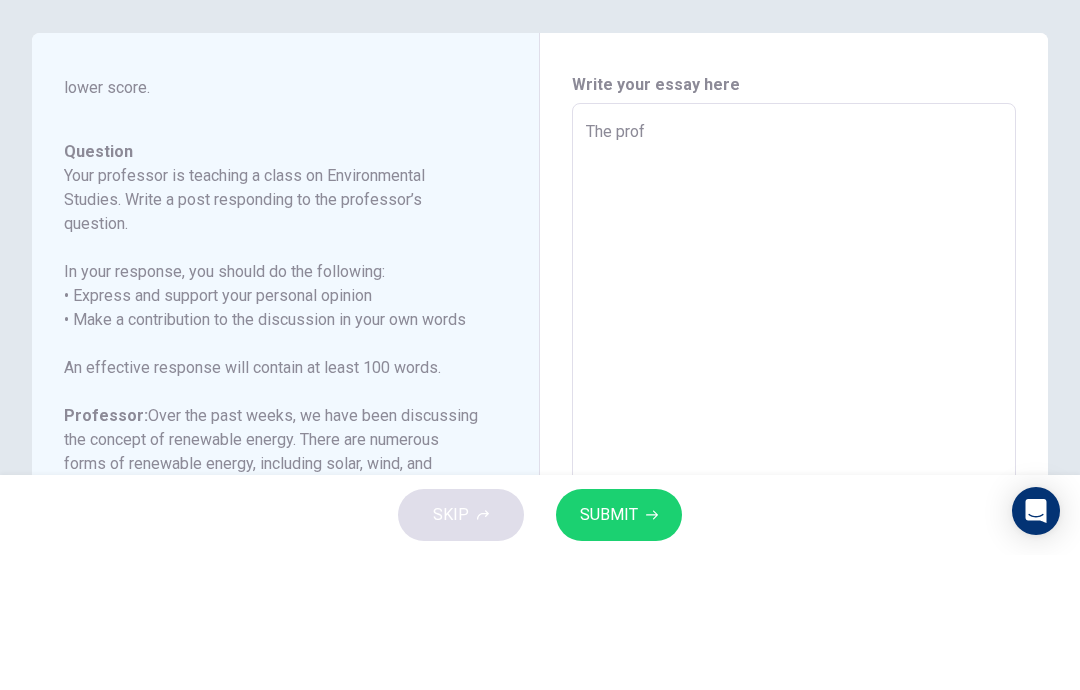 type on "x" 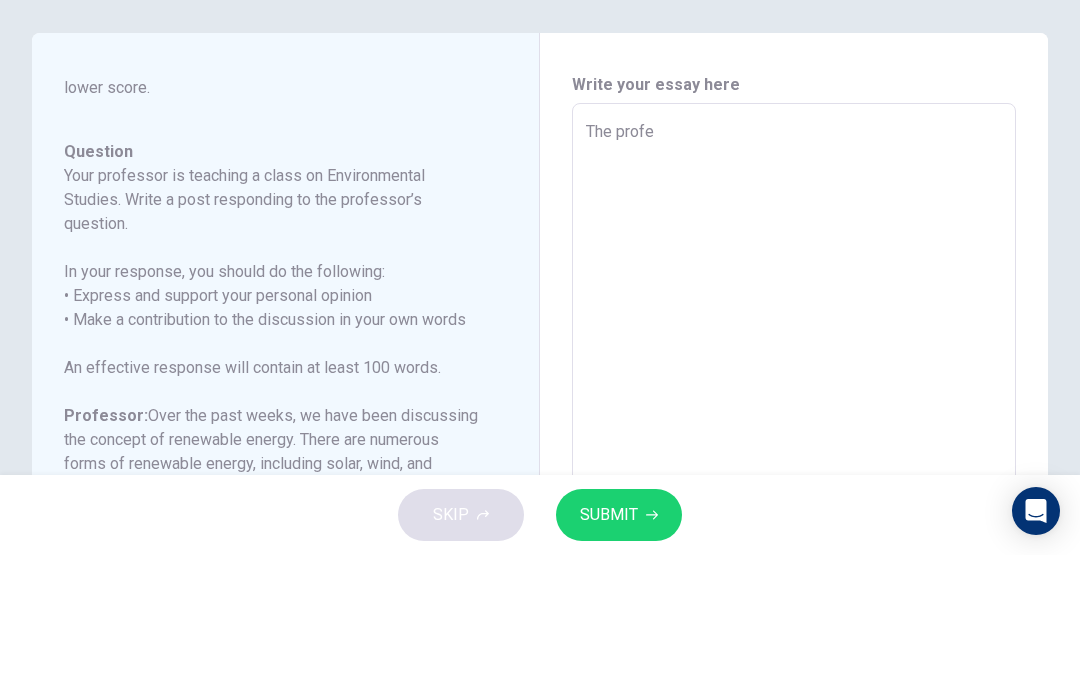 type on "x" 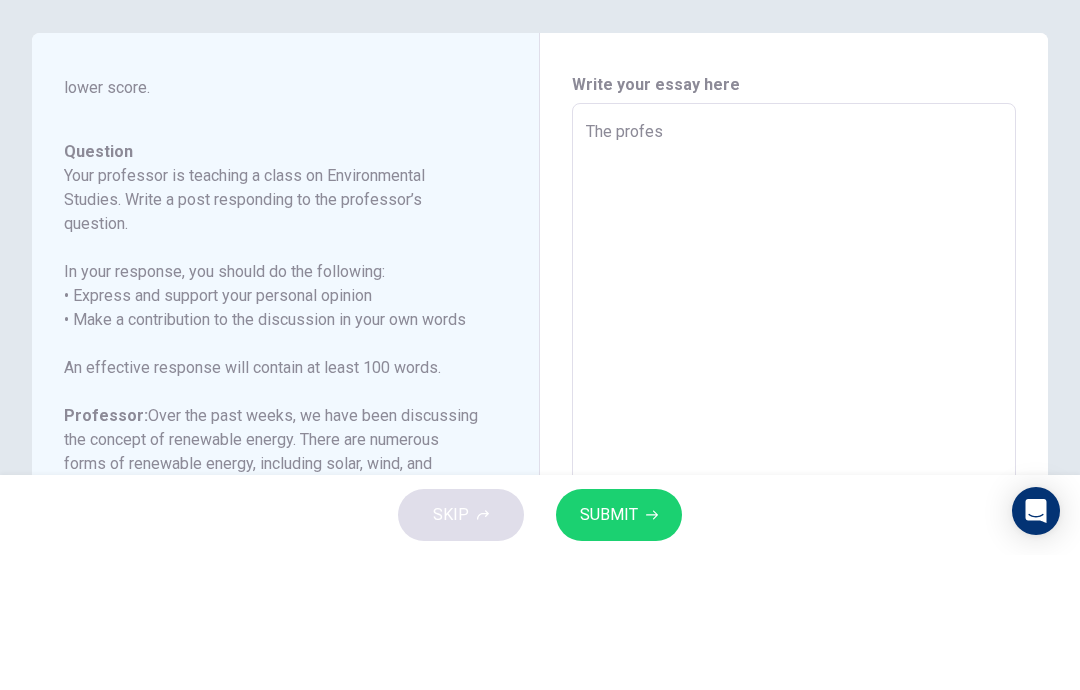 type on "x" 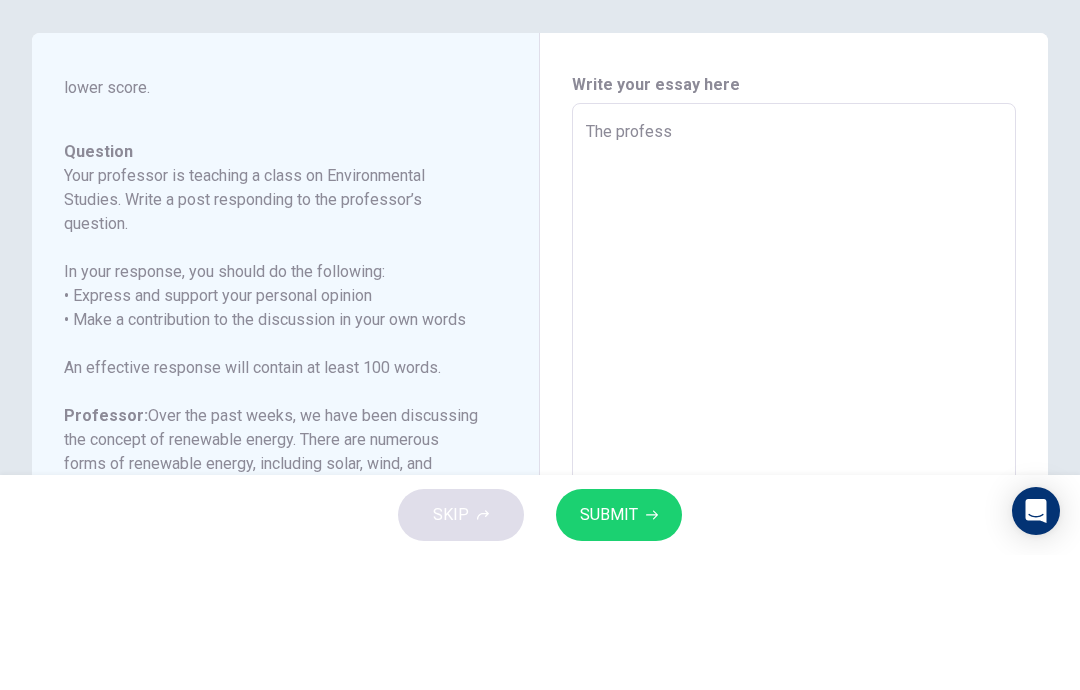 type on "x" 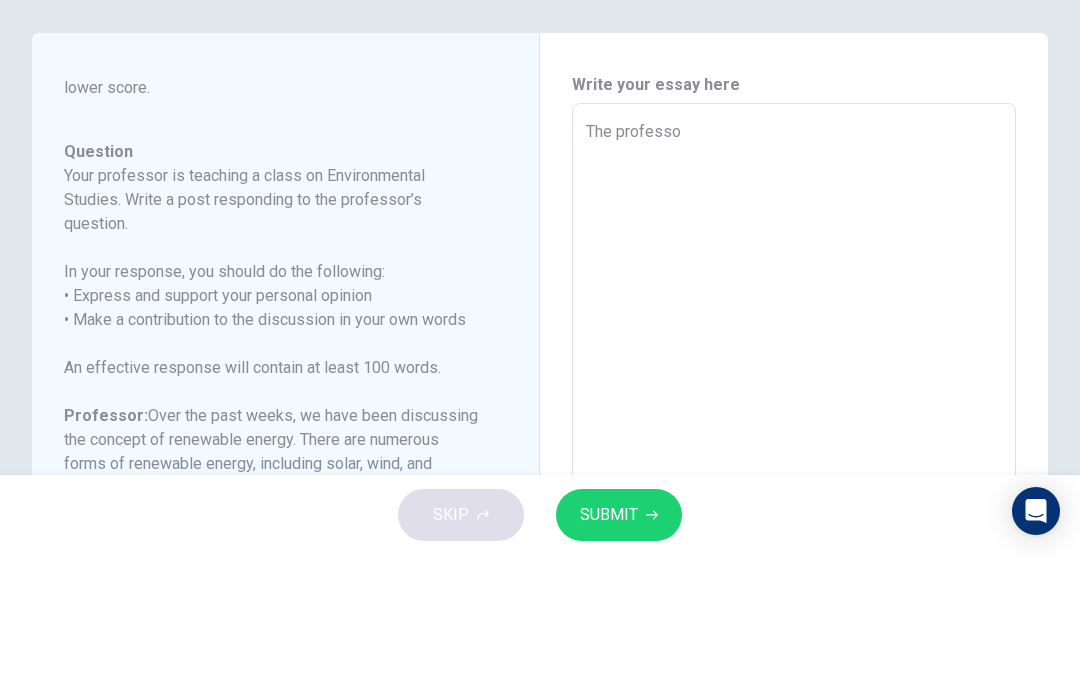 type on "x" 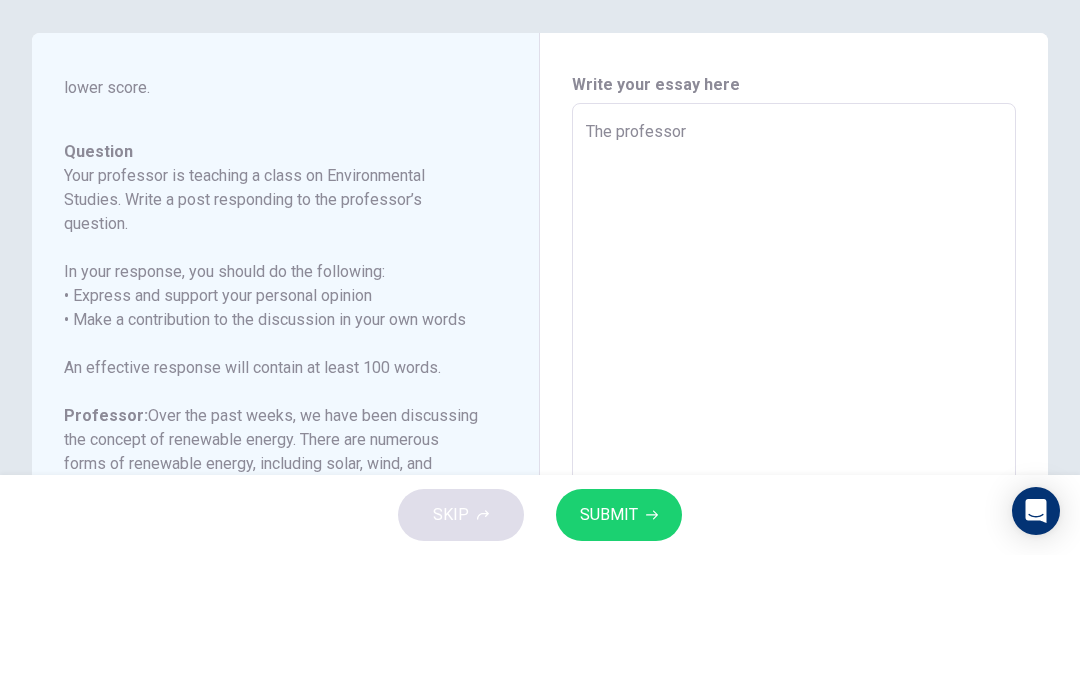 type on "x" 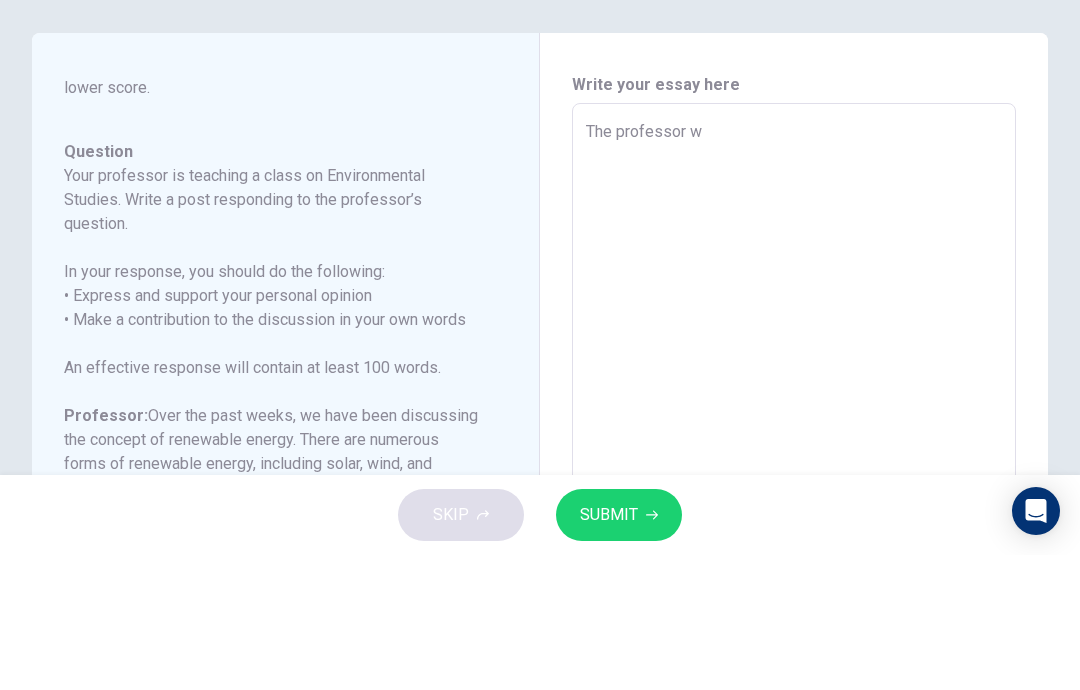 type on "x" 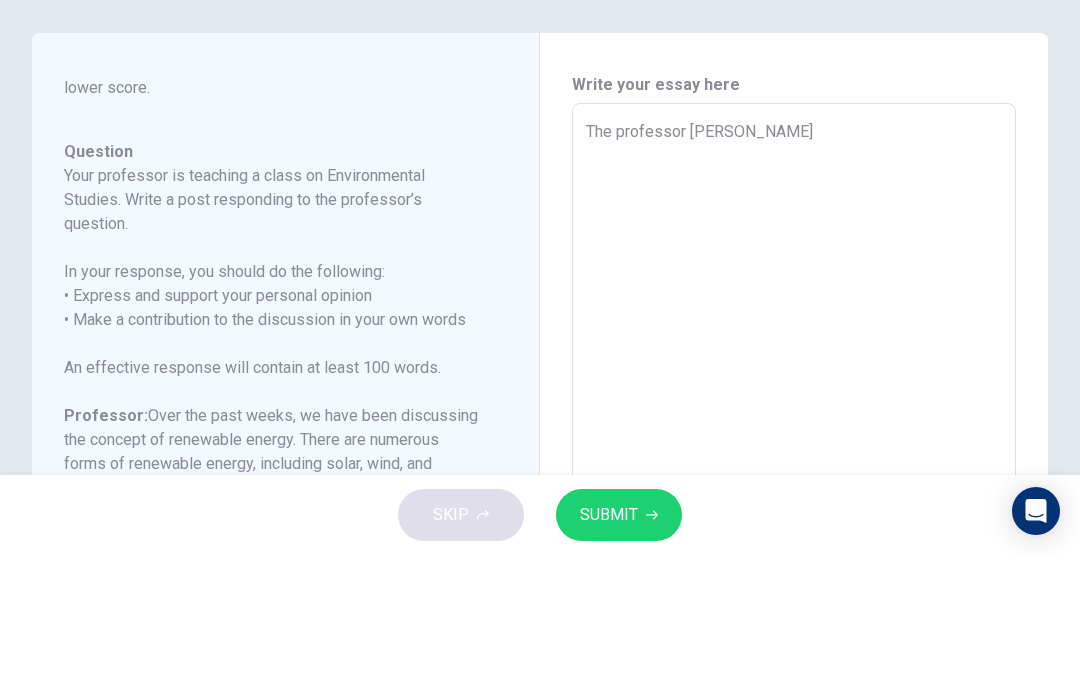 type on "x" 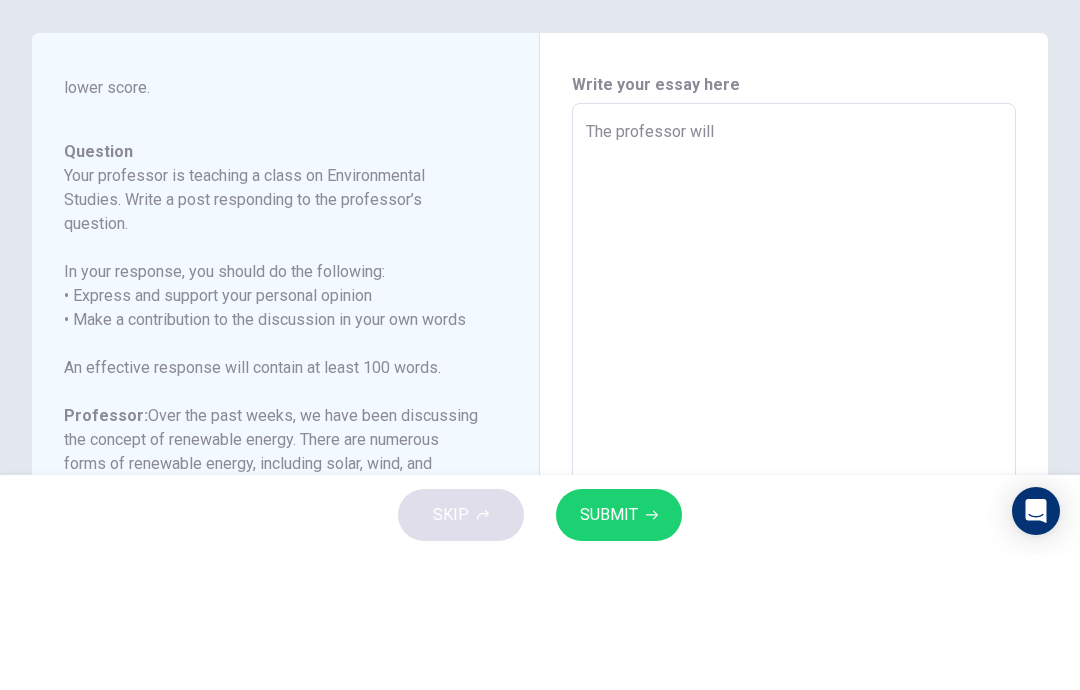 type on "x" 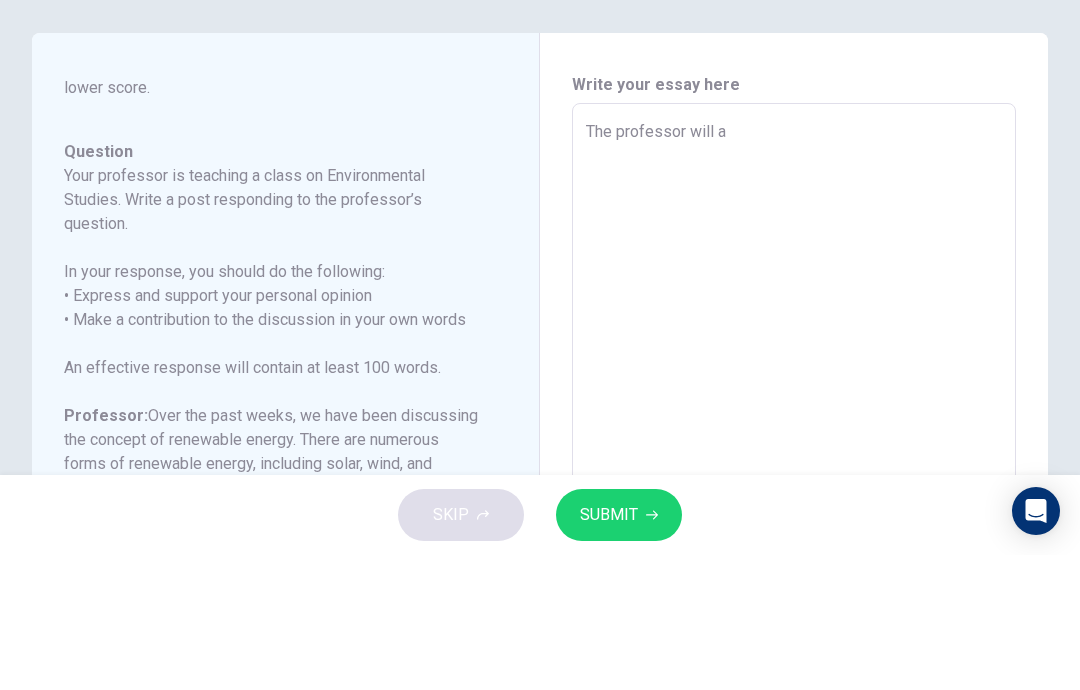 type on "x" 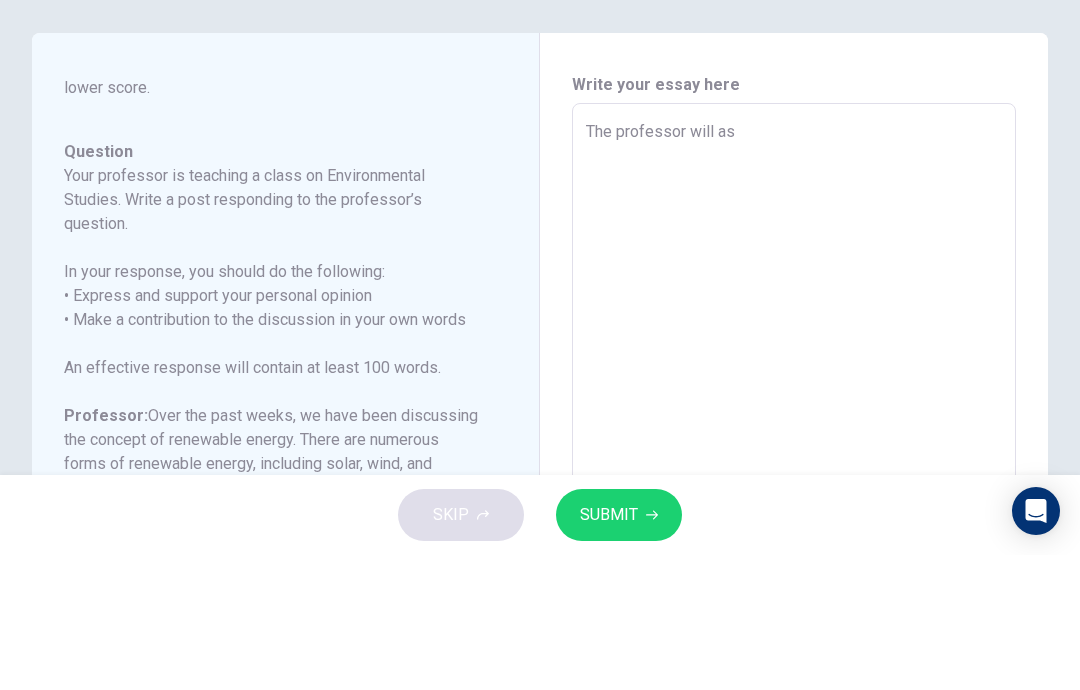 type on "x" 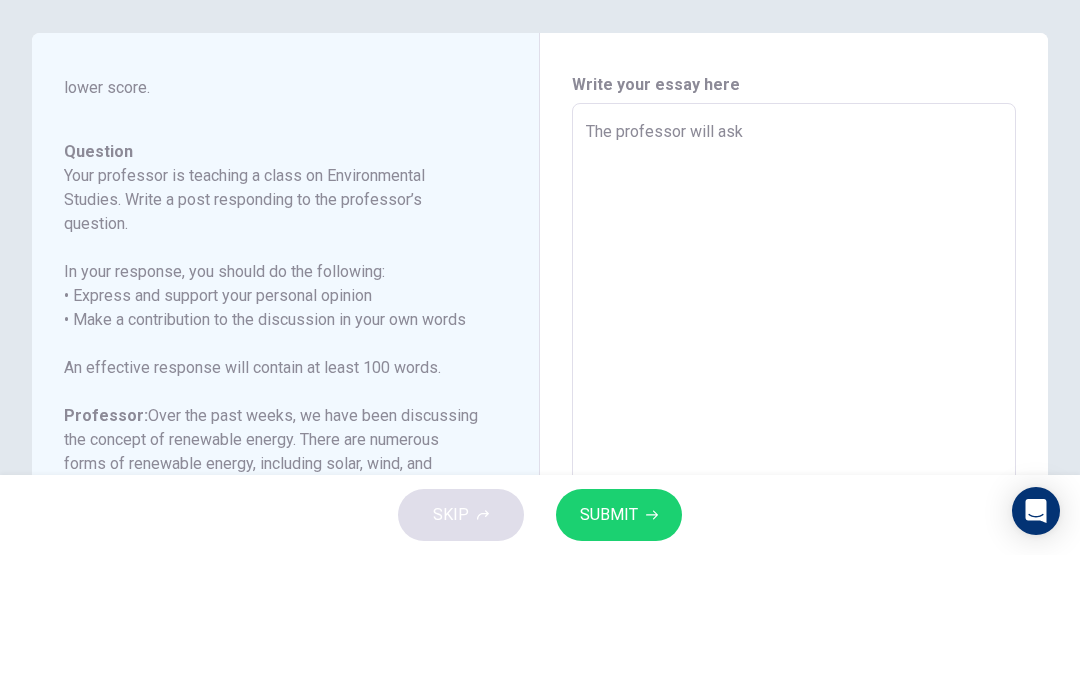 type on "x" 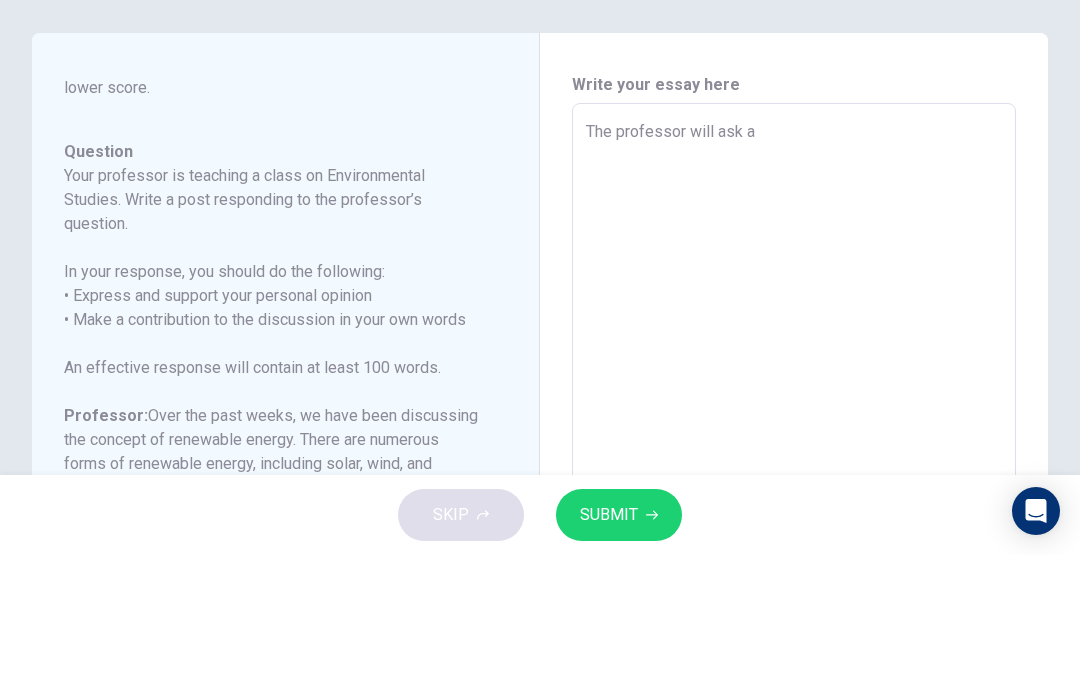 type on "x" 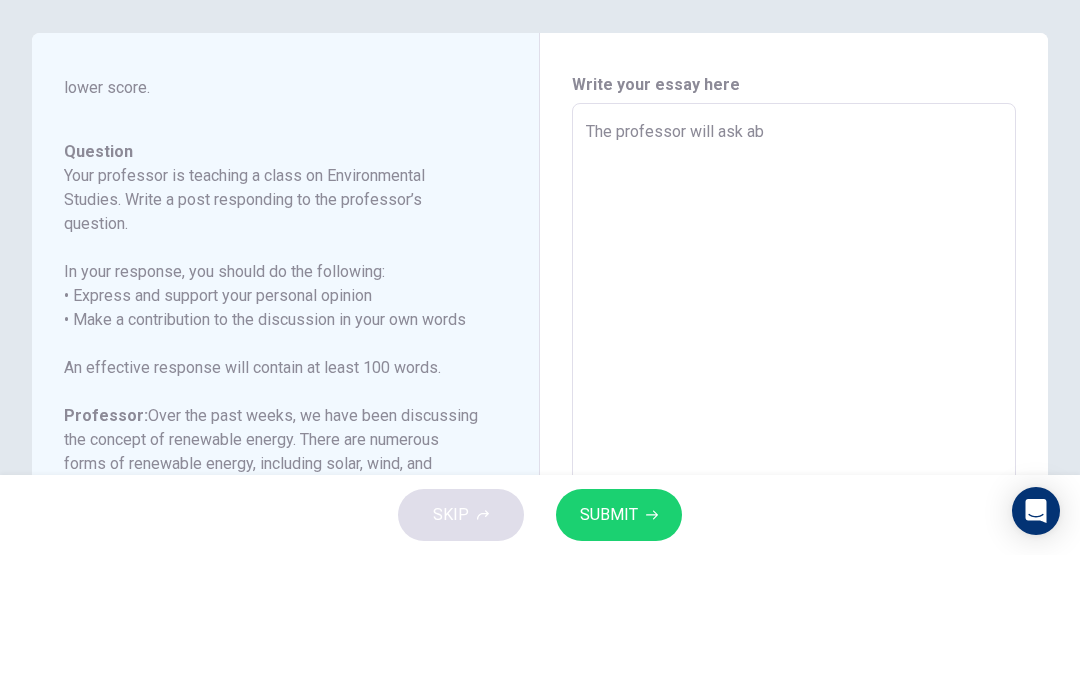 type on "x" 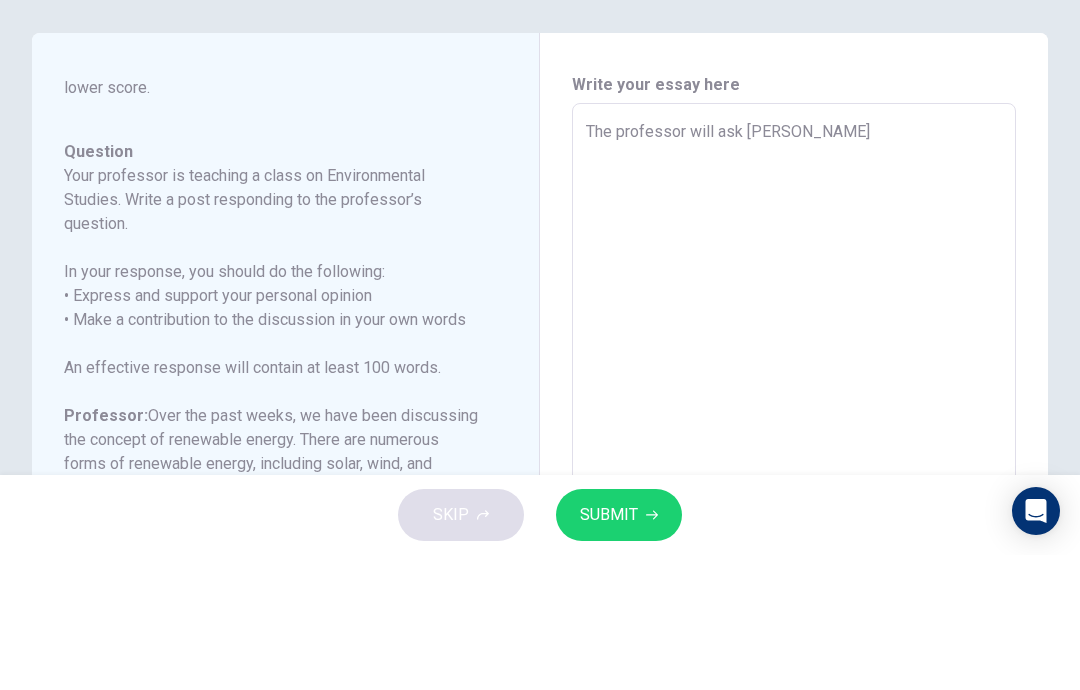 type on "x" 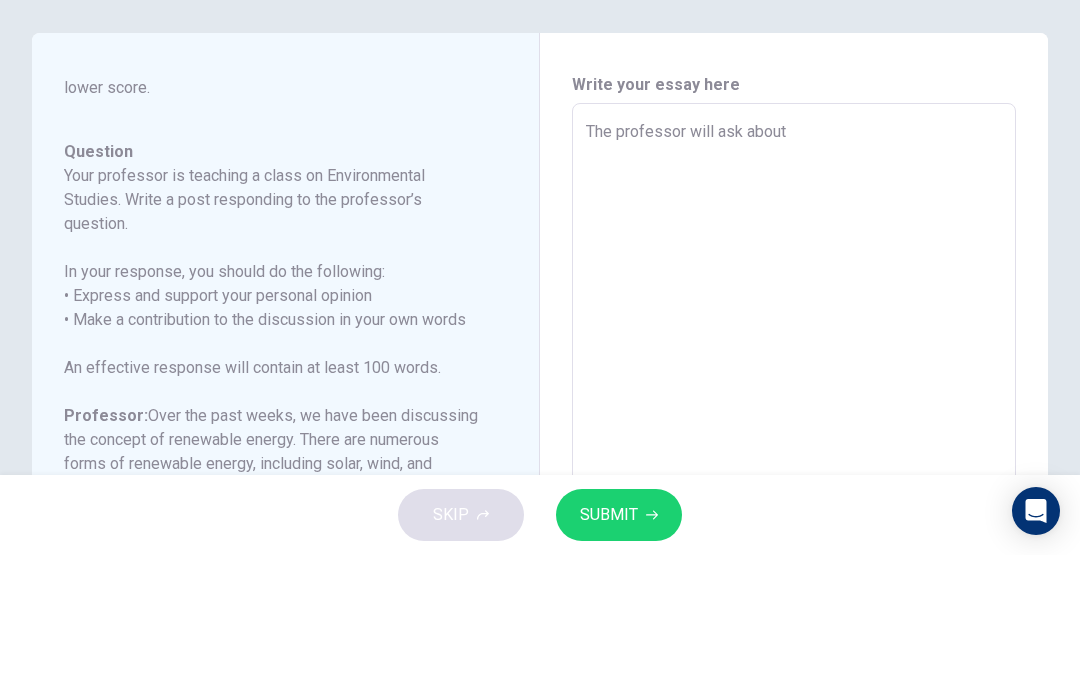 type on "x" 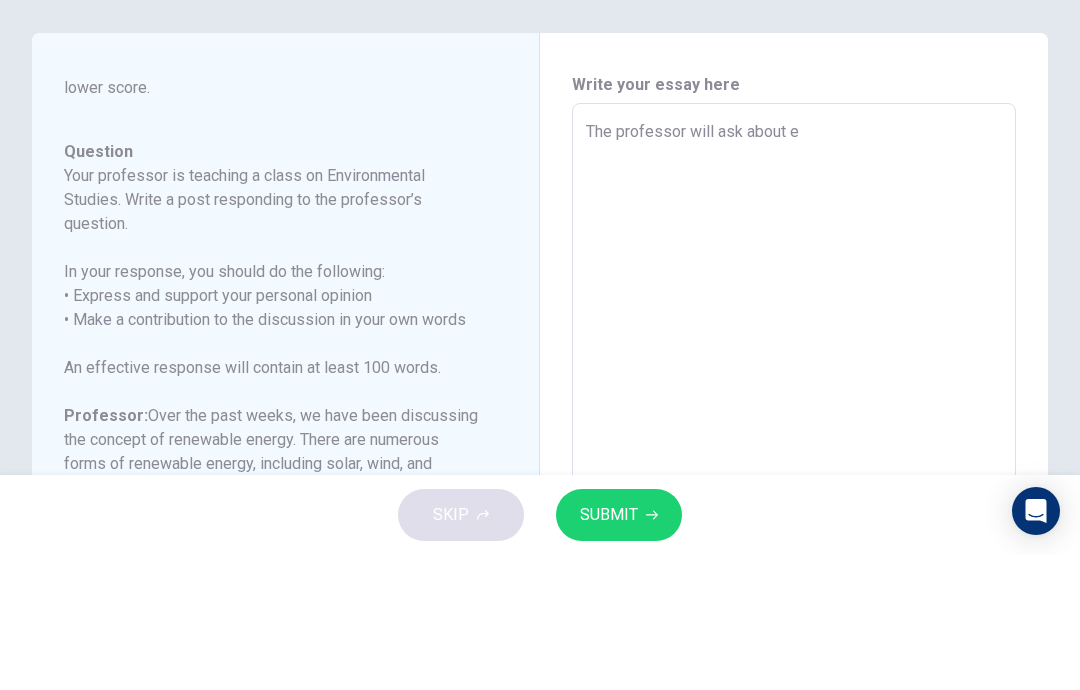 type on "x" 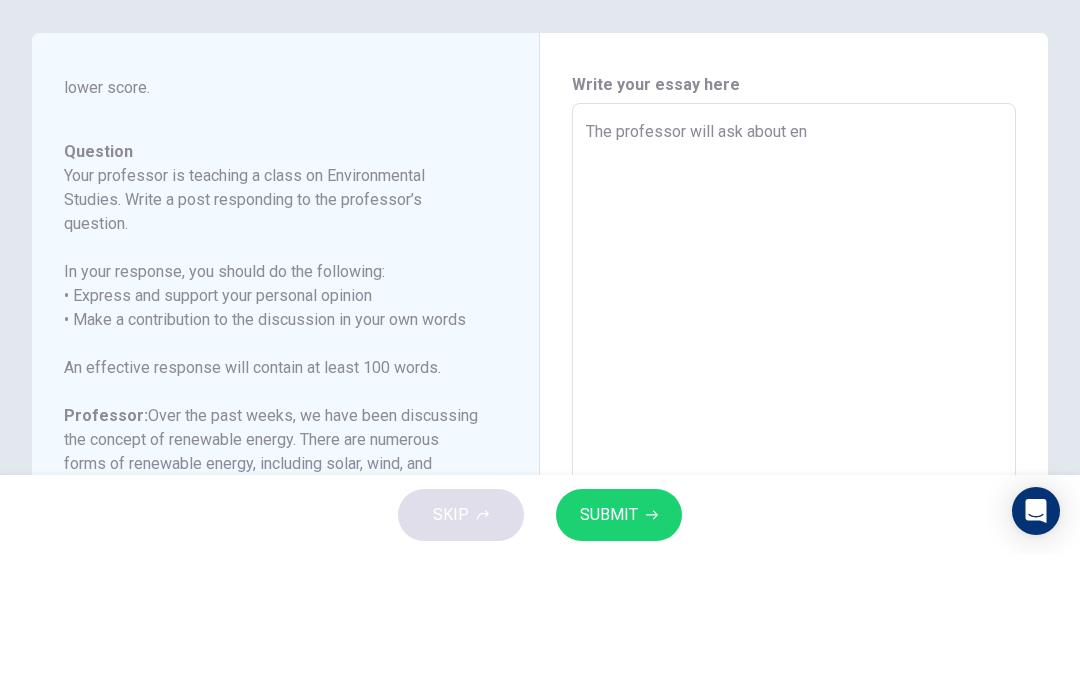 type on "x" 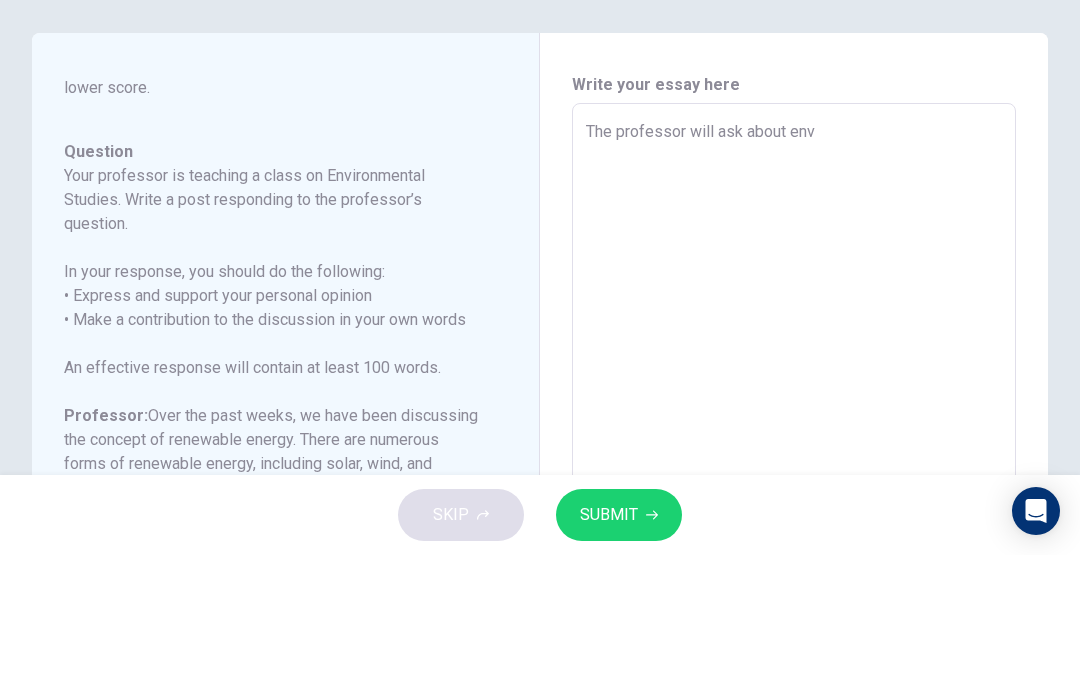 type on "x" 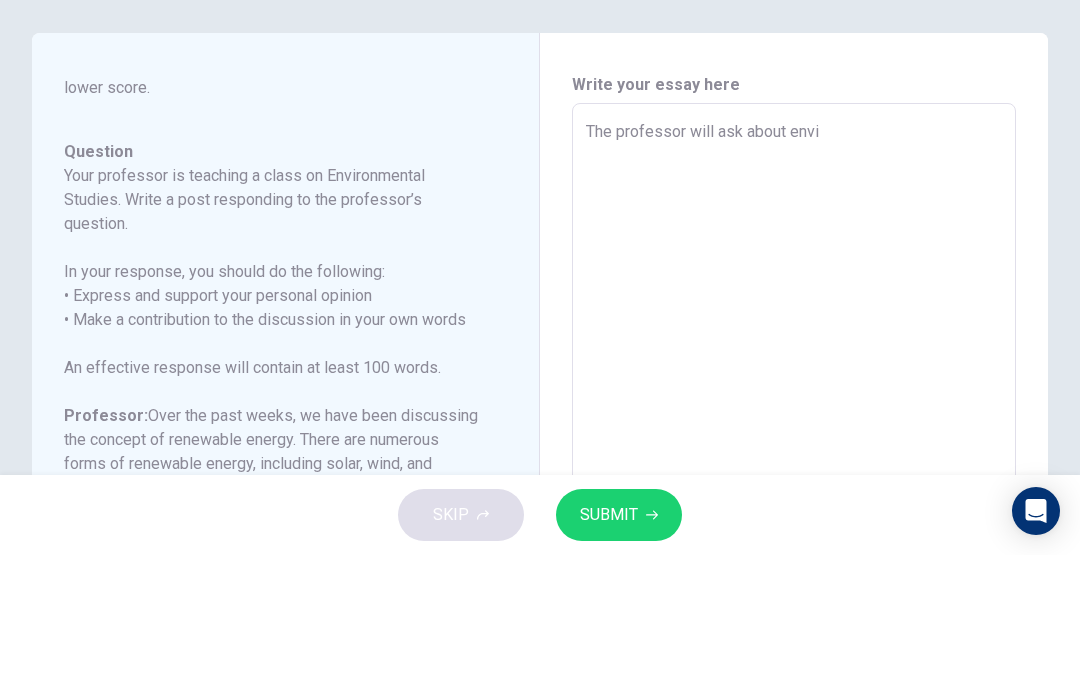 type on "x" 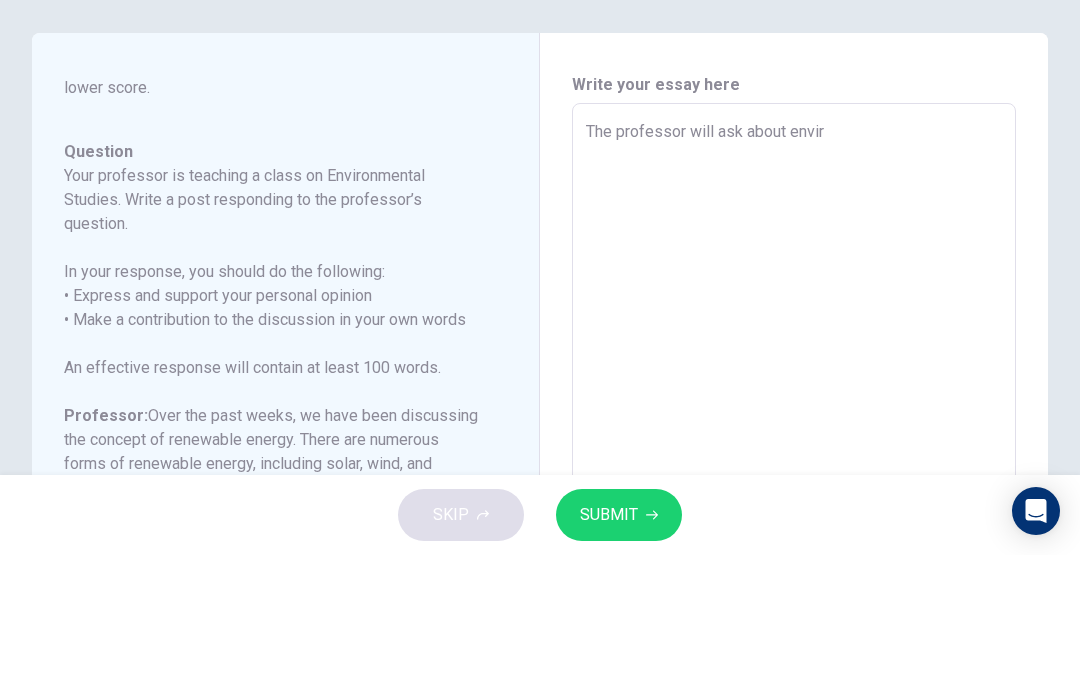 type on "x" 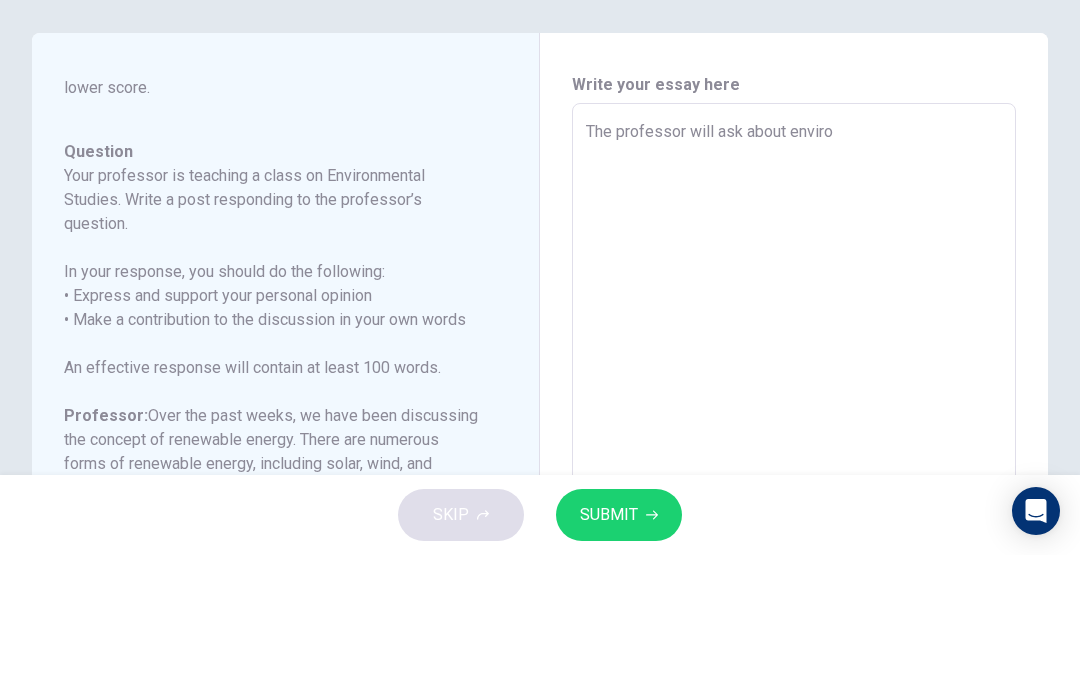 type on "x" 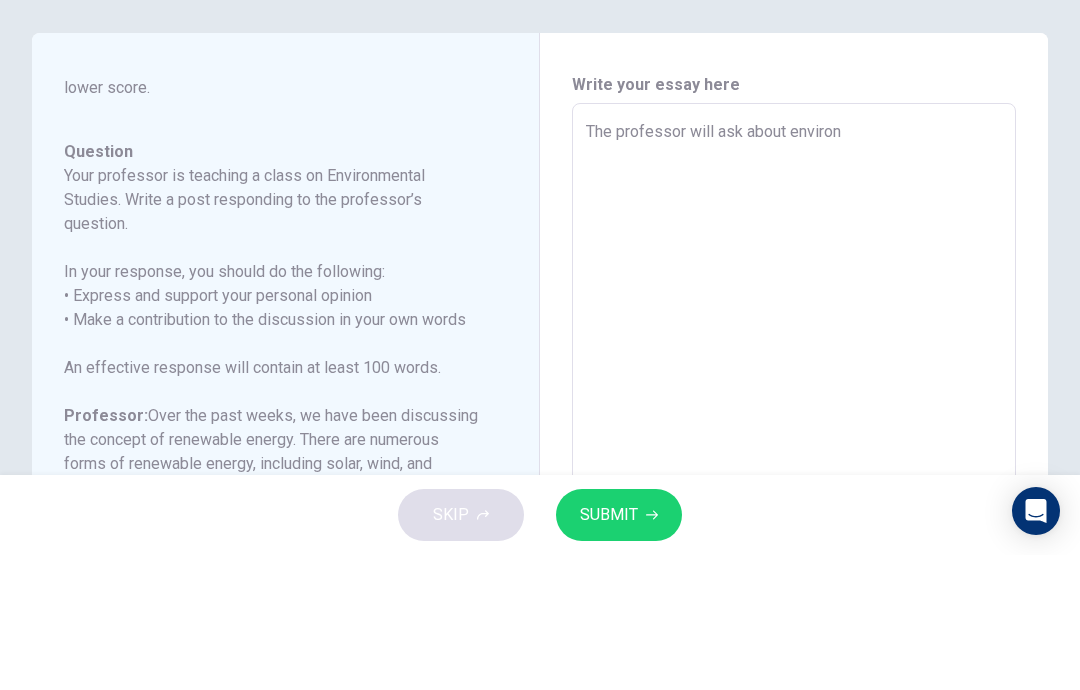 type on "x" 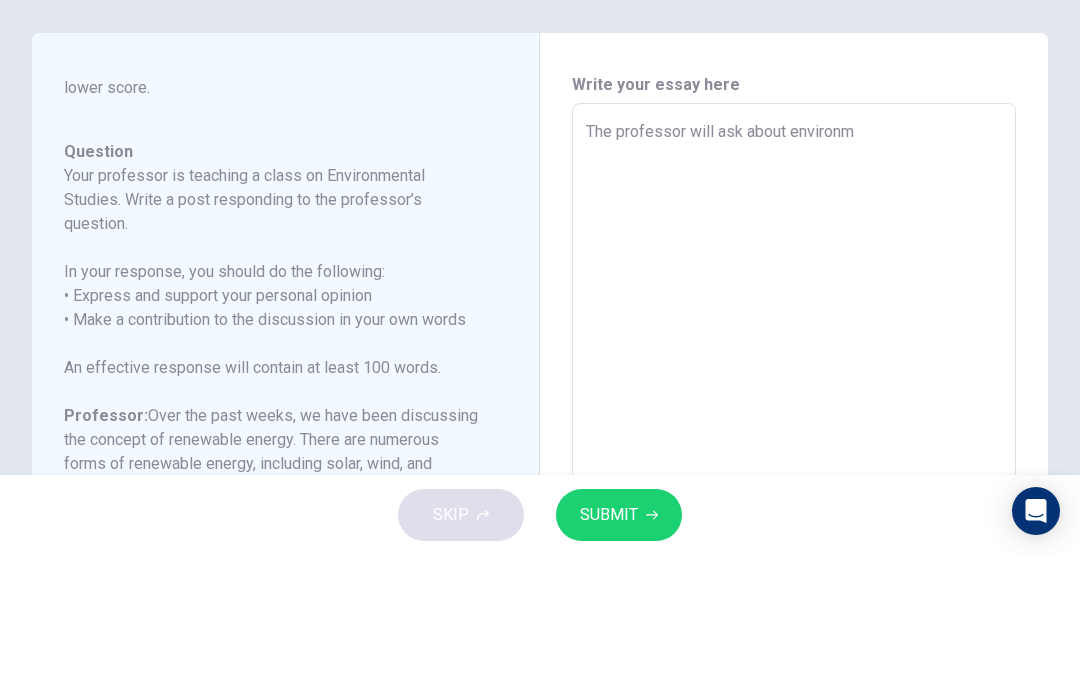 type on "x" 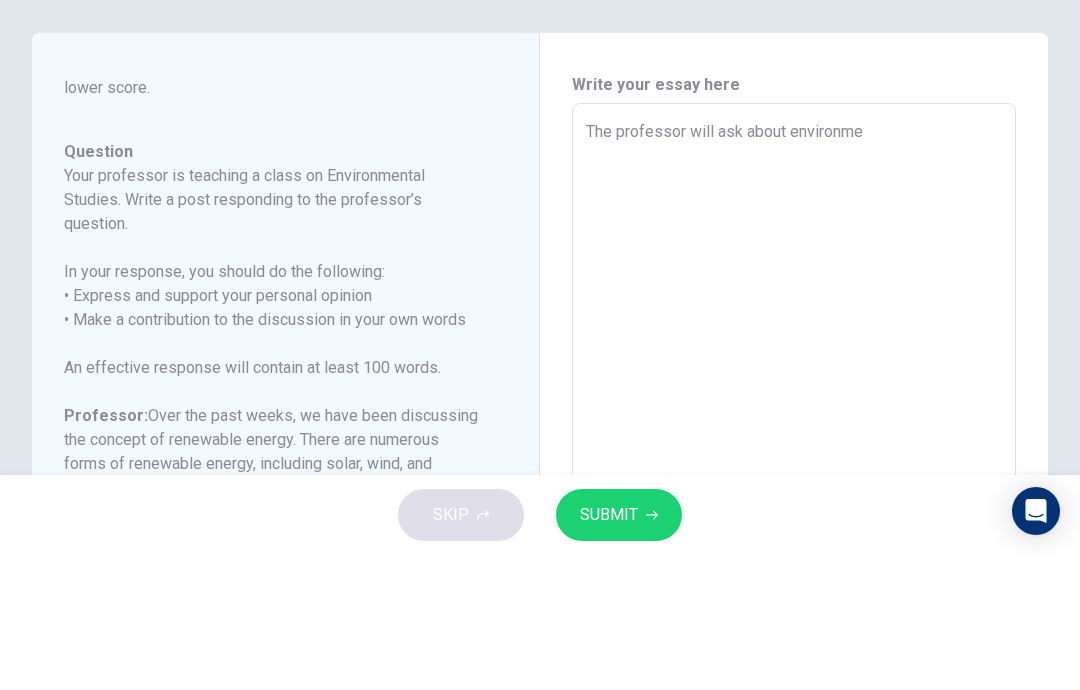 type on "x" 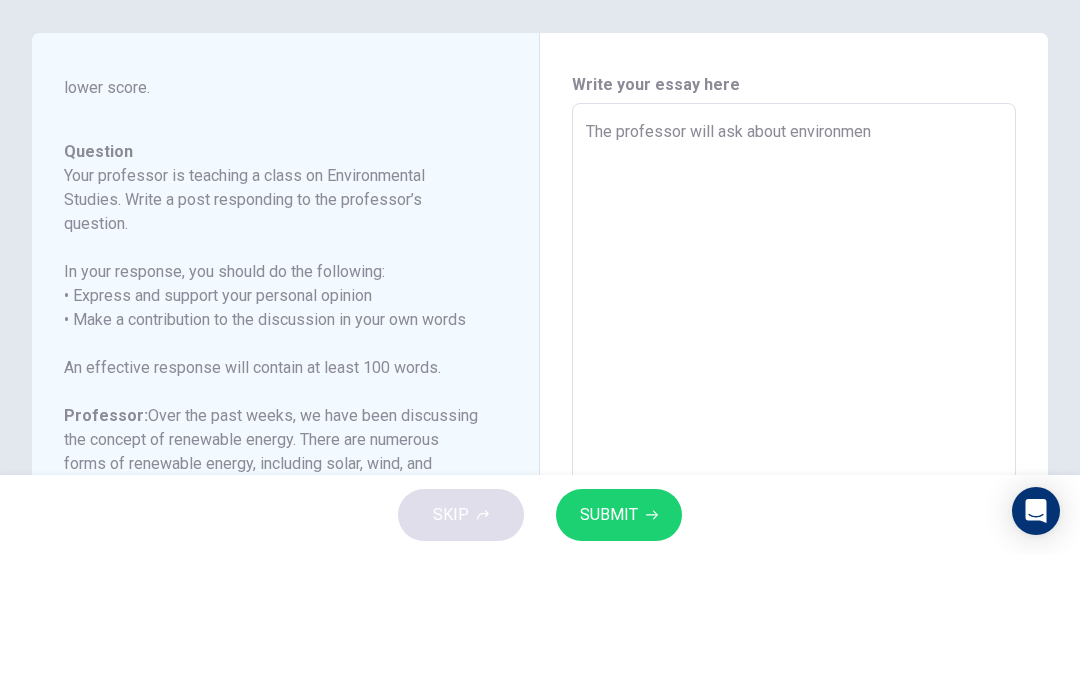 type on "x" 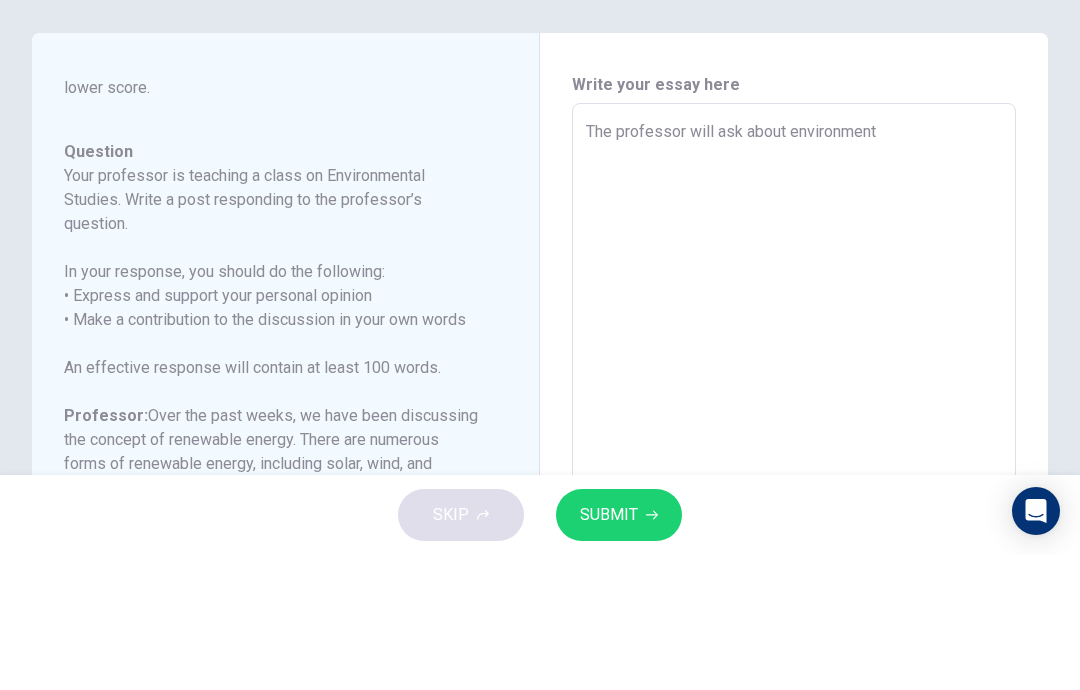 type on "x" 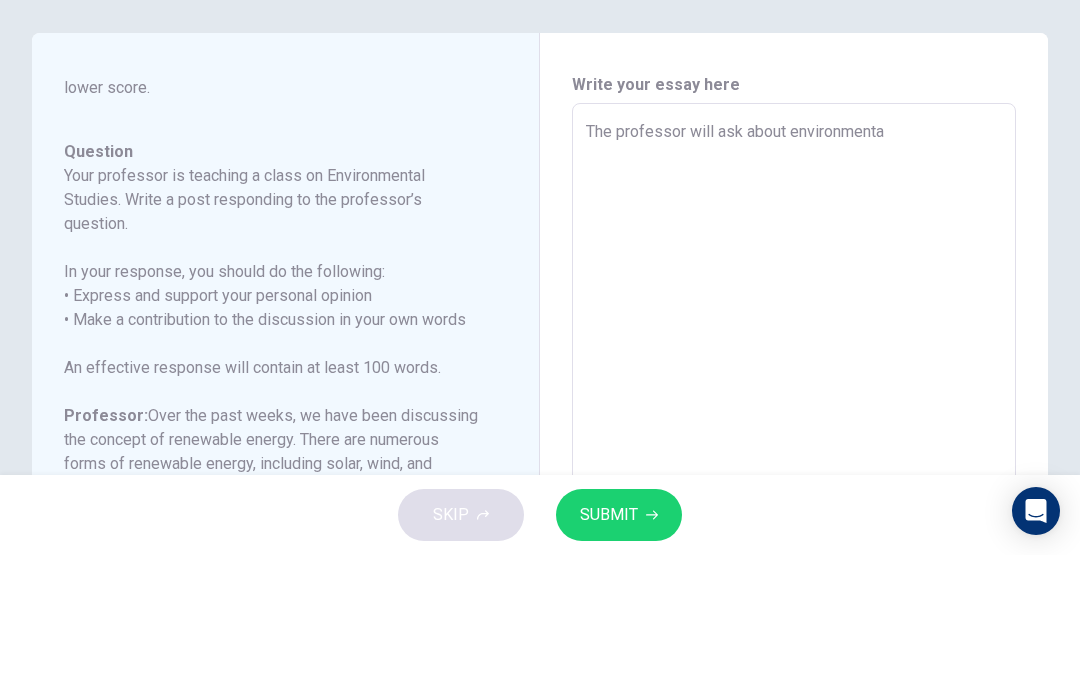 type on "x" 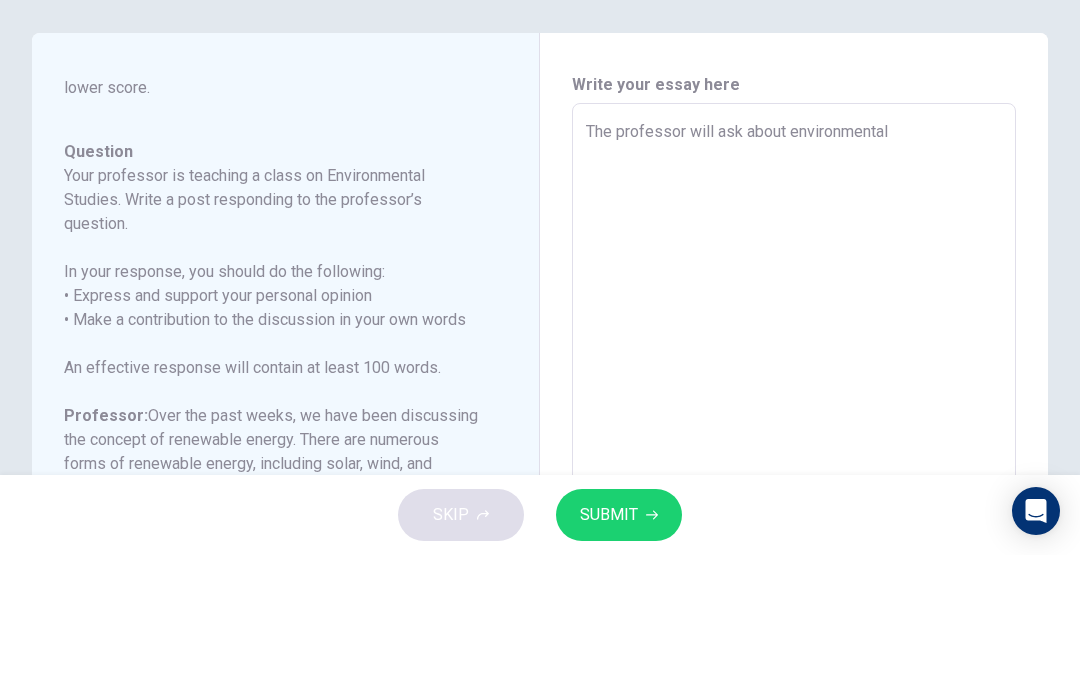 type on "x" 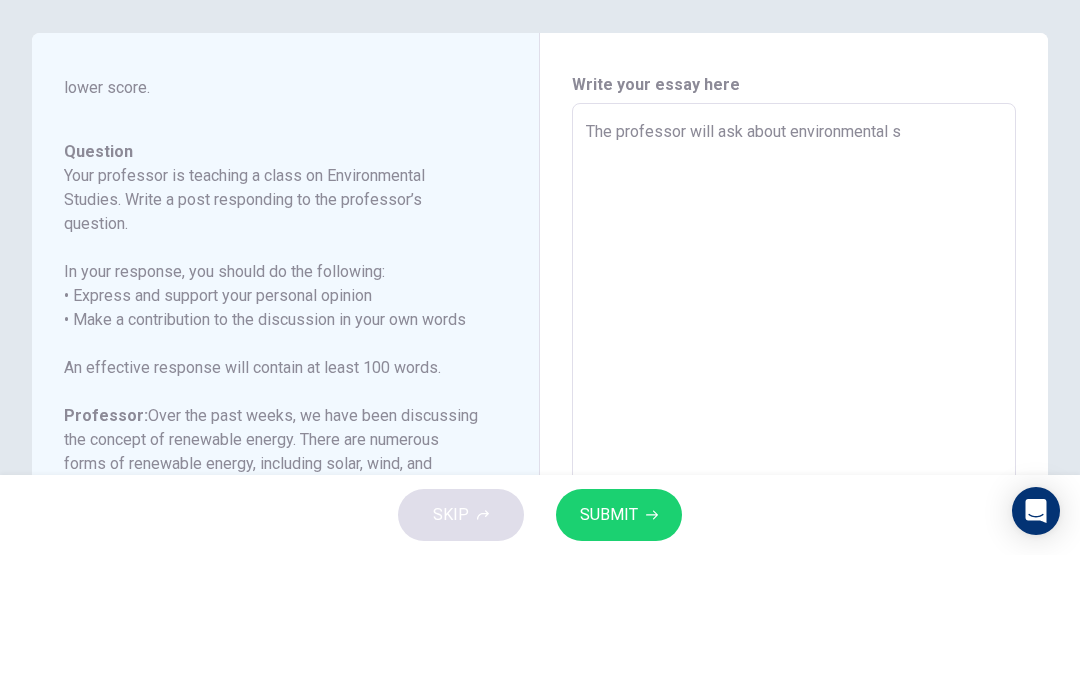 type on "x" 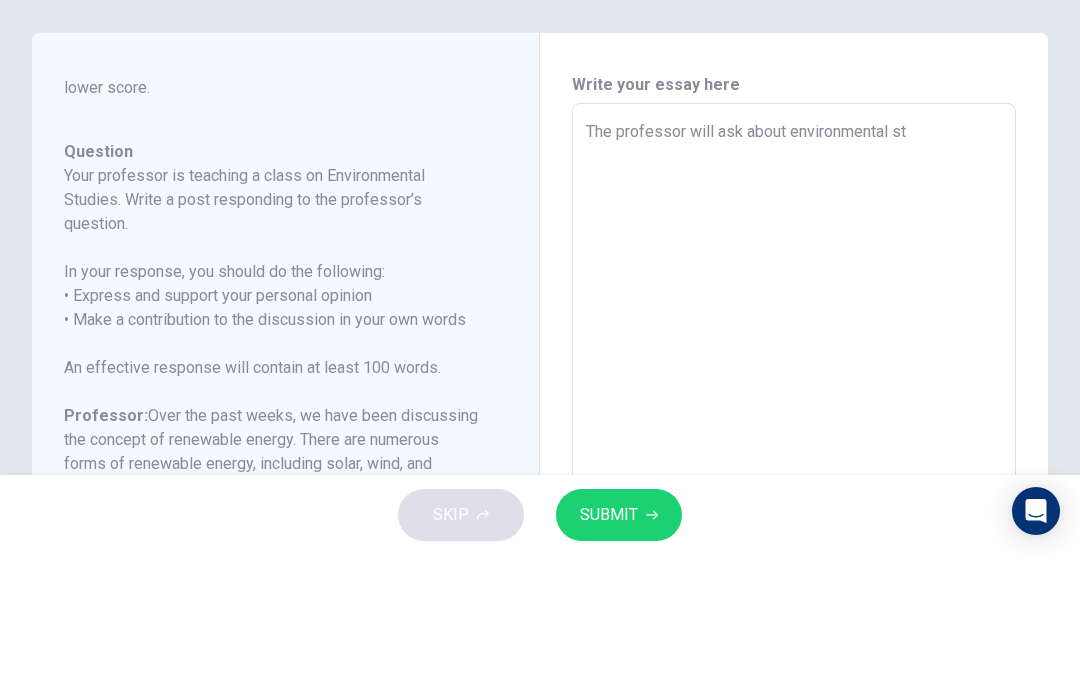 type on "x" 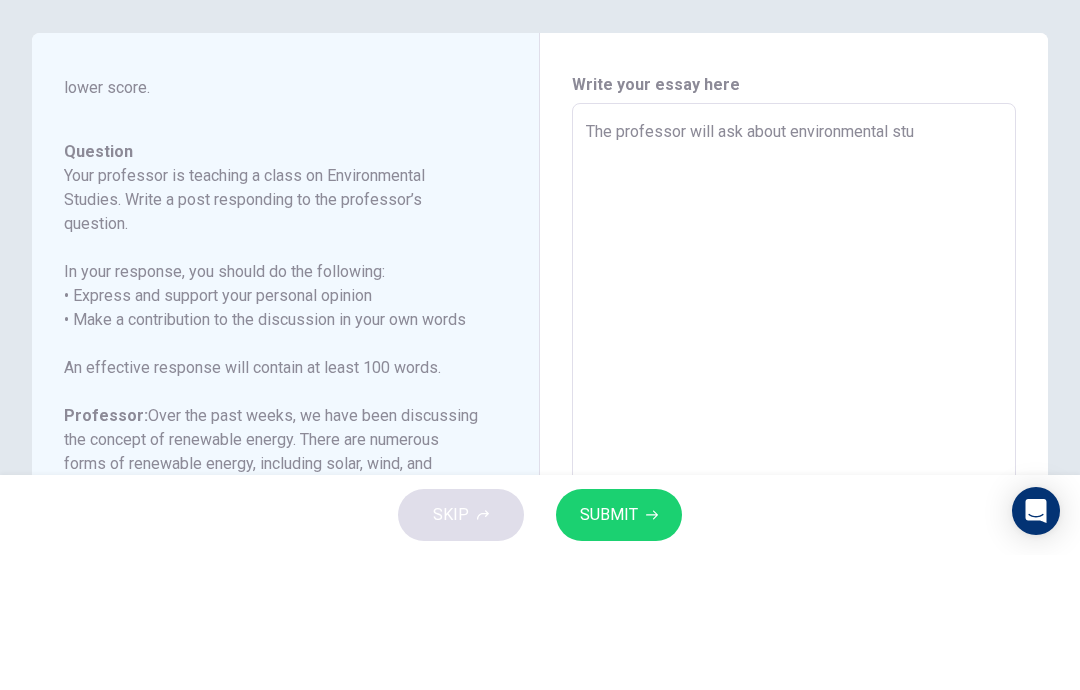 type on "x" 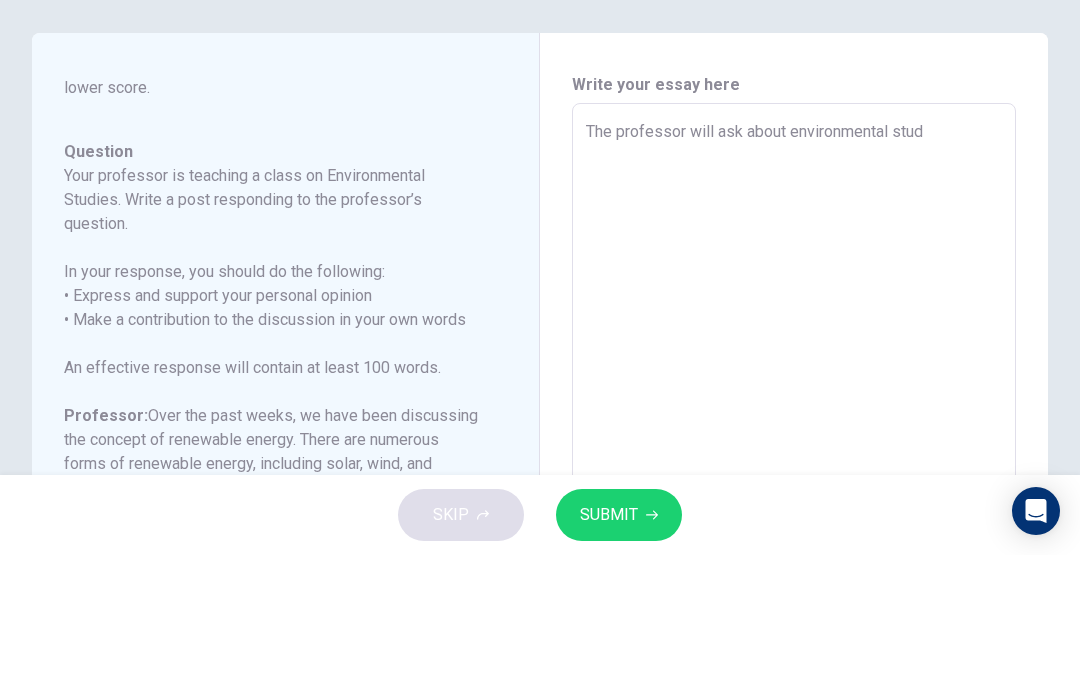 type on "x" 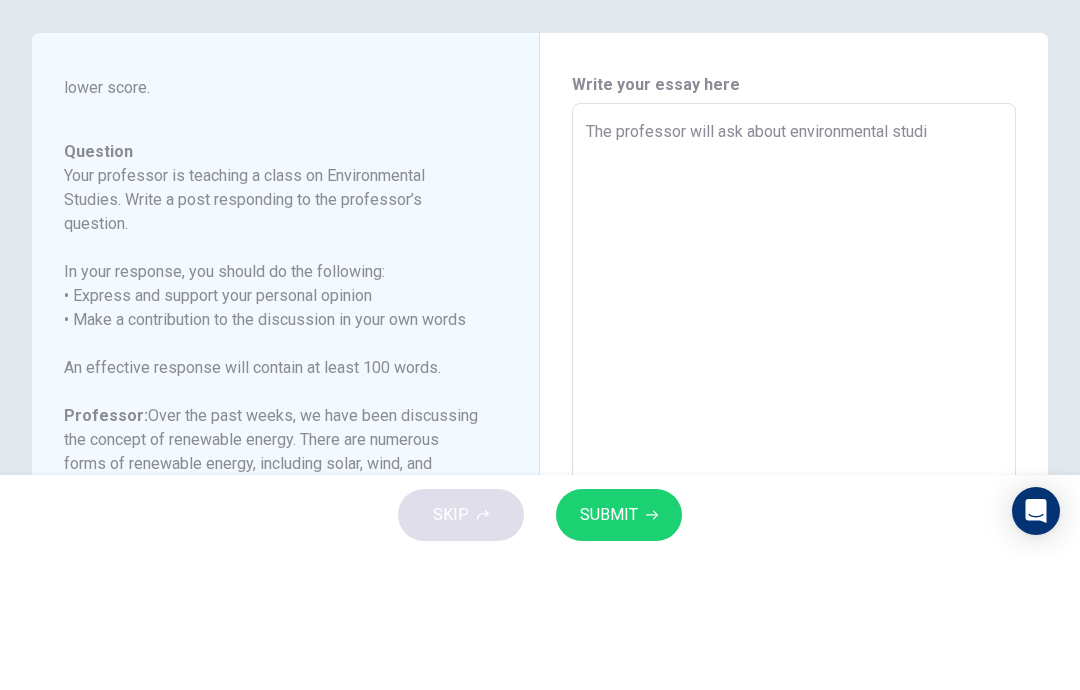 type on "x" 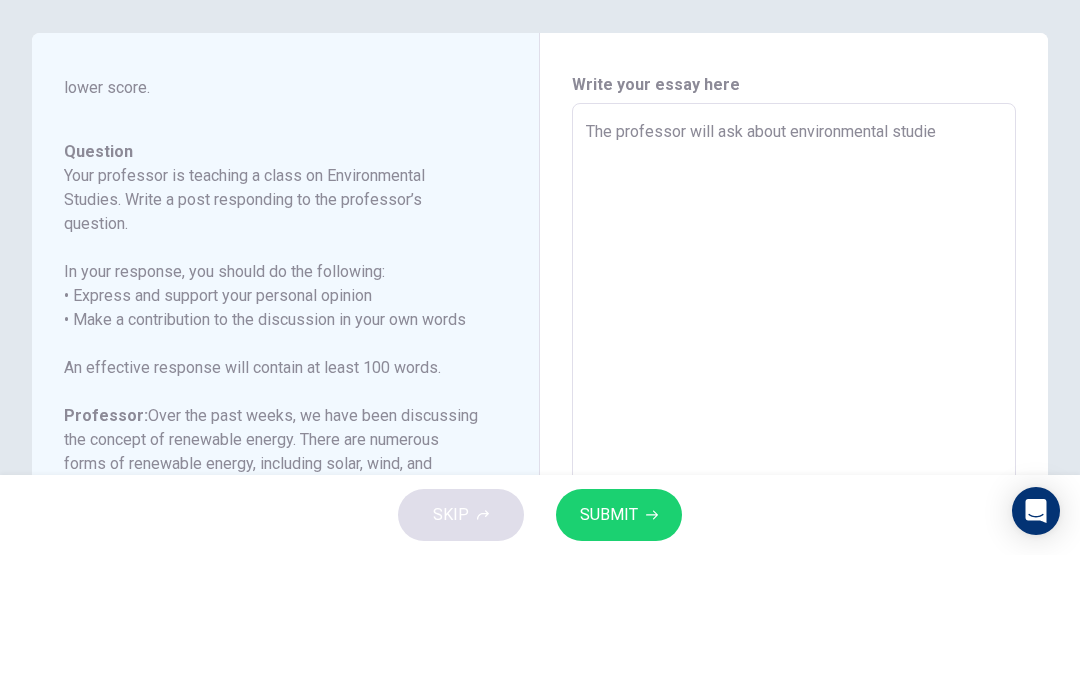 type on "x" 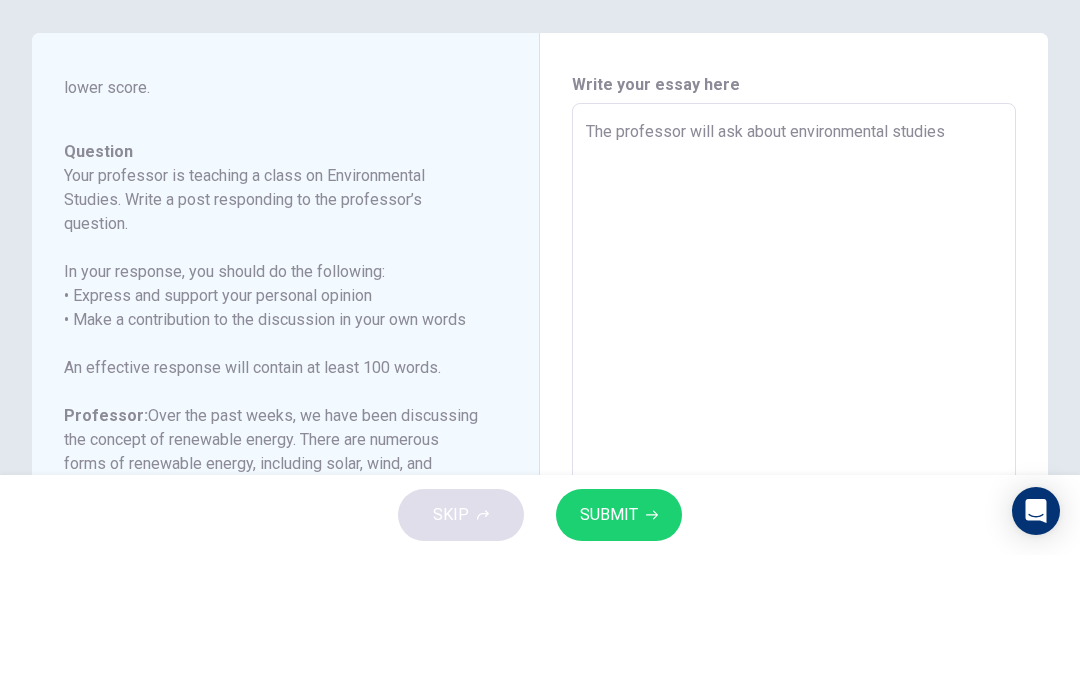 type on "x" 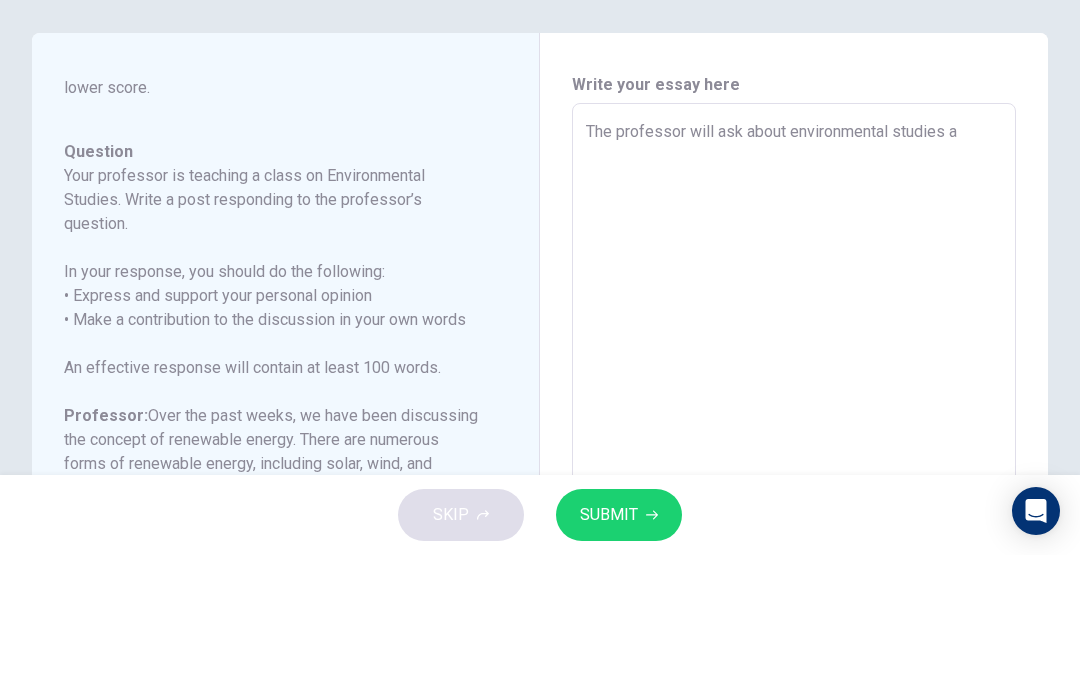 type on "x" 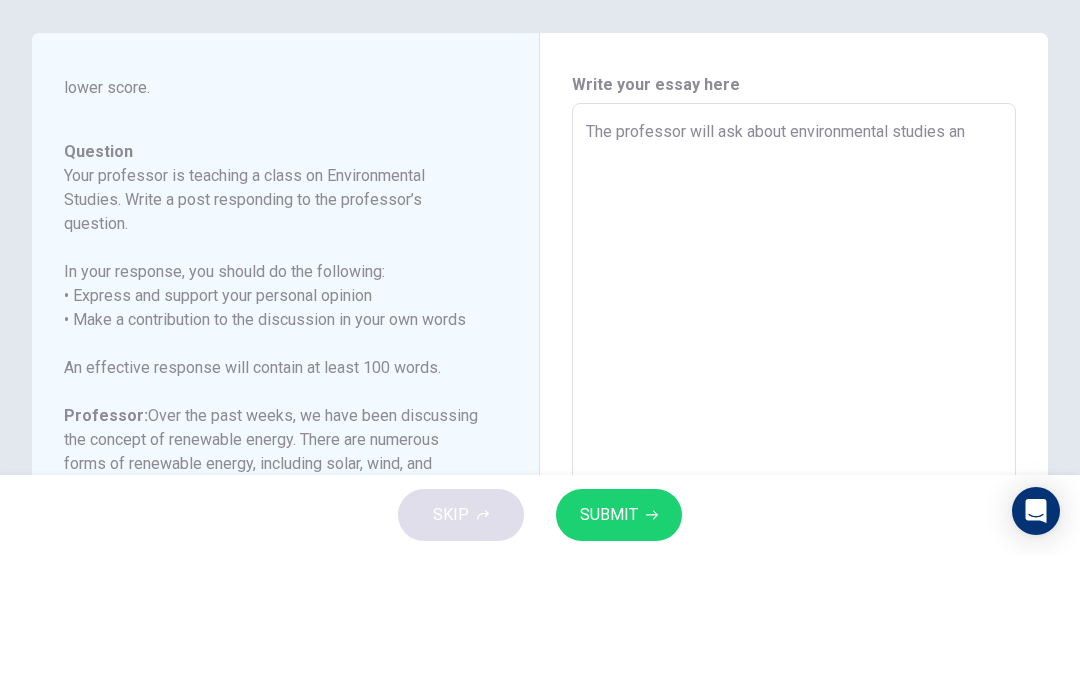 type on "x" 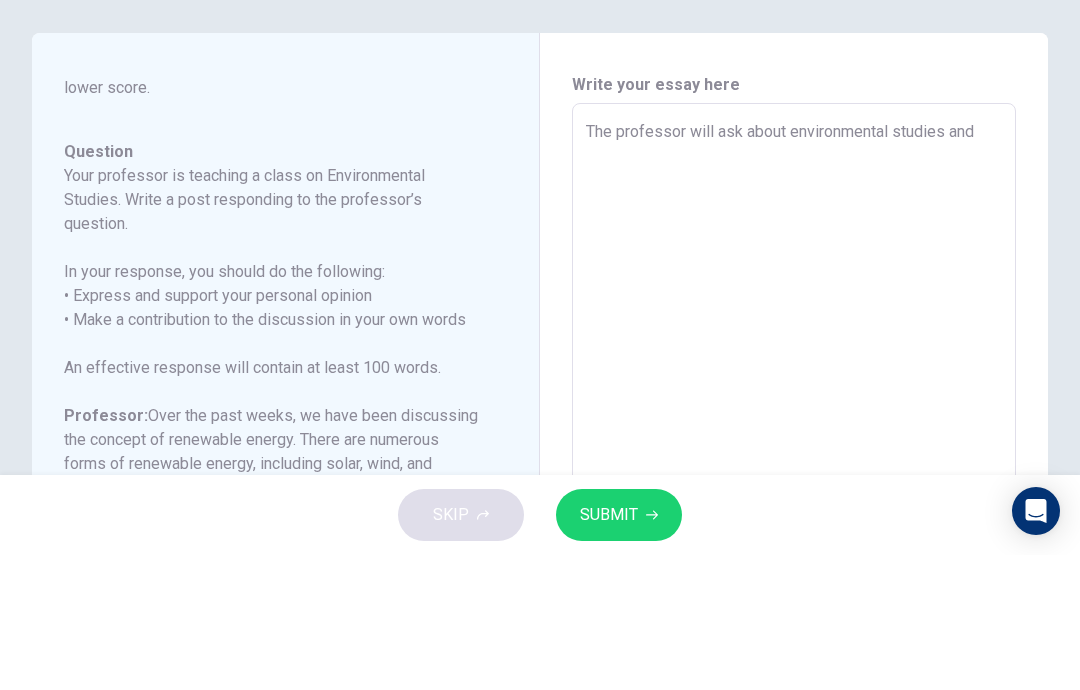 type on "x" 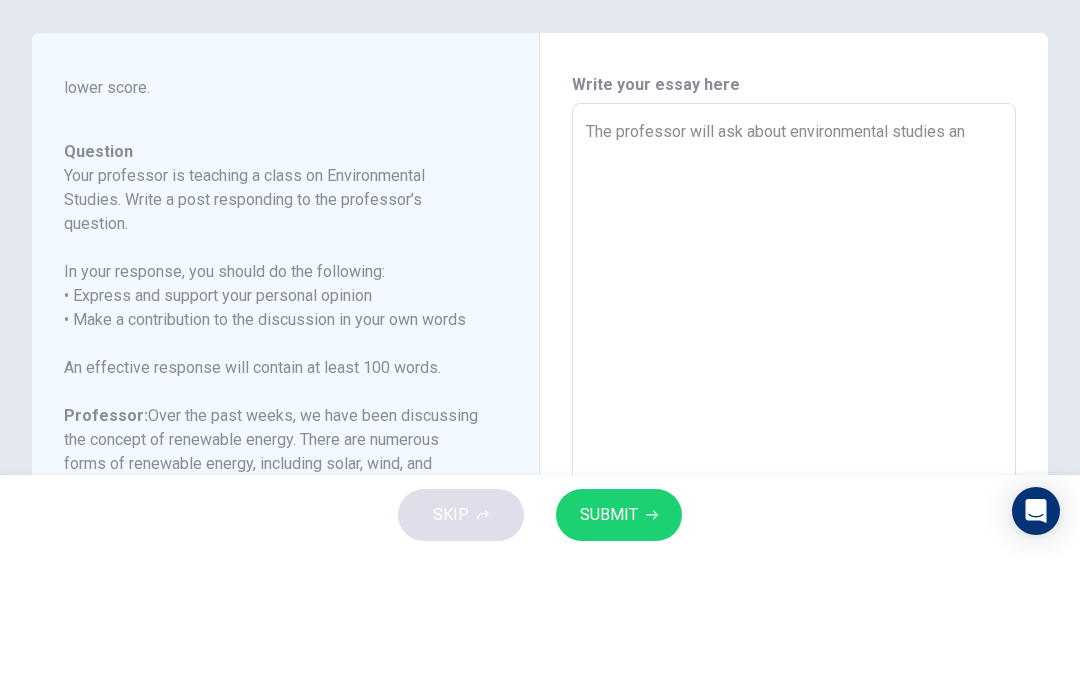 type on "x" 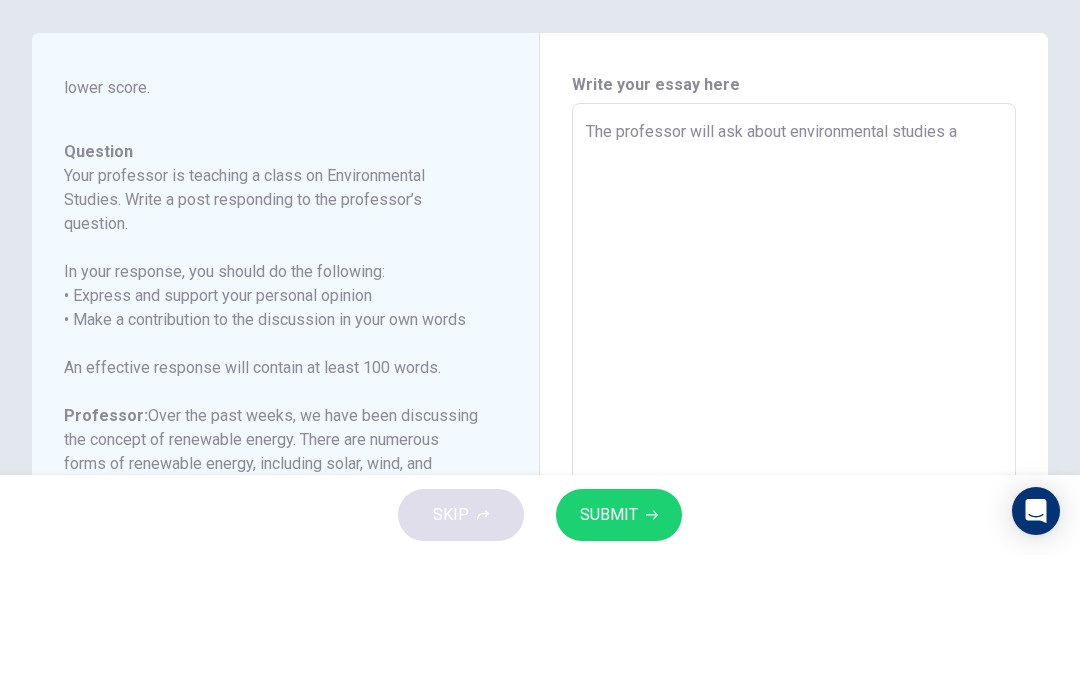 type on "x" 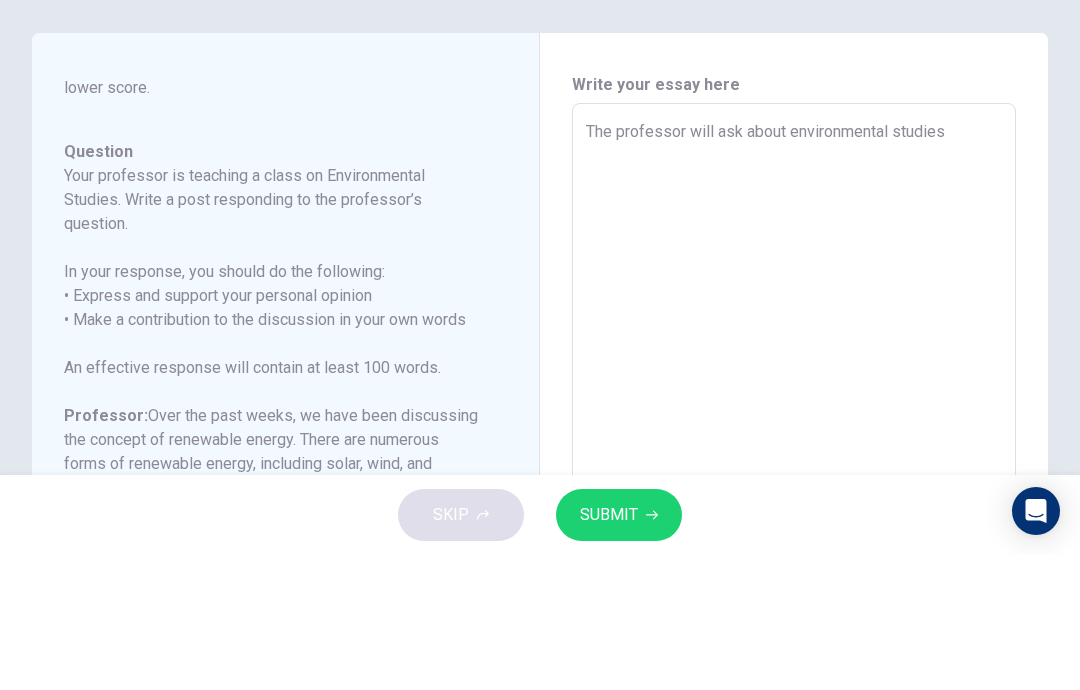 type on "x" 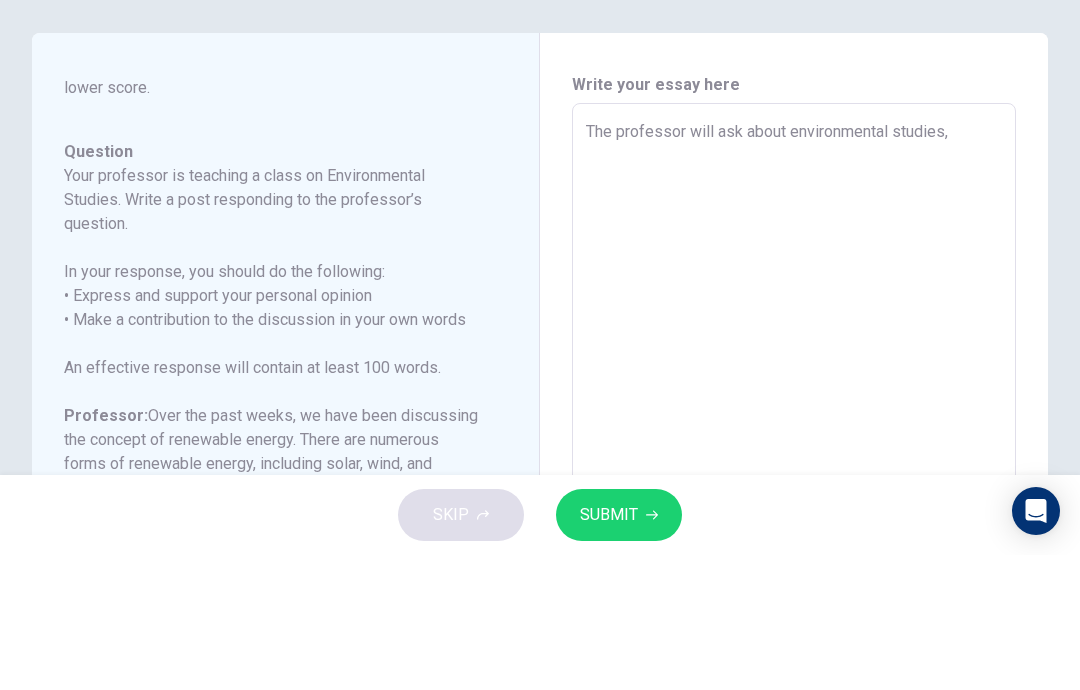 type on "x" 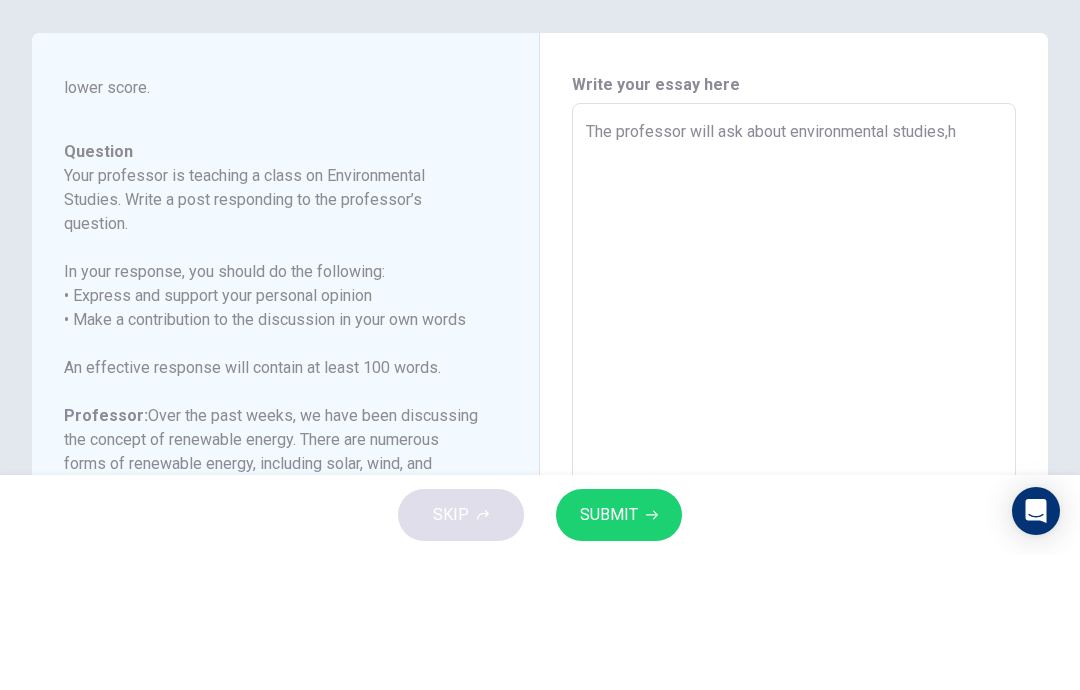 type on "x" 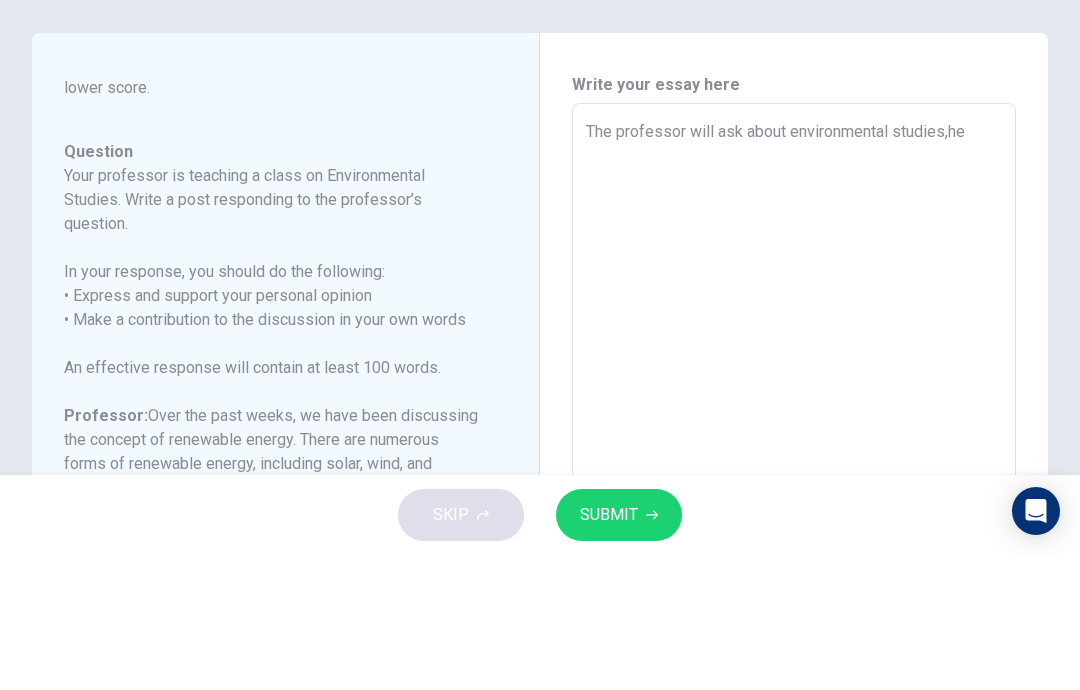 type on "x" 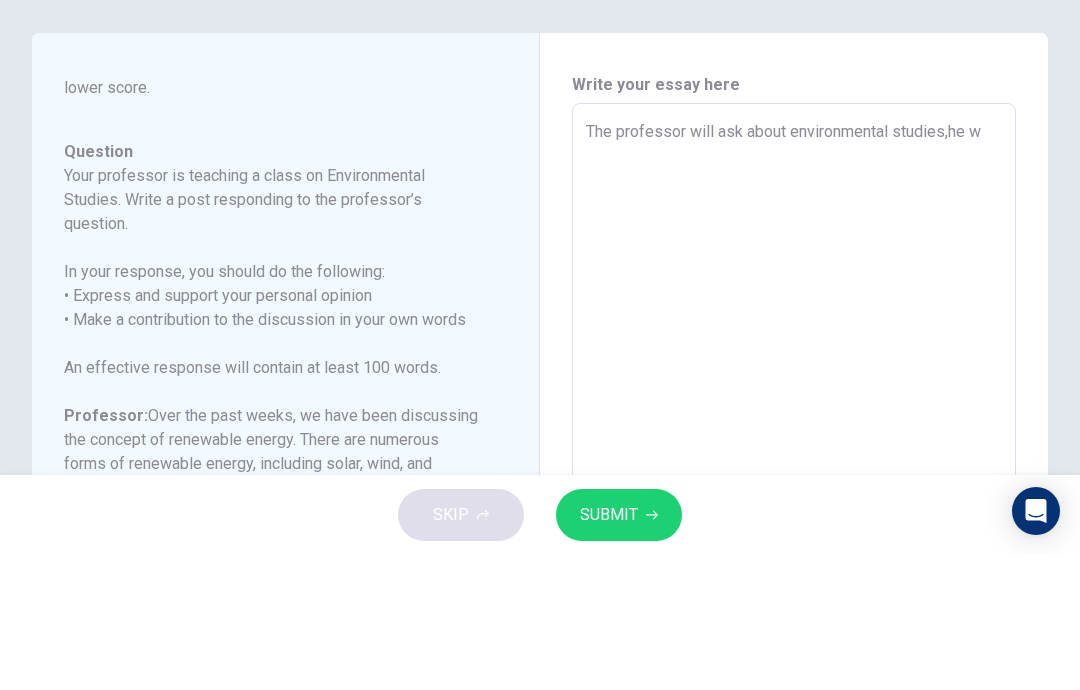 type on "x" 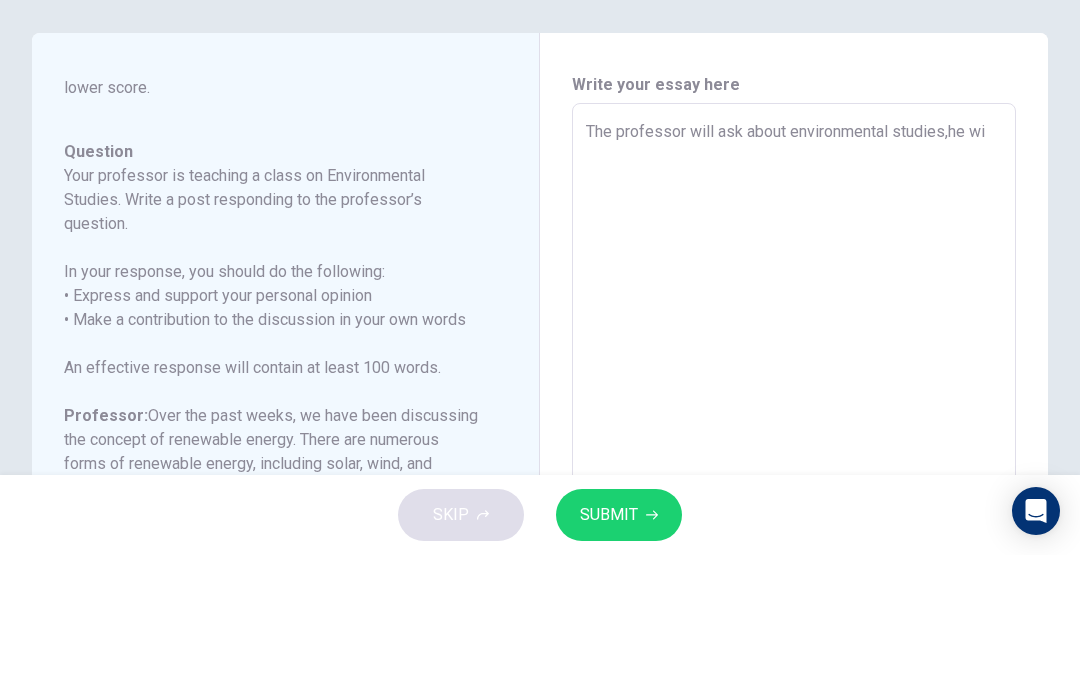 type on "x" 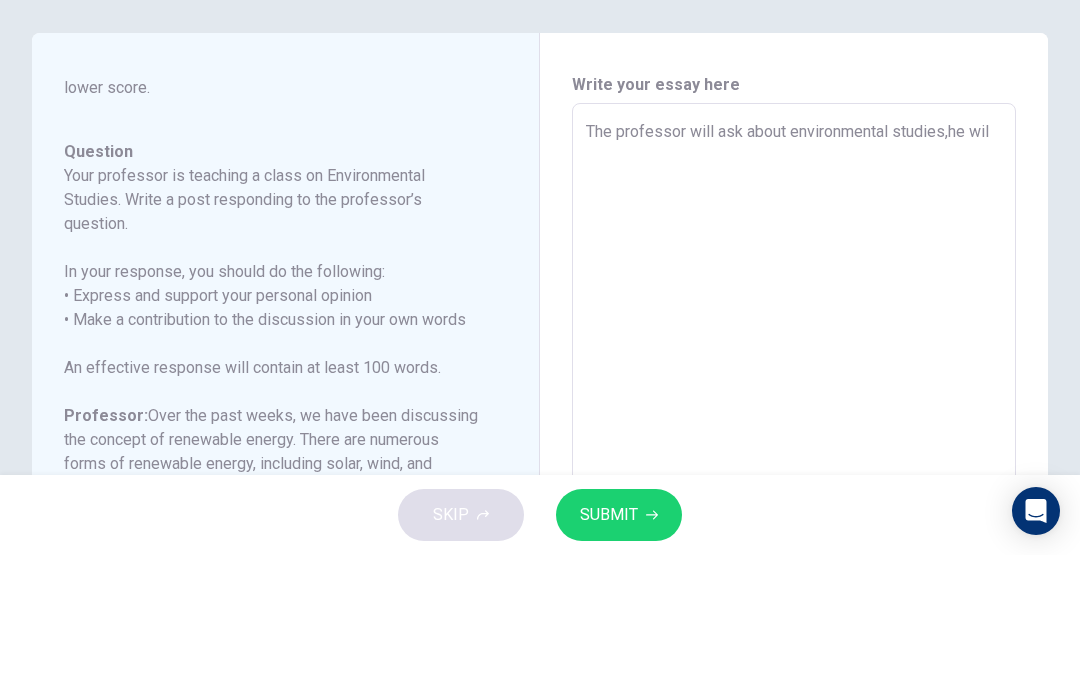 type on "x" 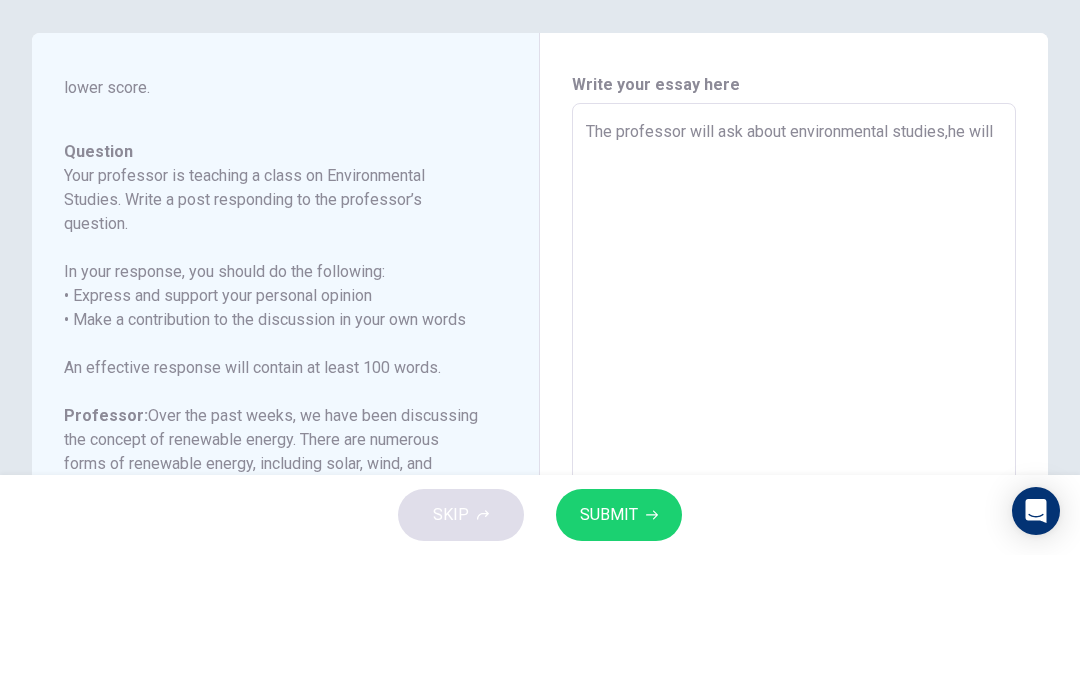 type on "x" 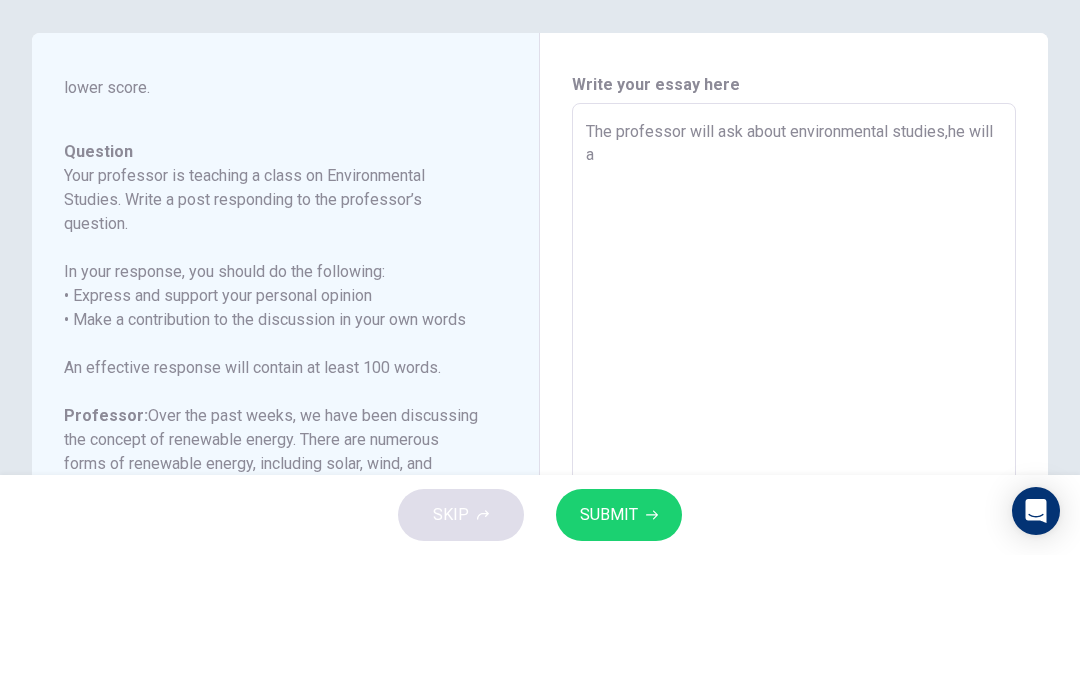 type on "x" 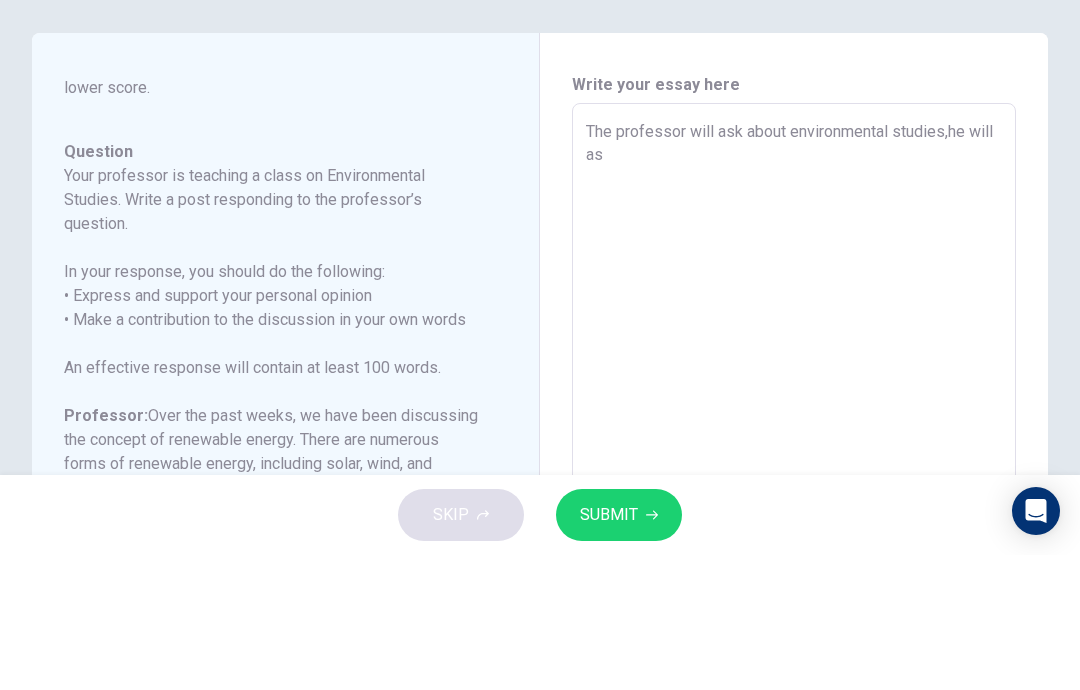 type on "x" 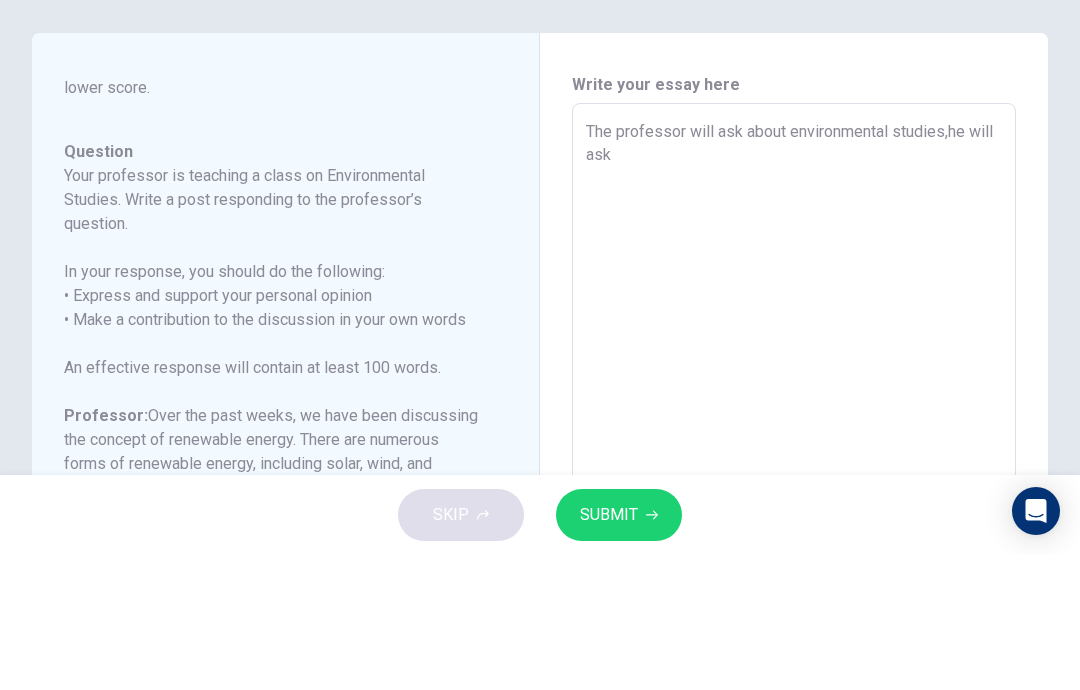 type on "x" 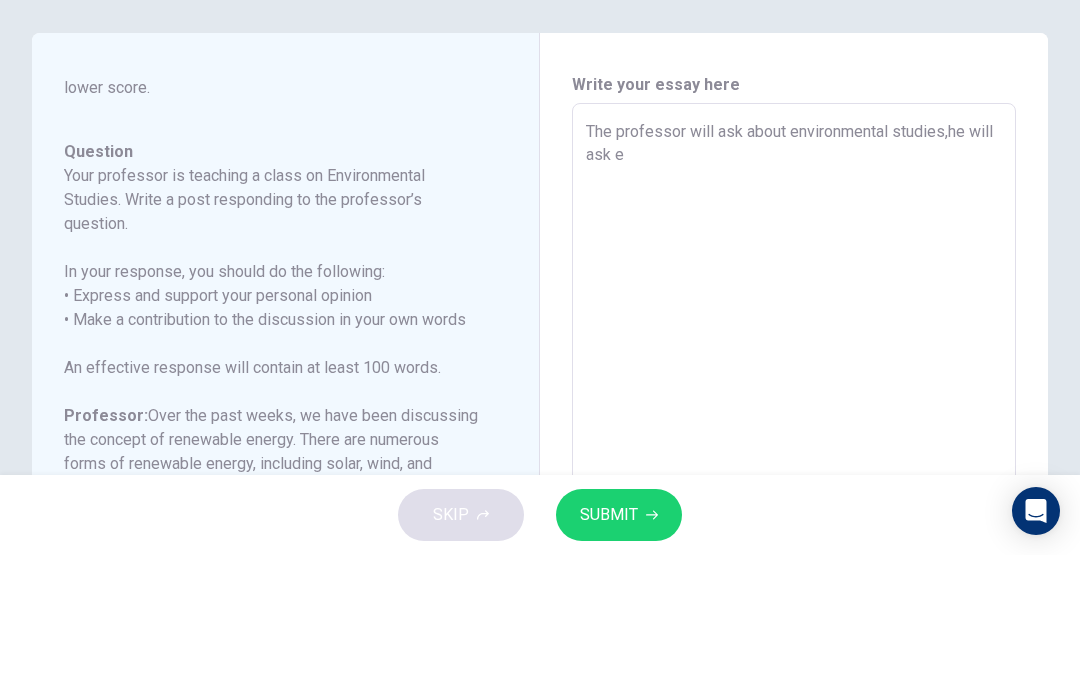 type on "x" 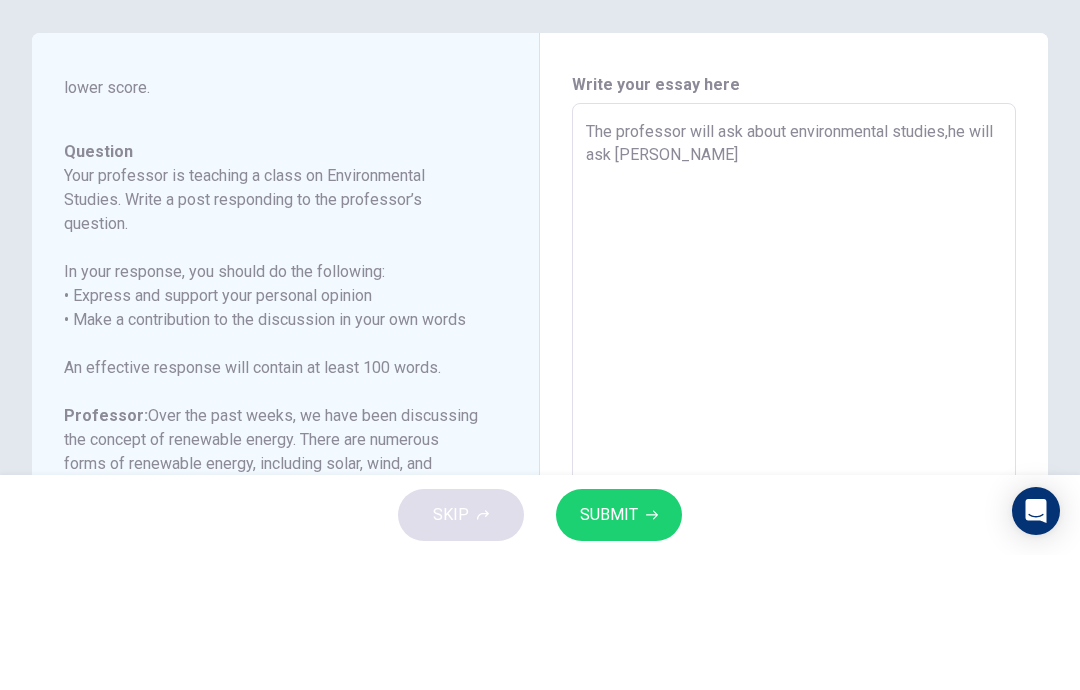 type on "x" 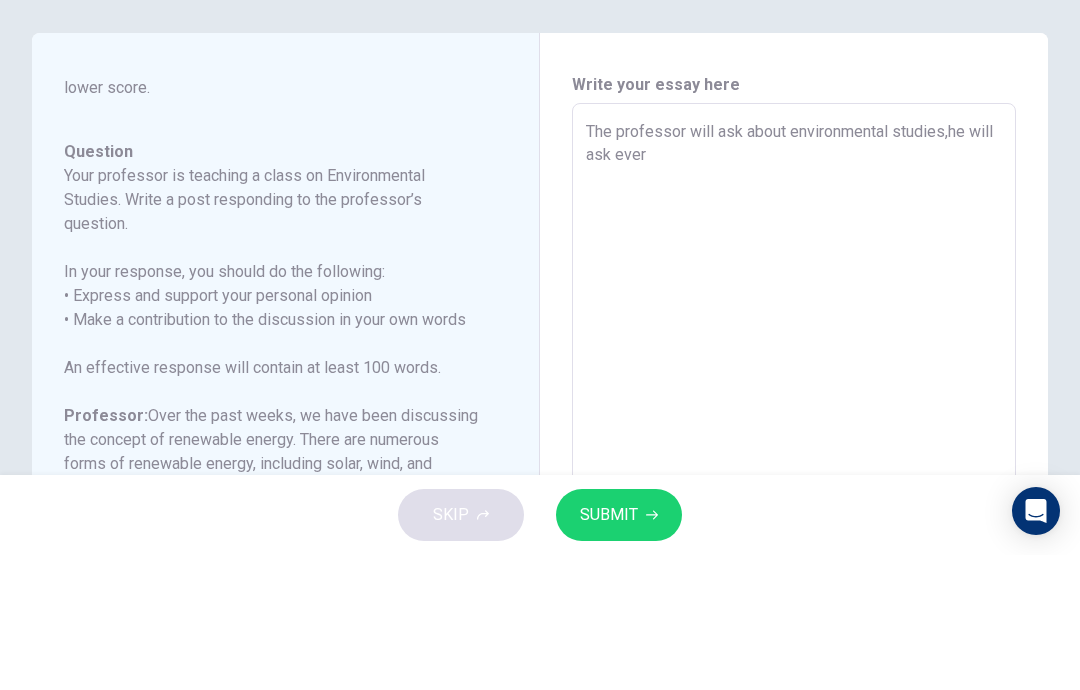 type on "x" 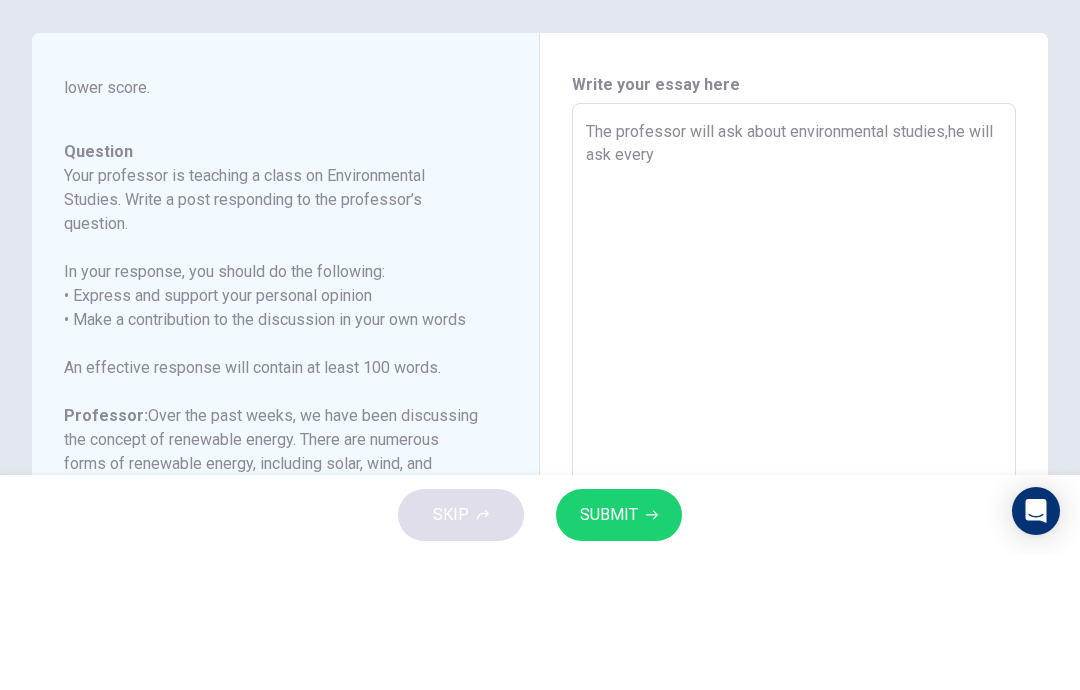 type on "x" 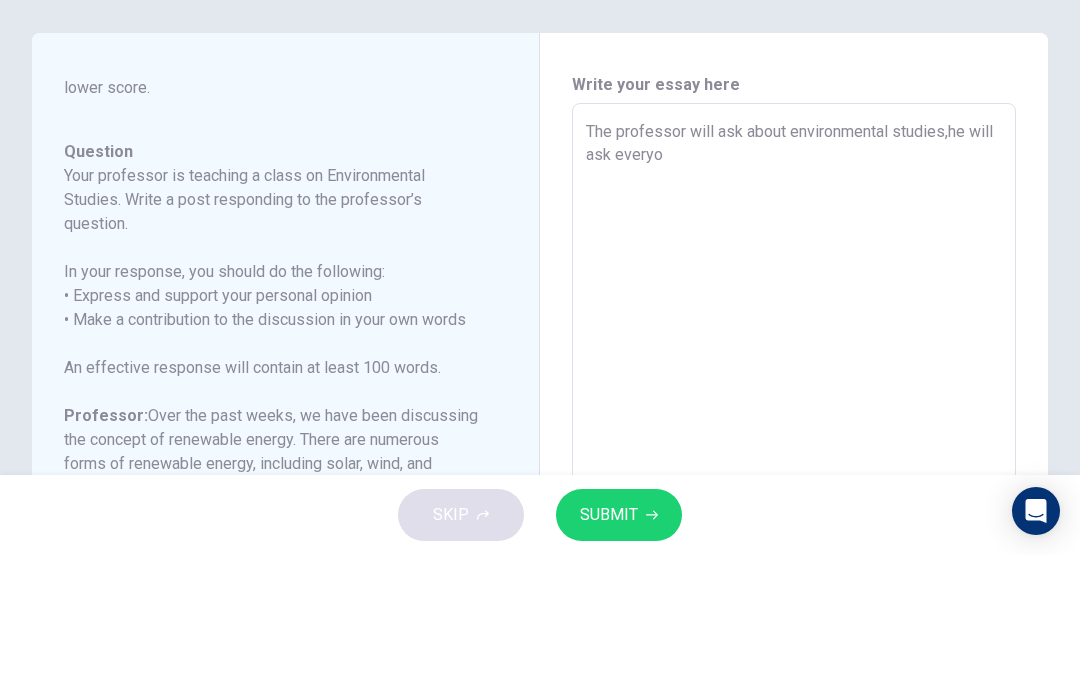 type on "x" 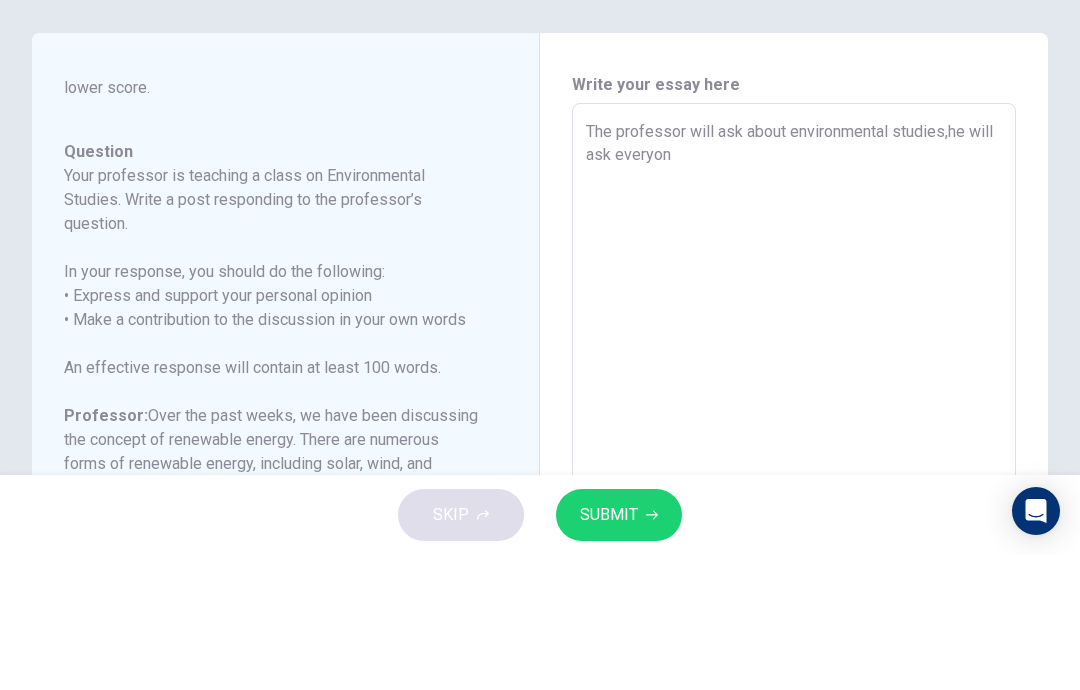 type on "x" 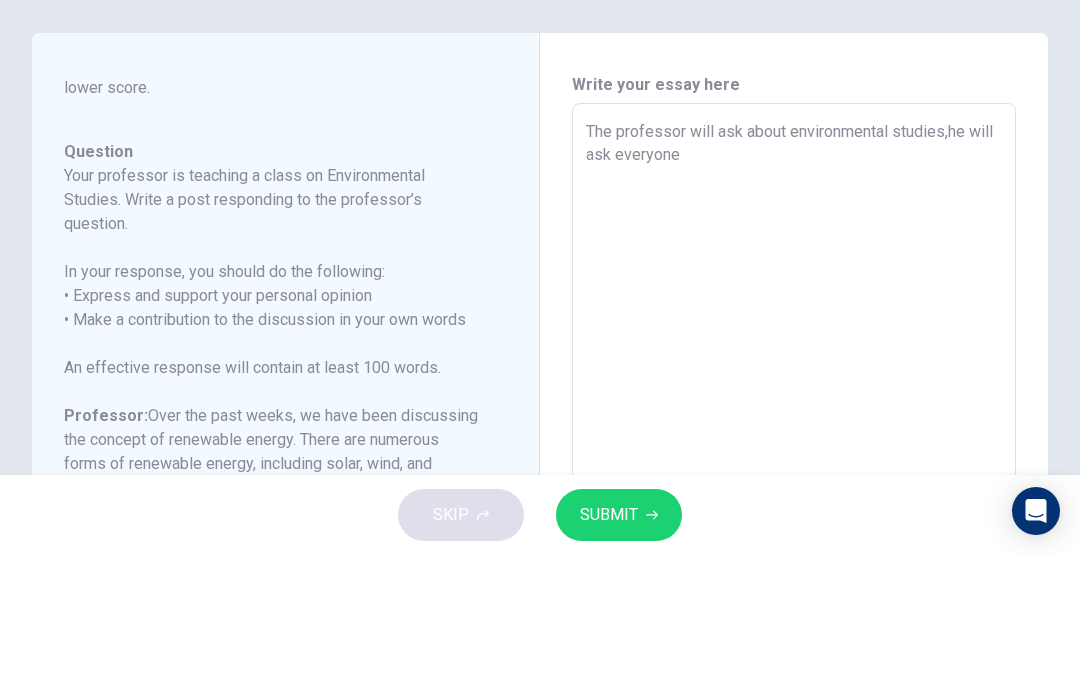 type on "x" 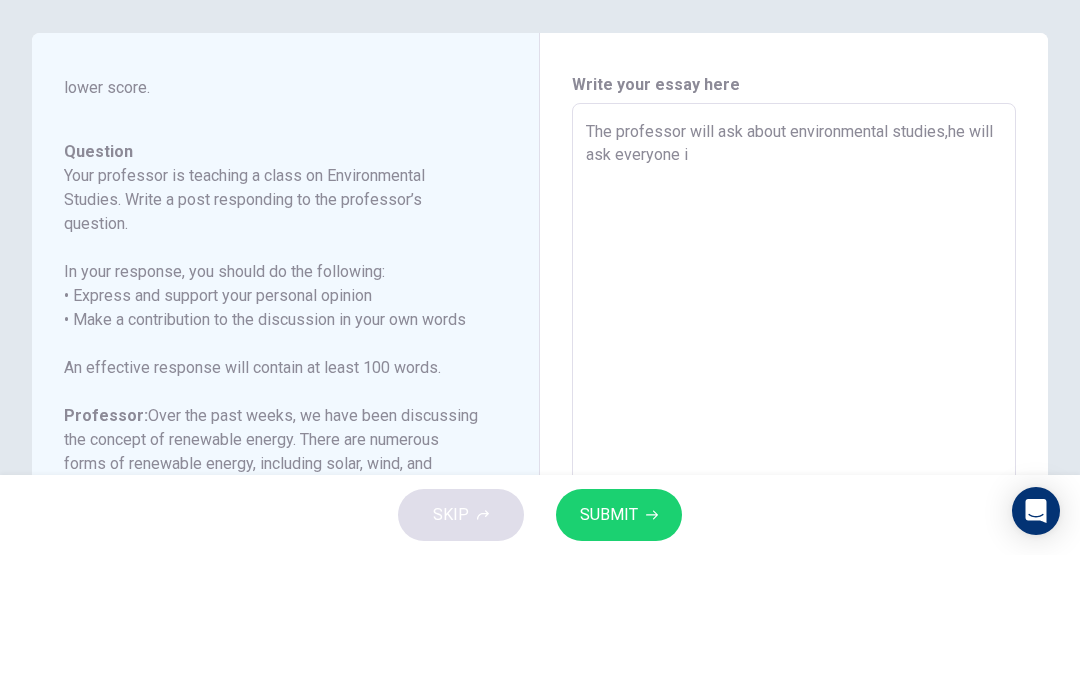 type on "x" 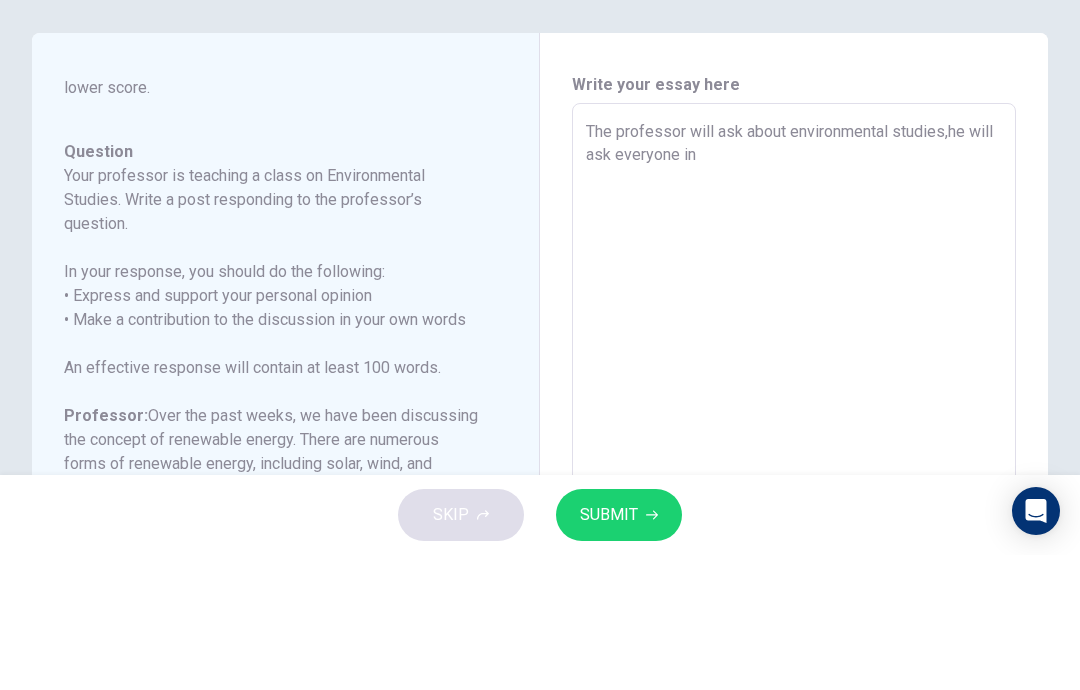 type on "x" 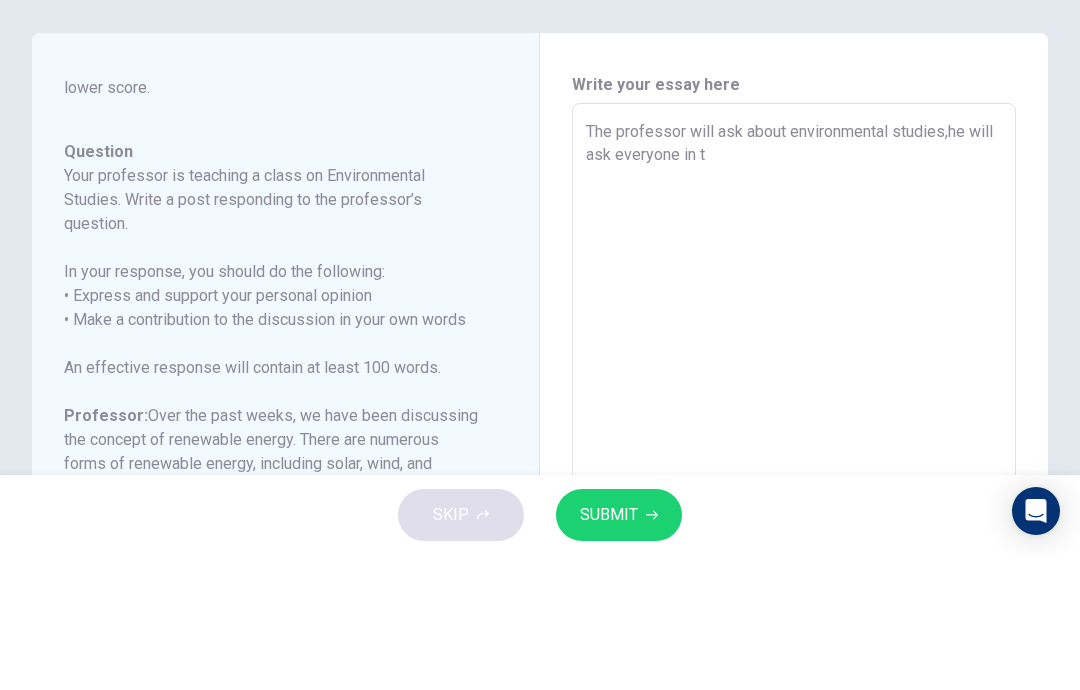 type on "x" 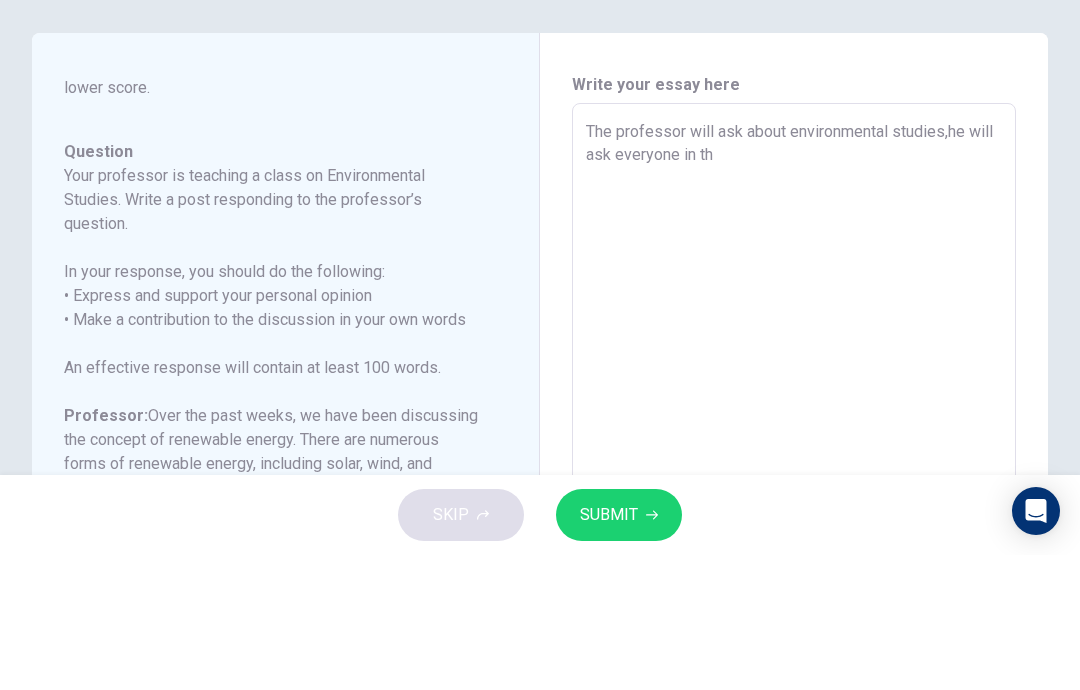 type on "x" 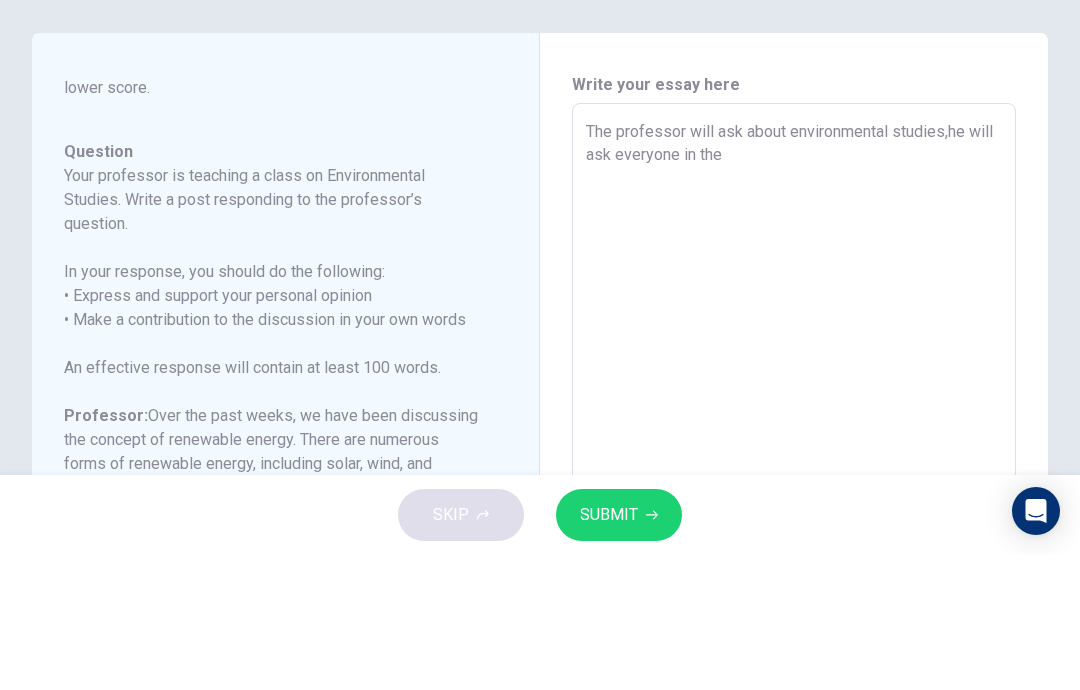 type on "x" 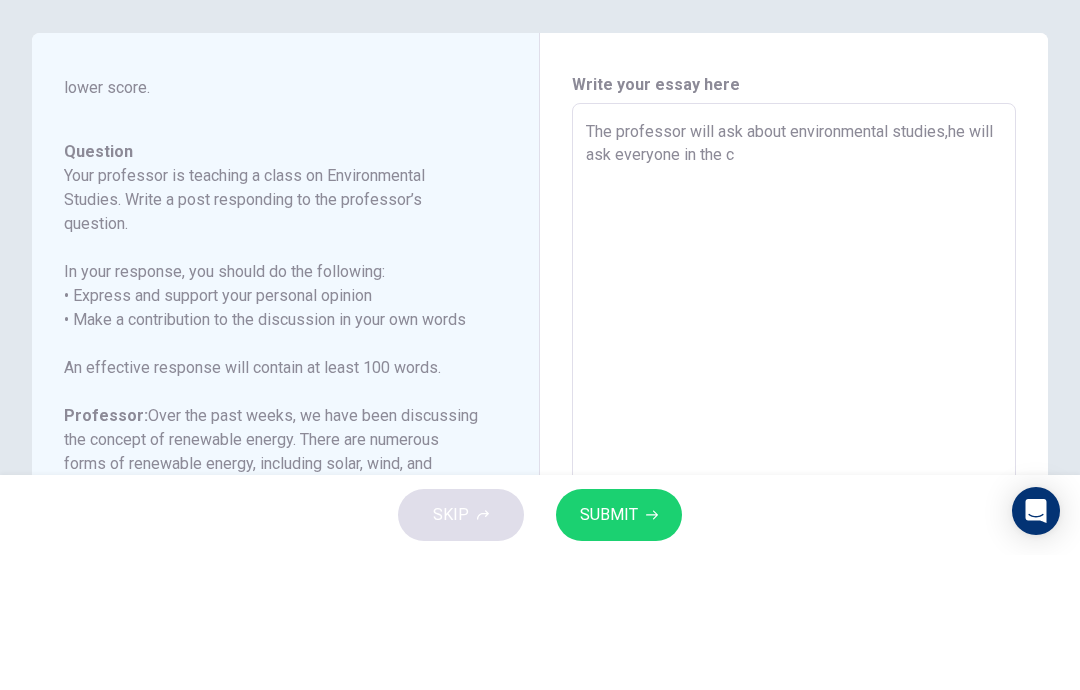 type on "x" 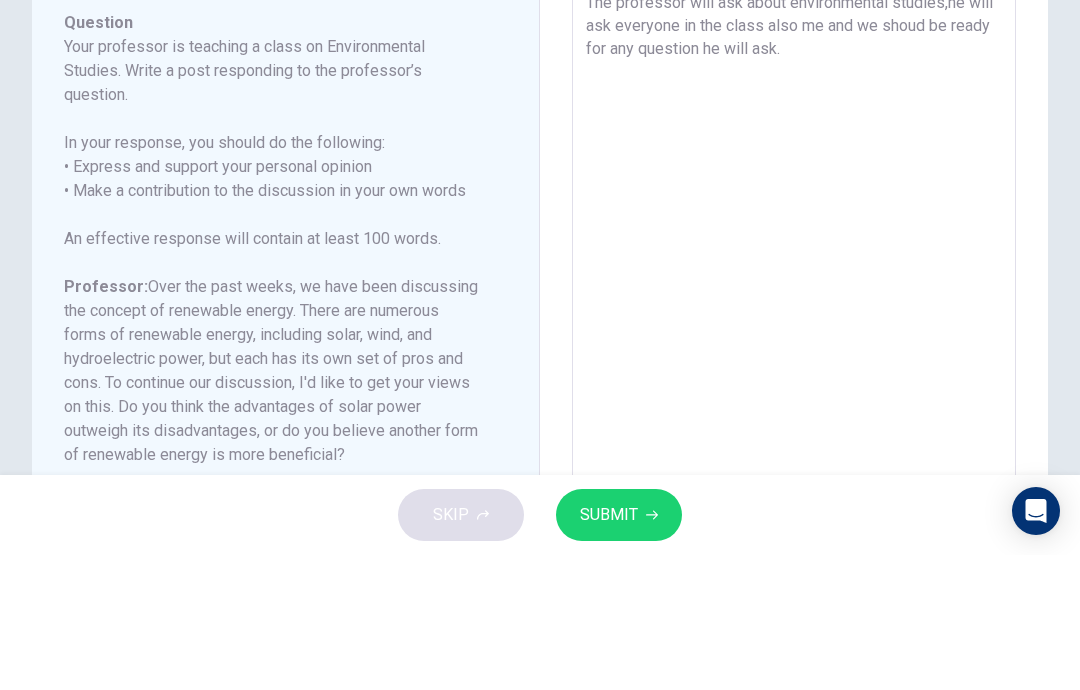 scroll, scrollTop: 143, scrollLeft: 0, axis: vertical 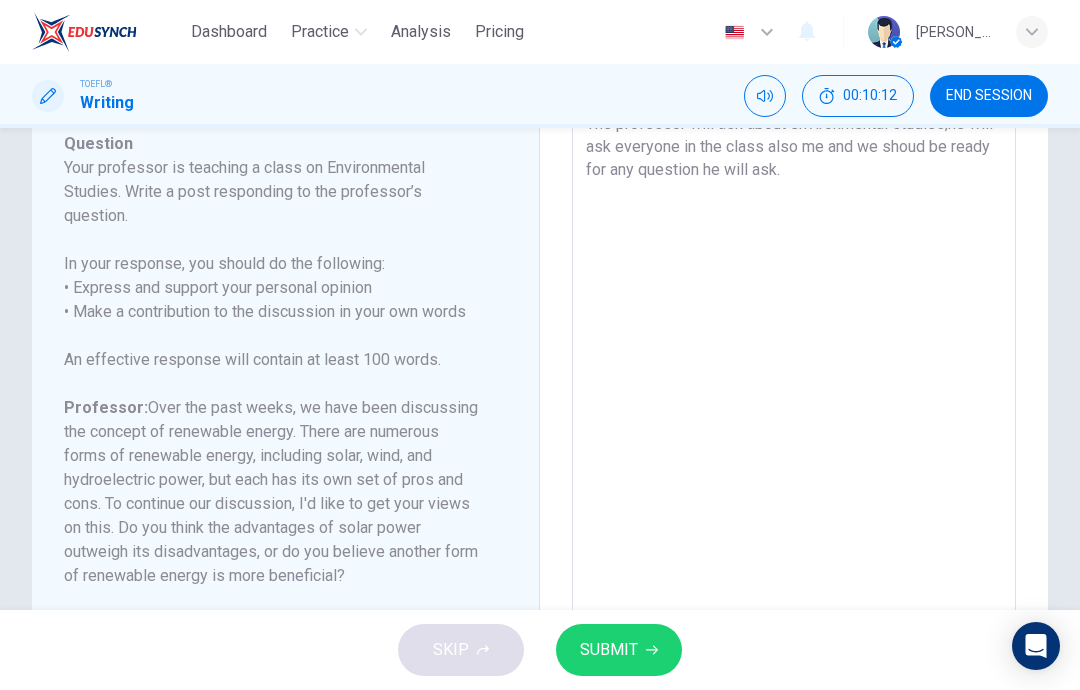 click on "The professor will ask about environmental studies,he will ask everyone in the class also me and we shoud be ready for any question he will ask." at bounding box center [794, 429] 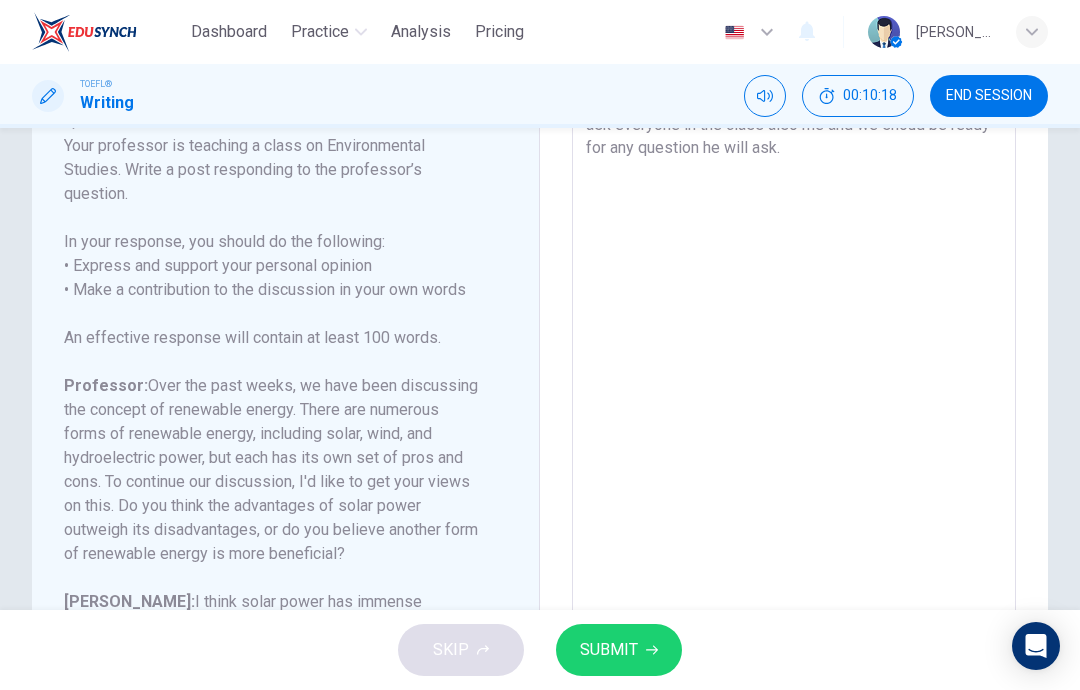 scroll, scrollTop: 164, scrollLeft: 0, axis: vertical 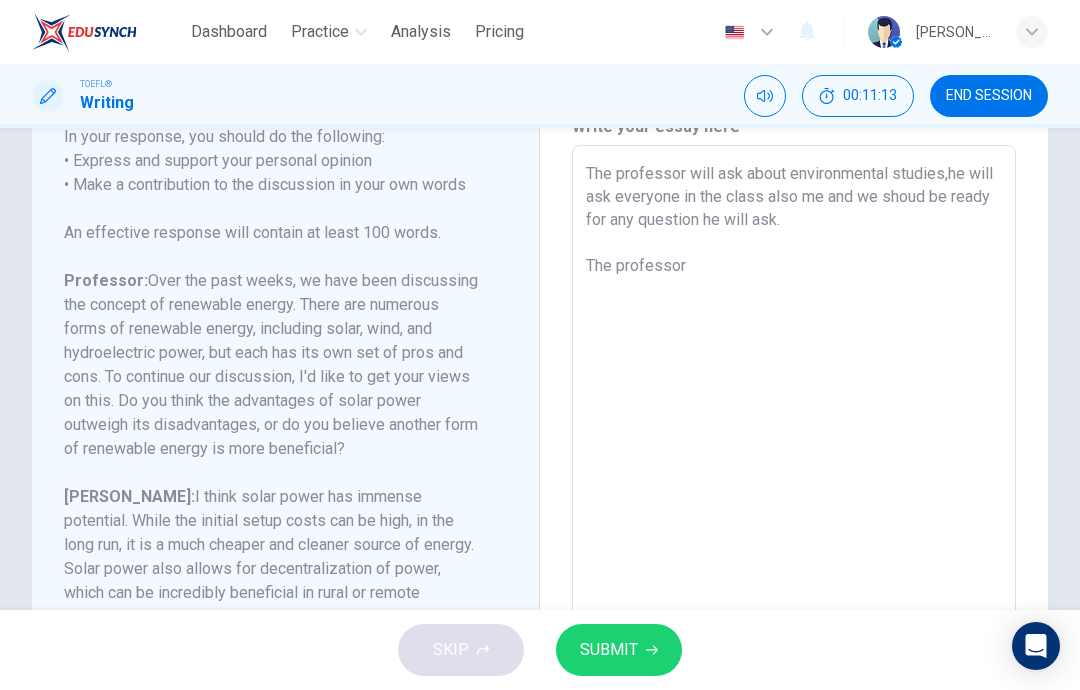 click on "The professor will ask about environmental studies,he will ask everyone in the class also me and we shoud be ready for any question he will ask.
The professor" at bounding box center [794, 479] 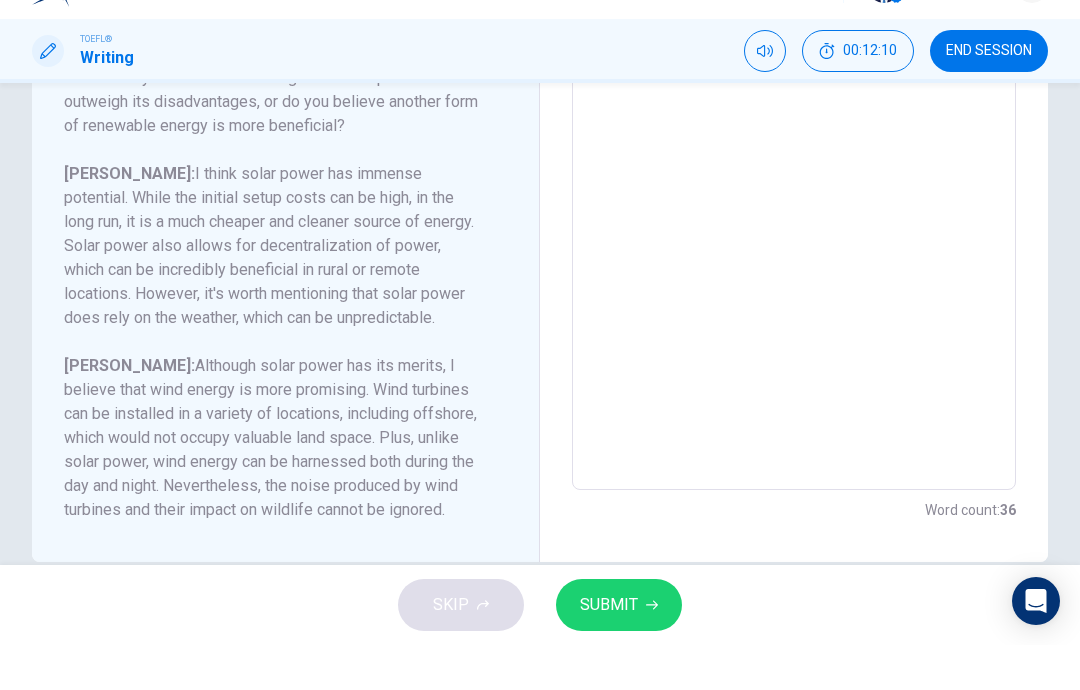 scroll, scrollTop: 374, scrollLeft: 0, axis: vertical 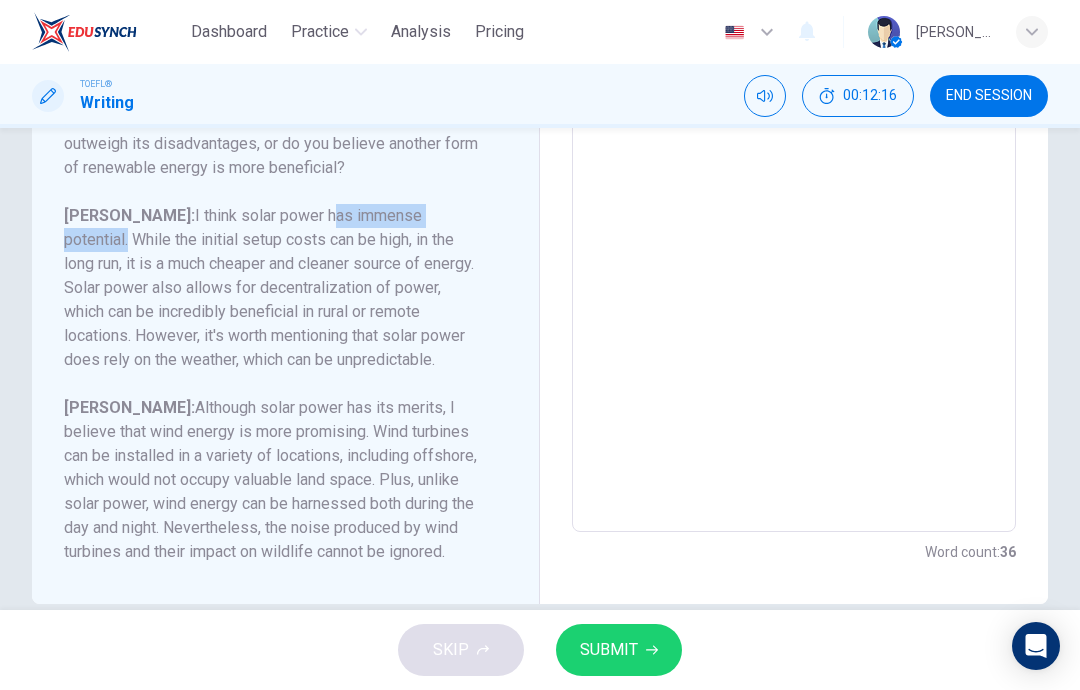 copy on "has immense potential" 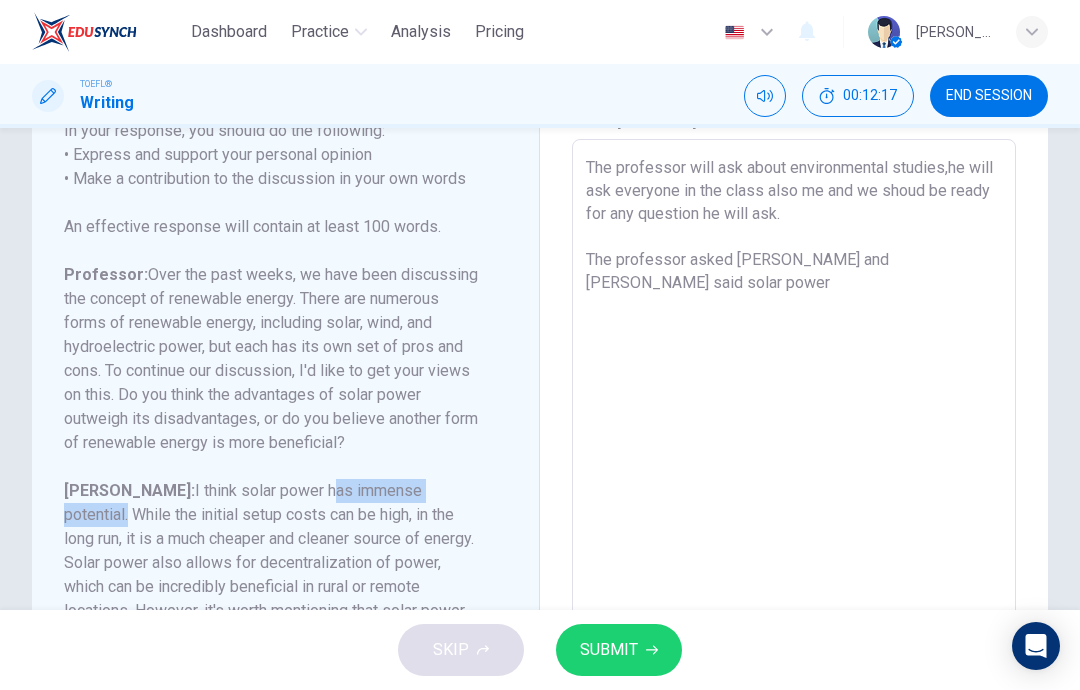 scroll, scrollTop: 87, scrollLeft: 0, axis: vertical 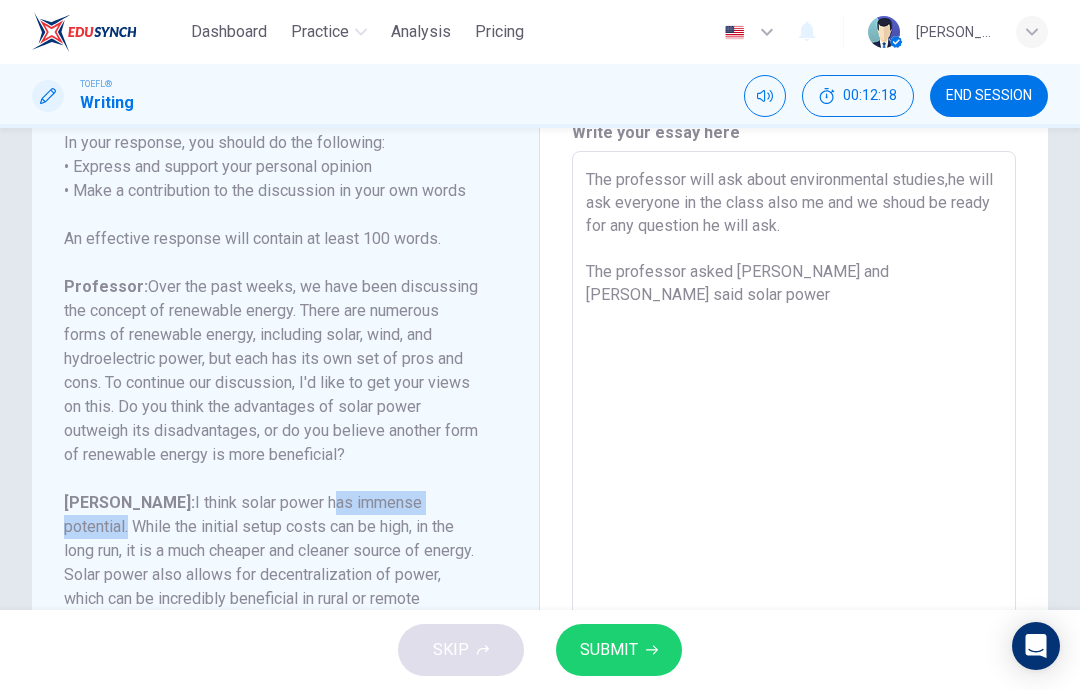 click on "The professor will ask about environmental studies,he will ask everyone in the class also me and we shoud be ready for any question he will ask.
The professor asked lucy and lucy said solar power" at bounding box center [794, 485] 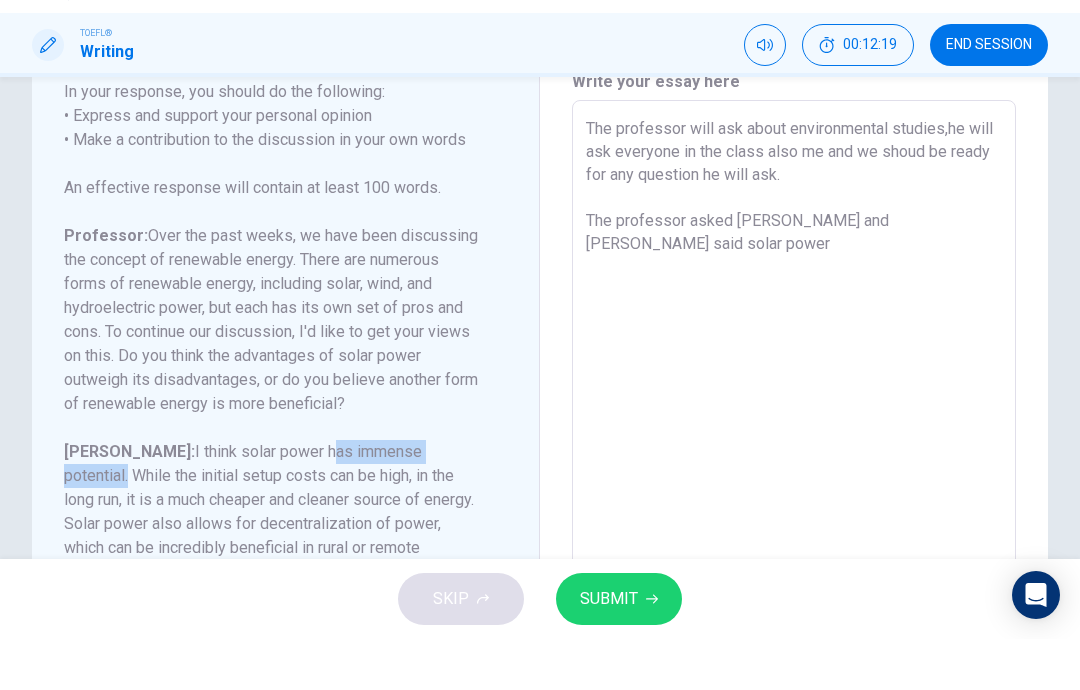 click on "The professor will ask about environmental studies,he will ask everyone in the class also me and we shoud be ready for any question he will ask.
The professor asked lucy and lucy said solar power" at bounding box center (794, 485) 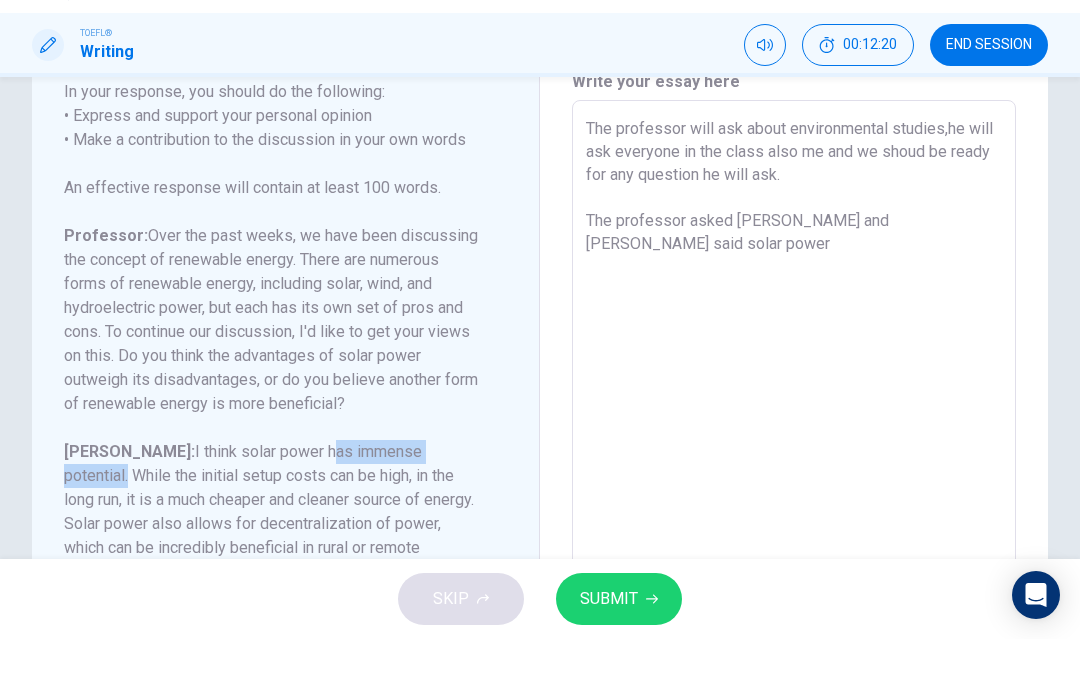 click on "The professor will ask about environmental studies,he will ask everyone in the class also me and we shoud be ready for any question he will ask.
The professor asked lucy and lucy said solar power" at bounding box center [794, 485] 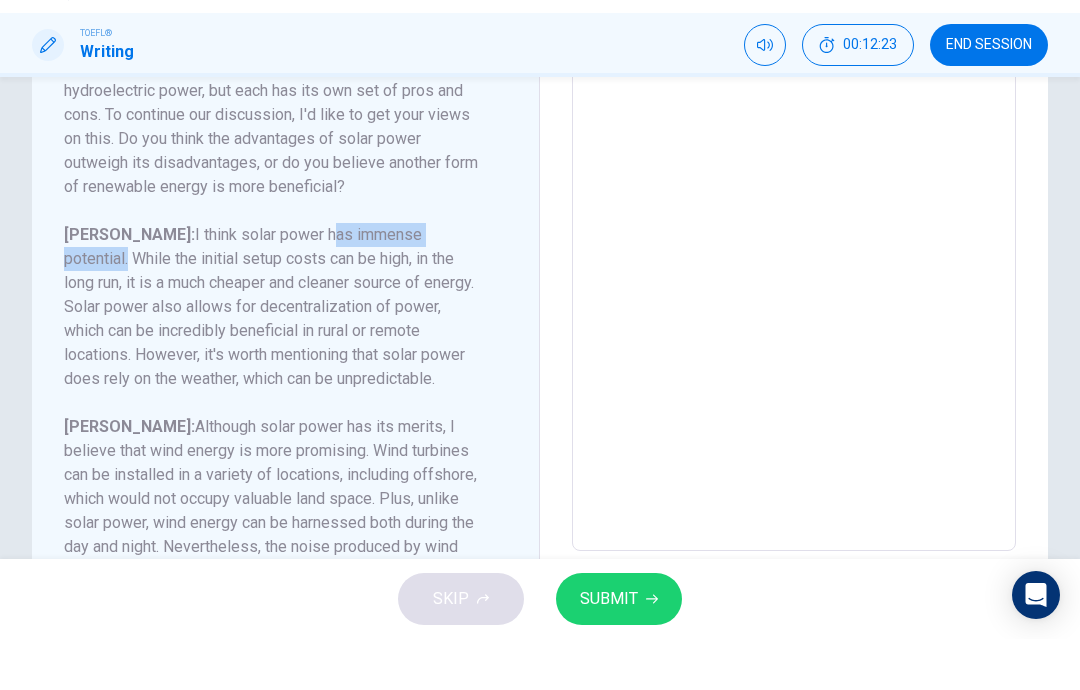 scroll, scrollTop: 385, scrollLeft: 0, axis: vertical 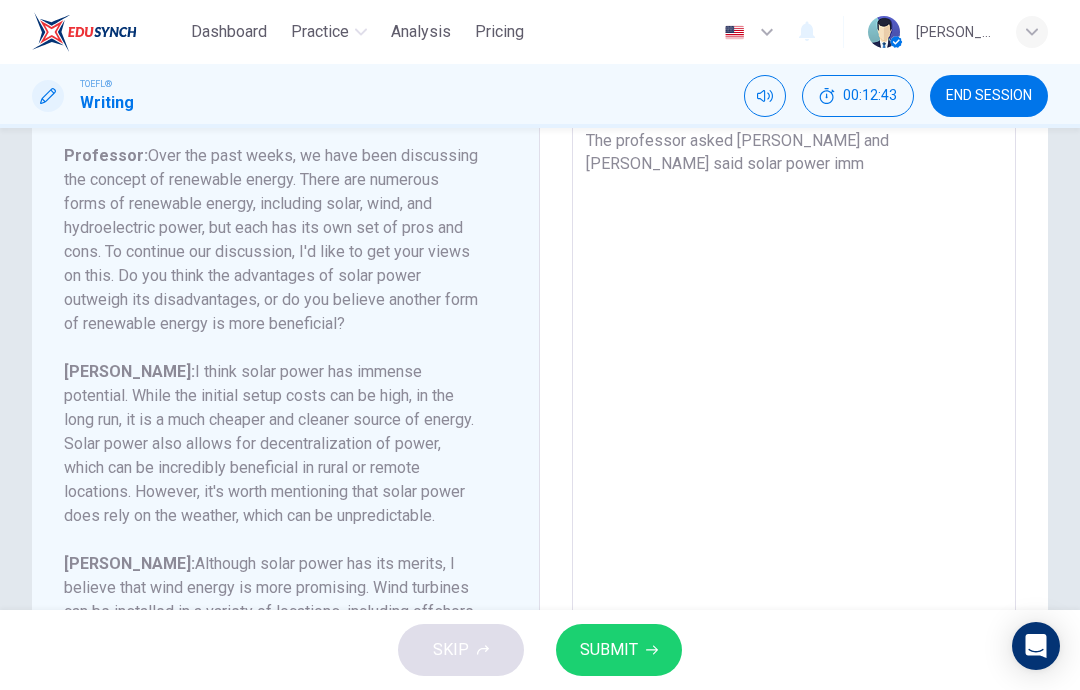 click on "The professor will ask about environmental studies,he will ask everyone in the class also me and we shoud be ready for any question he will ask.
The professor asked lucy and lucy said solar power imm" at bounding box center [794, 354] 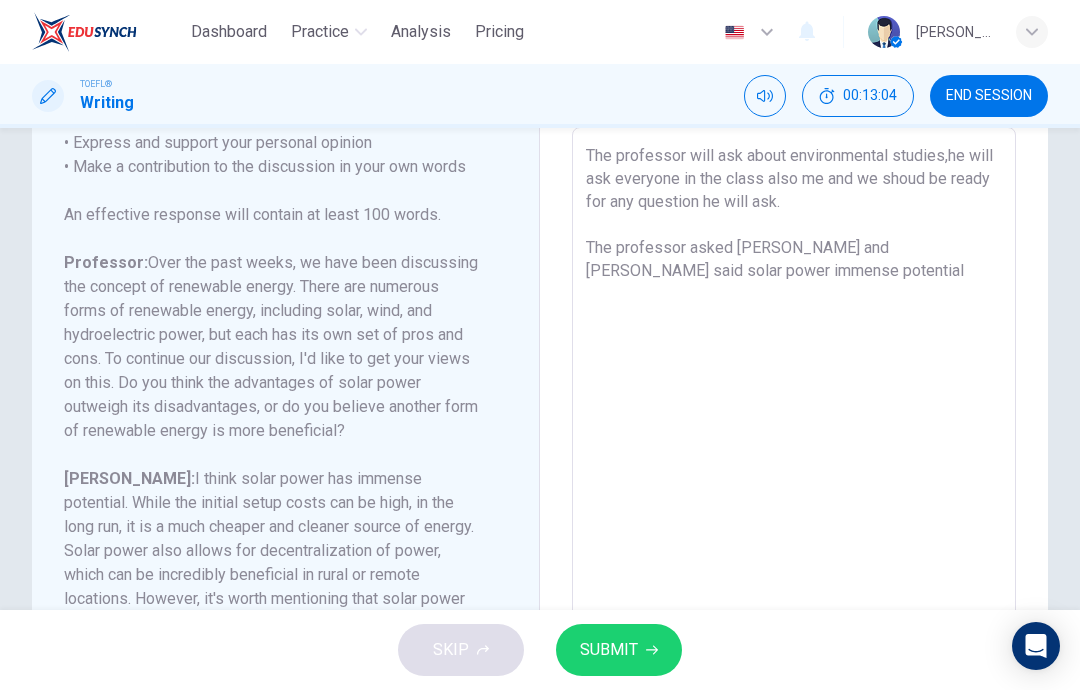 scroll, scrollTop: 107, scrollLeft: 0, axis: vertical 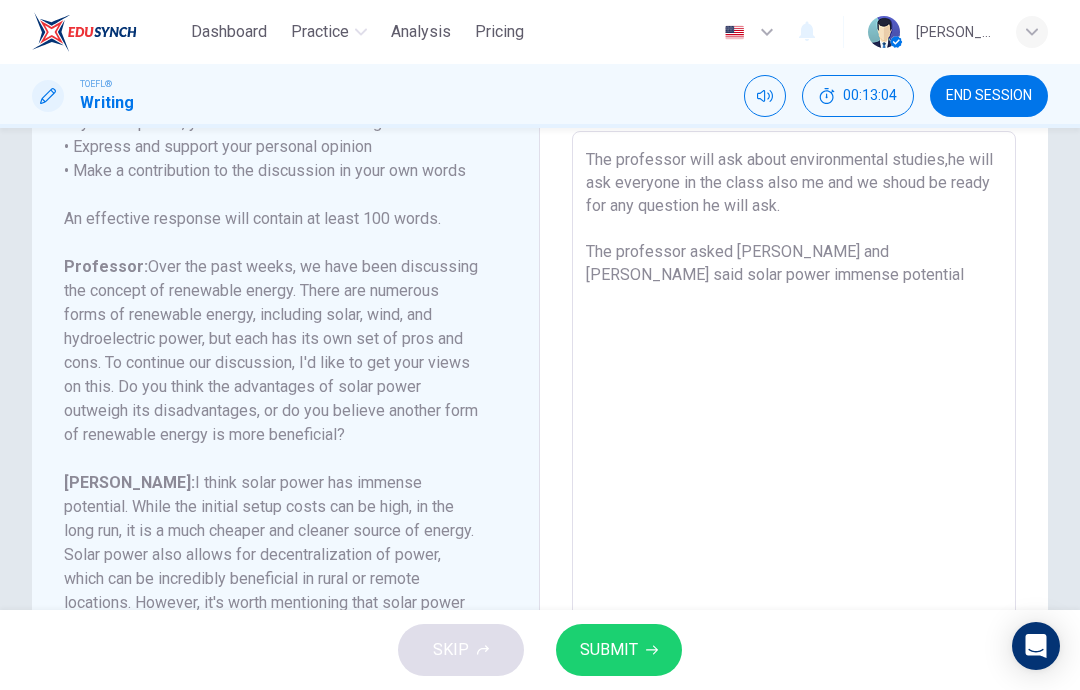 click on "The professor will ask about environmental studies,he will ask everyone in the class also me and we shoud be ready for any question he will ask.
The professor asked lucy and lucy said solar power immense potential" at bounding box center [794, 465] 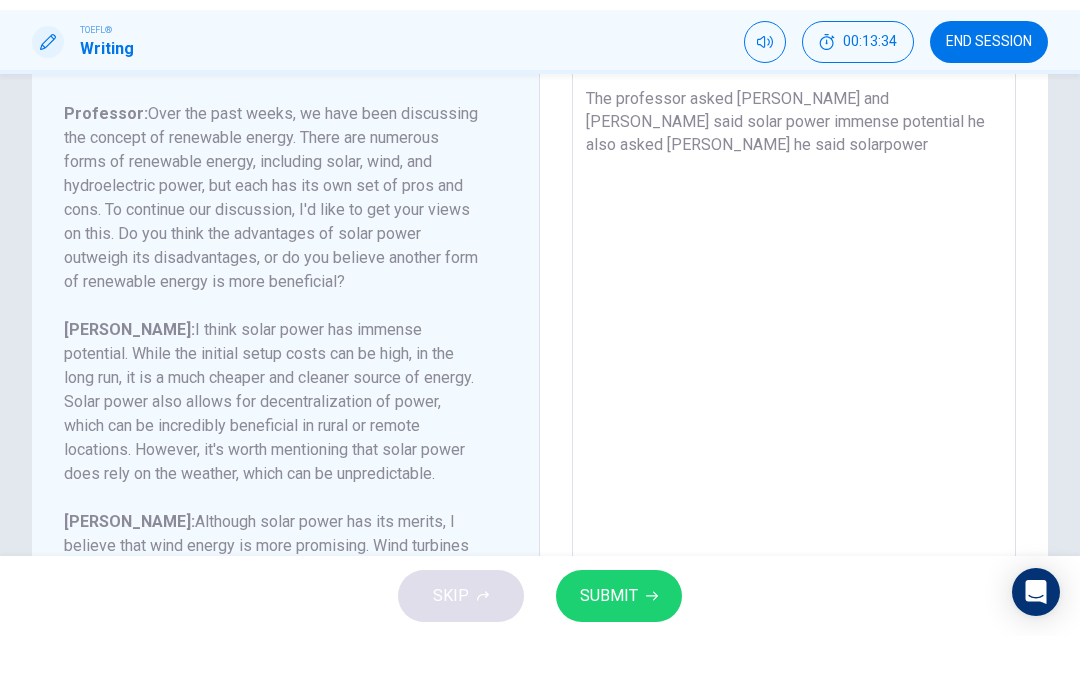 scroll, scrollTop: 207, scrollLeft: 0, axis: vertical 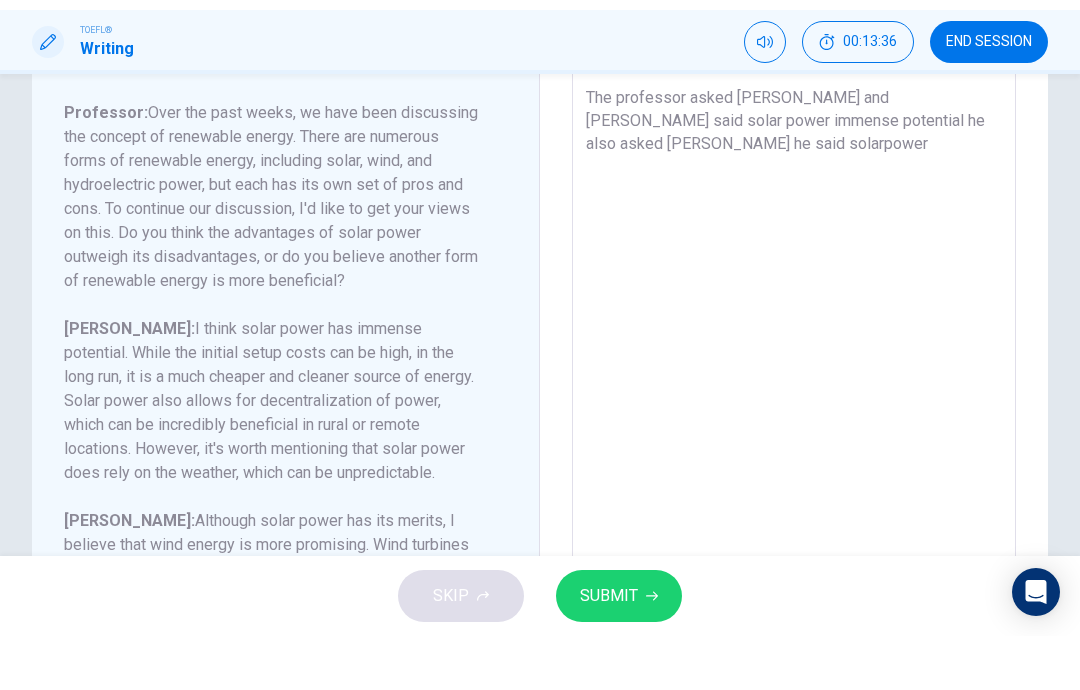 click on "The professor will ask about environmental studies,he will ask everyone in the class also me and we shoud be ready for any question he will ask.
The professor asked lucy and lucy said solar power immense potential he also asked sam he said solarpower" at bounding box center [794, 365] 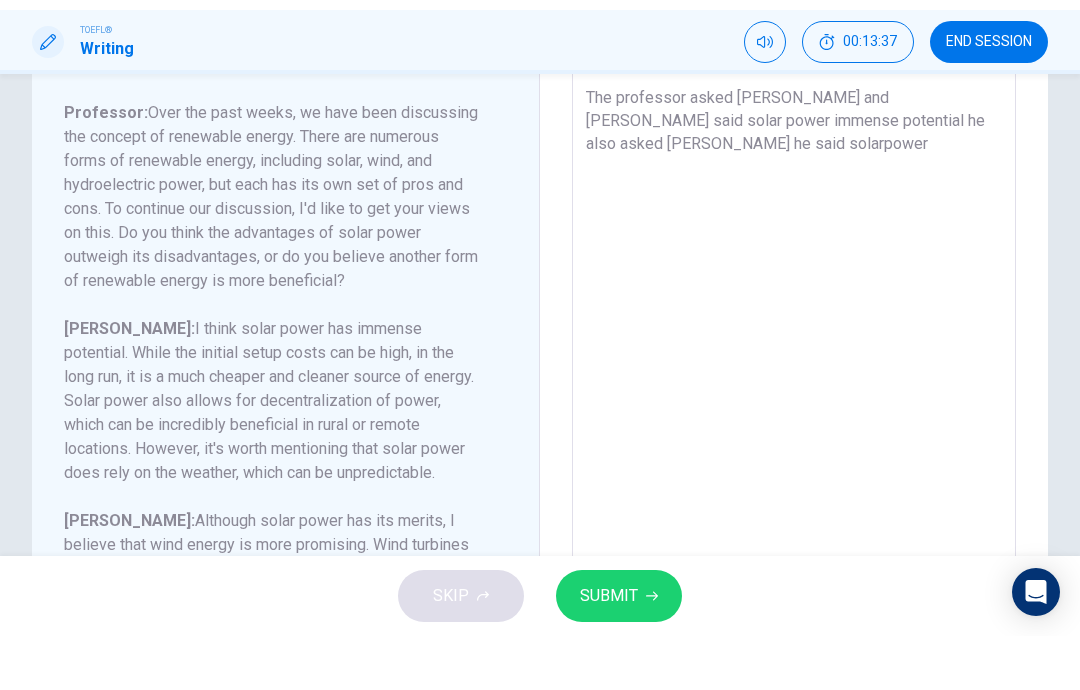 click on "The professor will ask about environmental studies,he will ask everyone in the class also me and we shoud be ready for any question he will ask.
The professor asked lucy and lucy said solar power immense potential he also asked sam he said solarpower" at bounding box center [794, 365] 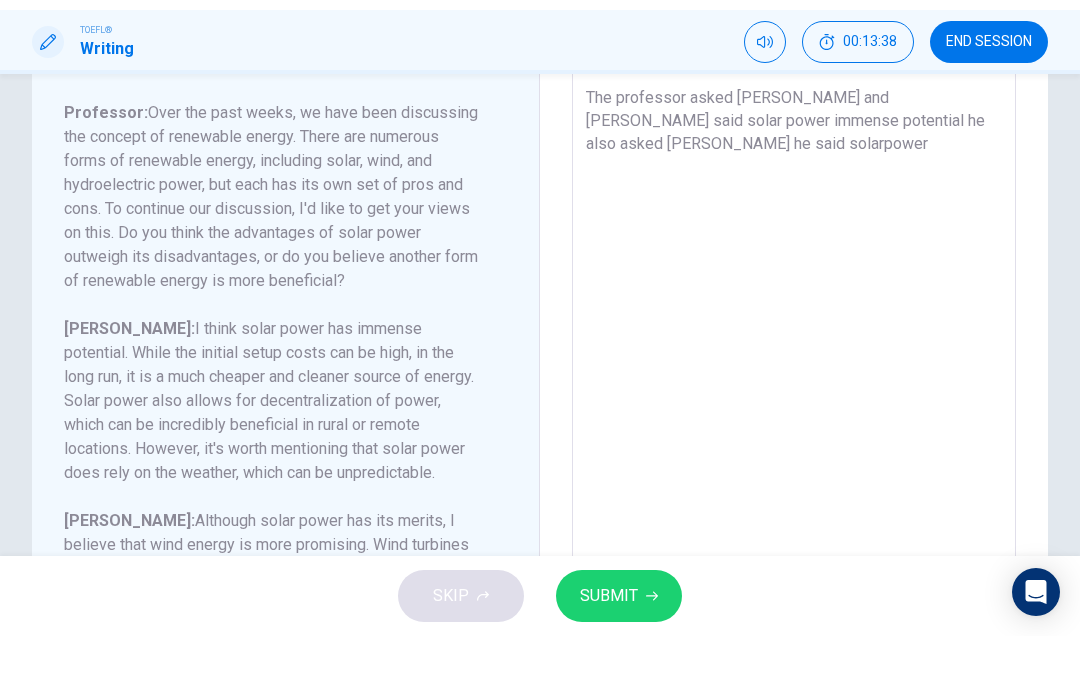 click on "The professor will ask about environmental studies,he will ask everyone in the class also me and we shoud be ready for any question he will ask.
The professor asked lucy and lucy said solar power immense potential he also asked sam he said solarpower" at bounding box center (794, 365) 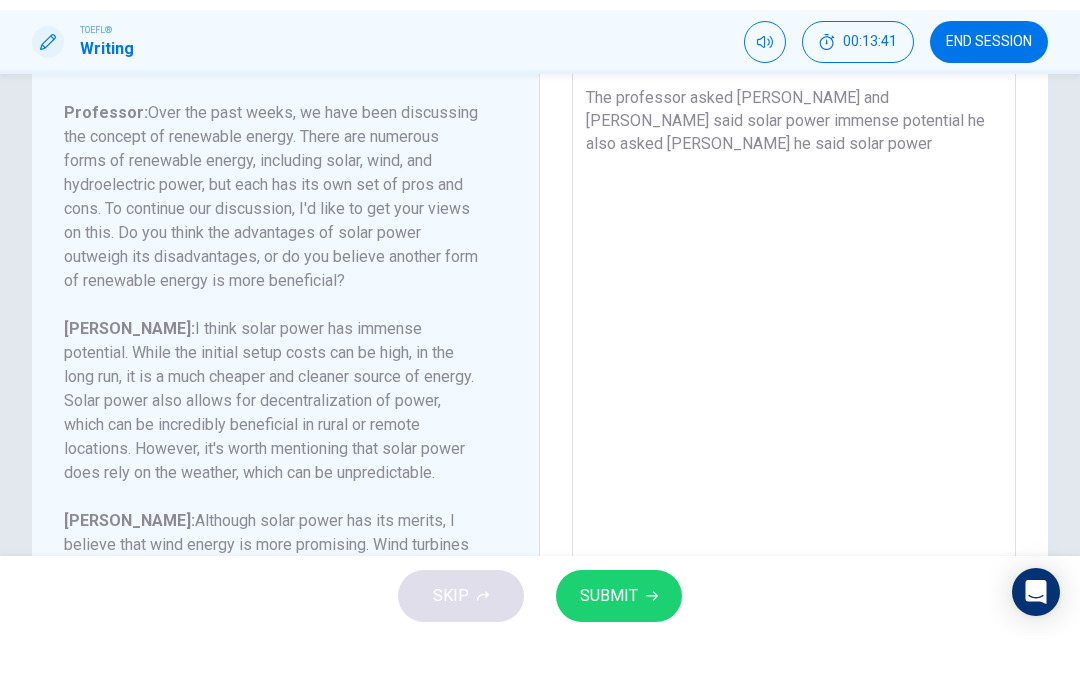 click on "The professor will ask about environmental studies,he will ask everyone in the class also me and we shoud be ready for any question he will ask.
The professor asked lucy and lucy said solar power immense potential he also asked sam he said solar power" at bounding box center [794, 365] 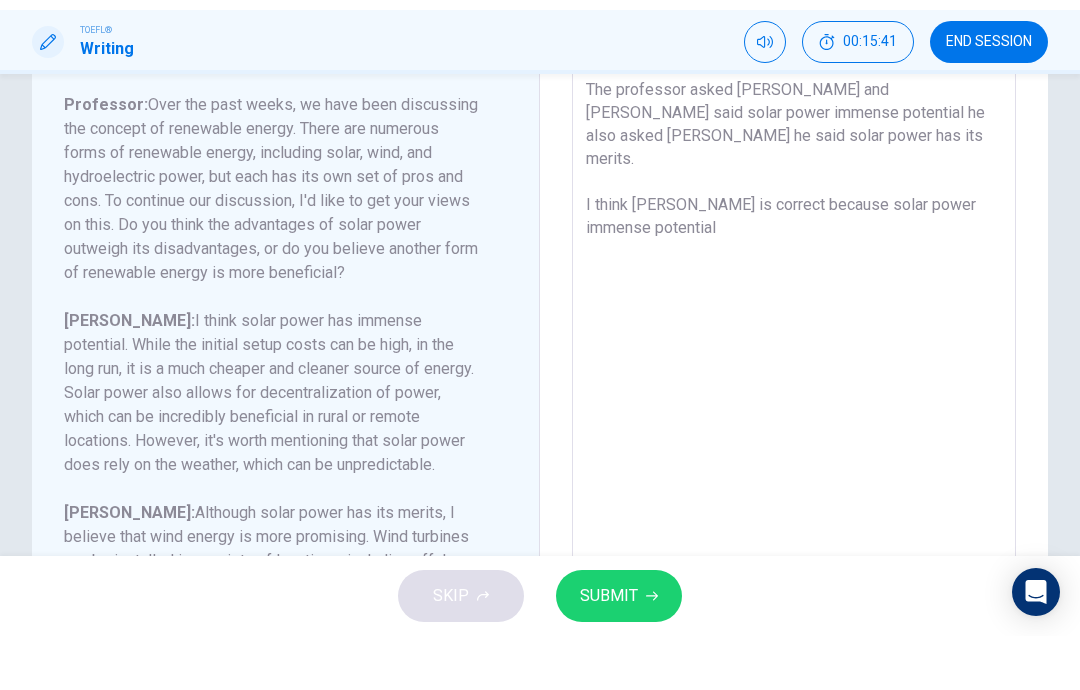 scroll, scrollTop: 213, scrollLeft: 0, axis: vertical 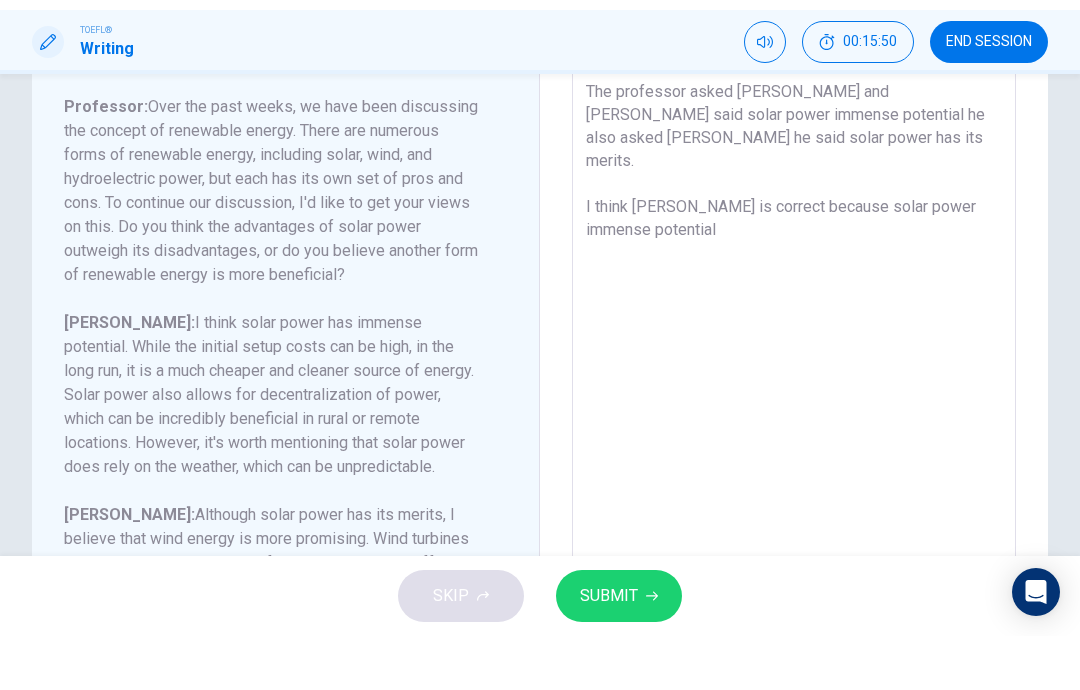 click on "The professor will ask about environmental studies,he will ask everyone in the class also me and we shoud be ready for any question he will ask.
The professor asked lucy and lucy said solar power immense potential he also asked sam he said solar power has its merits.
I think lucy is correct because solar power immense potential" at bounding box center [794, 359] 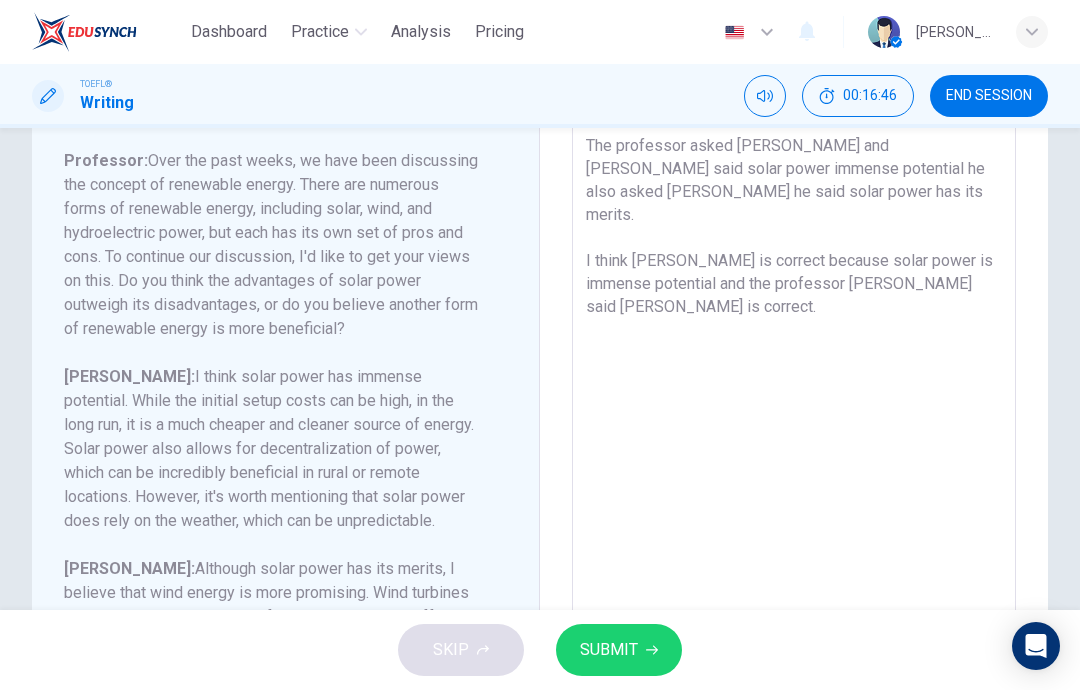 click on "SUBMIT" at bounding box center (609, 650) 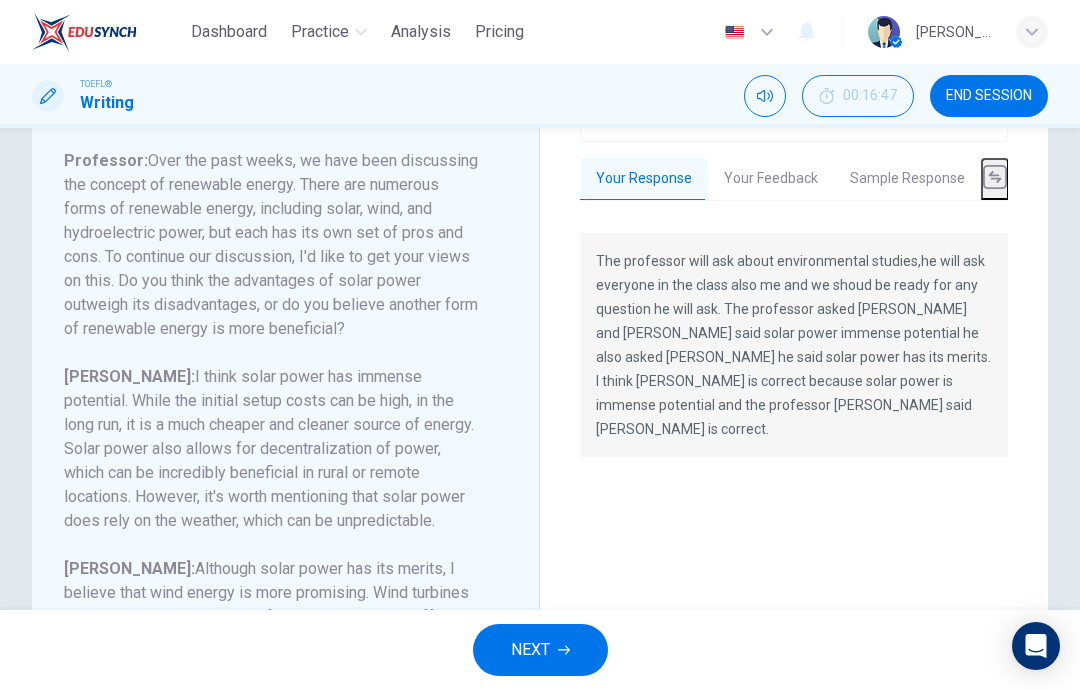 click on "NEXT" at bounding box center [540, 650] 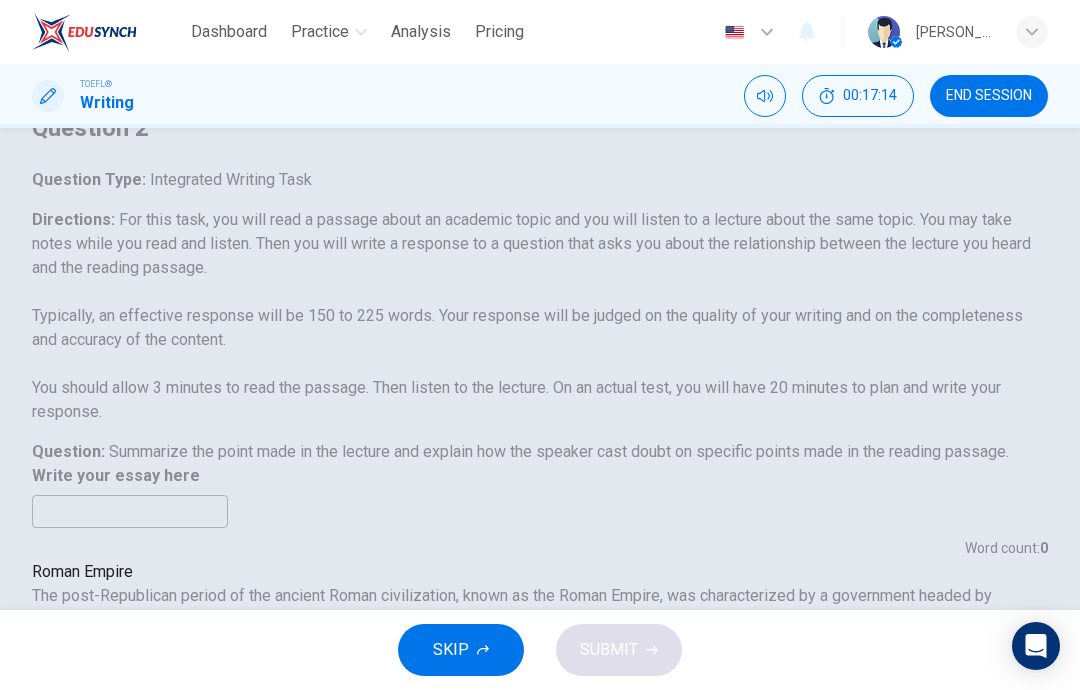 scroll, scrollTop: 54, scrollLeft: 0, axis: vertical 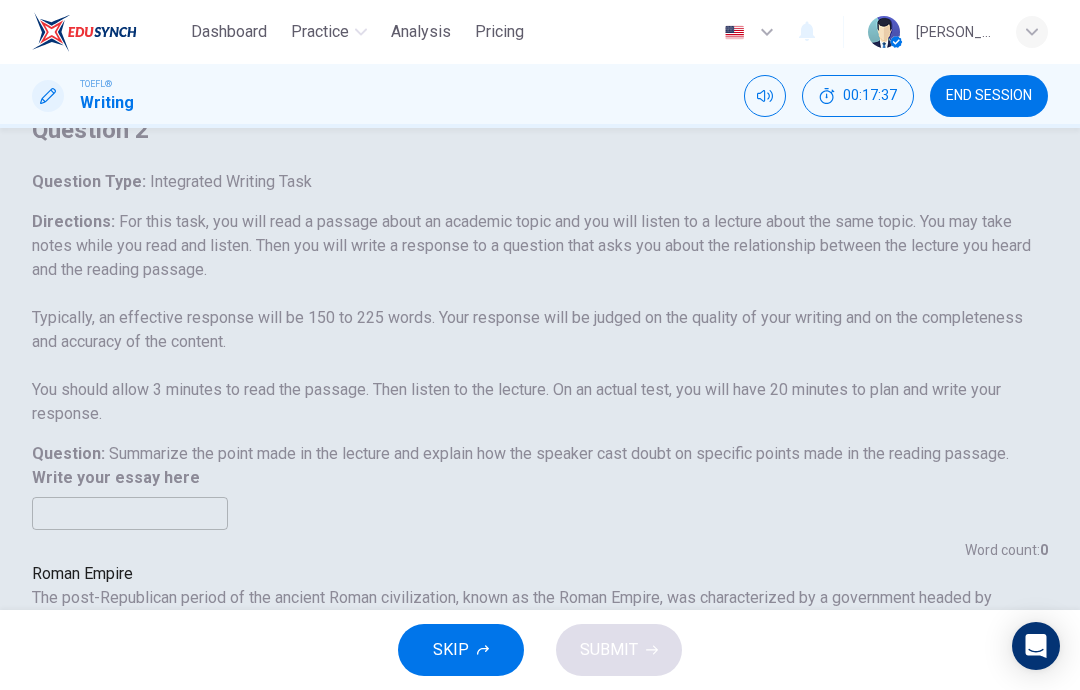 click on "END SESSION" at bounding box center (989, 96) 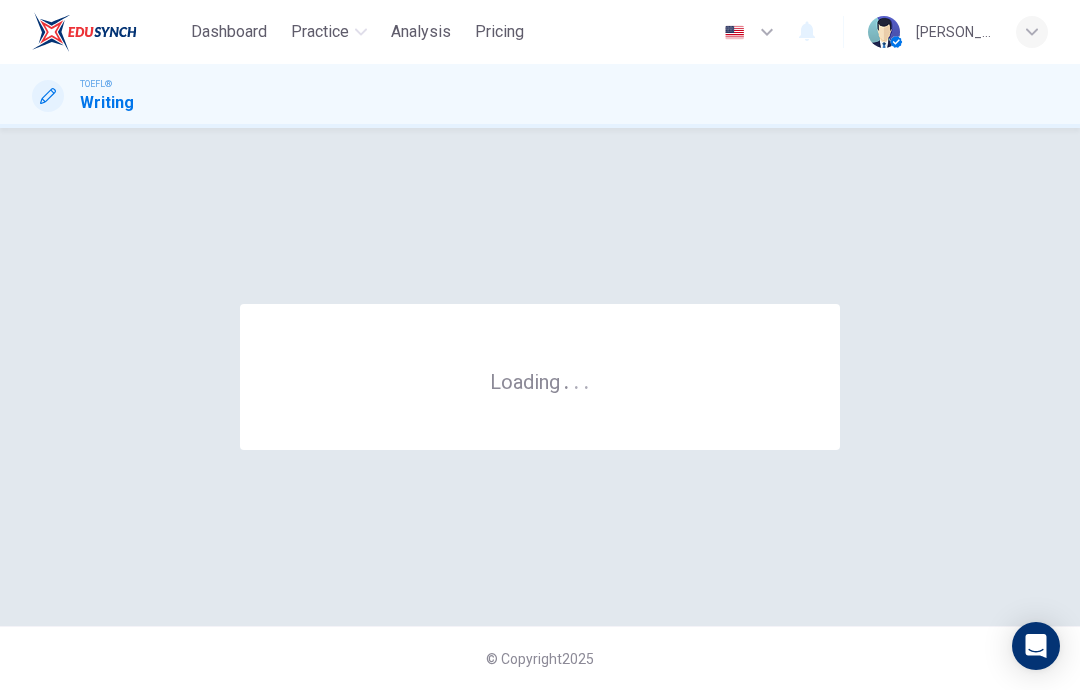 scroll, scrollTop: 0, scrollLeft: 0, axis: both 